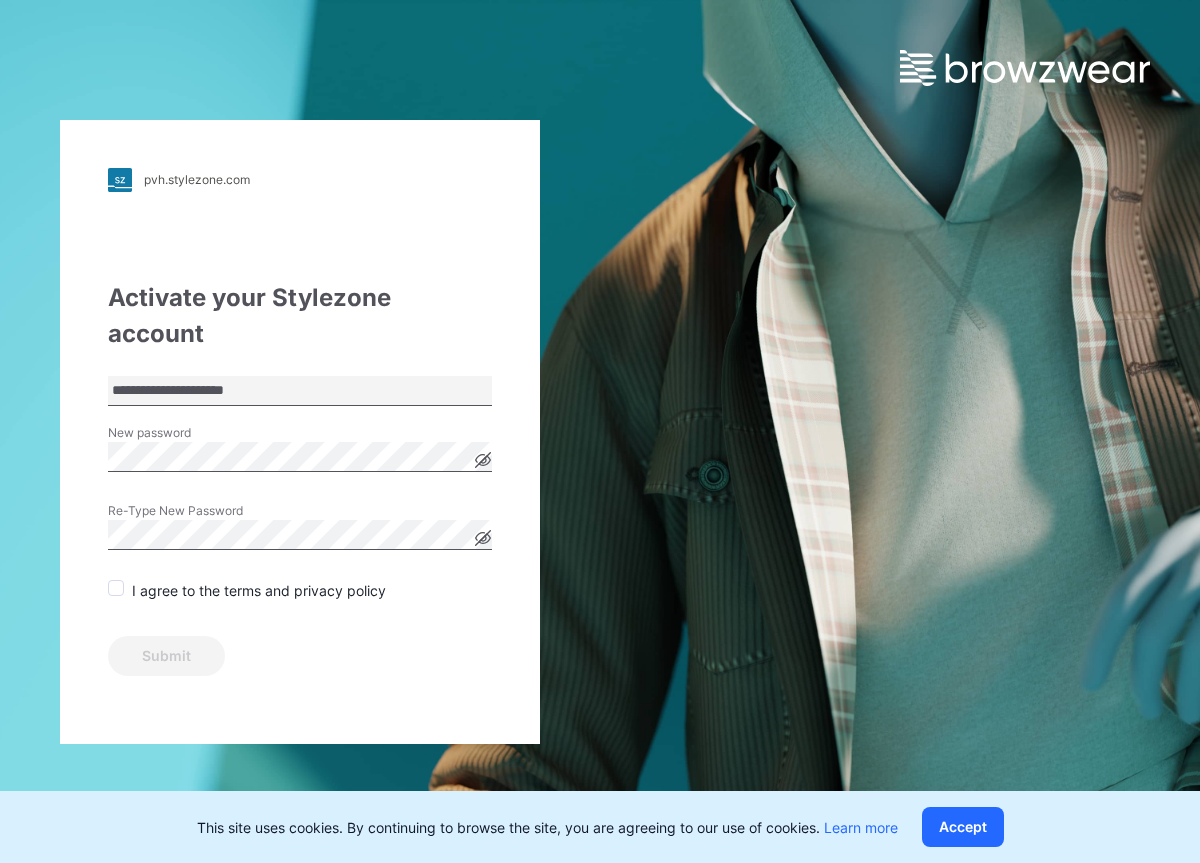 scroll, scrollTop: 0, scrollLeft: 0, axis: both 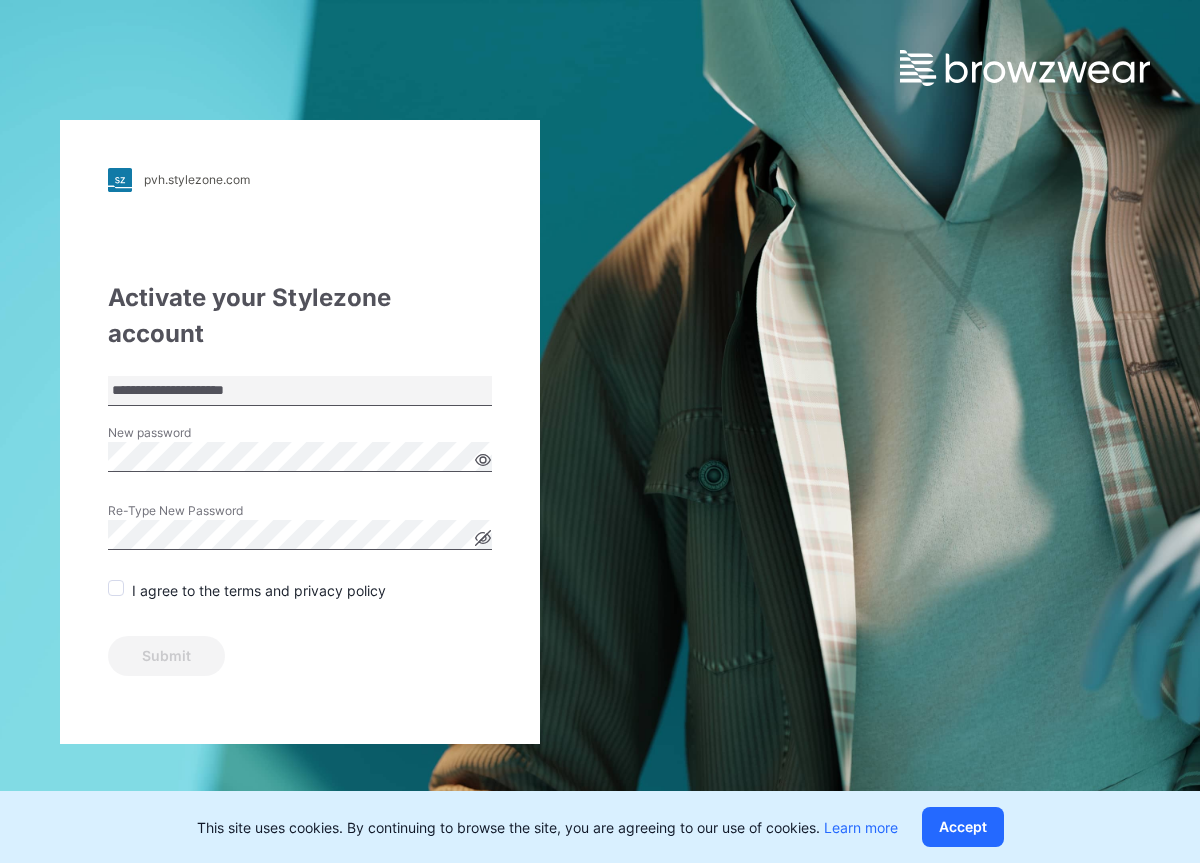 click on "**********" at bounding box center [300, 431] 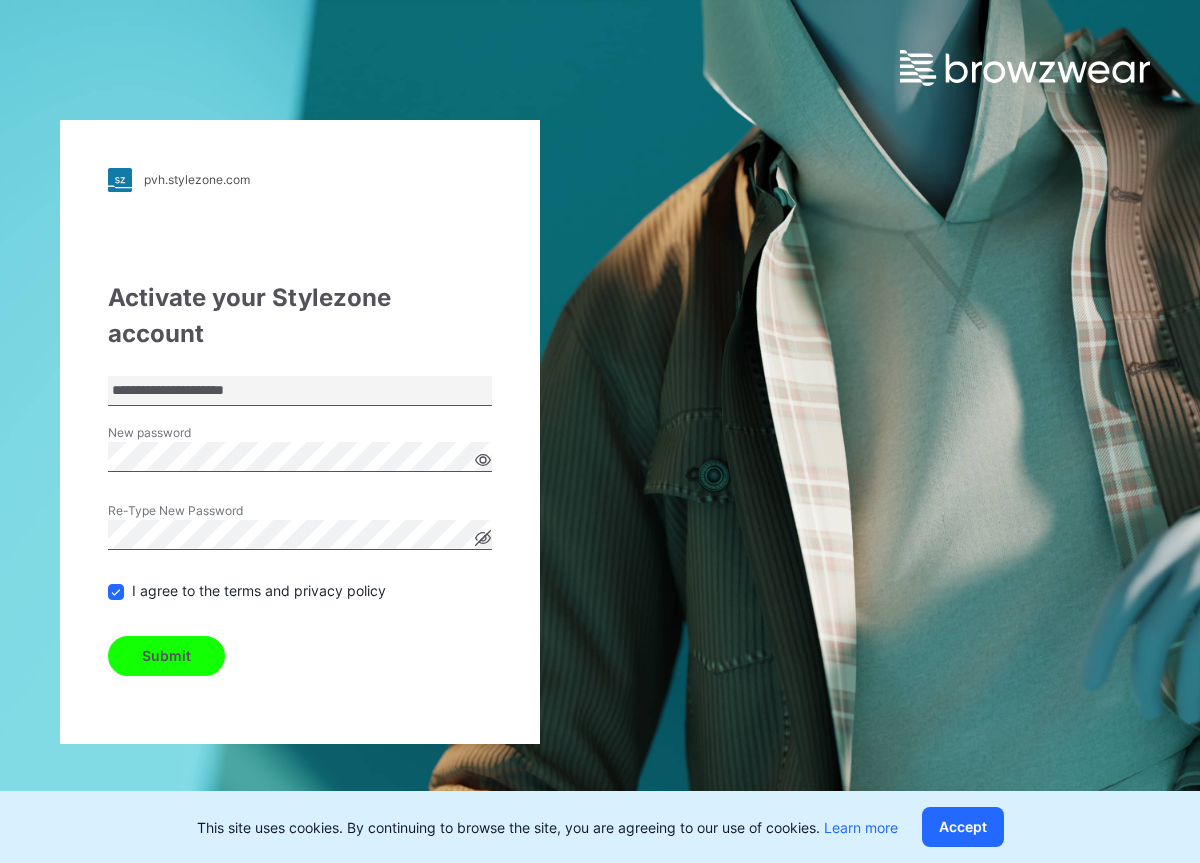 click on "Submit" at bounding box center (166, 656) 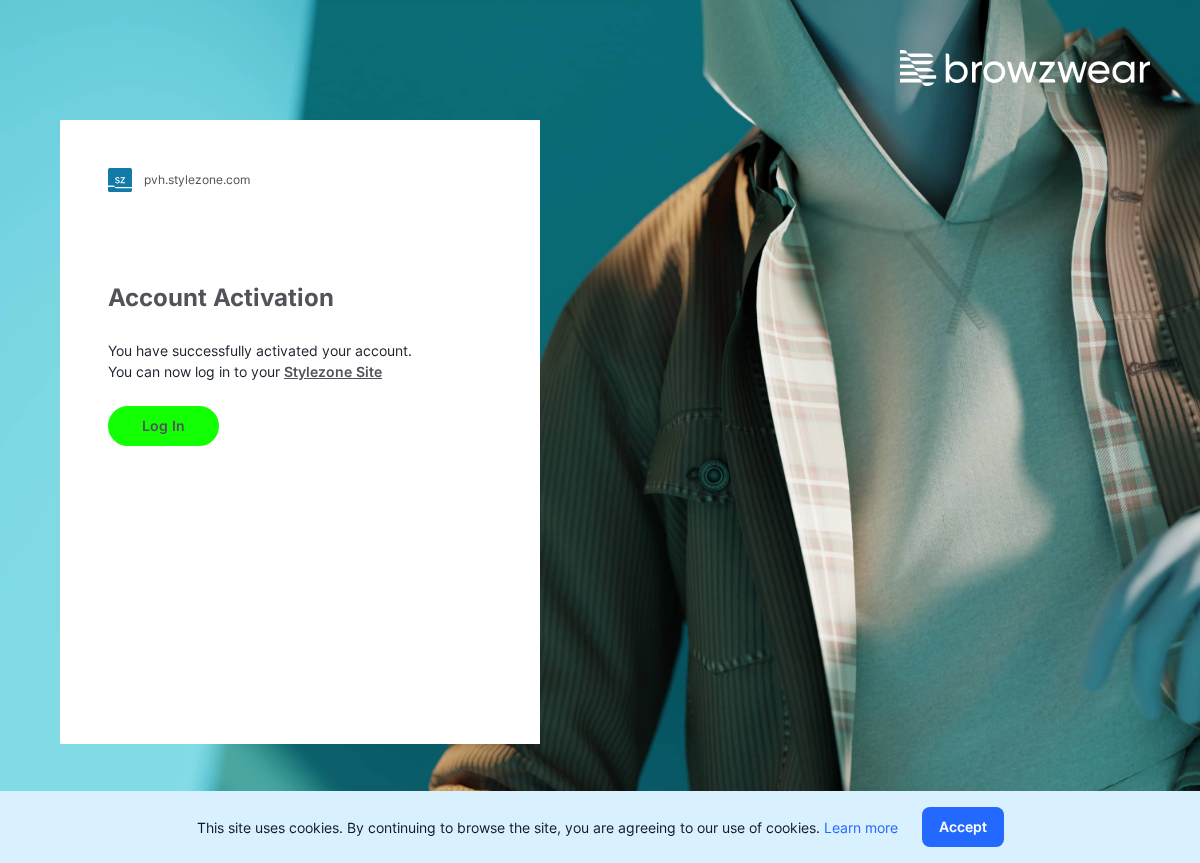 click on "Log In" at bounding box center (163, 426) 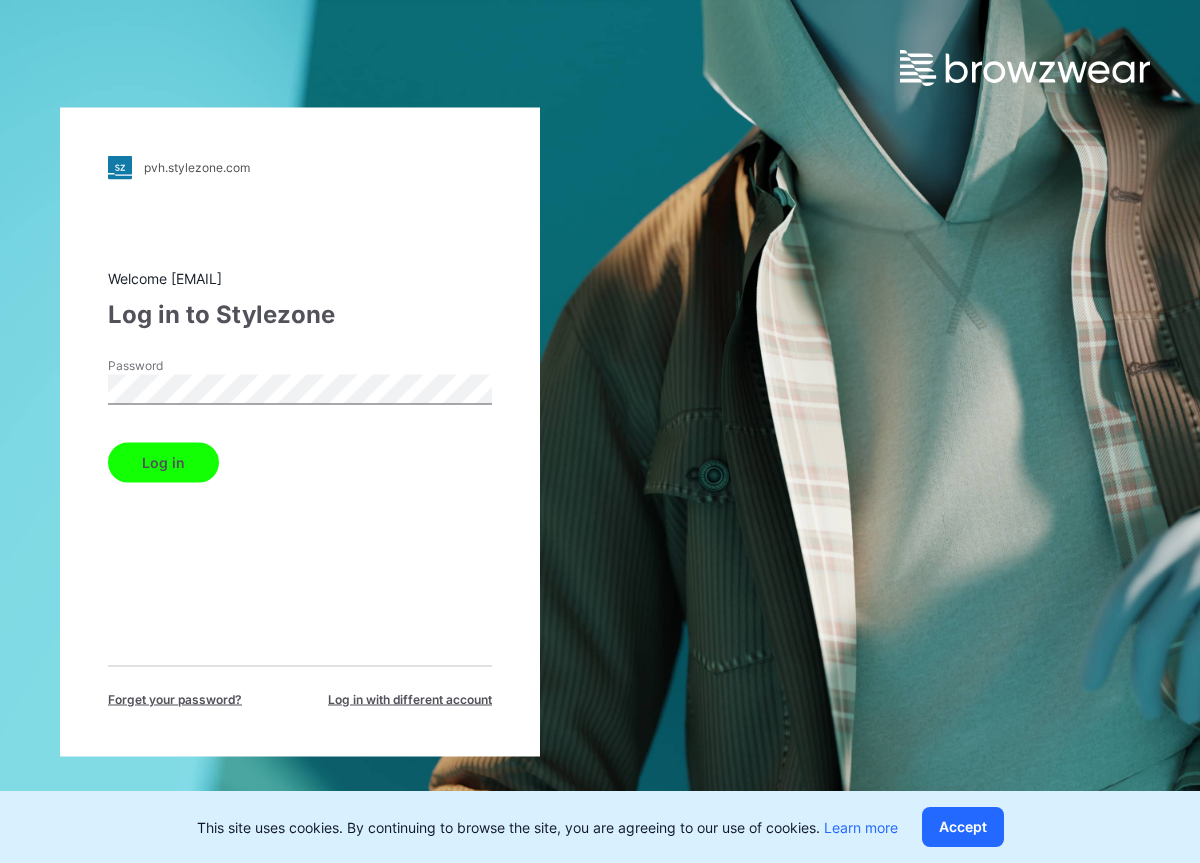 click on "Log in" at bounding box center (163, 462) 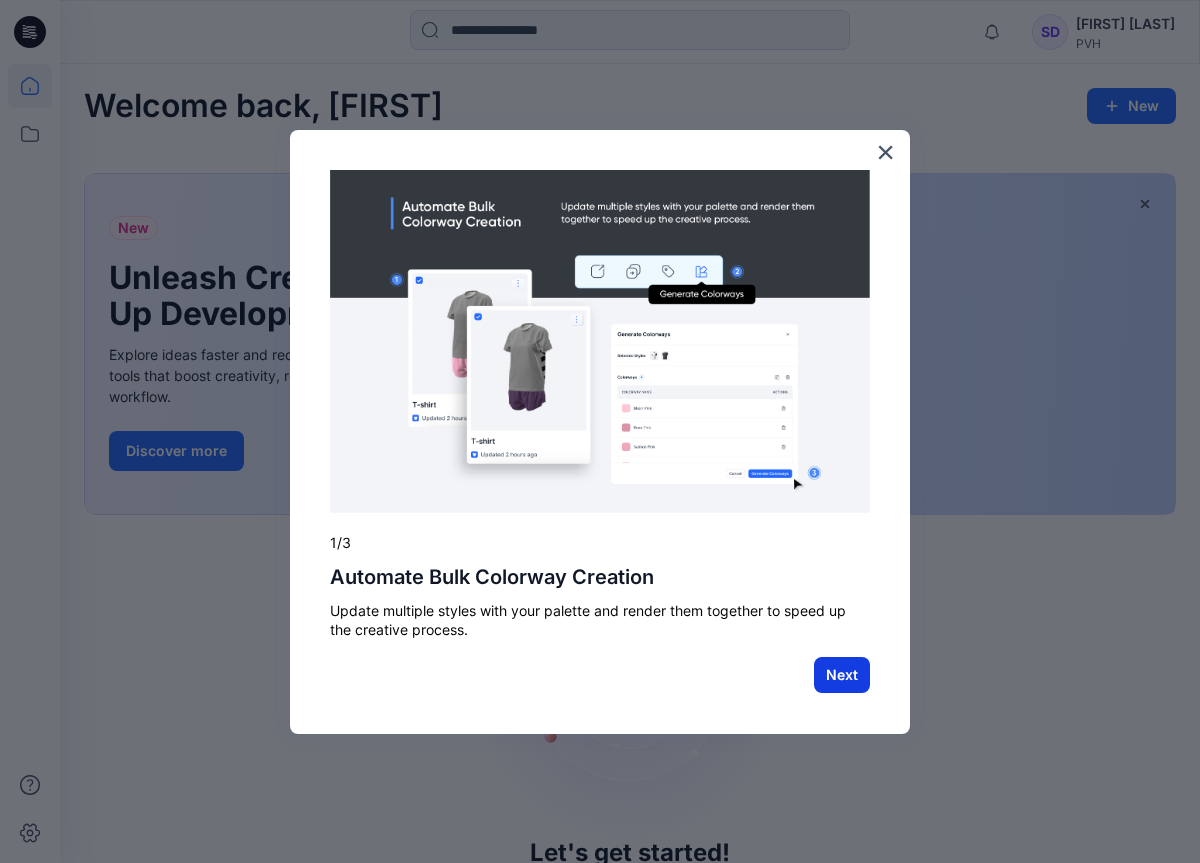 click on "Next" at bounding box center (842, 675) 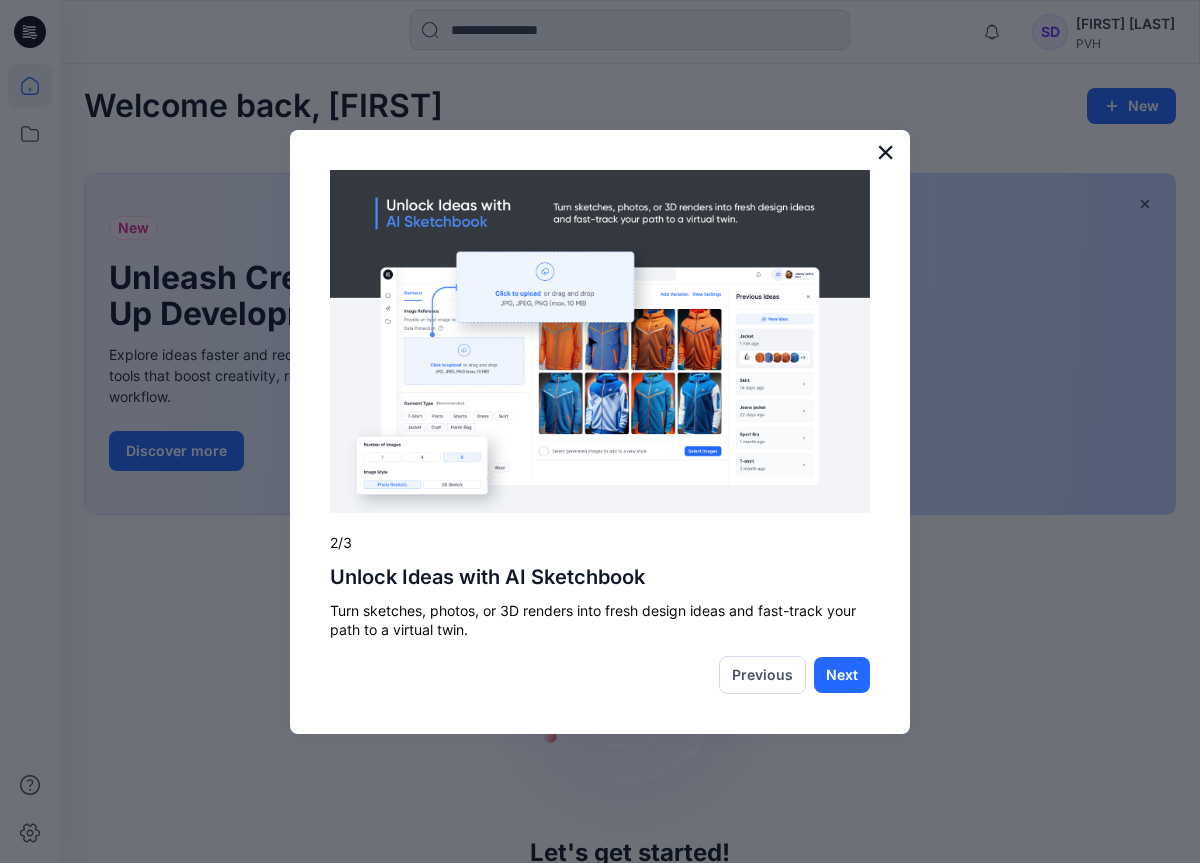 click on "×" at bounding box center [885, 152] 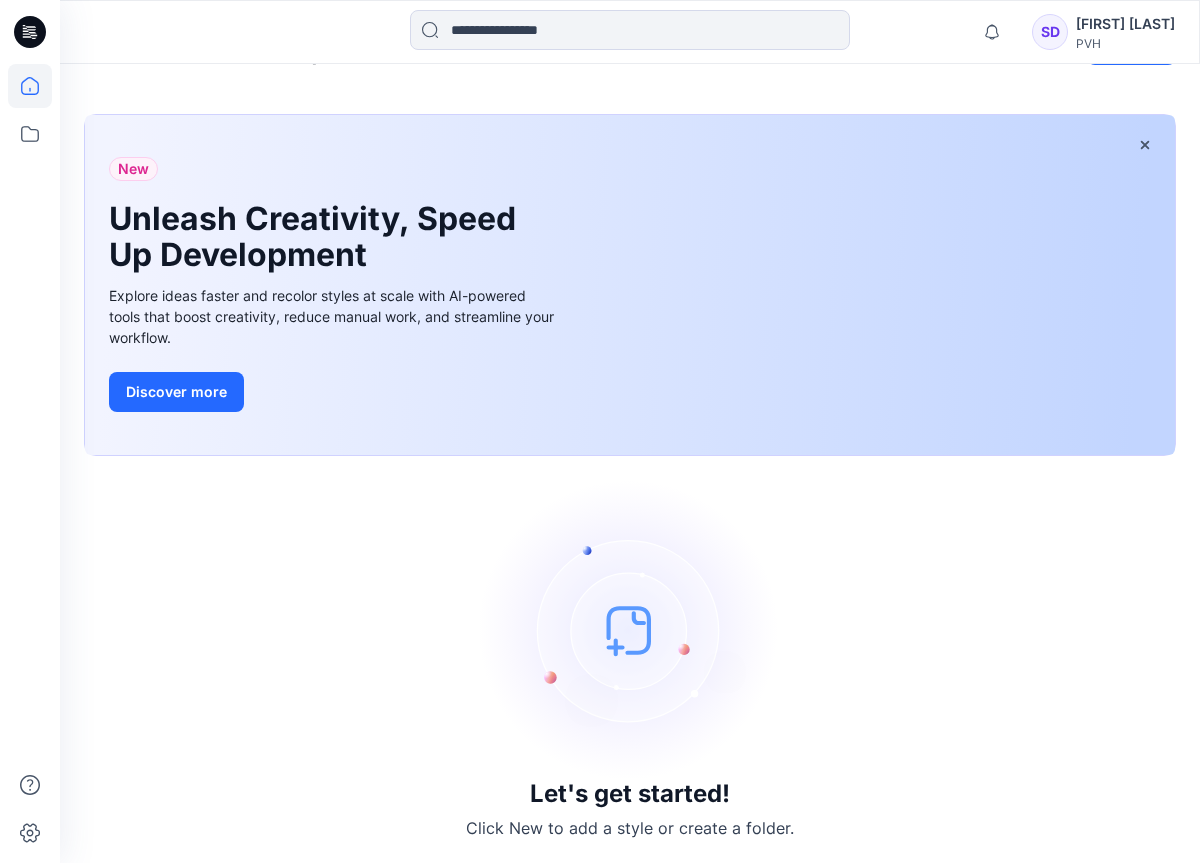 scroll, scrollTop: 0, scrollLeft: 0, axis: both 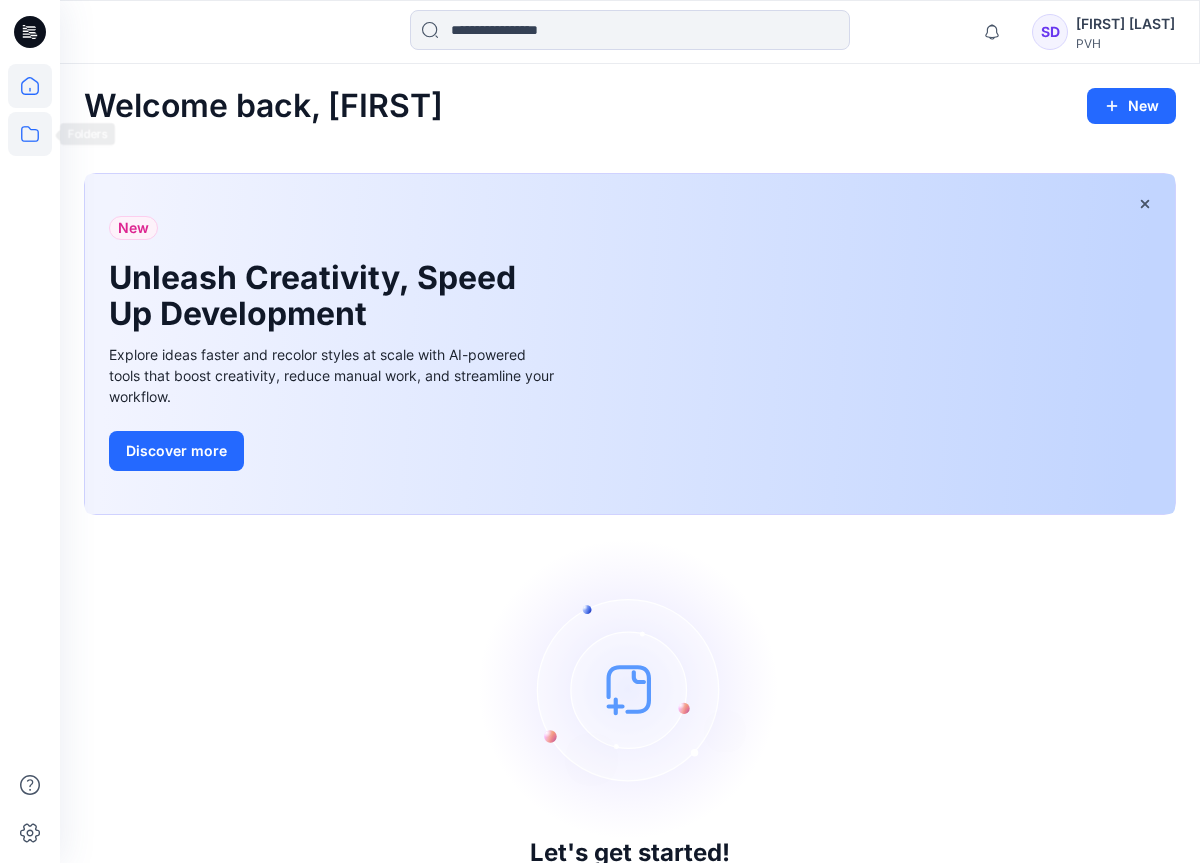 click 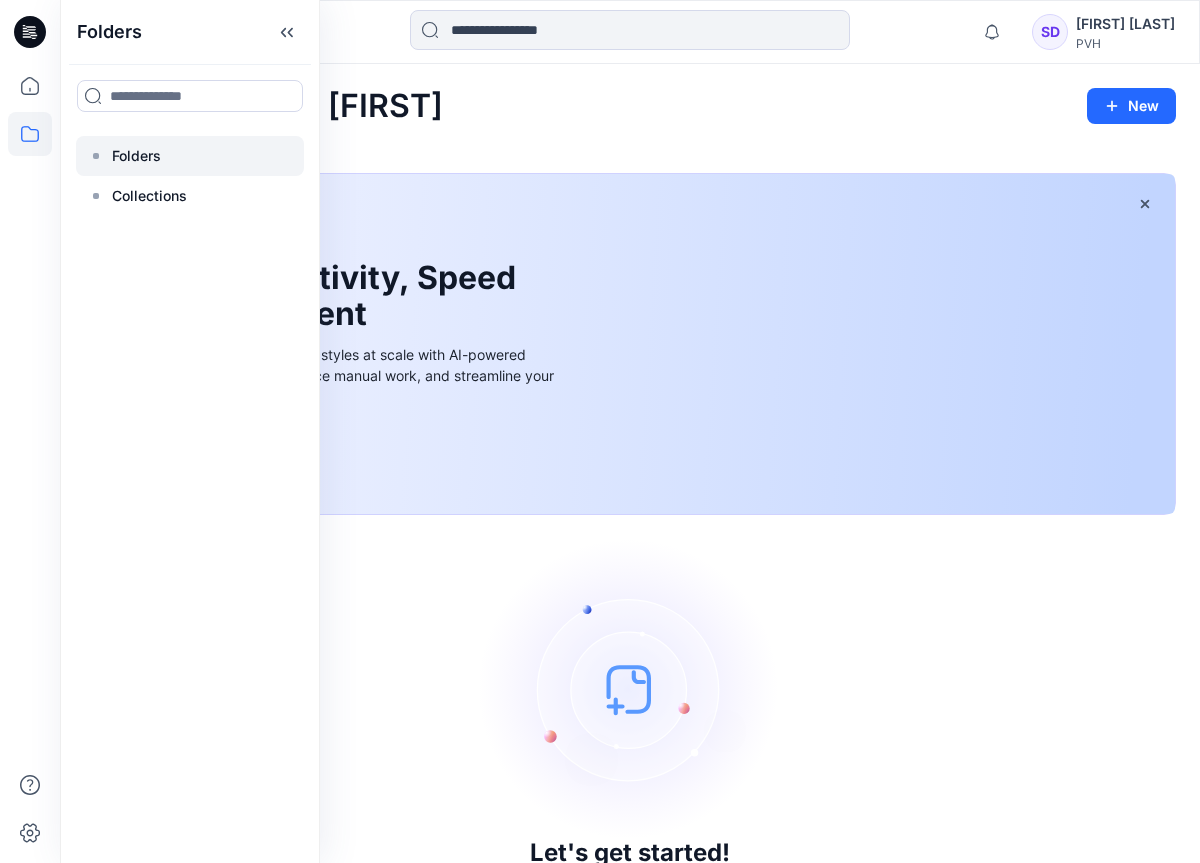 click at bounding box center [190, 156] 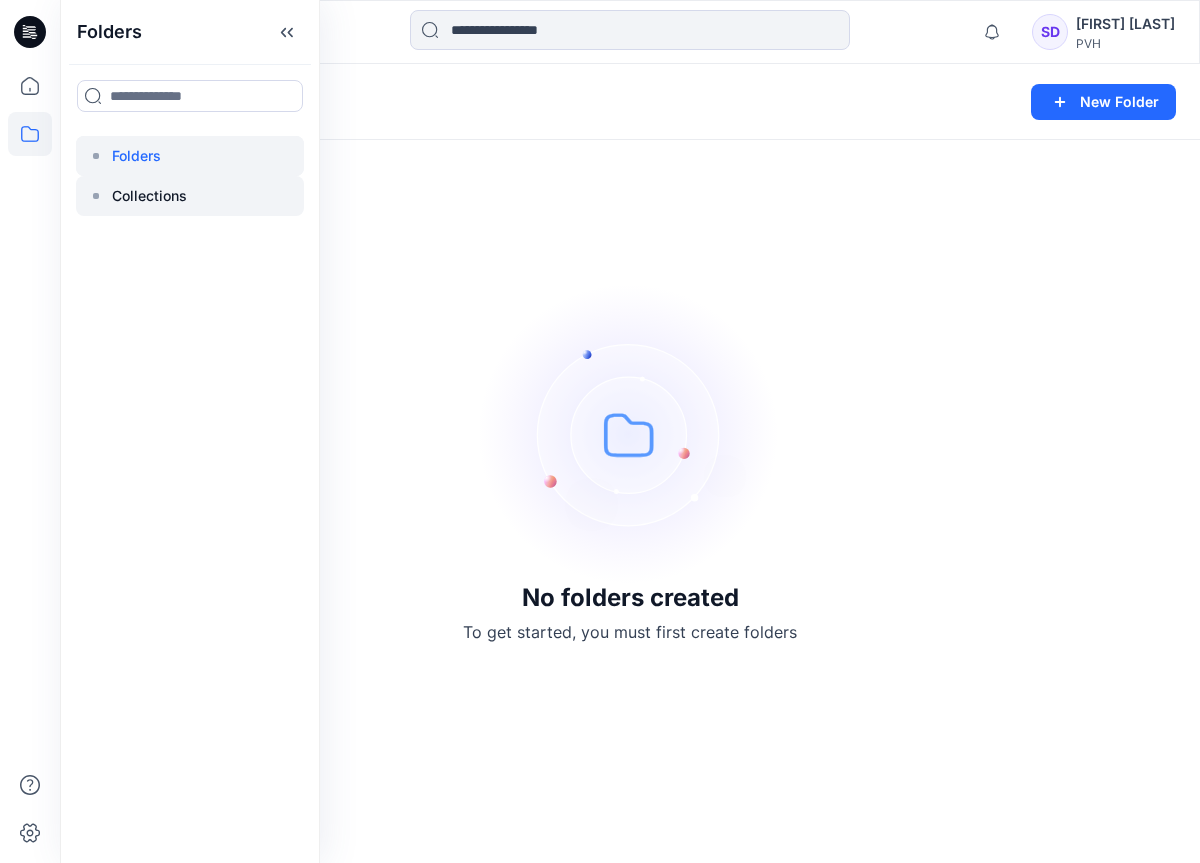 click on "Collections" at bounding box center [149, 196] 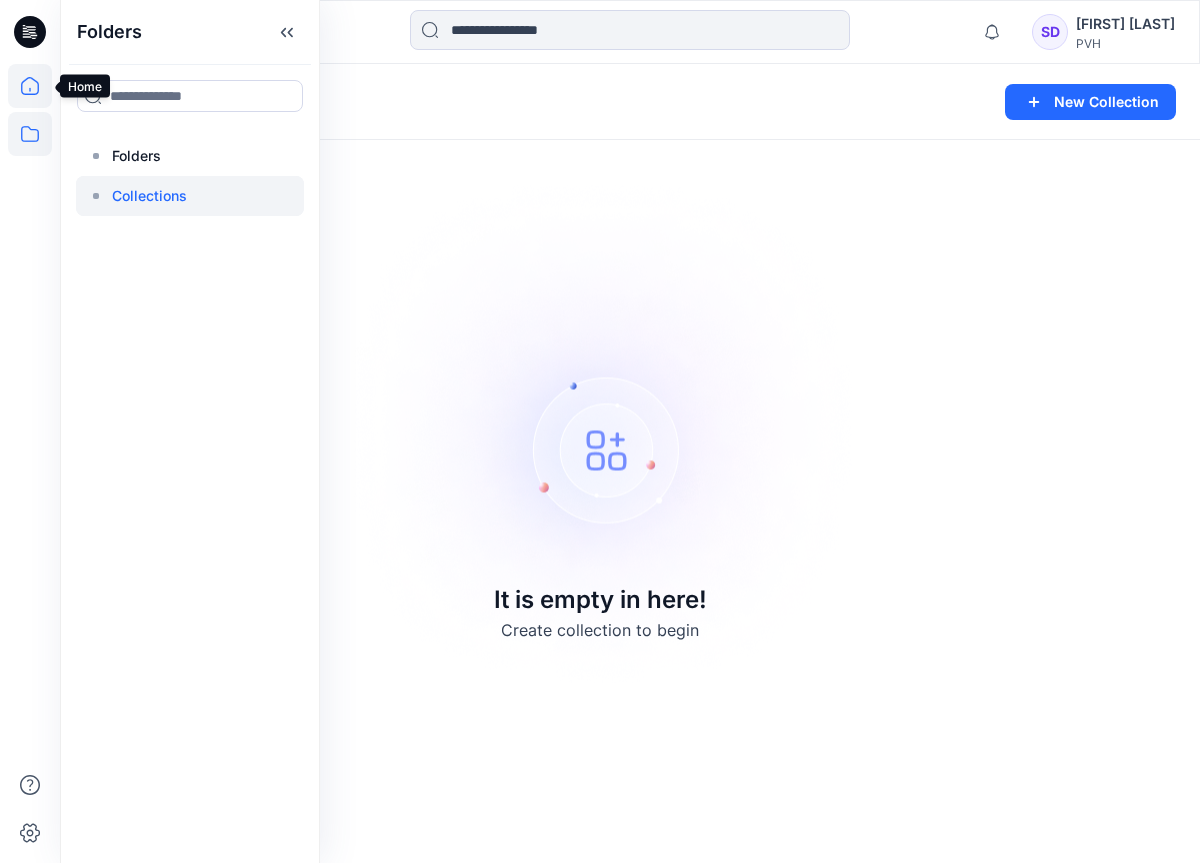 click 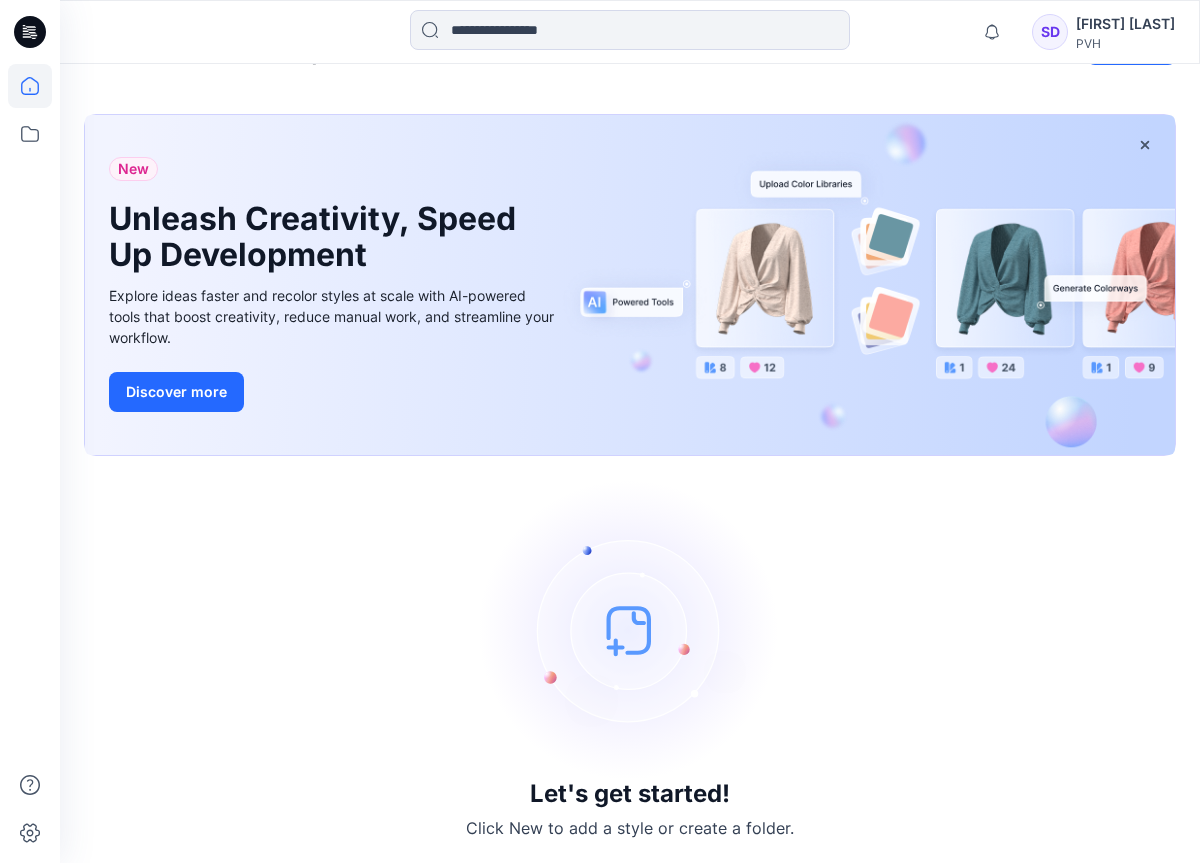 scroll, scrollTop: 0, scrollLeft: 0, axis: both 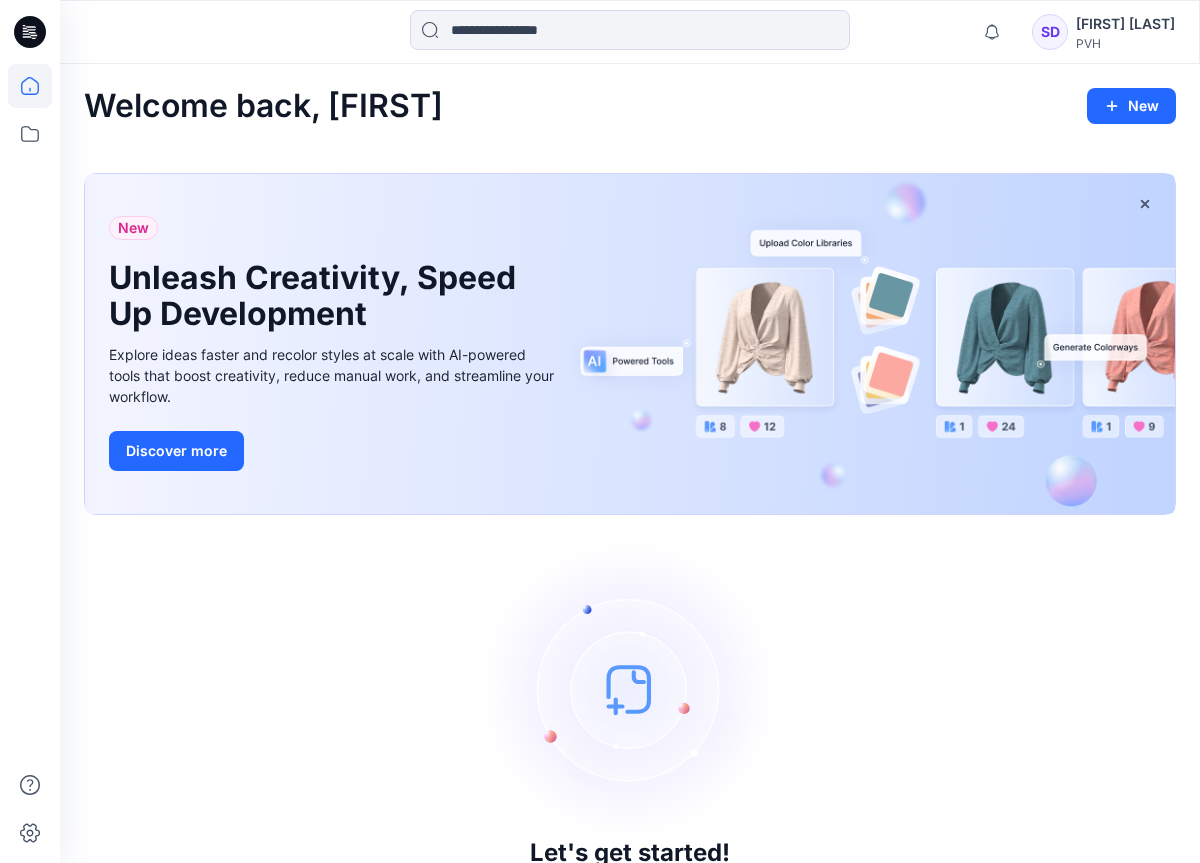 click on "Stefka De Ruiter" at bounding box center (1125, 24) 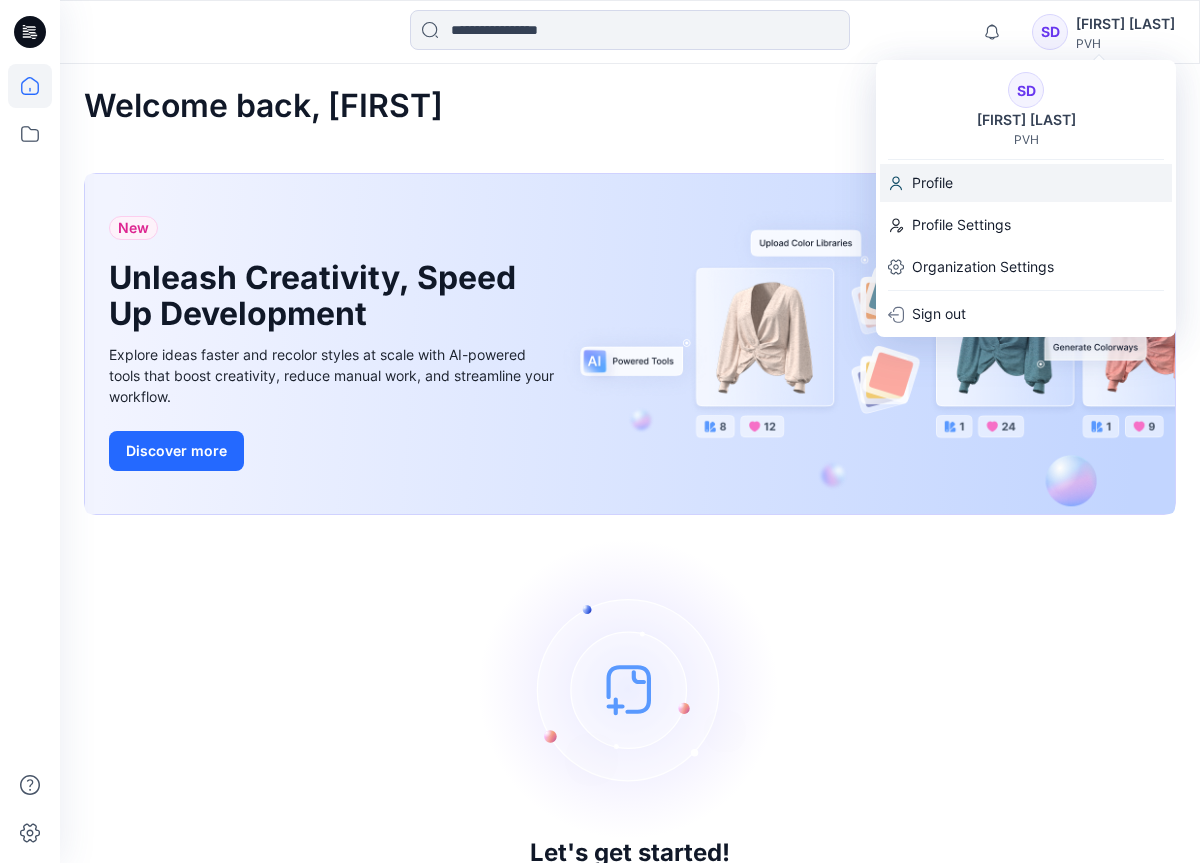 click on "Profile" at bounding box center (932, 183) 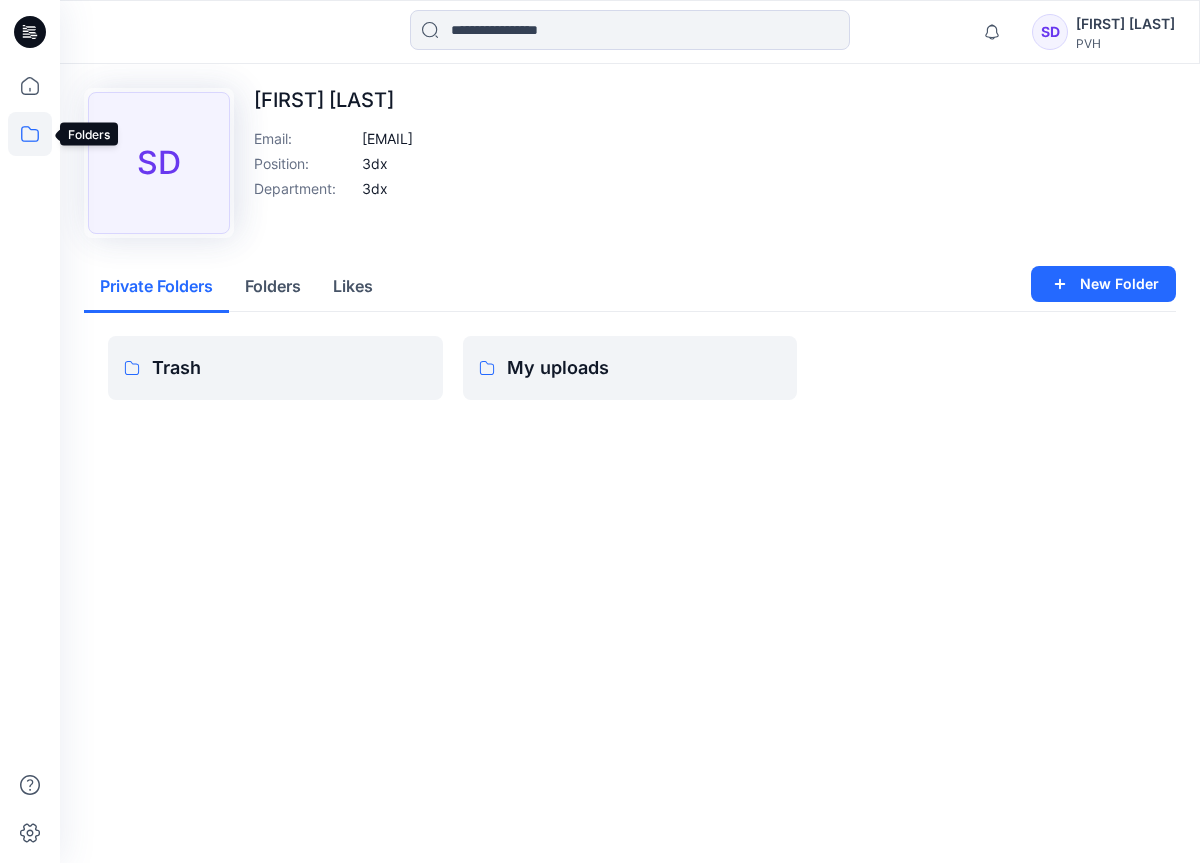 click 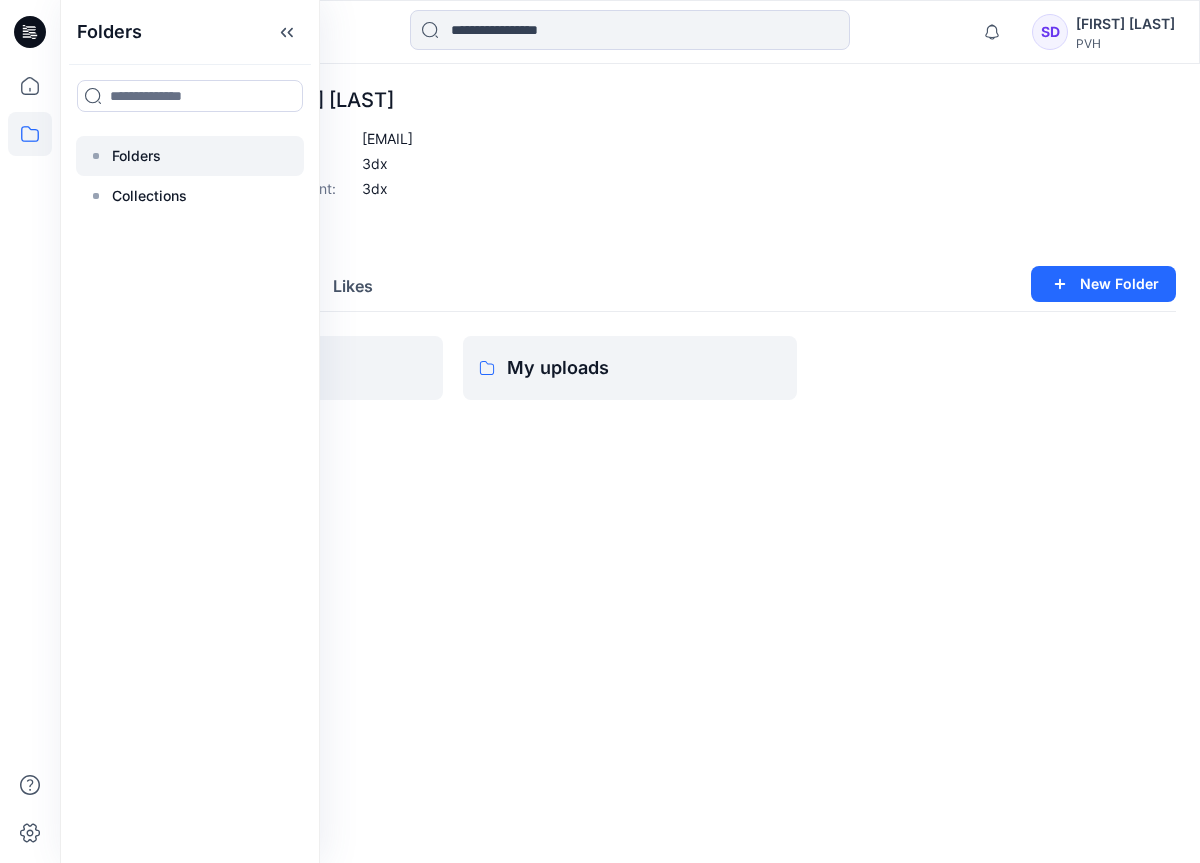 click at bounding box center [190, 156] 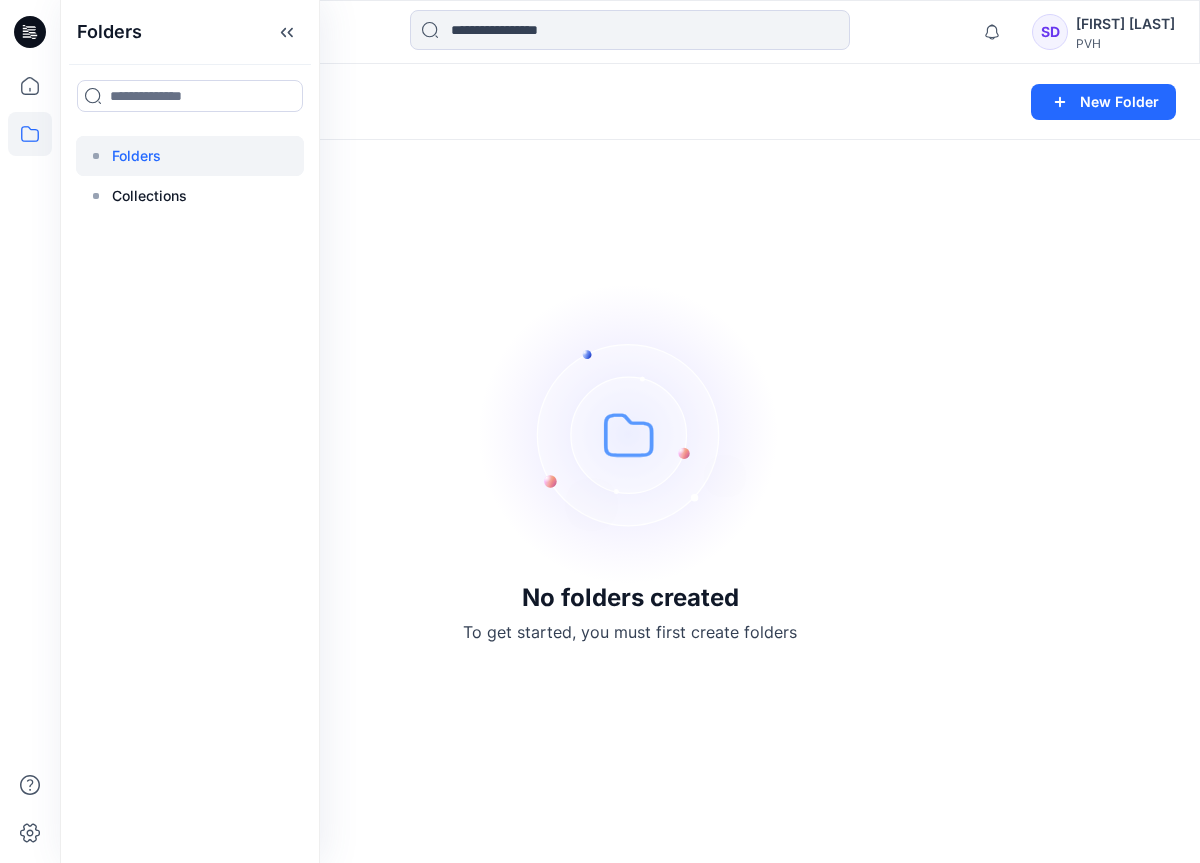 click at bounding box center [630, 434] 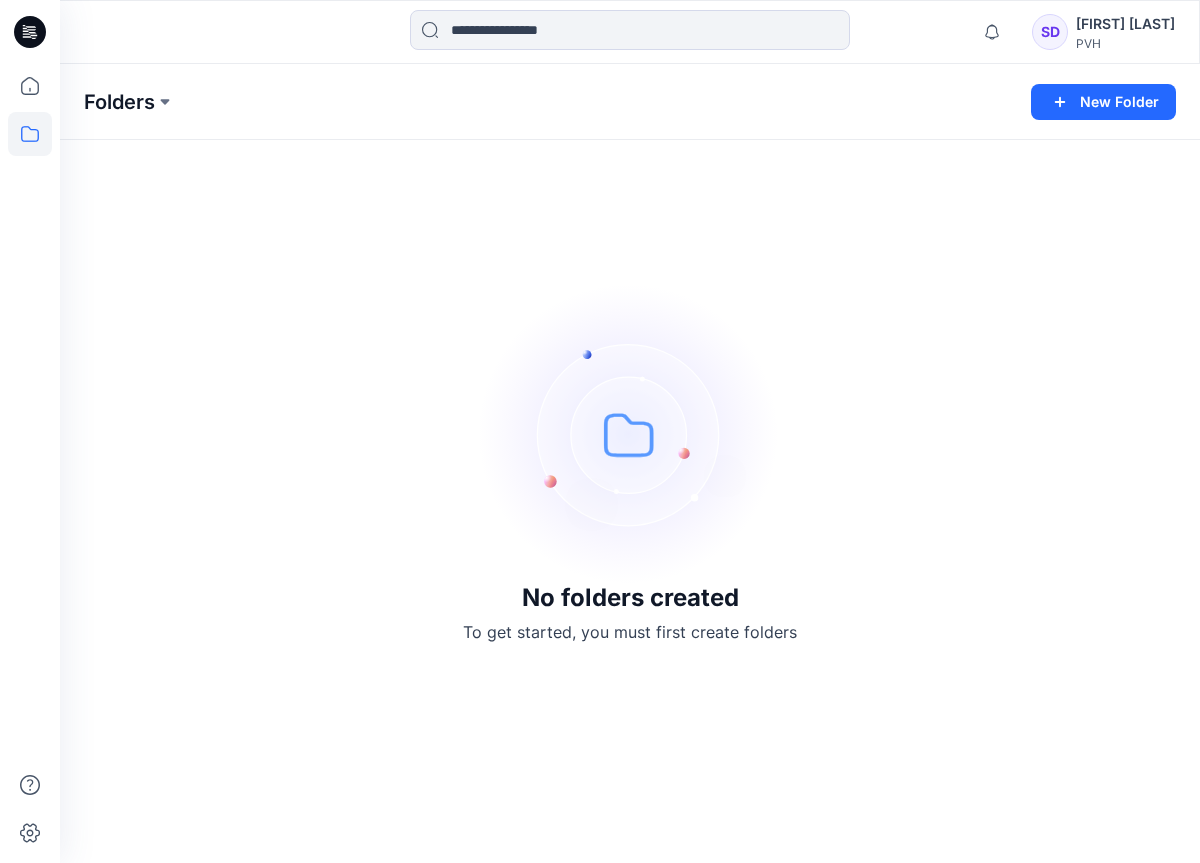 click on "Folders" at bounding box center (119, 102) 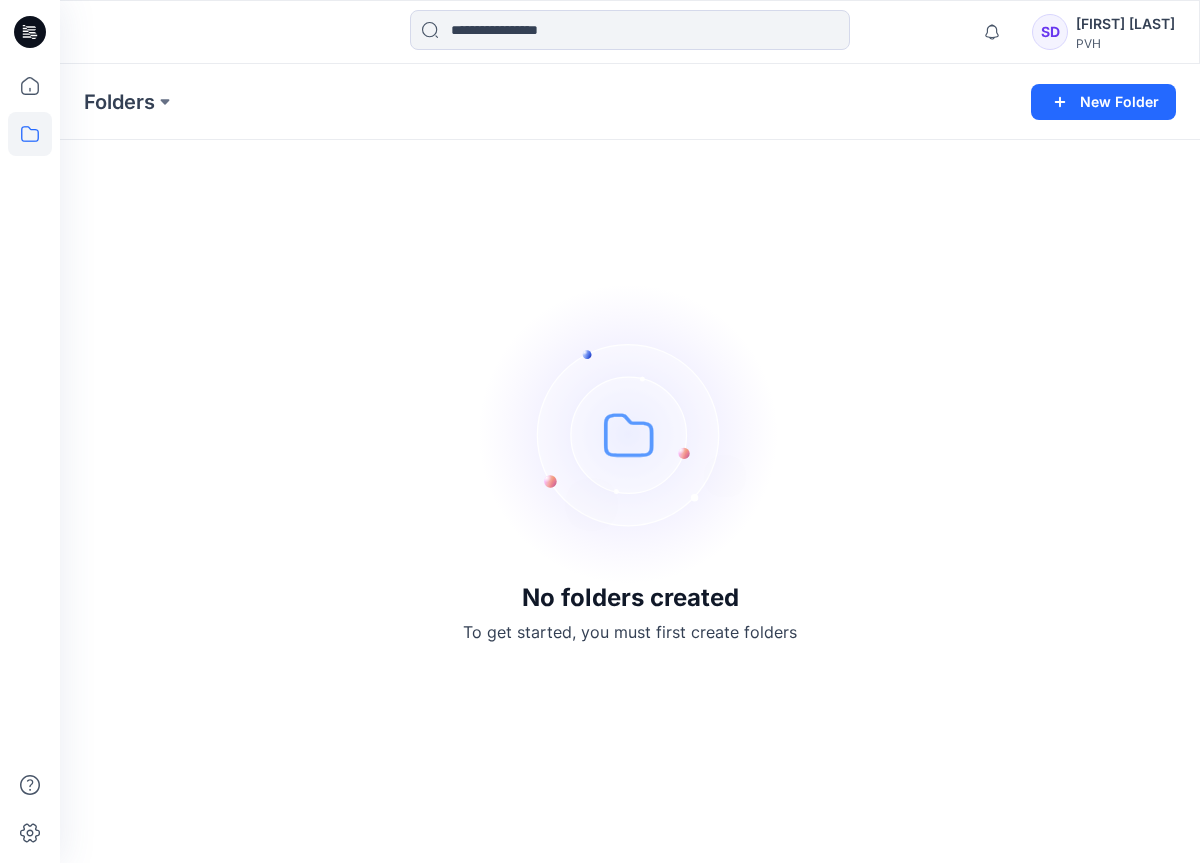 click on "Stefka De Ruiter" at bounding box center (1125, 24) 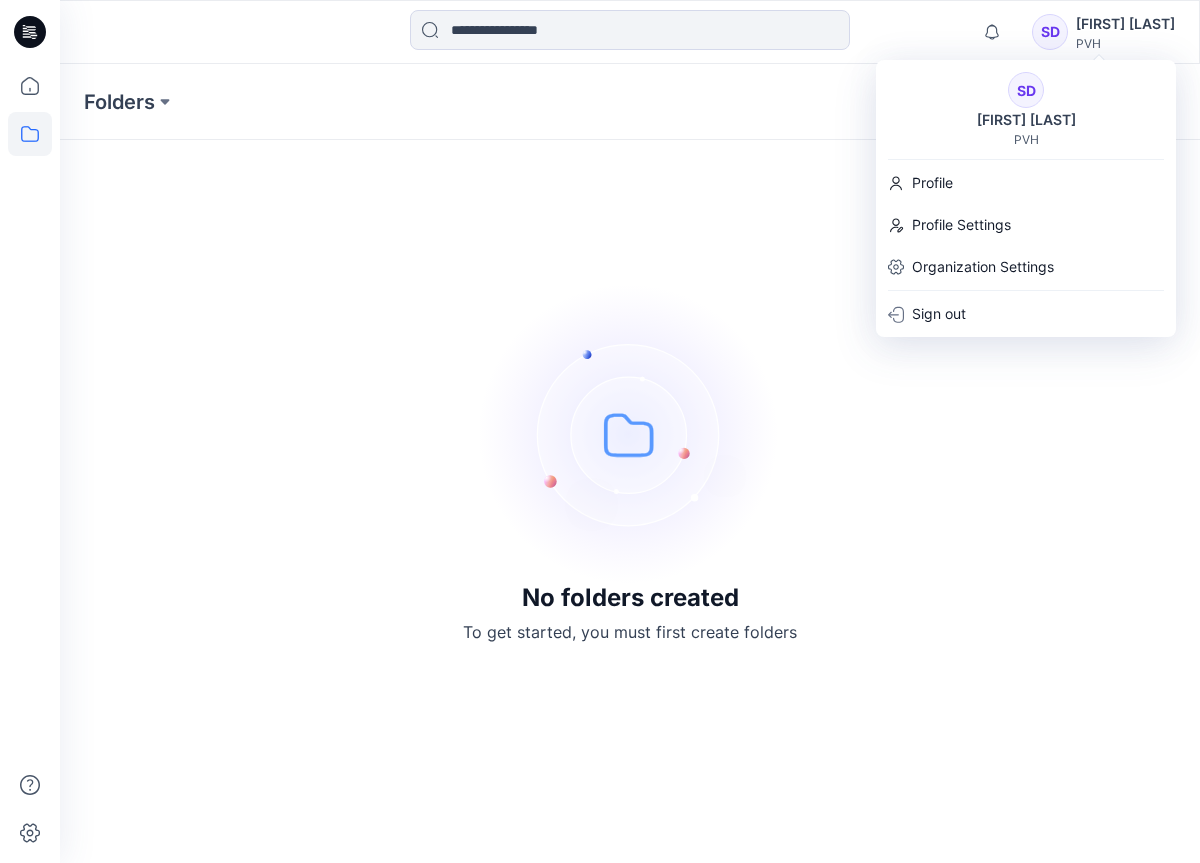 click at bounding box center [630, 434] 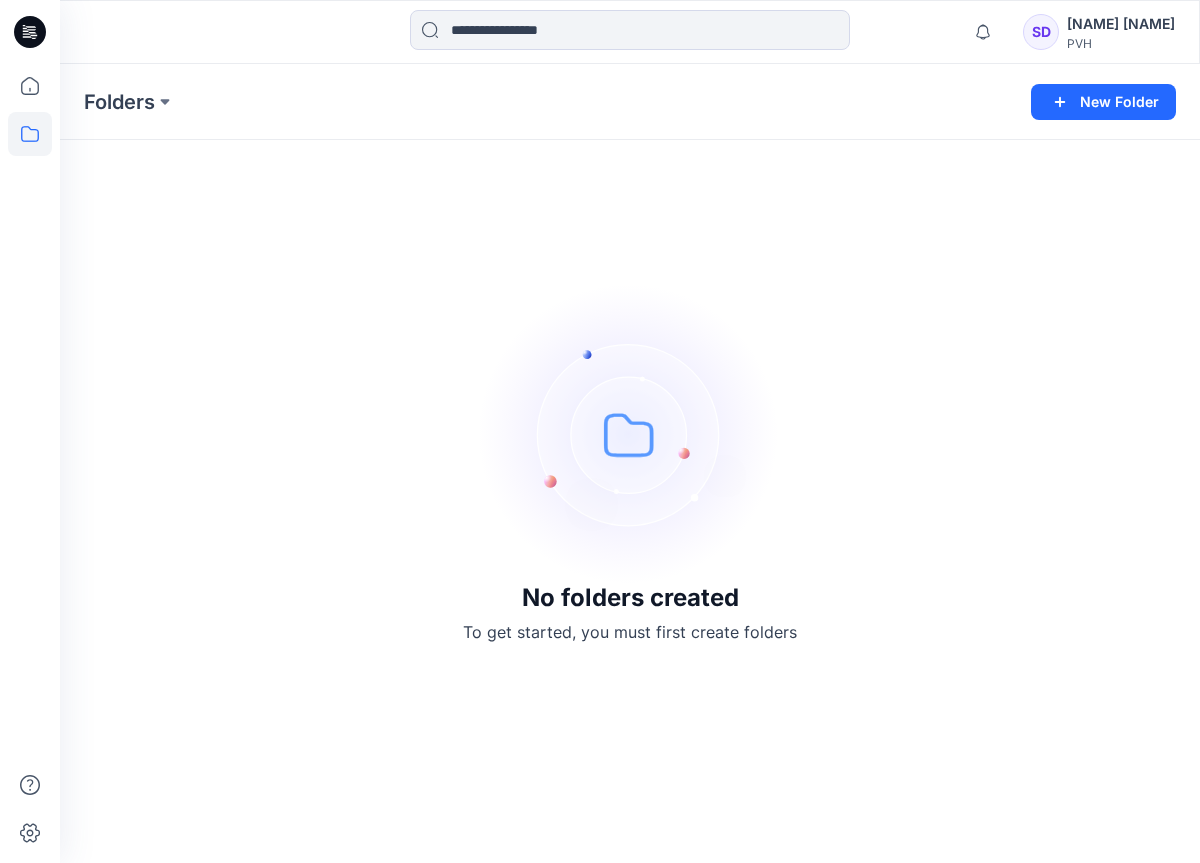scroll, scrollTop: 0, scrollLeft: 0, axis: both 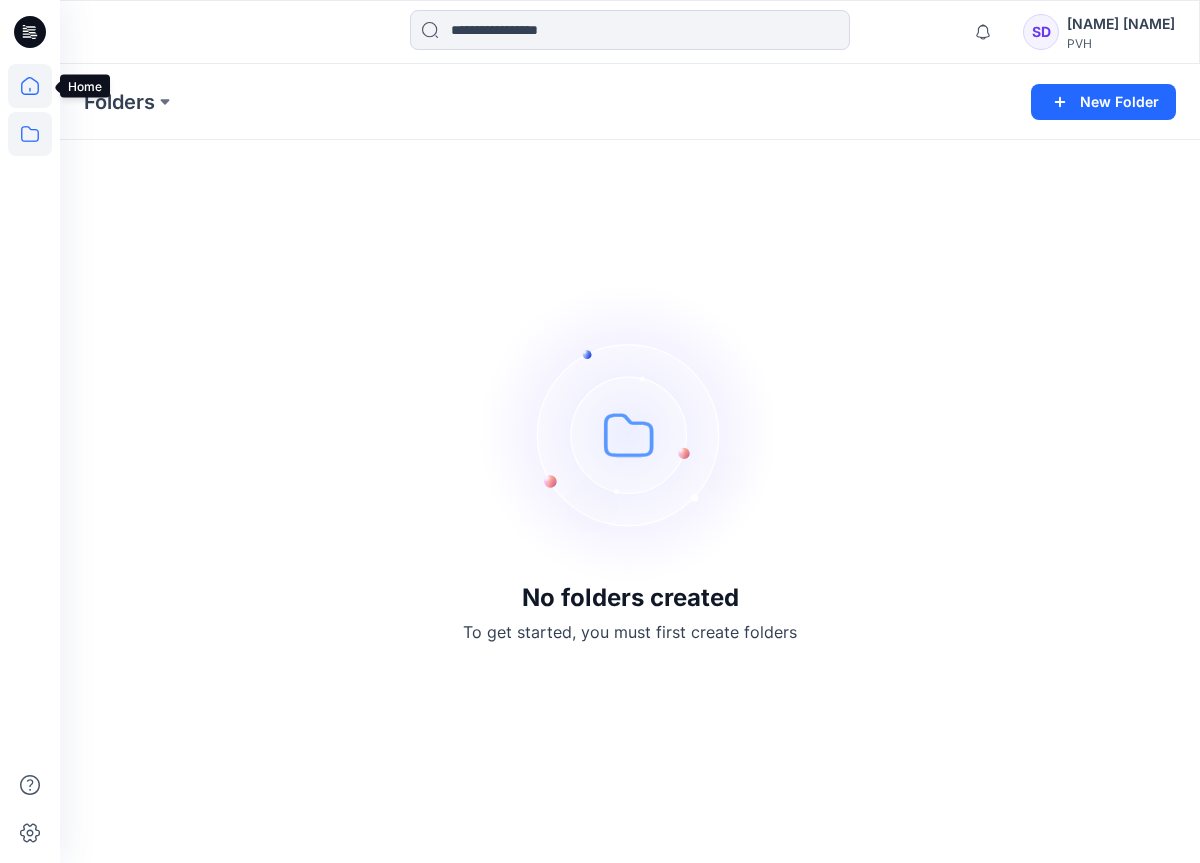 click 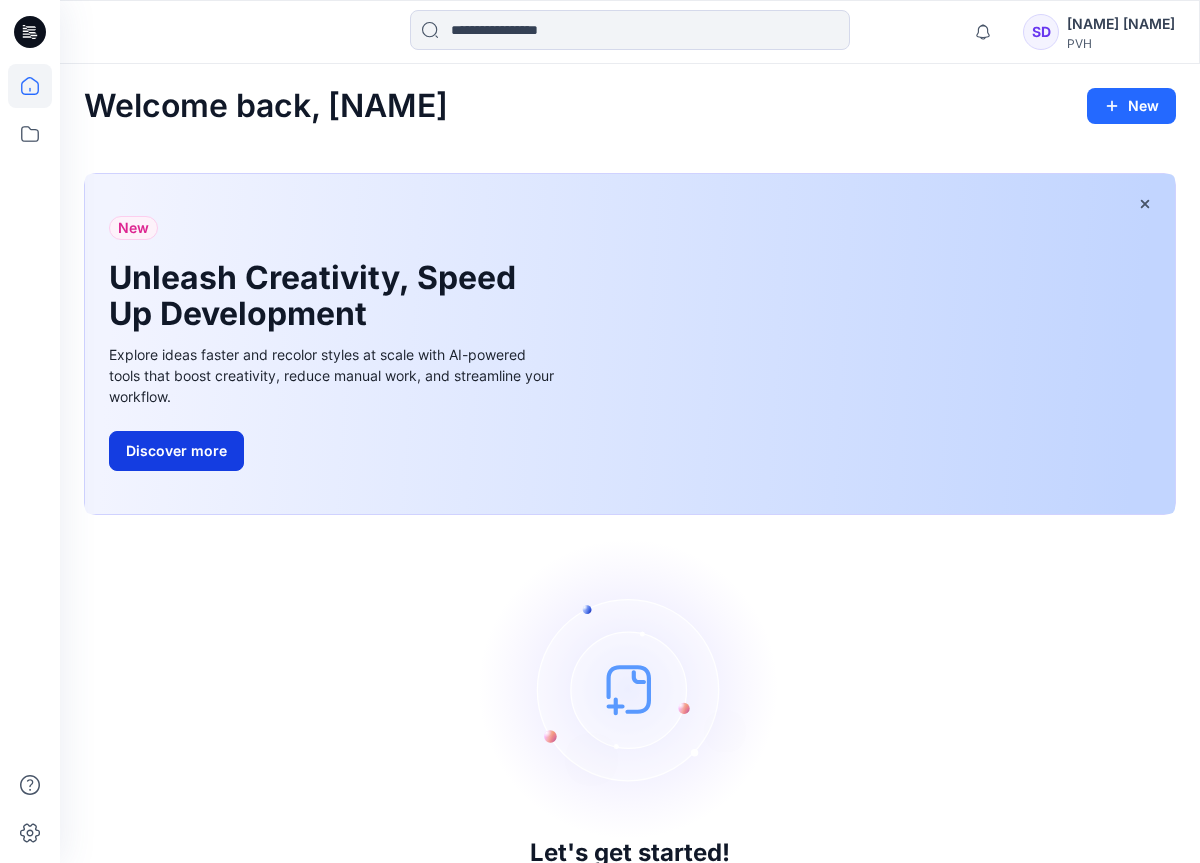 scroll, scrollTop: 59, scrollLeft: 0, axis: vertical 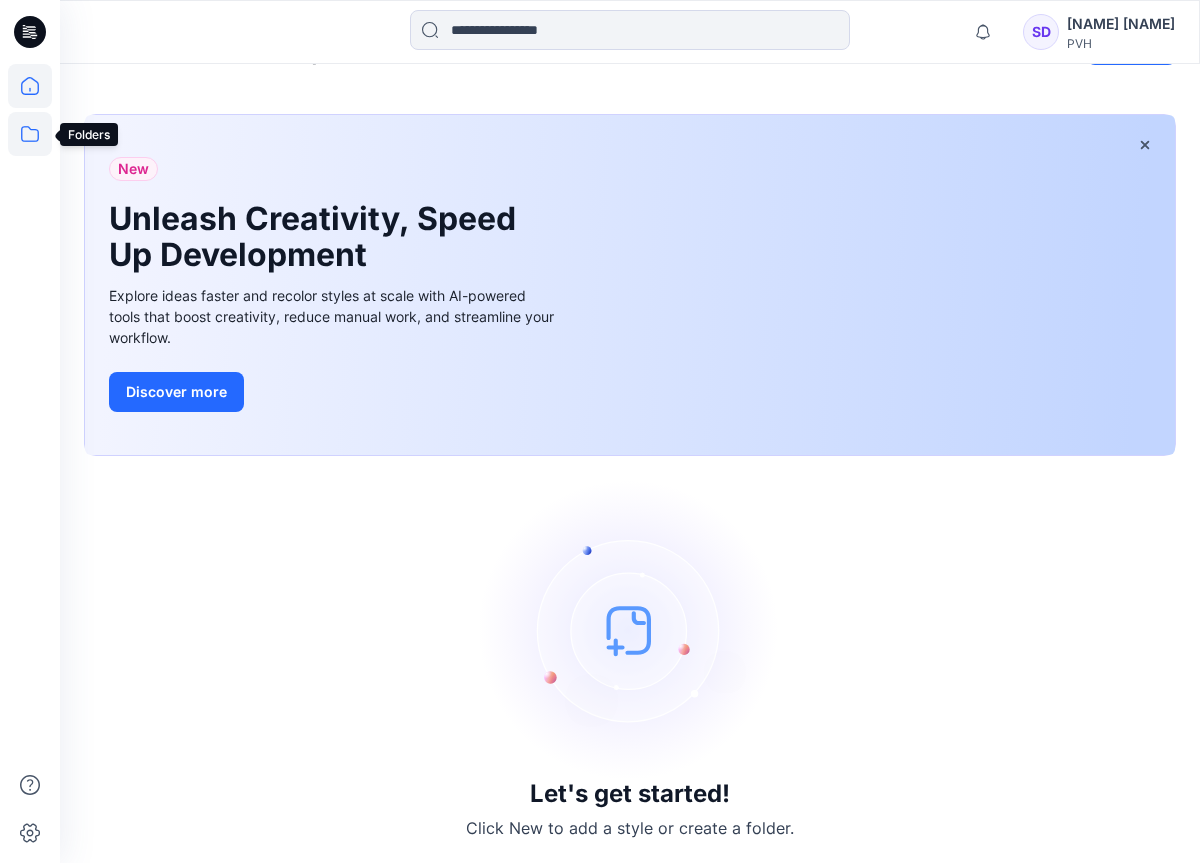 click 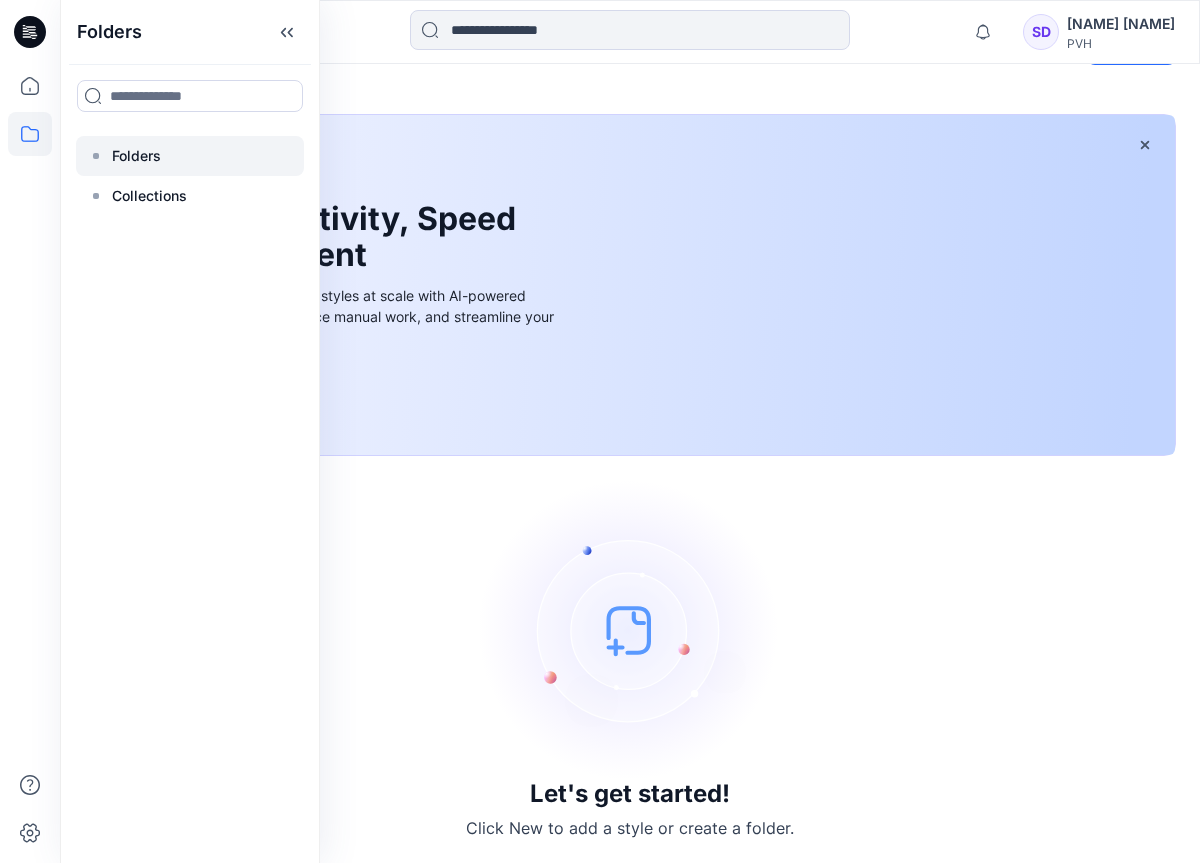 click at bounding box center (190, 156) 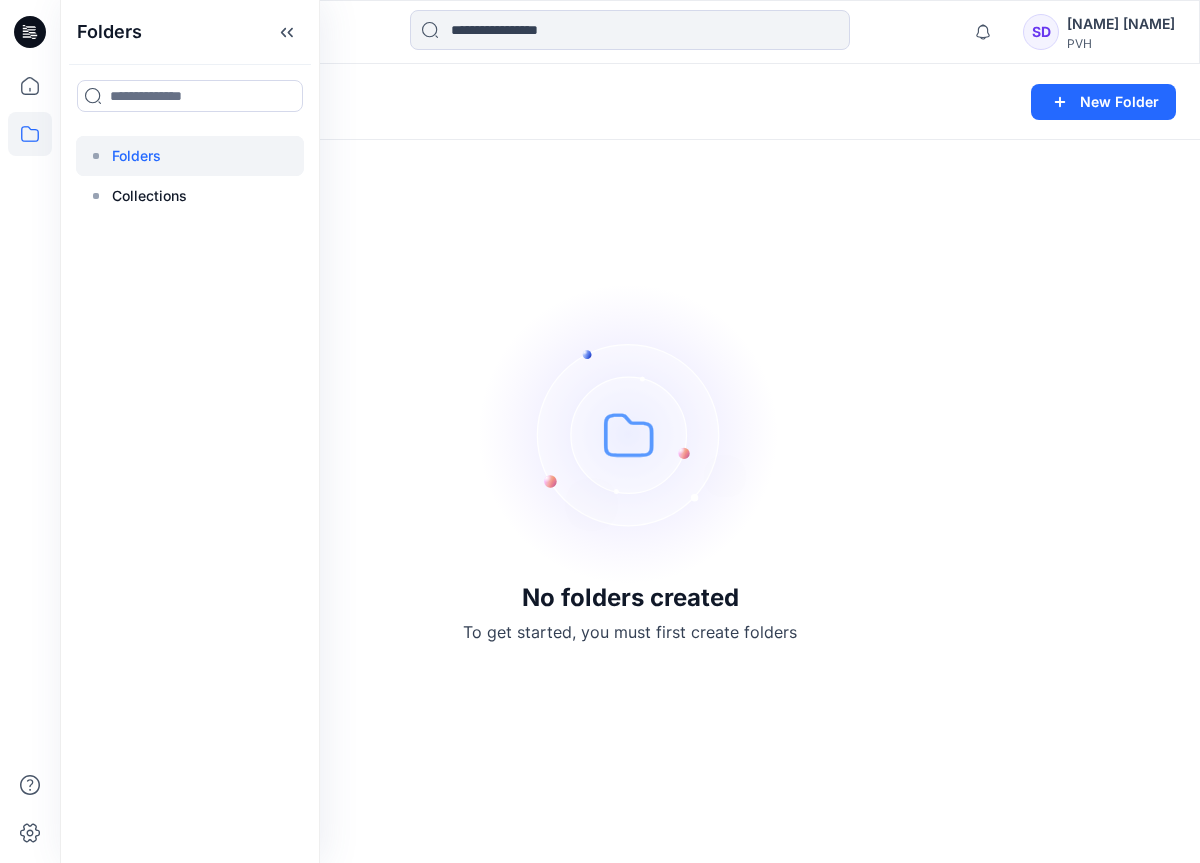 scroll, scrollTop: 0, scrollLeft: 0, axis: both 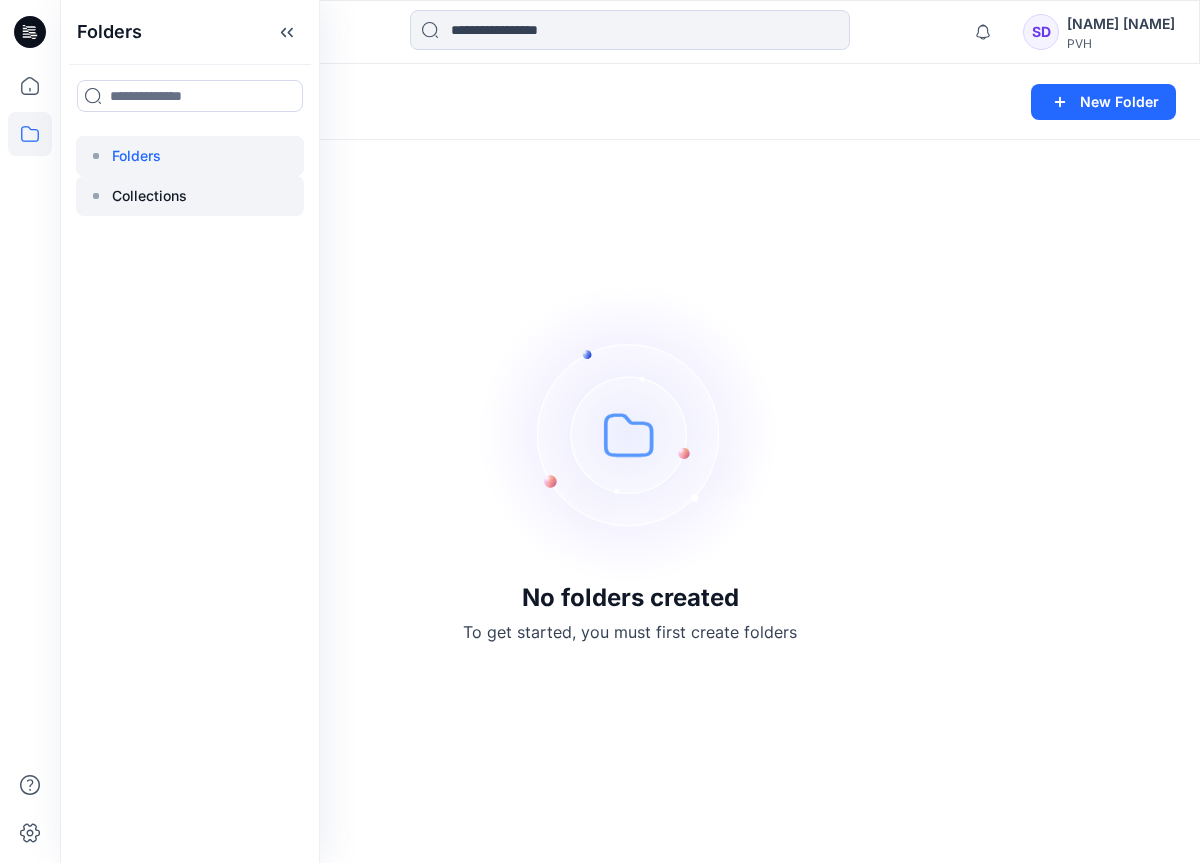 click on "Collections" at bounding box center (149, 196) 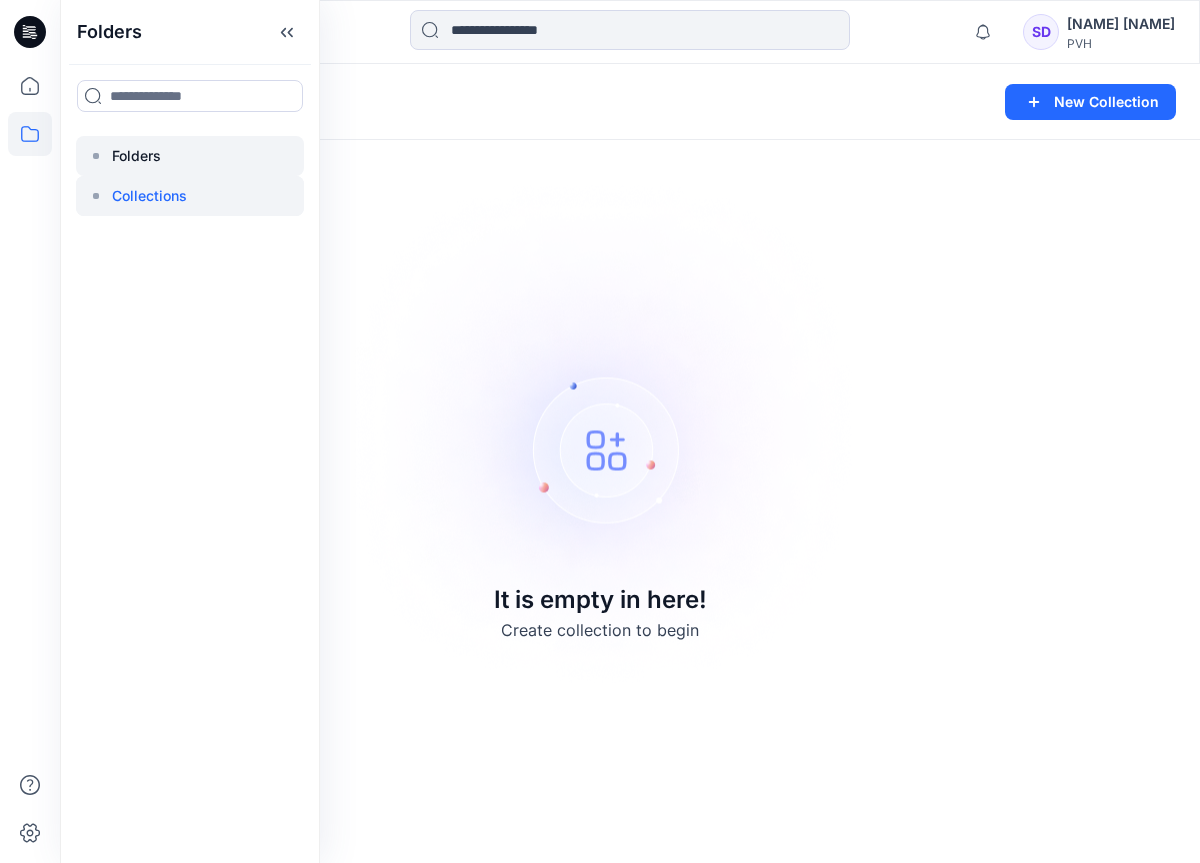 click on "Folders" at bounding box center (136, 156) 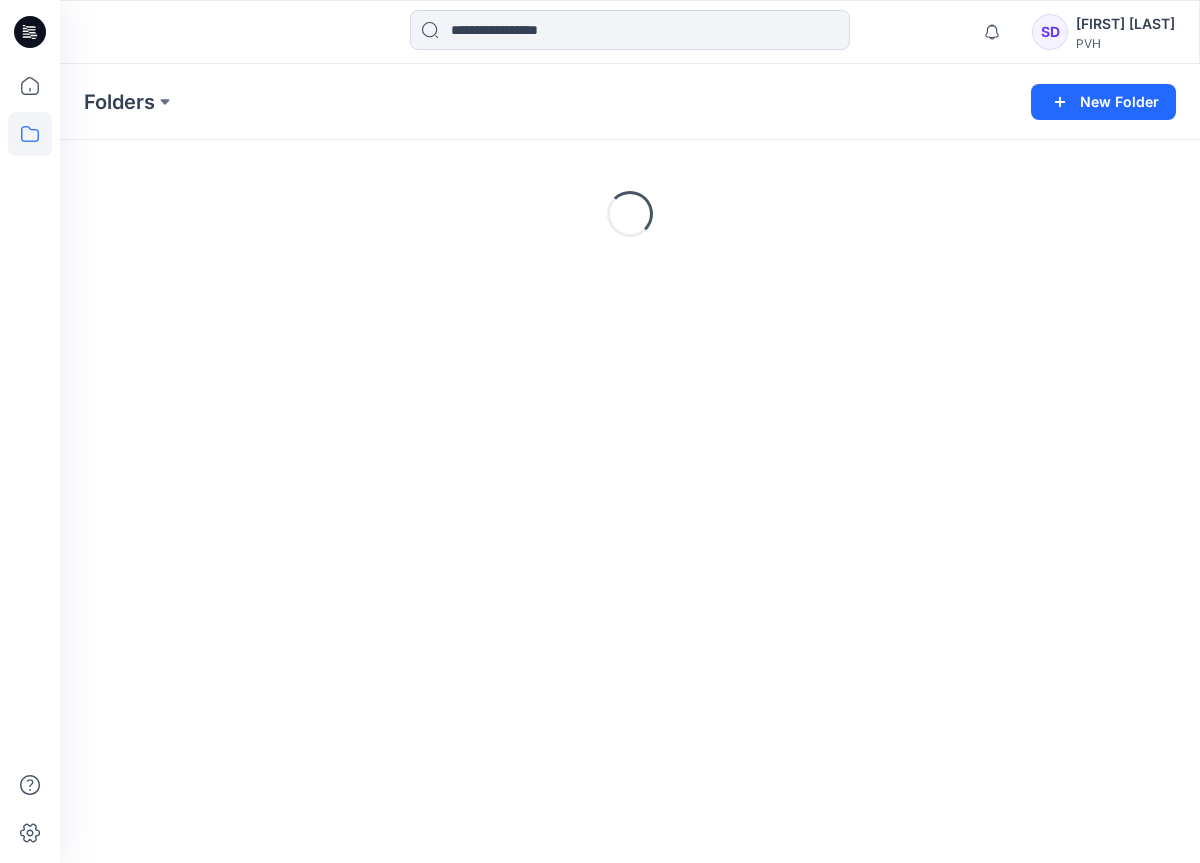 scroll, scrollTop: 0, scrollLeft: 0, axis: both 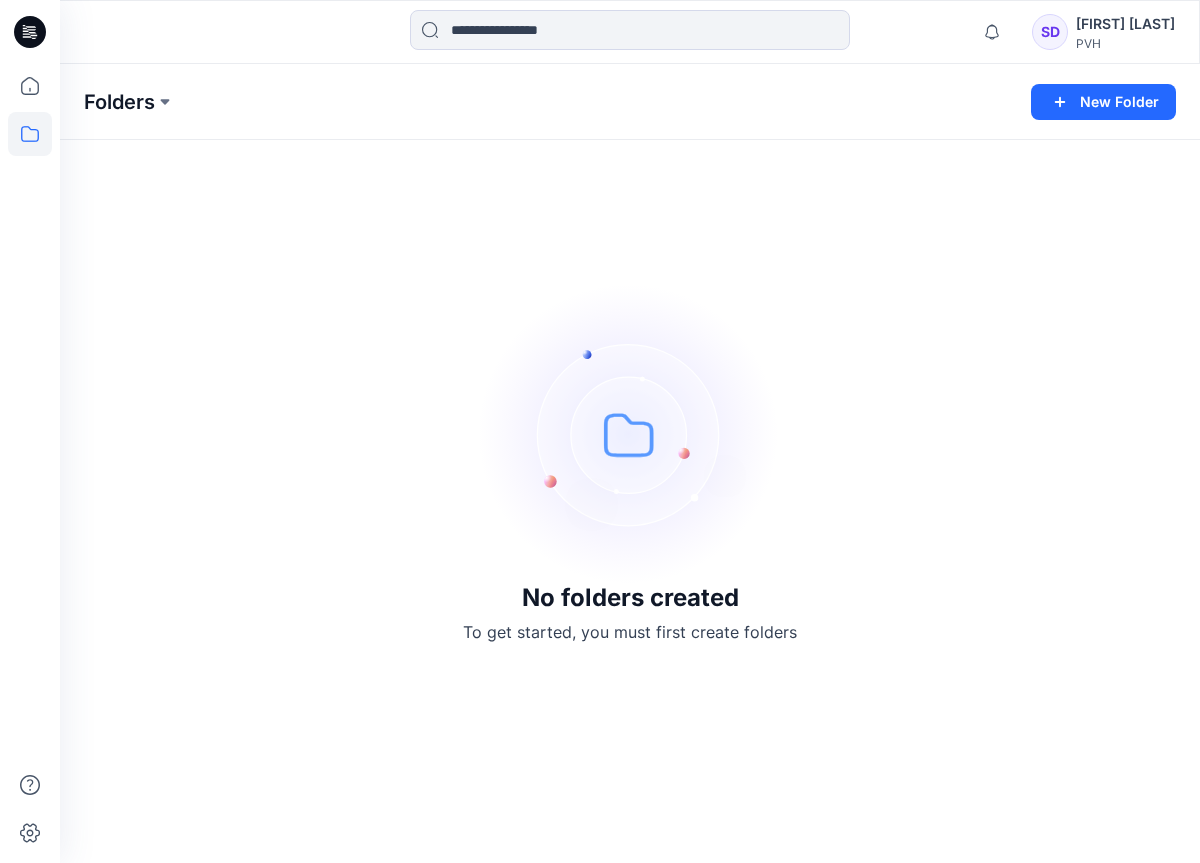 click on "Folders" at bounding box center (119, 102) 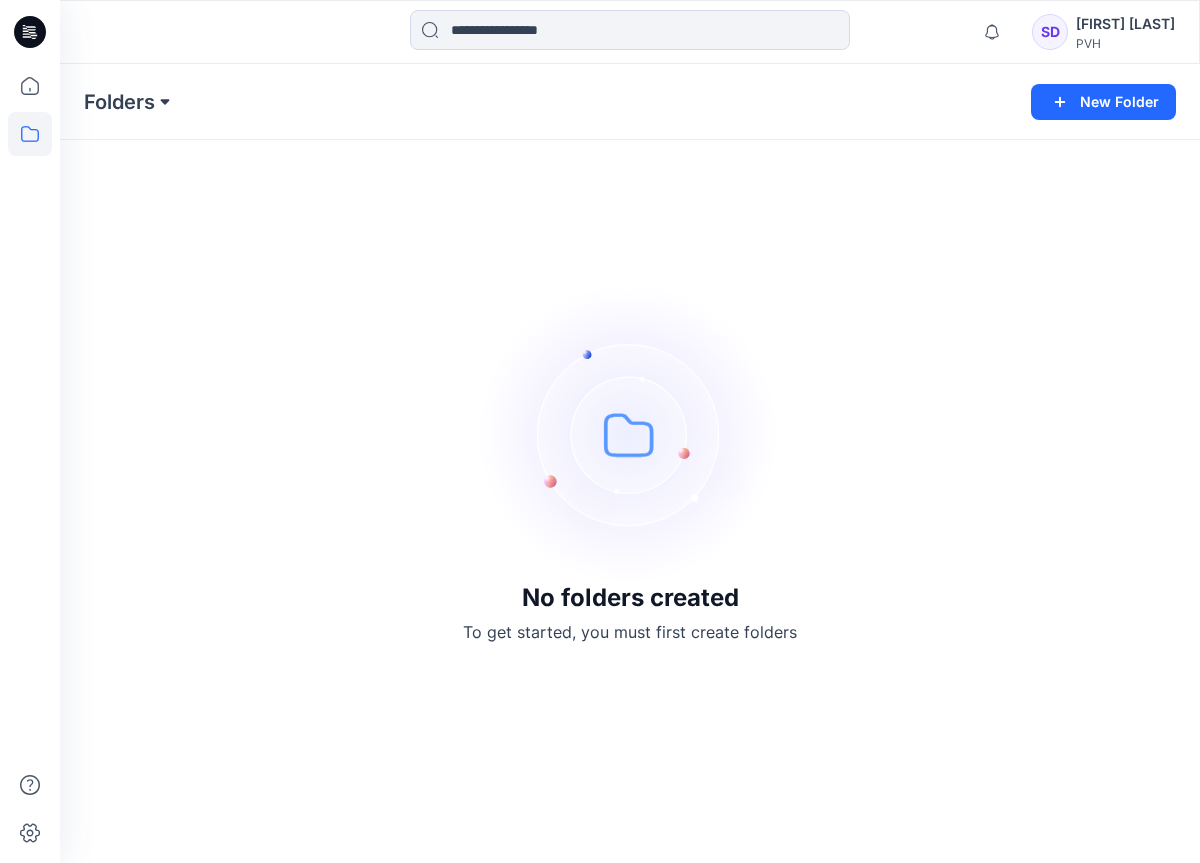 click at bounding box center [165, 102] 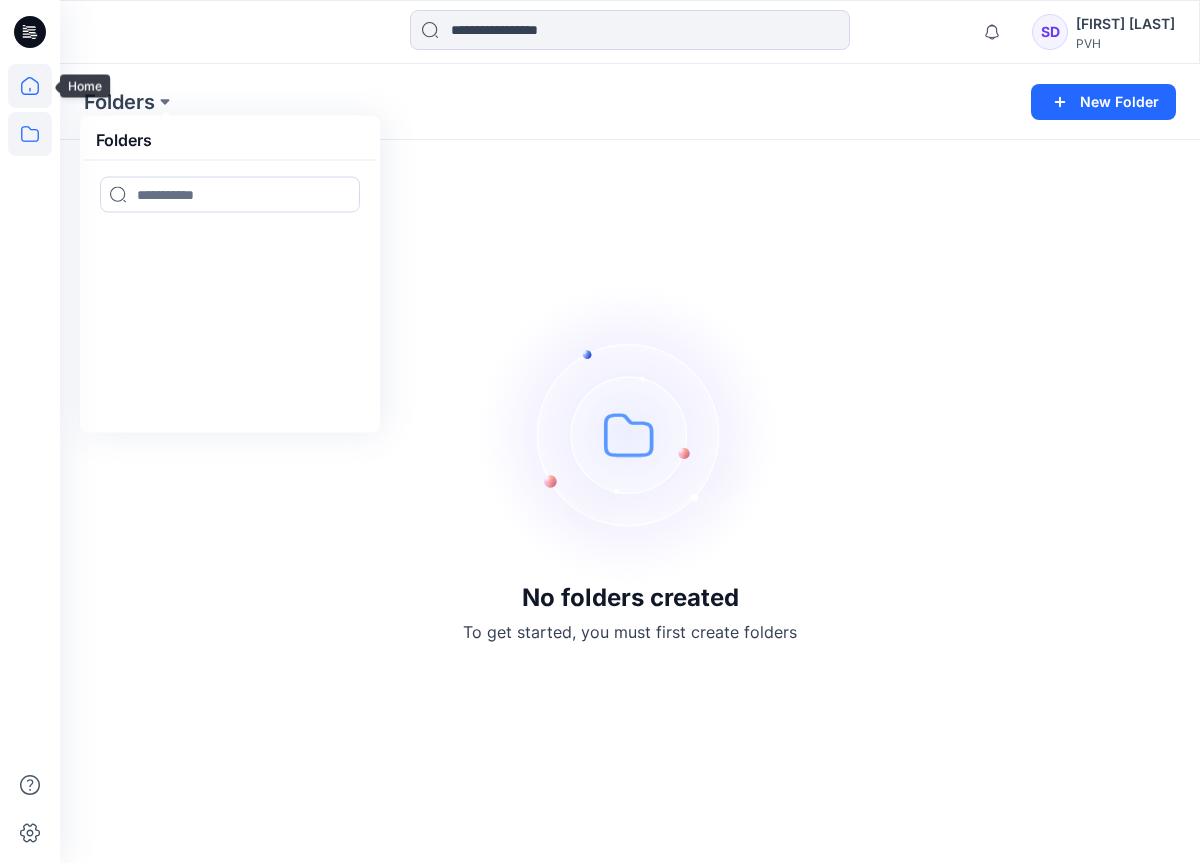 click 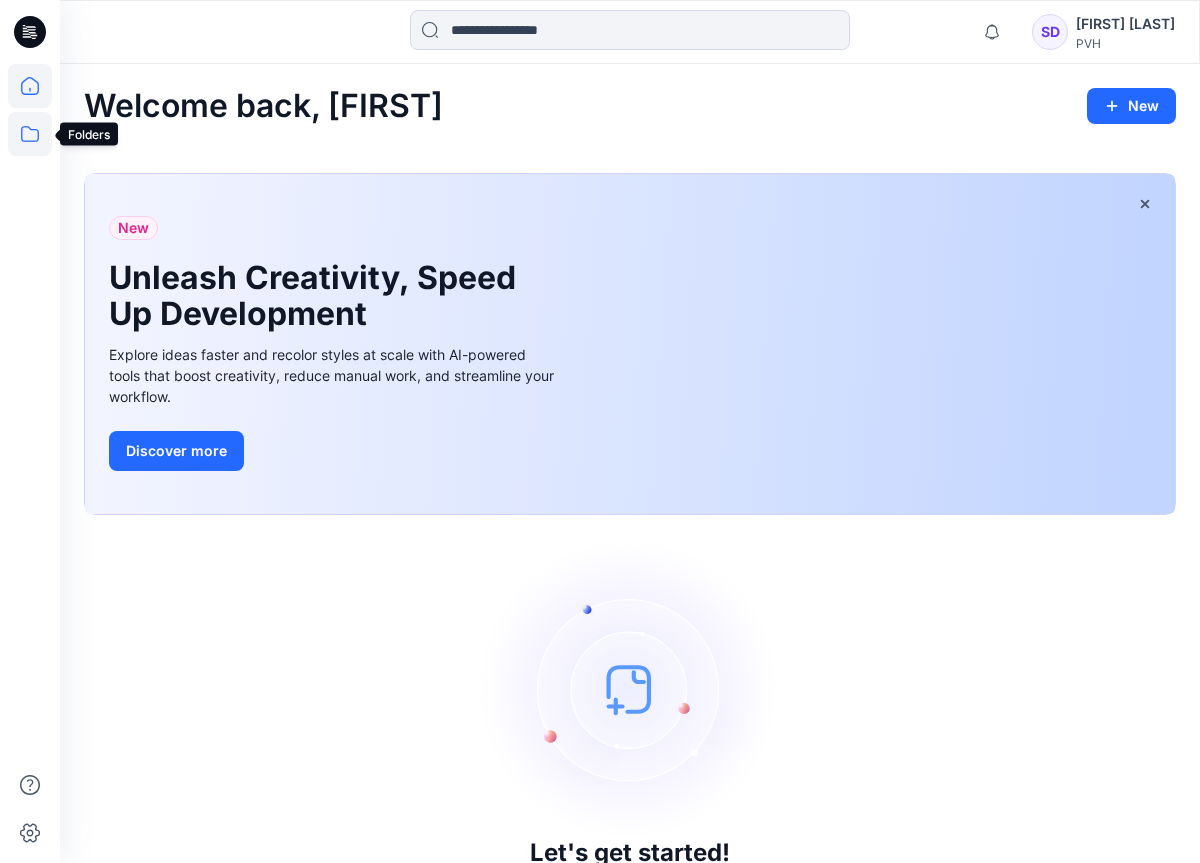 click 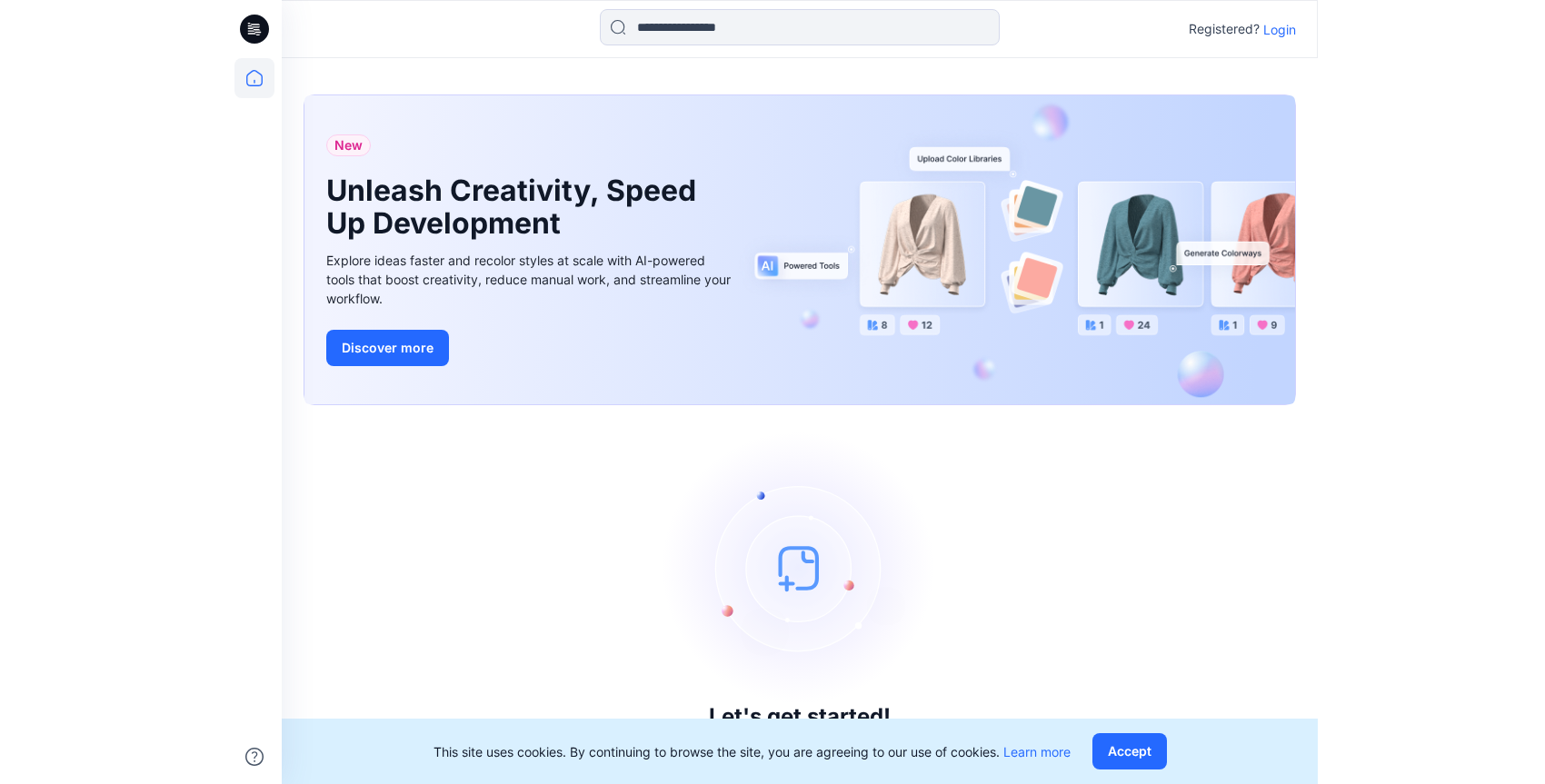 scroll, scrollTop: 0, scrollLeft: 0, axis: both 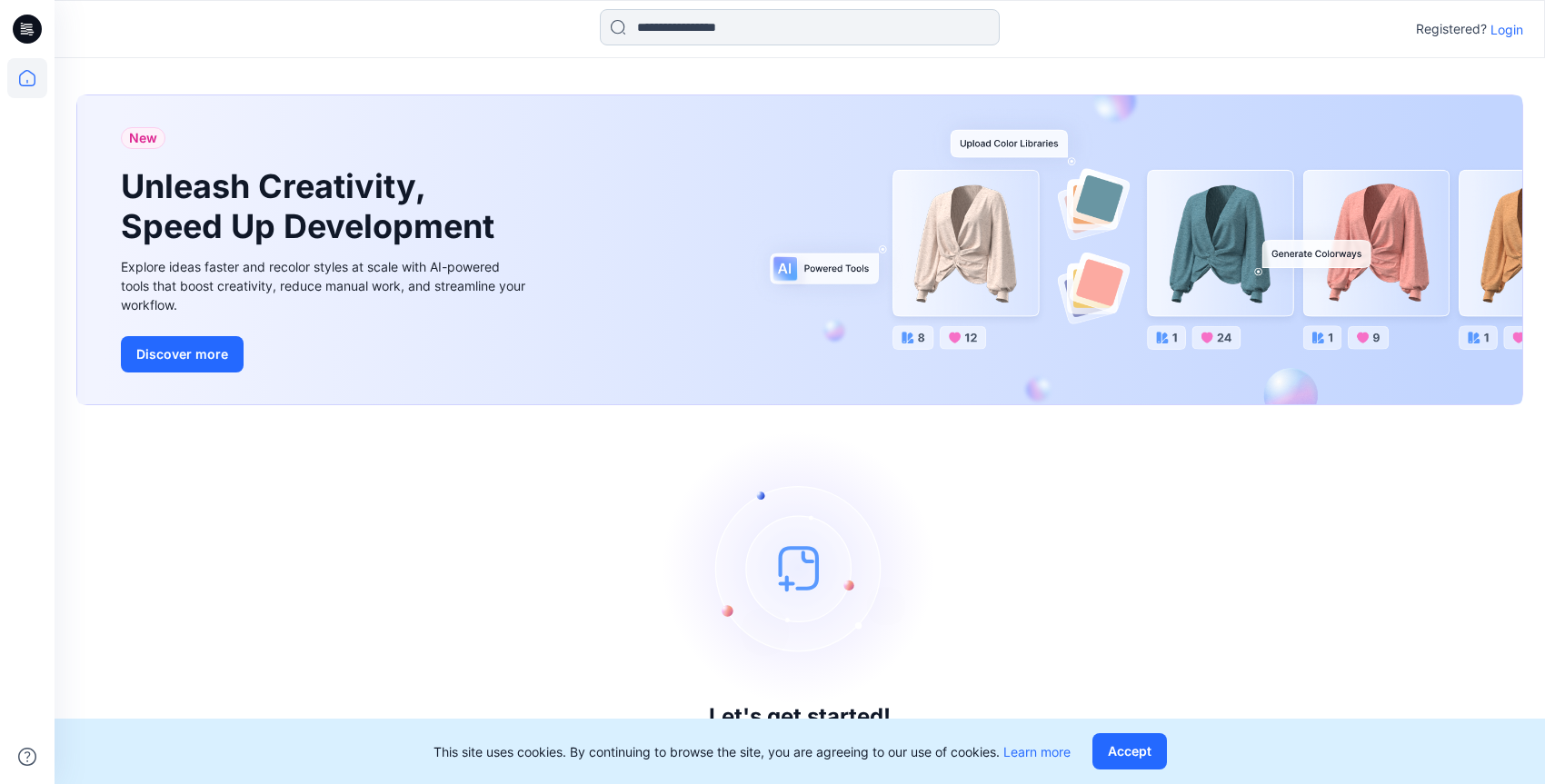 click at bounding box center [800, 27] 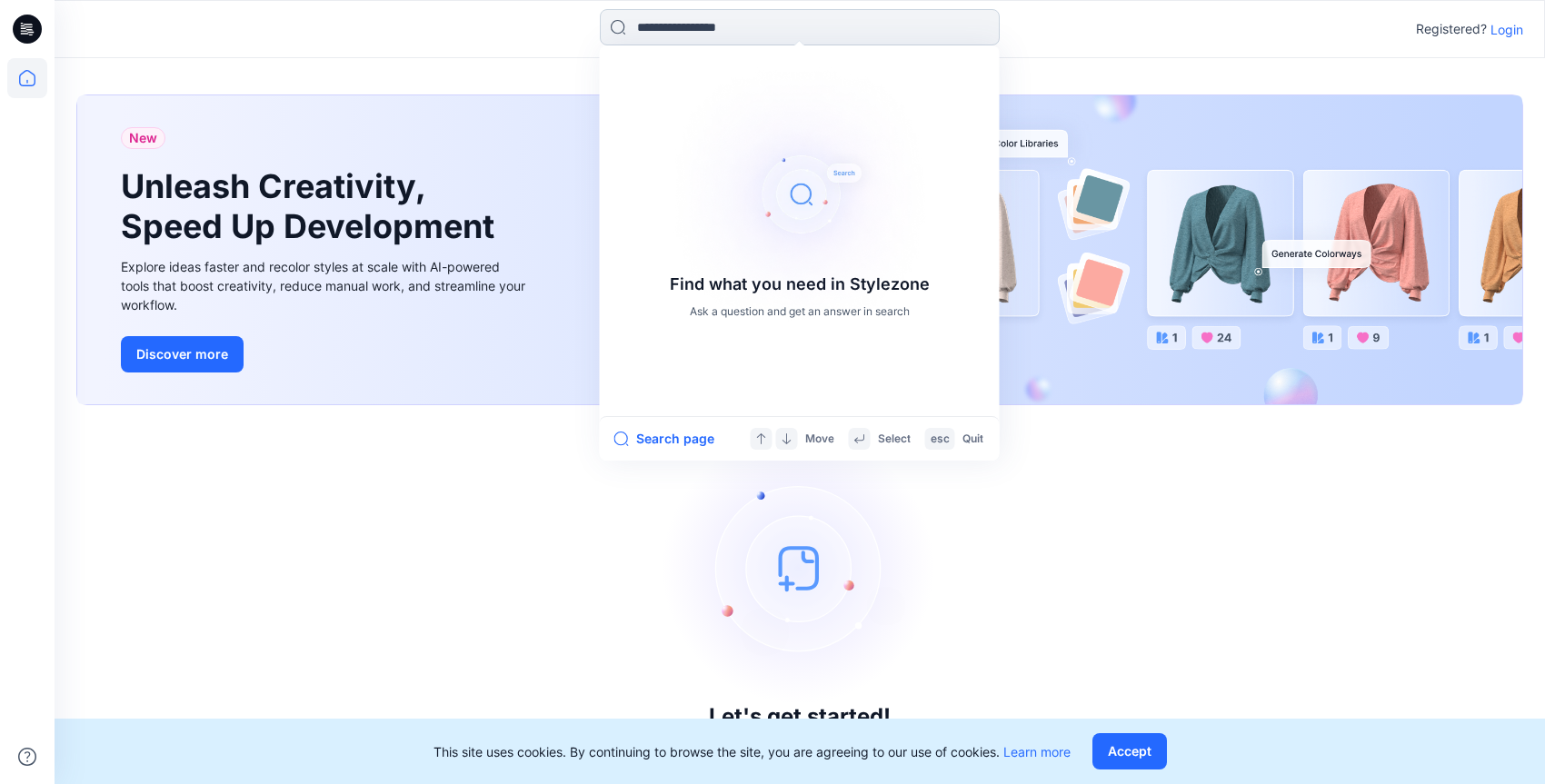 paste on "**********" 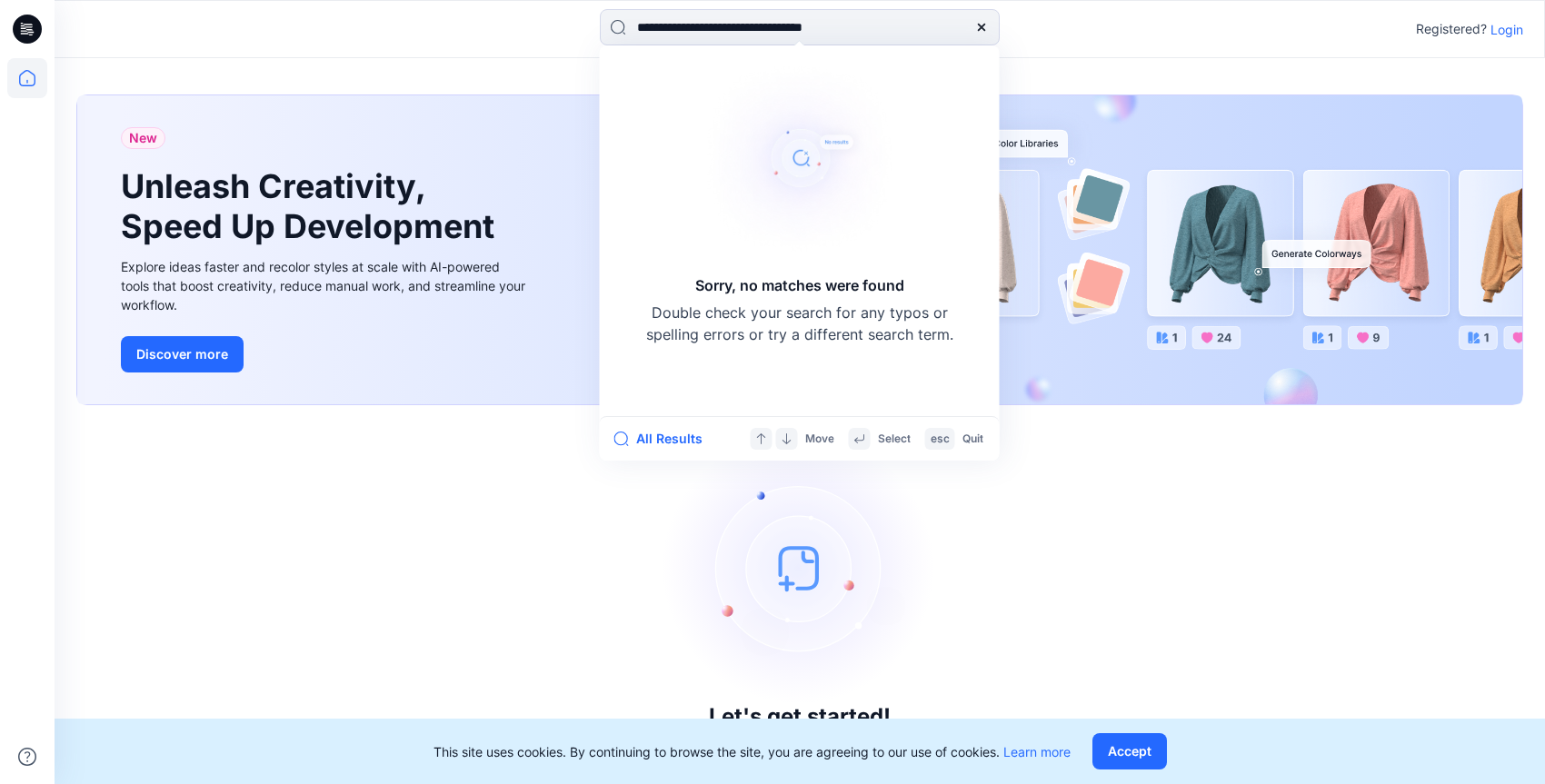 type on "**********" 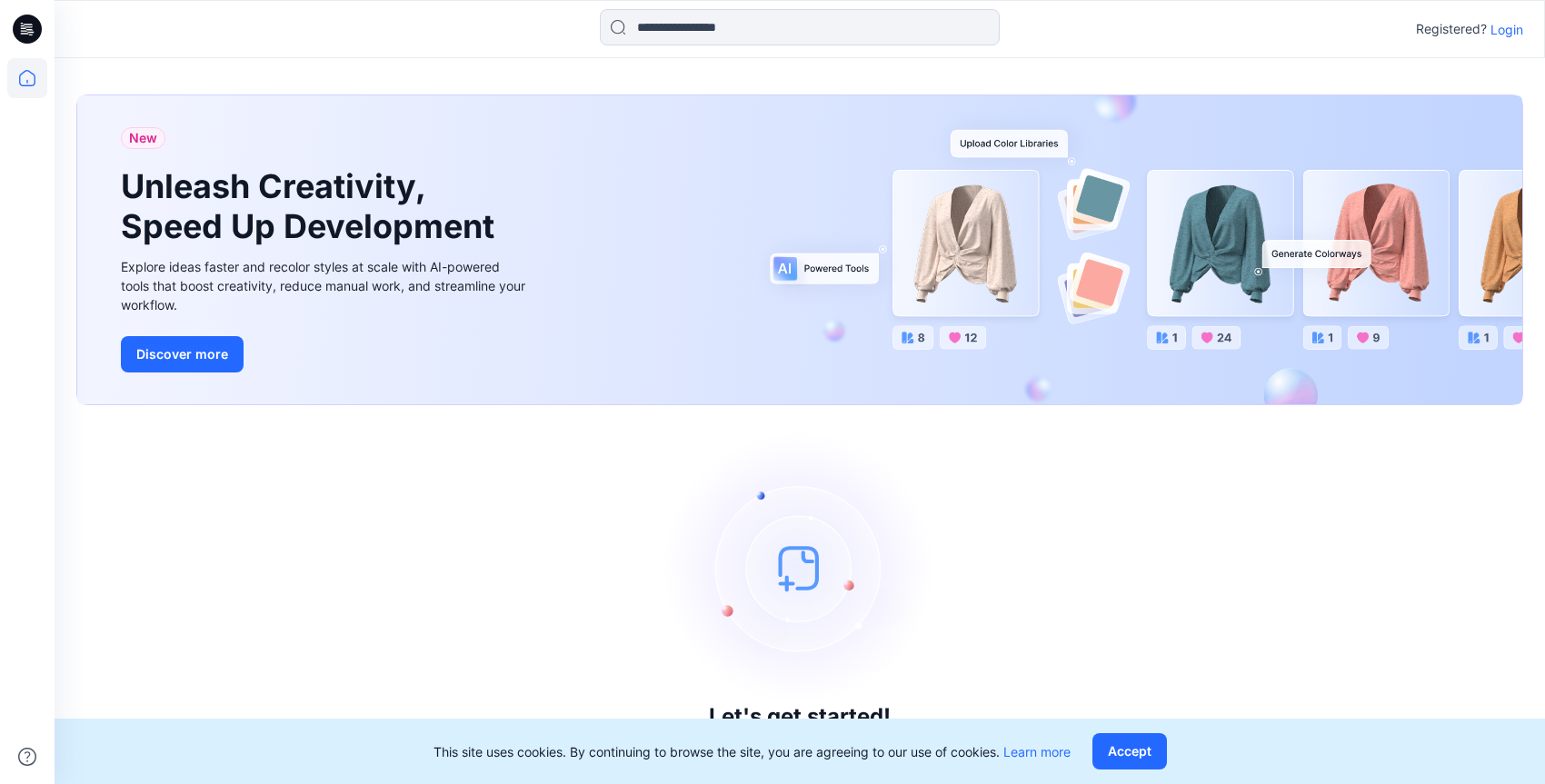 scroll, scrollTop: 0, scrollLeft: 0, axis: both 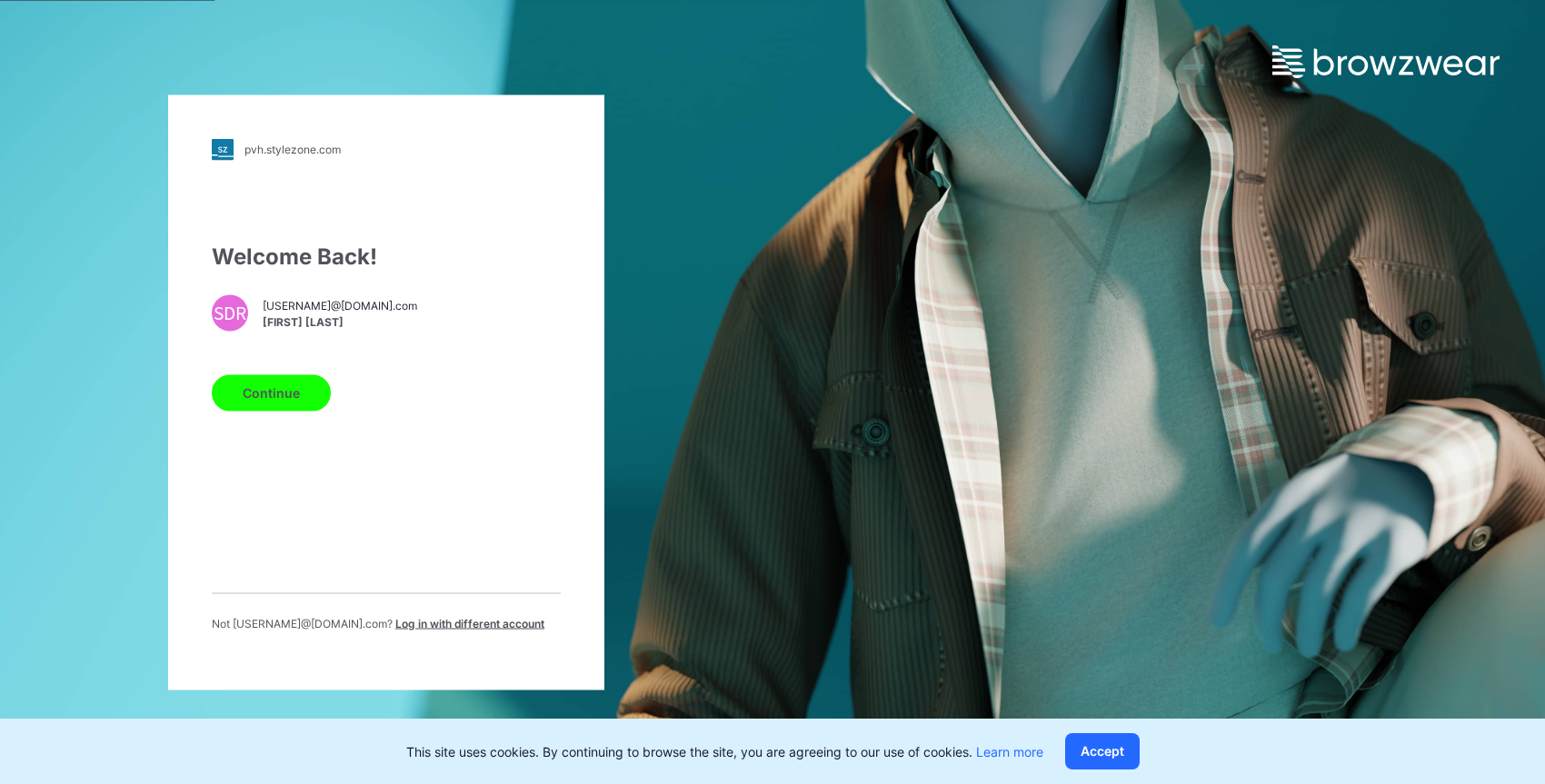 click on "Continue" at bounding box center (271, 392) 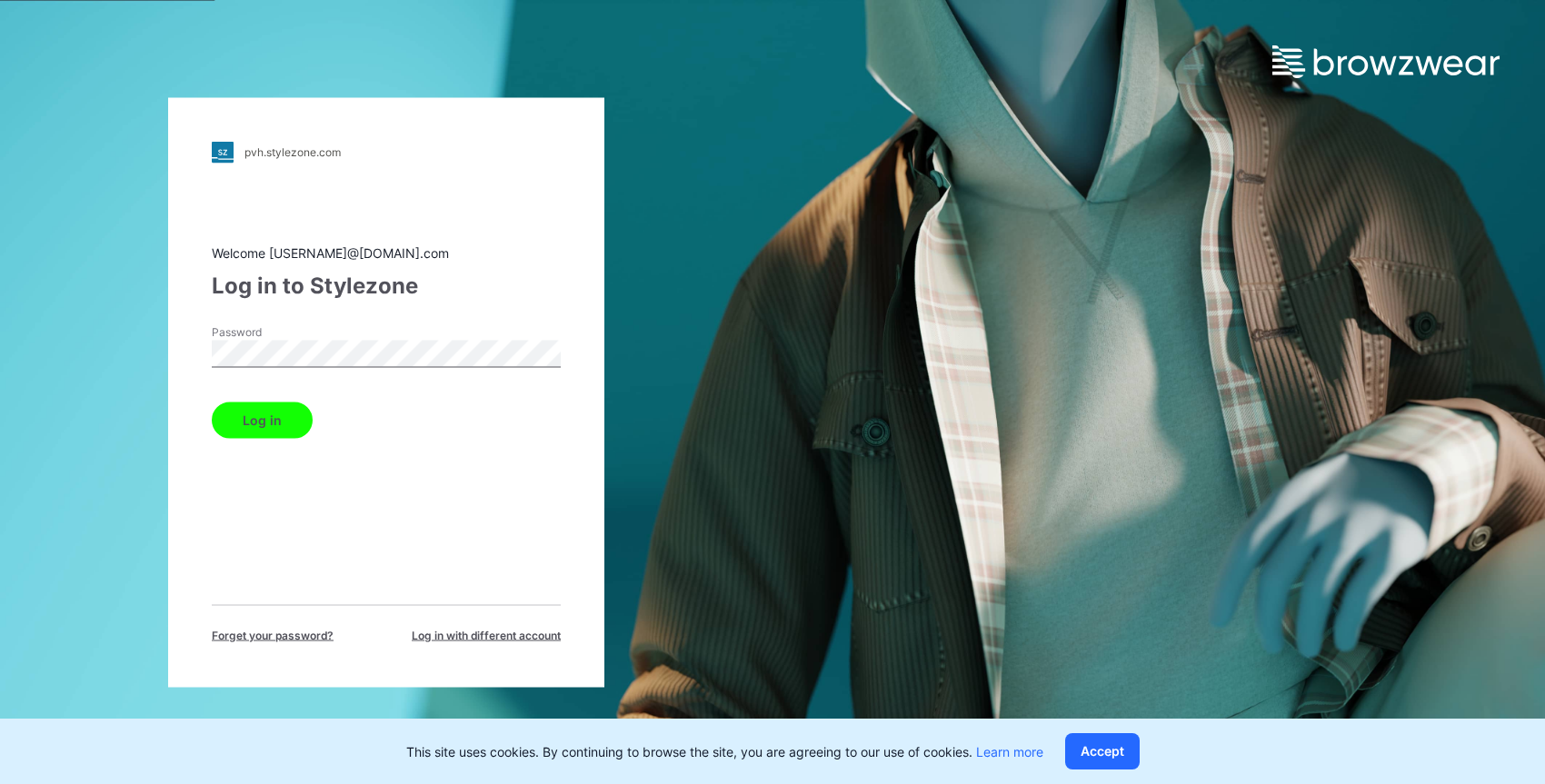 click on "Log in" at bounding box center (262, 420) 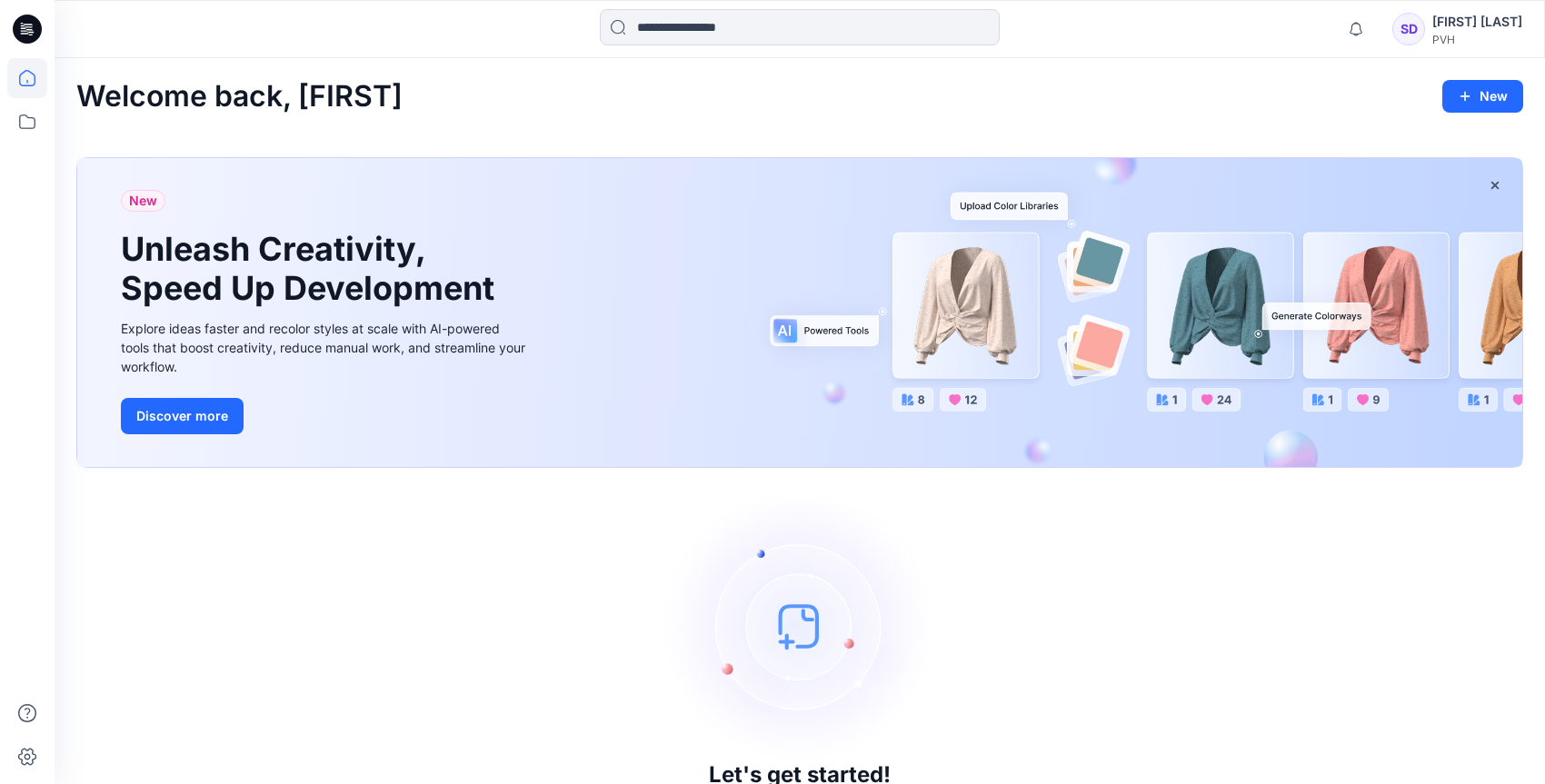 click 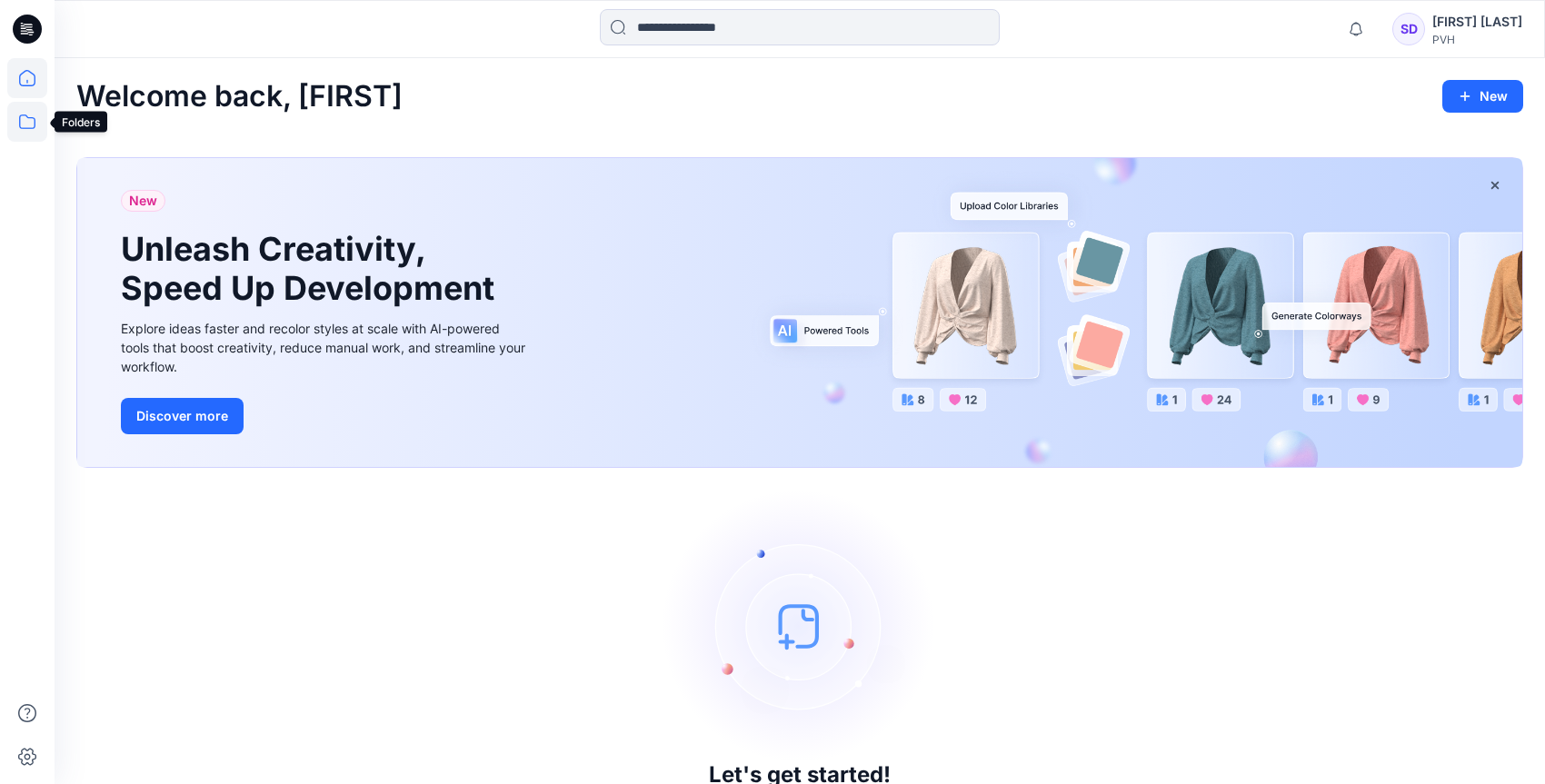click 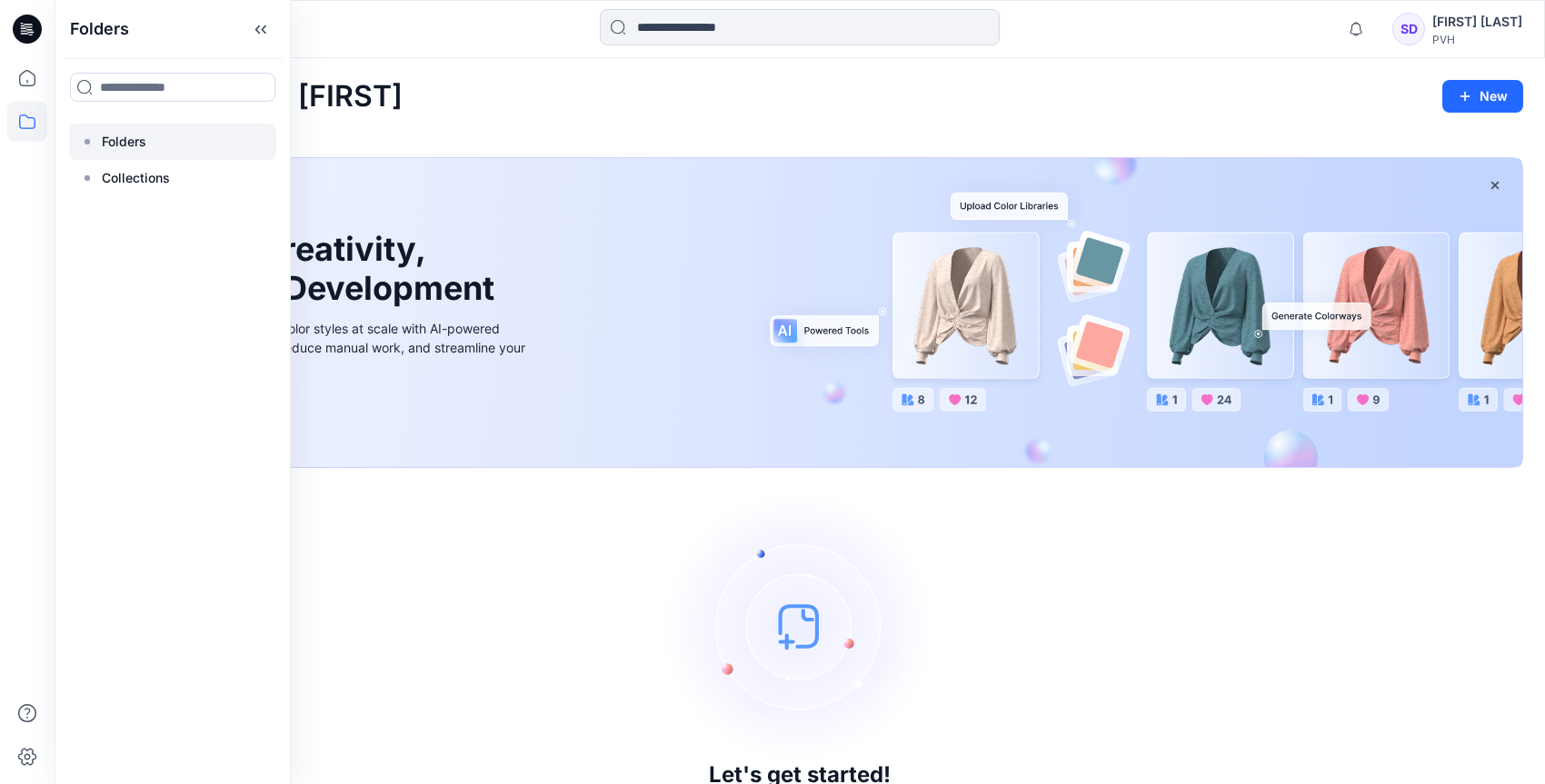 click on "Folders" at bounding box center (124, 142) 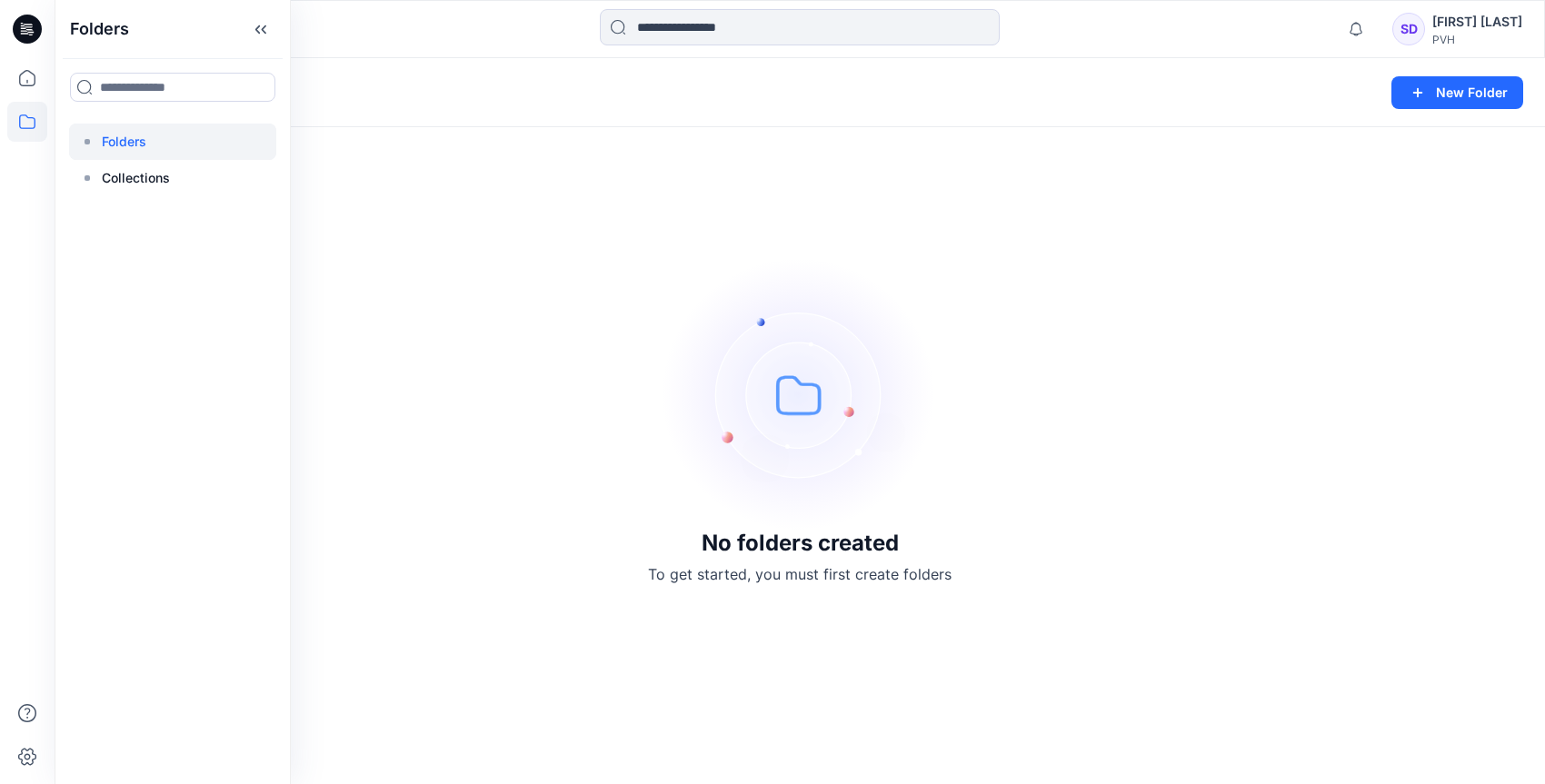 click at bounding box center (800, 394) 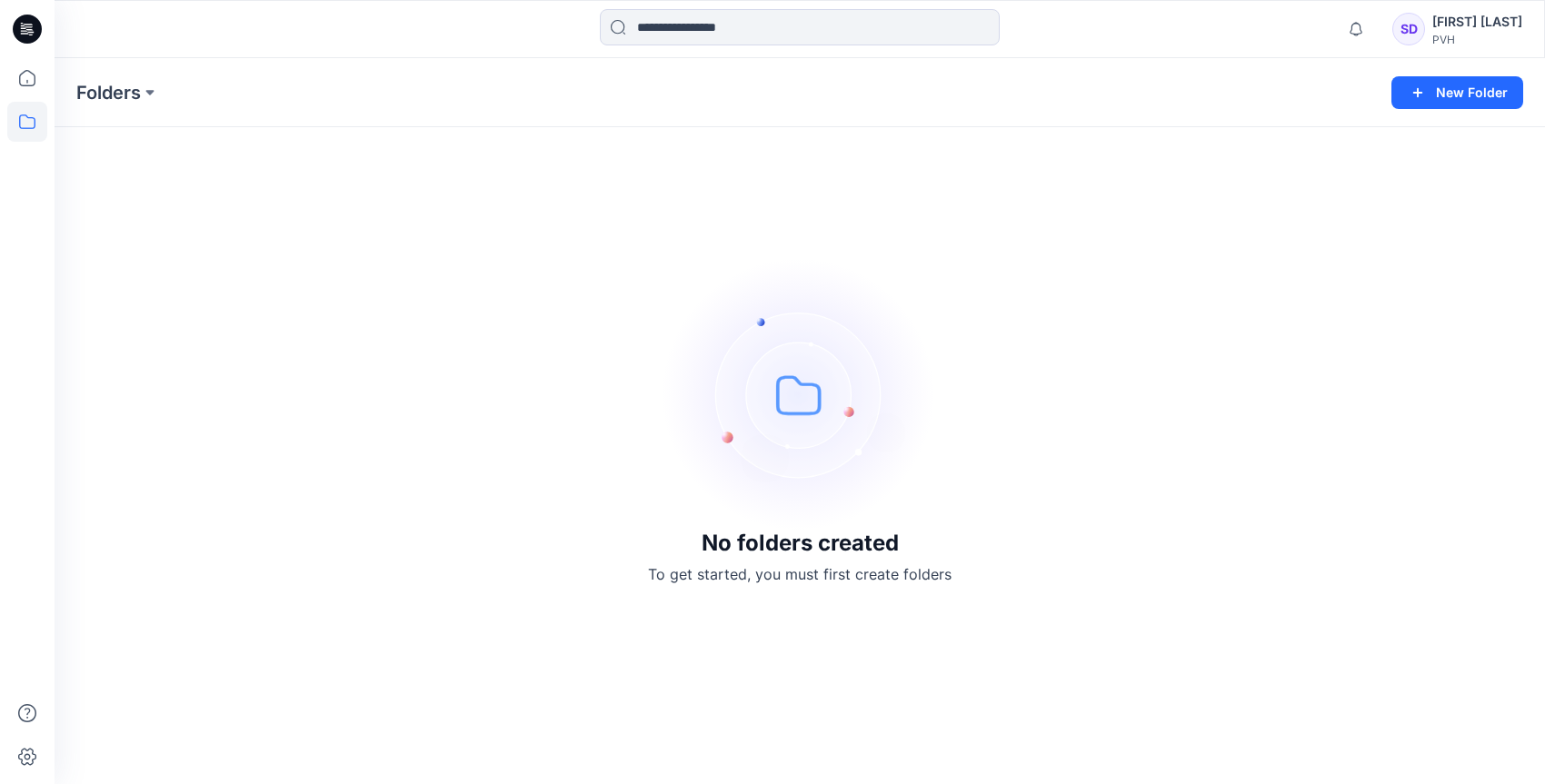 drag, startPoint x: 646, startPoint y: 559, endPoint x: 1022, endPoint y: 562, distance: 376.01197 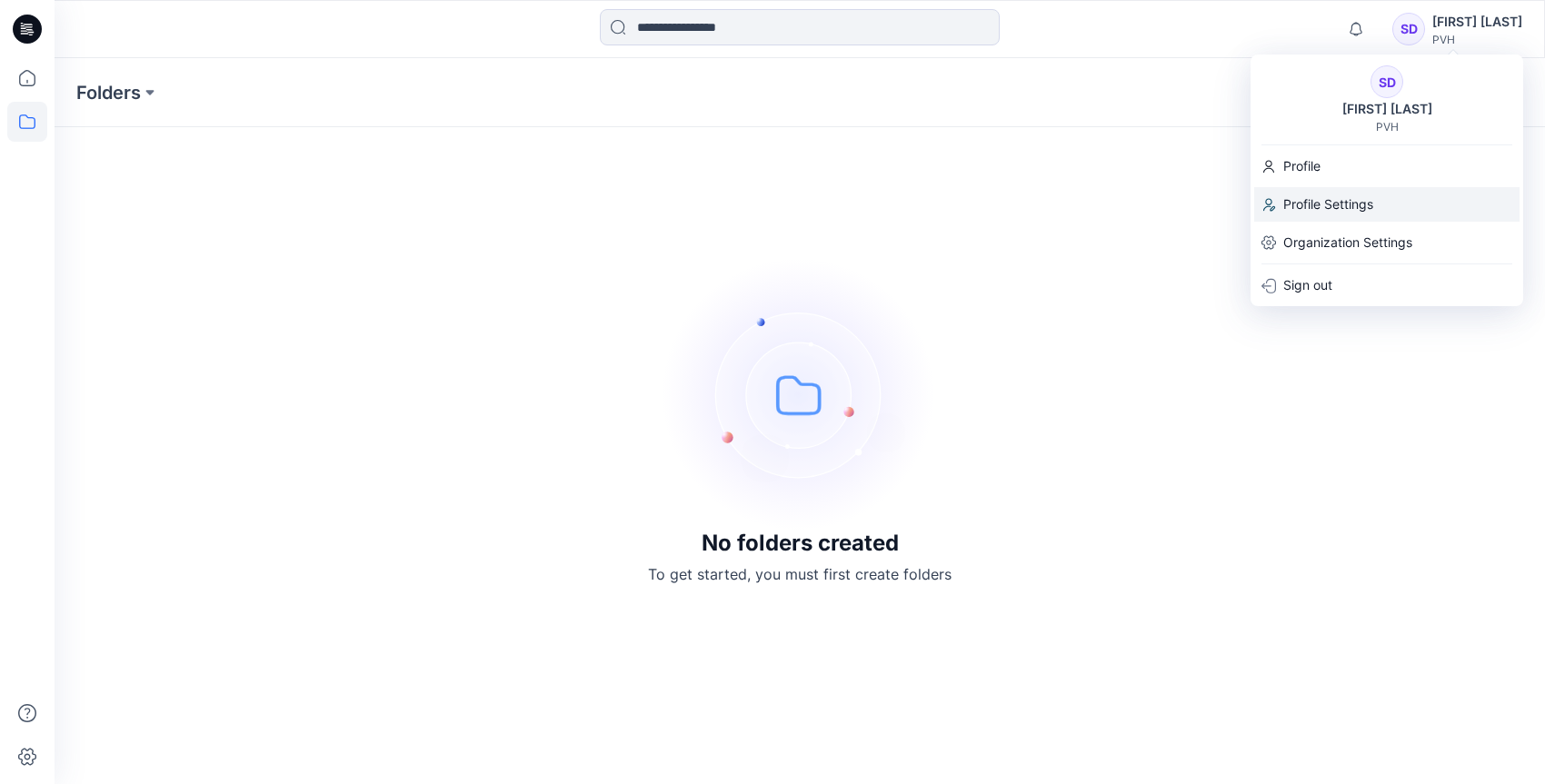 click on "Profile Settings" at bounding box center [1328, 204] 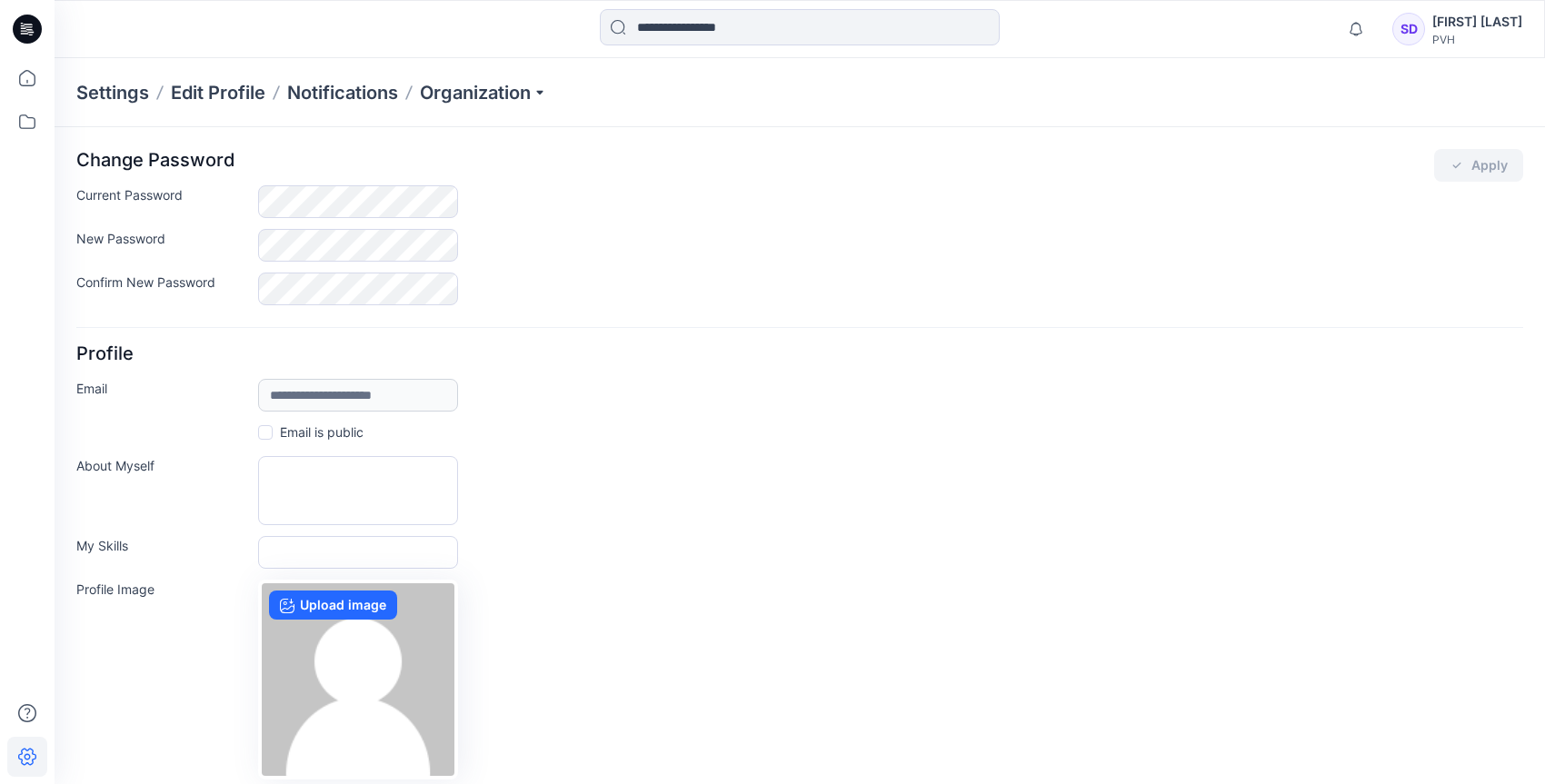 click on "[FIRST] [LAST]" at bounding box center (1477, 22) 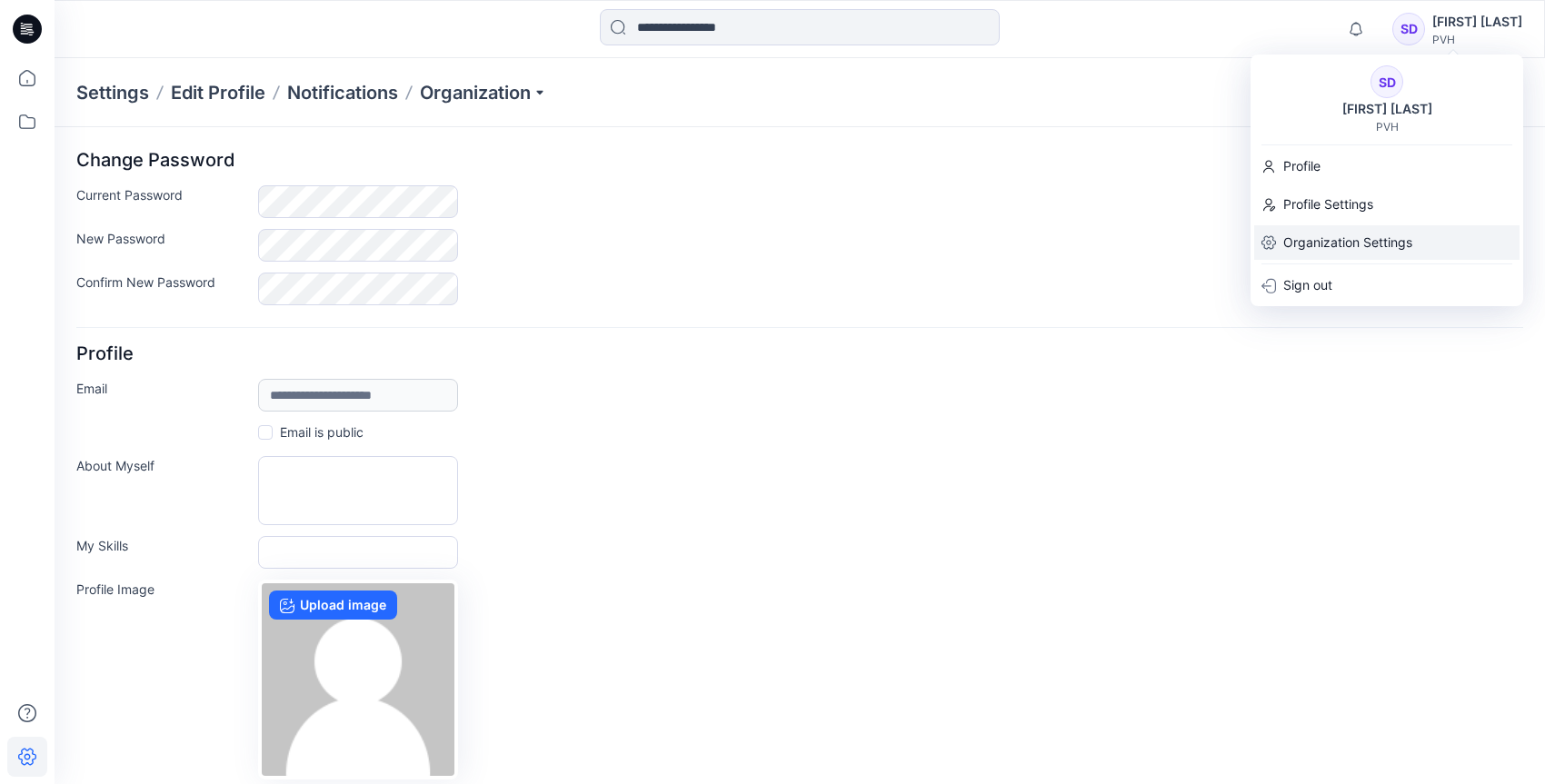 click on "Organization Settings" at bounding box center (1348, 243) 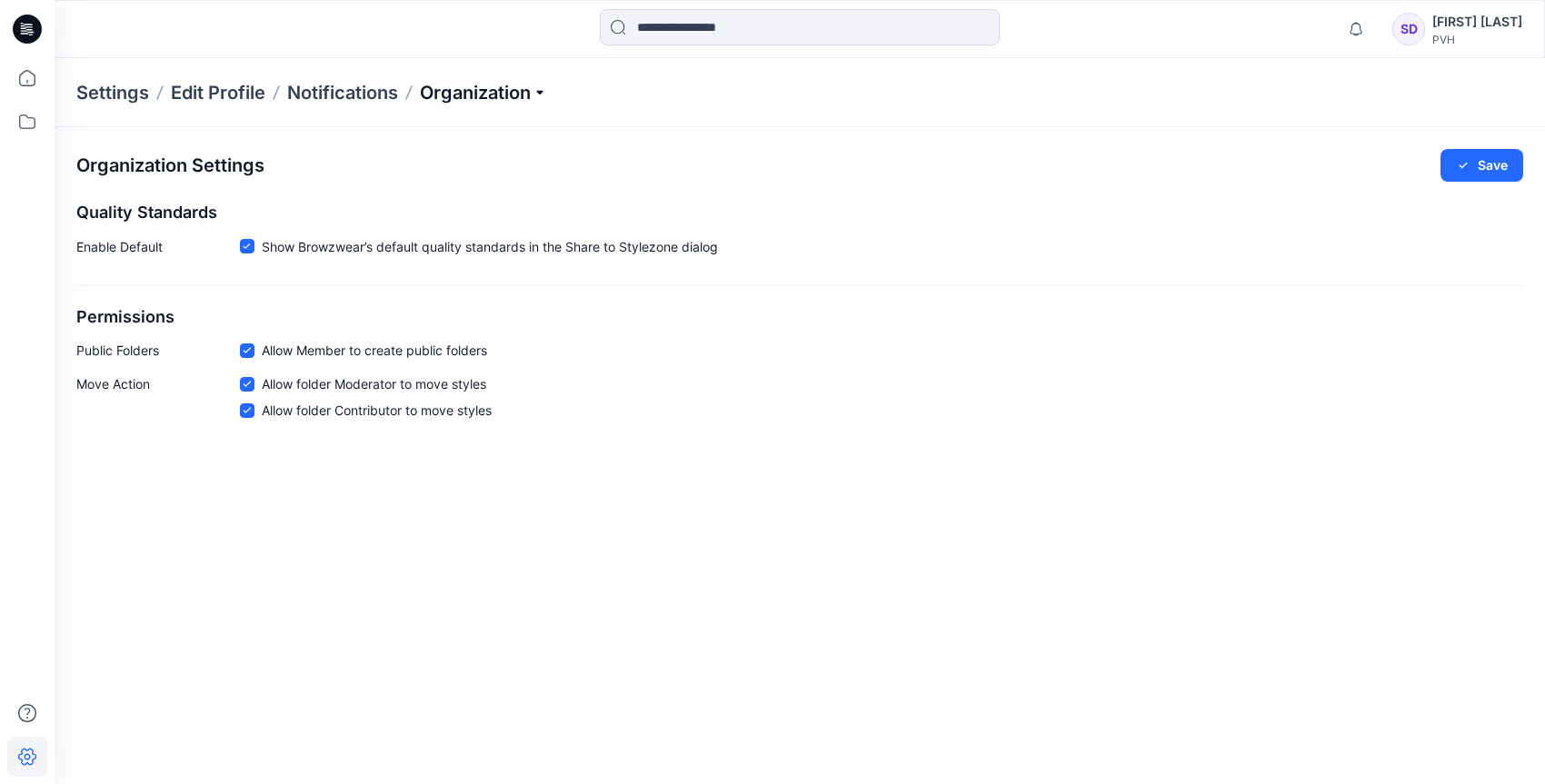 click on "Organization" at bounding box center [483, 93] 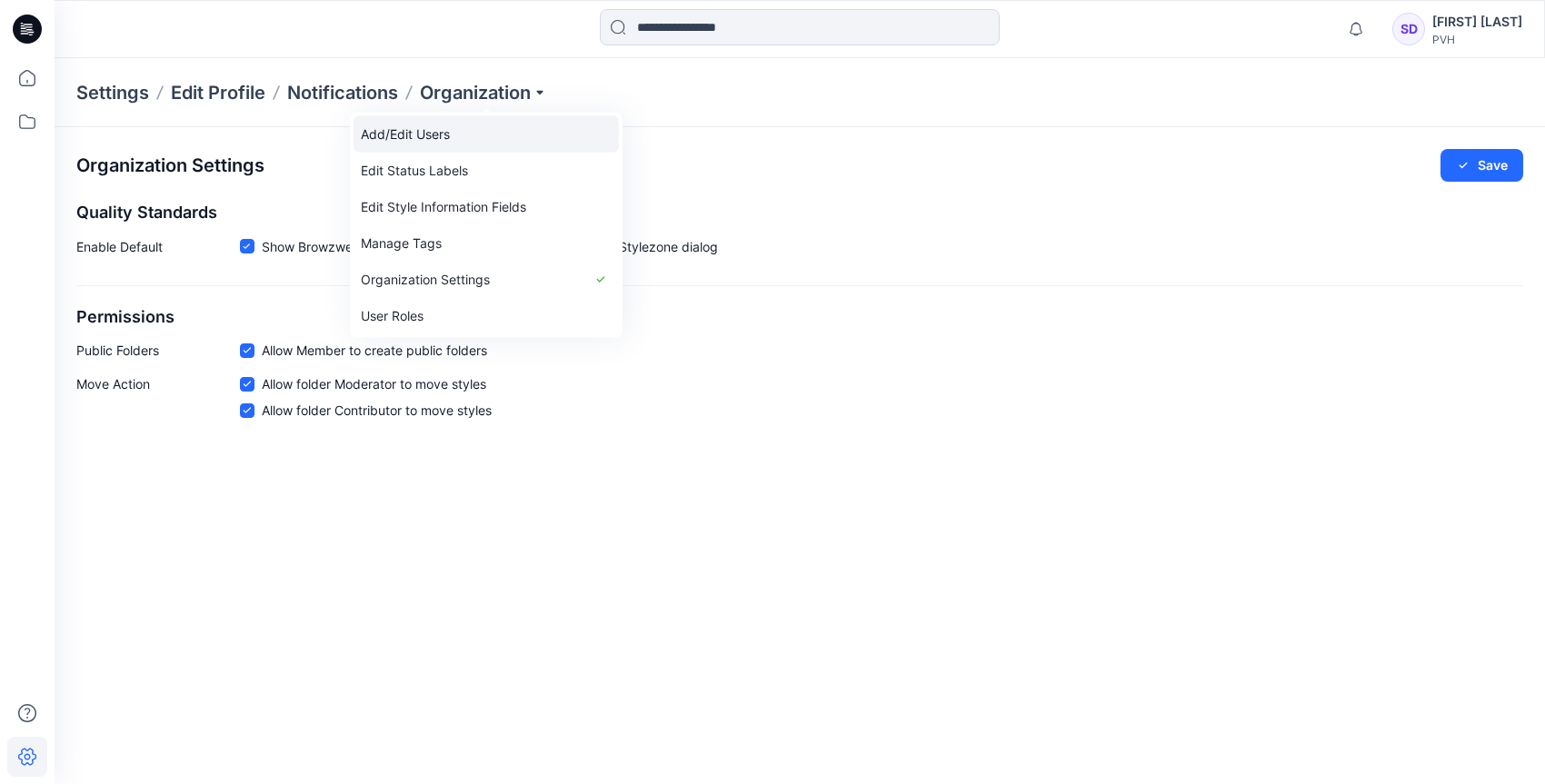 click on "Add/Edit Users" at bounding box center (486, 134) 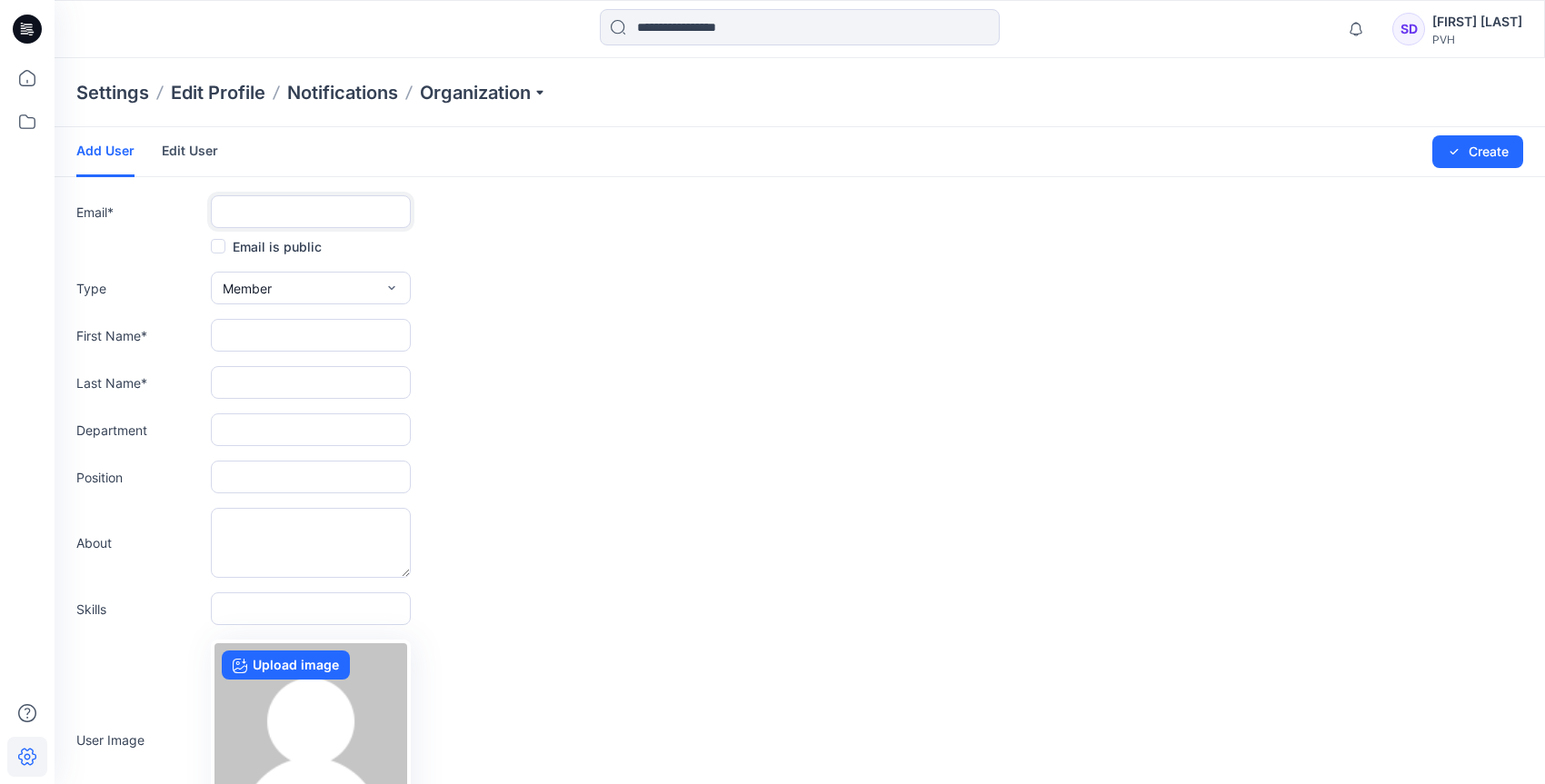 click at bounding box center (311, 212) 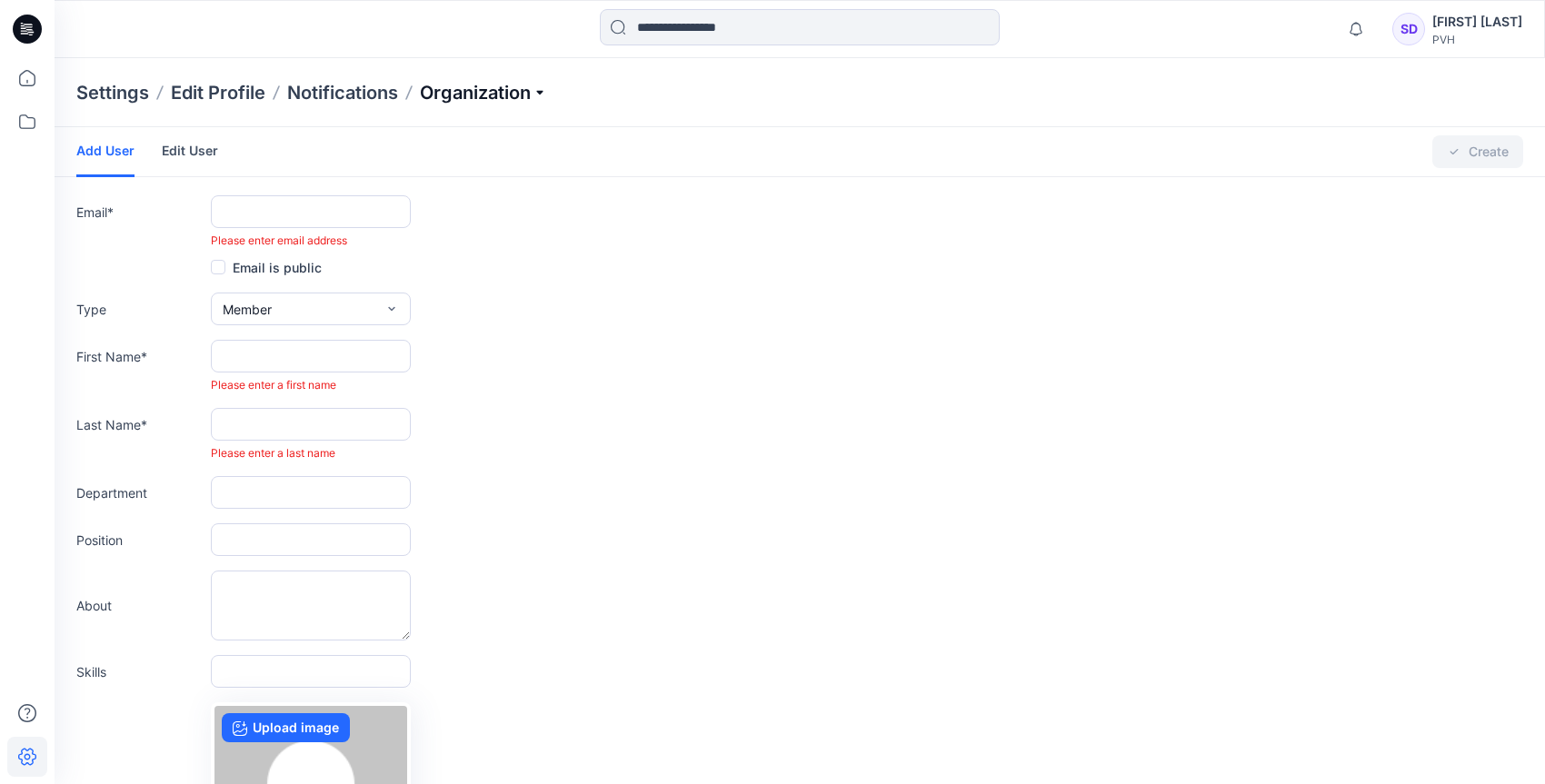 click on "Organization" at bounding box center [483, 93] 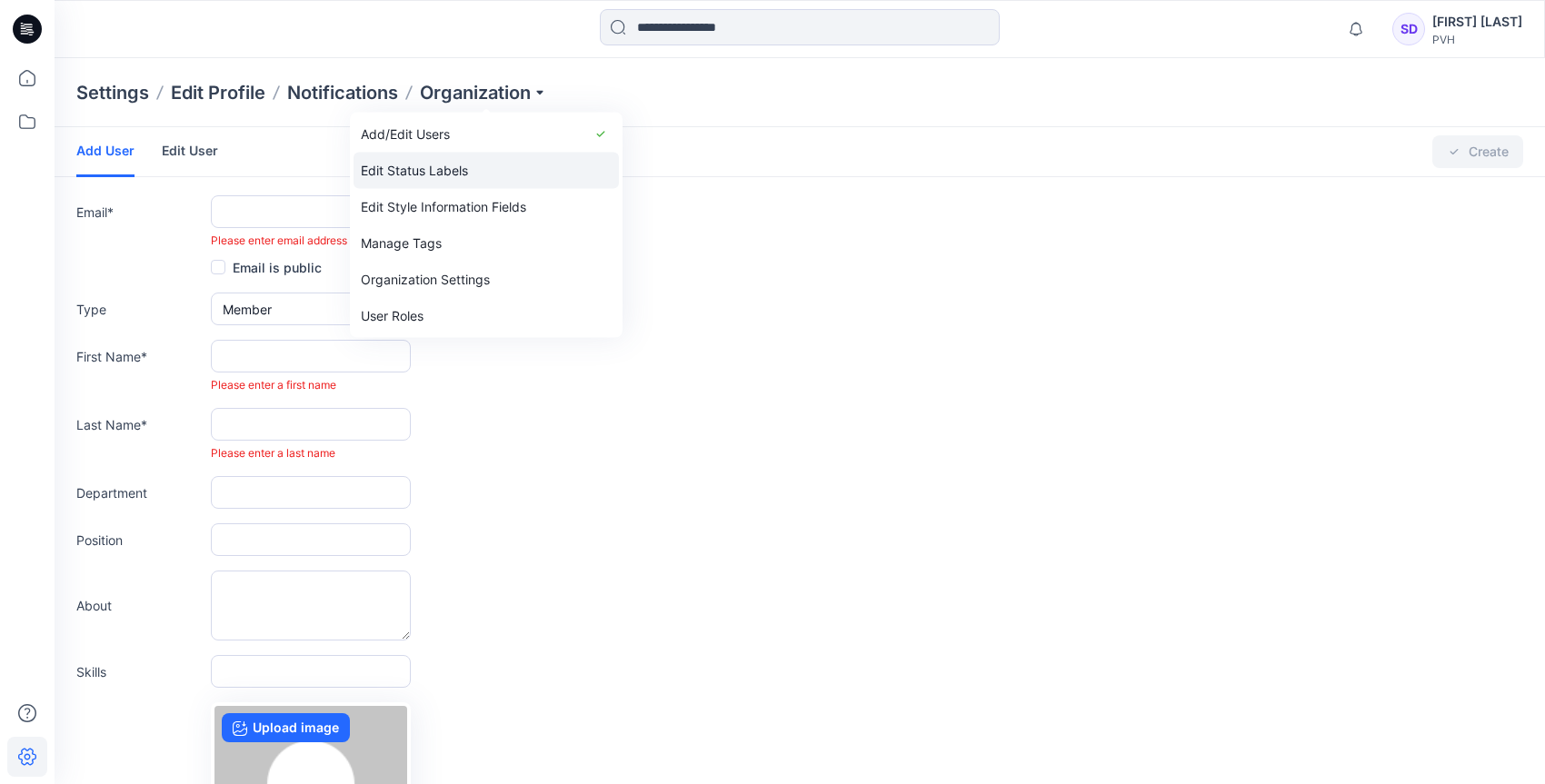 click on "Edit Status Labels" at bounding box center [486, 171] 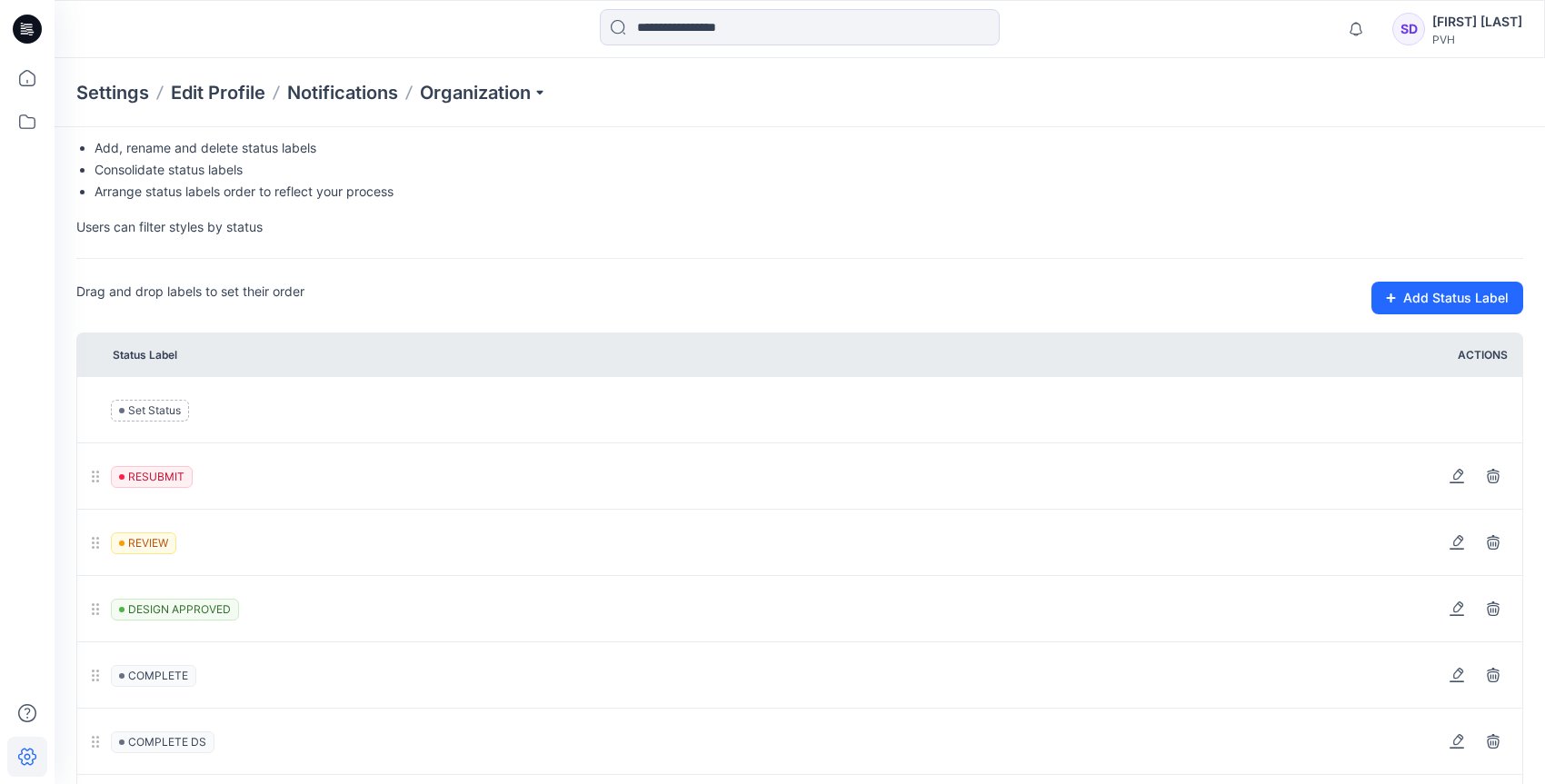 scroll, scrollTop: 175, scrollLeft: 0, axis: vertical 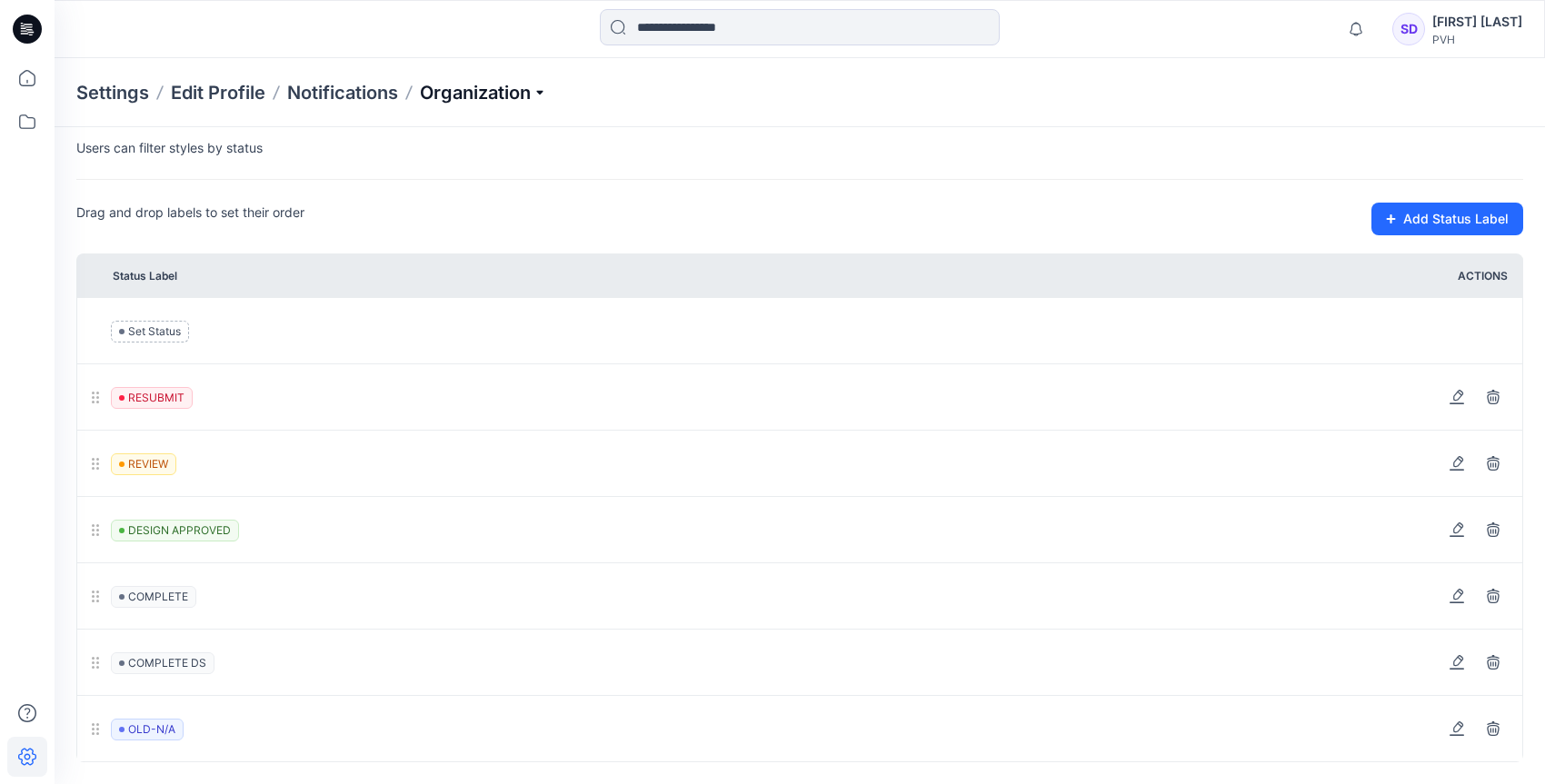 click on "Organization" at bounding box center (483, 93) 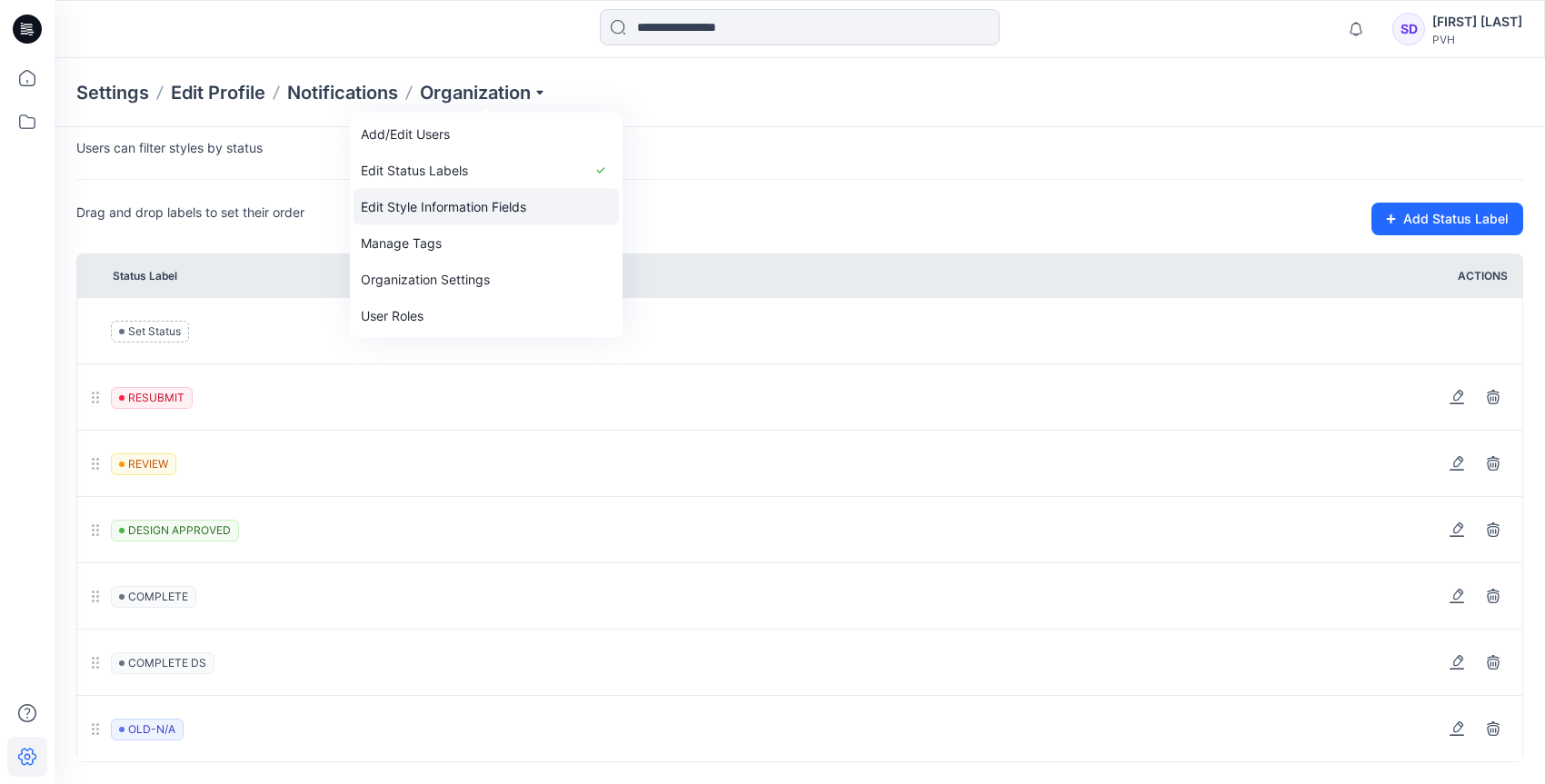 click on "Edit Style Information Fields" at bounding box center (486, 207) 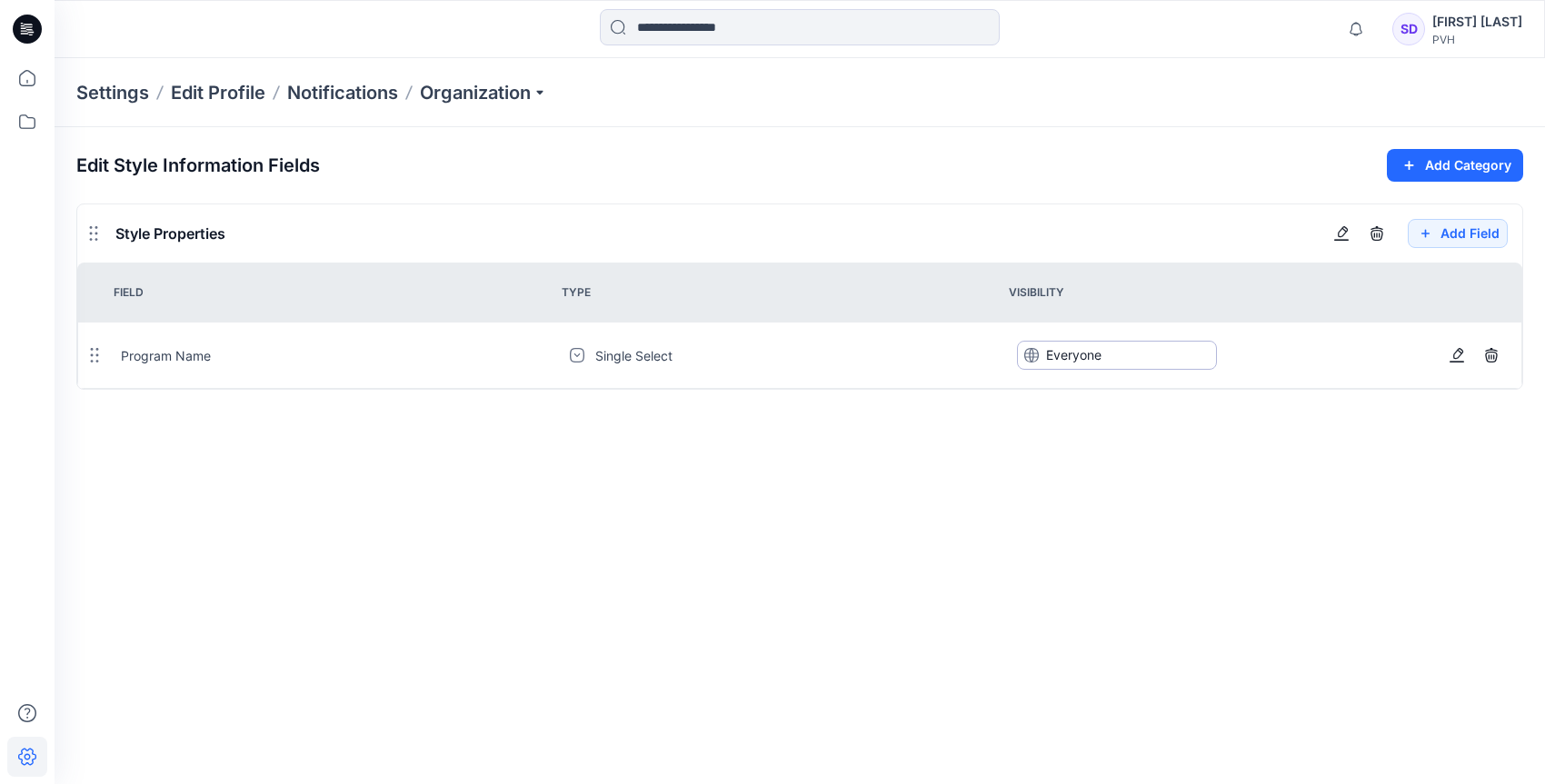 click on "Everyone" at bounding box center [1117, 355] 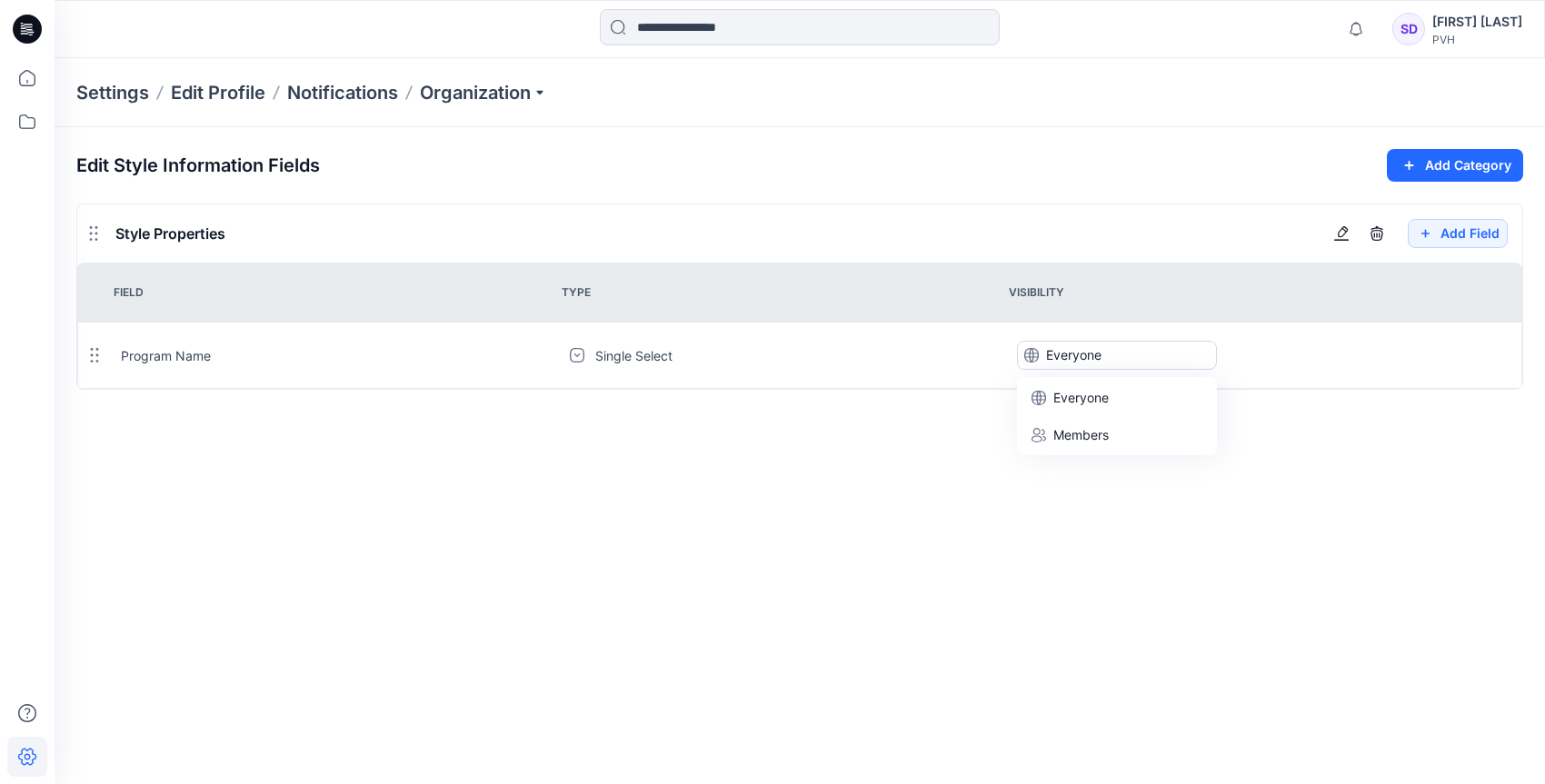 click on "Edit Style Information Fields Add Category Style Properties Add Field Field Type Visibility Program Name Single Select Everyone Everyone Members
To pick up a draggable item, press the space bar.
While dragging, use the arrow keys to move the item.
Press space again to drop the item in its new position, or press escape to cancel." at bounding box center [800, 444] 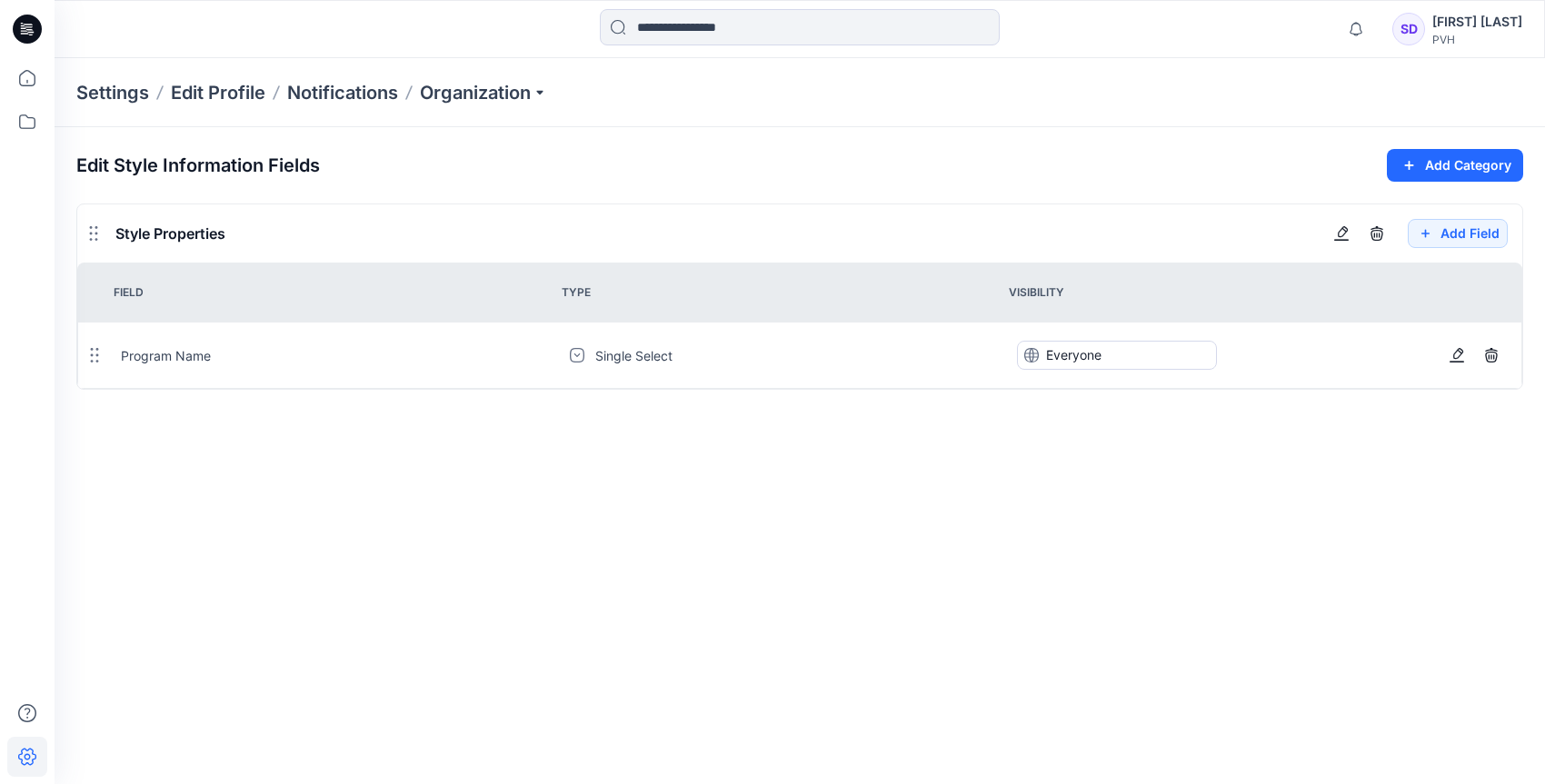 click on "Program Name" at bounding box center (333, 355) 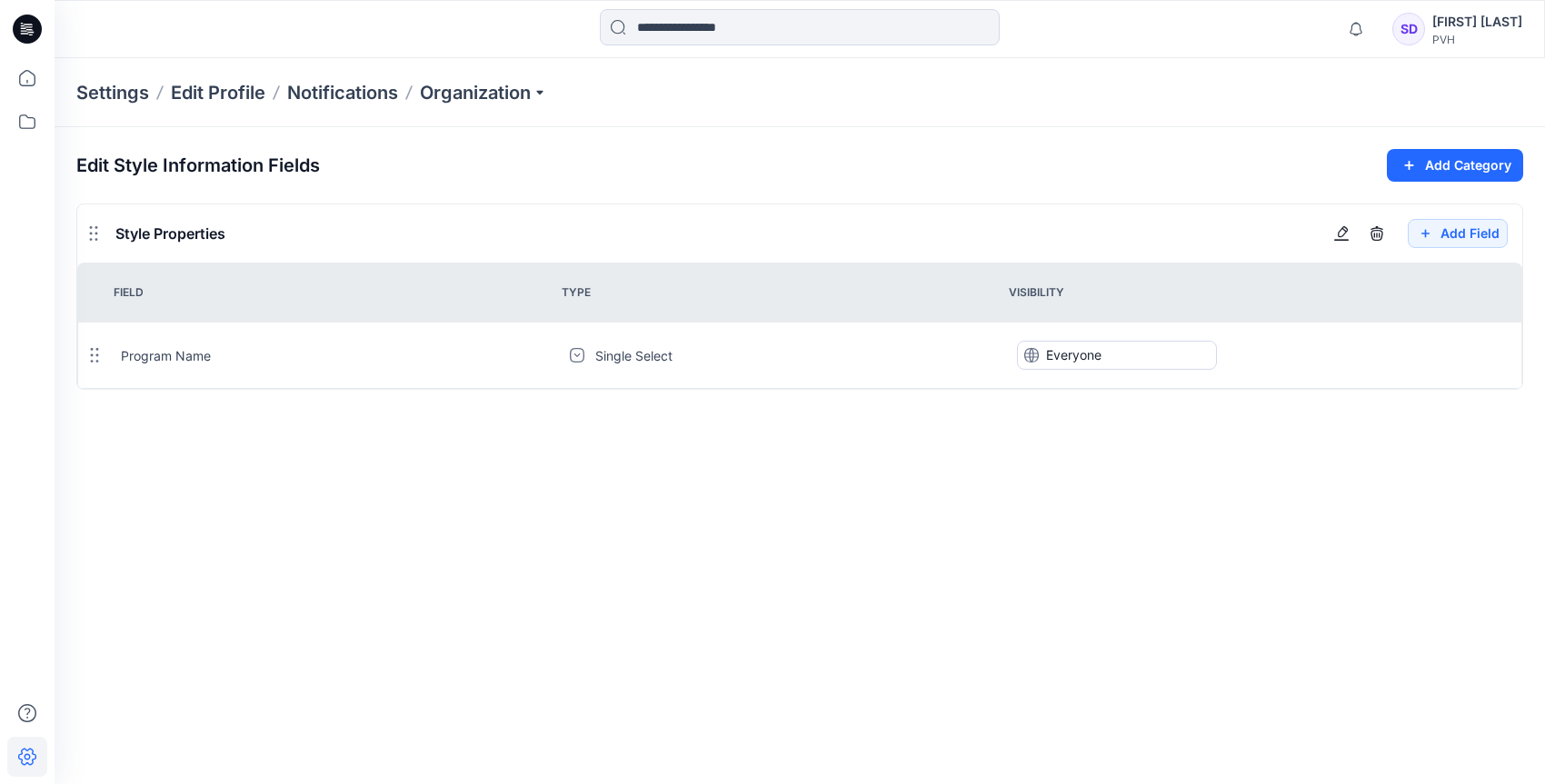 click on "[FIRST] [LAST]" at bounding box center (1477, 22) 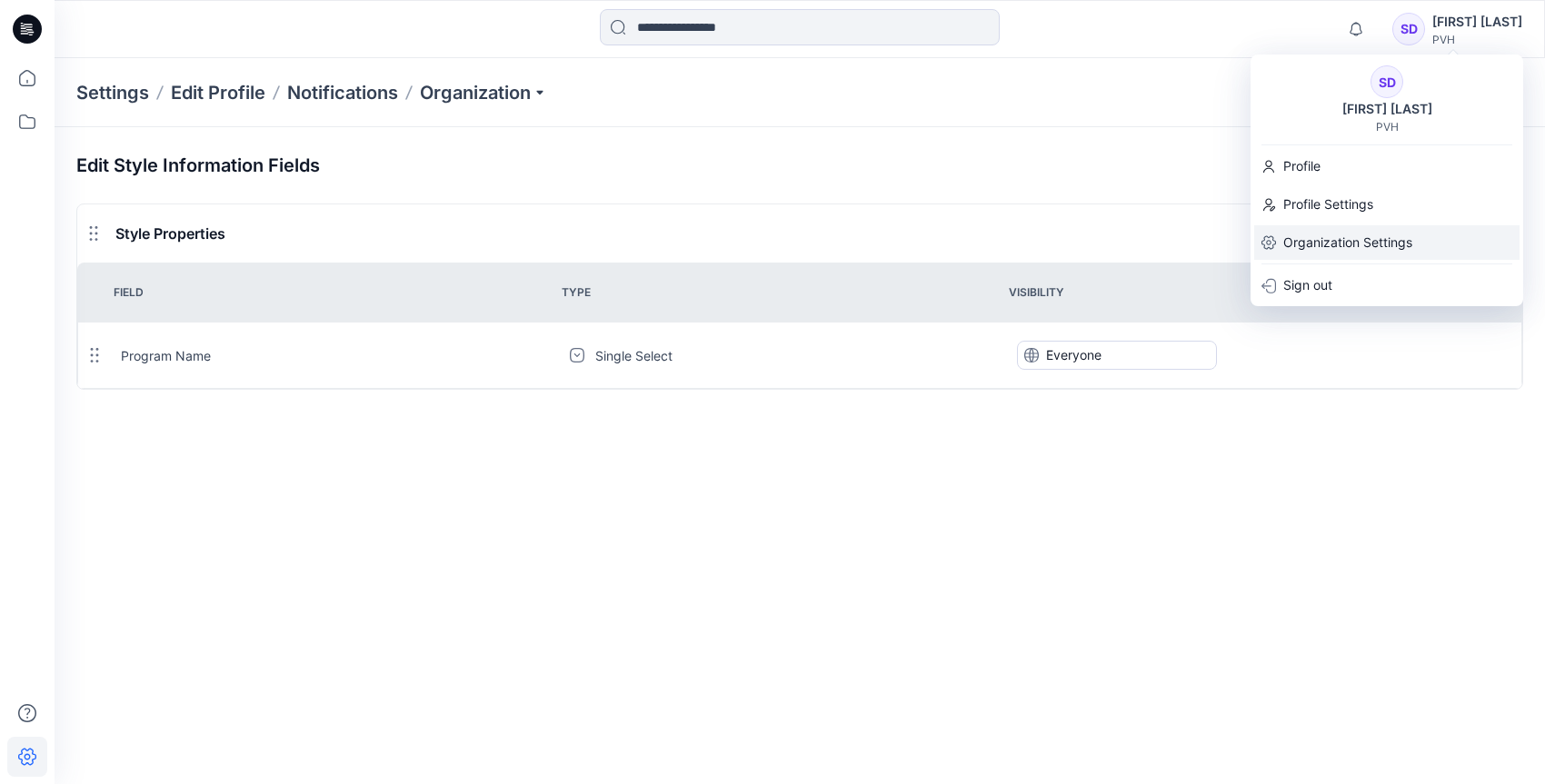 click on "Organization Settings" at bounding box center [1348, 243] 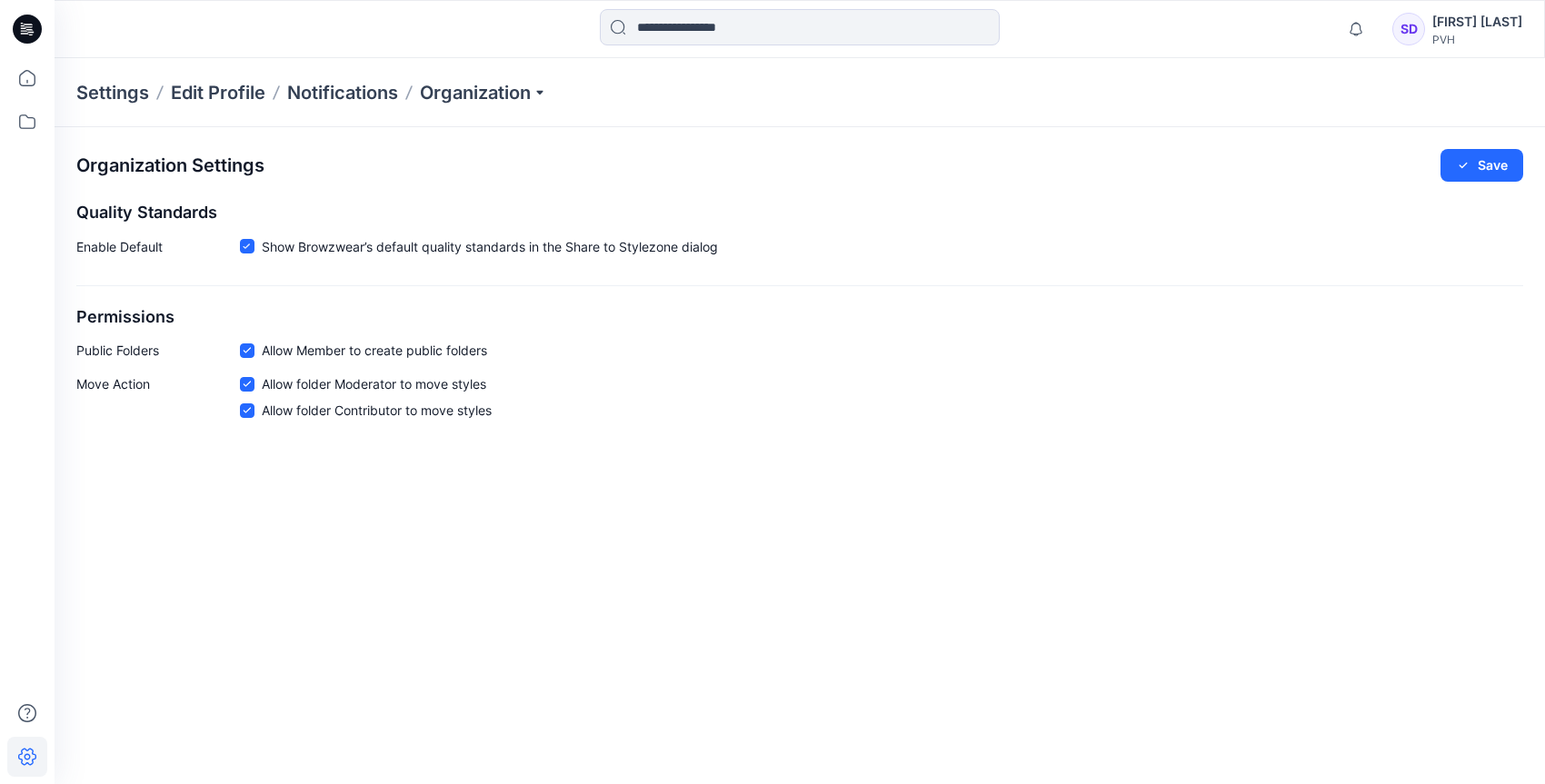 click on "Settings Edit Profile Notifications Organization" at bounding box center [800, 93] 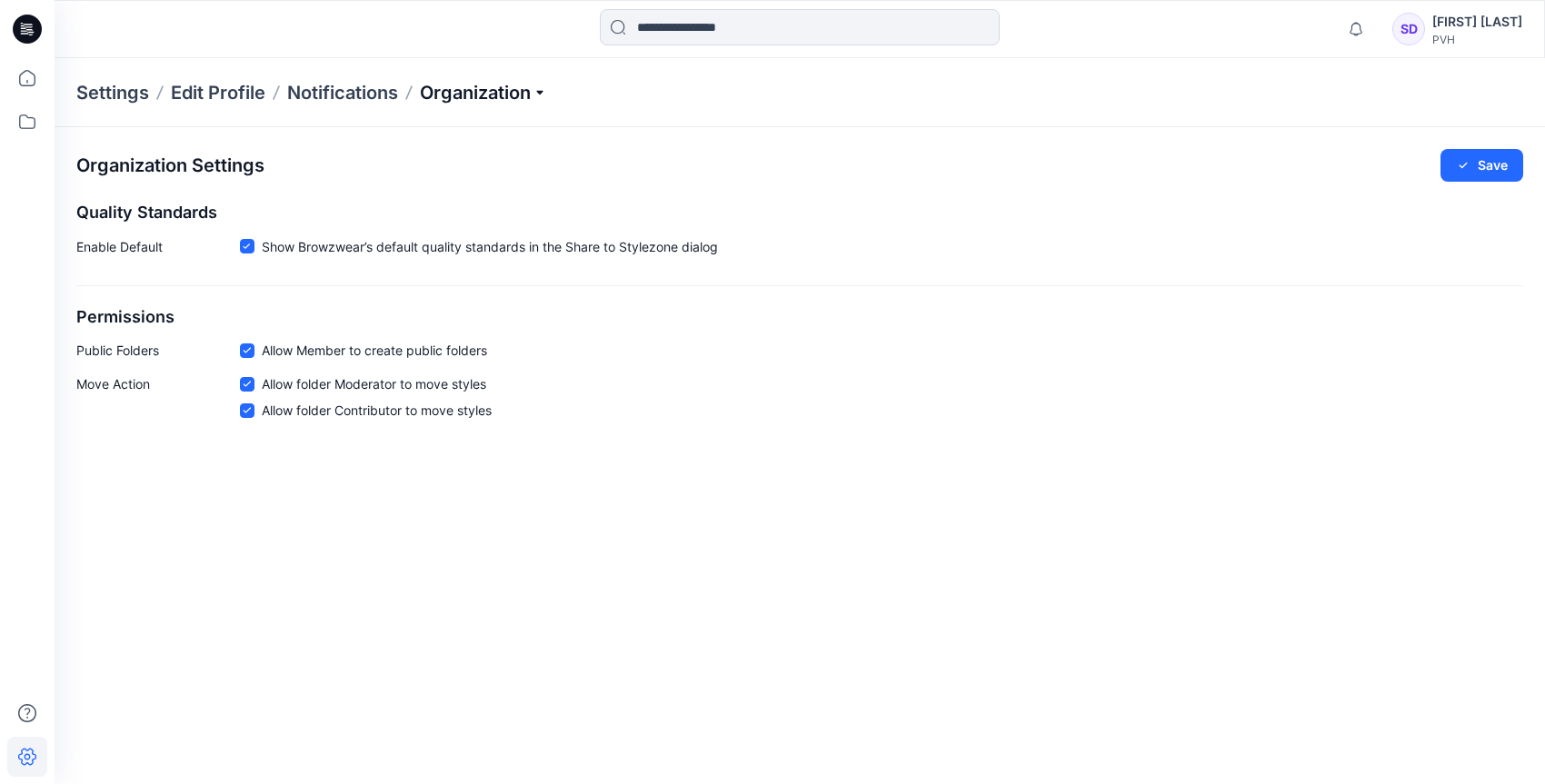 click on "Organization" at bounding box center [483, 93] 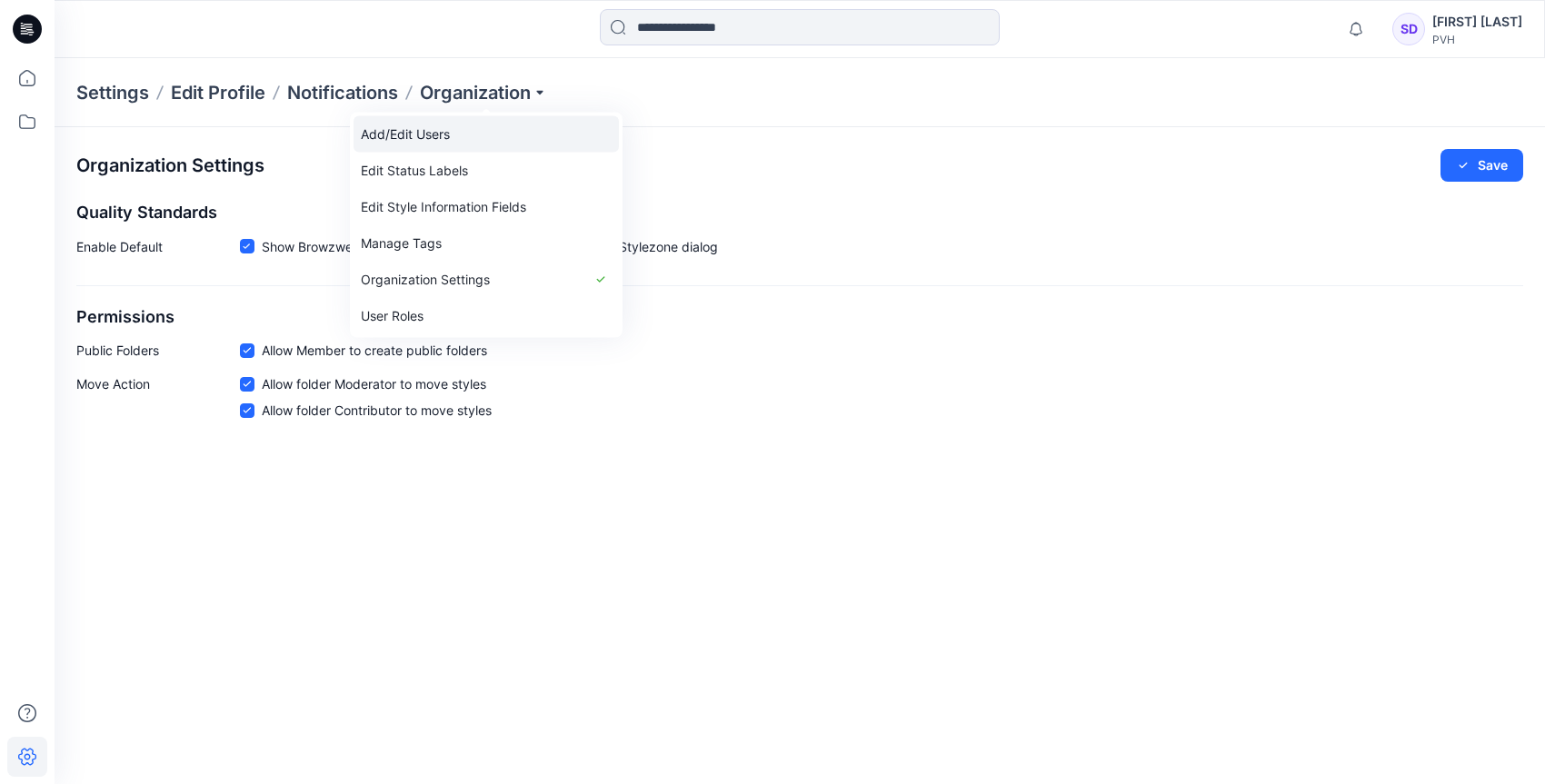 click on "Add/Edit Users" at bounding box center (486, 134) 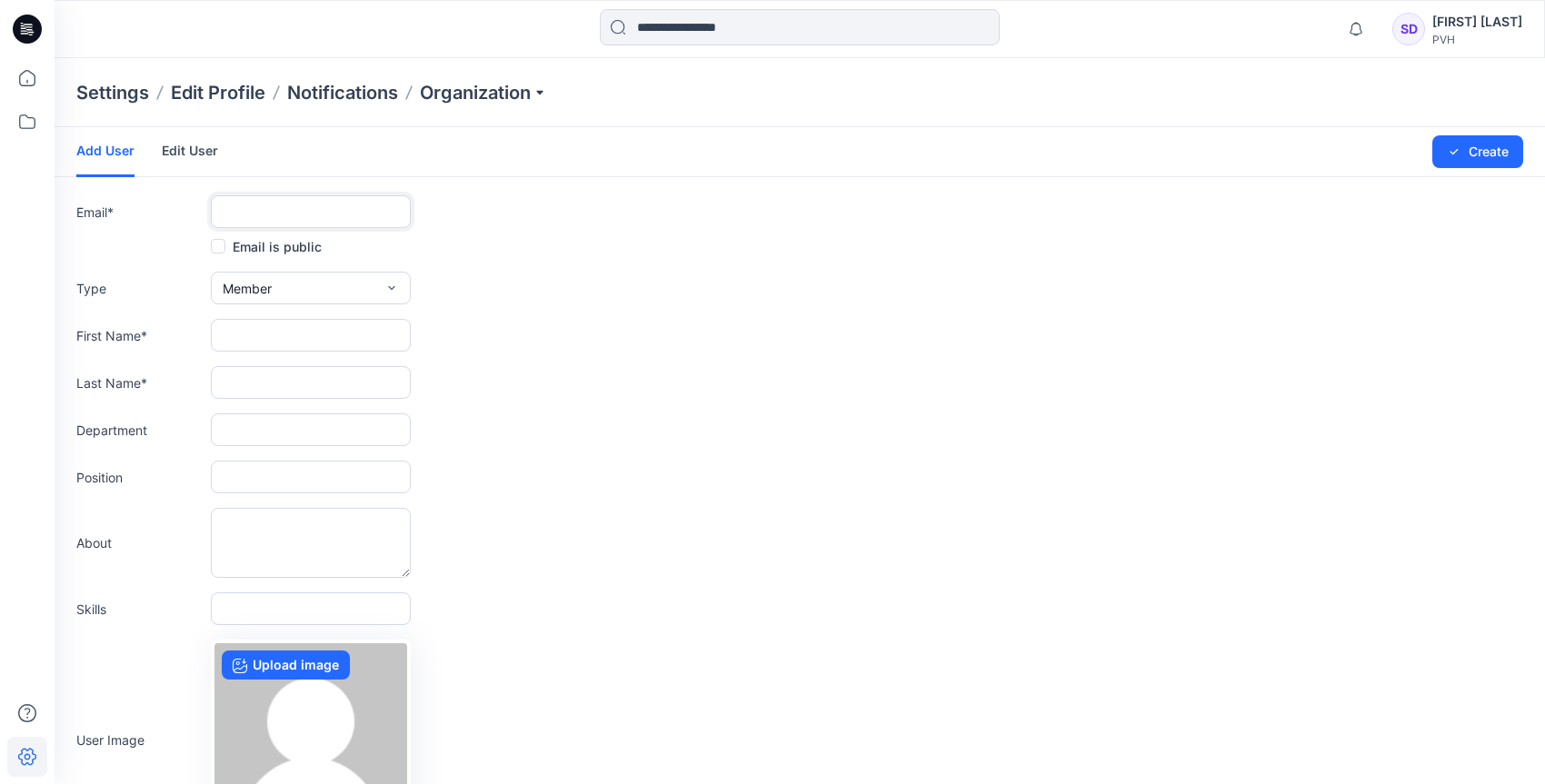 click at bounding box center [311, 212] 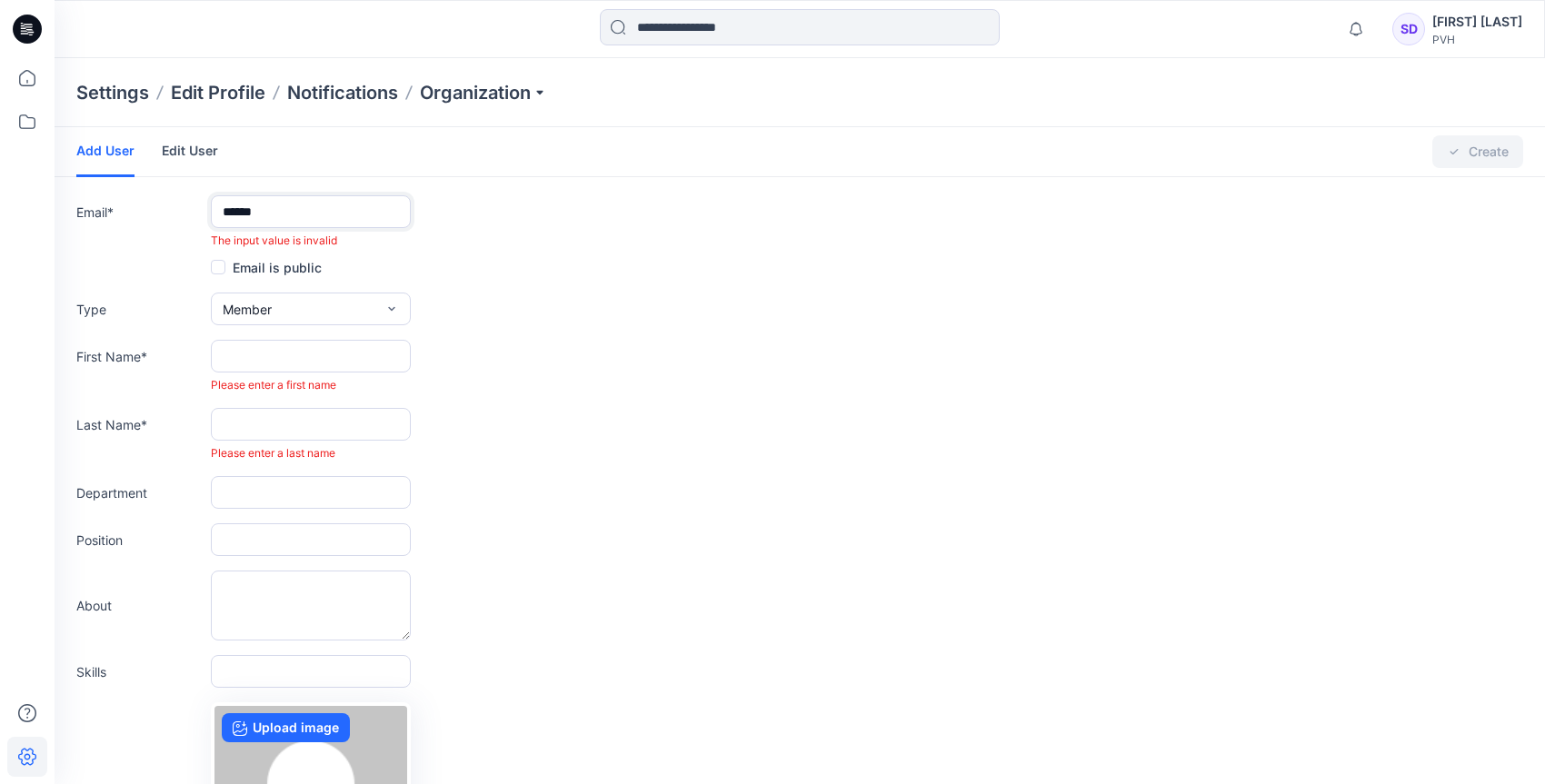 drag, startPoint x: 288, startPoint y: 214, endPoint x: 179, endPoint y: 202, distance: 109.6586 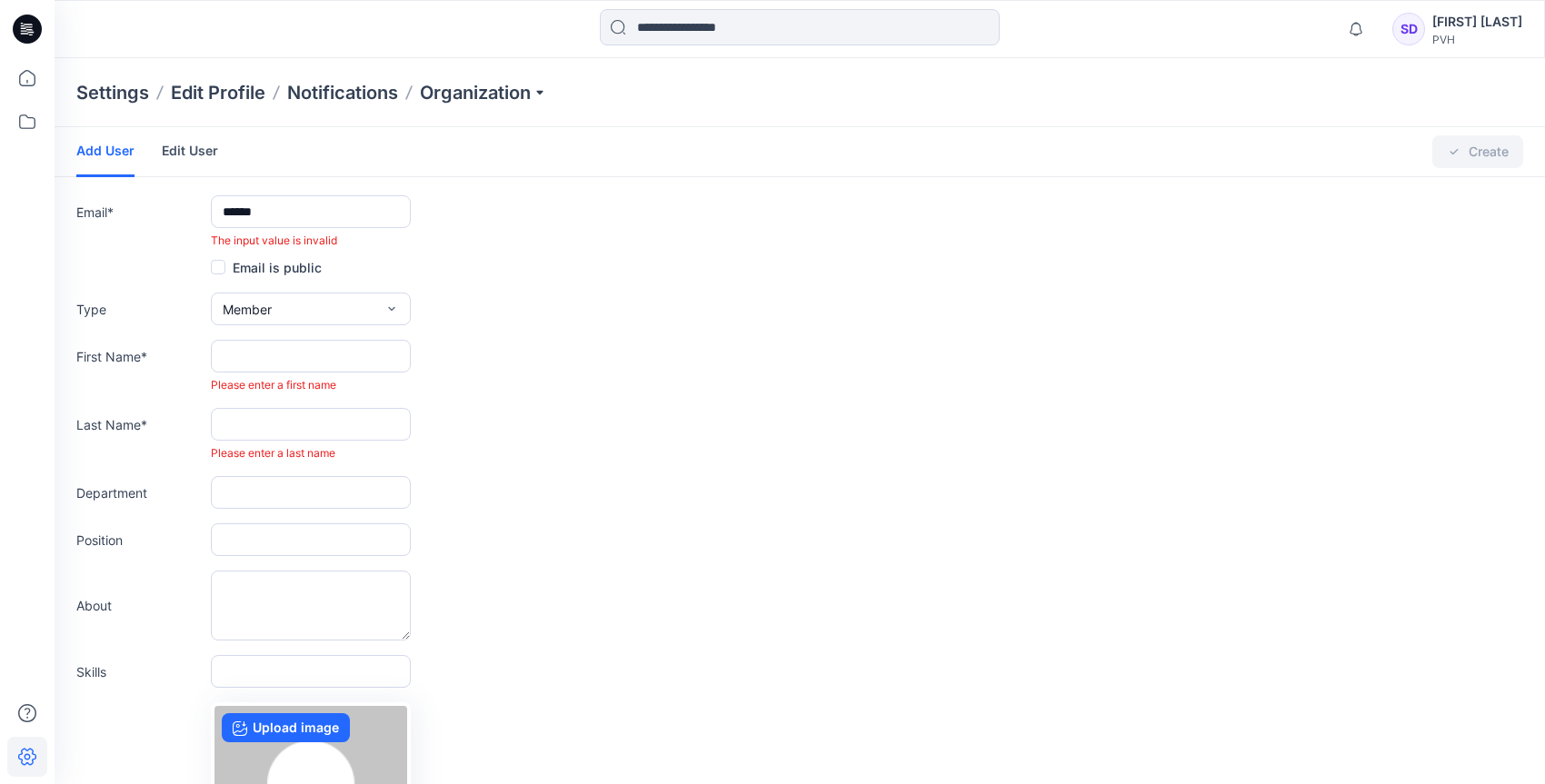 click on "Edit User" at bounding box center (190, 151) 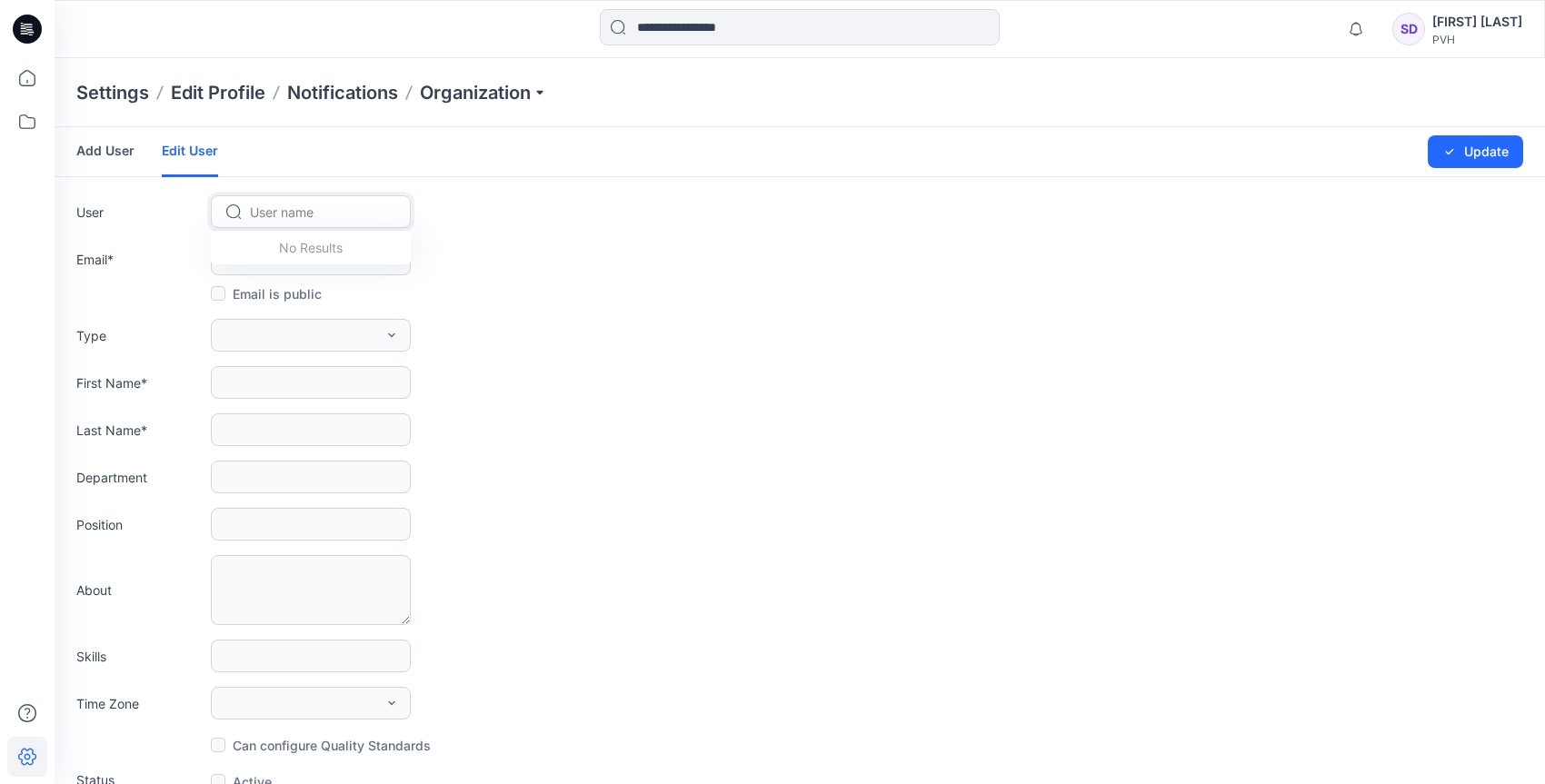 click at bounding box center (322, 212) 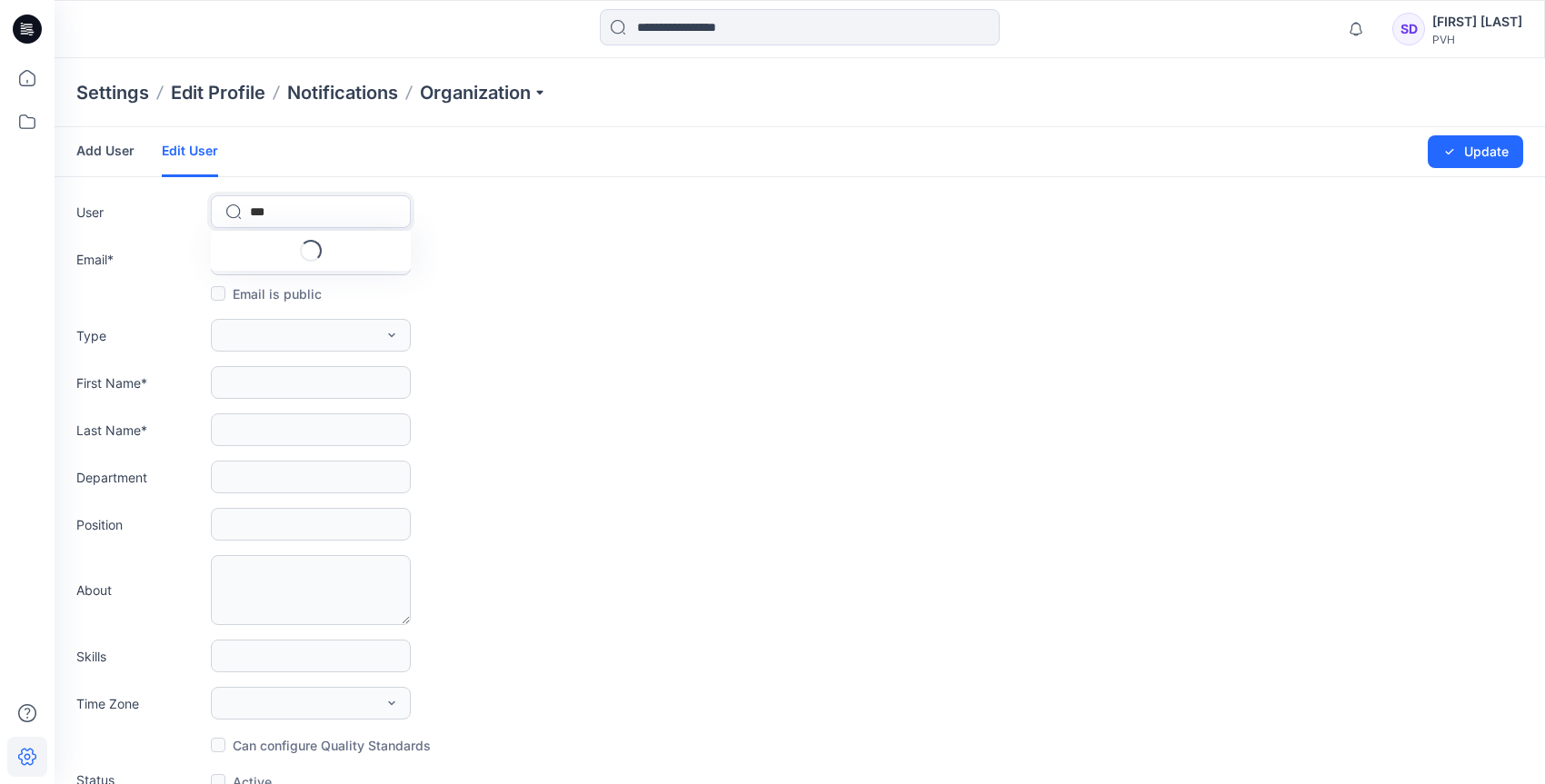 type on "****" 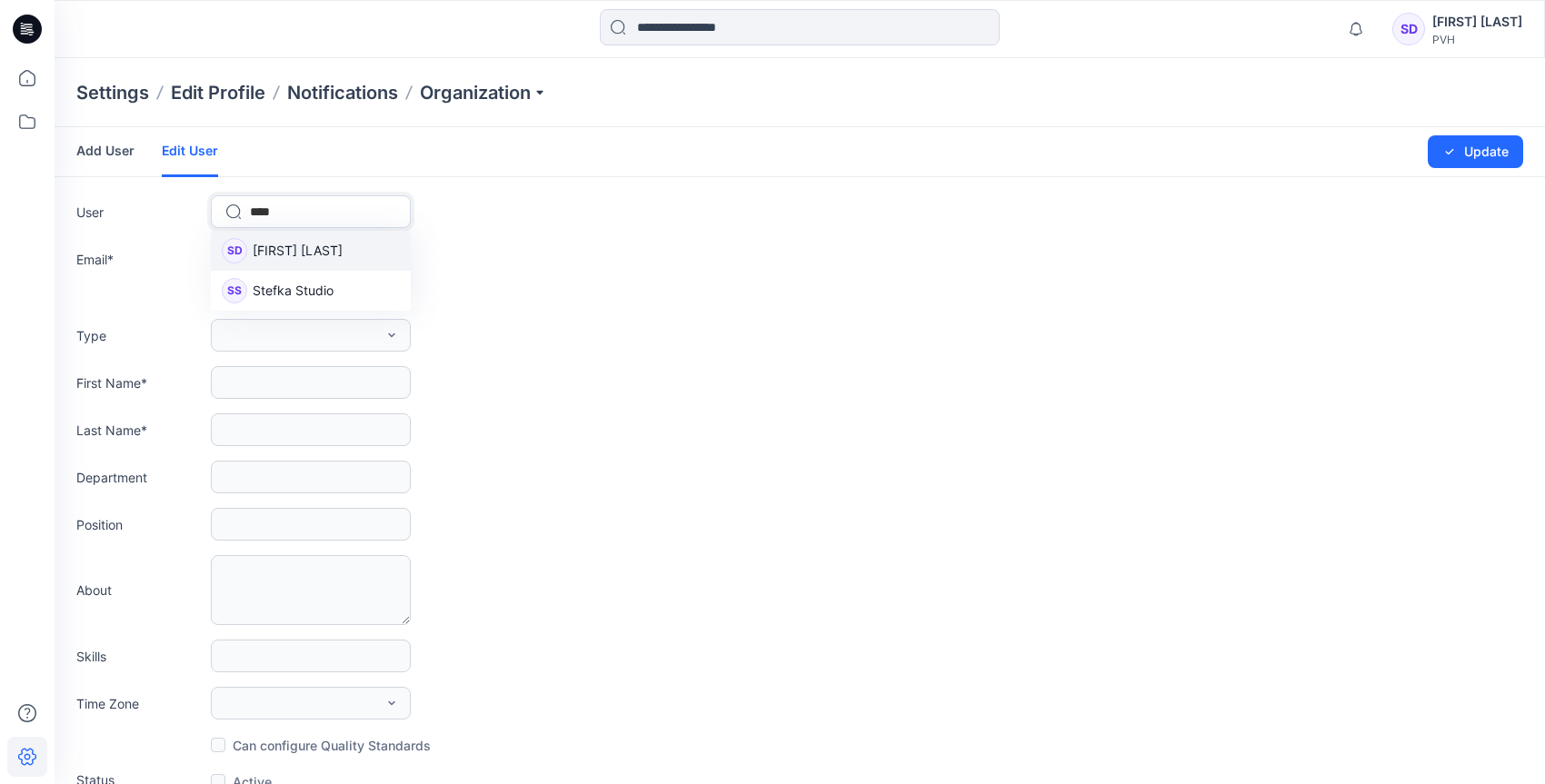 click on "[FIRST] [LAST]" at bounding box center [297, 250] 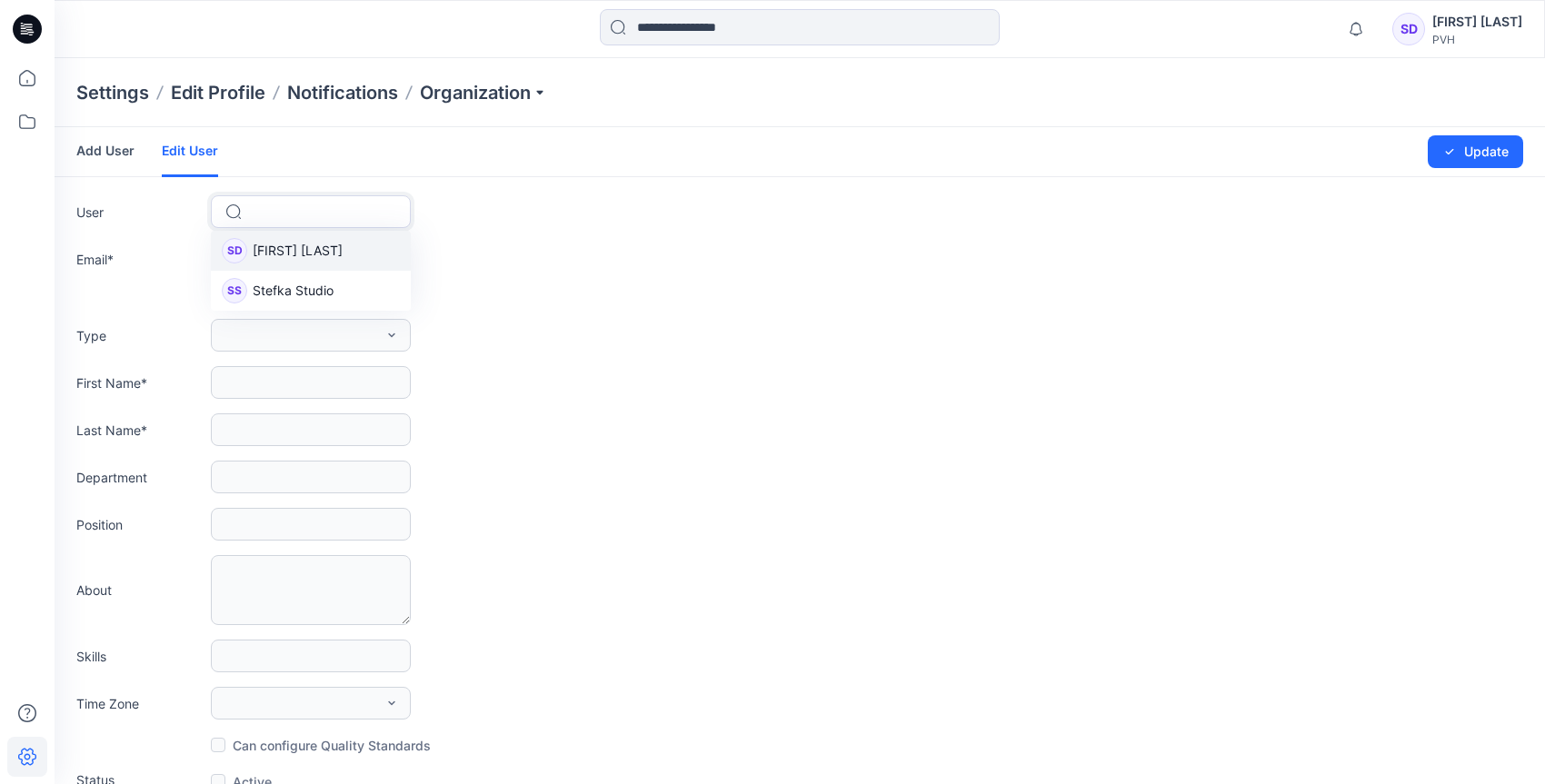 type on "**********" 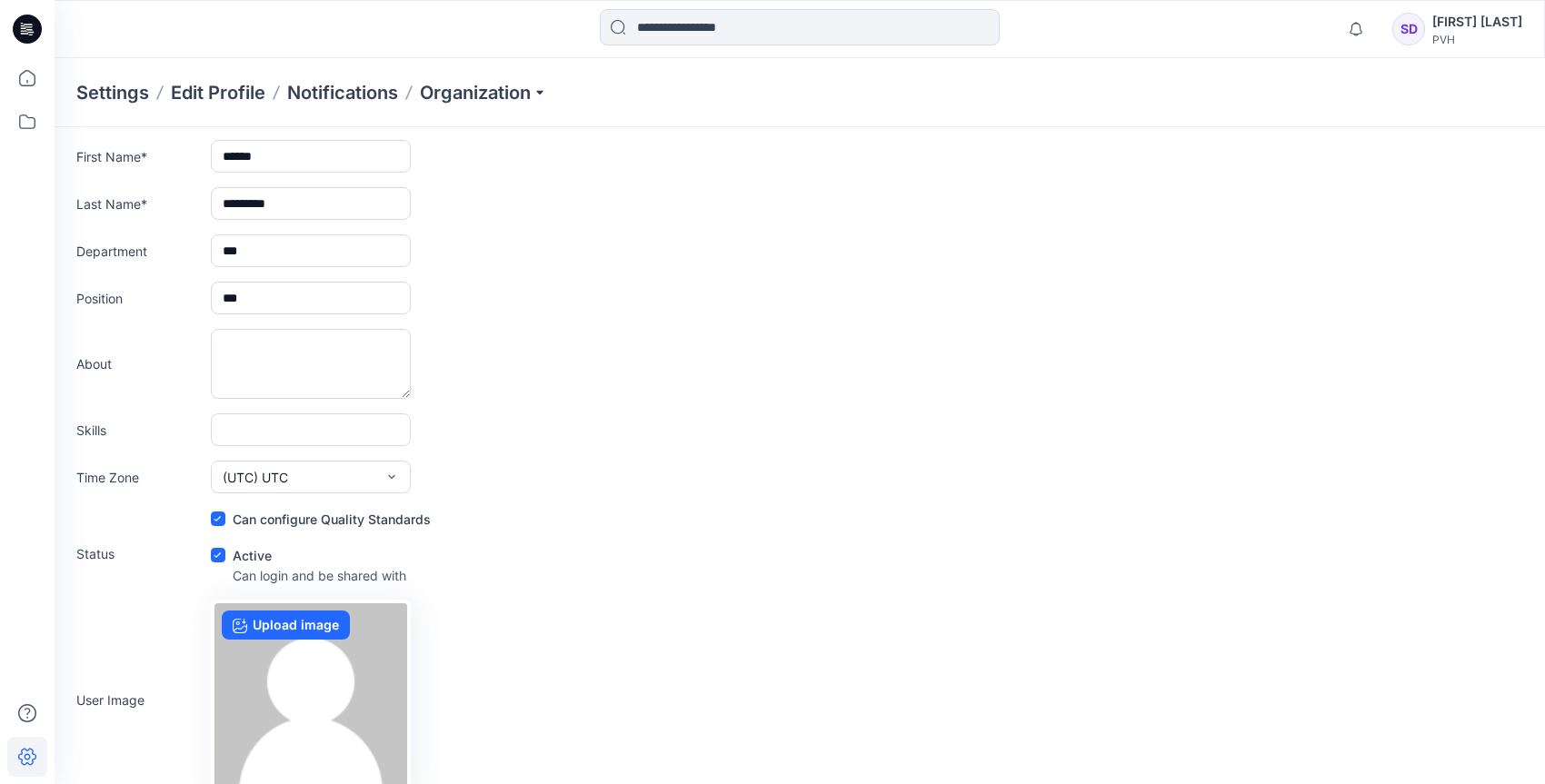 scroll, scrollTop: 256, scrollLeft: 0, axis: vertical 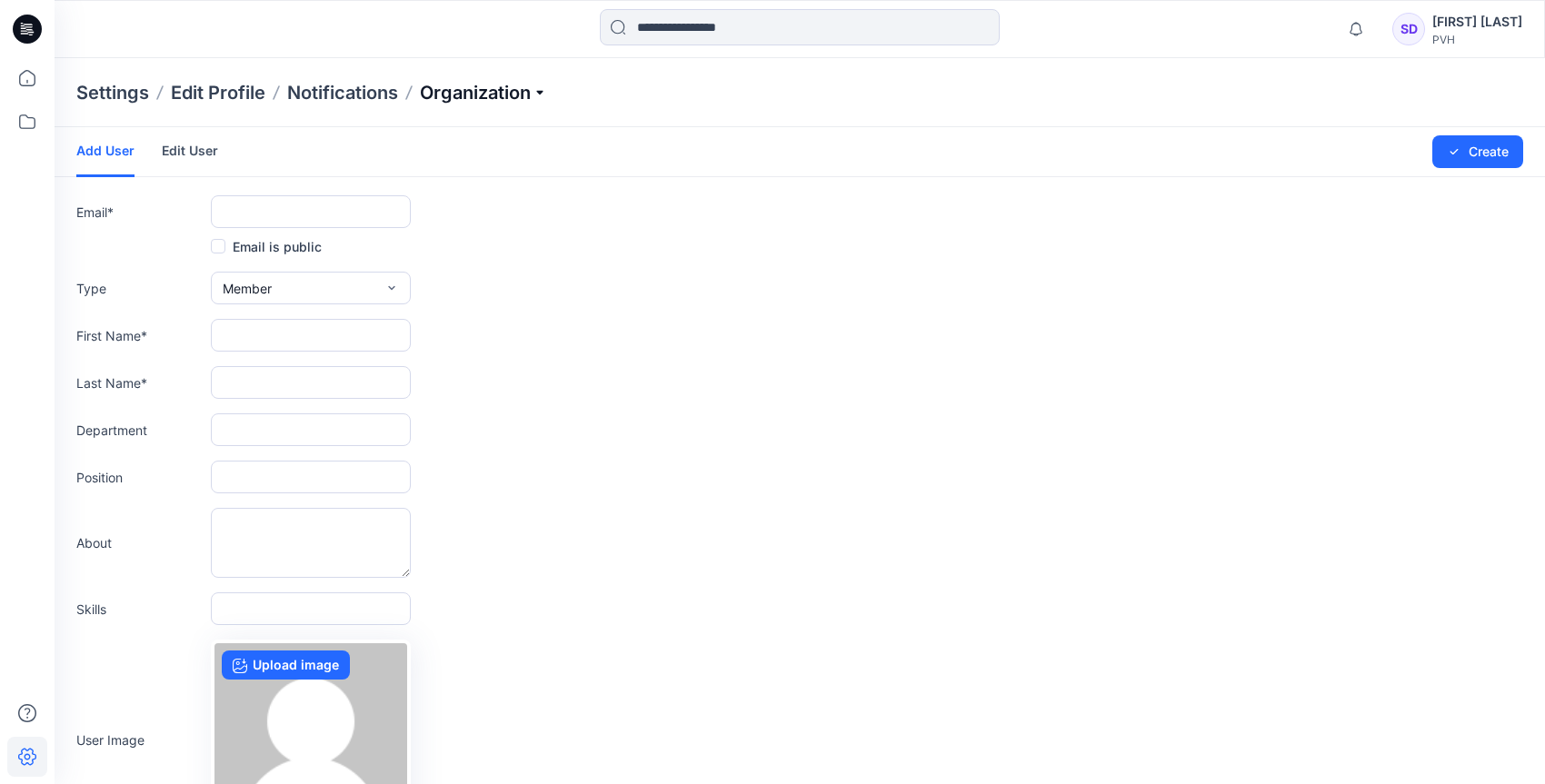 click on "Organization" at bounding box center (483, 93) 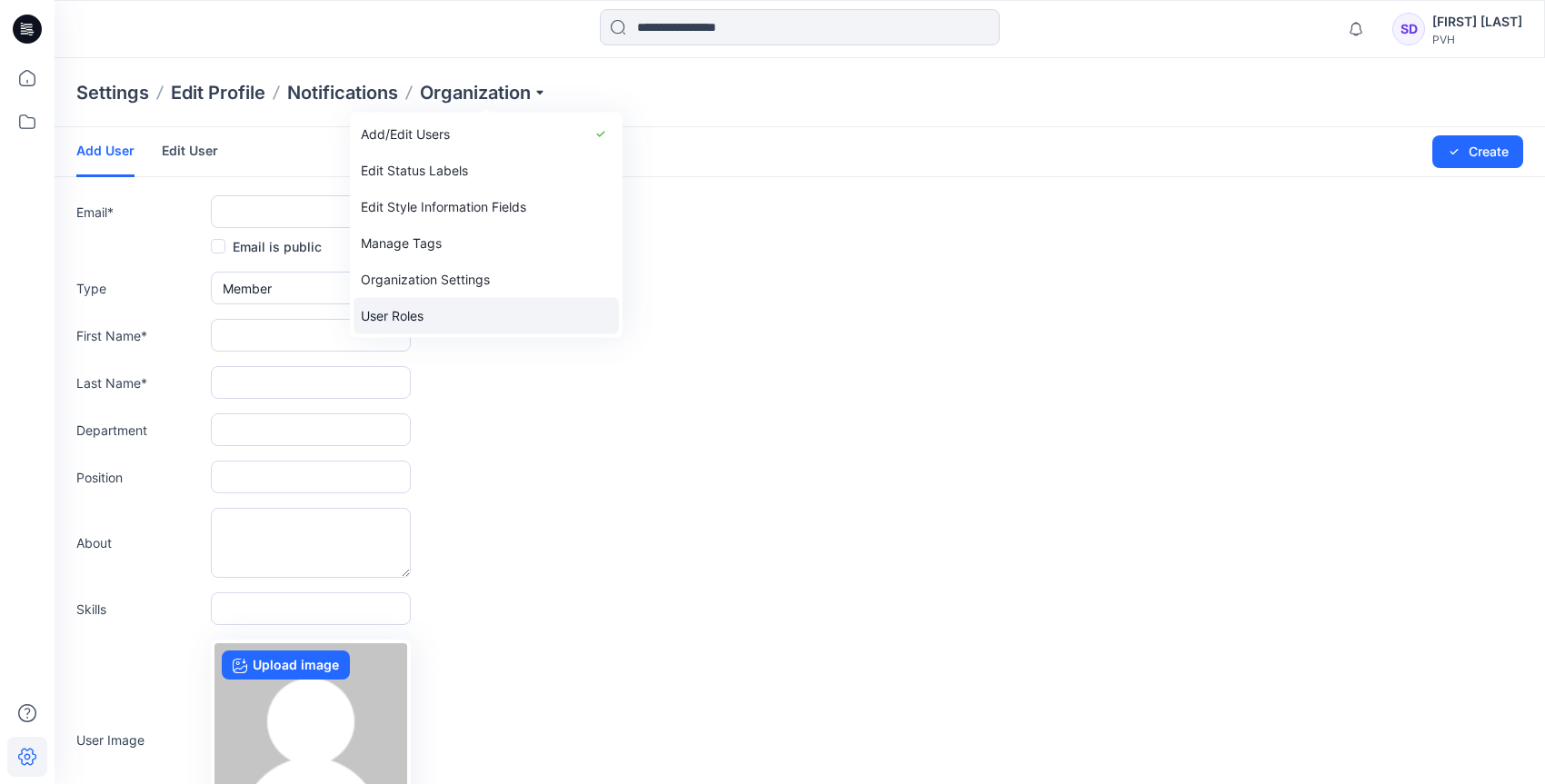 click on "User Roles" at bounding box center (486, 316) 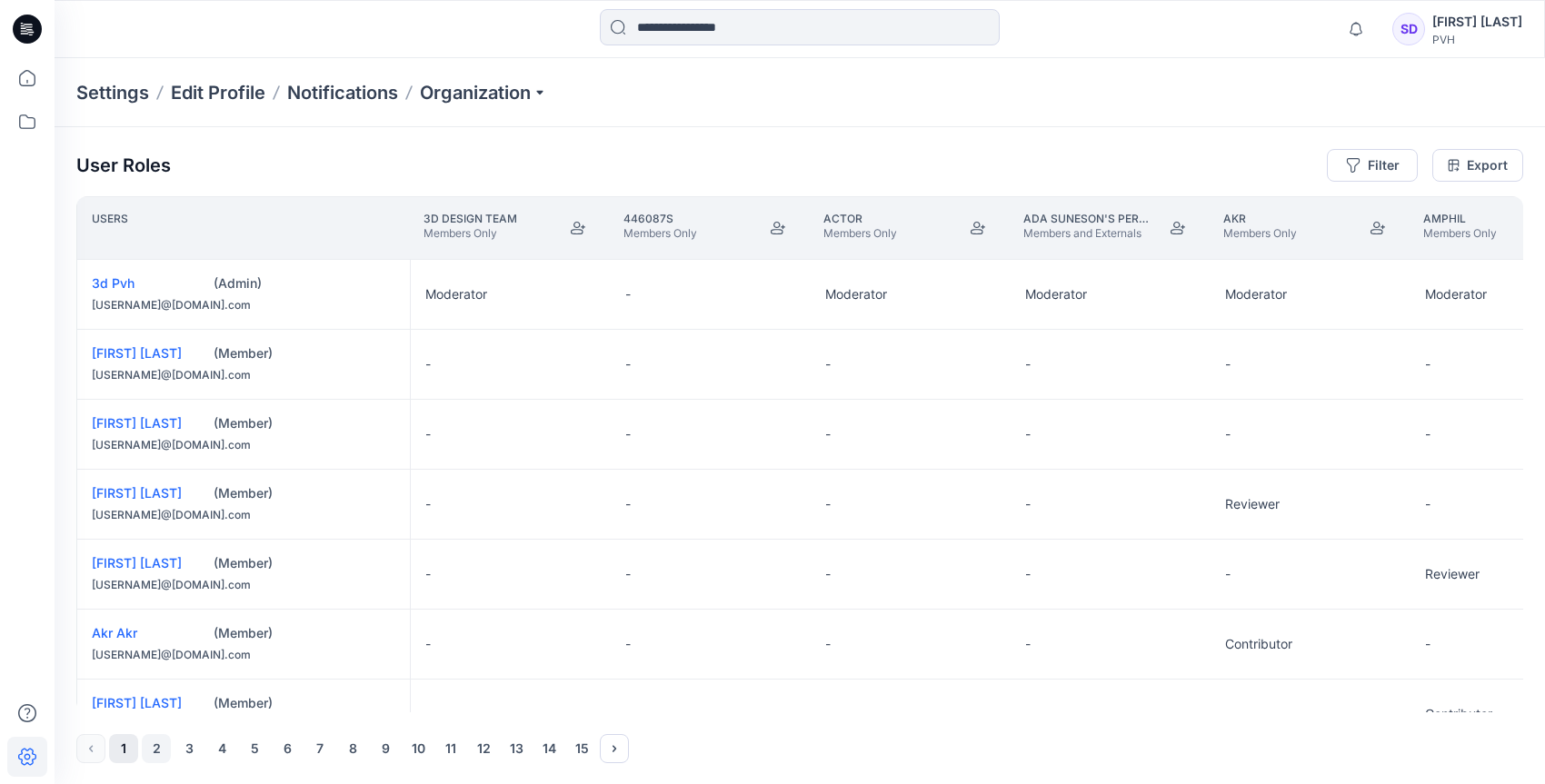 click on "2" at bounding box center [156, 749] 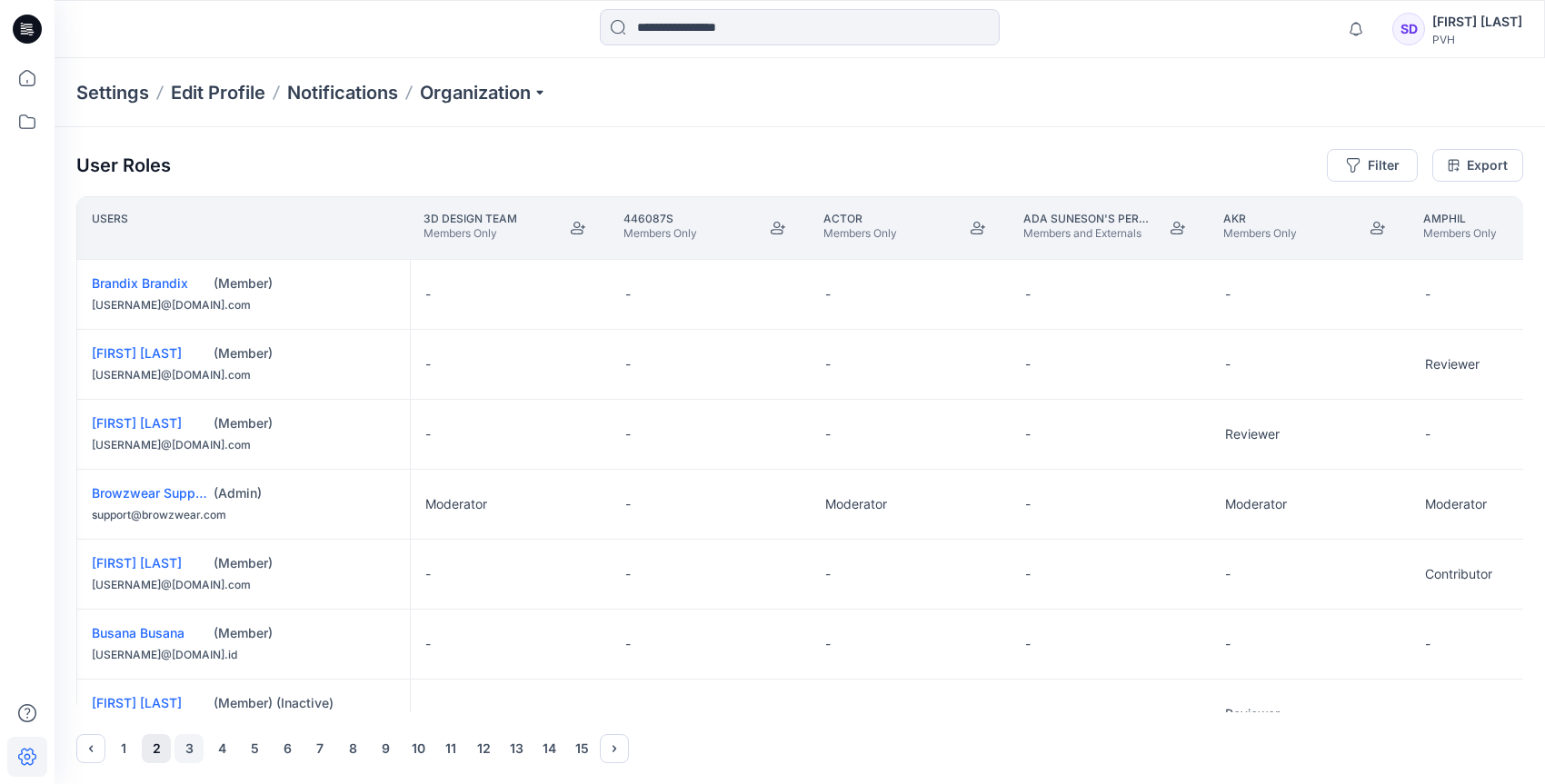 click on "3" at bounding box center [189, 749] 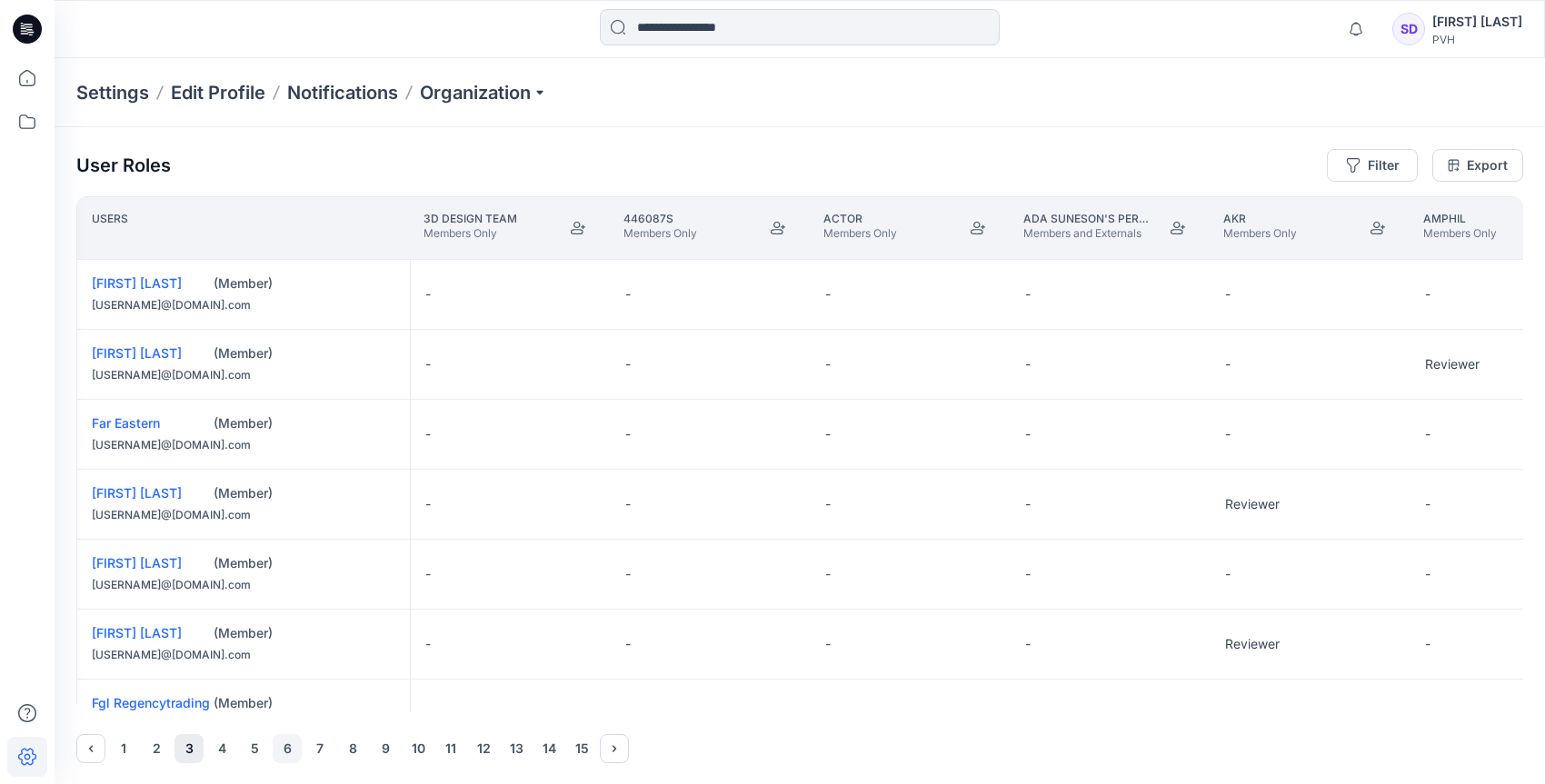click on "6" at bounding box center (287, 749) 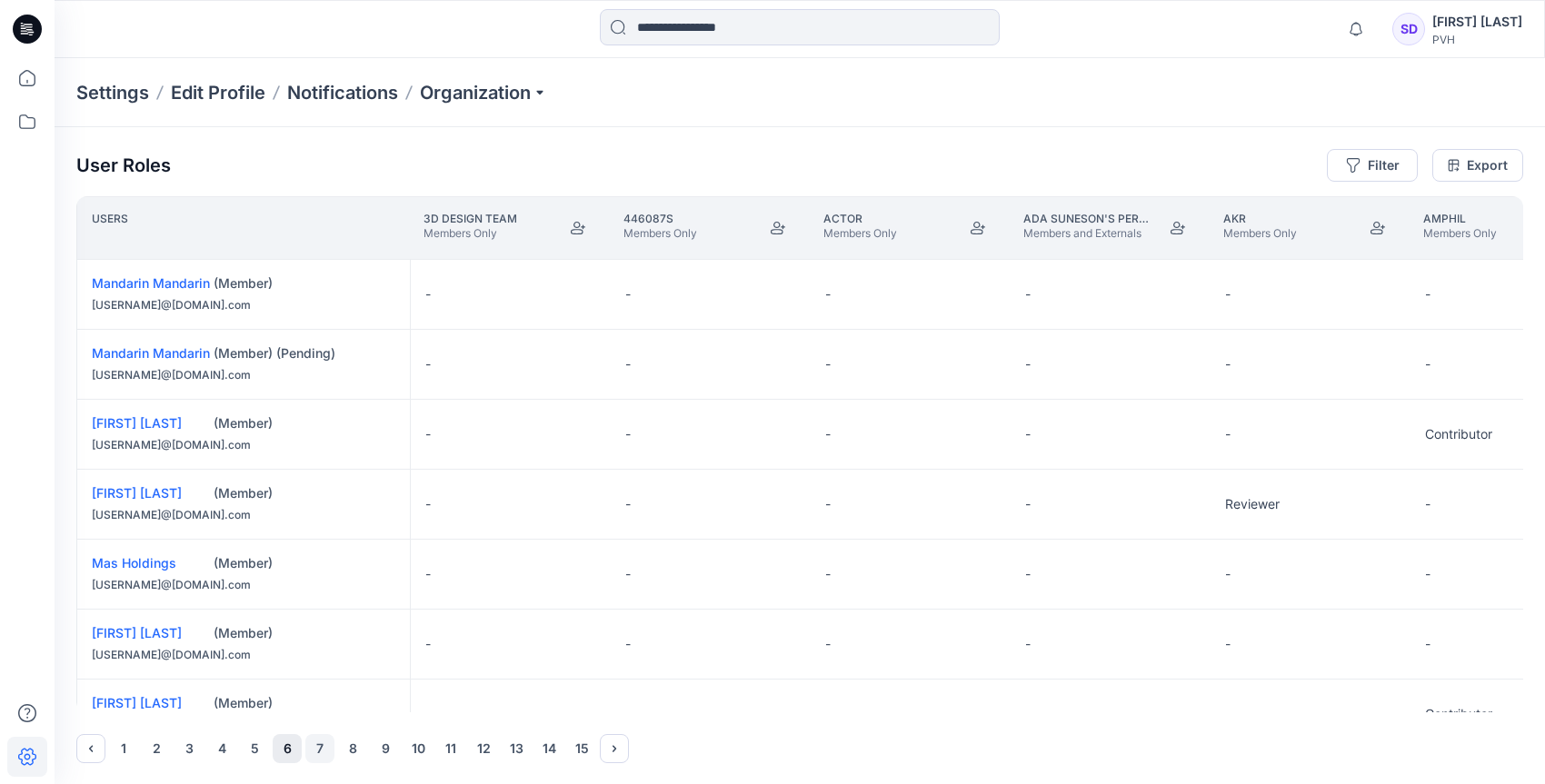 click on "7" at bounding box center (320, 749) 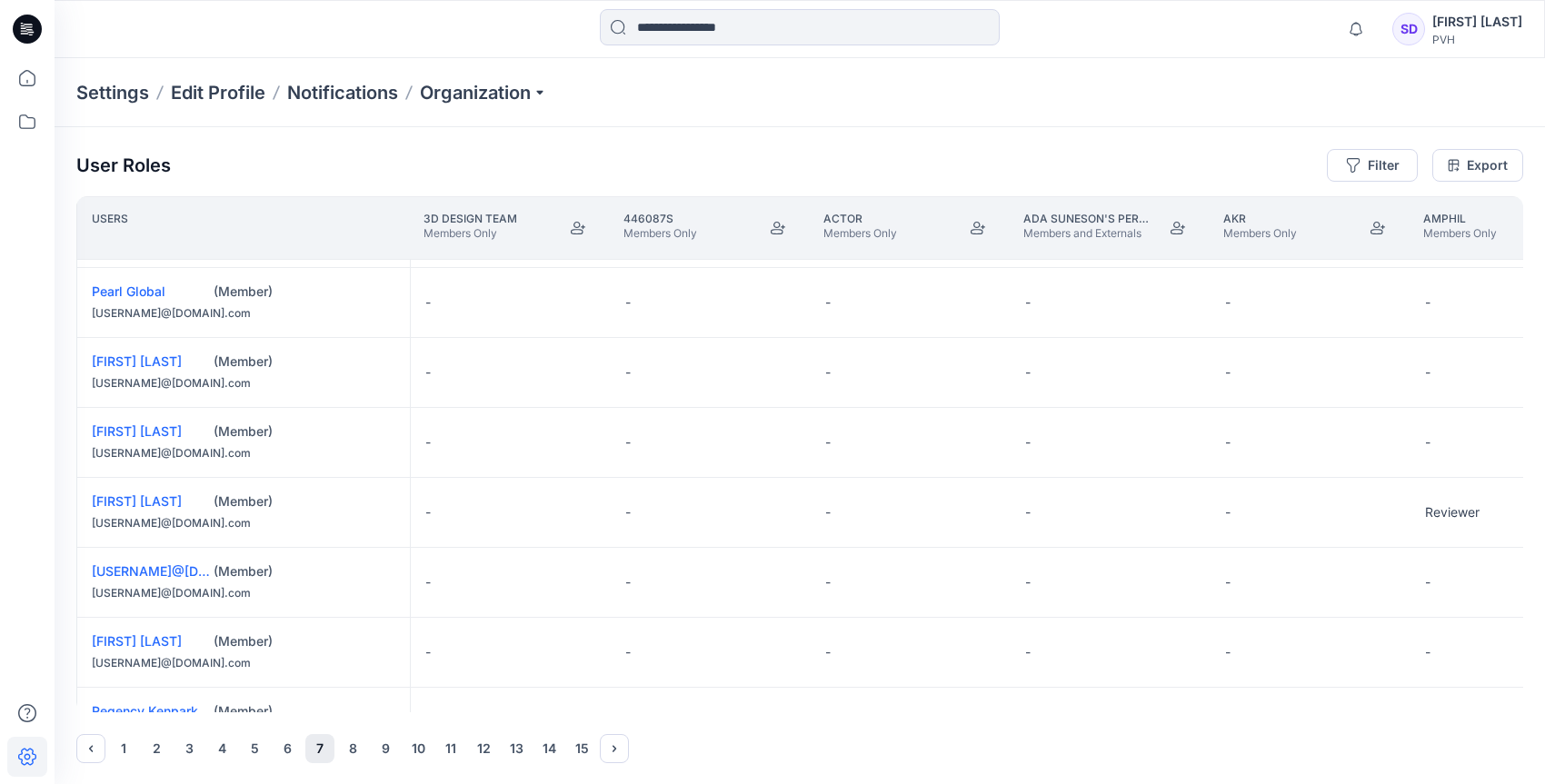 scroll, scrollTop: 1322, scrollLeft: 0, axis: vertical 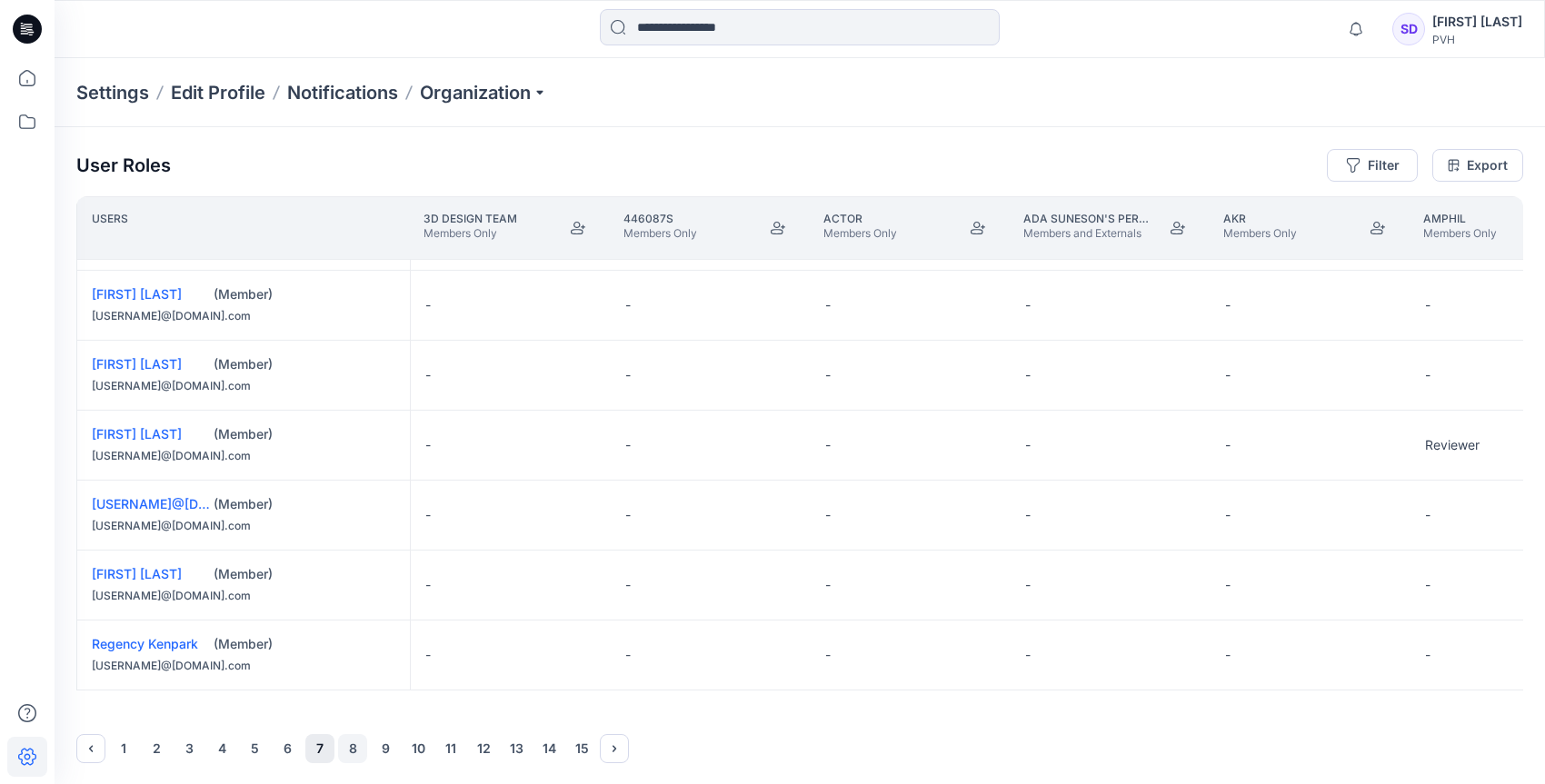 click on "8" at bounding box center [353, 749] 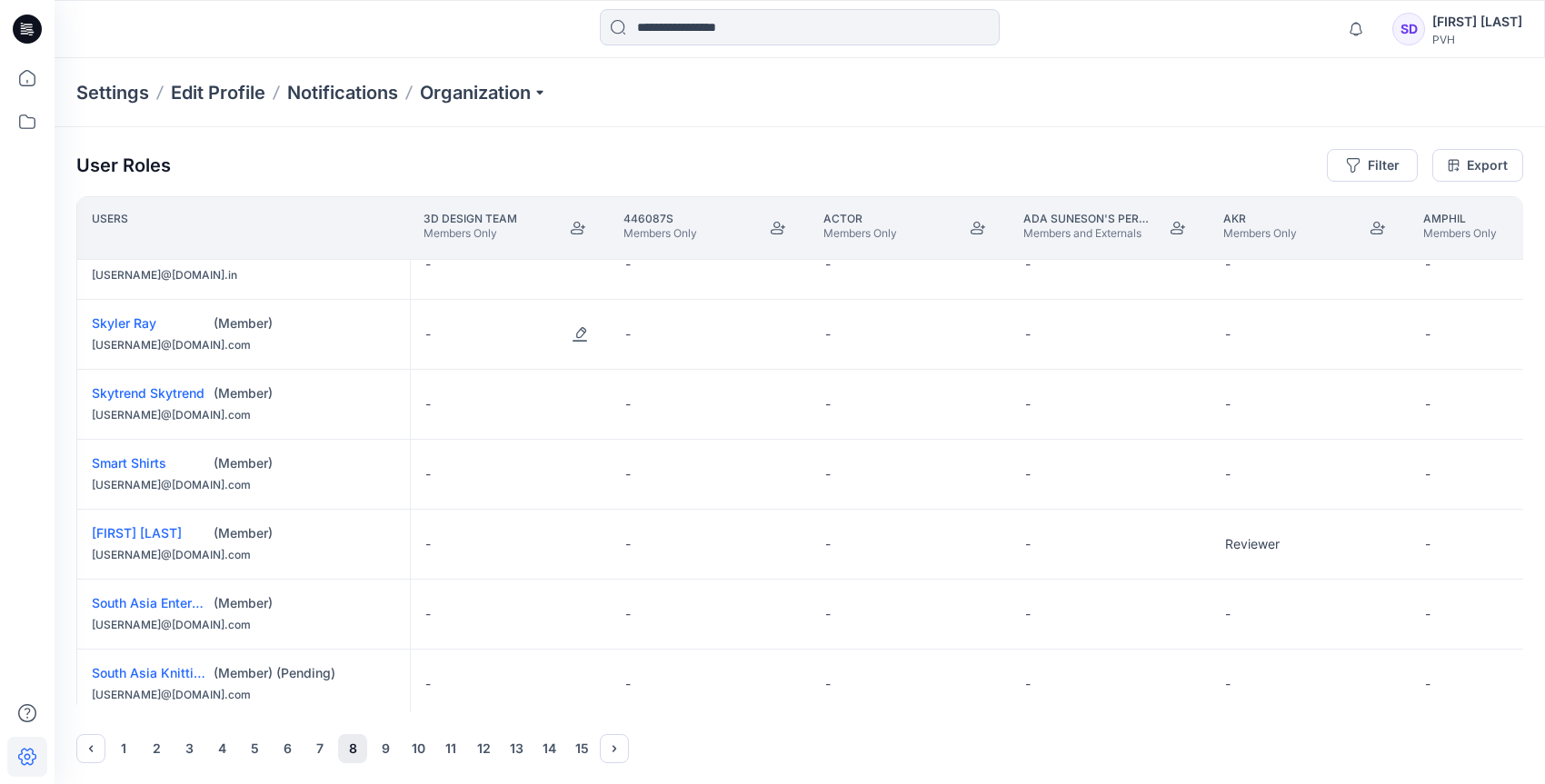 scroll, scrollTop: 1322, scrollLeft: 0, axis: vertical 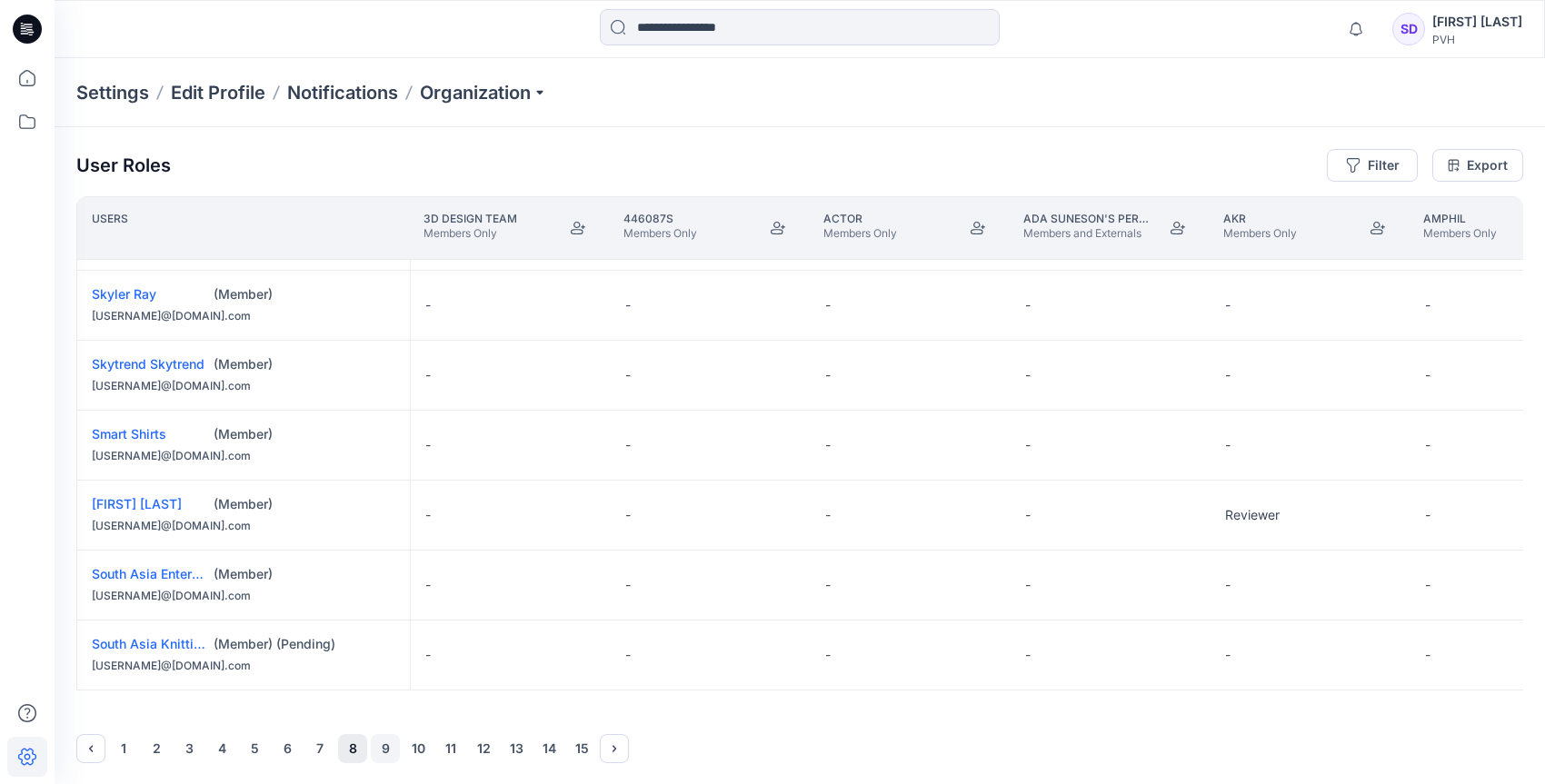 click on "9" at bounding box center [385, 749] 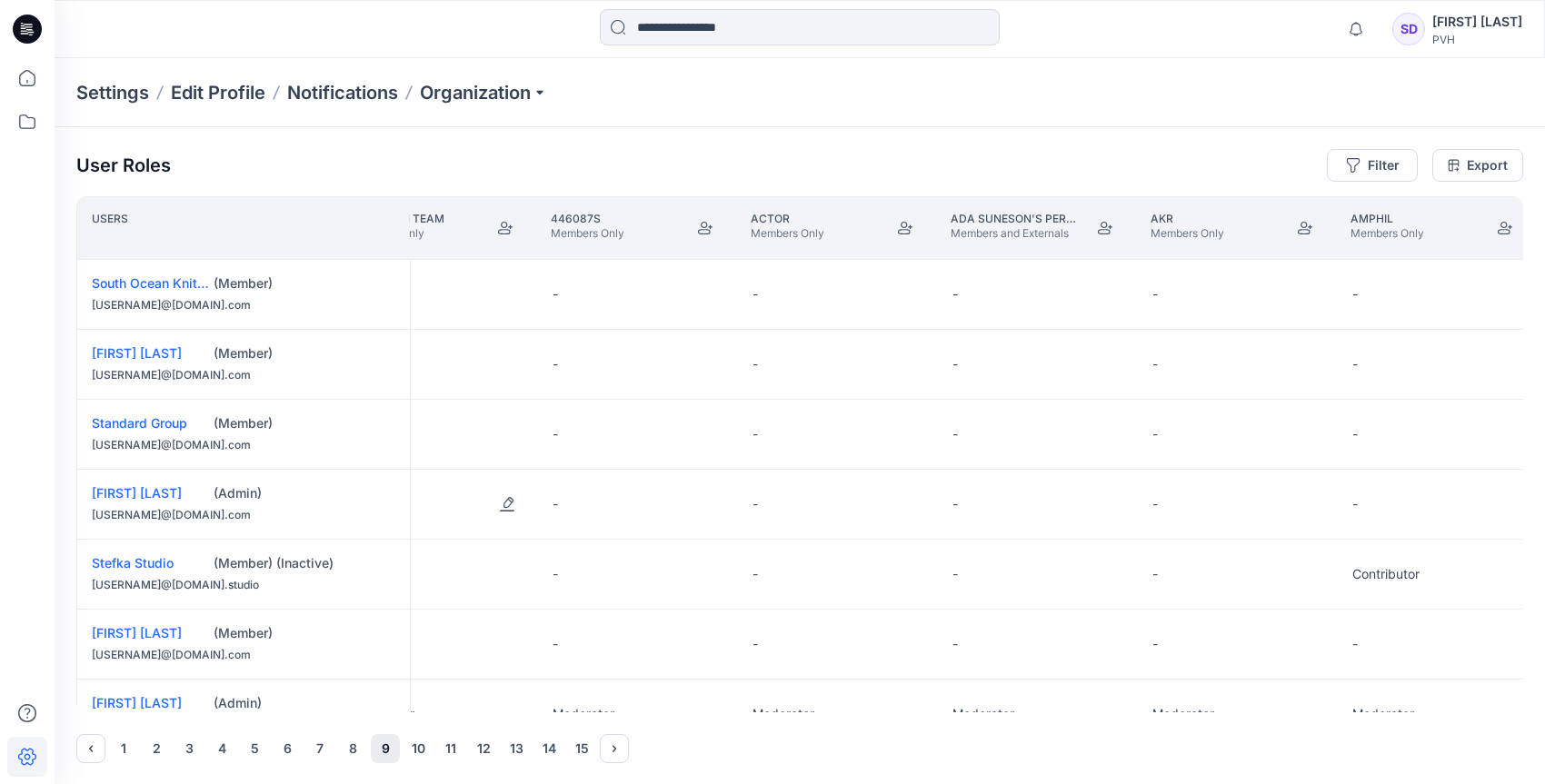 scroll, scrollTop: 0, scrollLeft: 0, axis: both 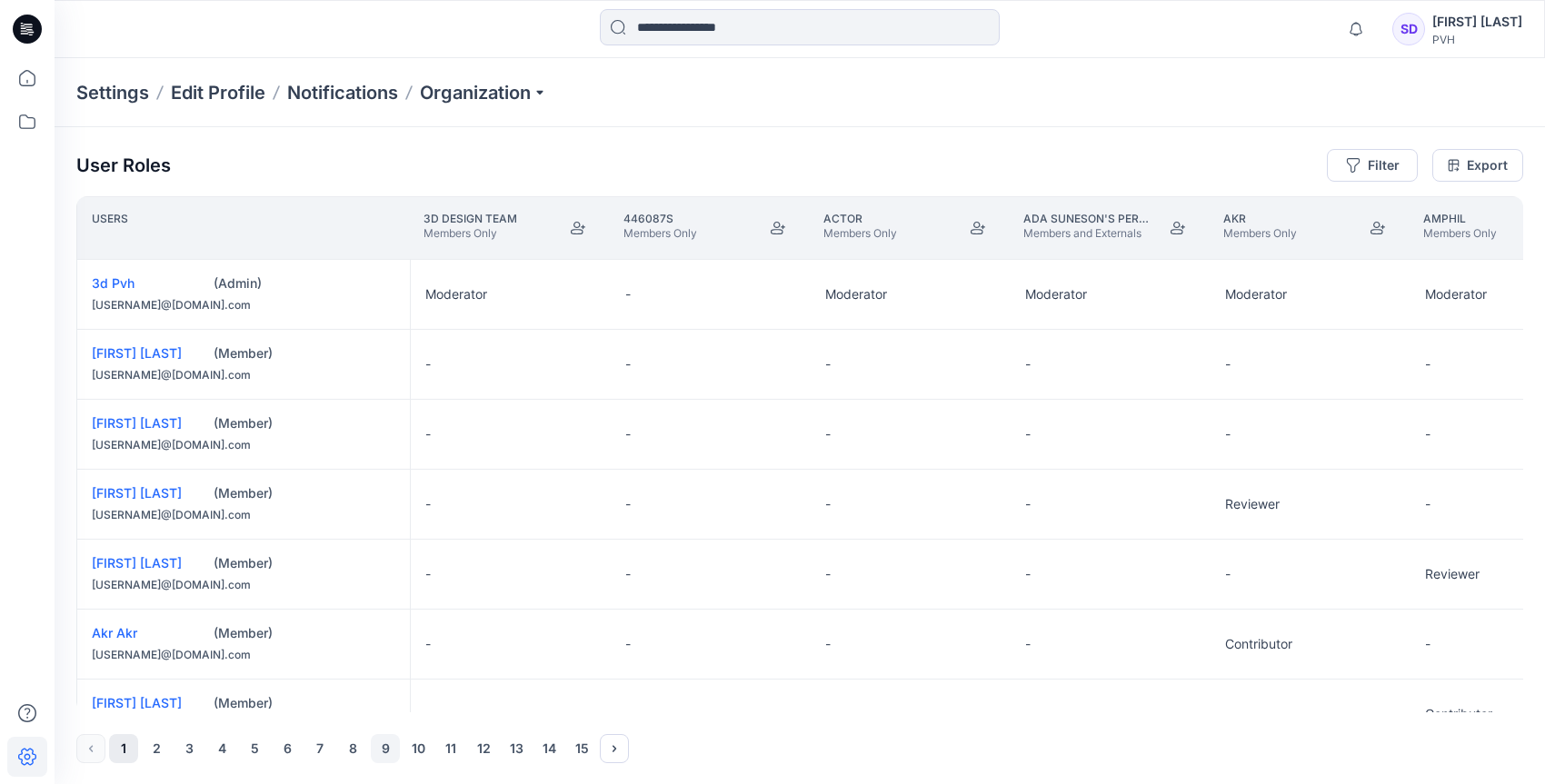 click on "9" at bounding box center [385, 749] 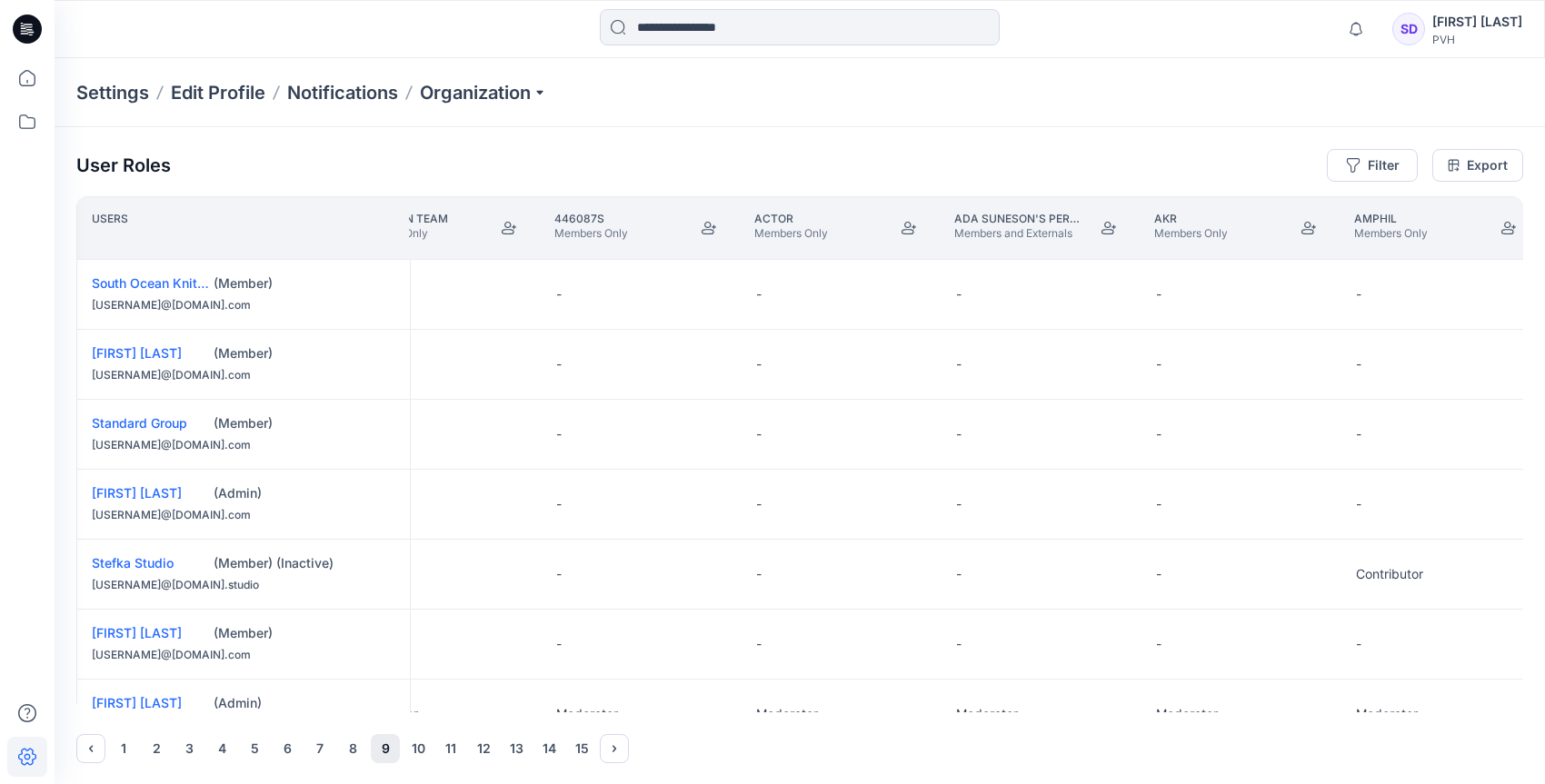 scroll, scrollTop: 0, scrollLeft: 0, axis: both 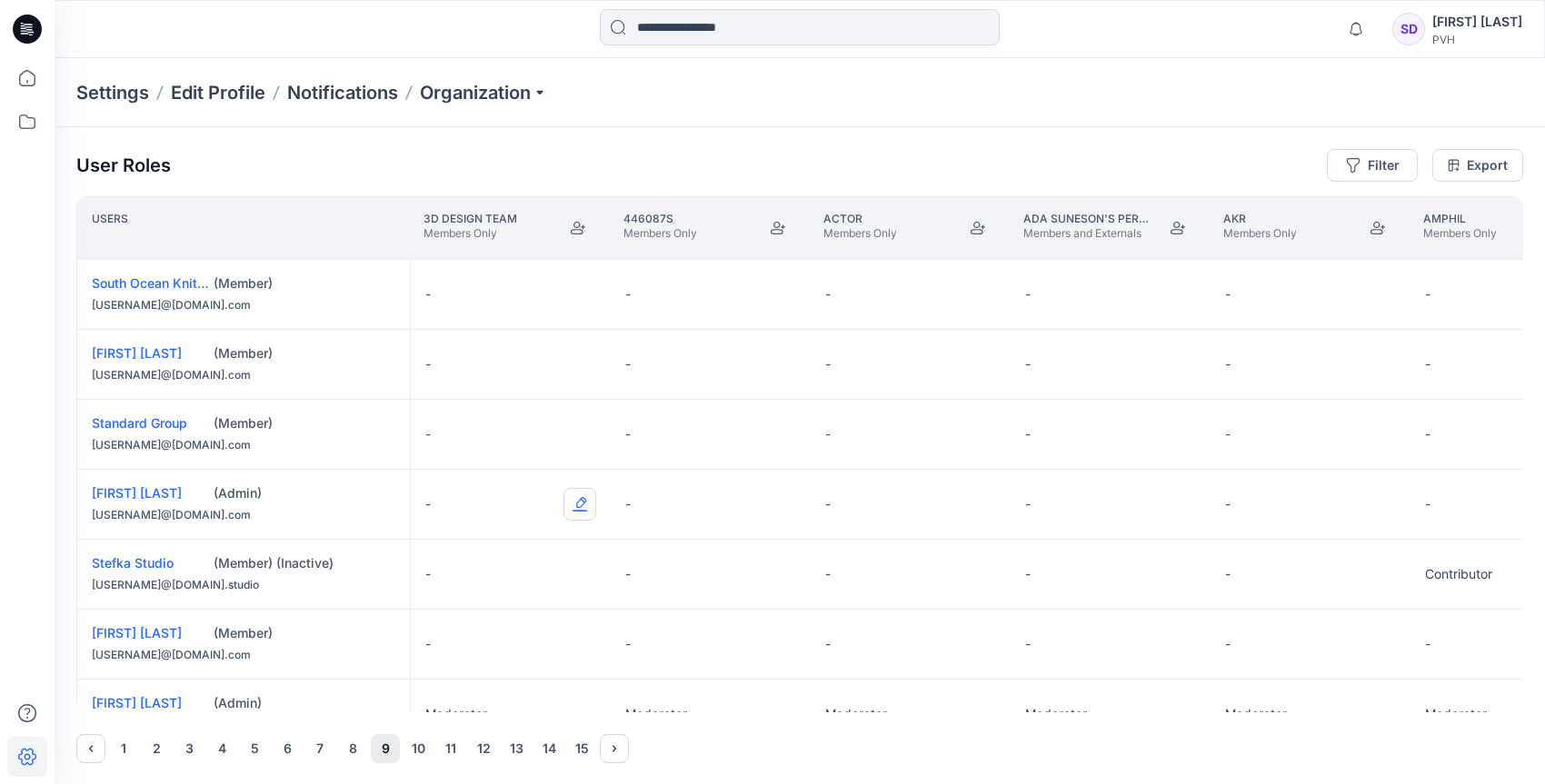 click at bounding box center [580, 504] 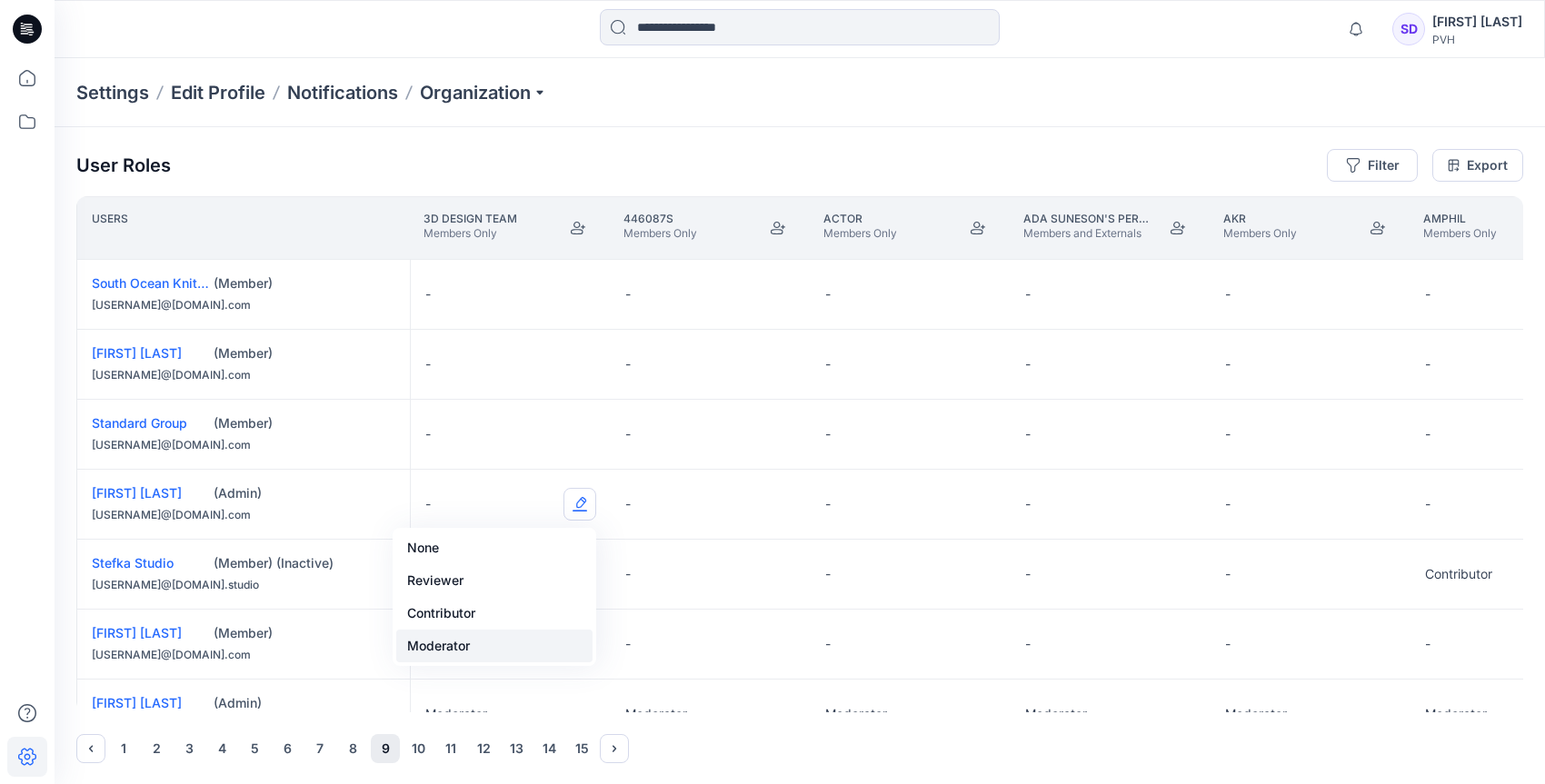 click on "Moderator" at bounding box center (494, 646) 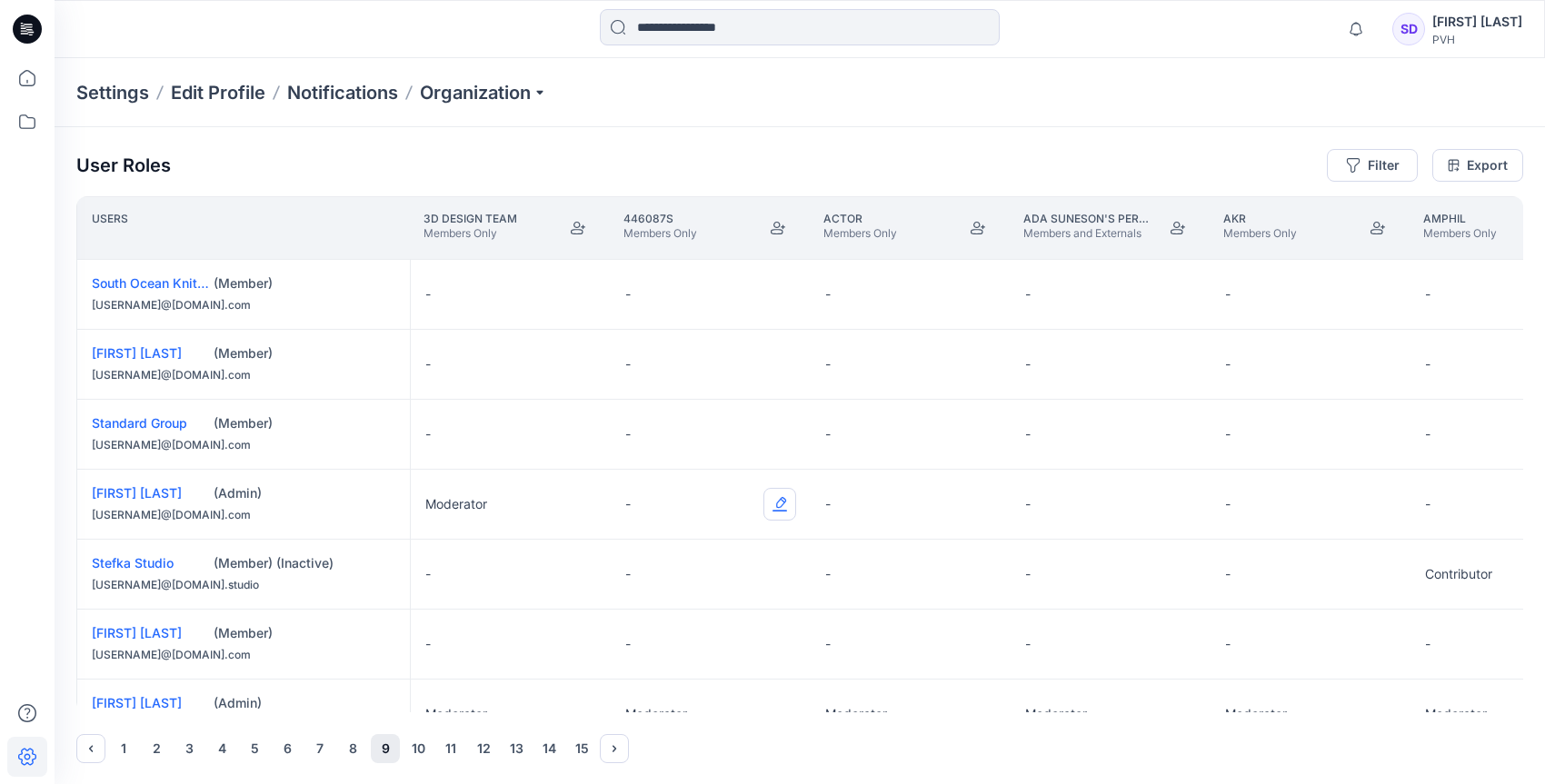 click at bounding box center [780, 504] 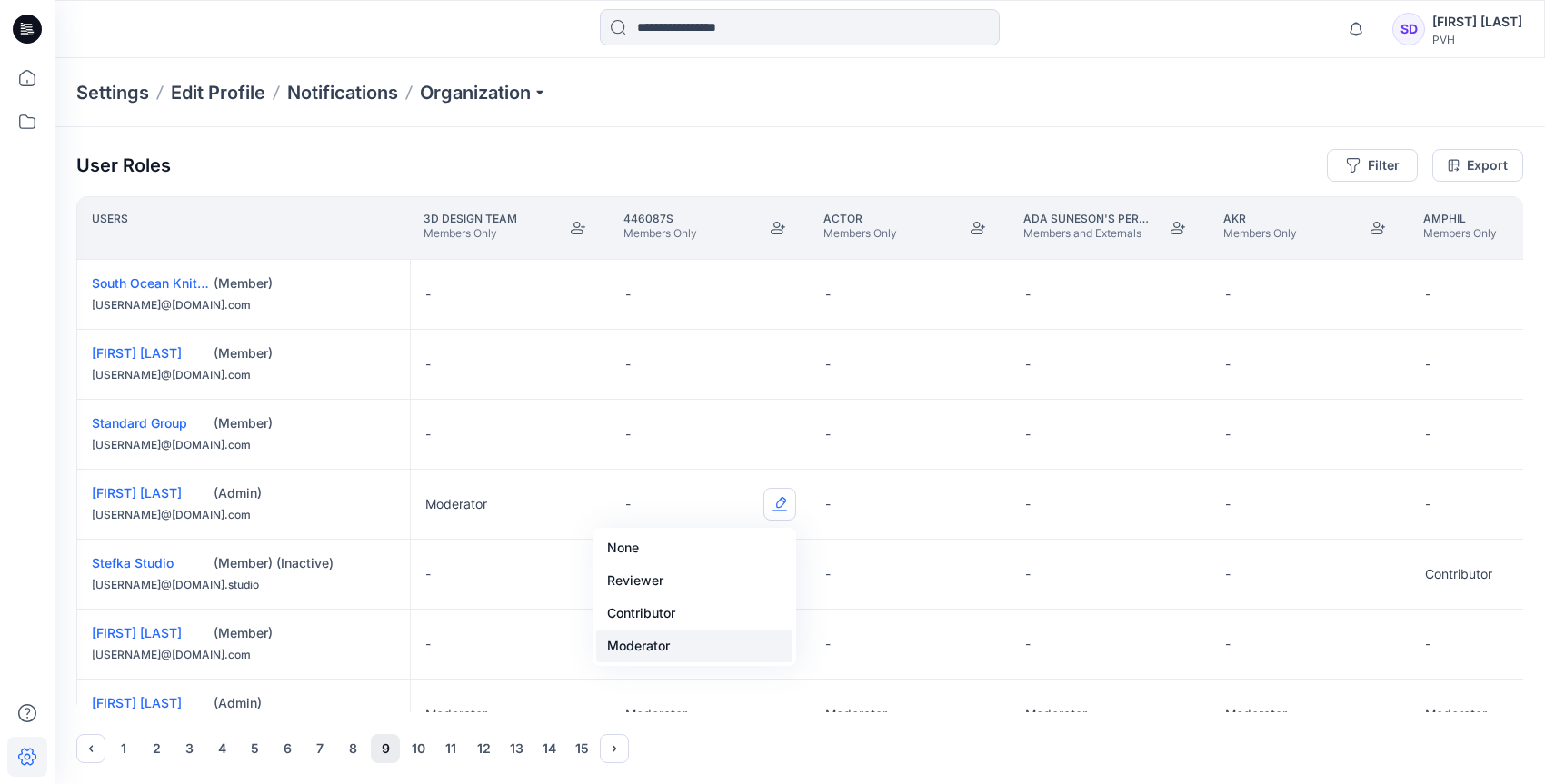 click on "Moderator" at bounding box center (694, 646) 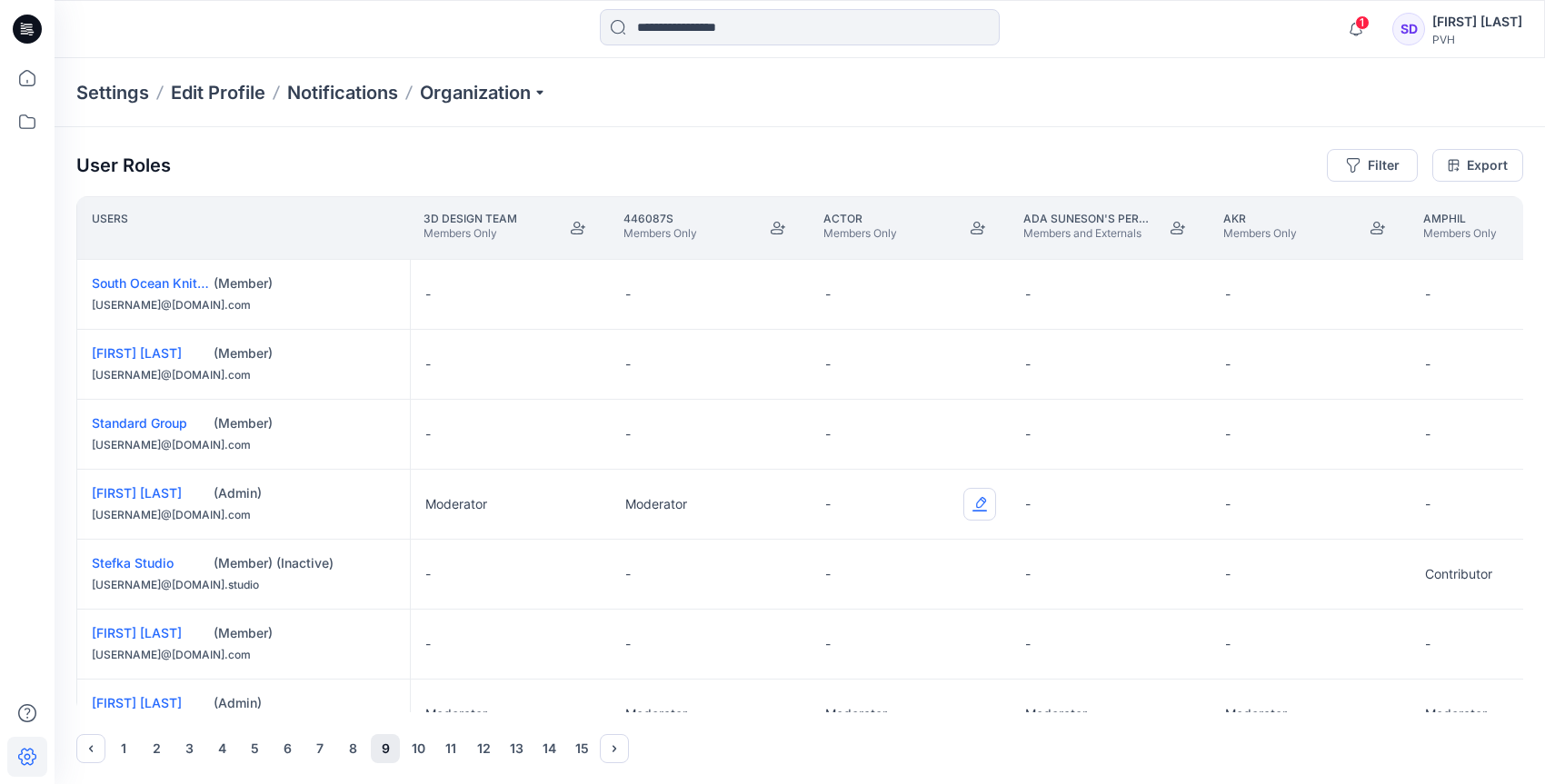 click at bounding box center (980, 504) 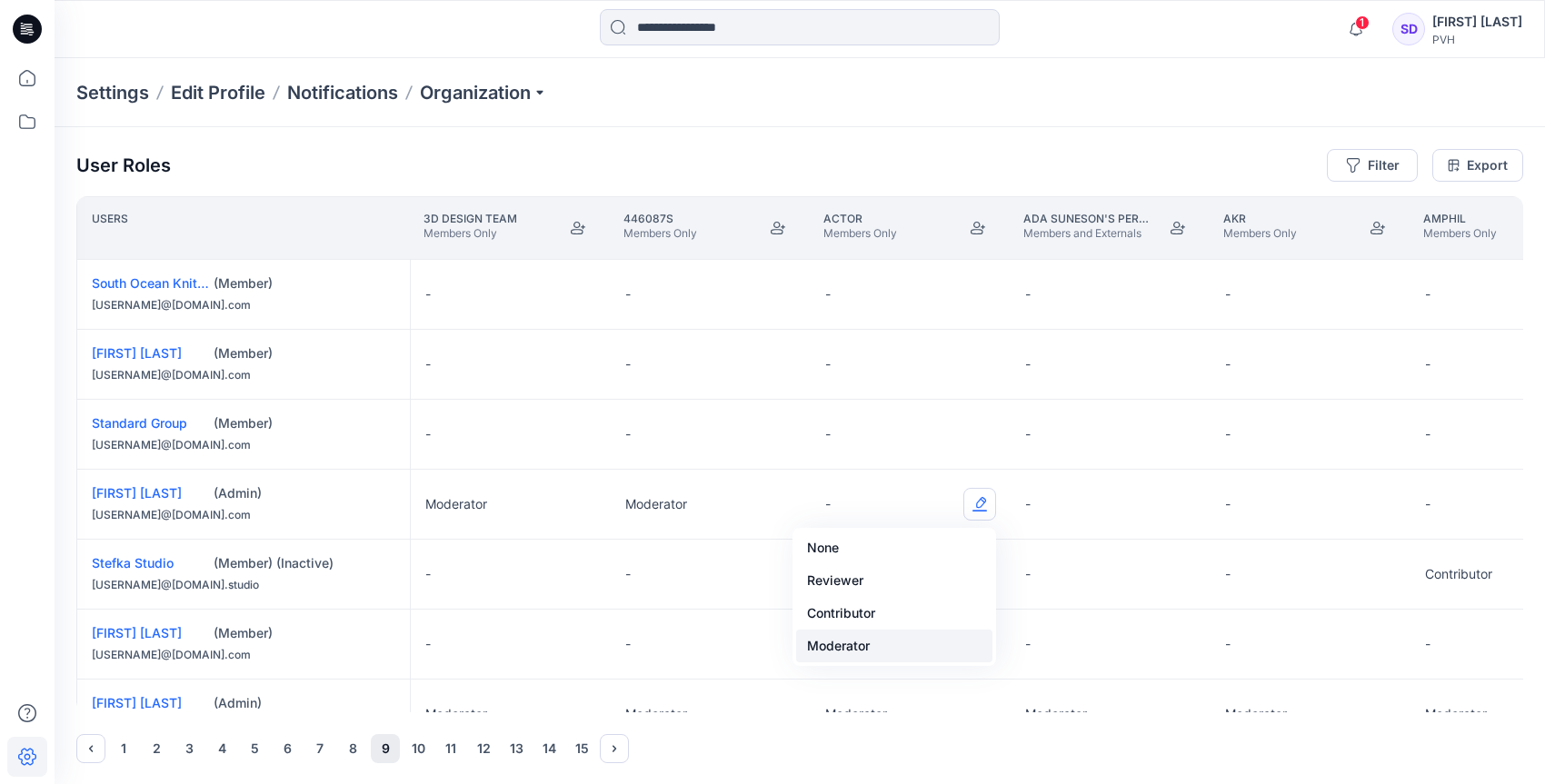 click on "Moderator" at bounding box center [894, 646] 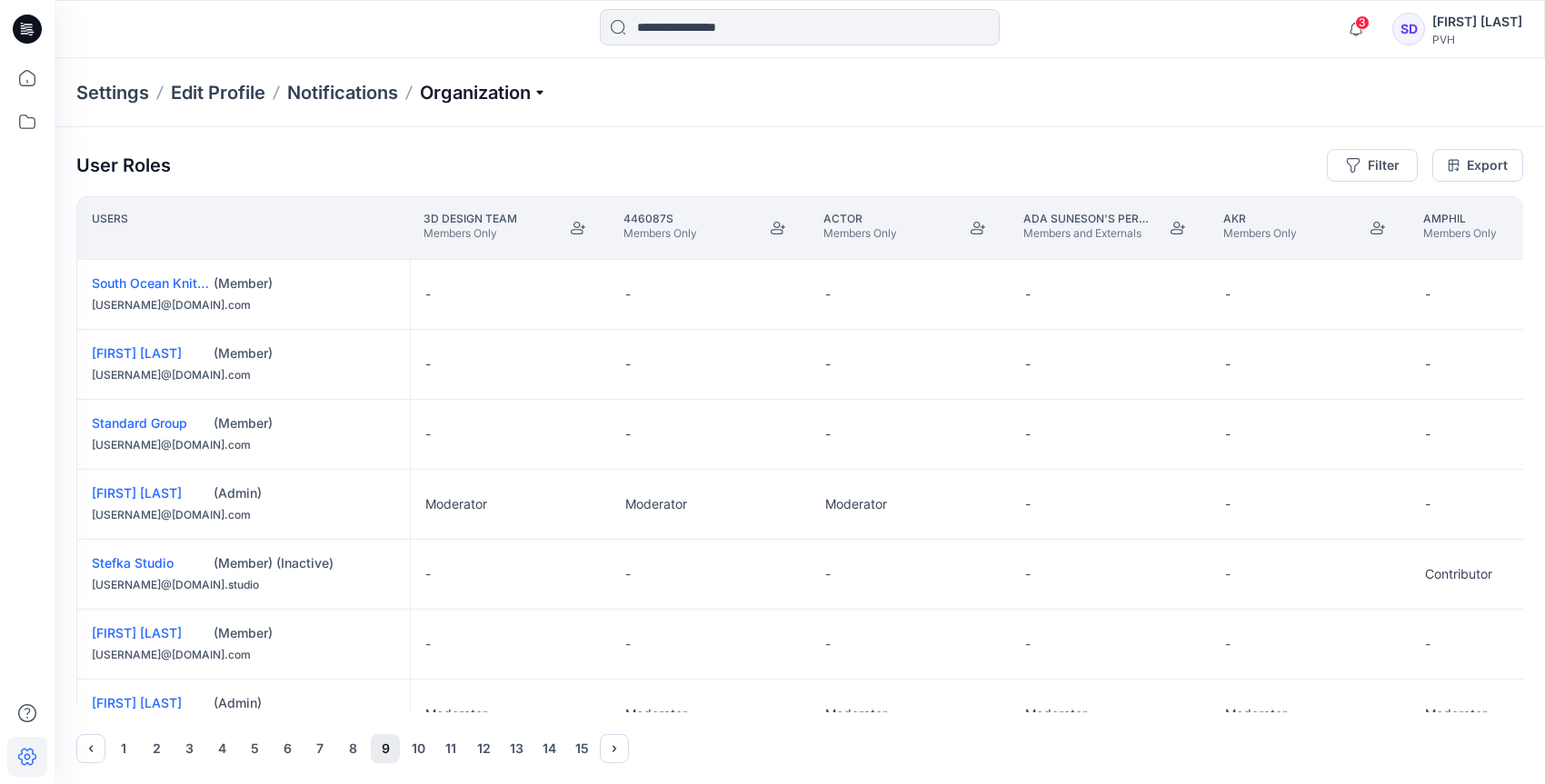click on "Organization" at bounding box center [483, 93] 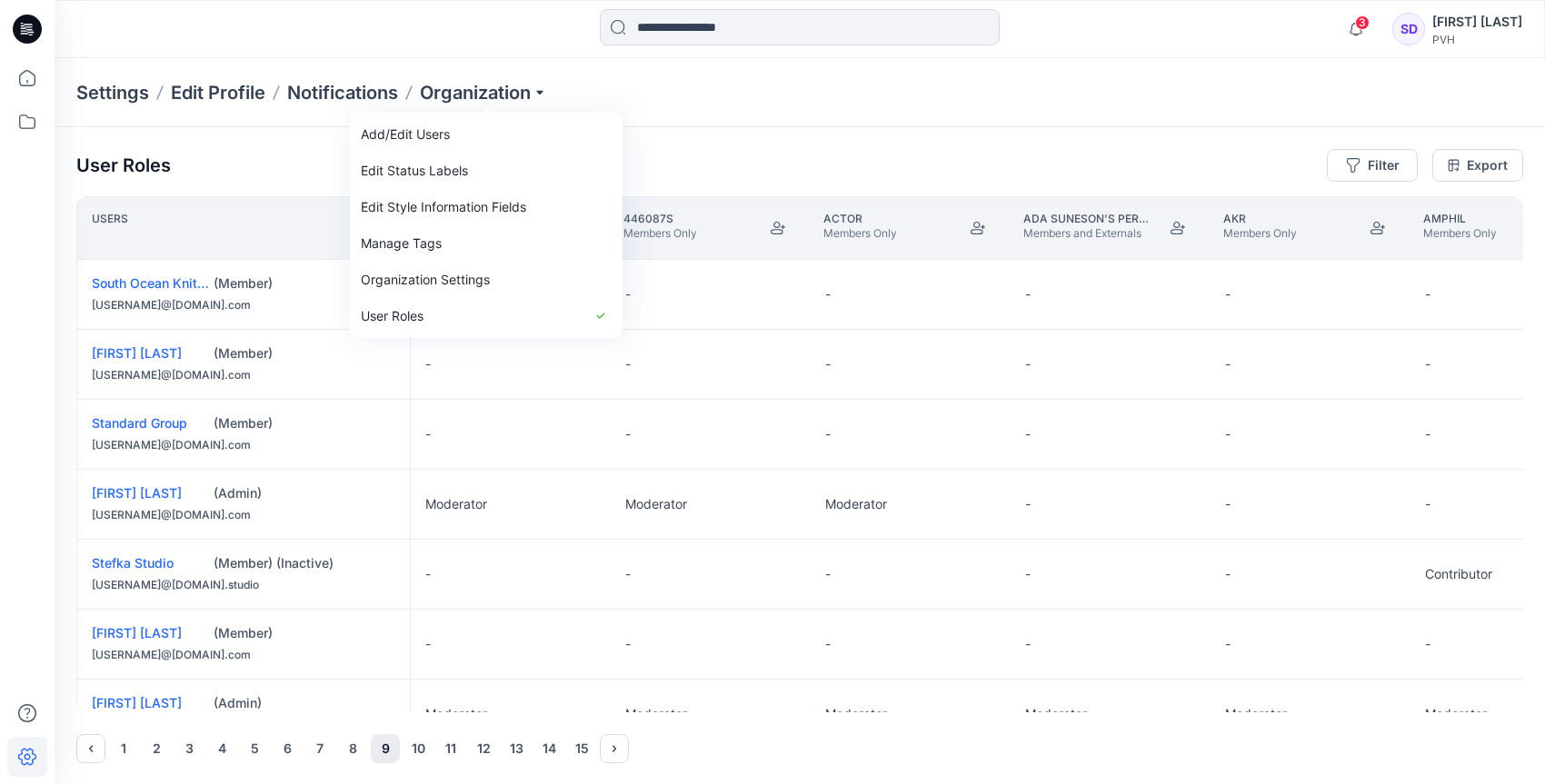 click on "Settings Edit Profile Notifications Organization Add/Edit Users Edit Status Labels Edit Style Information Fields Manage Tags Organization Settings User Roles" at bounding box center (800, 93) 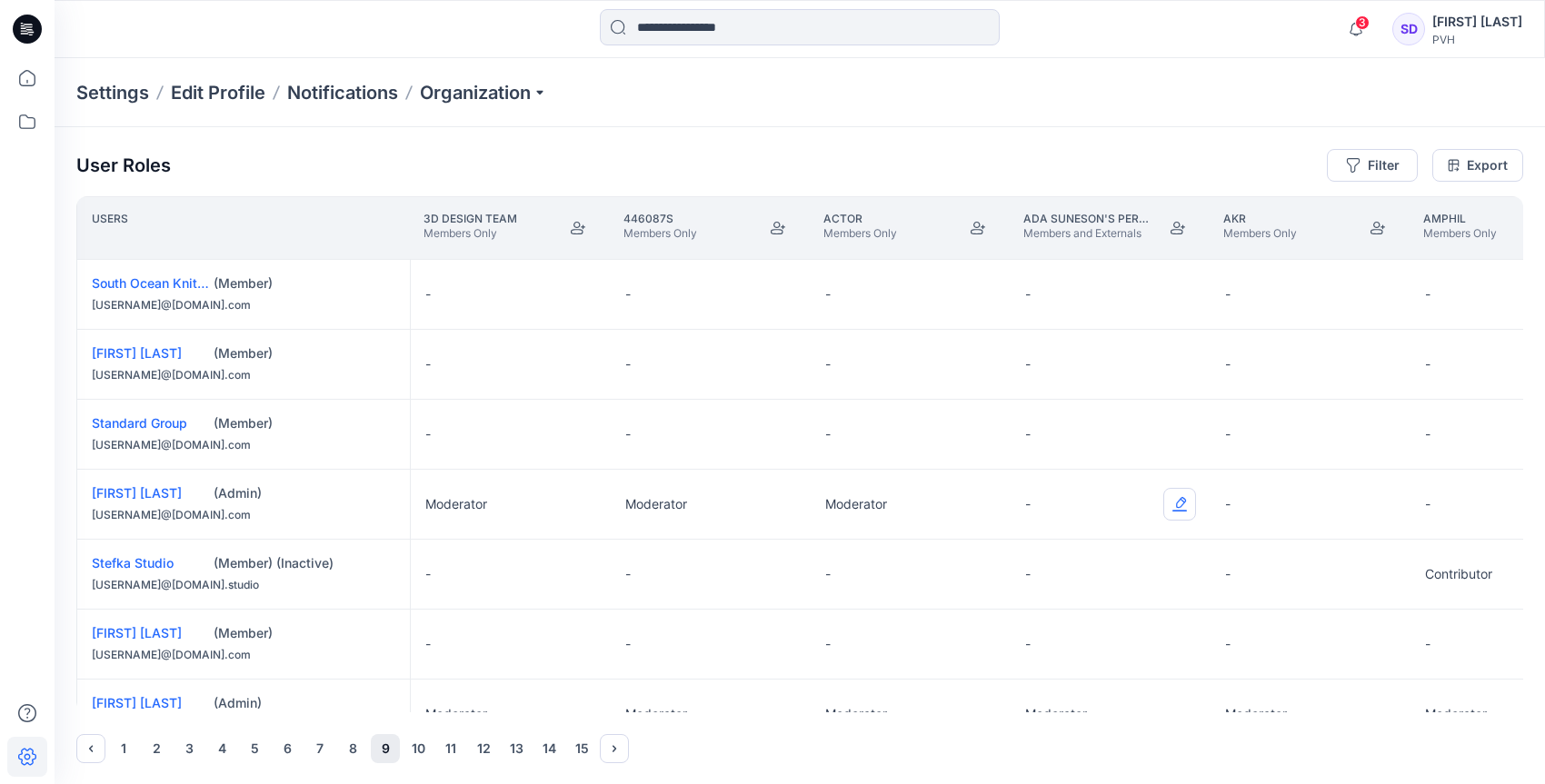 click at bounding box center (1180, 504) 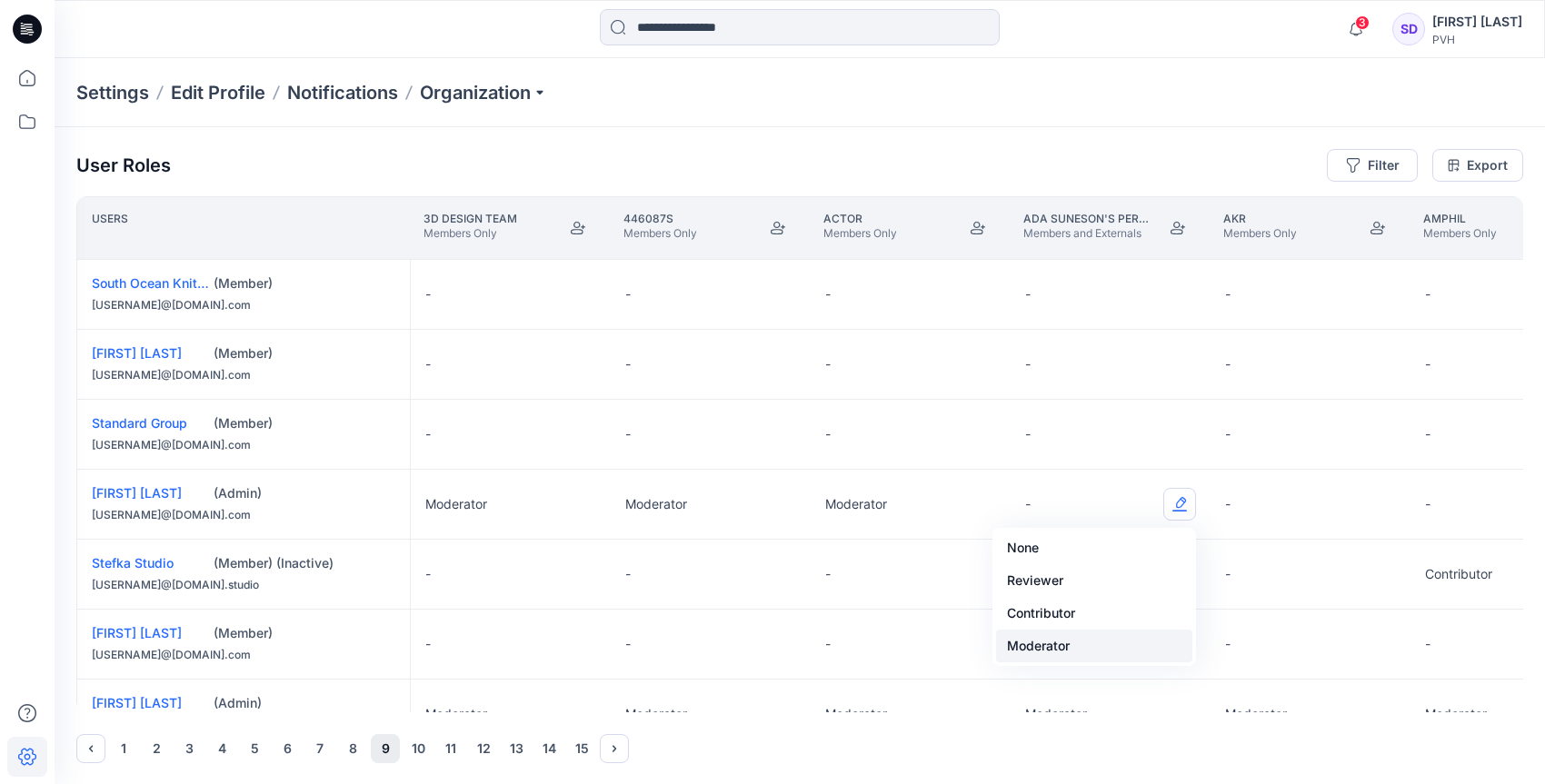 click on "Moderator" at bounding box center (1094, 646) 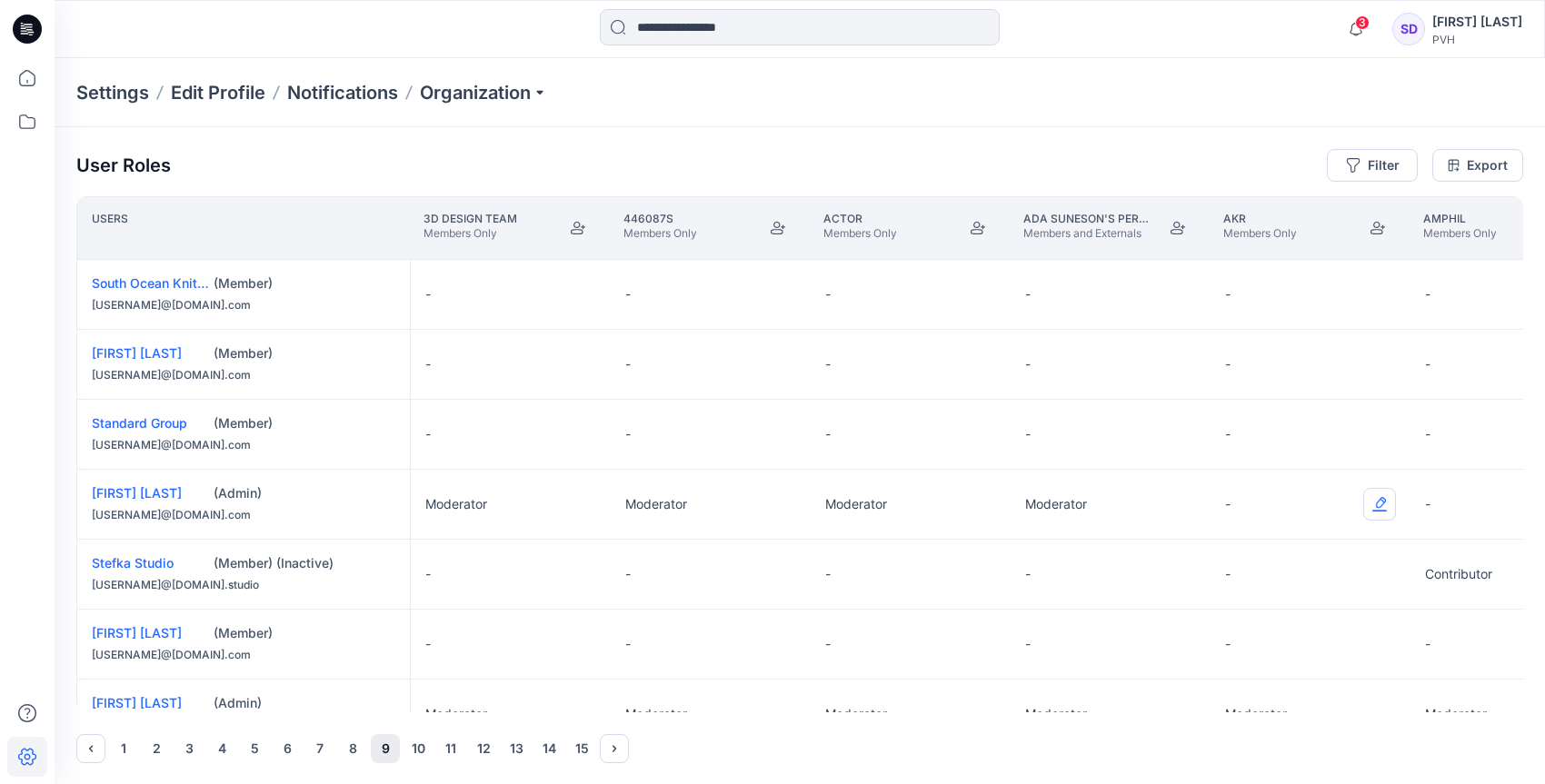 click at bounding box center [1380, 504] 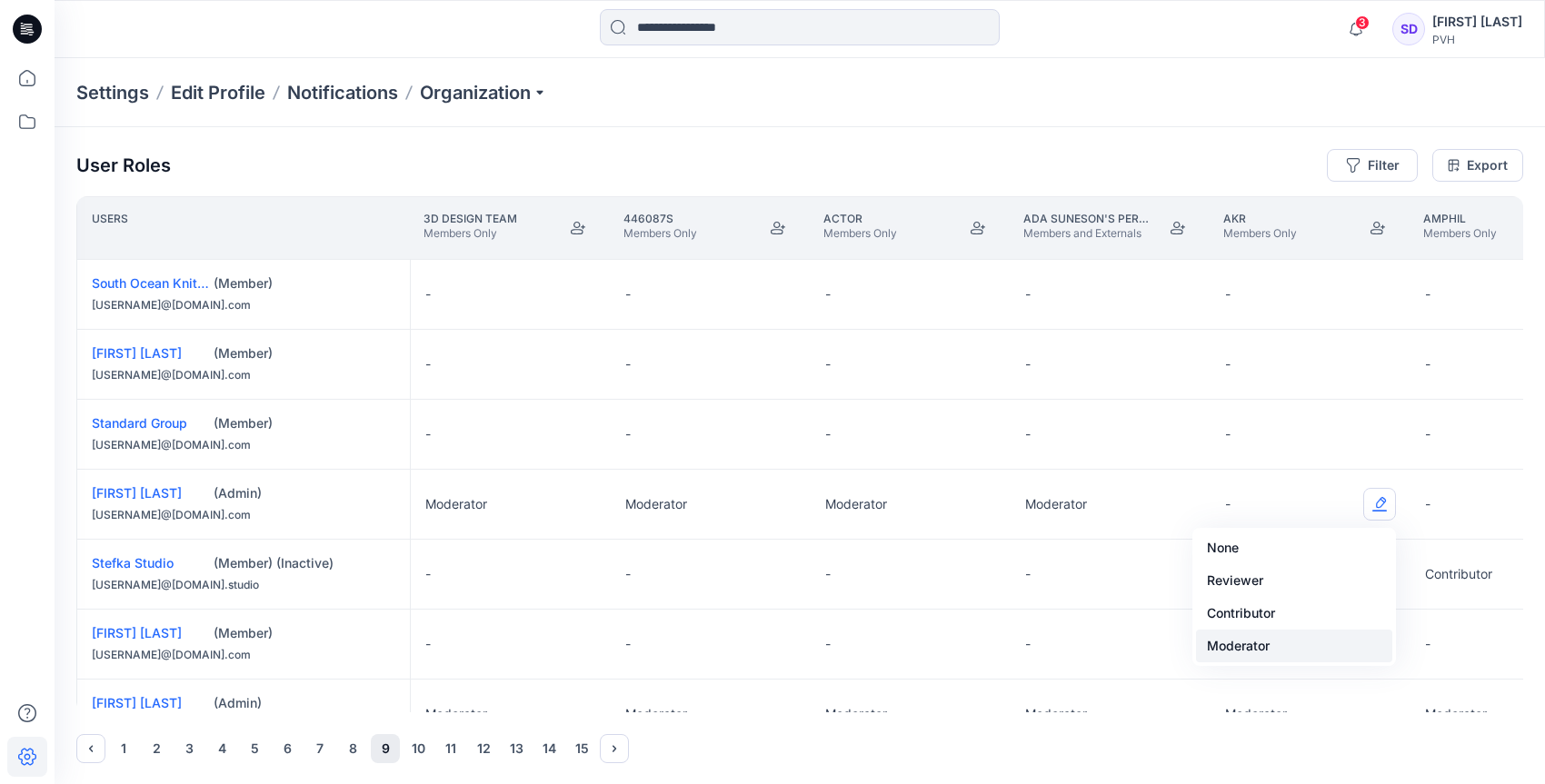 click on "Moderator" at bounding box center (1294, 646) 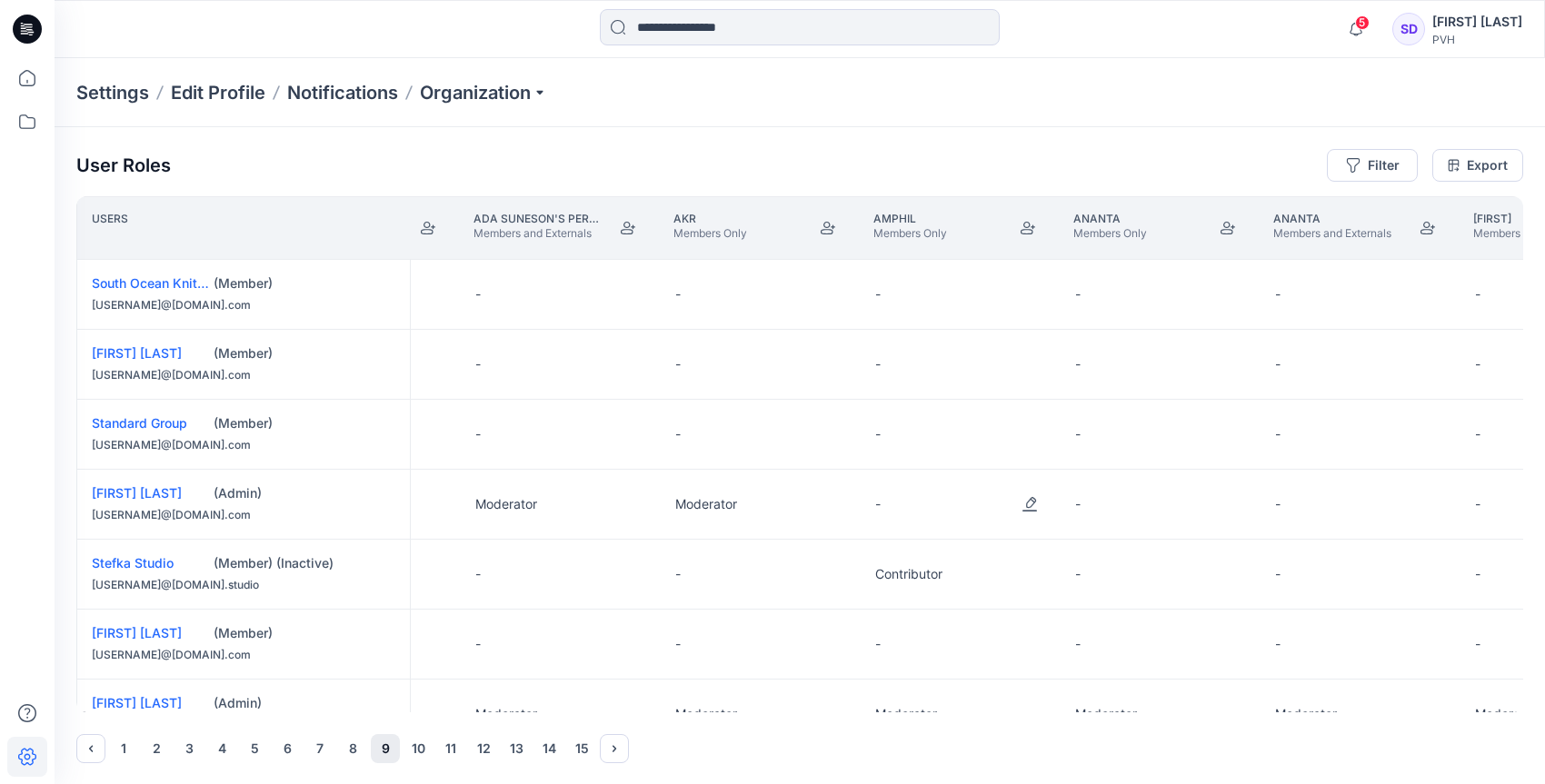 scroll, scrollTop: 0, scrollLeft: 752, axis: horizontal 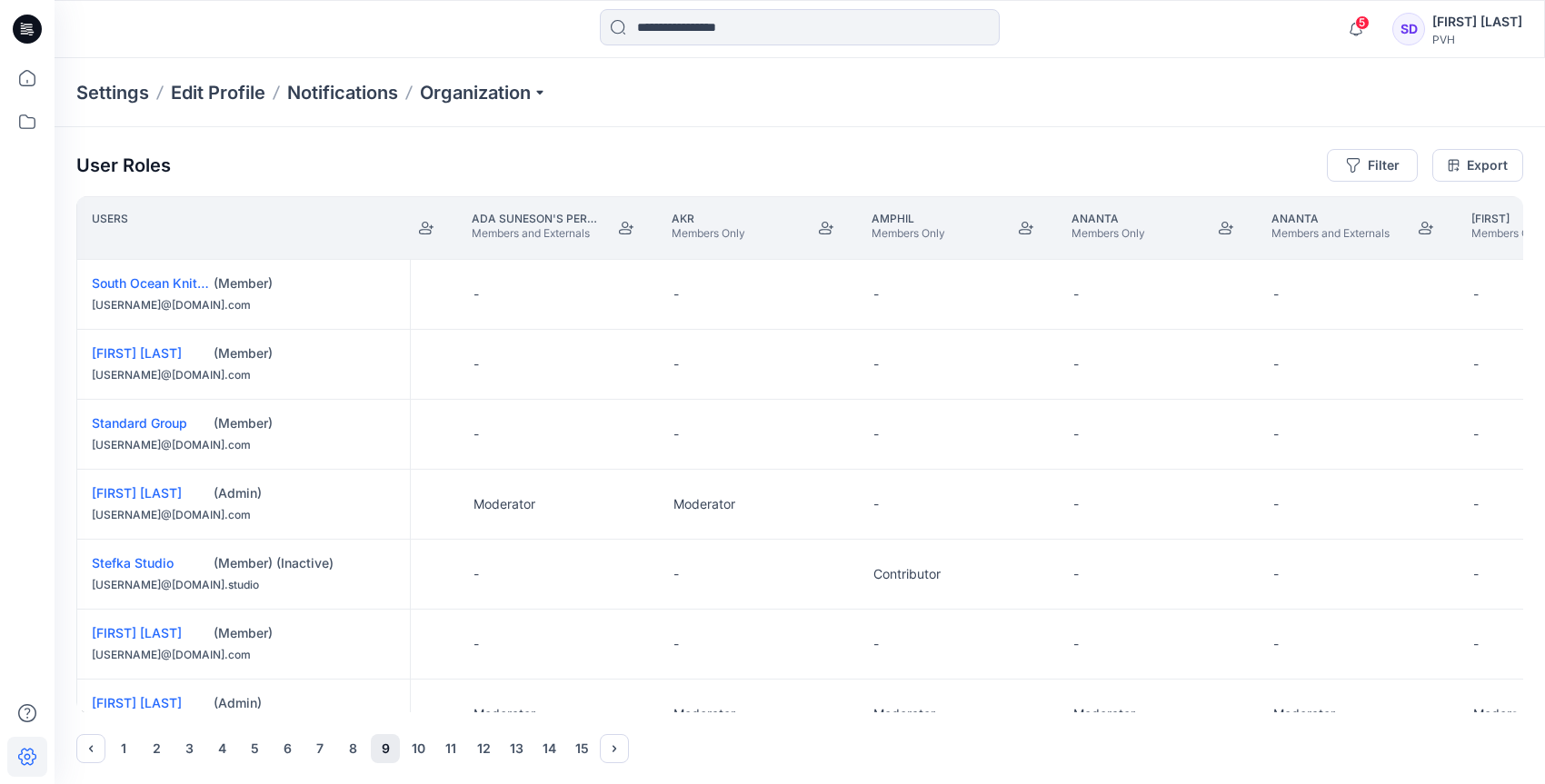 click on "-" at bounding box center (959, 504) 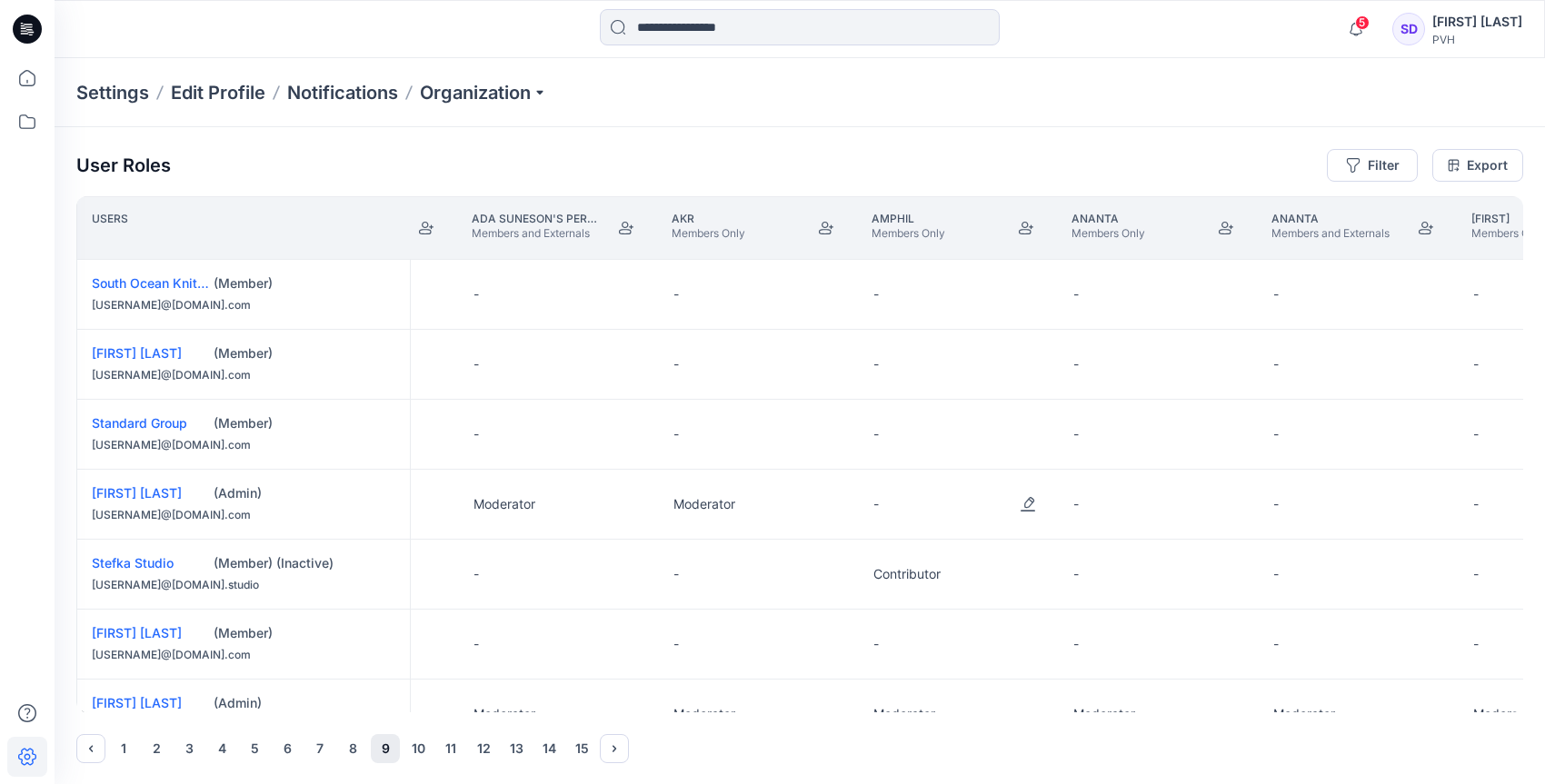 click on "-" at bounding box center (959, 504) 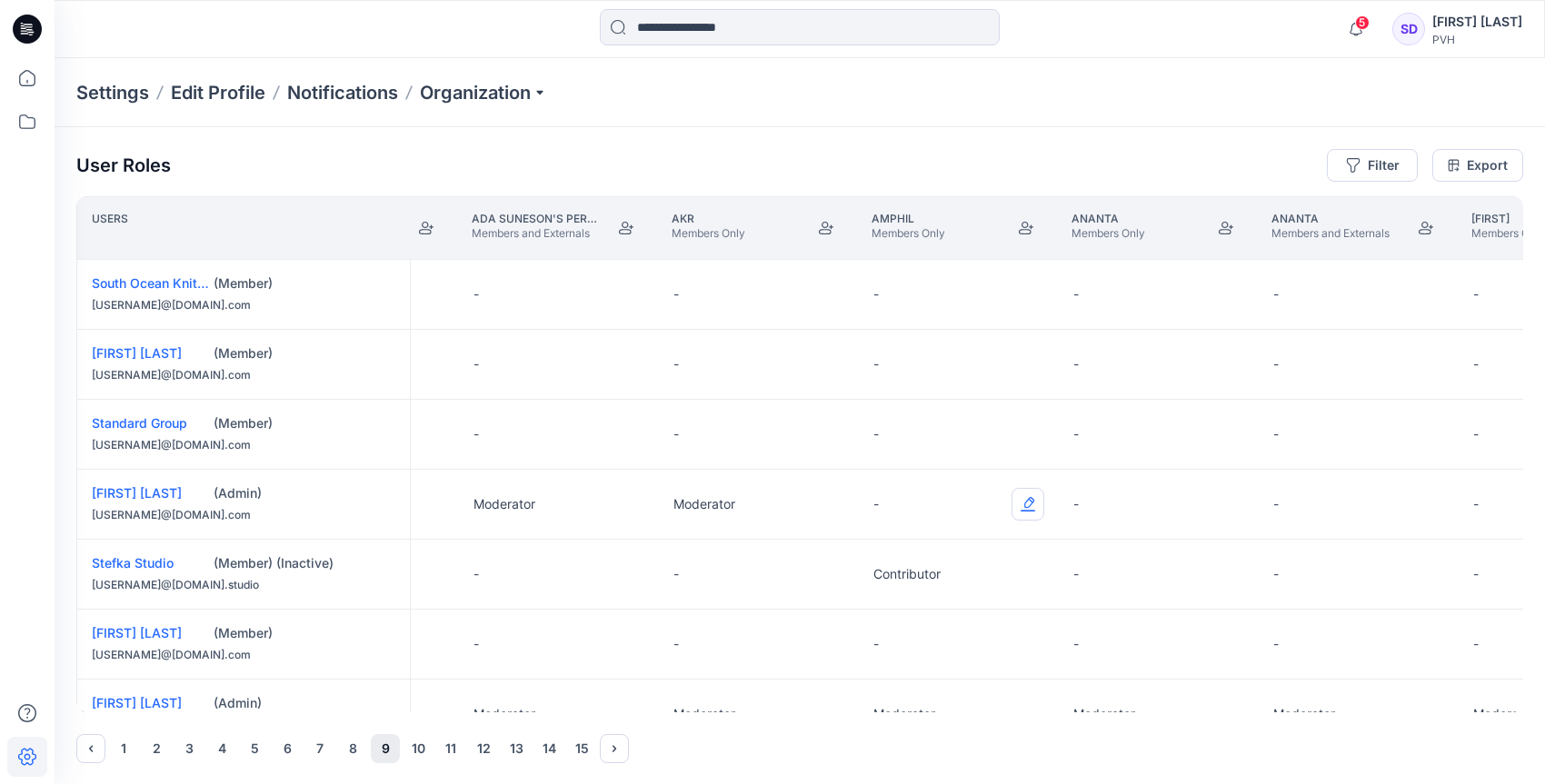 click at bounding box center (1028, 504) 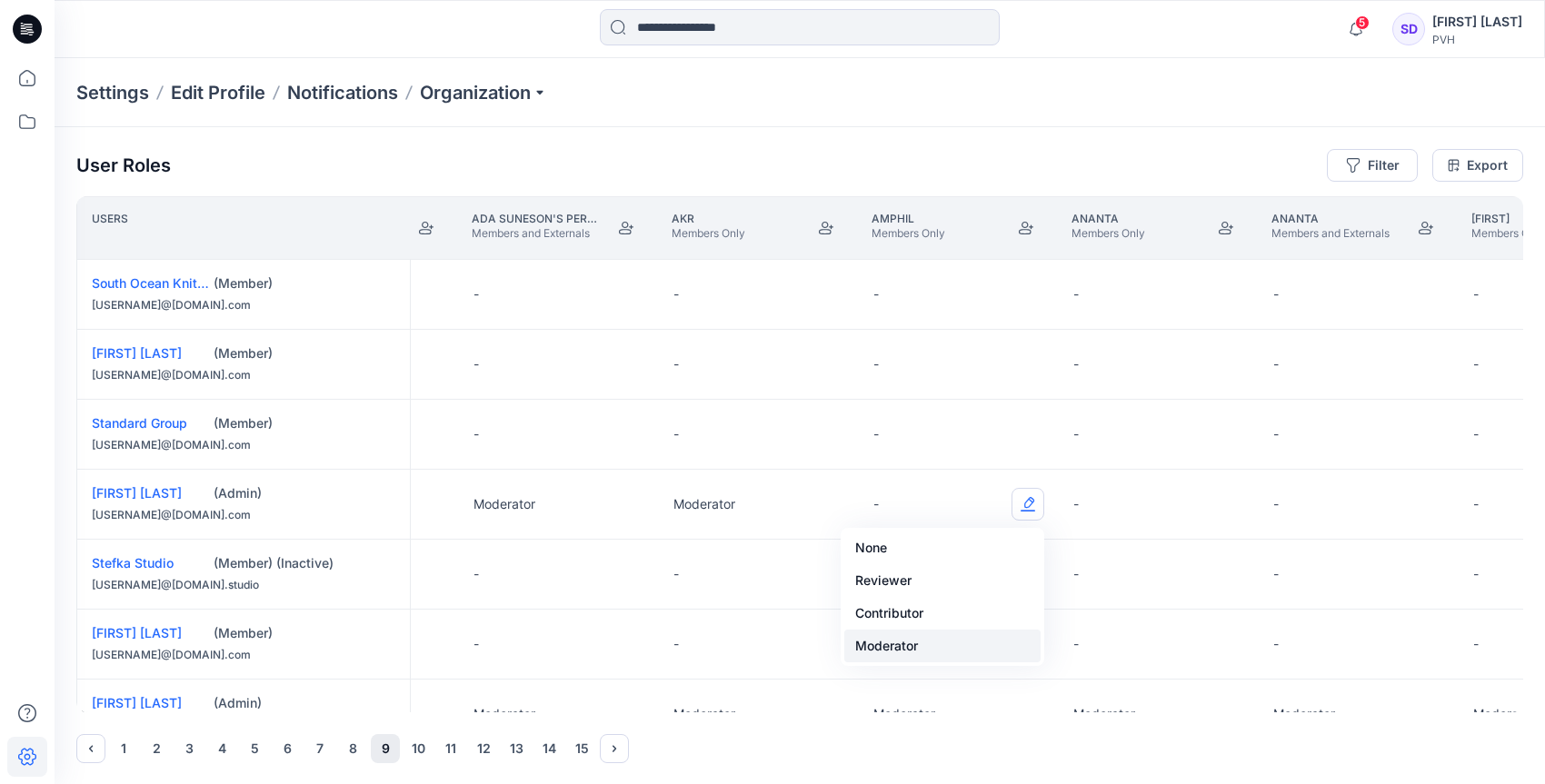 click on "Moderator" at bounding box center (942, 646) 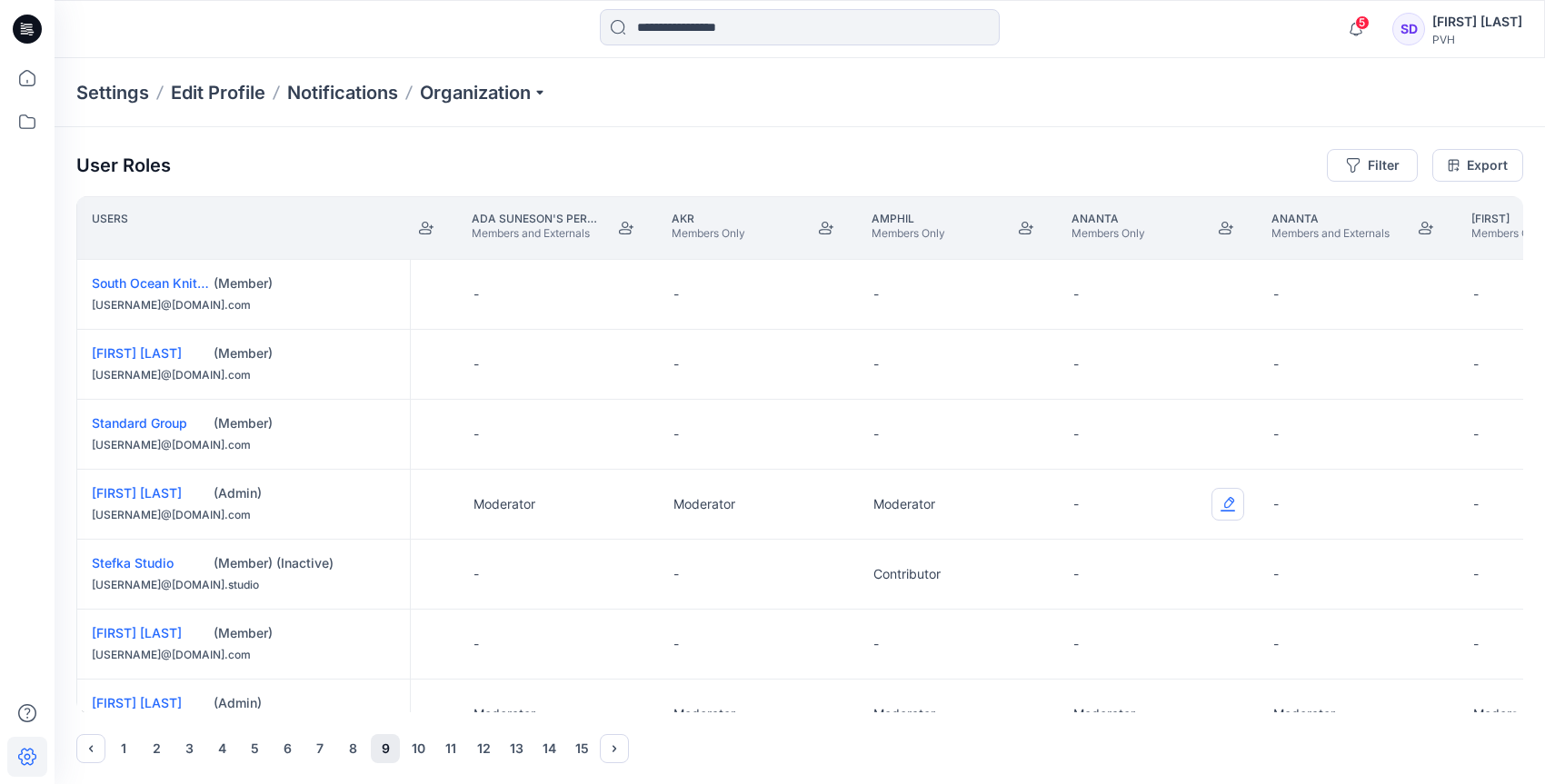 click at bounding box center [1228, 504] 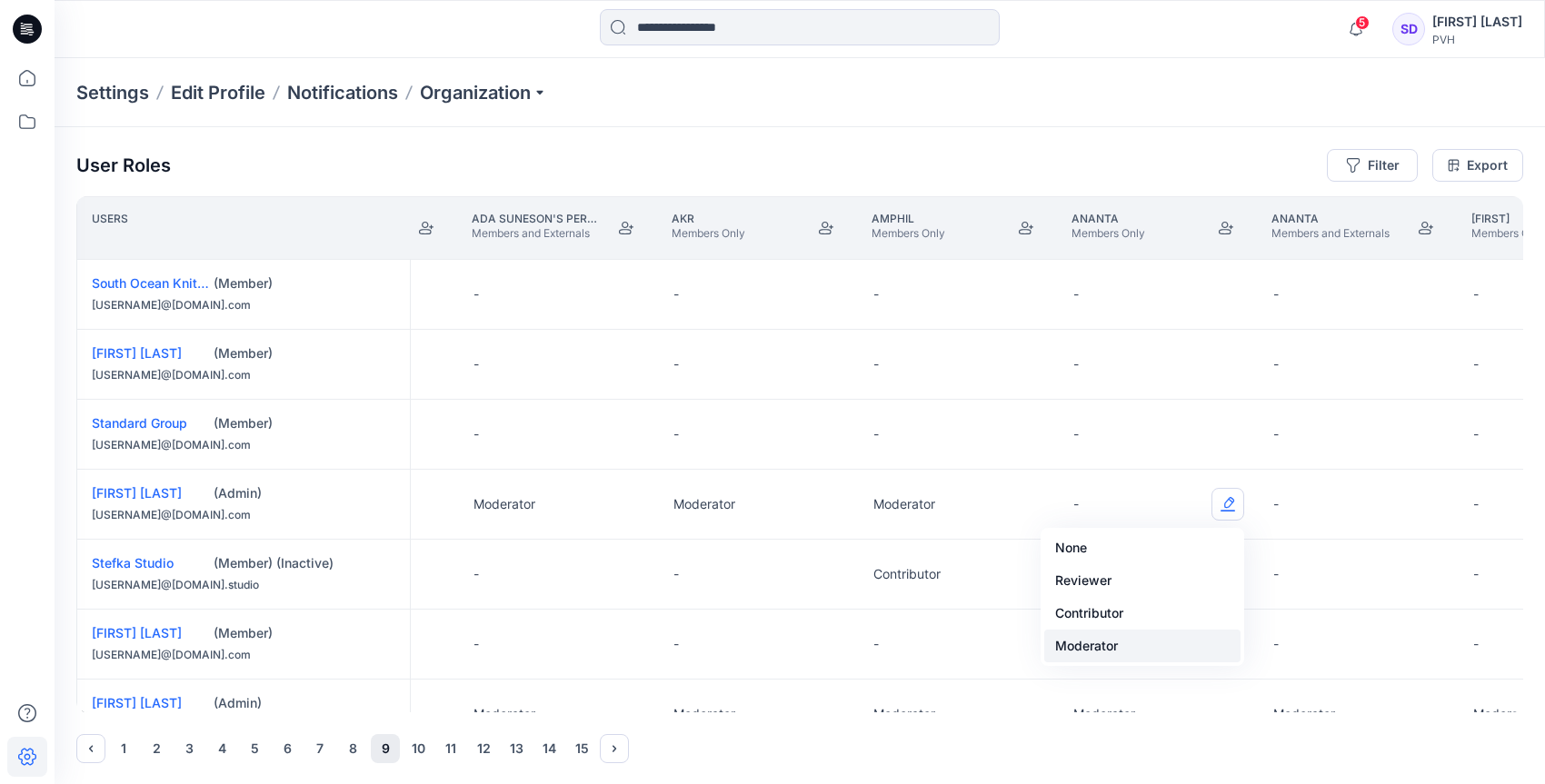 click on "Moderator" at bounding box center (1142, 646) 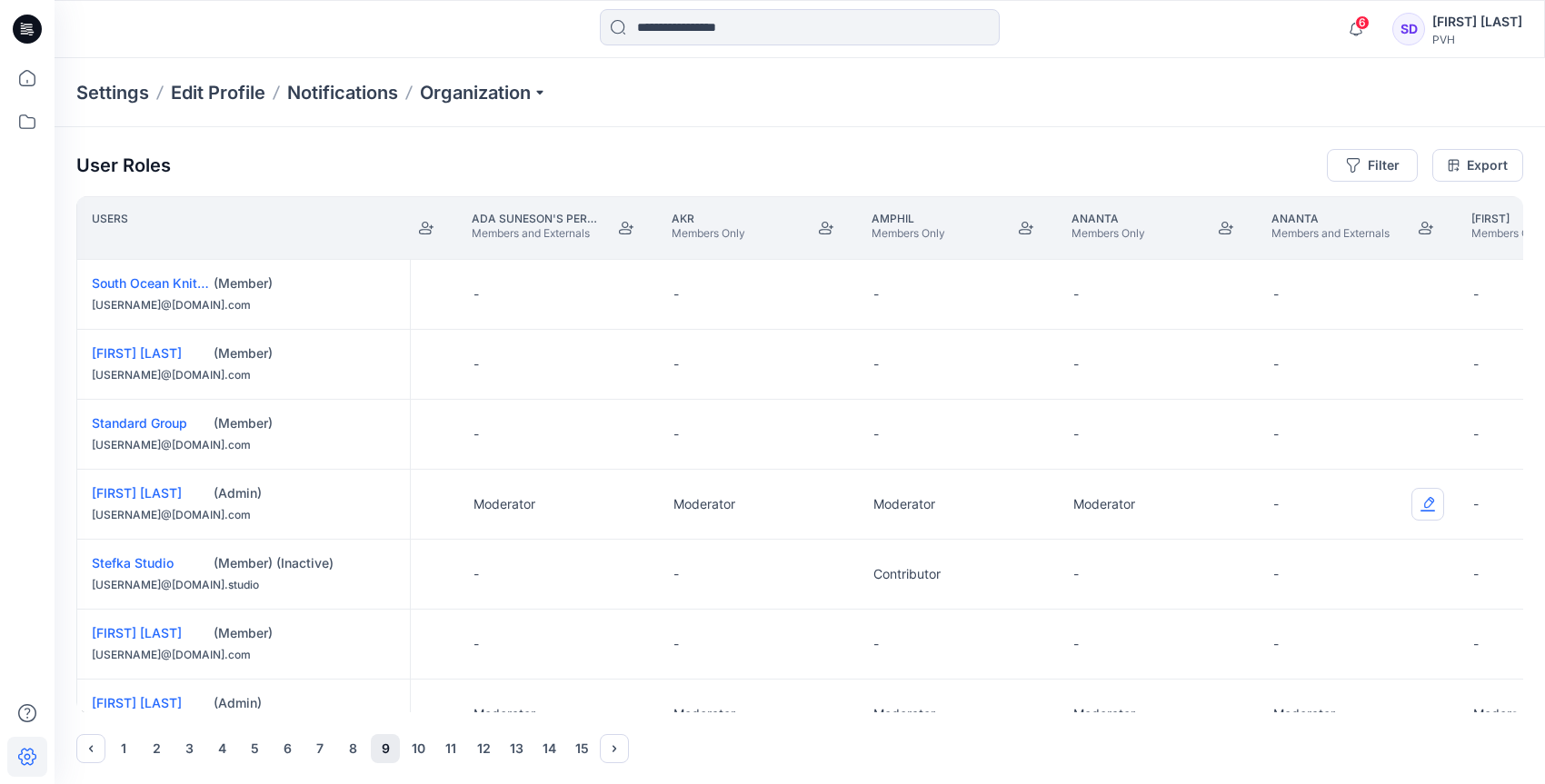 click at bounding box center [1428, 504] 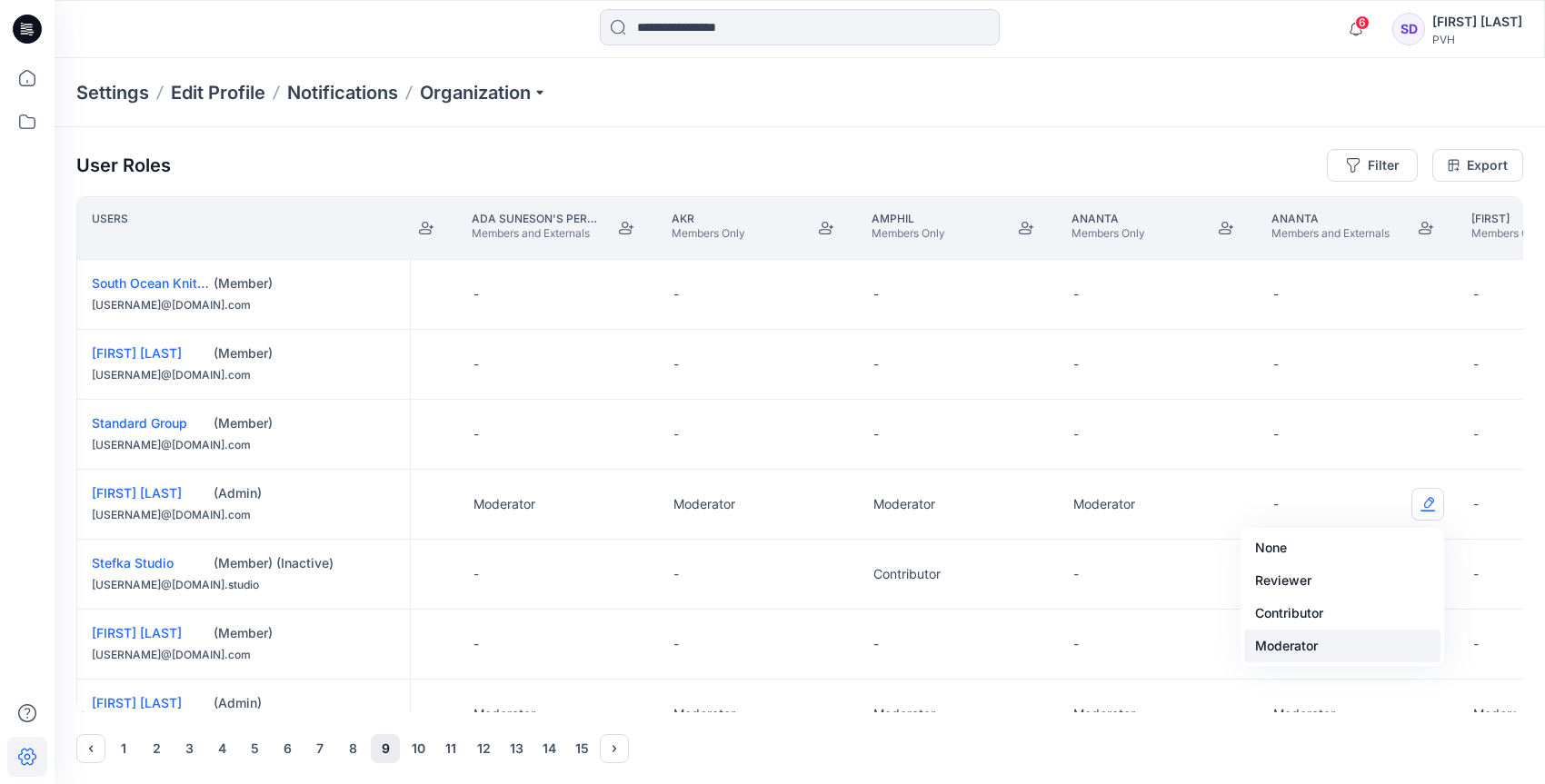 click on "Moderator" at bounding box center [1342, 646] 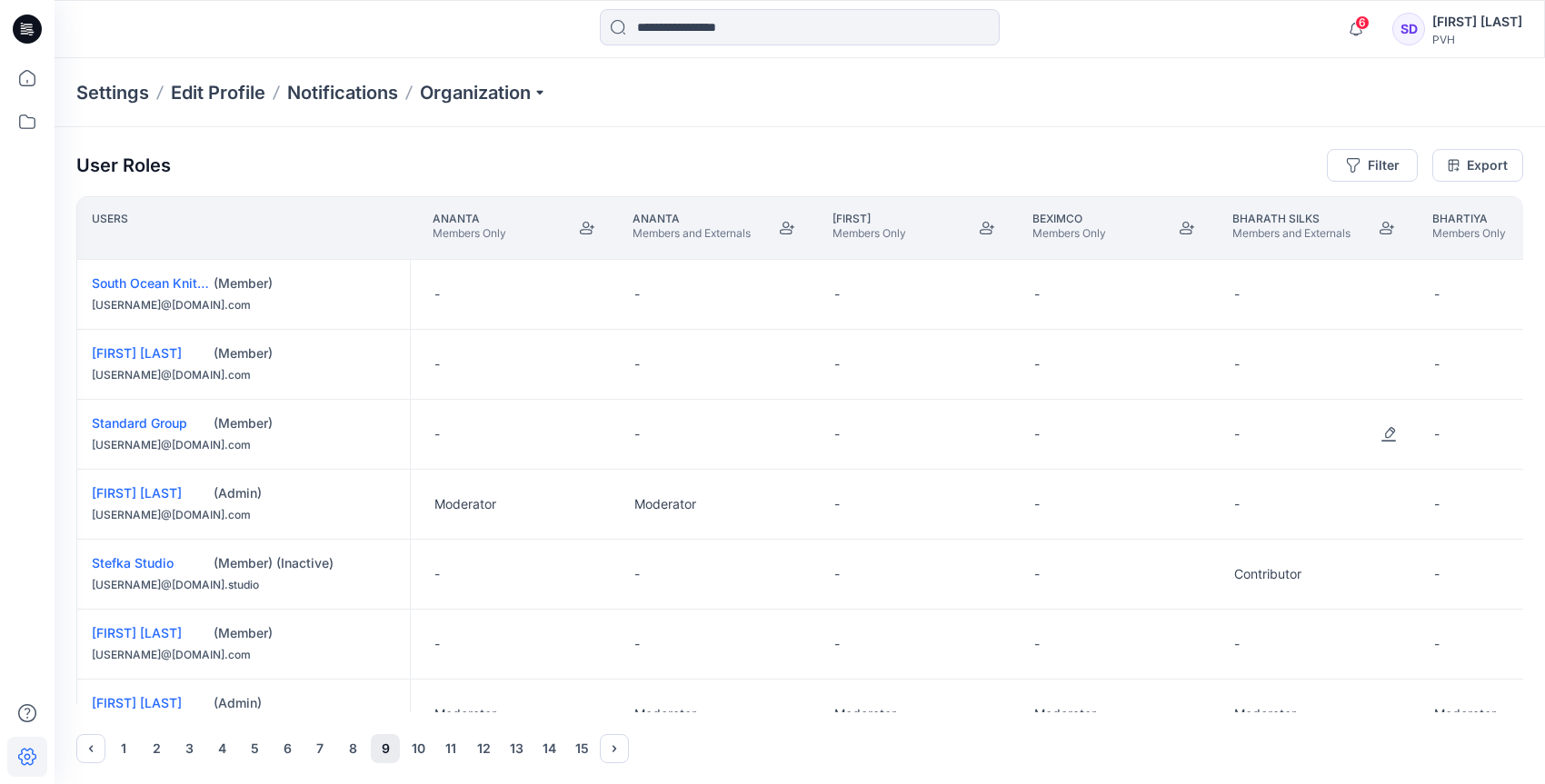 scroll, scrollTop: 0, scrollLeft: 1406, axis: horizontal 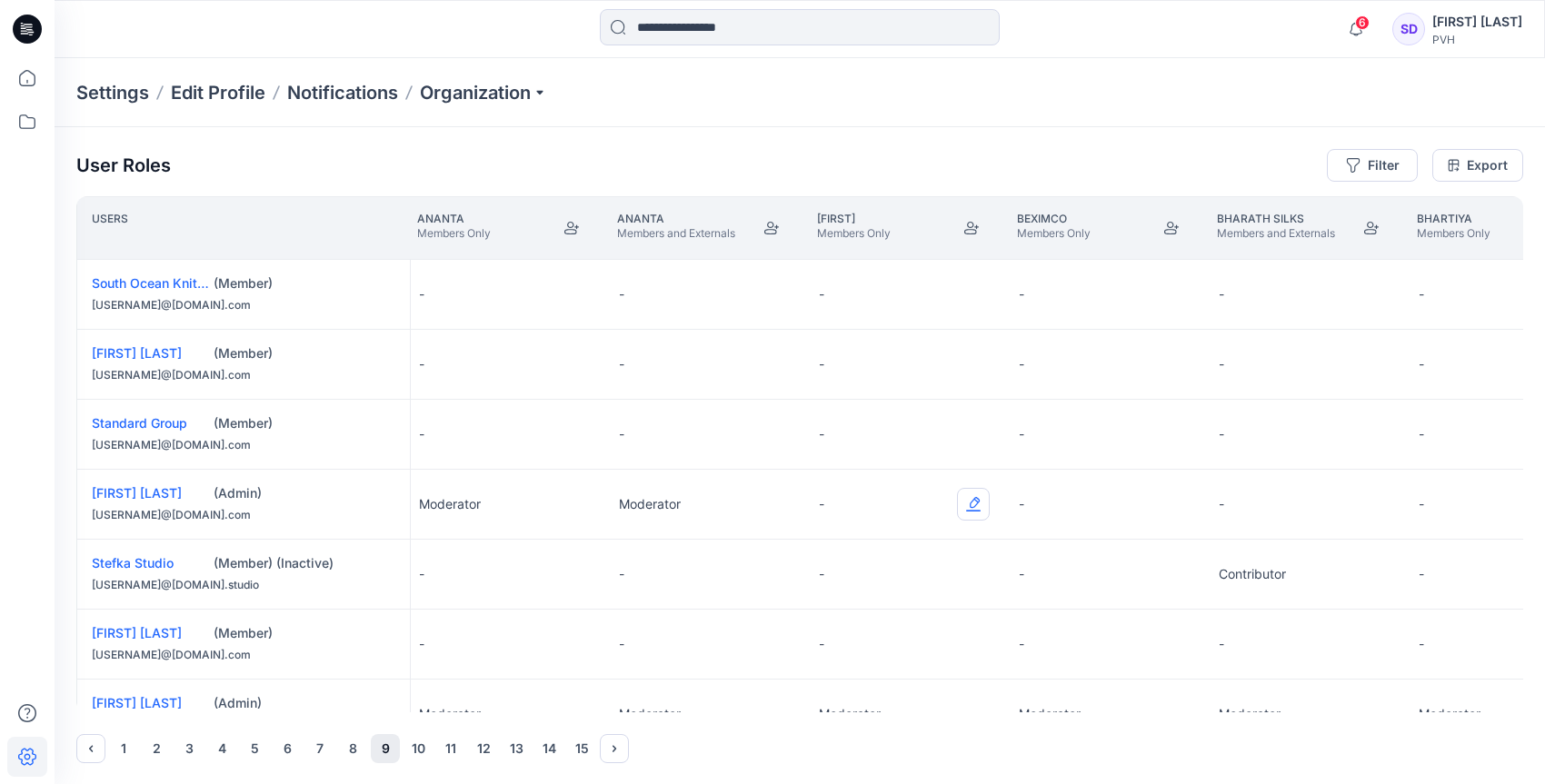 click at bounding box center (973, 504) 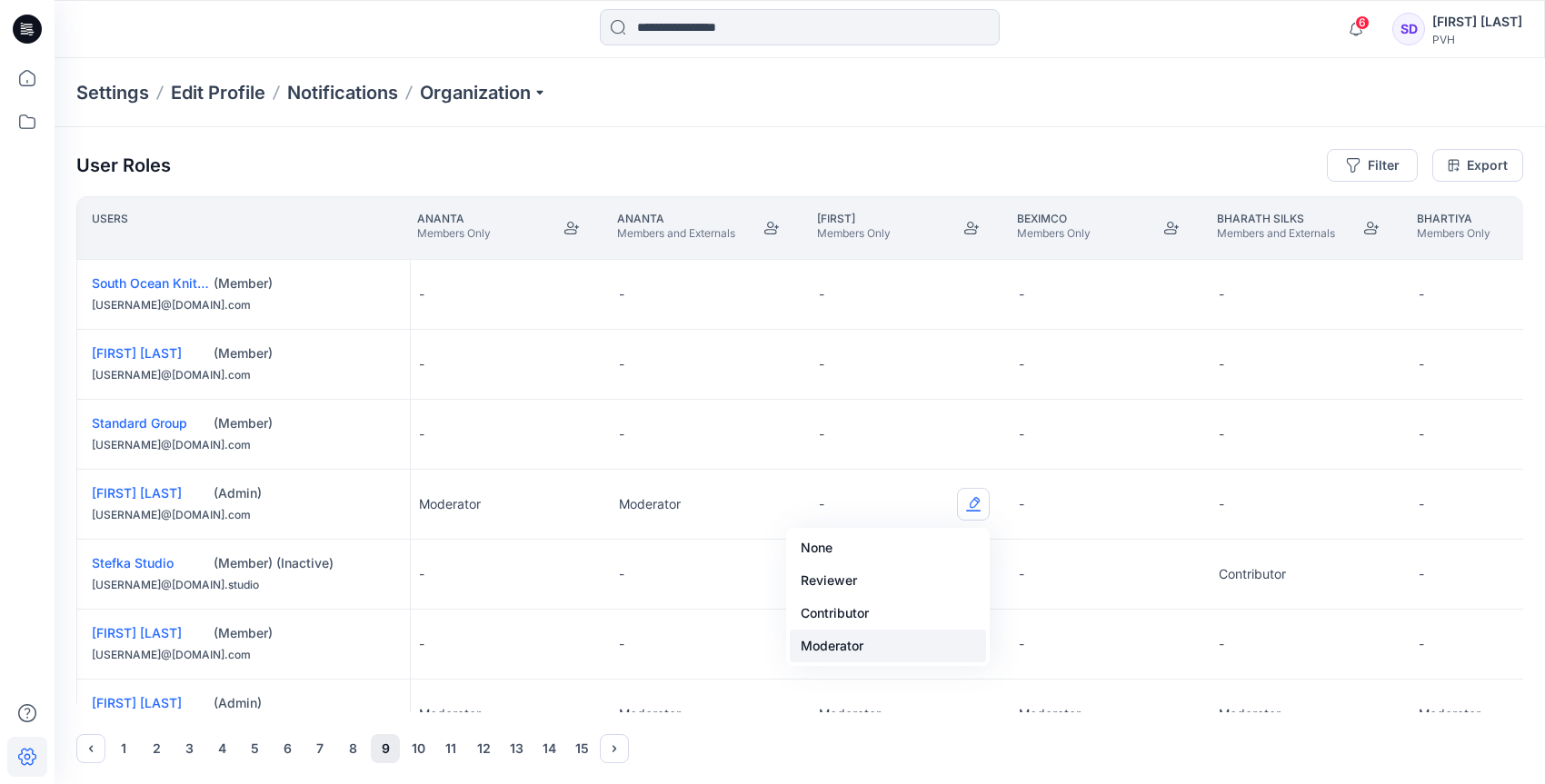 click on "Moderator" at bounding box center (888, 646) 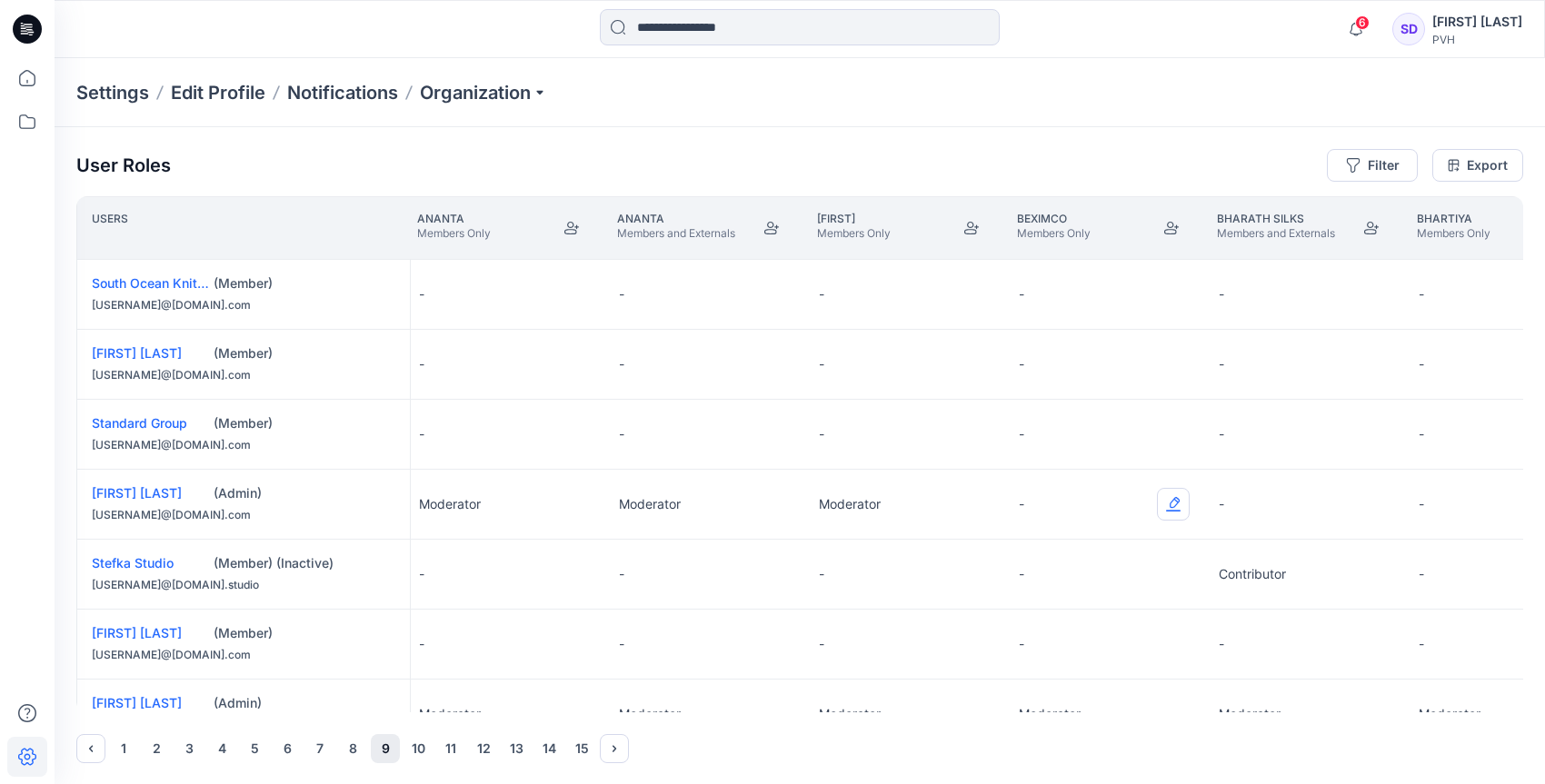 click at bounding box center [1173, 504] 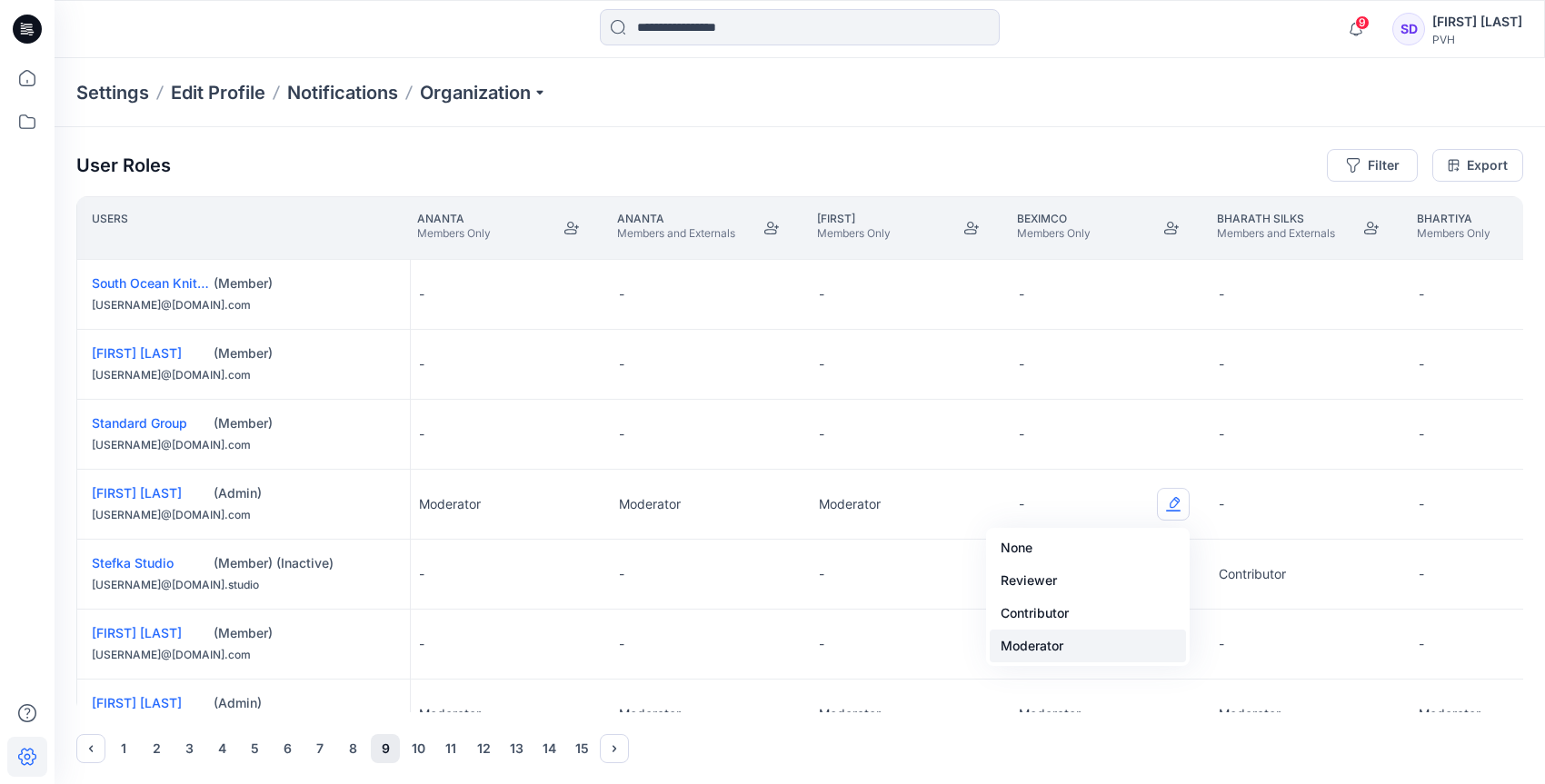 click on "Moderator" at bounding box center [1088, 646] 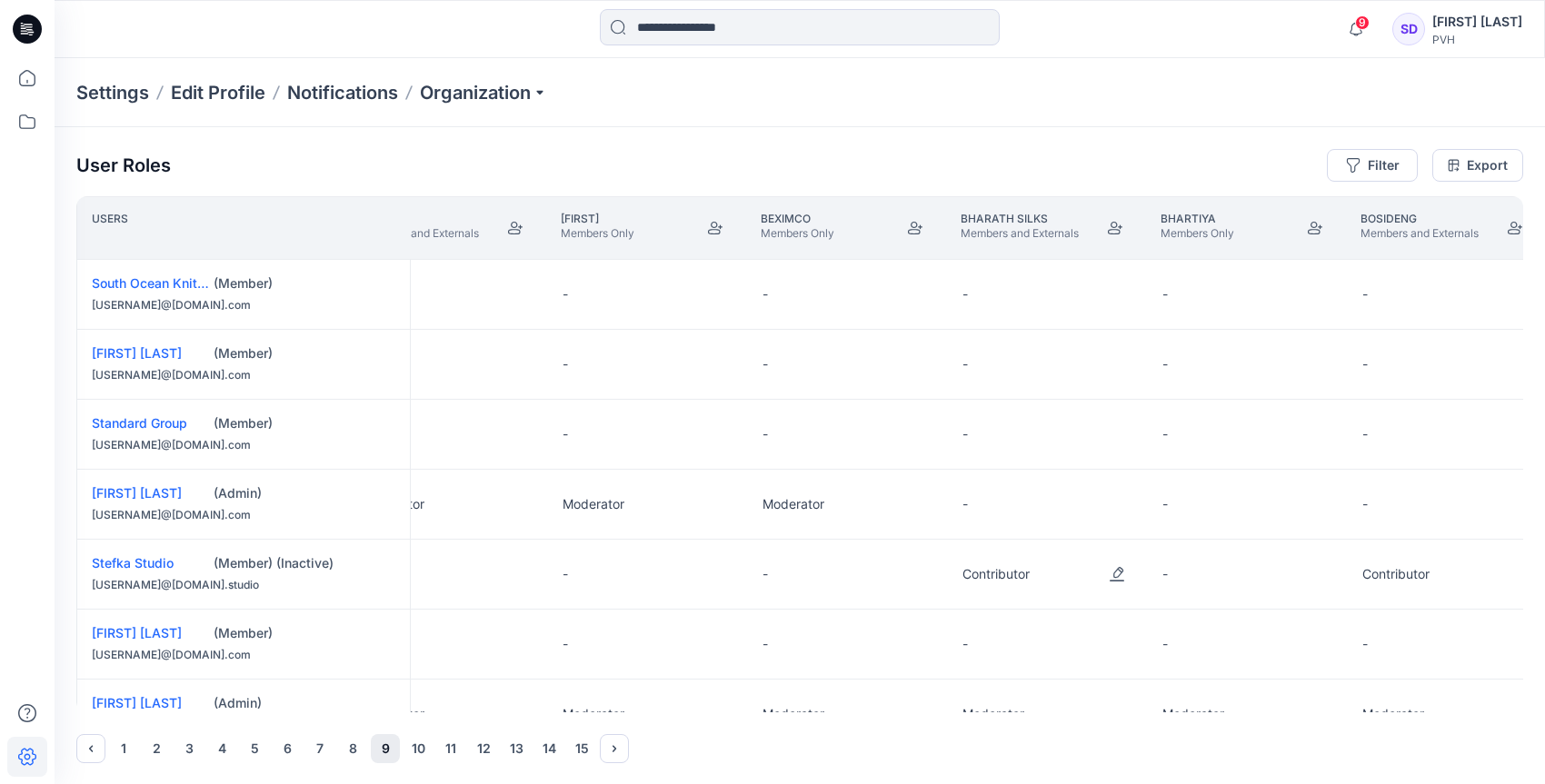 scroll, scrollTop: 0, scrollLeft: 1694, axis: horizontal 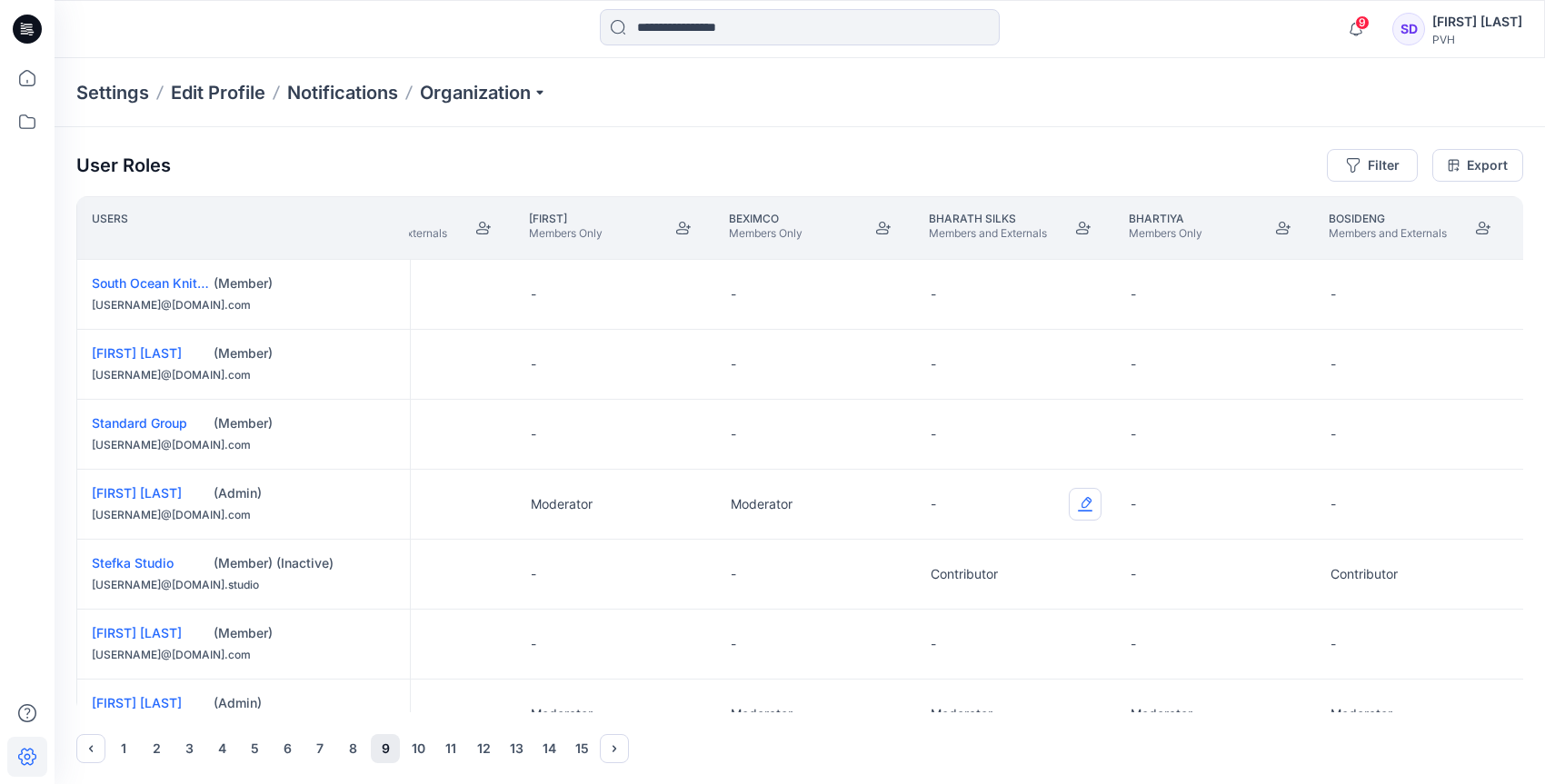 click at bounding box center (1085, 504) 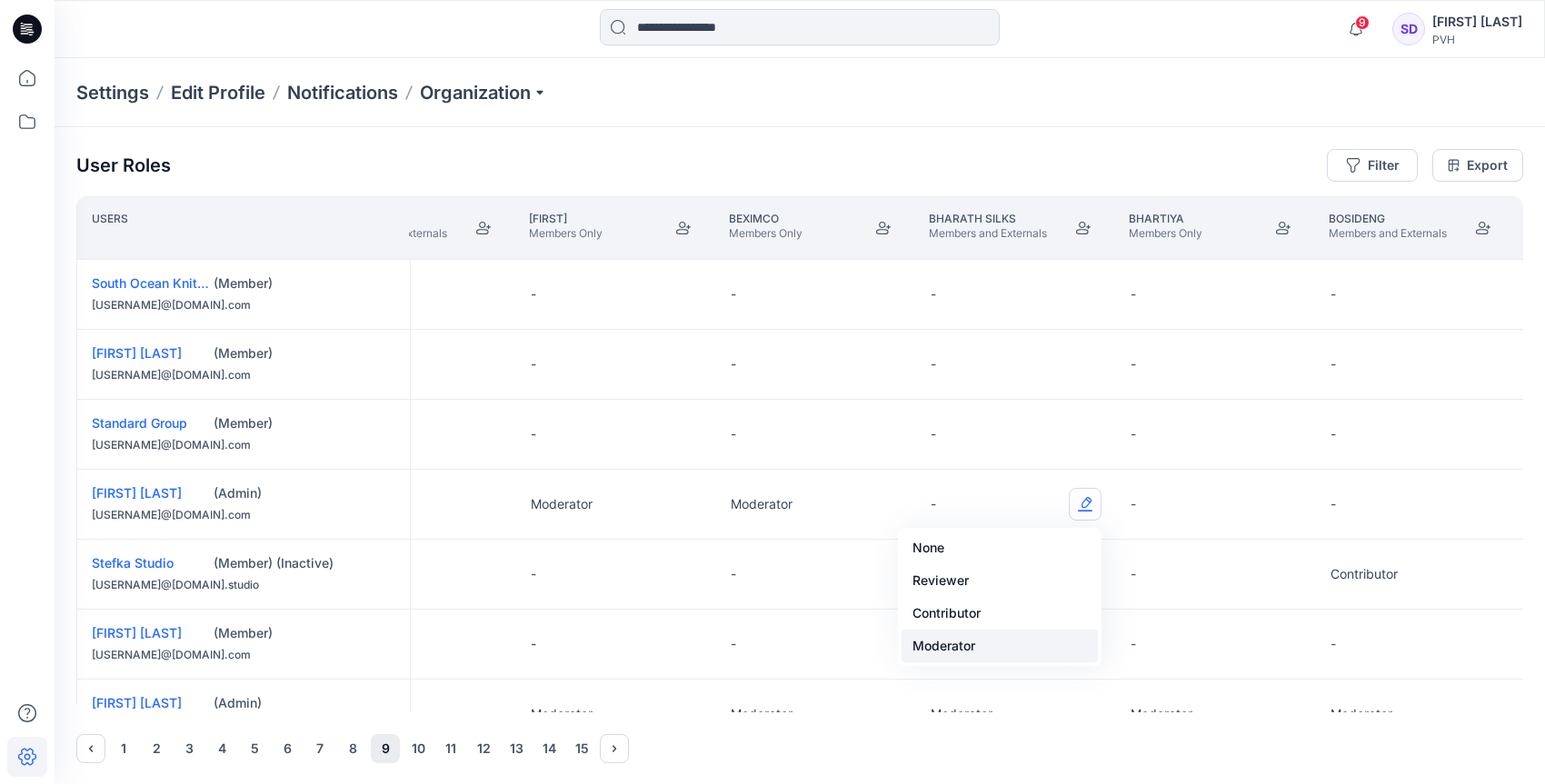 click on "Moderator" at bounding box center (1000, 646) 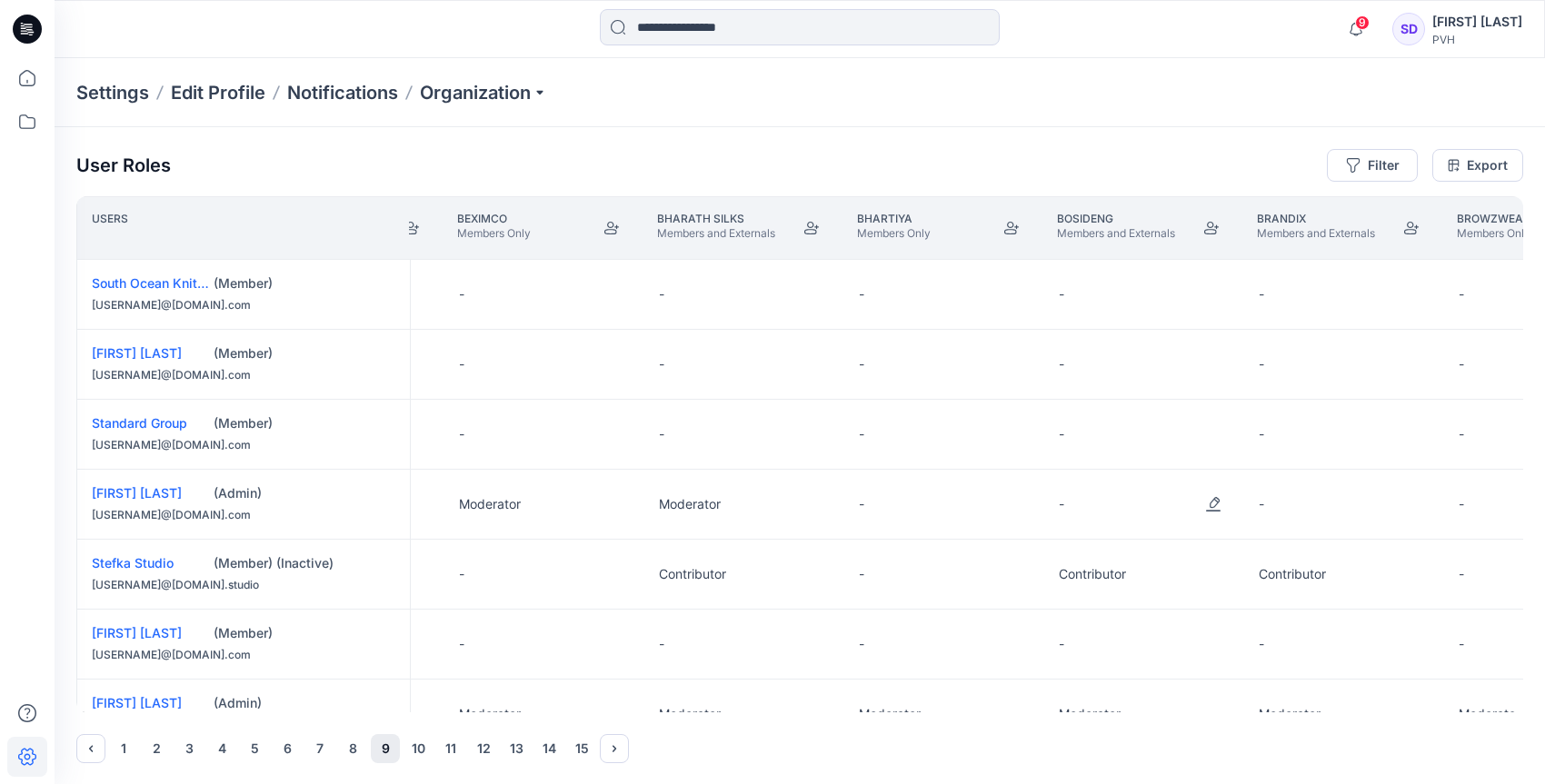 scroll, scrollTop: 0, scrollLeft: 1977, axis: horizontal 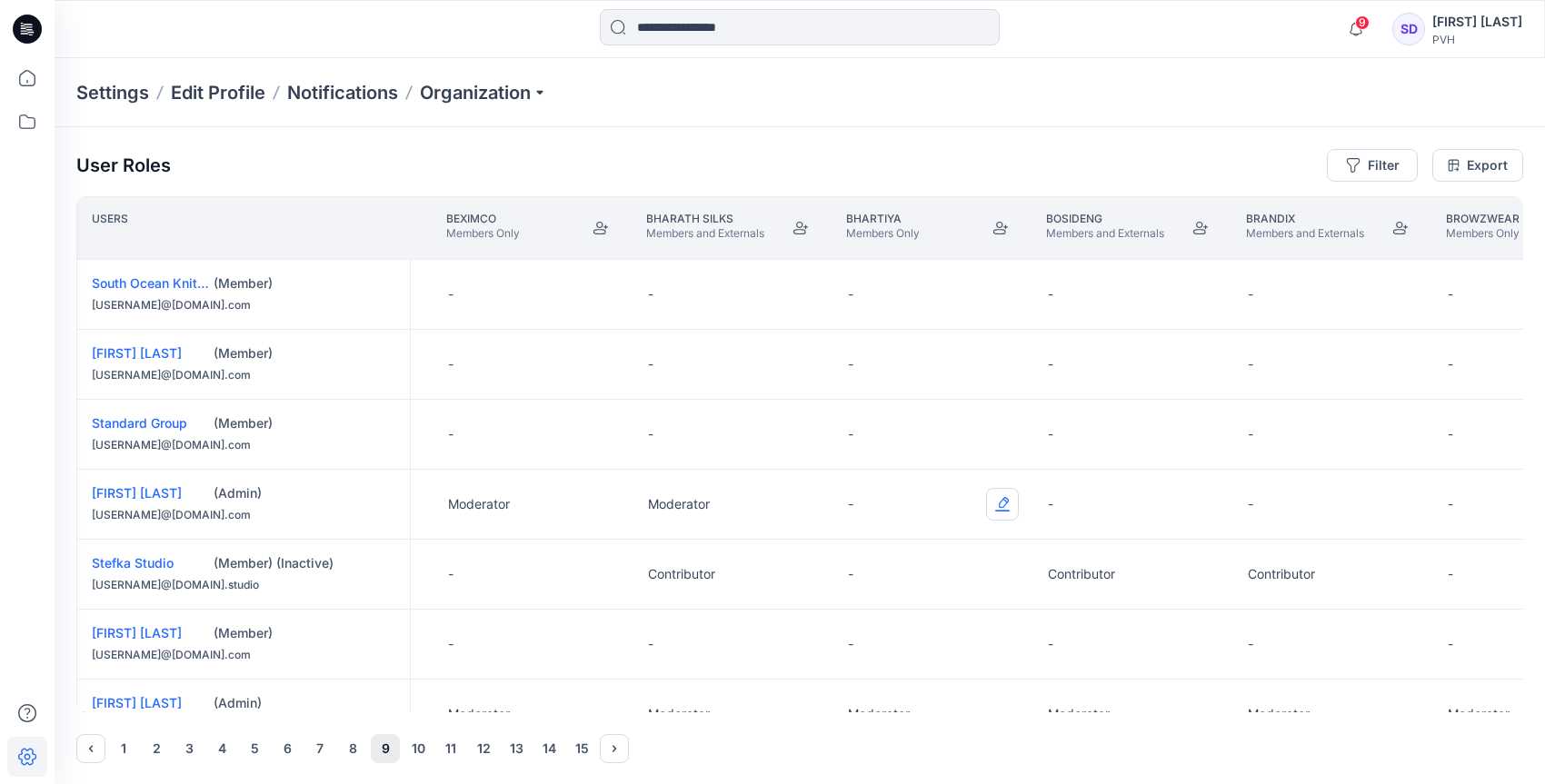 click at bounding box center [1002, 504] 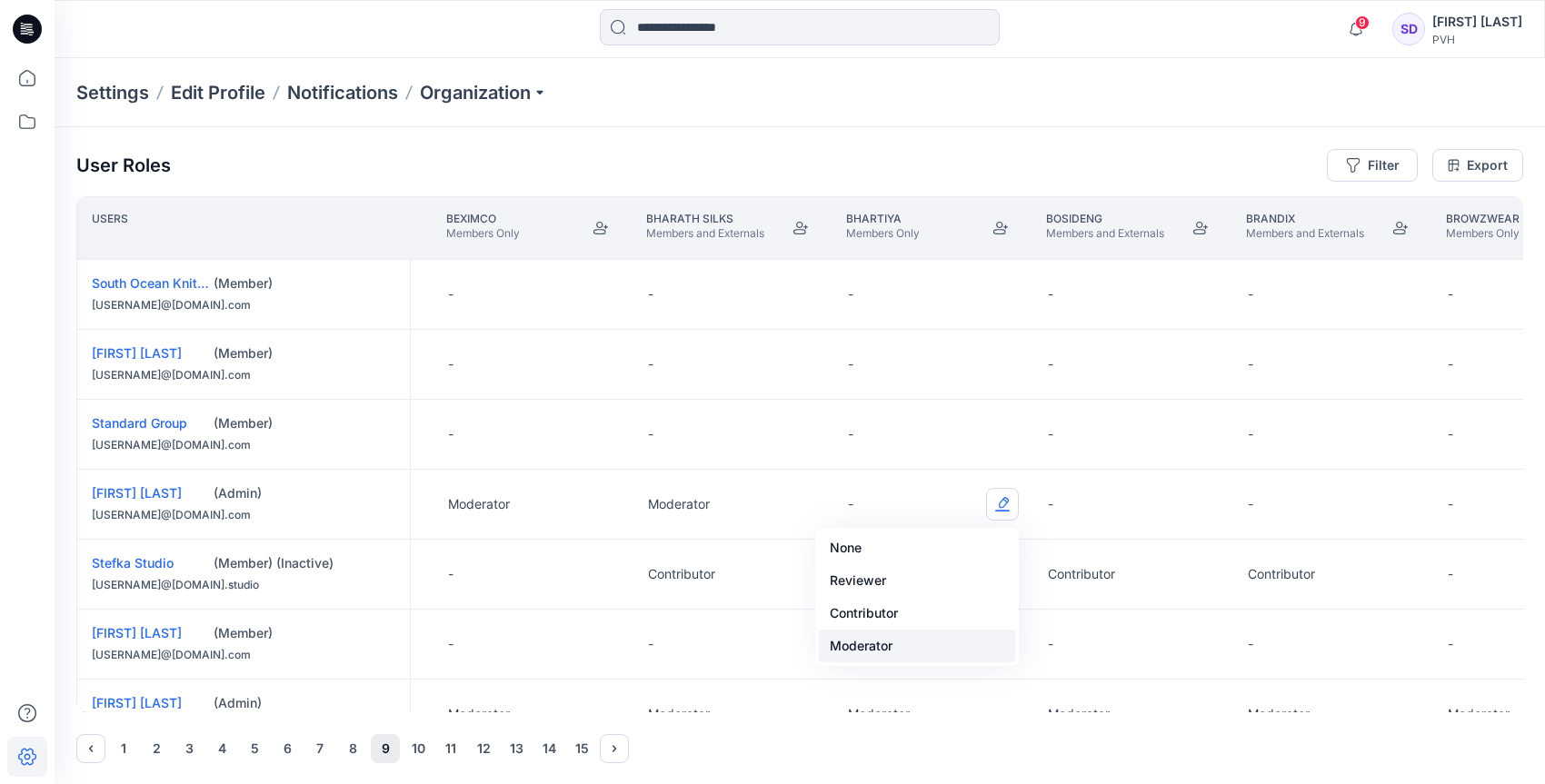 click on "Moderator" at bounding box center (917, 646) 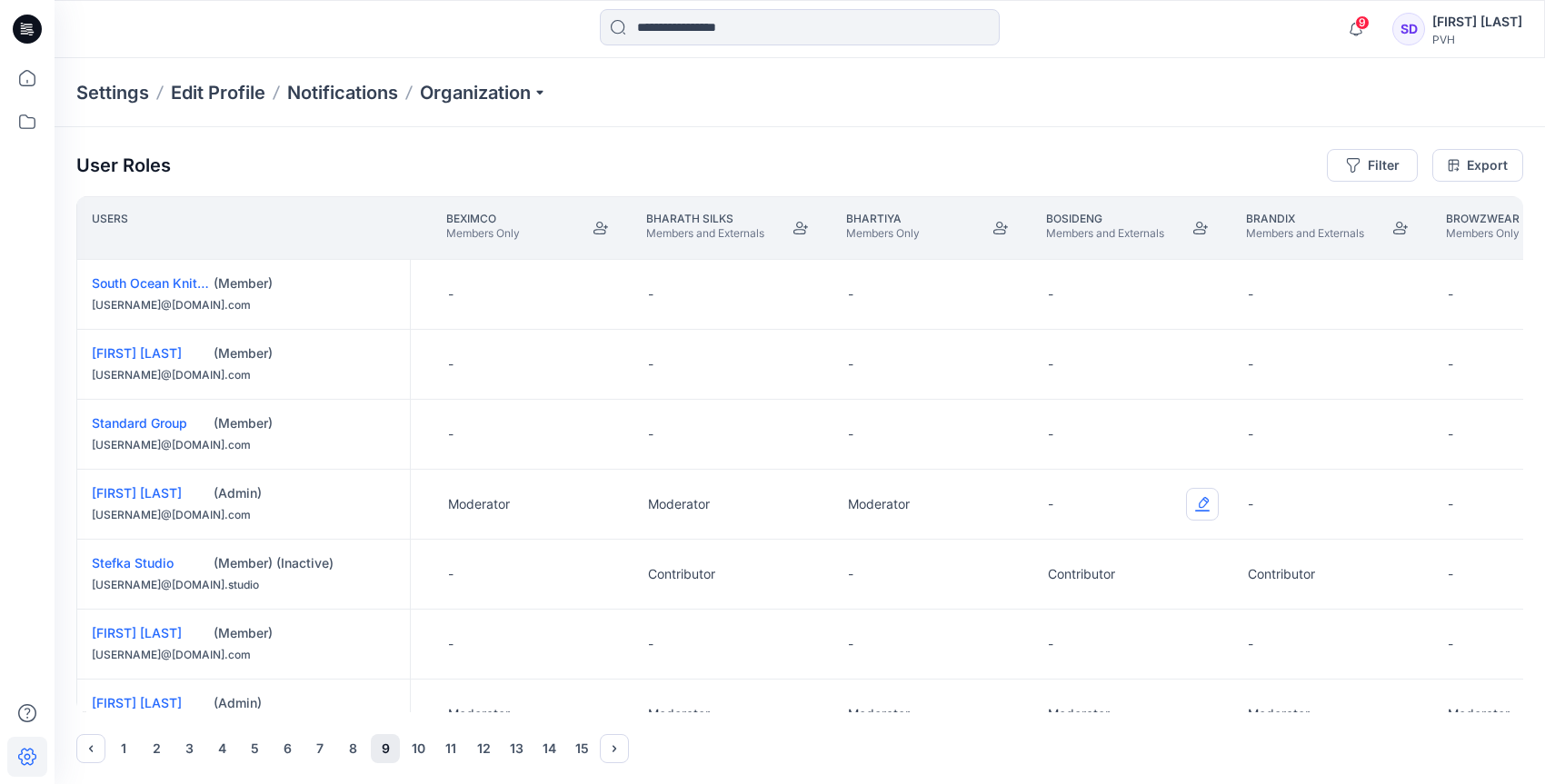 click at bounding box center [1202, 504] 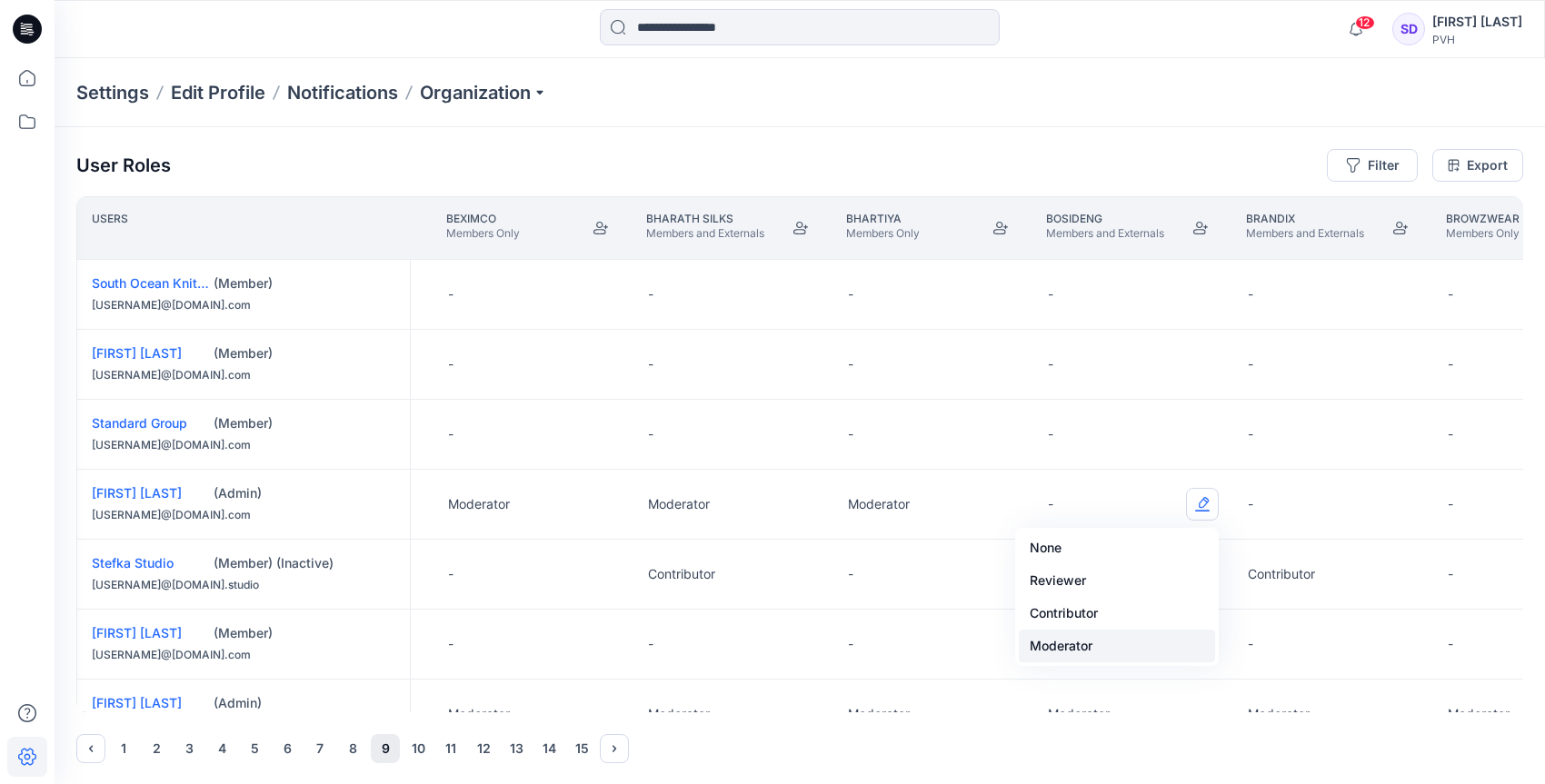 click on "Moderator" at bounding box center [1117, 646] 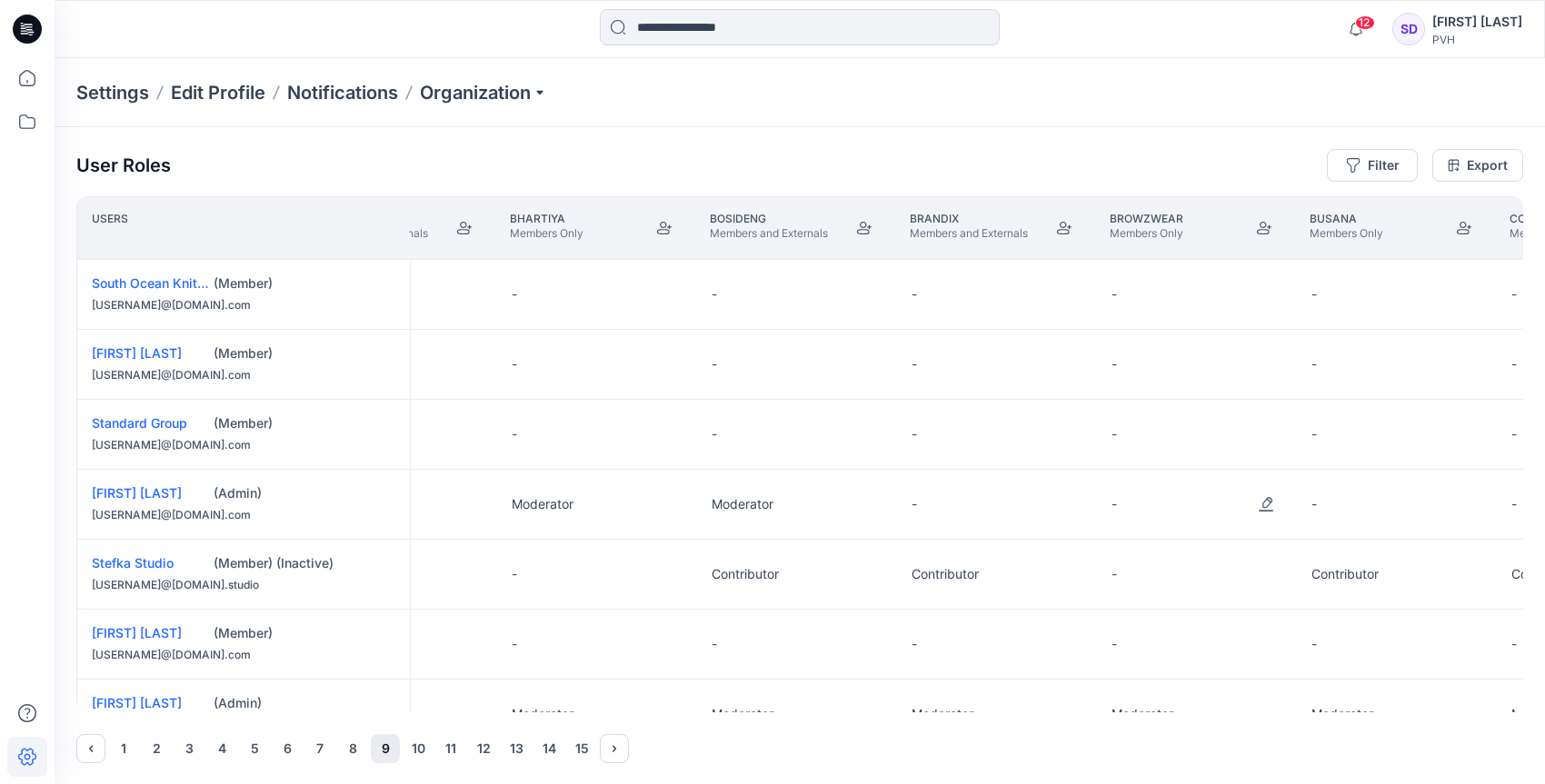 scroll, scrollTop: 0, scrollLeft: 2331, axis: horizontal 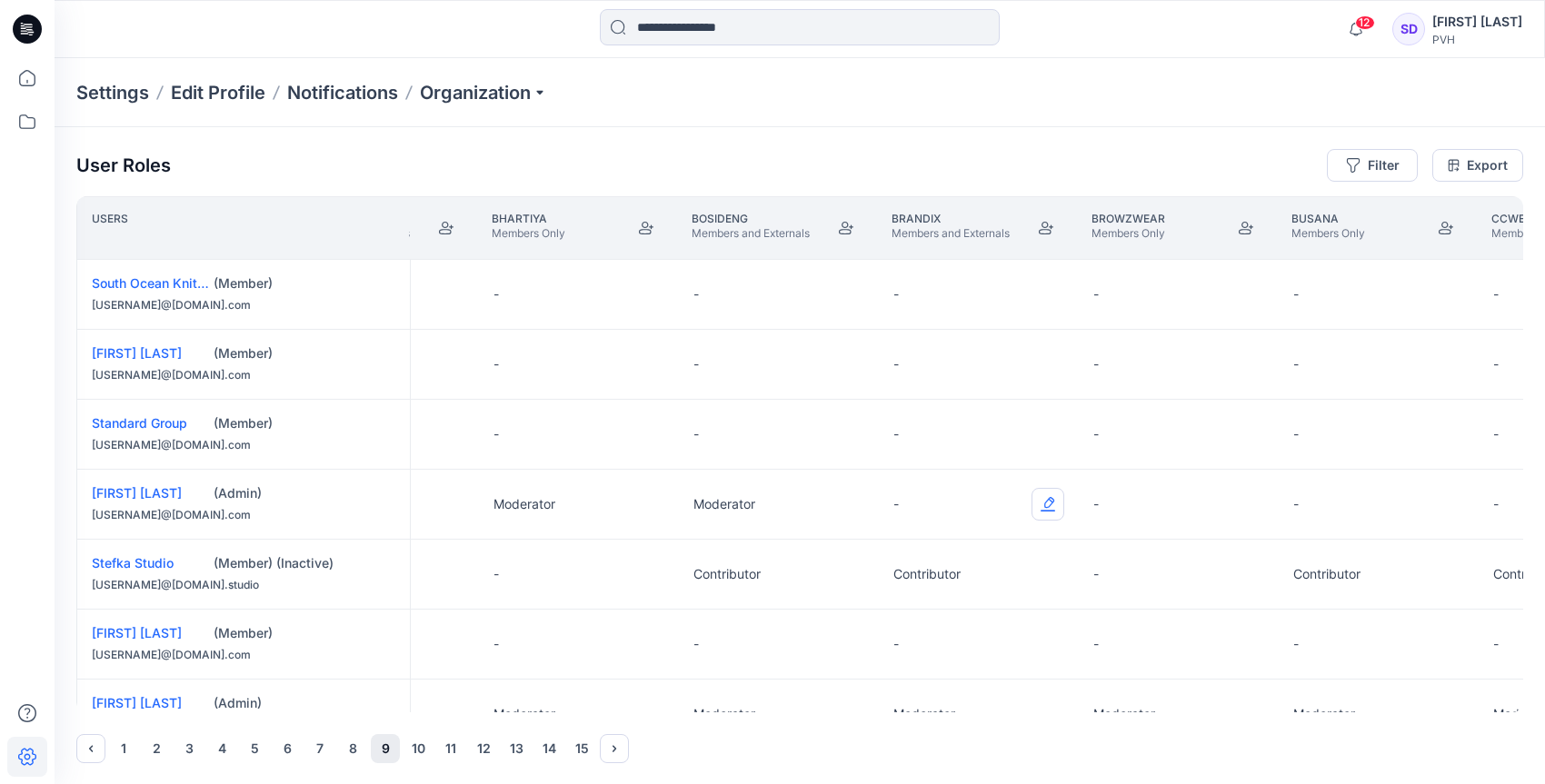 click at bounding box center [1048, 504] 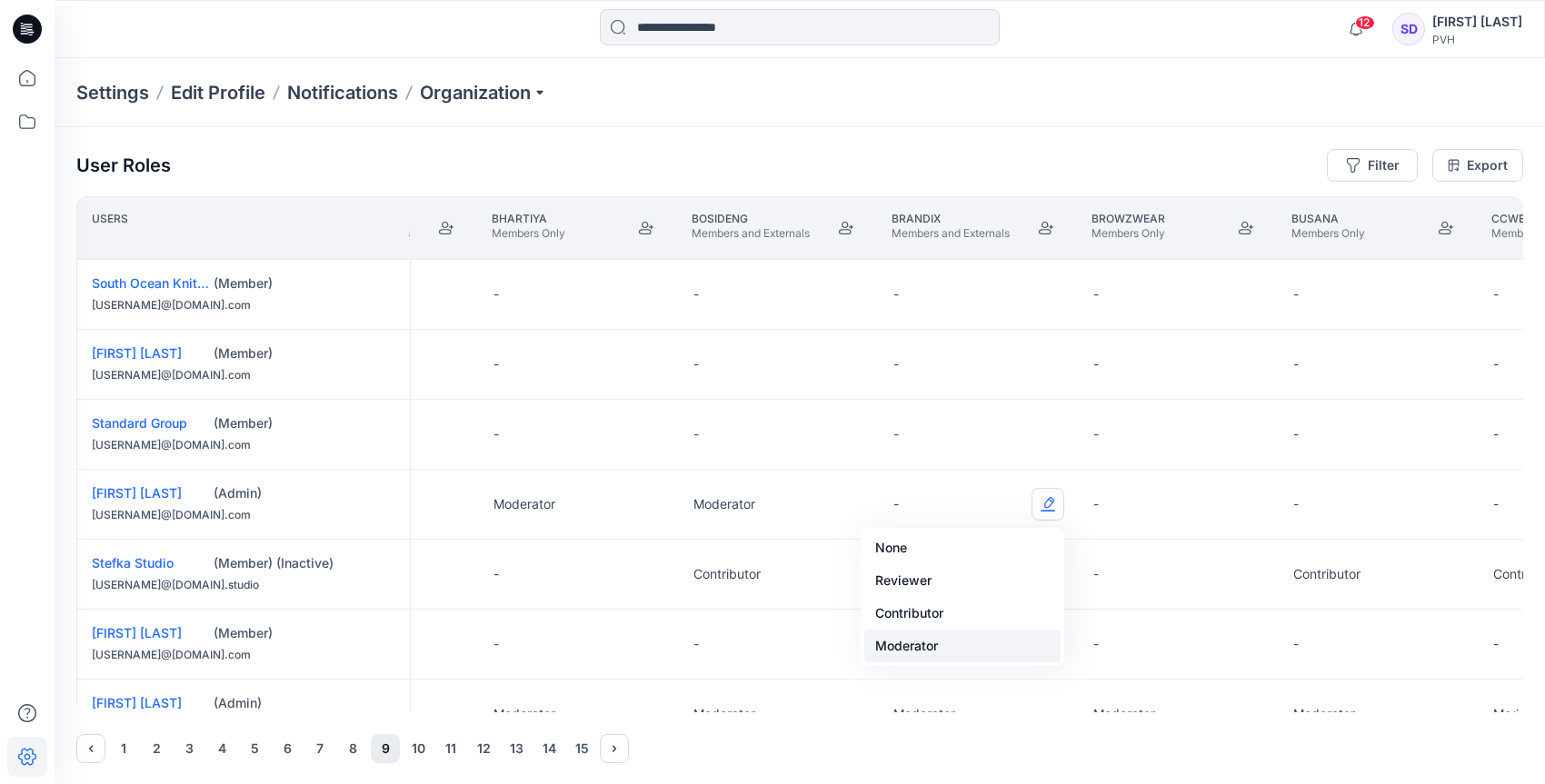 click on "Moderator" at bounding box center [962, 646] 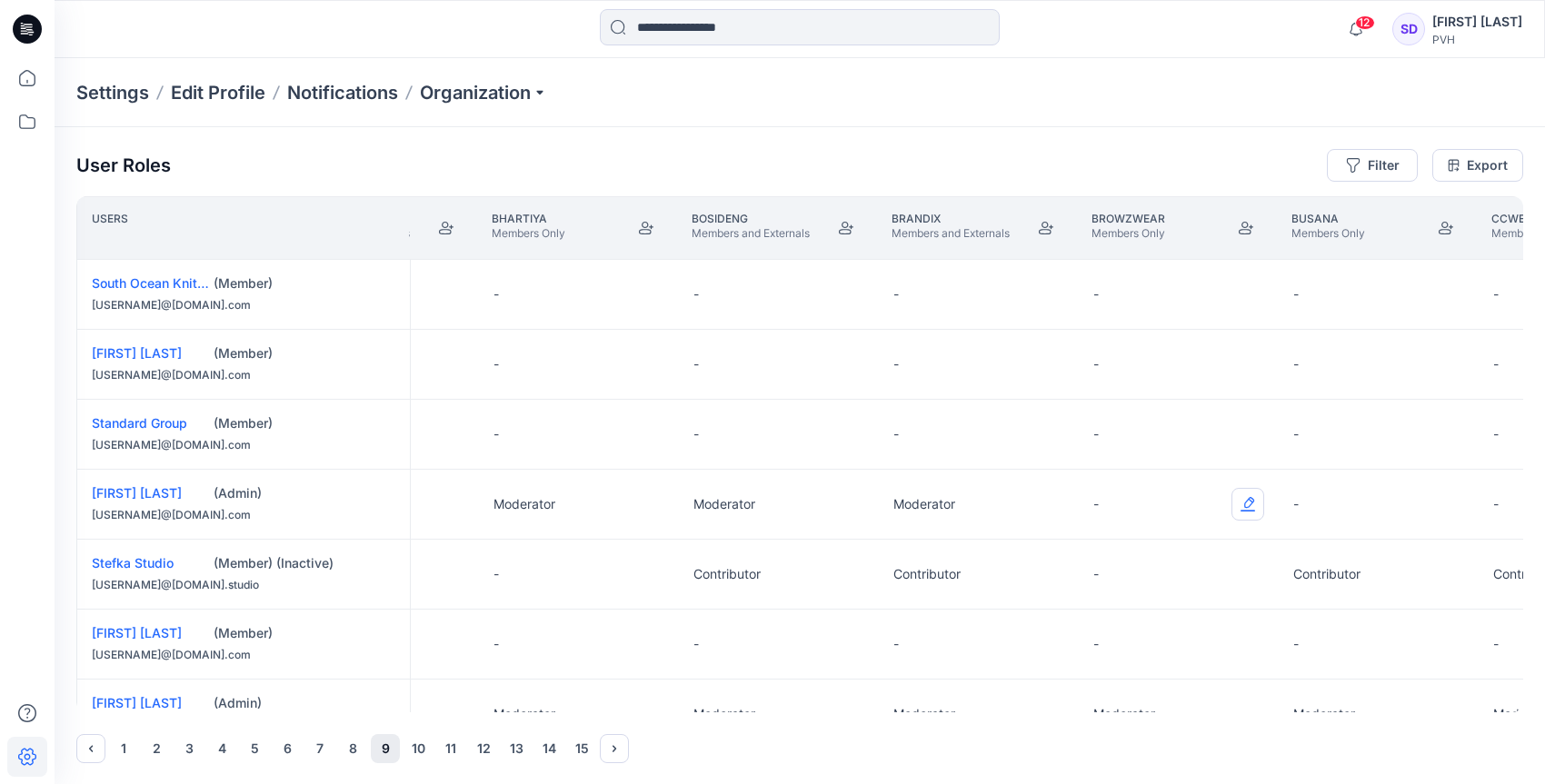 click at bounding box center (1248, 504) 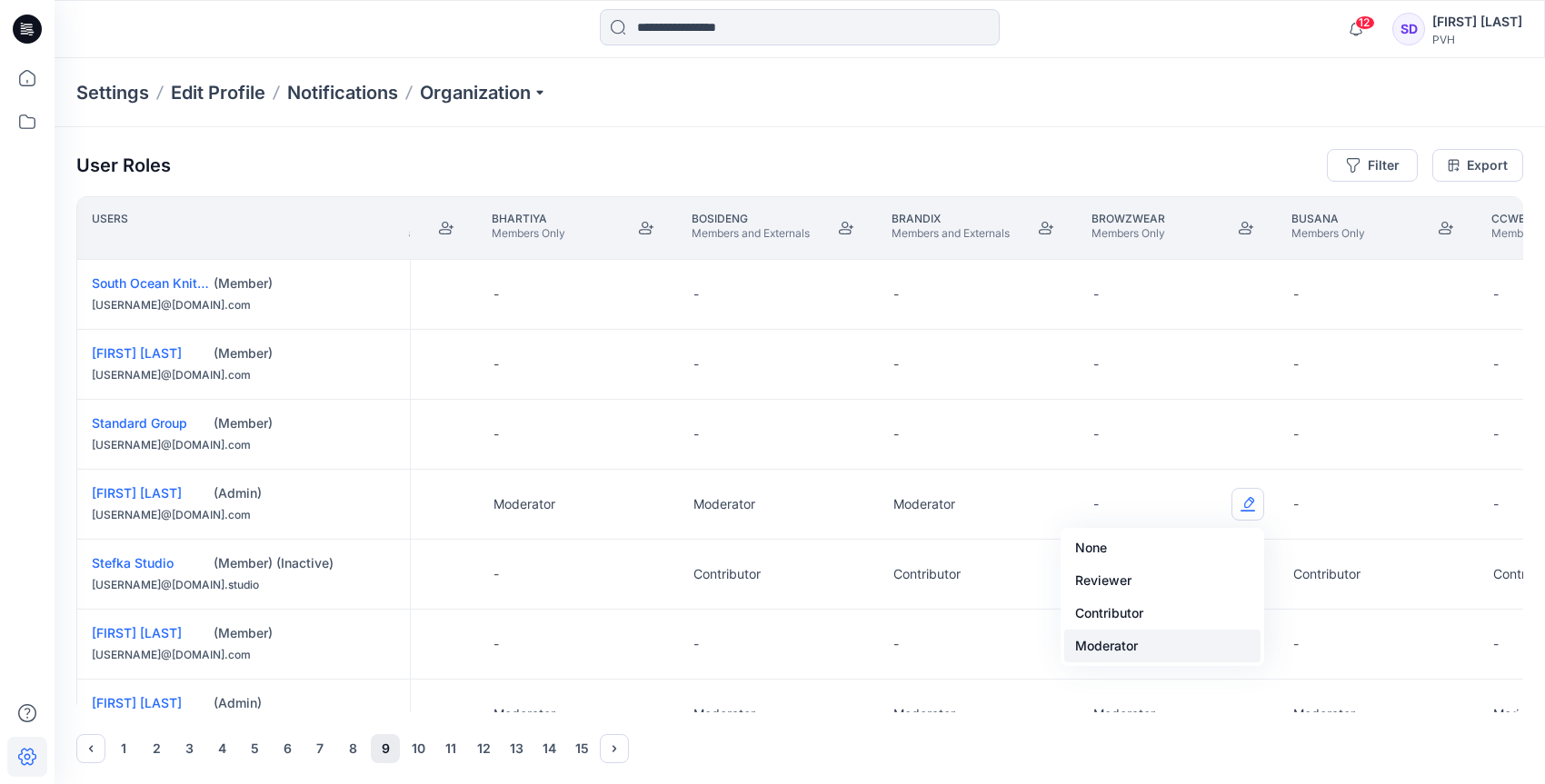 click on "Moderator" at bounding box center [1162, 646] 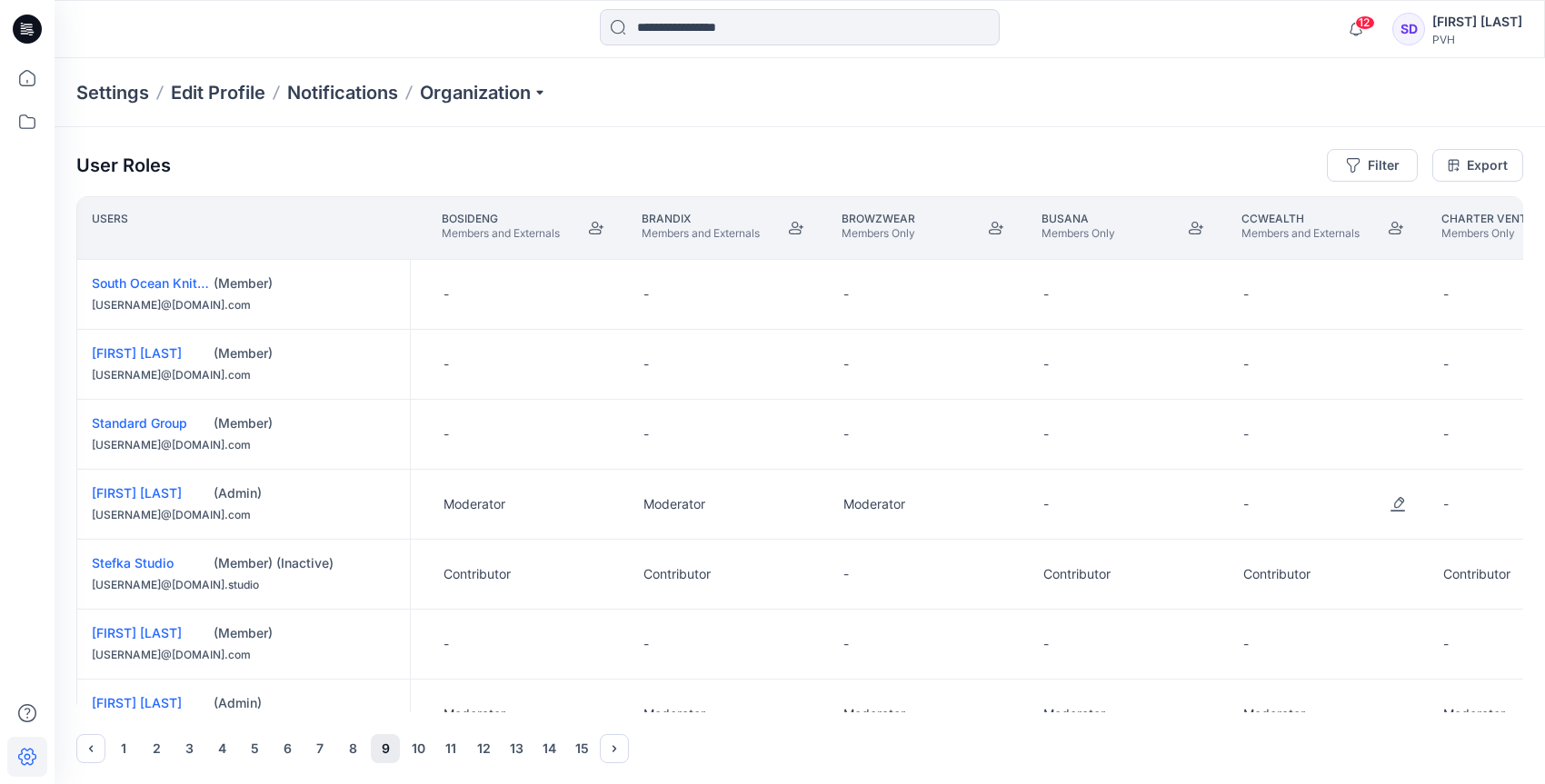 scroll, scrollTop: 0, scrollLeft: 2614, axis: horizontal 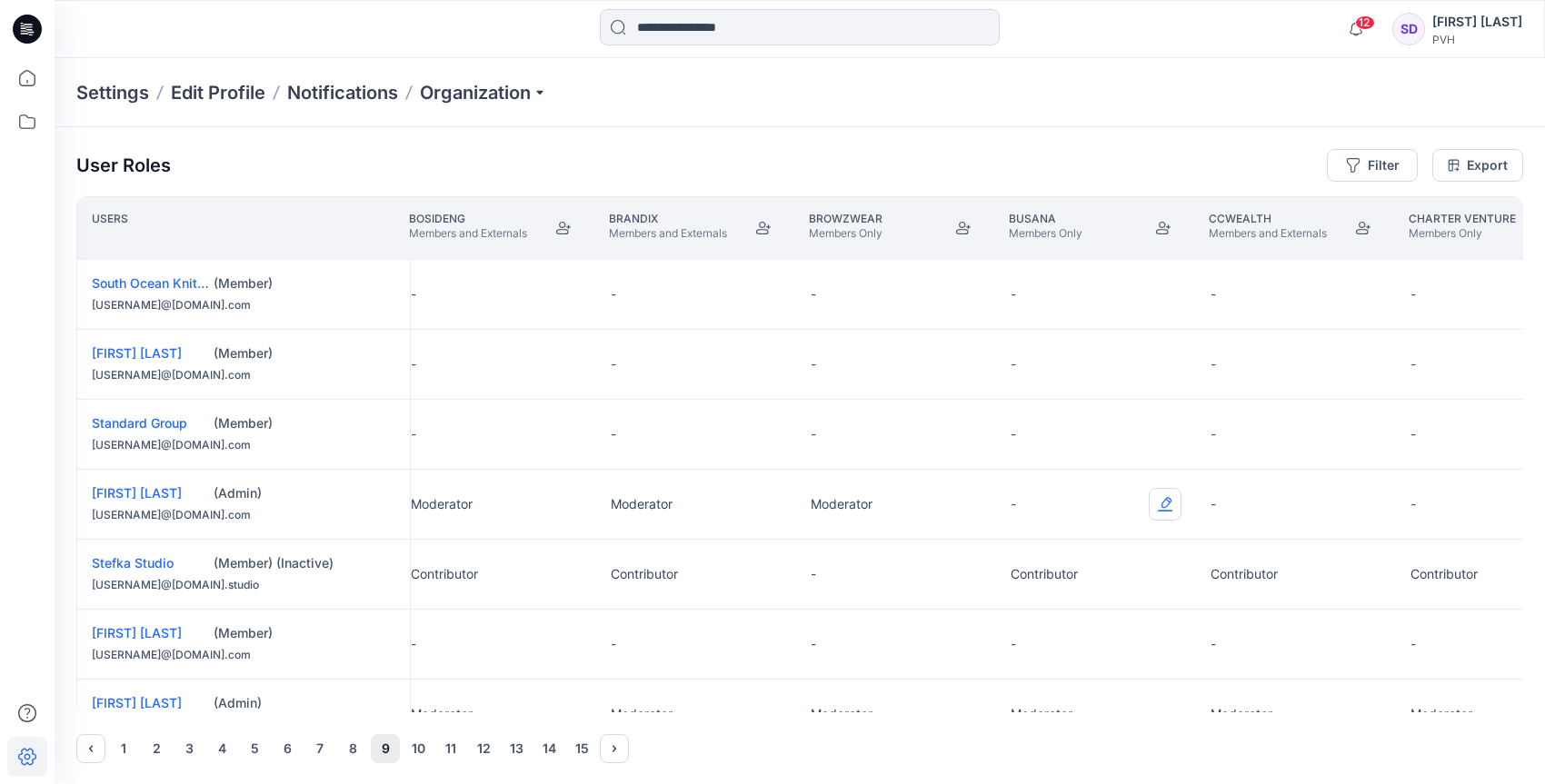 click at bounding box center [1165, 504] 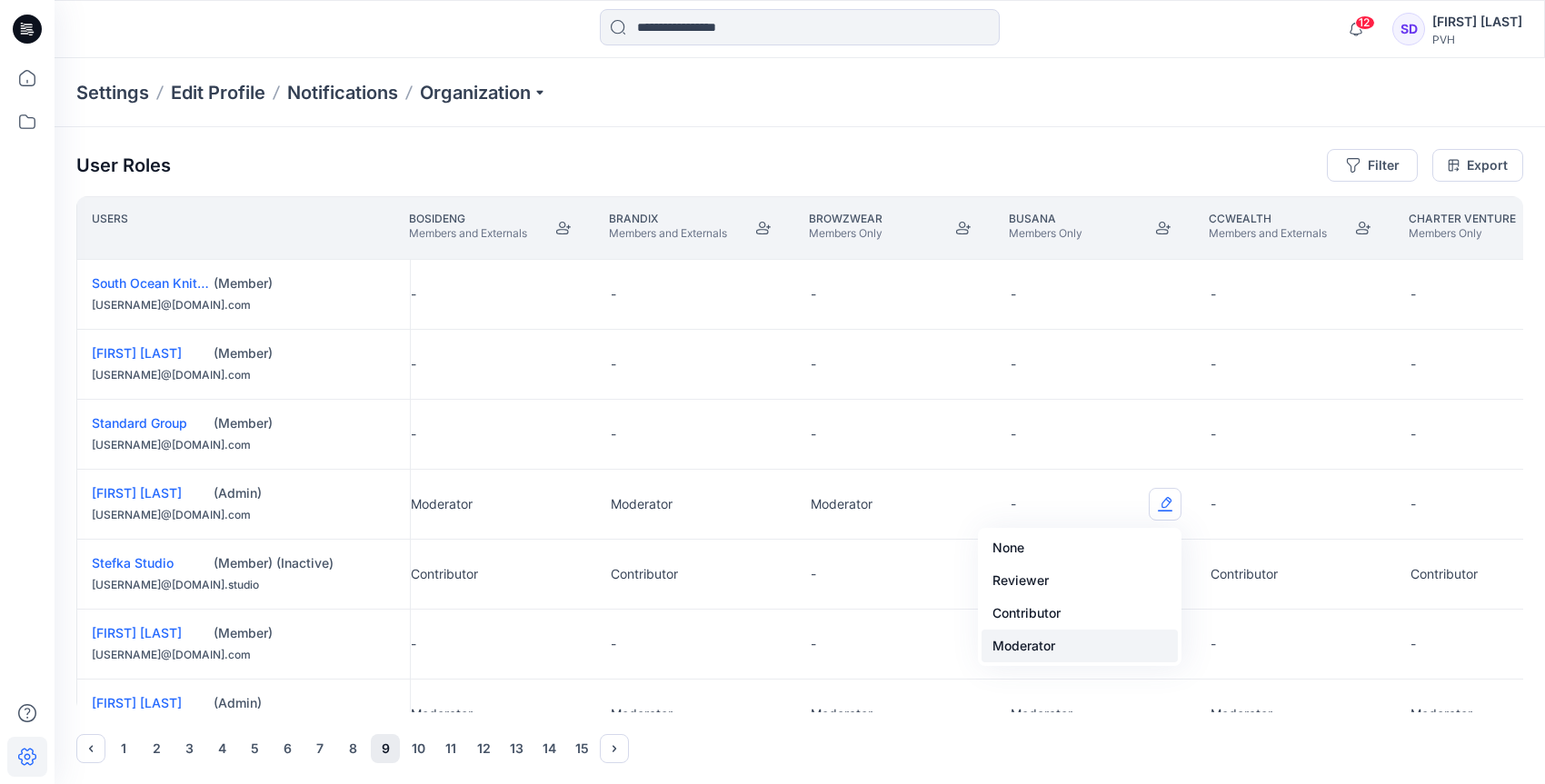 click on "Moderator" at bounding box center [1080, 646] 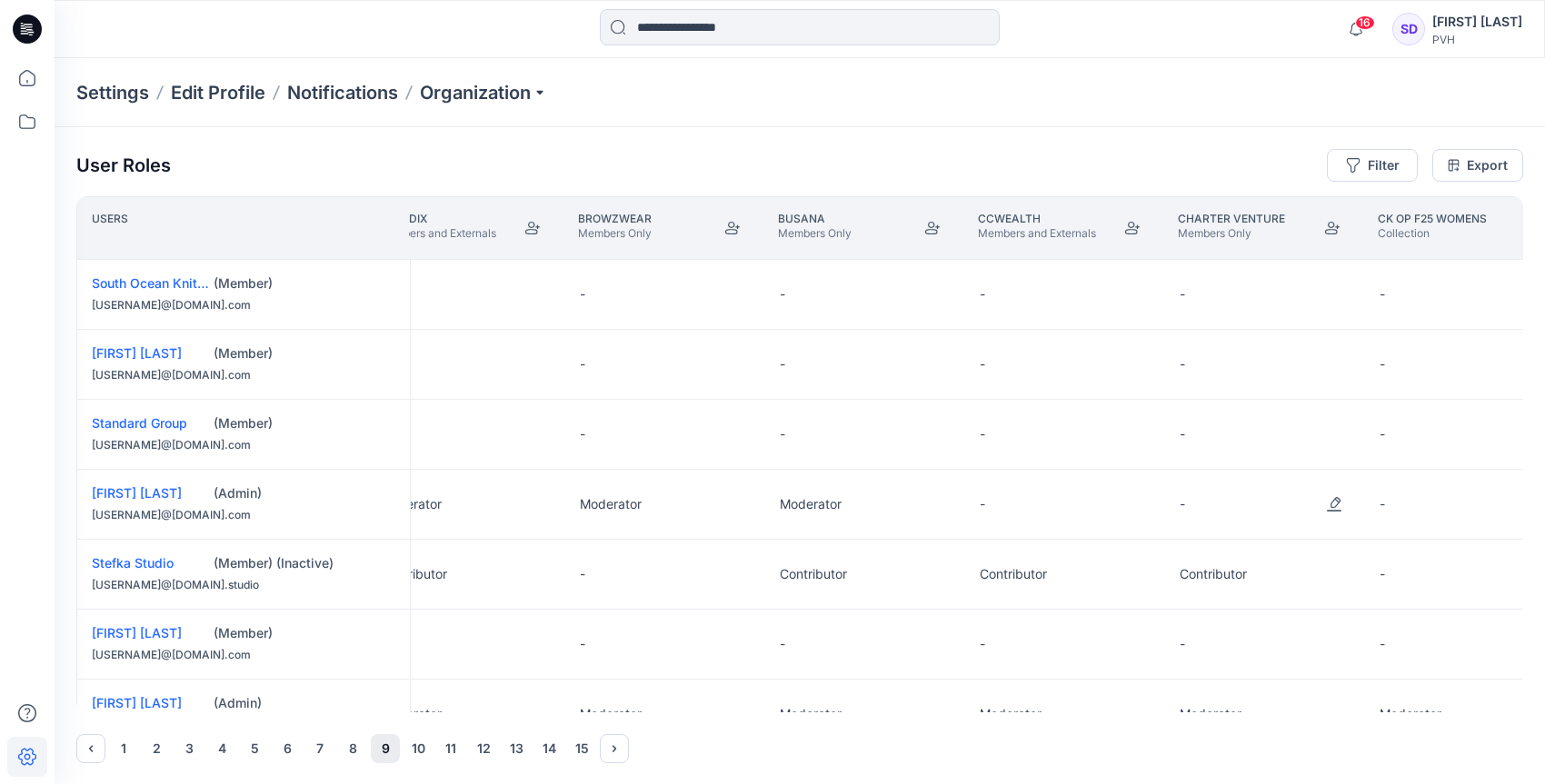 scroll, scrollTop: 0, scrollLeft: 2846, axis: horizontal 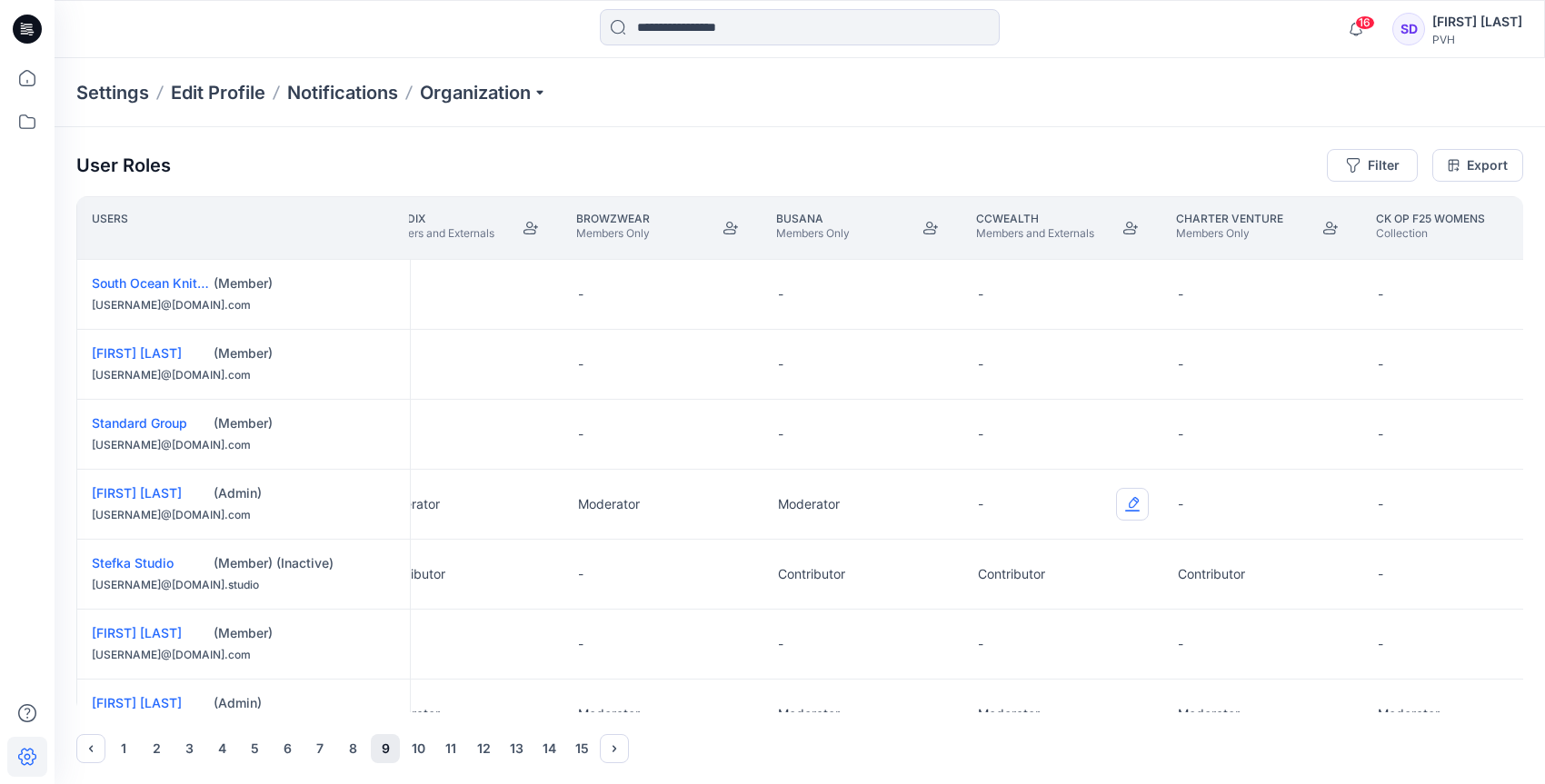 click at bounding box center (1132, 504) 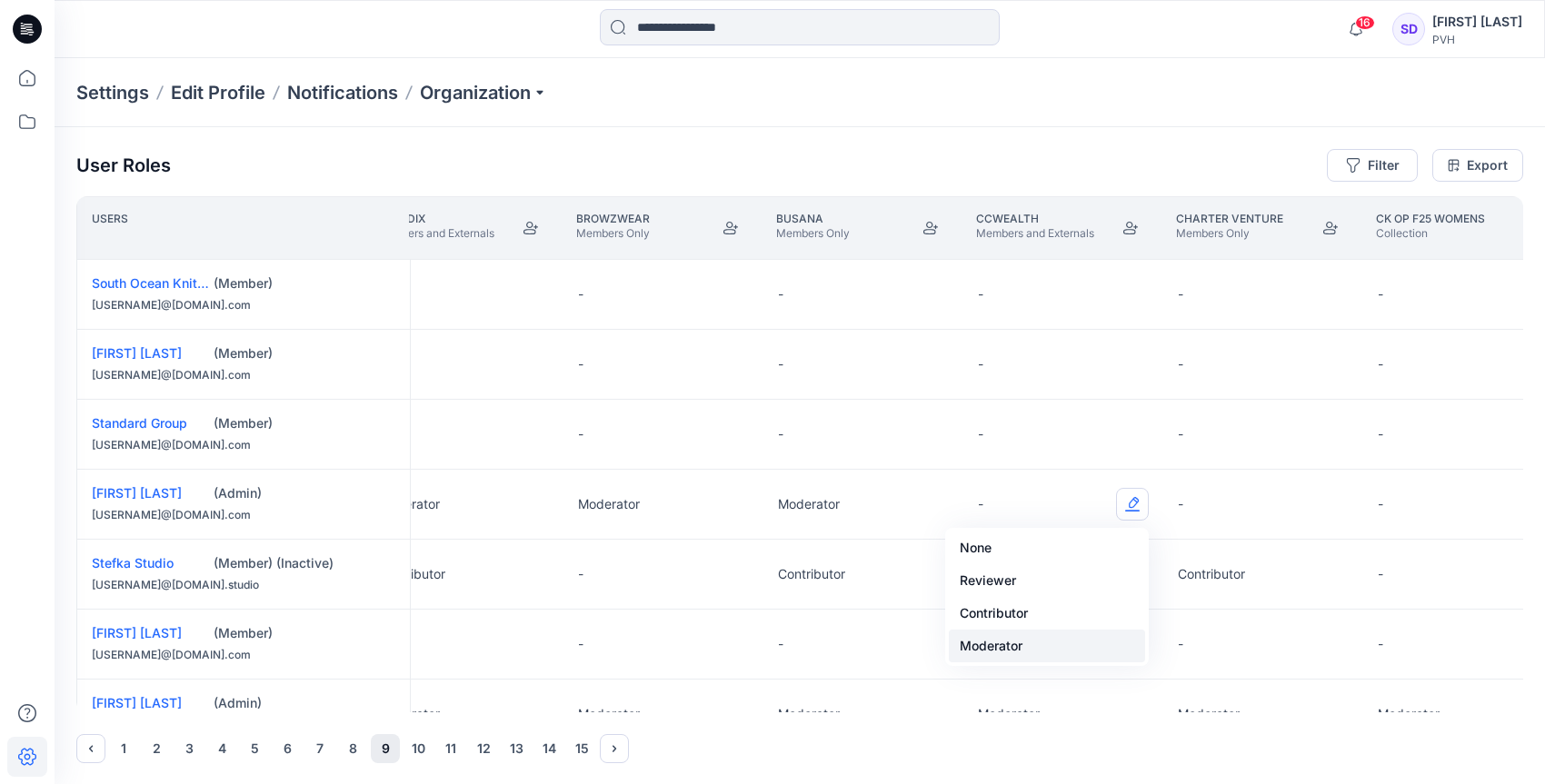 click on "Moderator" at bounding box center [1047, 646] 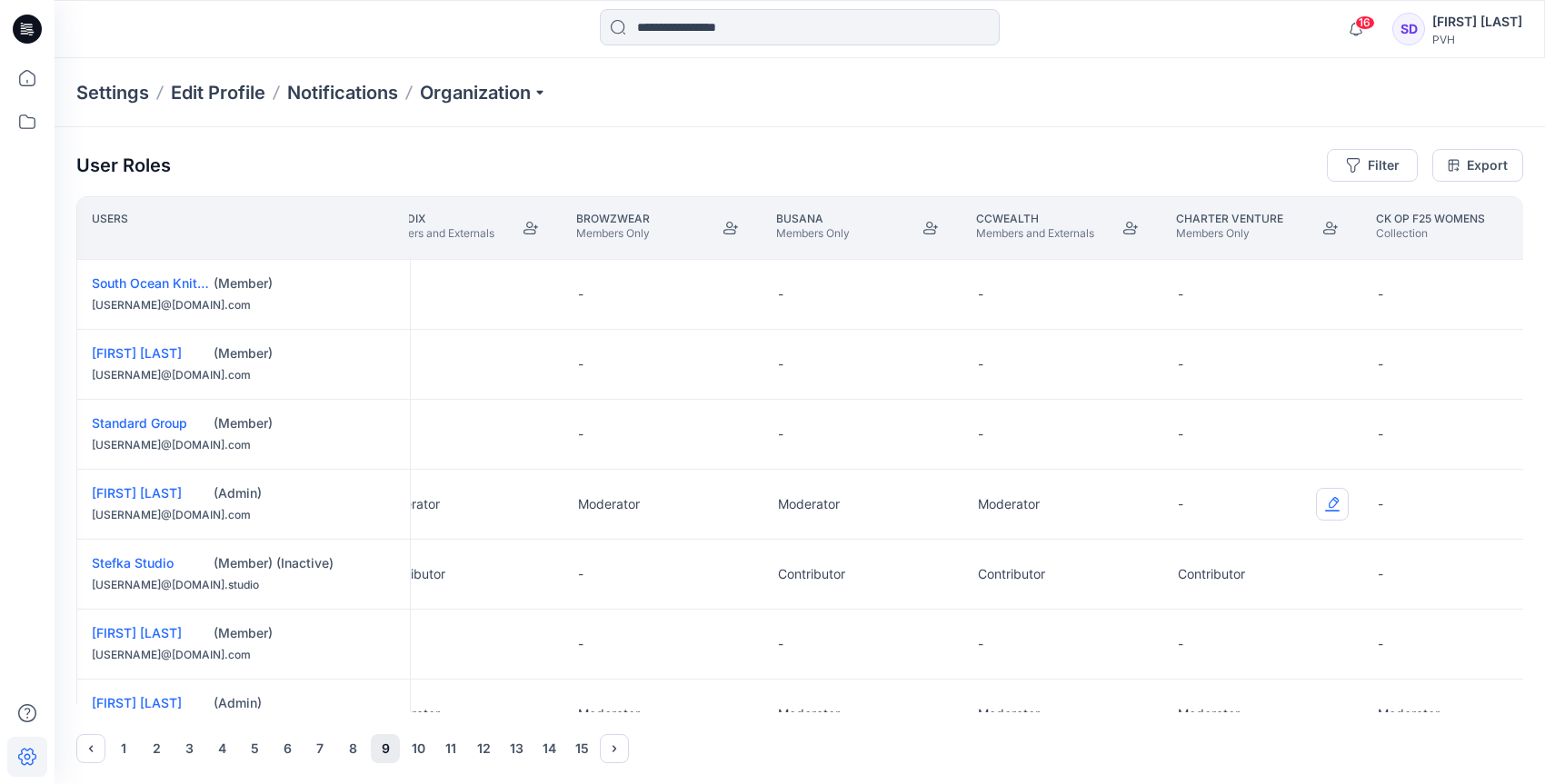 click at bounding box center (1332, 504) 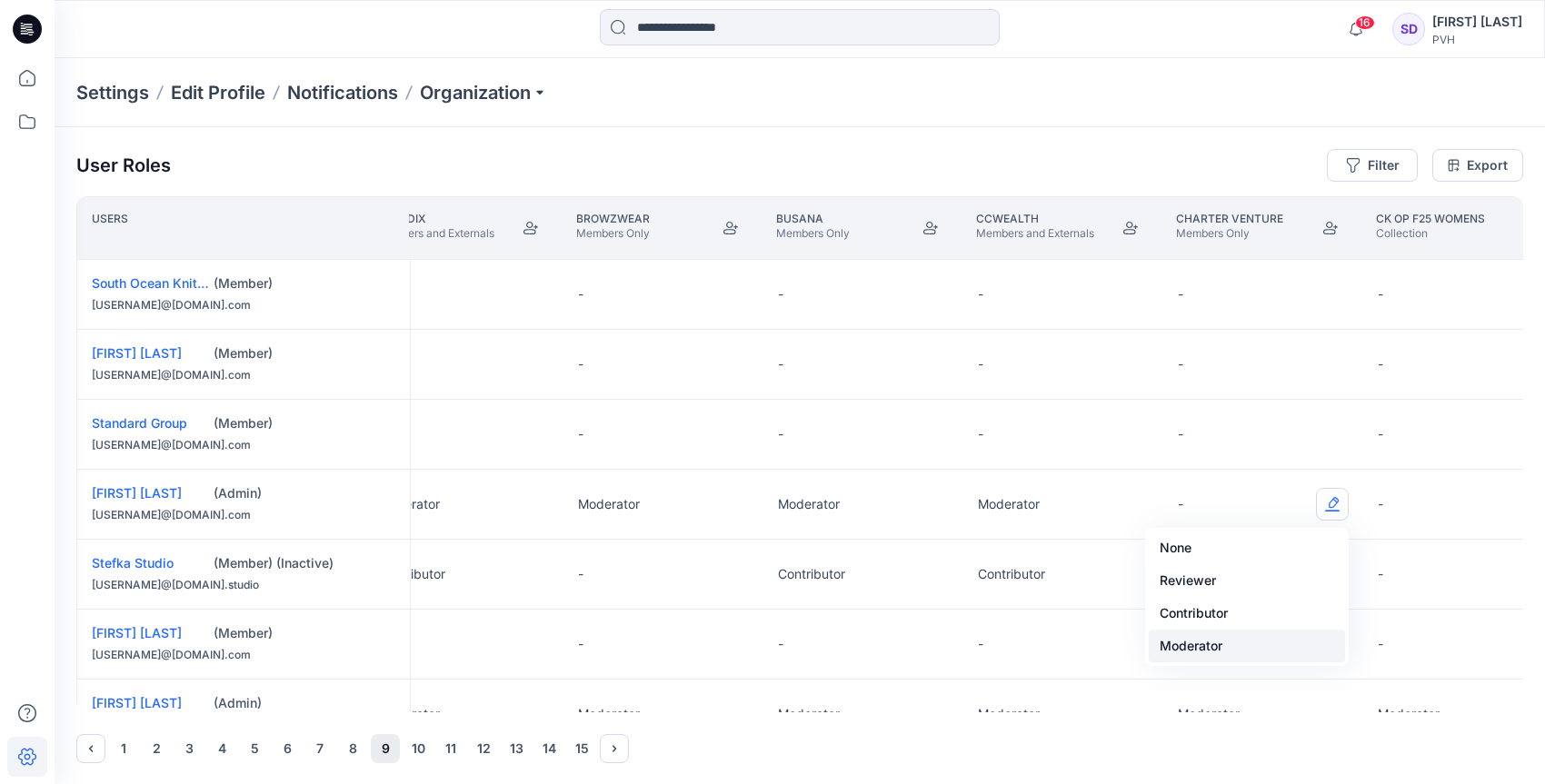click on "Moderator" at bounding box center (1247, 646) 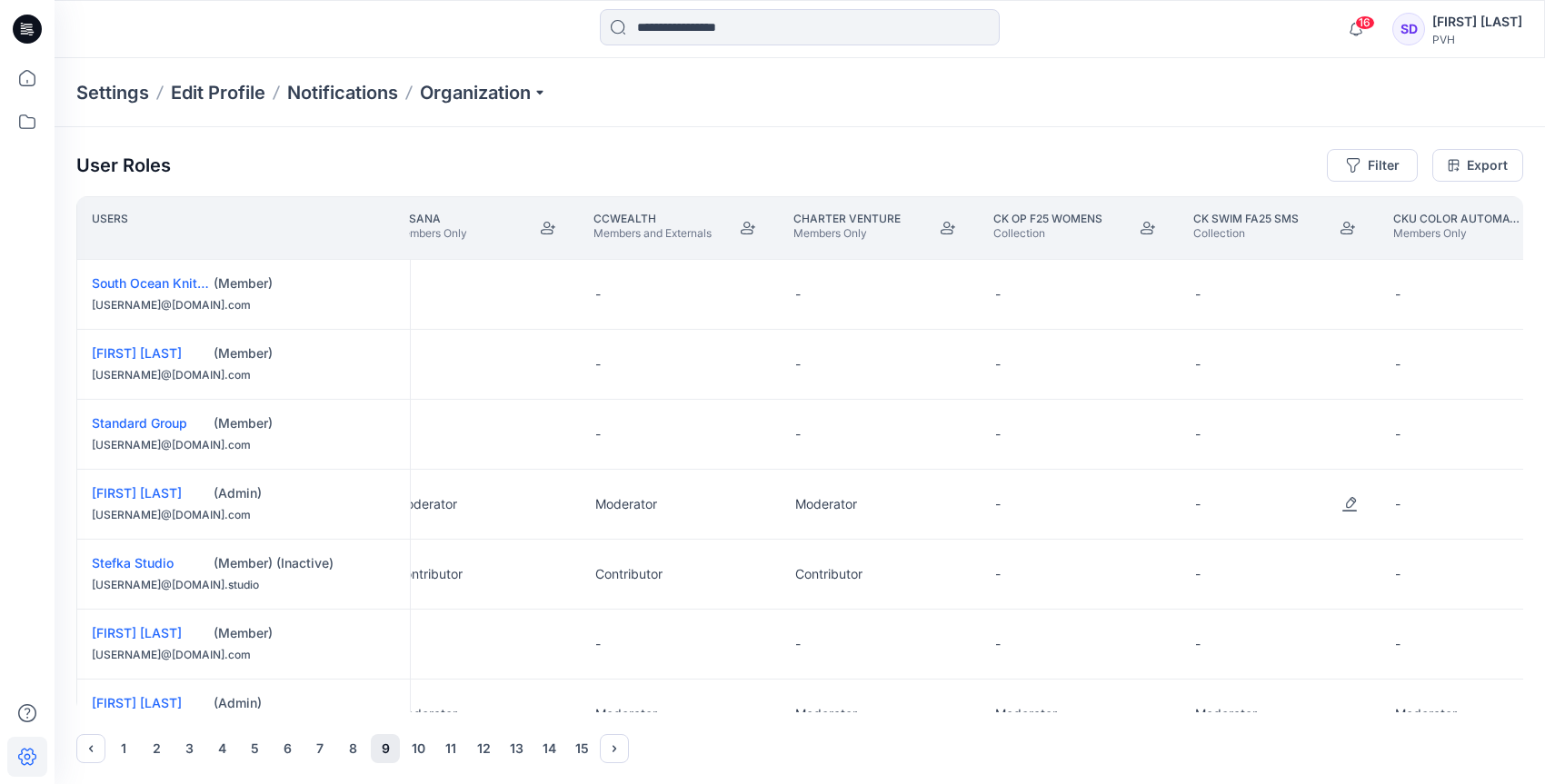 scroll, scrollTop: 0, scrollLeft: 3283, axis: horizontal 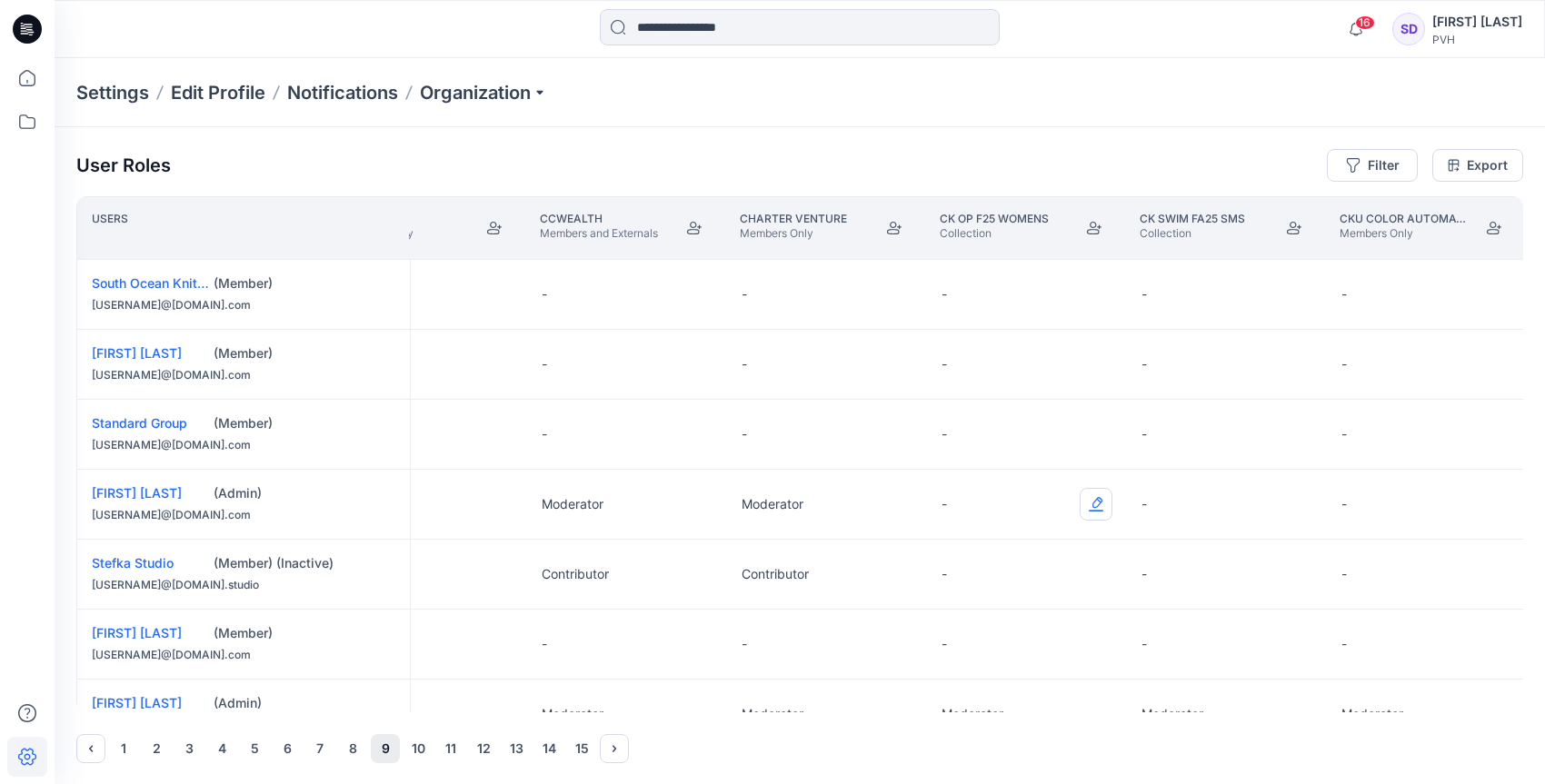 click at bounding box center [1096, 504] 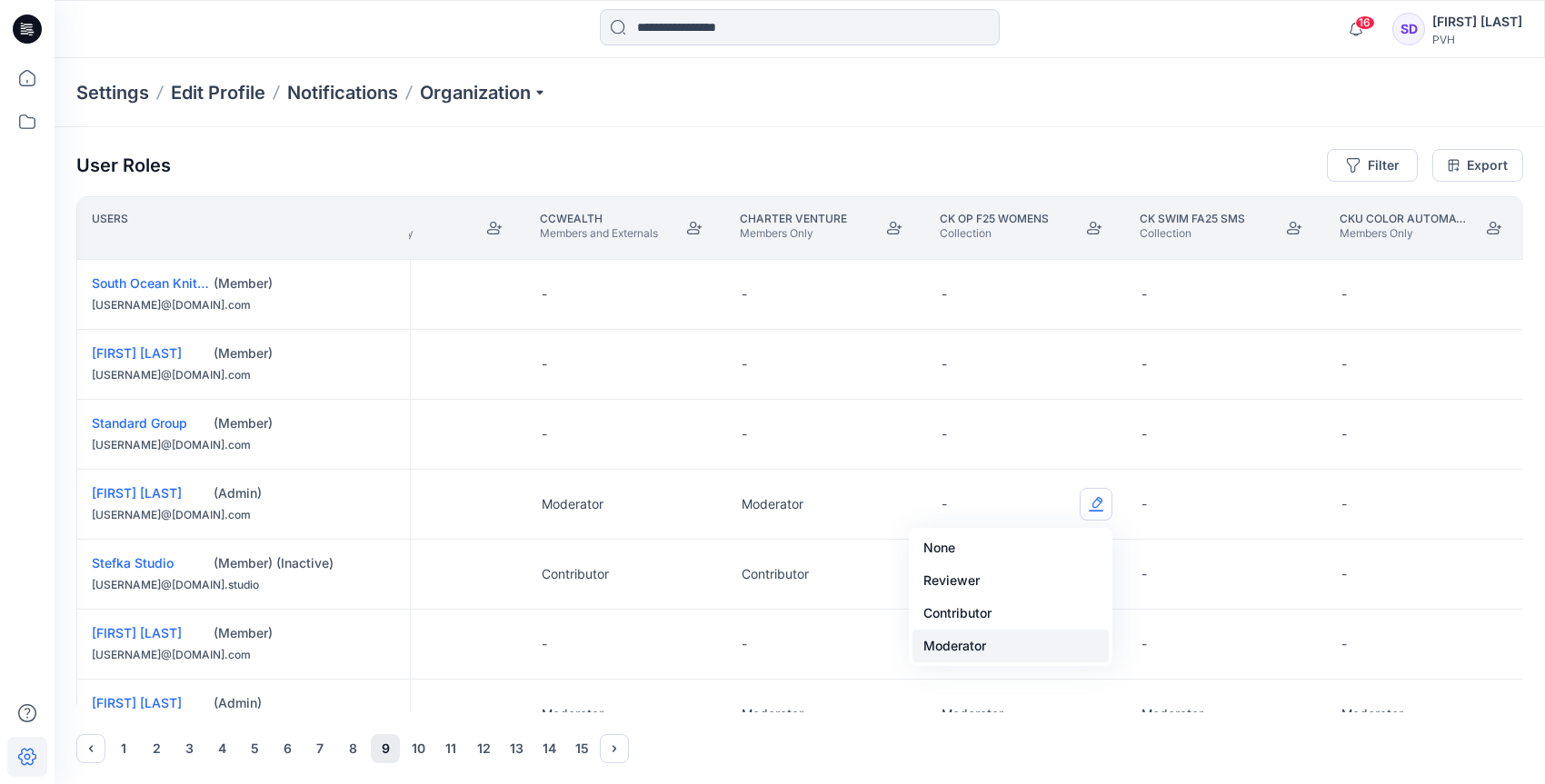 click on "Moderator" at bounding box center [1011, 646] 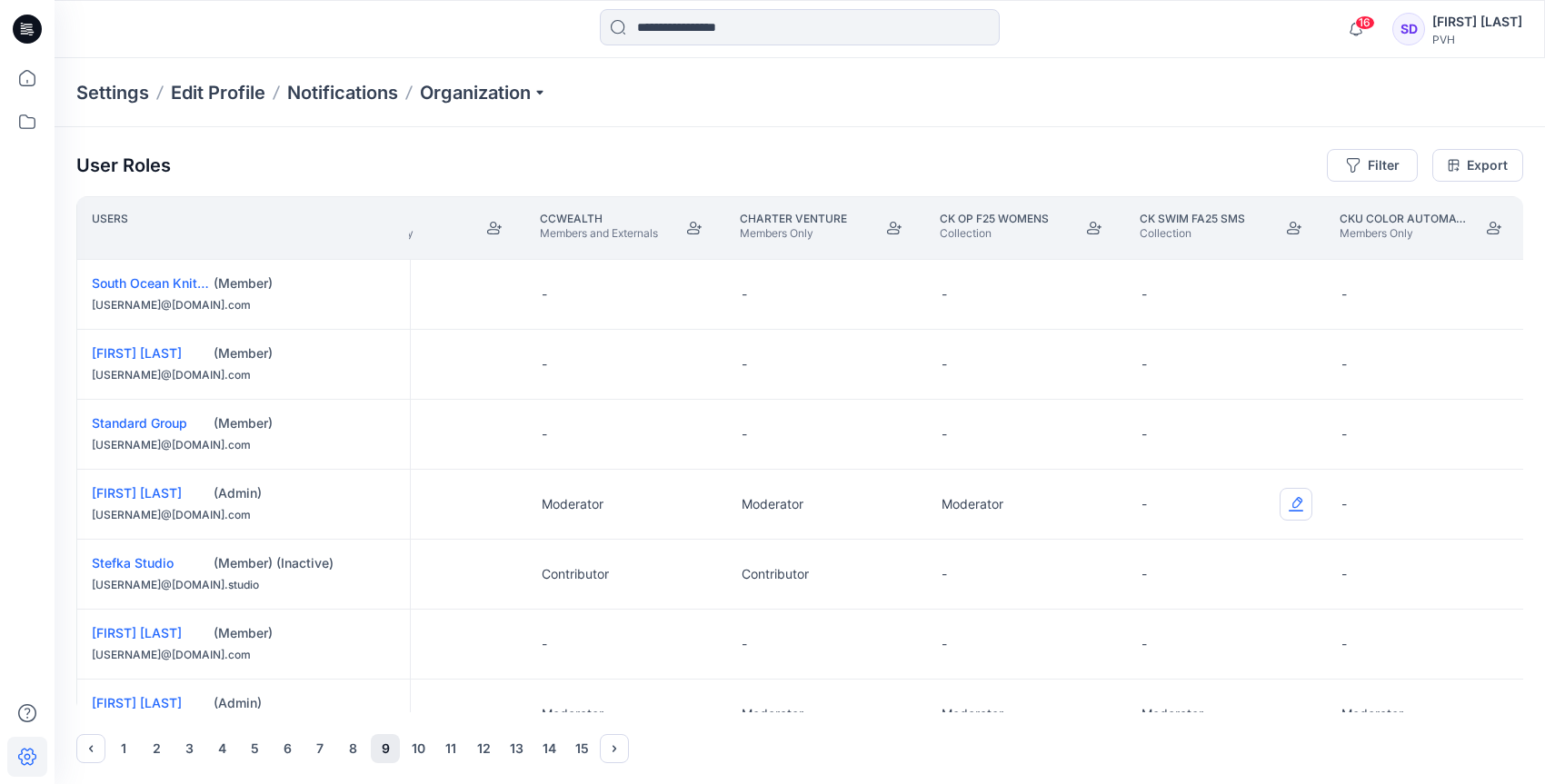 click at bounding box center [1296, 504] 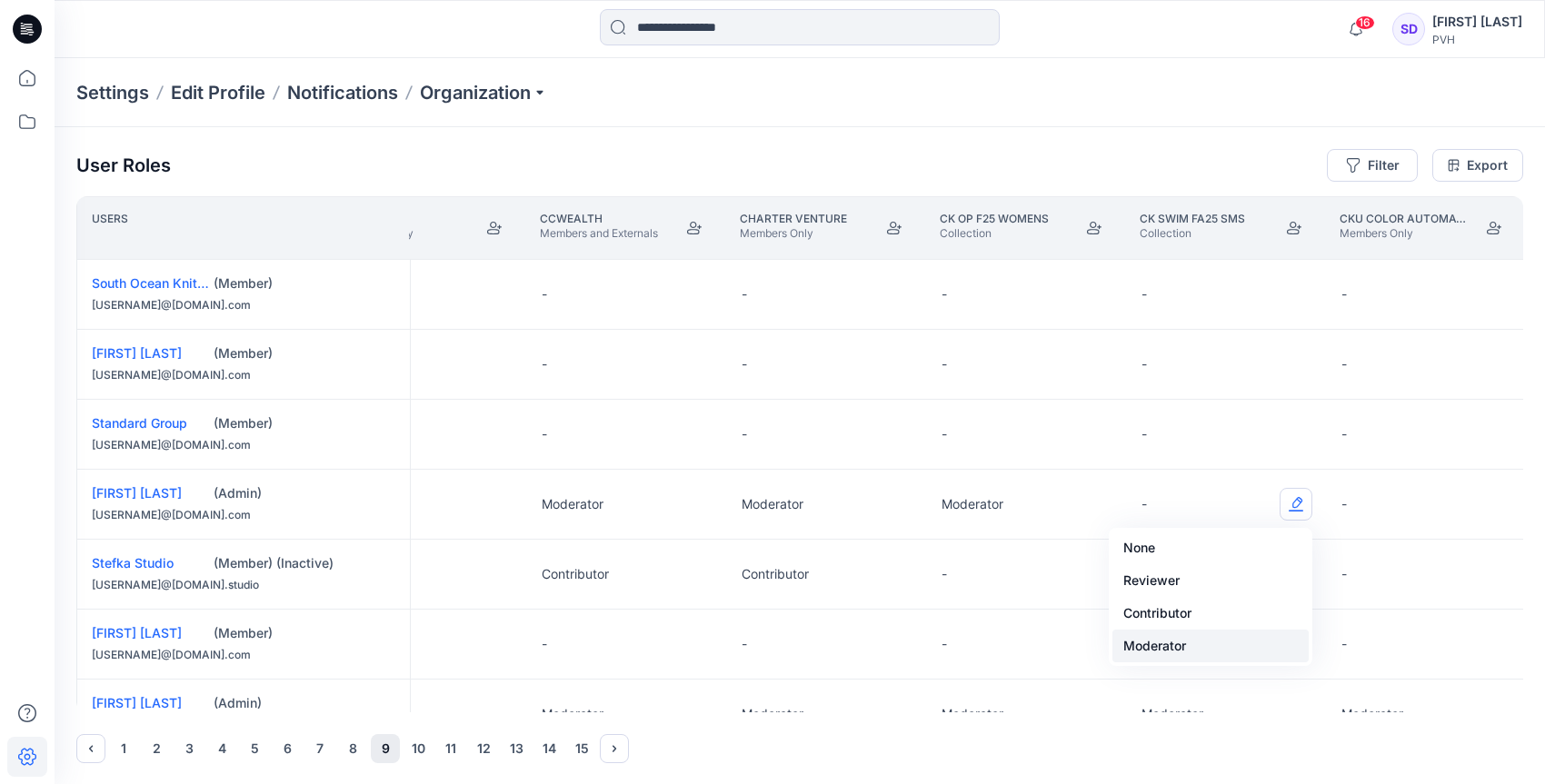 click on "Moderator" at bounding box center (1211, 646) 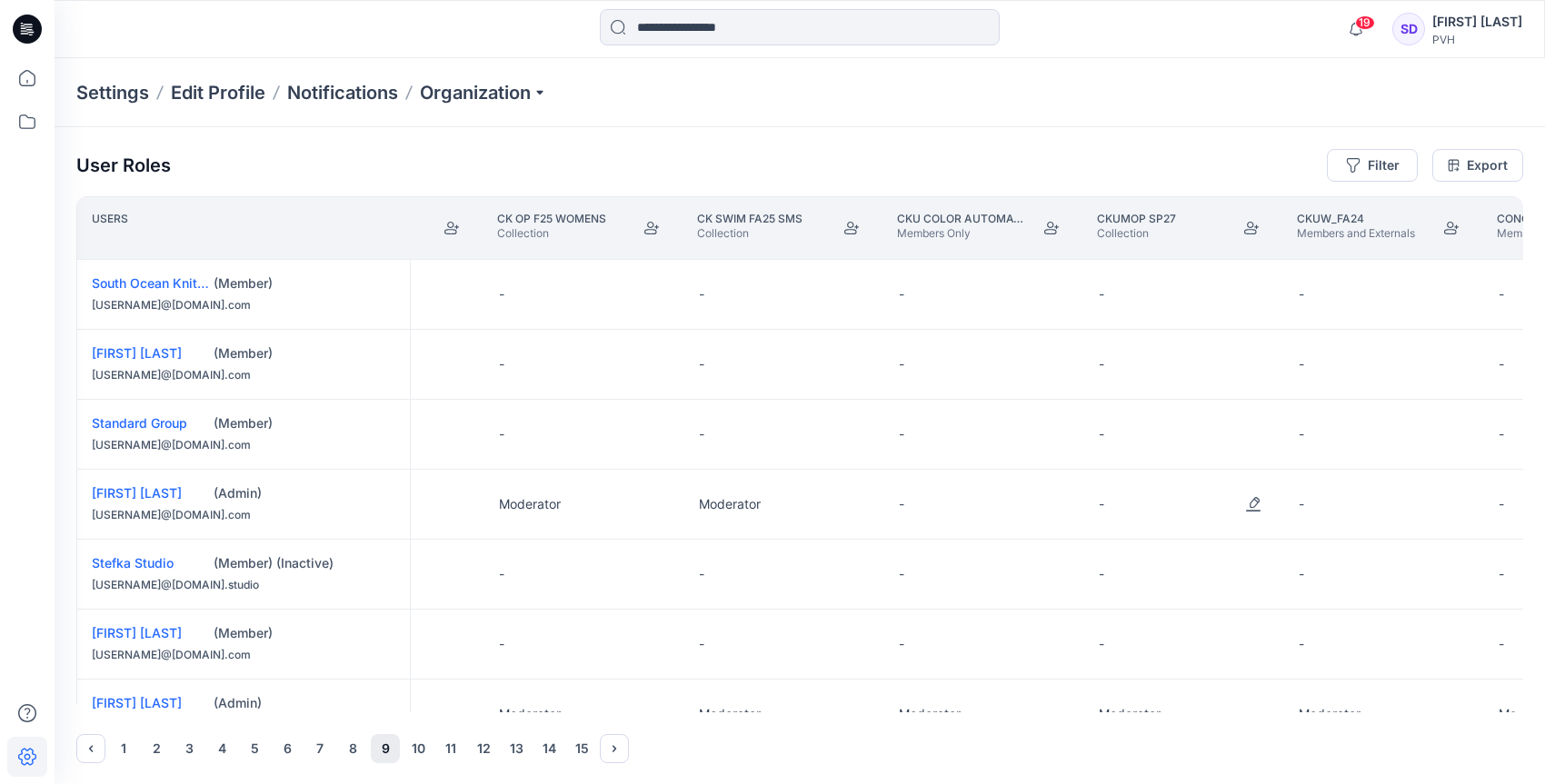 scroll, scrollTop: 0, scrollLeft: 3775, axis: horizontal 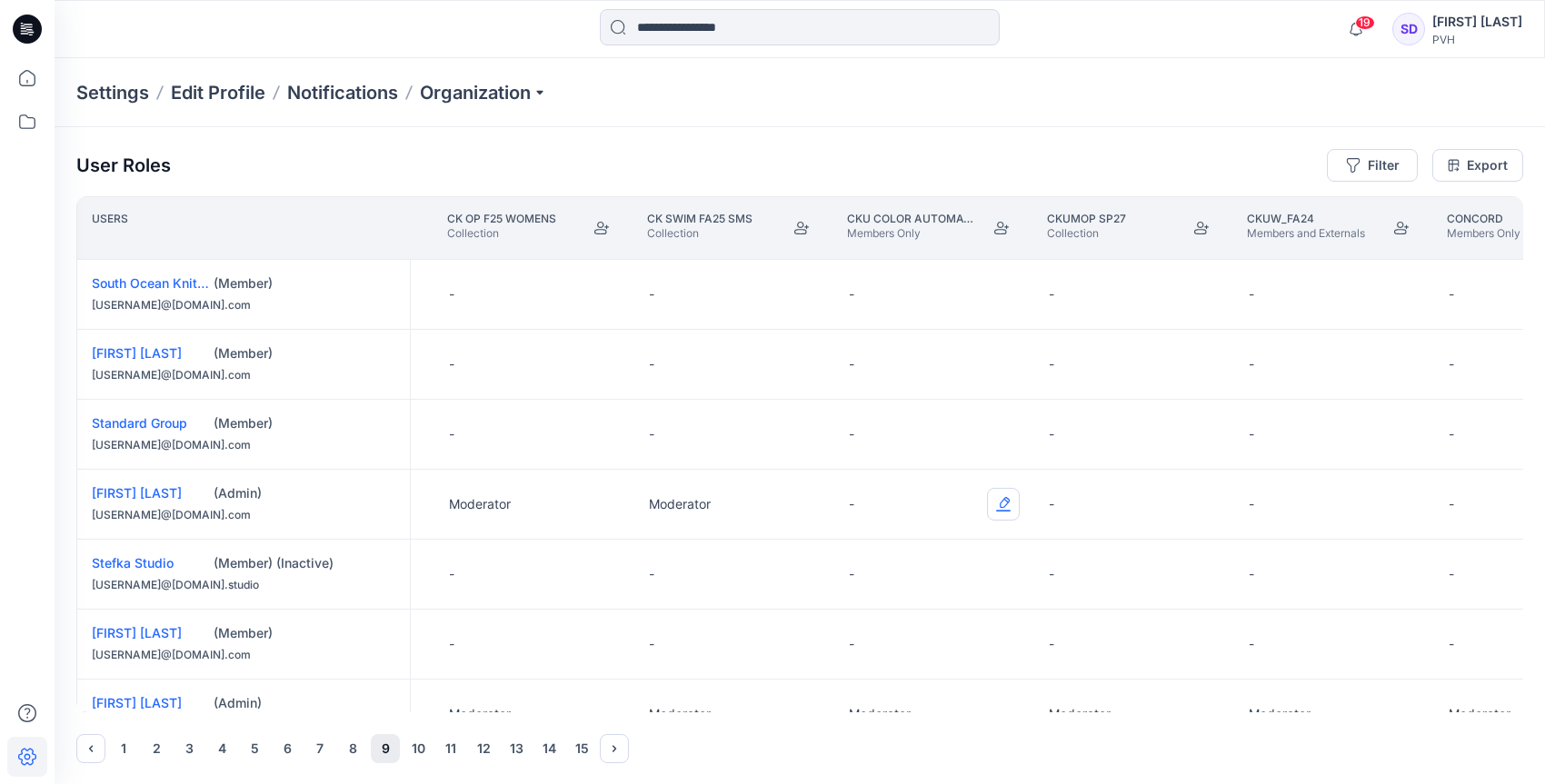 click at bounding box center [1003, 504] 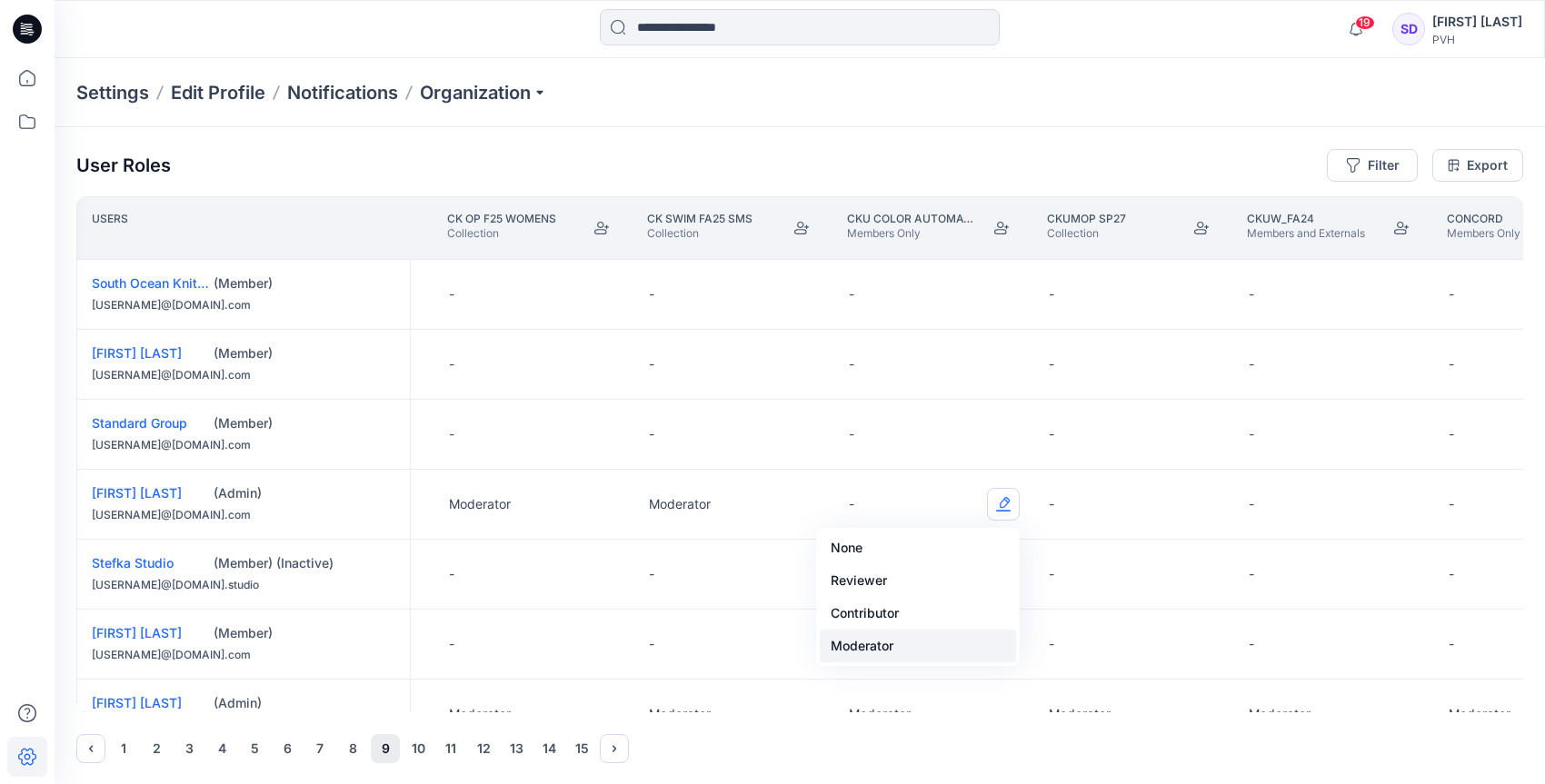 click on "Moderator" at bounding box center (918, 646) 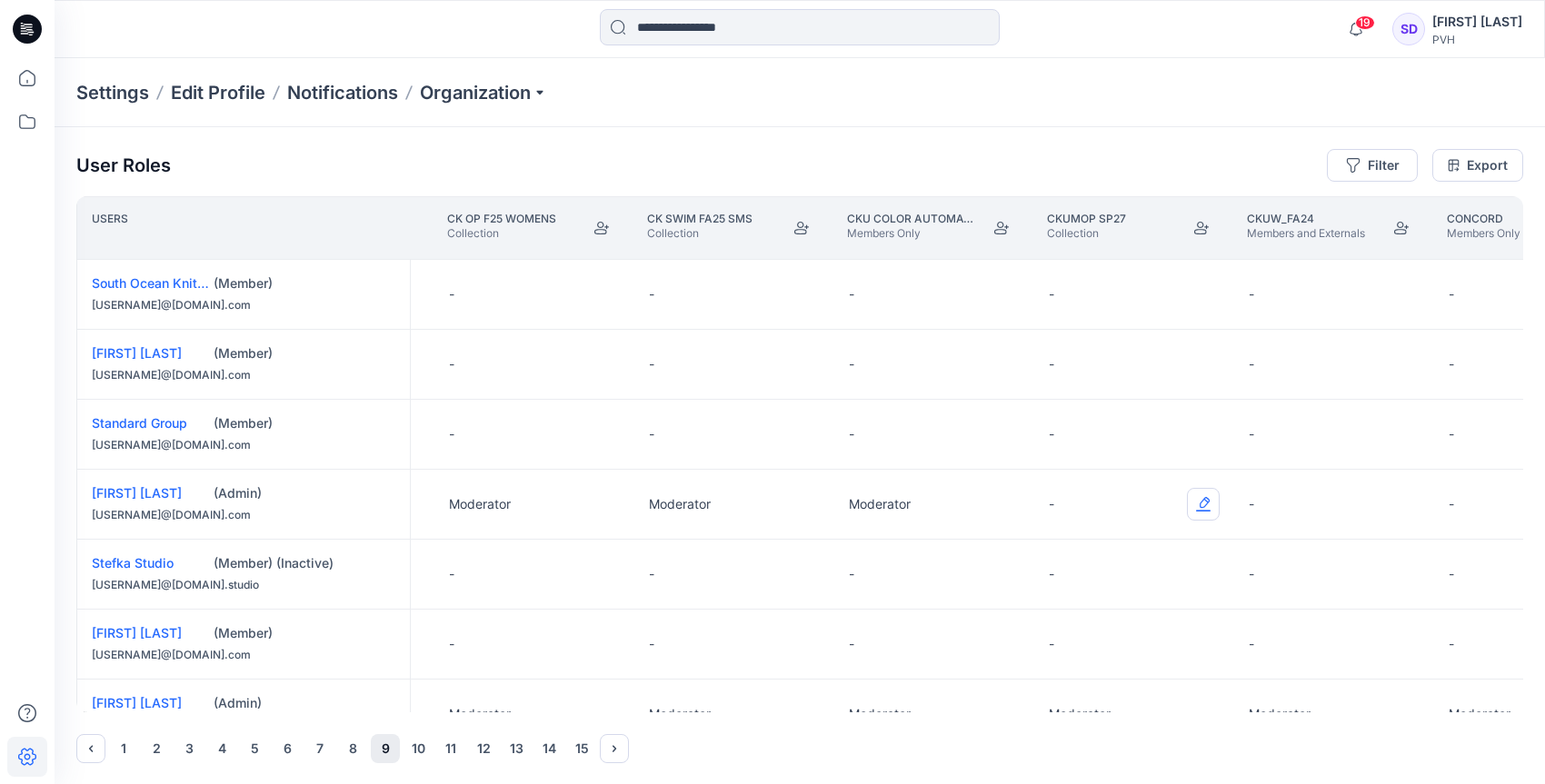click at bounding box center (1203, 504) 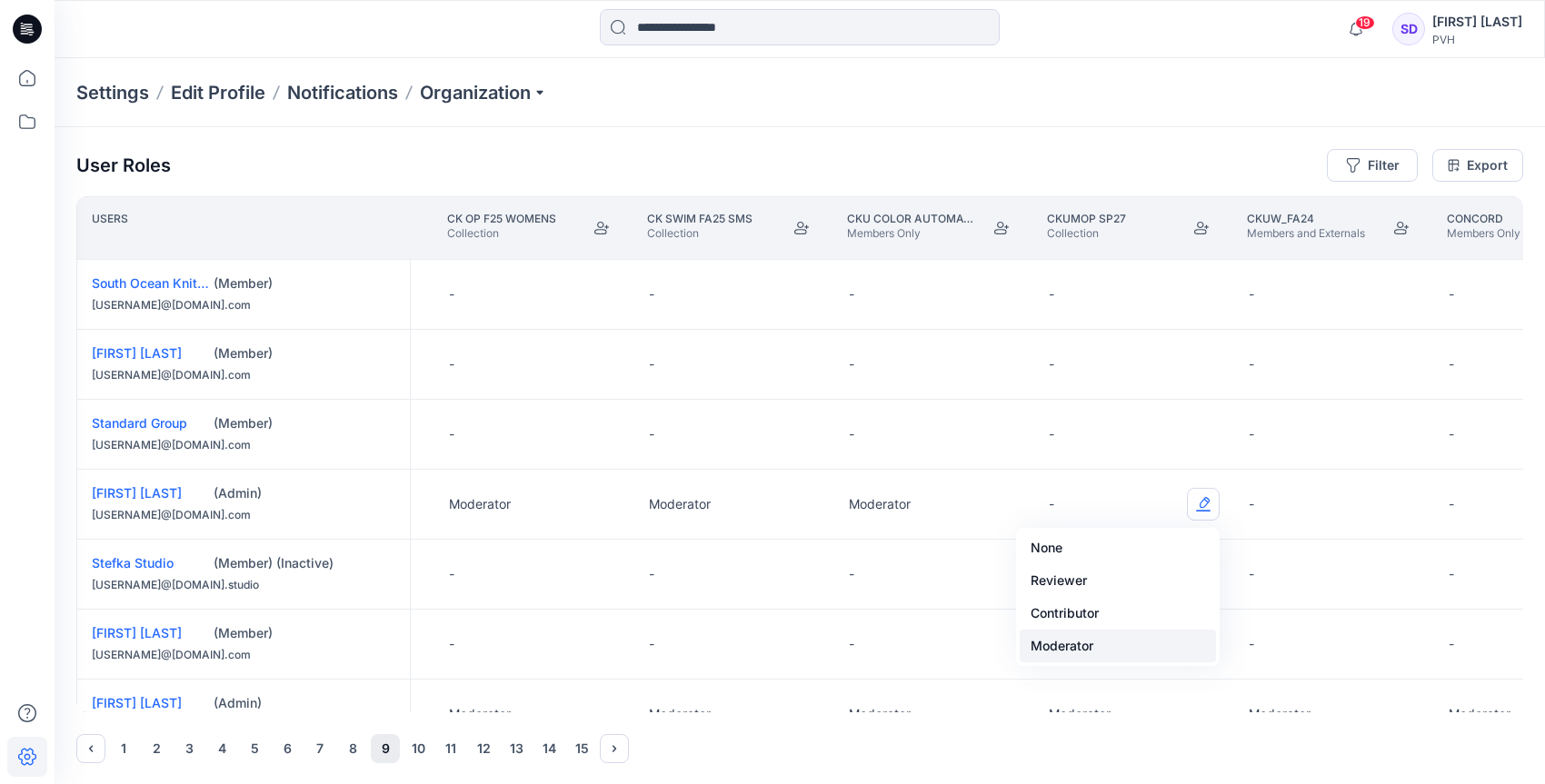click on "Moderator" at bounding box center [1118, 646] 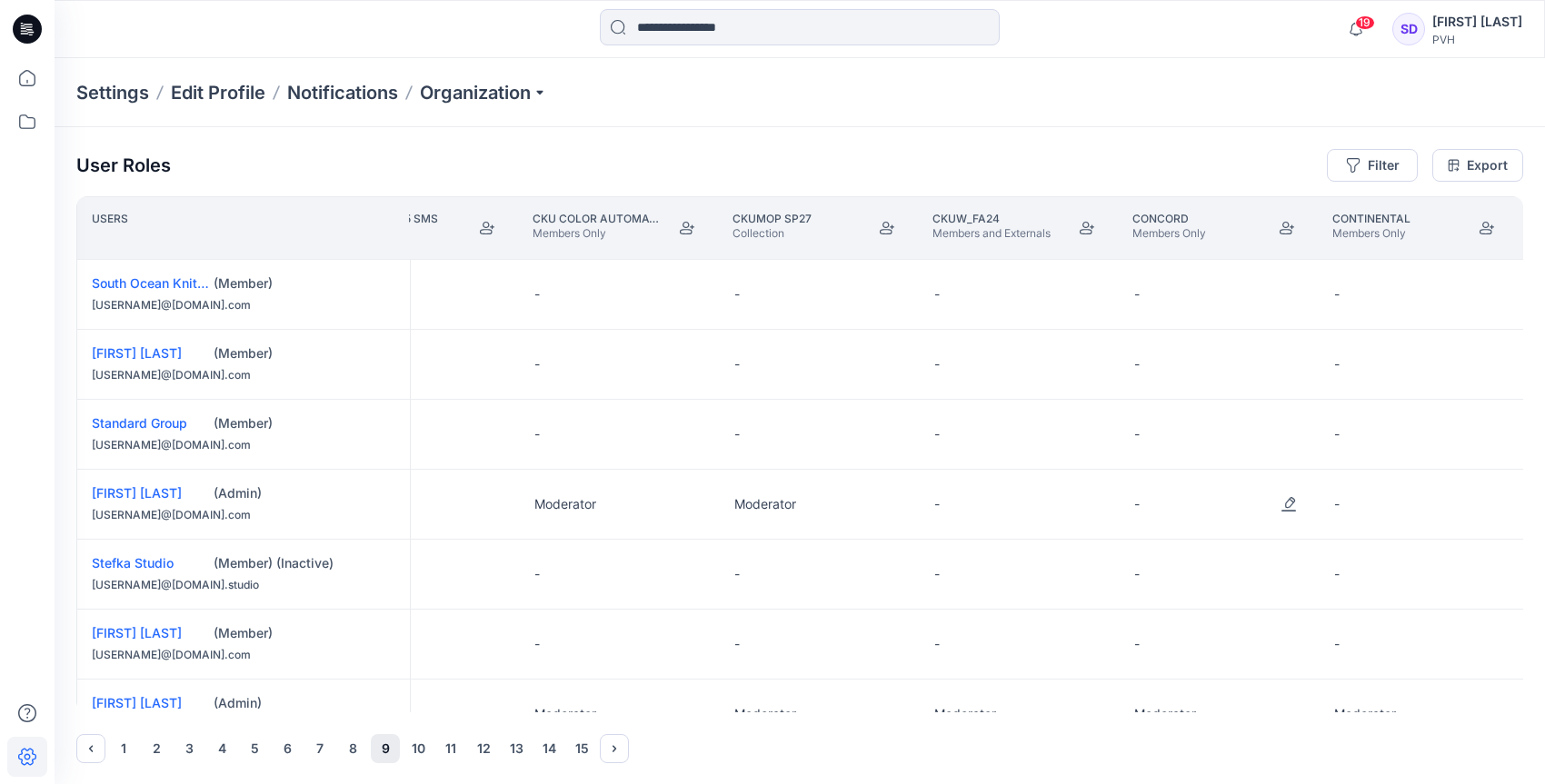 scroll, scrollTop: 0, scrollLeft: 4093, axis: horizontal 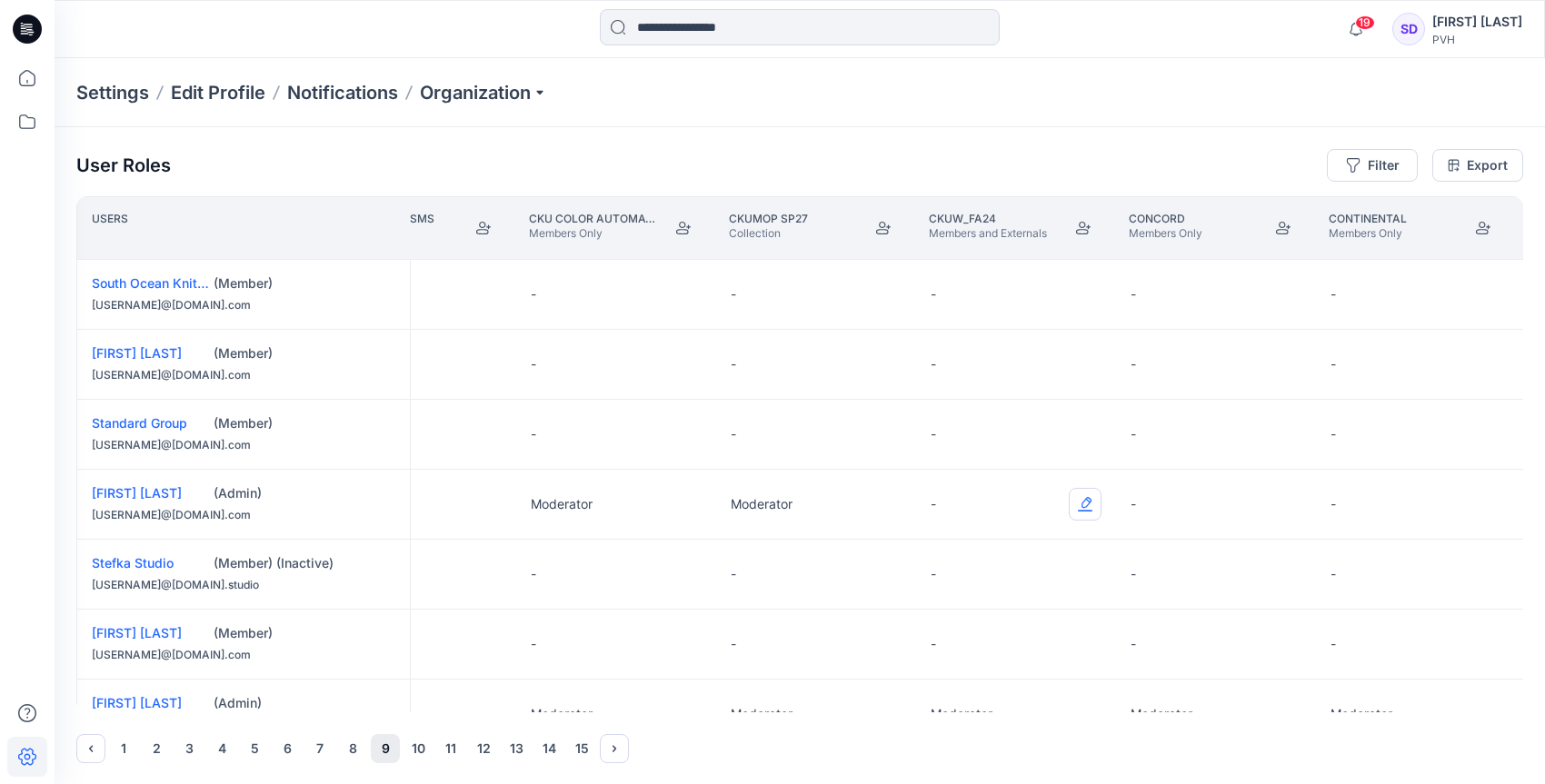 click at bounding box center [1085, 504] 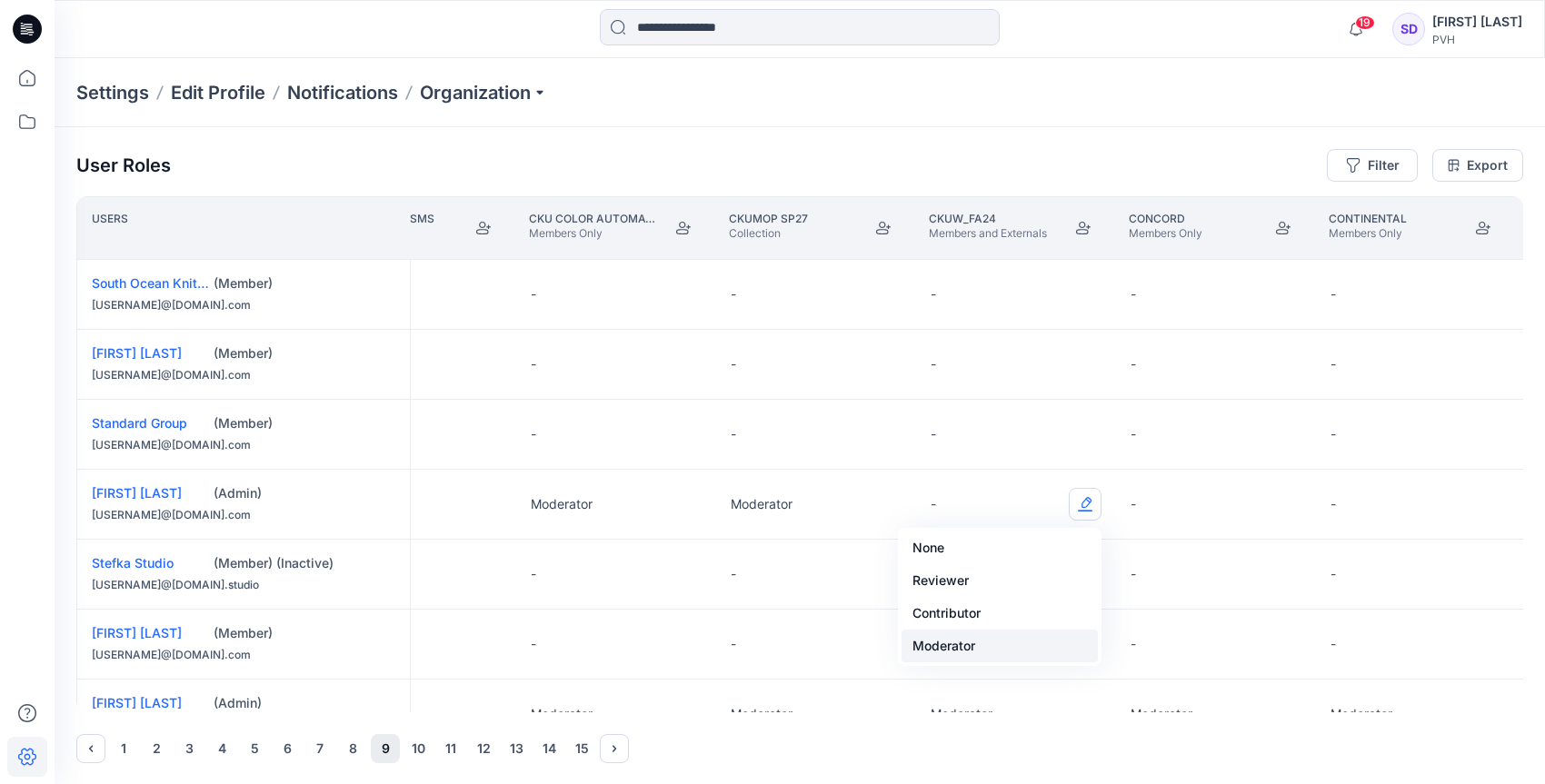click on "Moderator" at bounding box center [1000, 646] 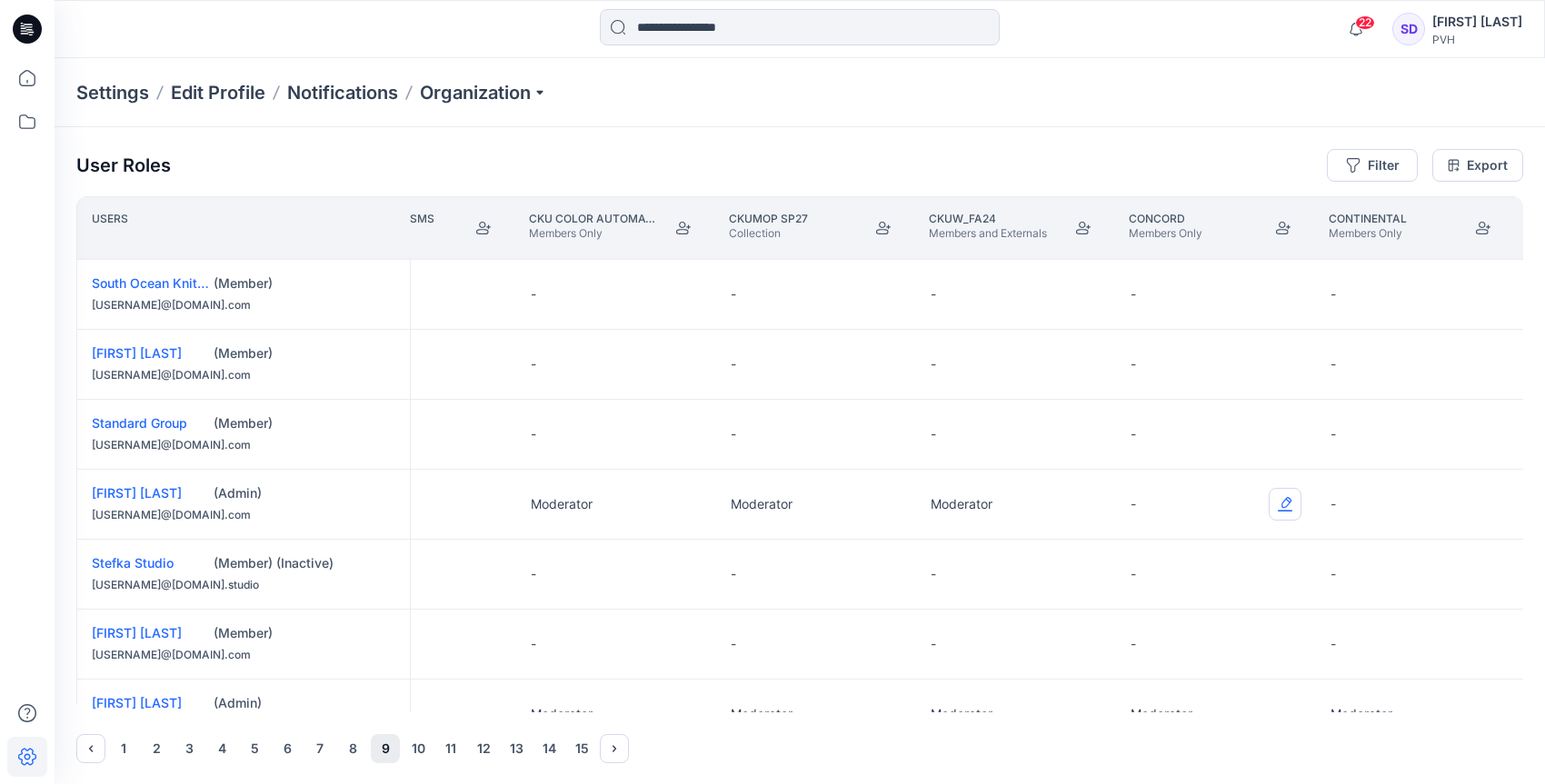 click at bounding box center (1285, 504) 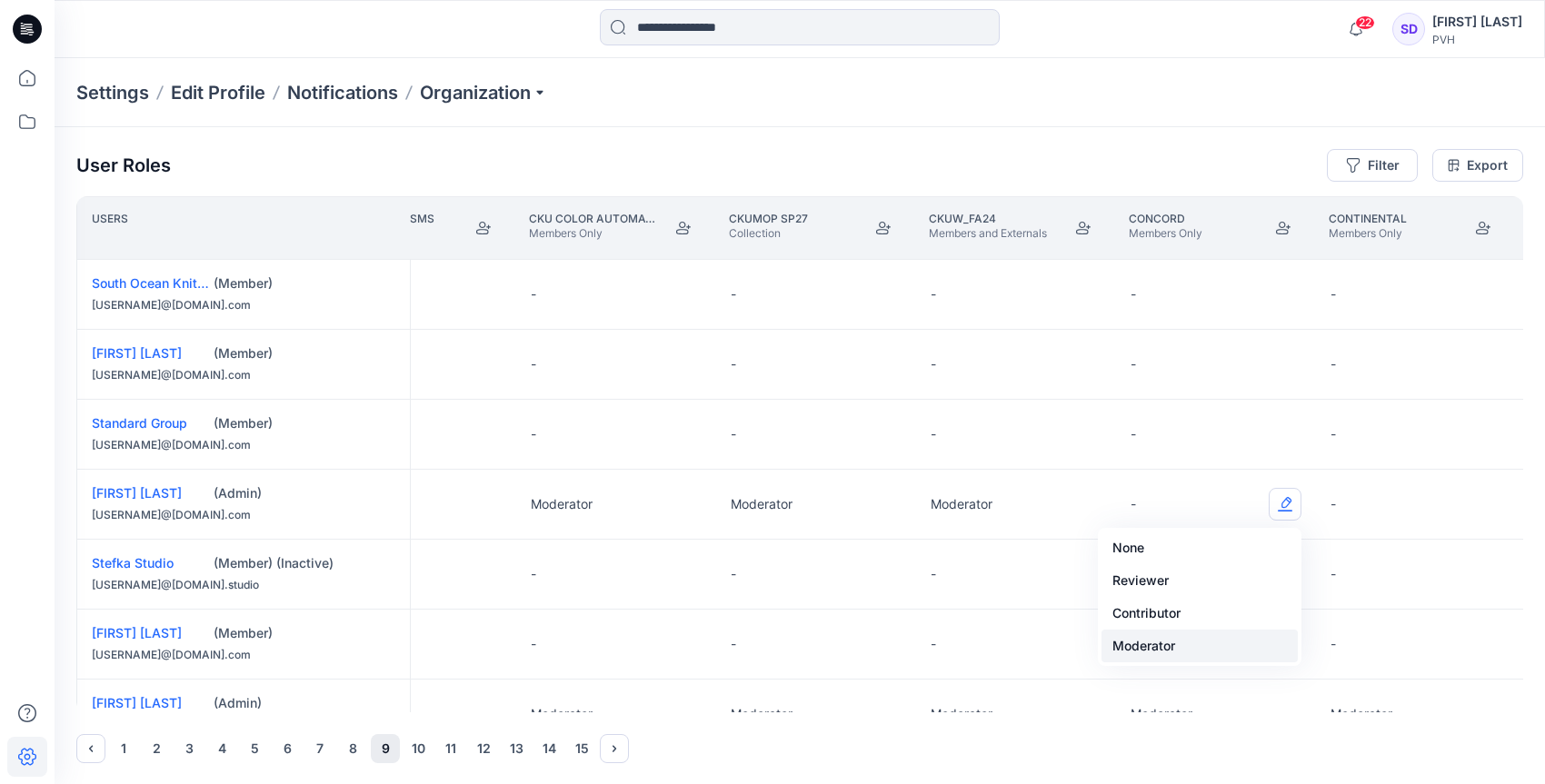 click on "Moderator" at bounding box center [1200, 646] 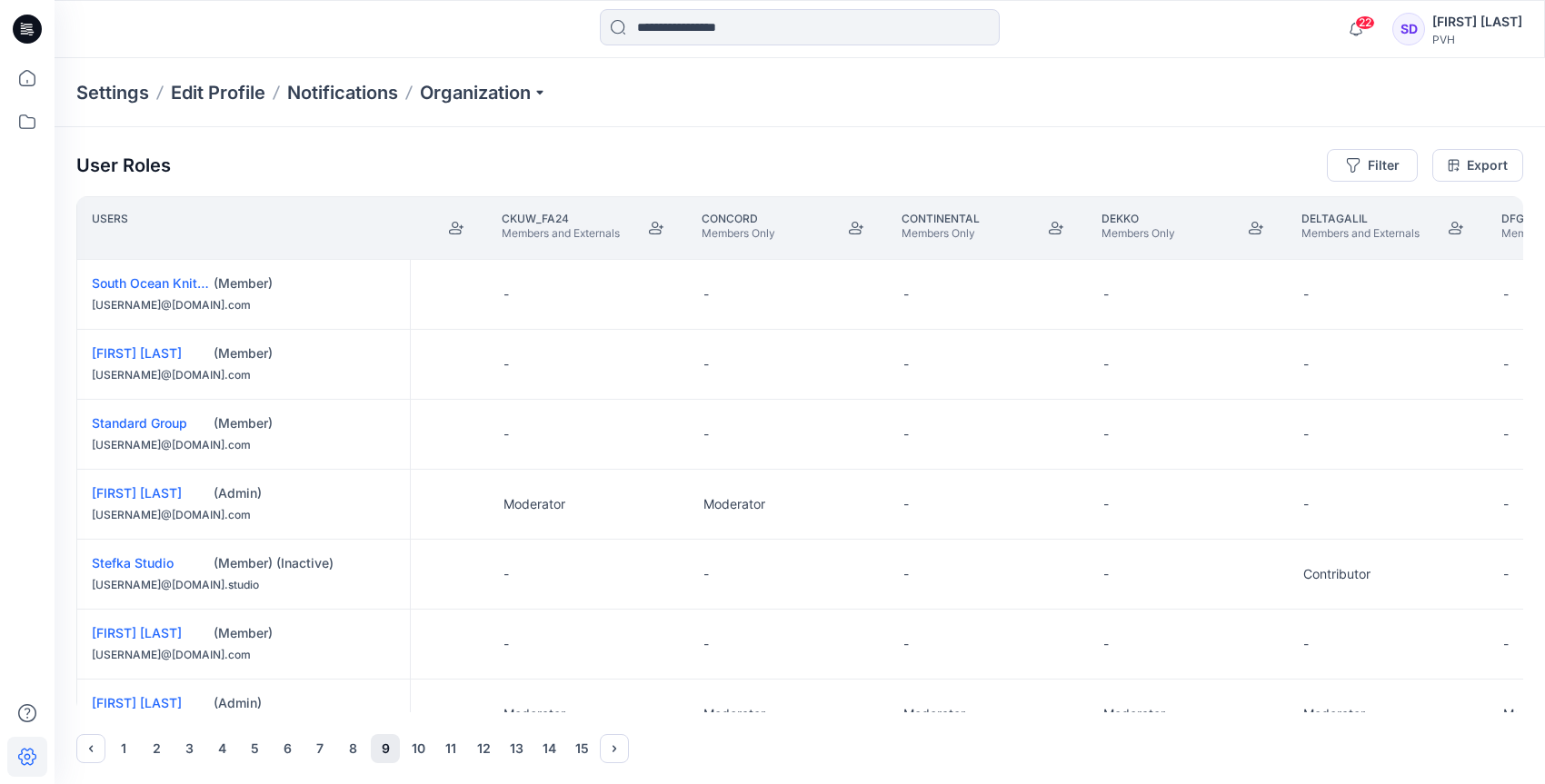 scroll, scrollTop: 0, scrollLeft: 4634, axis: horizontal 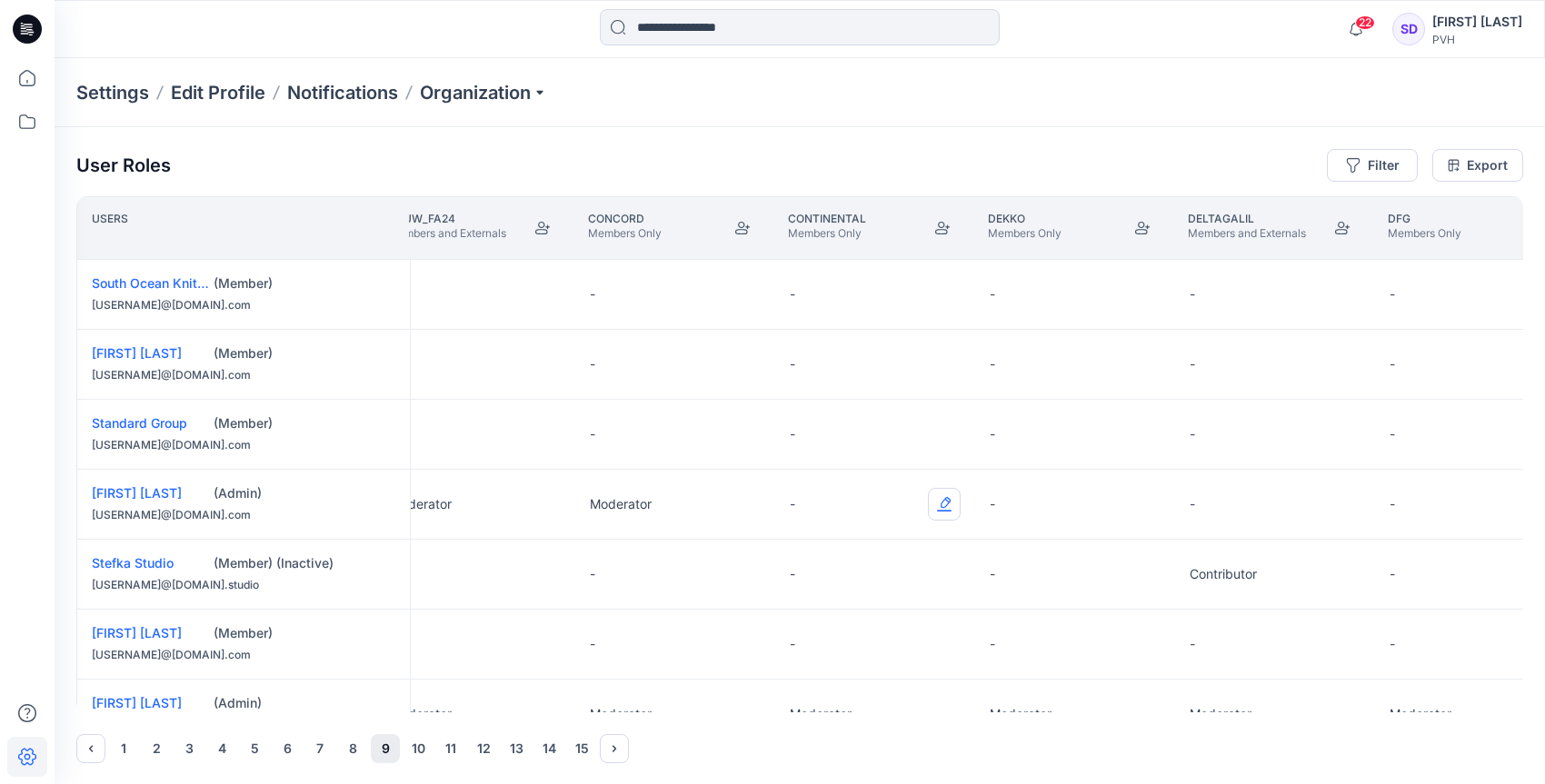 click at bounding box center [944, 504] 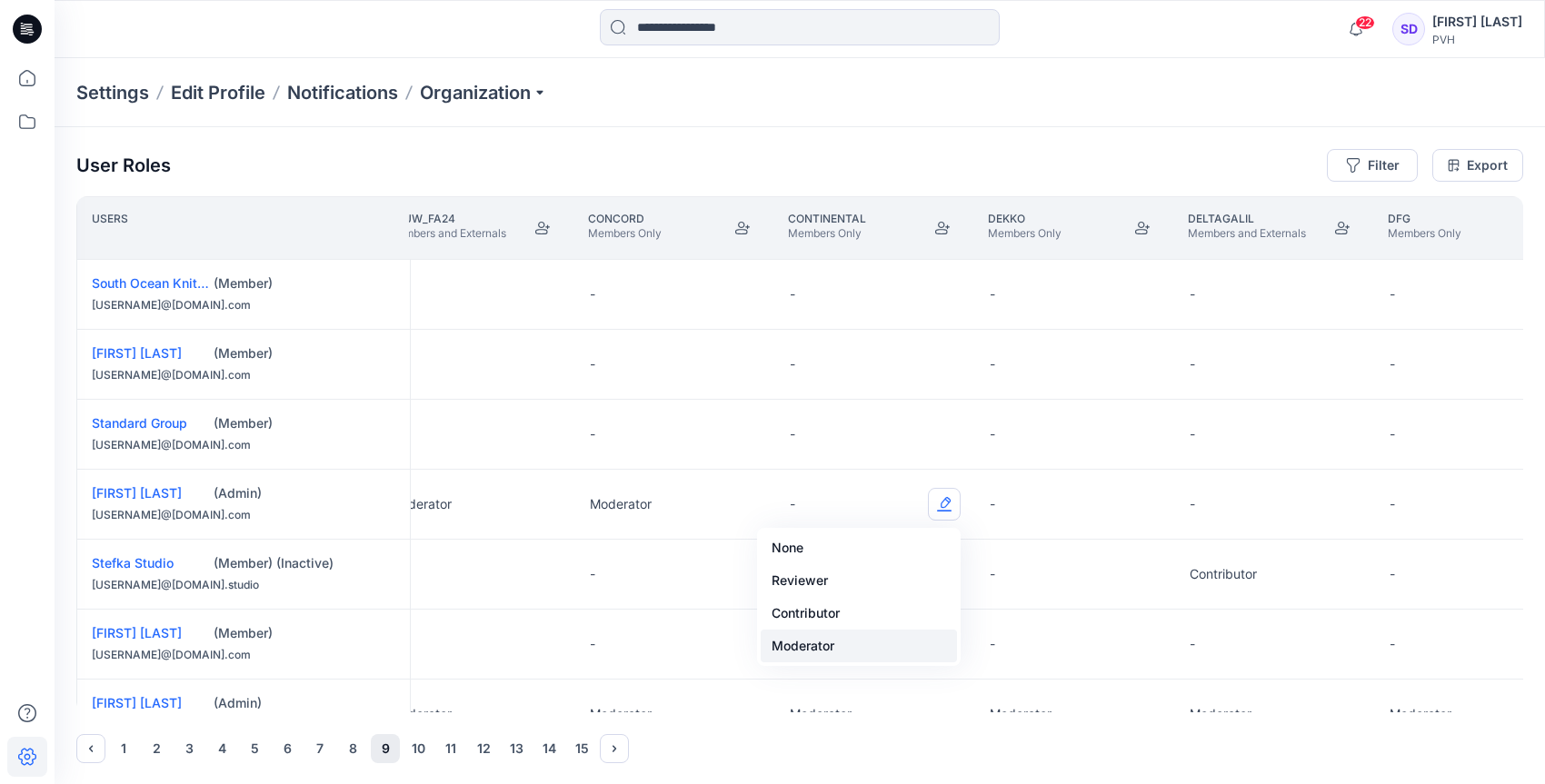 click on "Moderator" at bounding box center [859, 646] 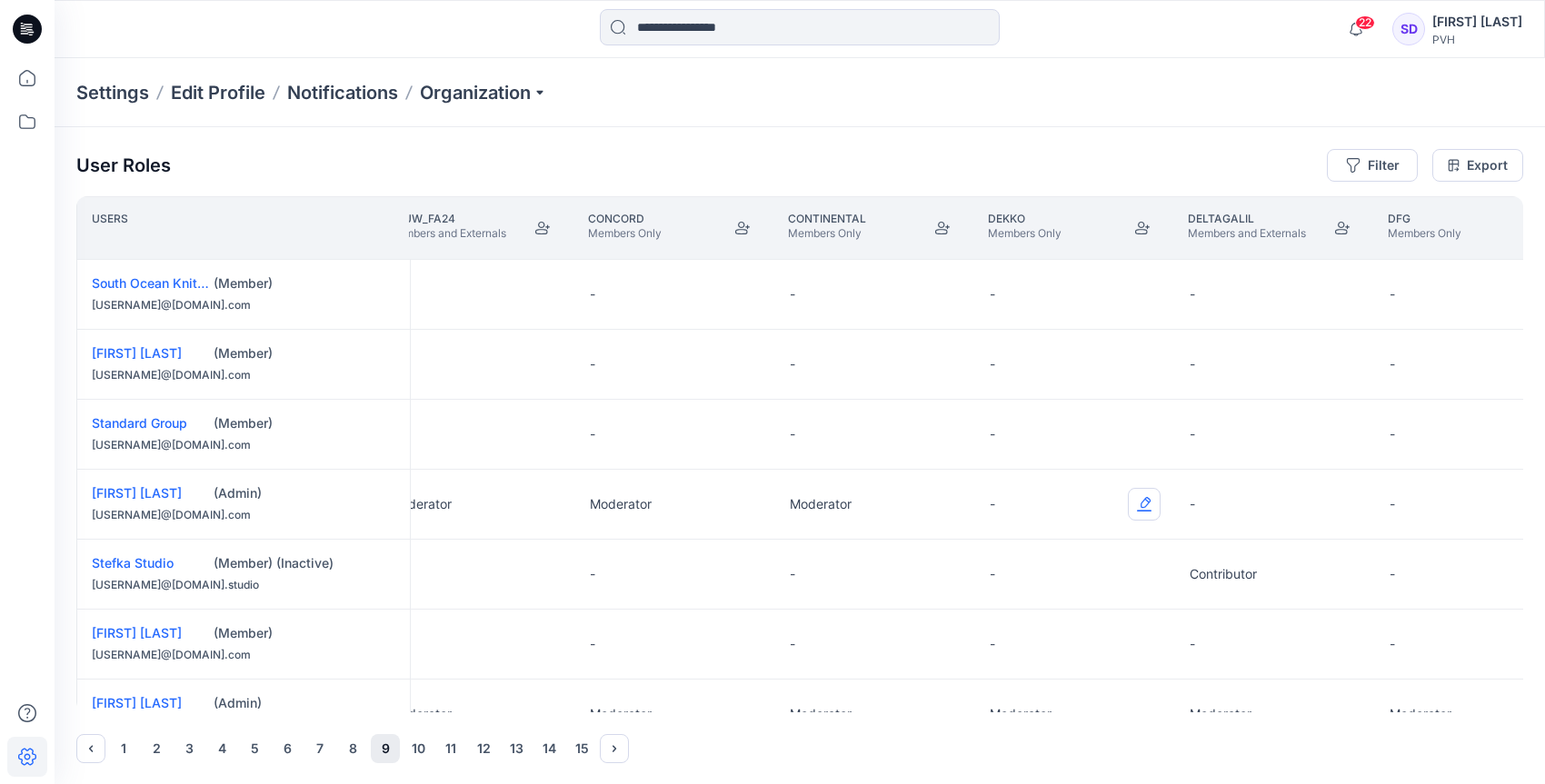 click at bounding box center [1144, 504] 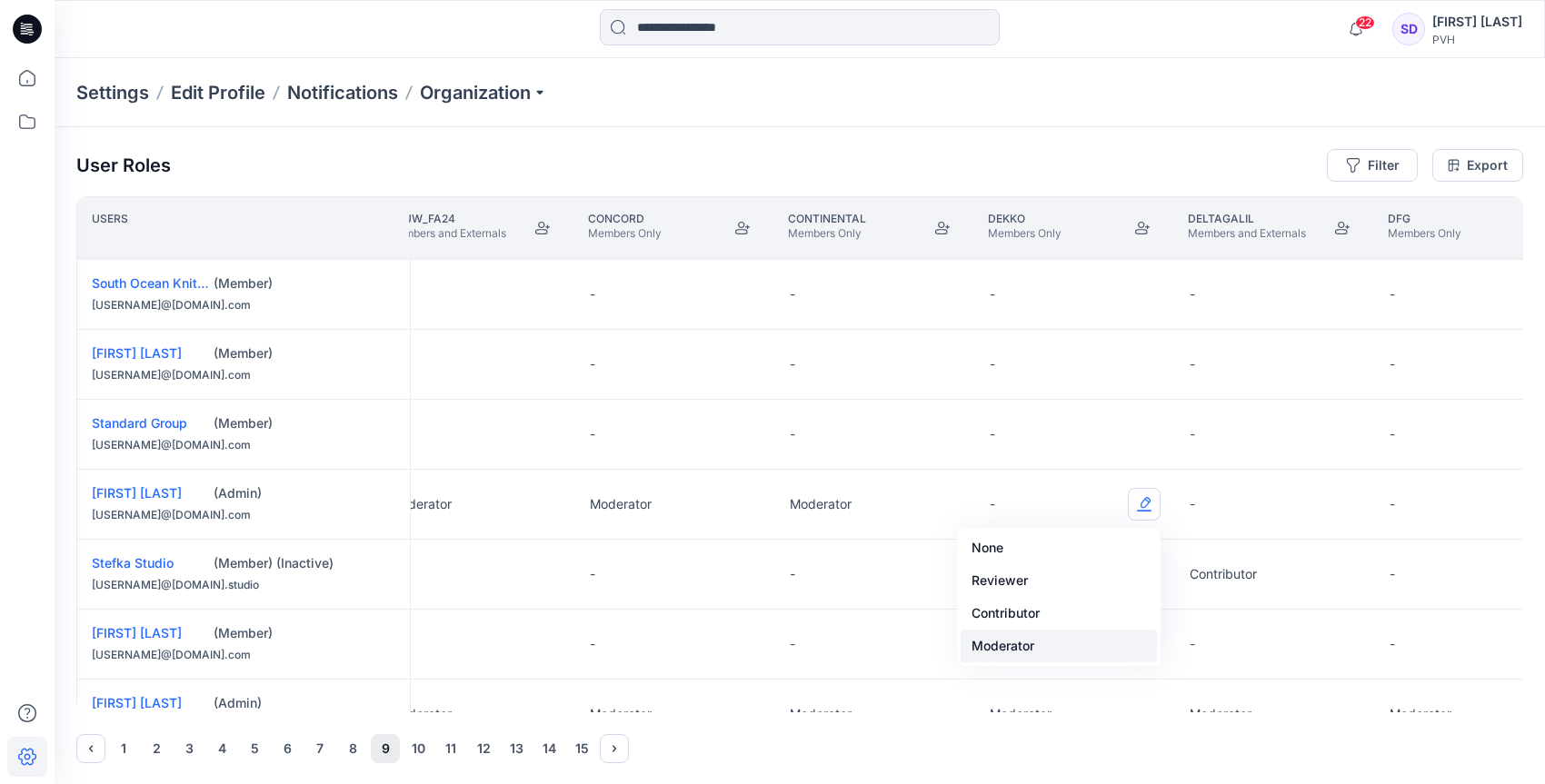 click on "Moderator" at bounding box center (1059, 646) 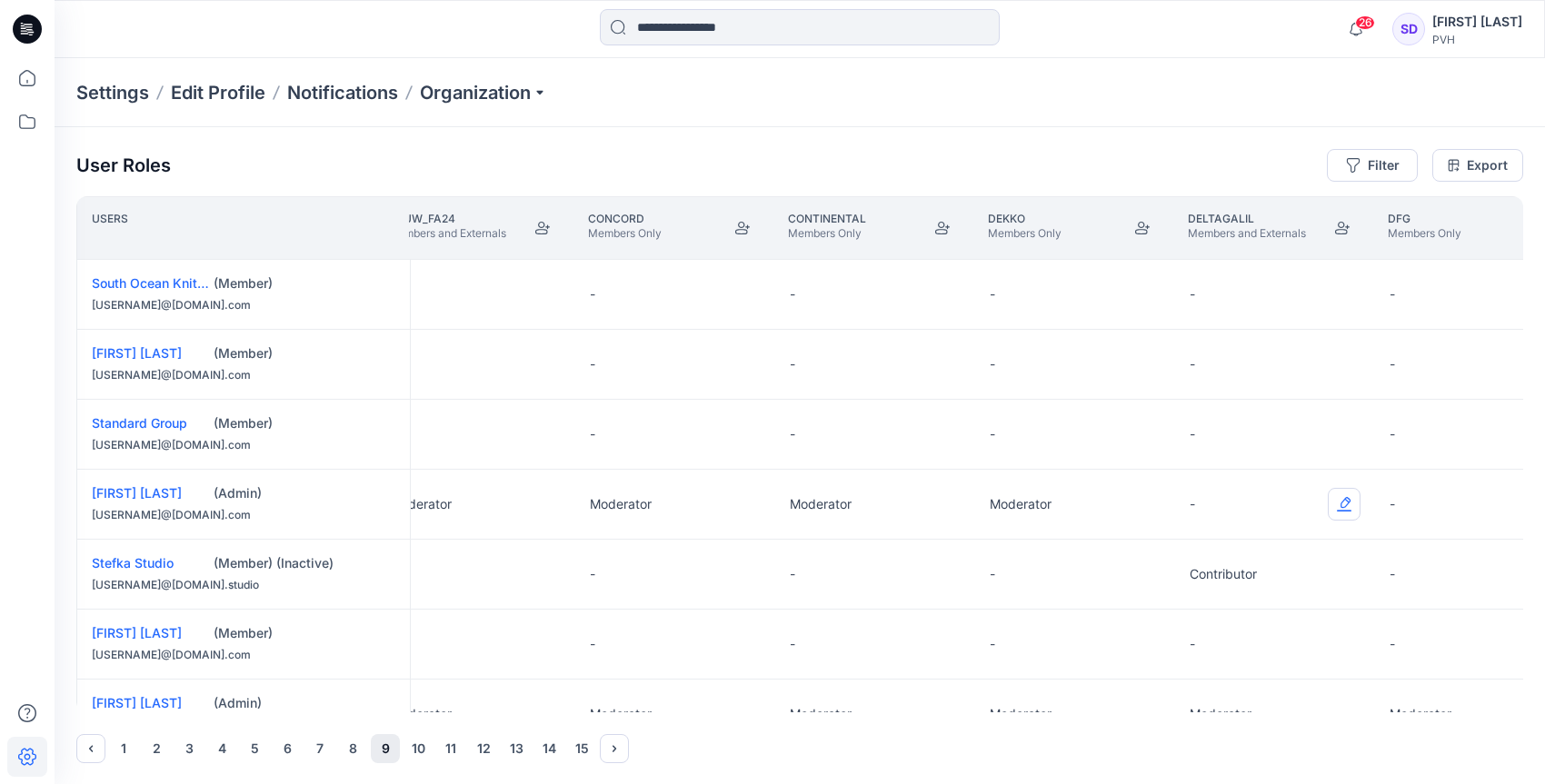 click at bounding box center (1344, 504) 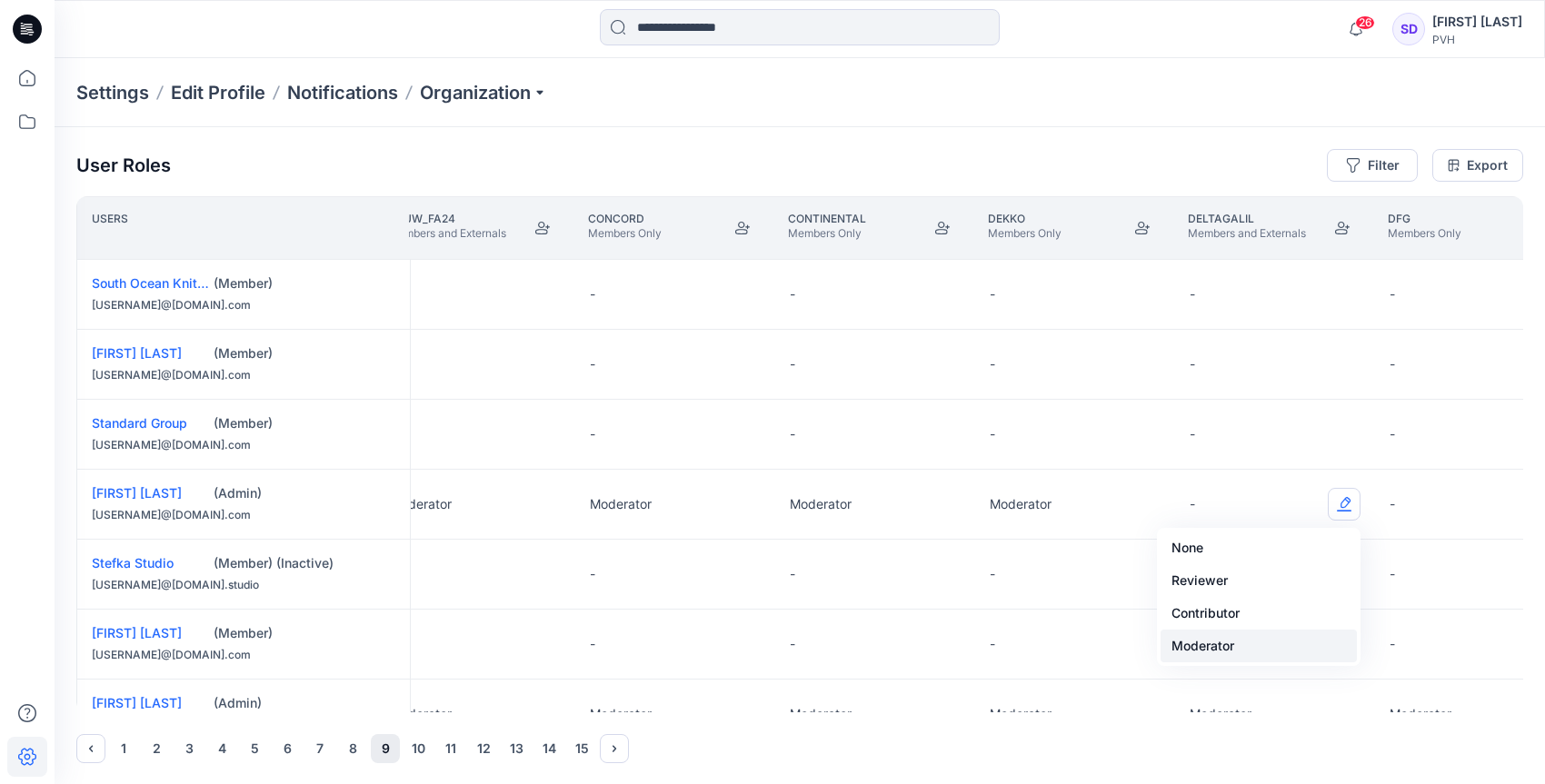 click on "Moderator" at bounding box center (1259, 646) 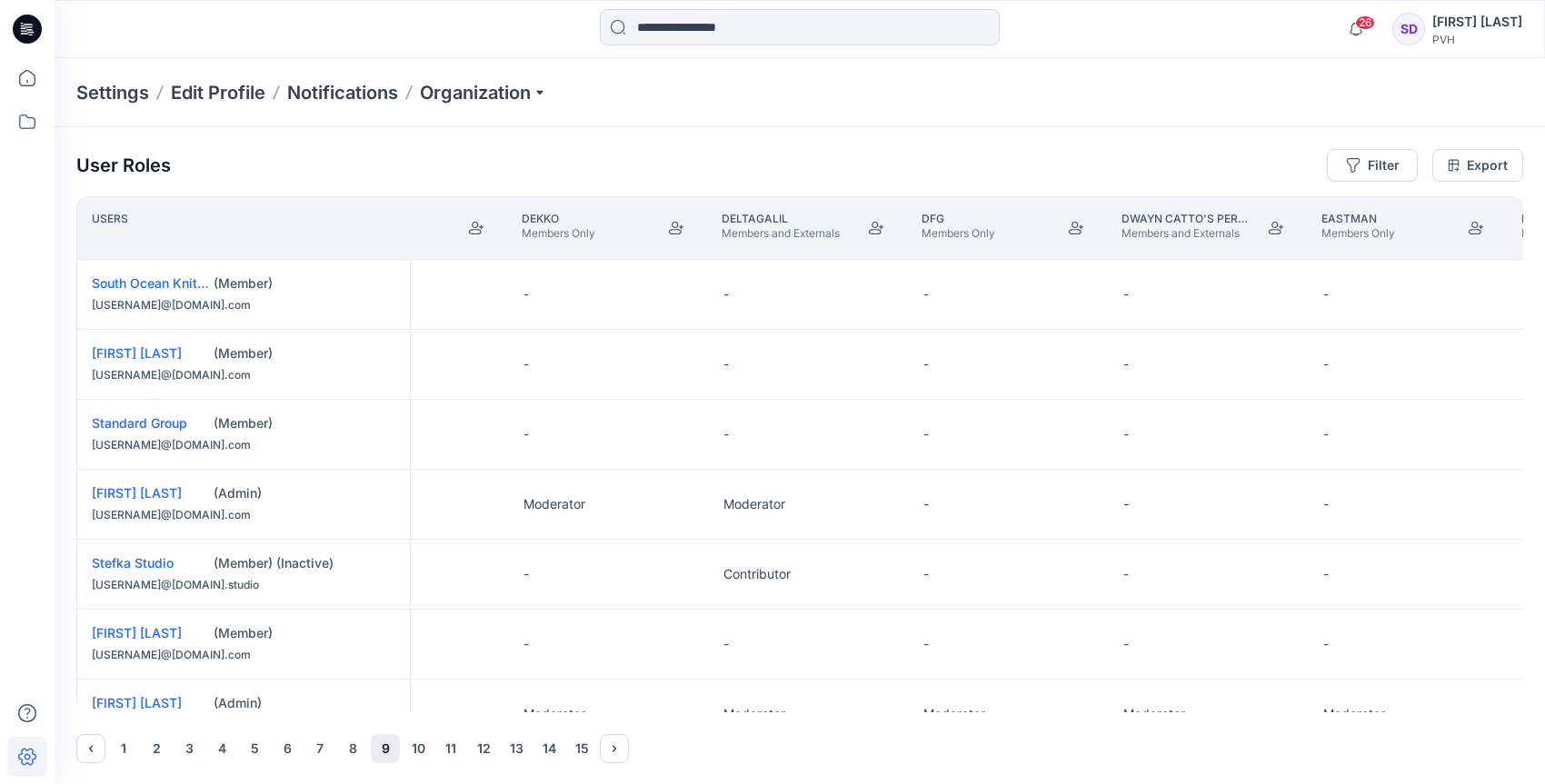 scroll, scrollTop: 0, scrollLeft: 5111, axis: horizontal 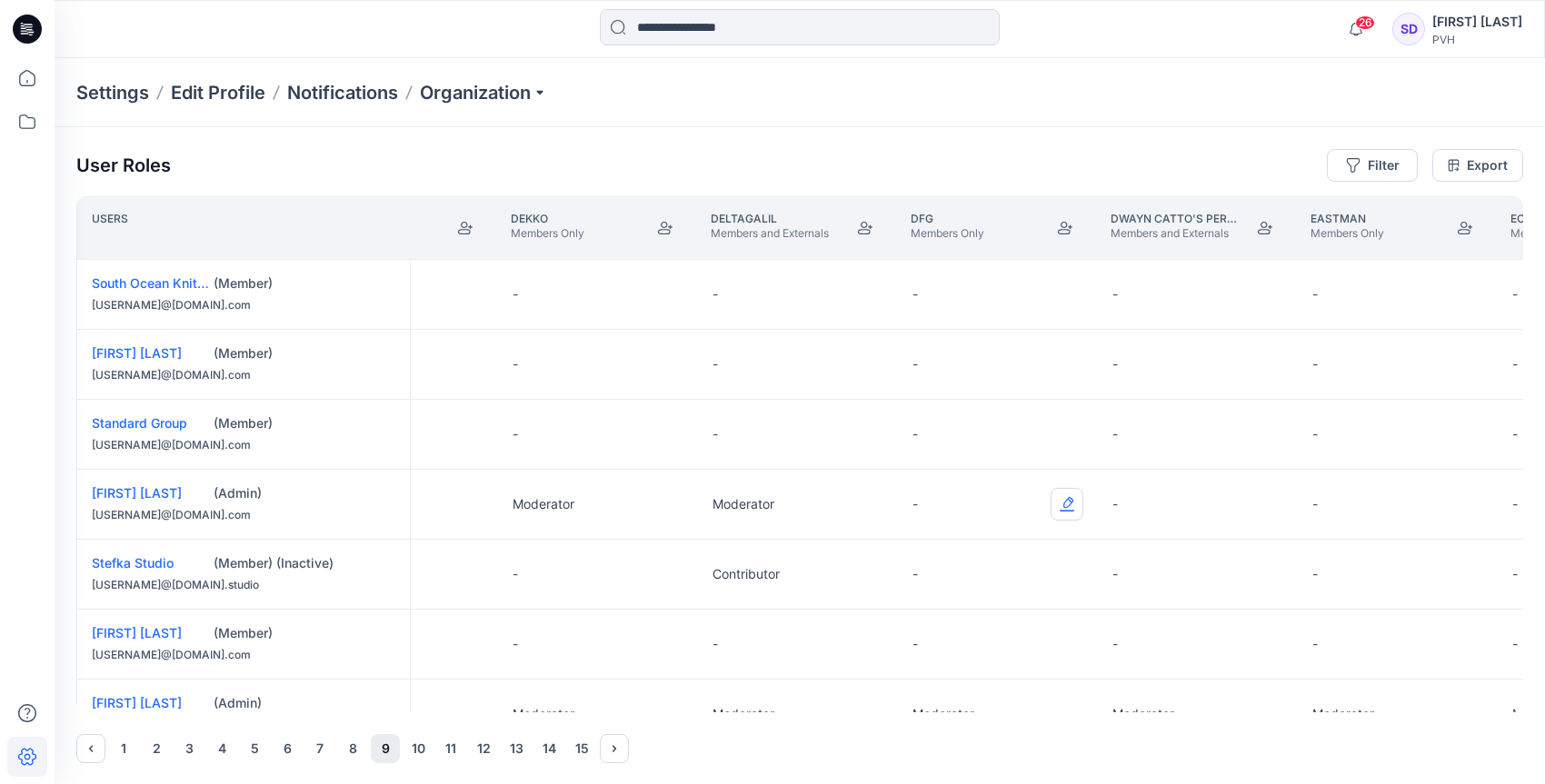click at bounding box center [1067, 504] 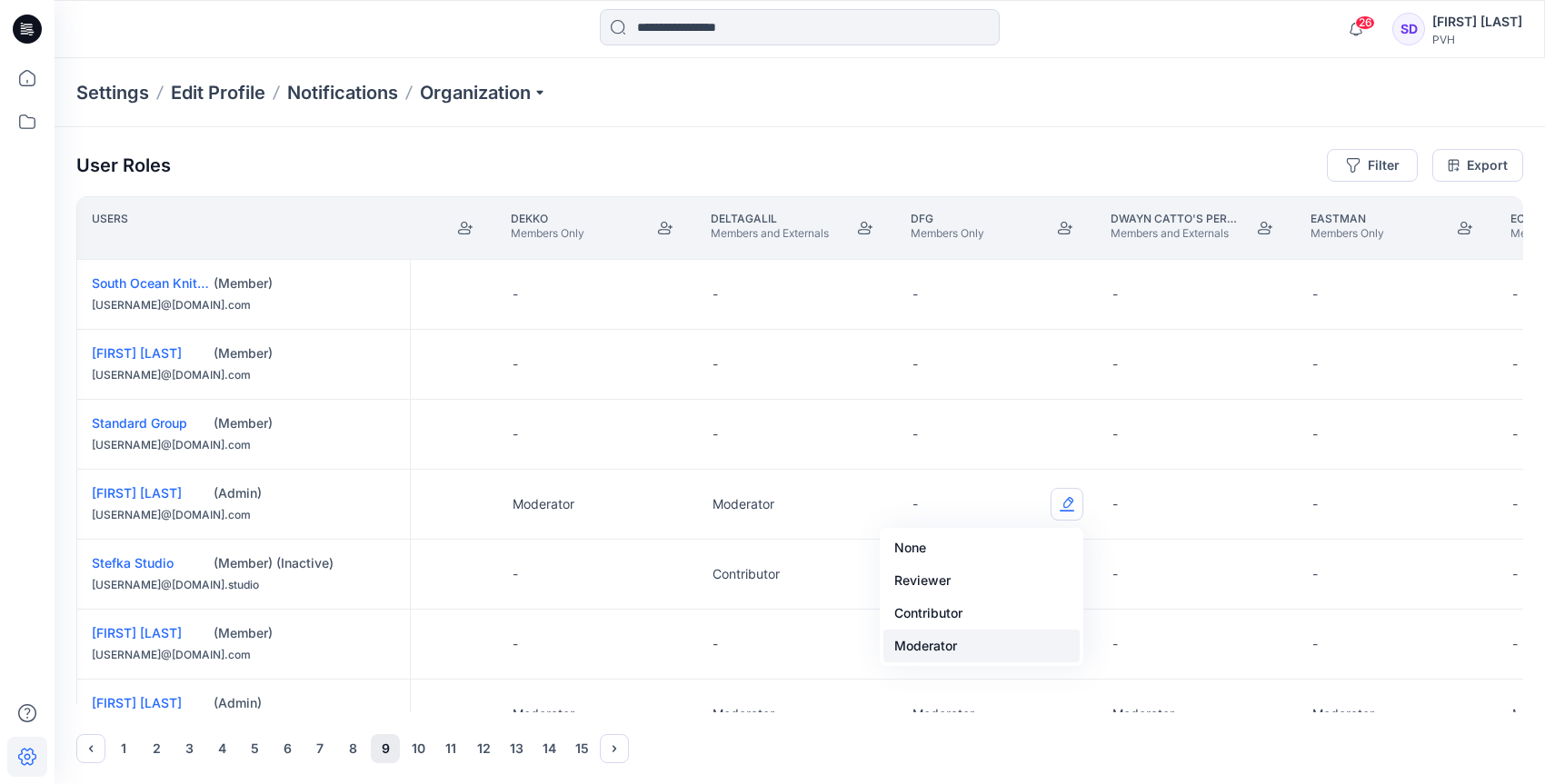 click on "Moderator" at bounding box center (982, 646) 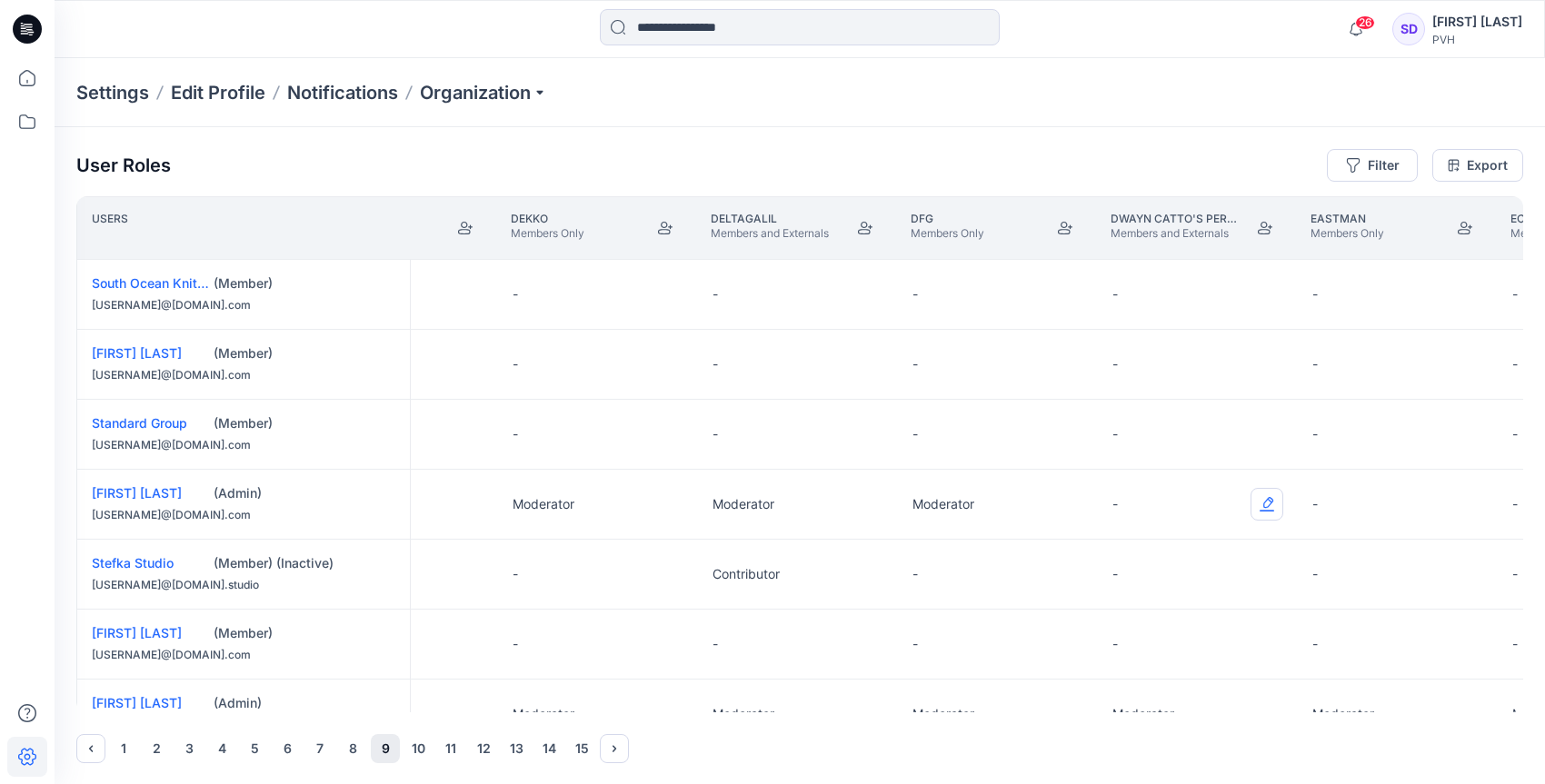 click at bounding box center (1267, 504) 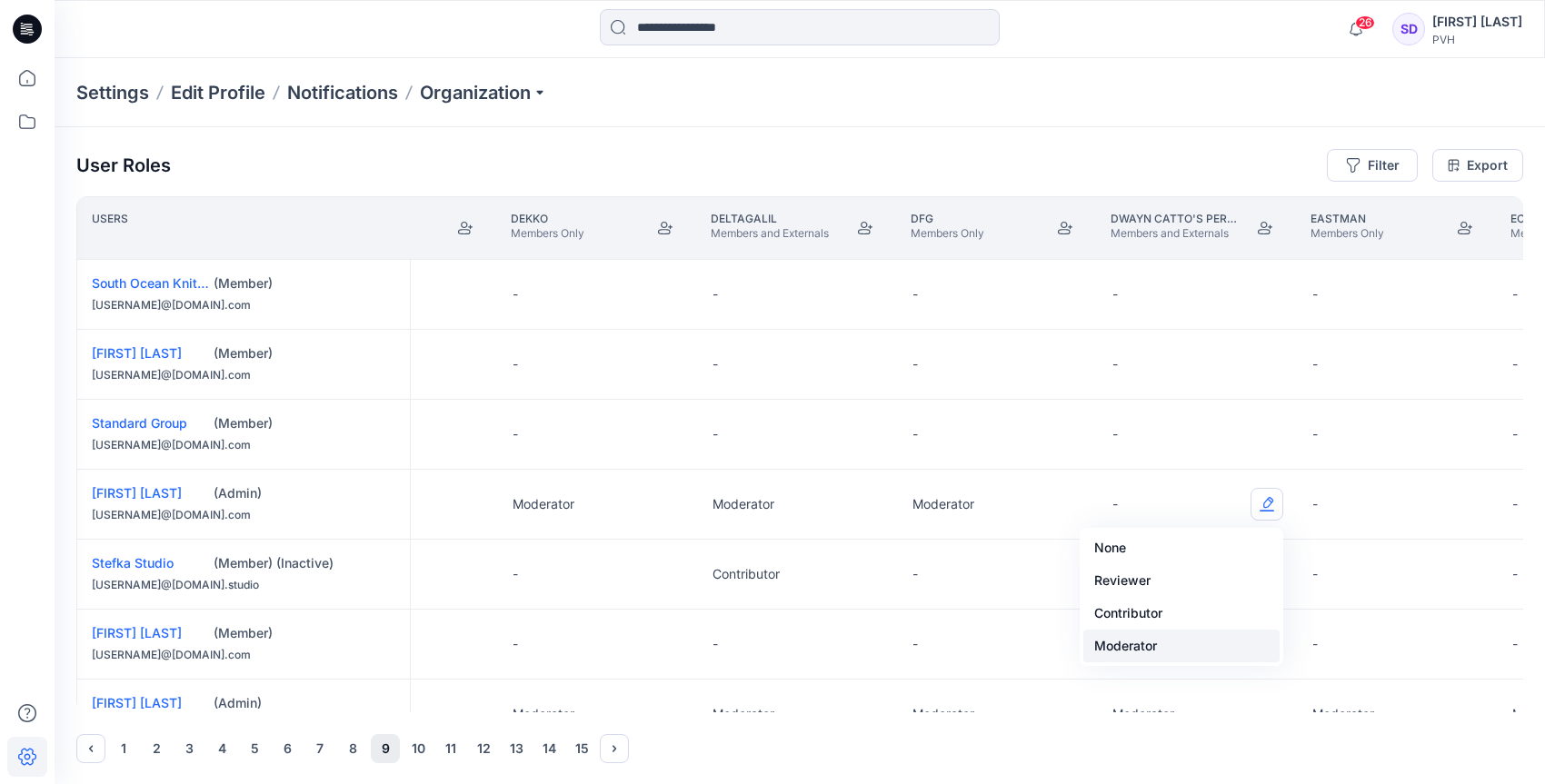 click on "Moderator" at bounding box center (1181, 646) 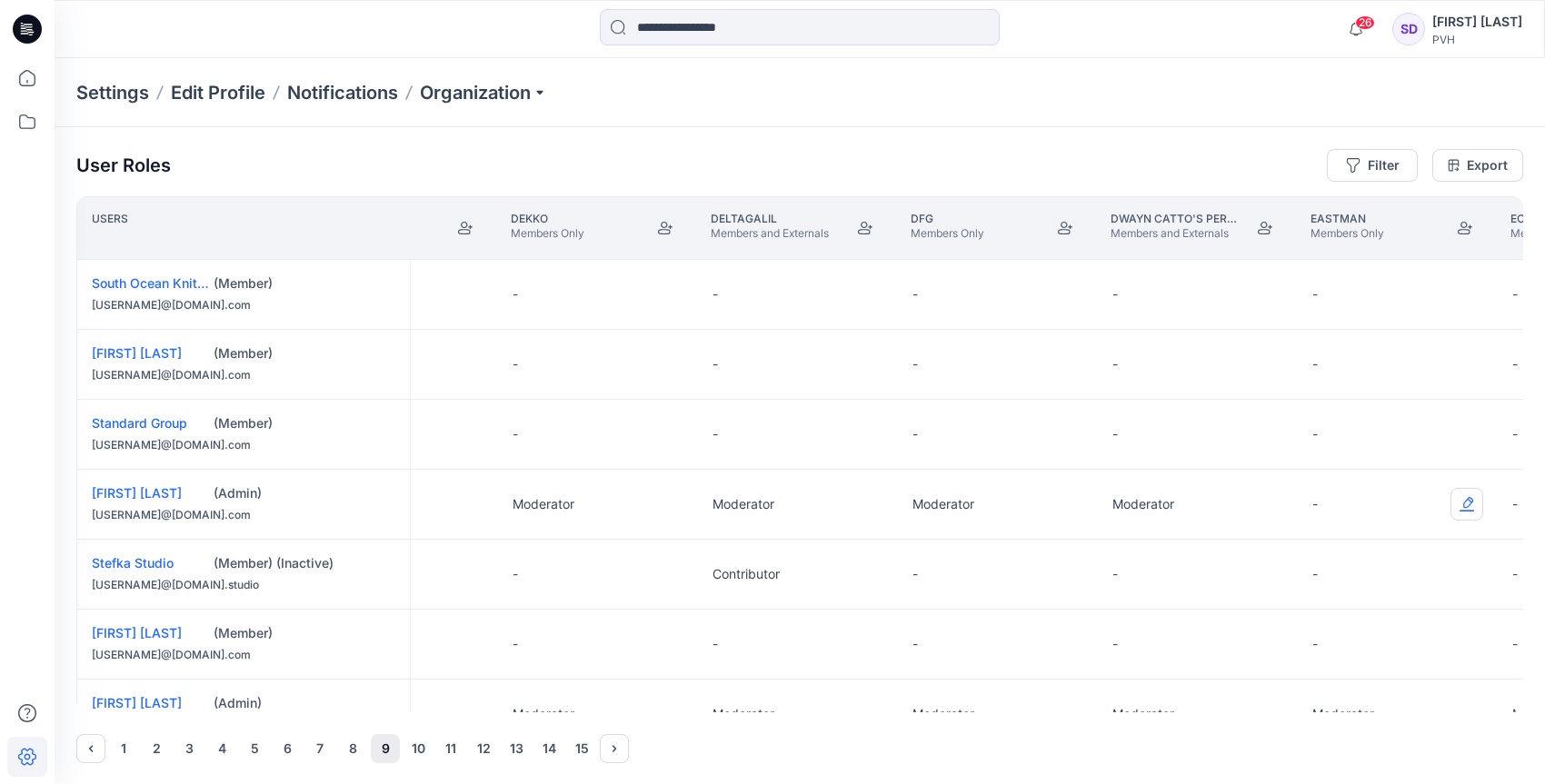click at bounding box center (1467, 504) 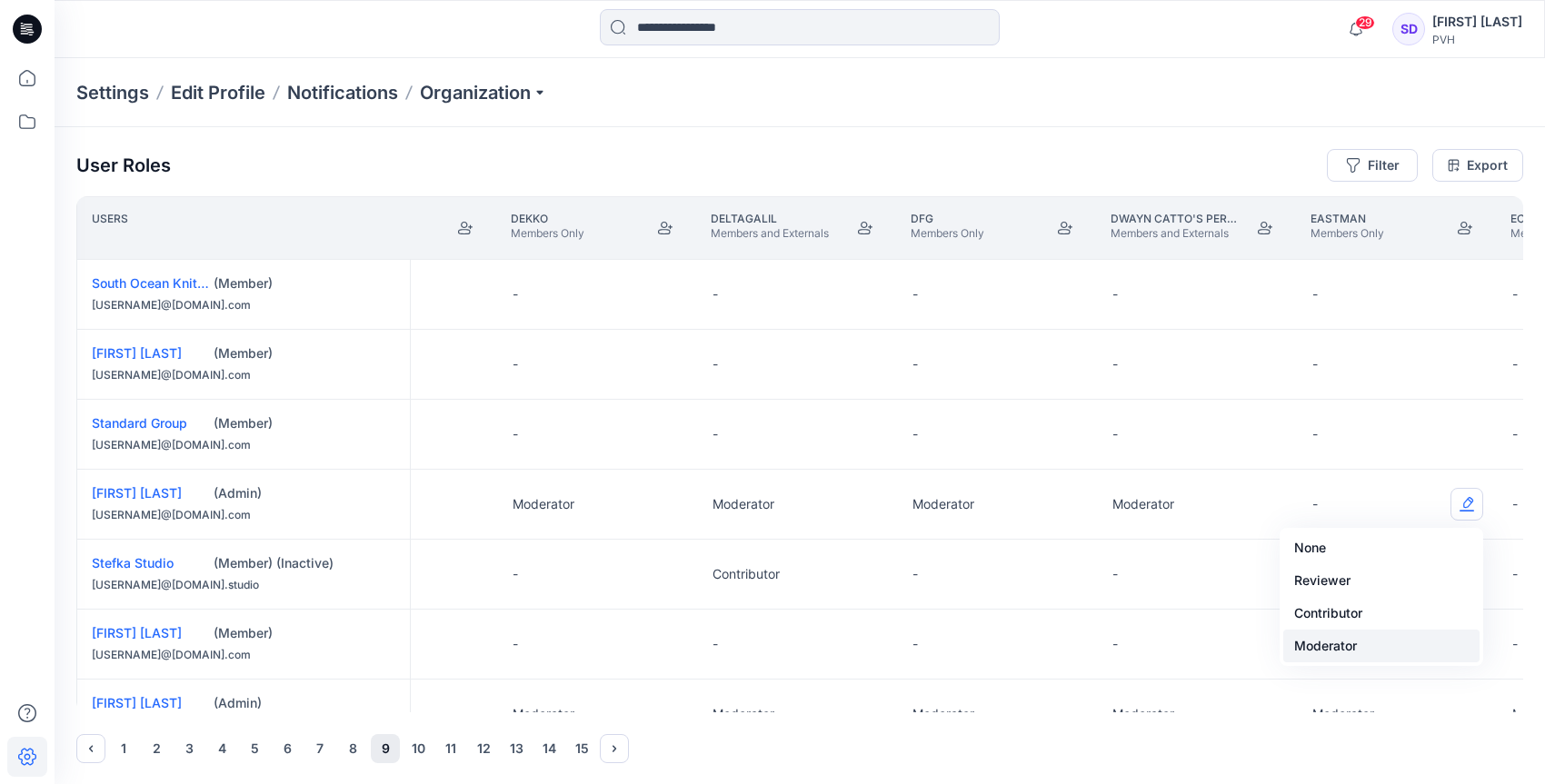 click on "Moderator" at bounding box center (1381, 646) 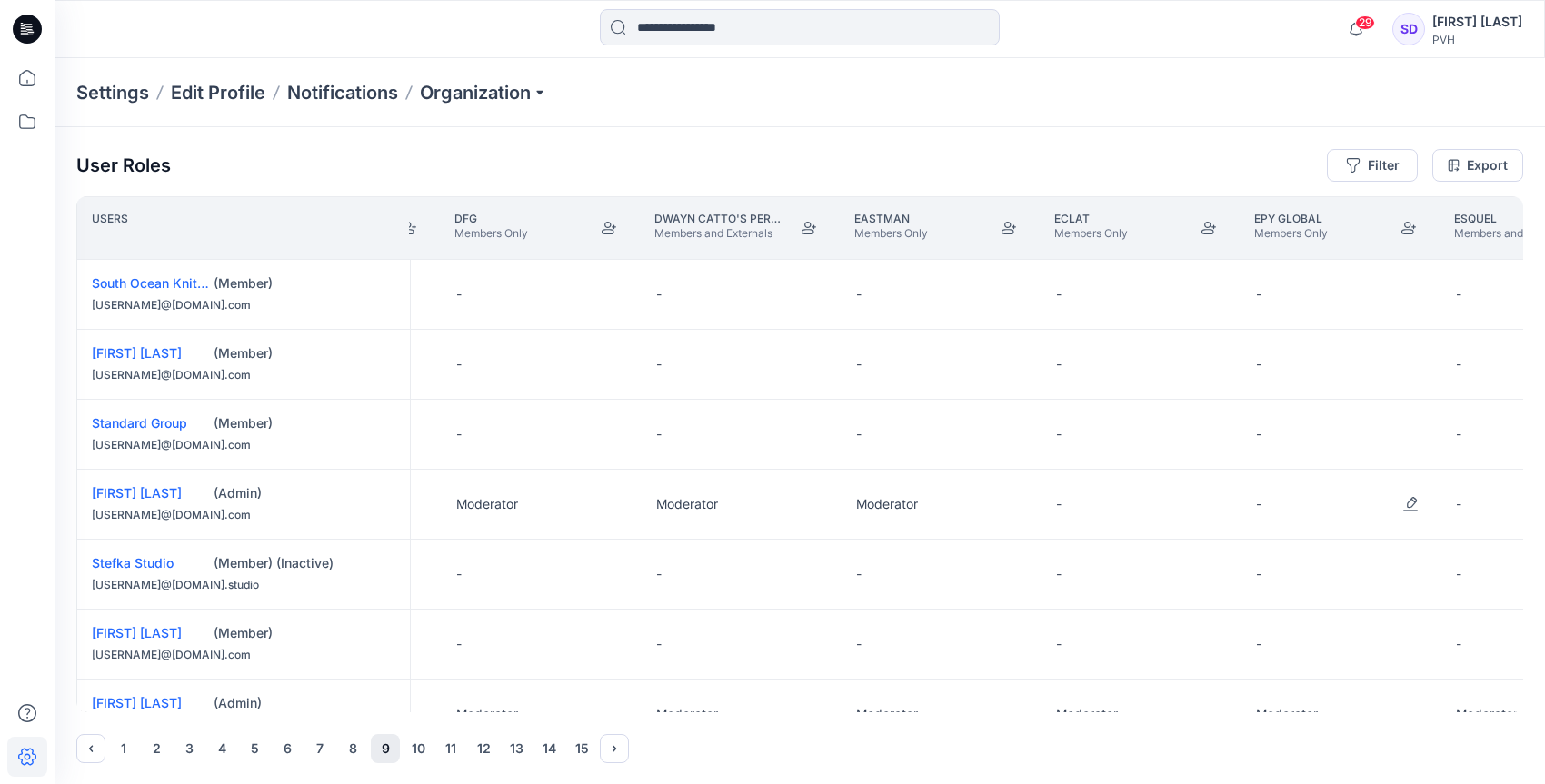 scroll, scrollTop: 0, scrollLeft: 5593, axis: horizontal 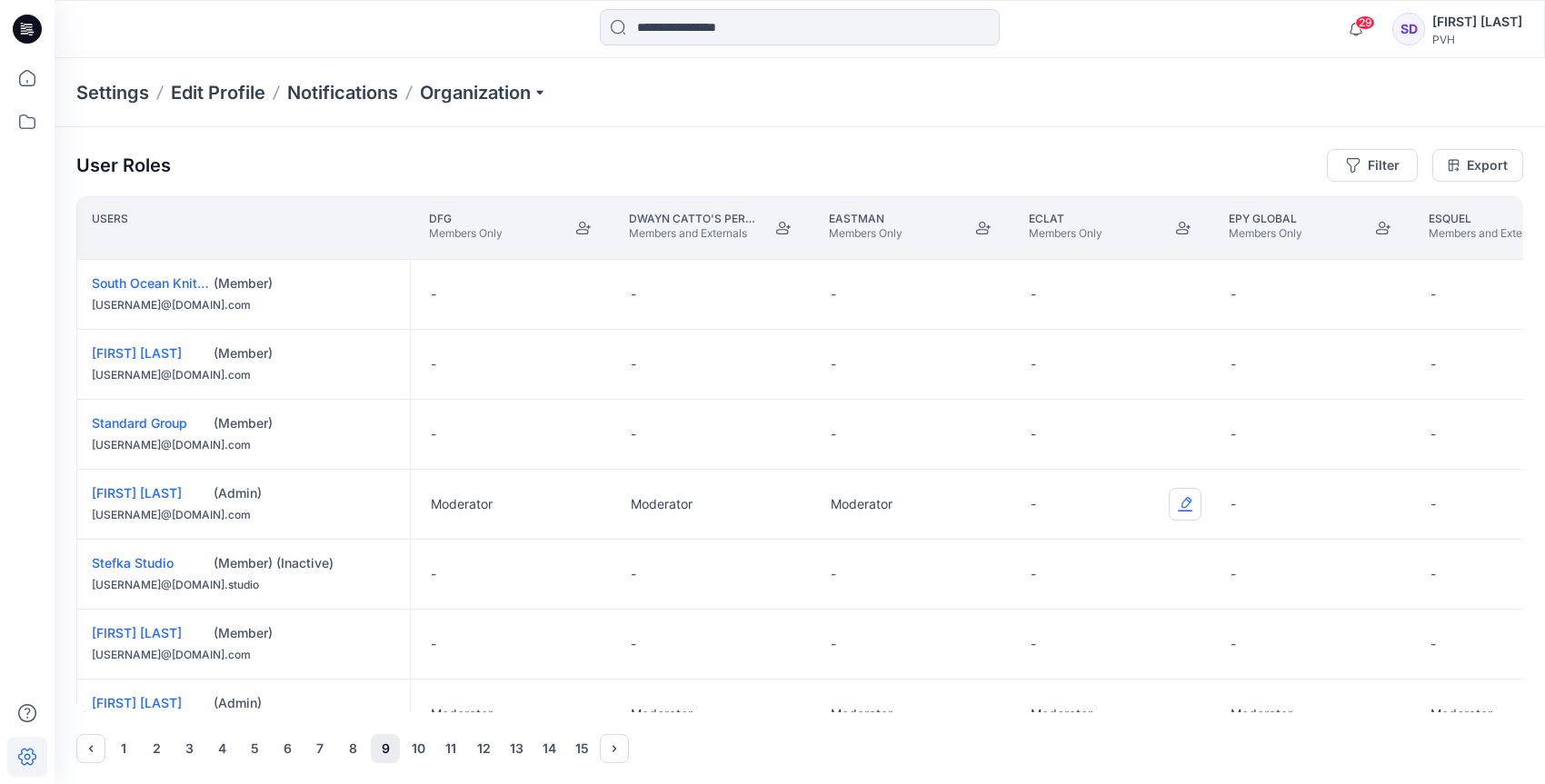 click at bounding box center [1185, 504] 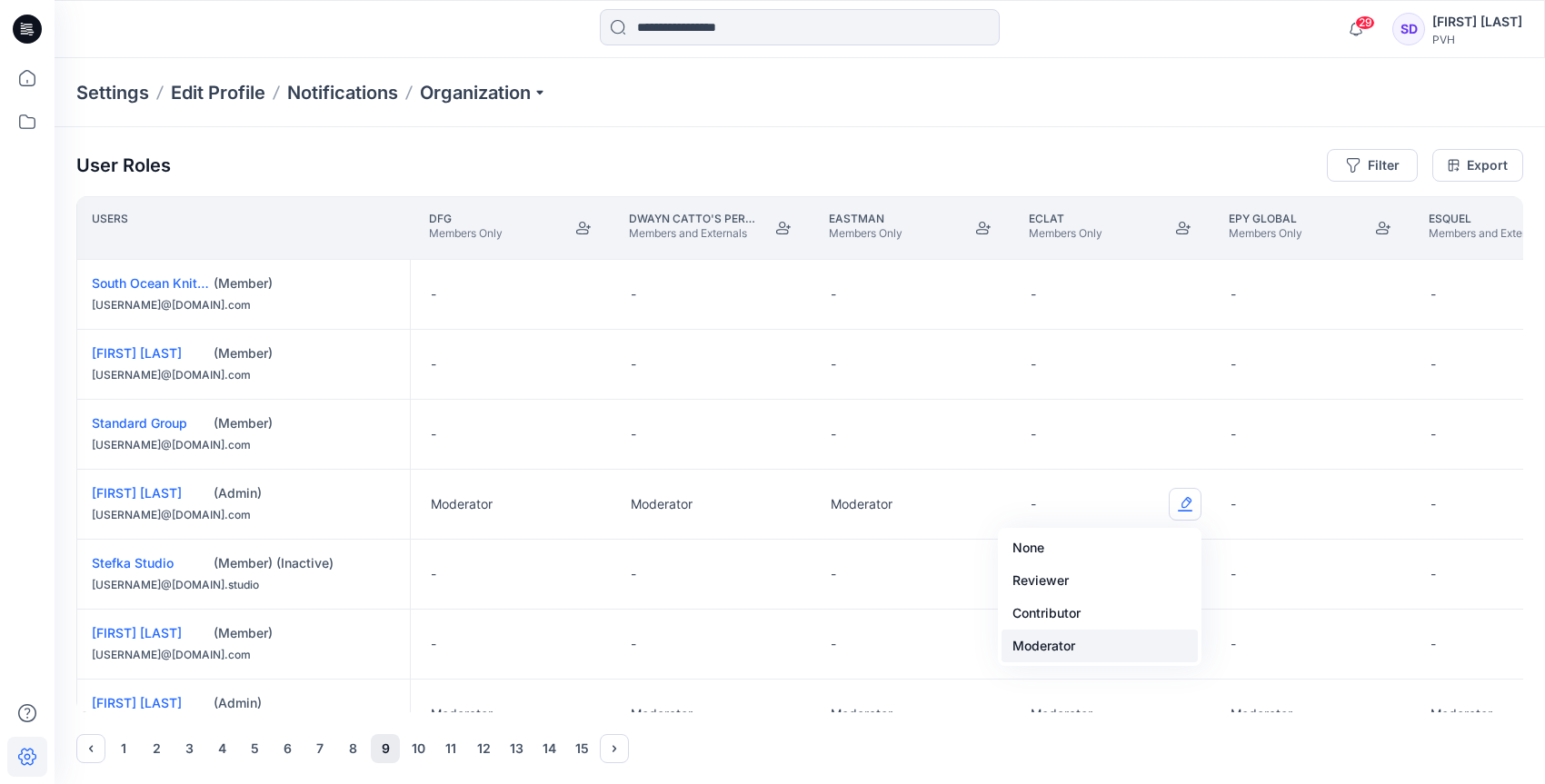 click on "Moderator" at bounding box center [1100, 646] 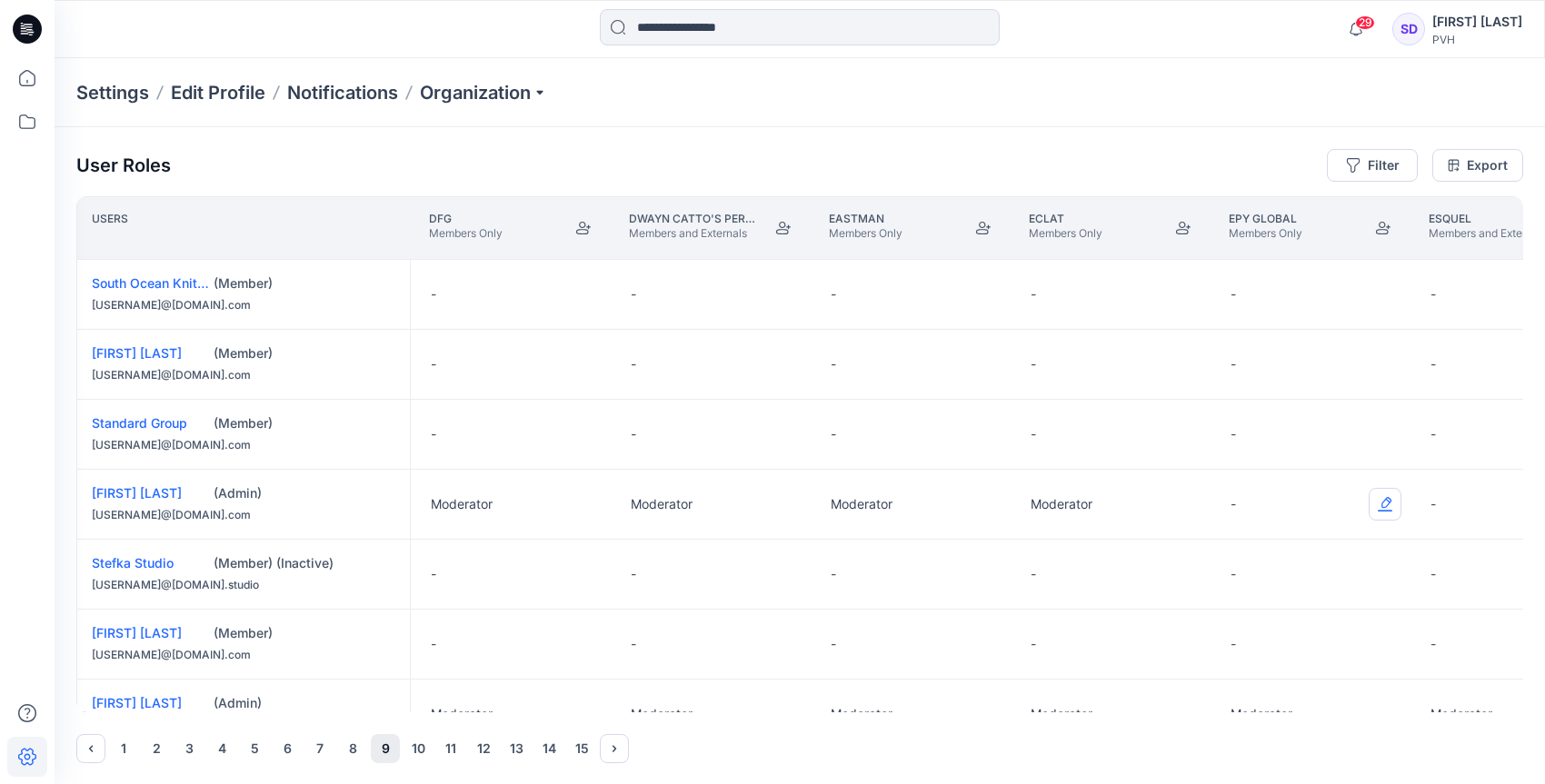 click at bounding box center (1385, 504) 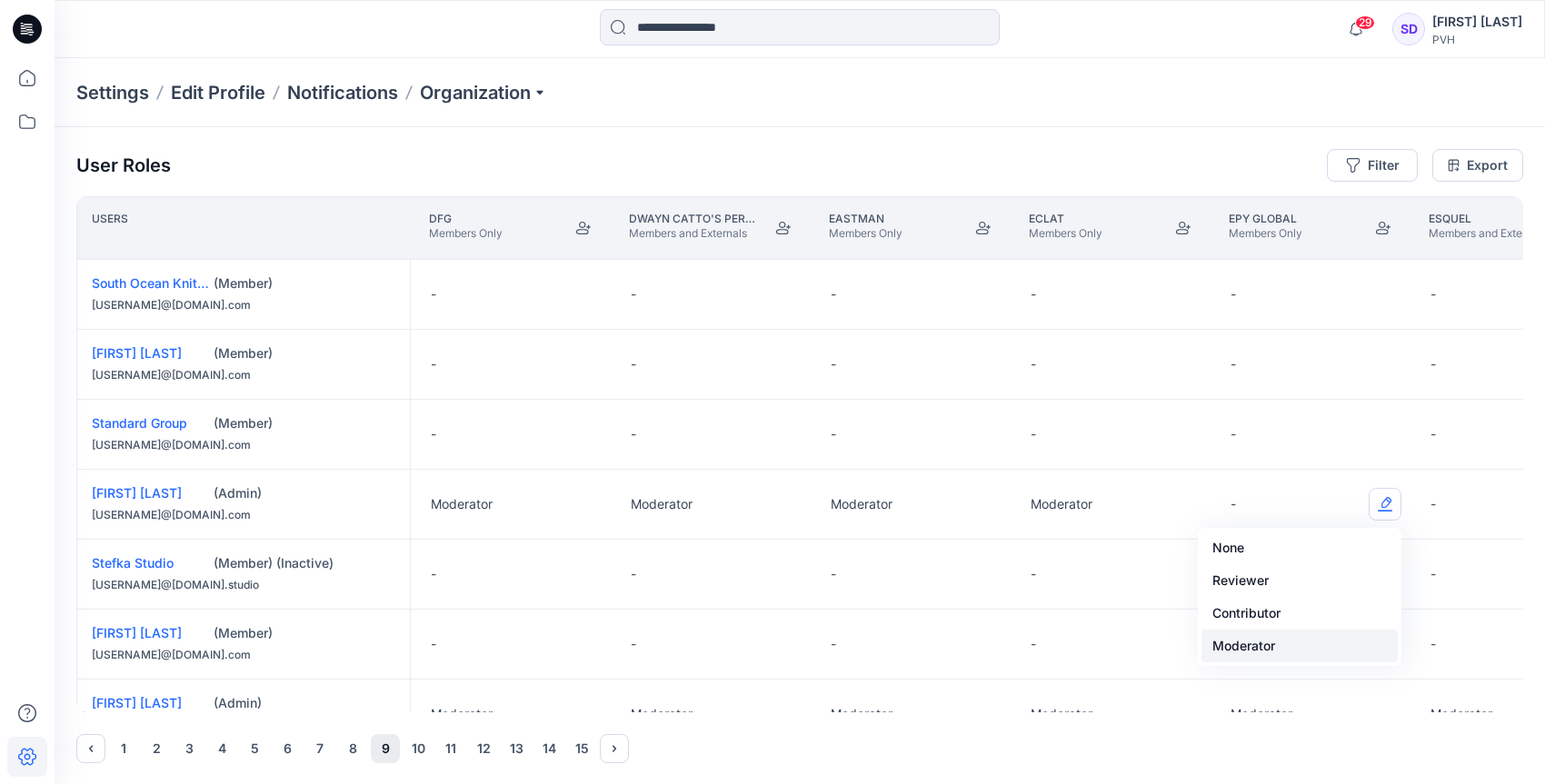 click on "Moderator" at bounding box center [1300, 646] 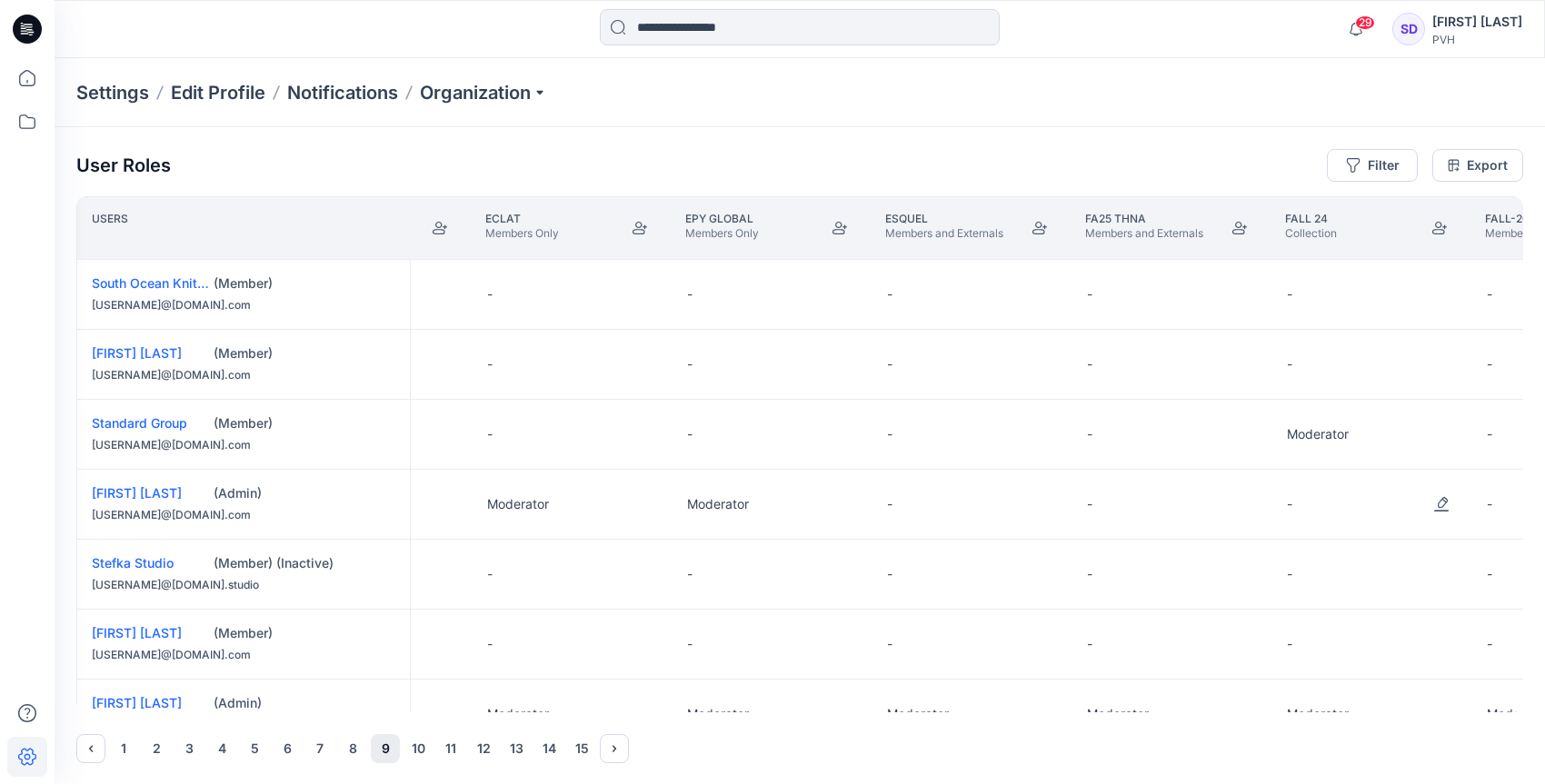 scroll, scrollTop: 0, scrollLeft: 6173, axis: horizontal 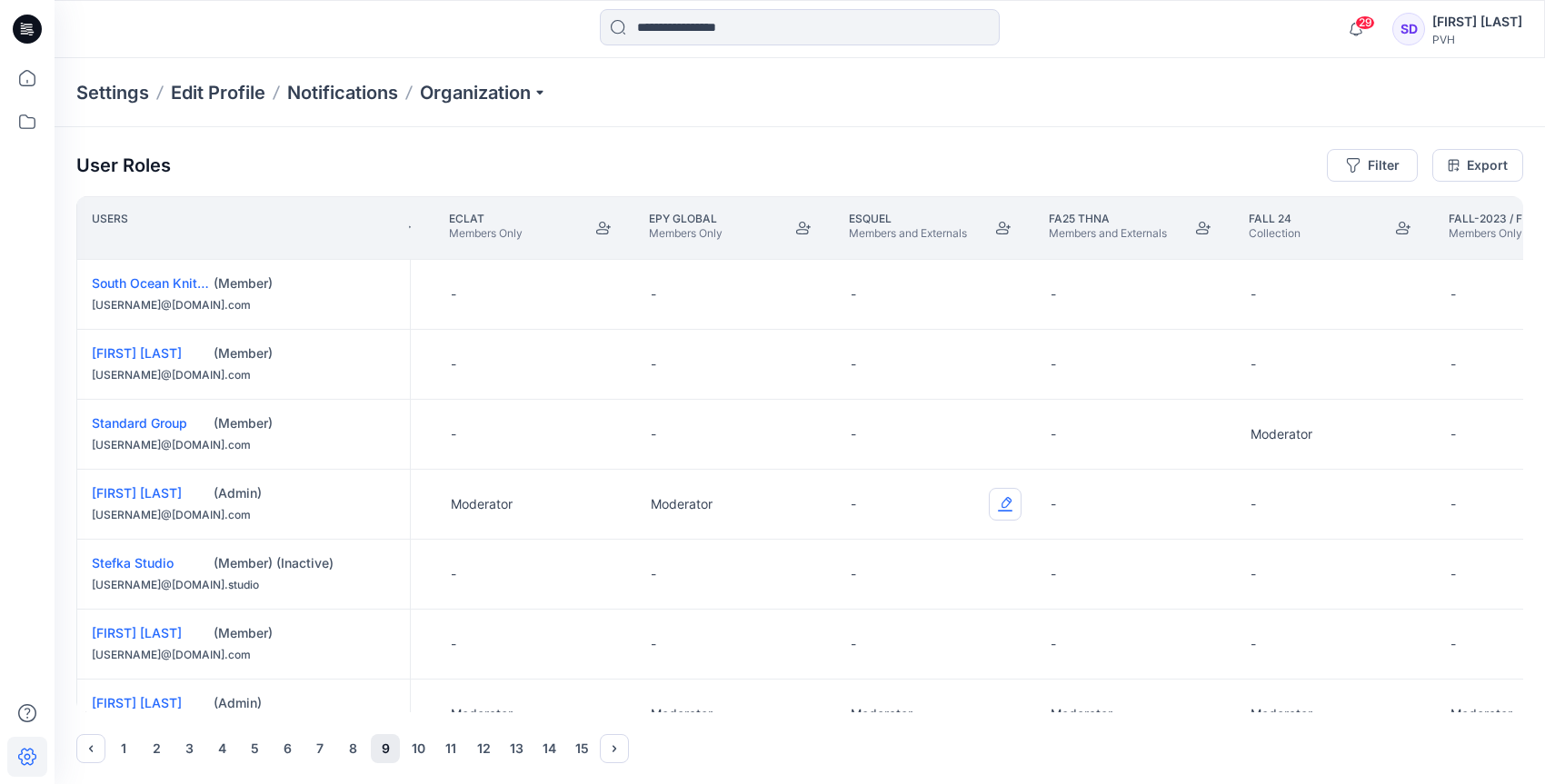 click at bounding box center (1005, 504) 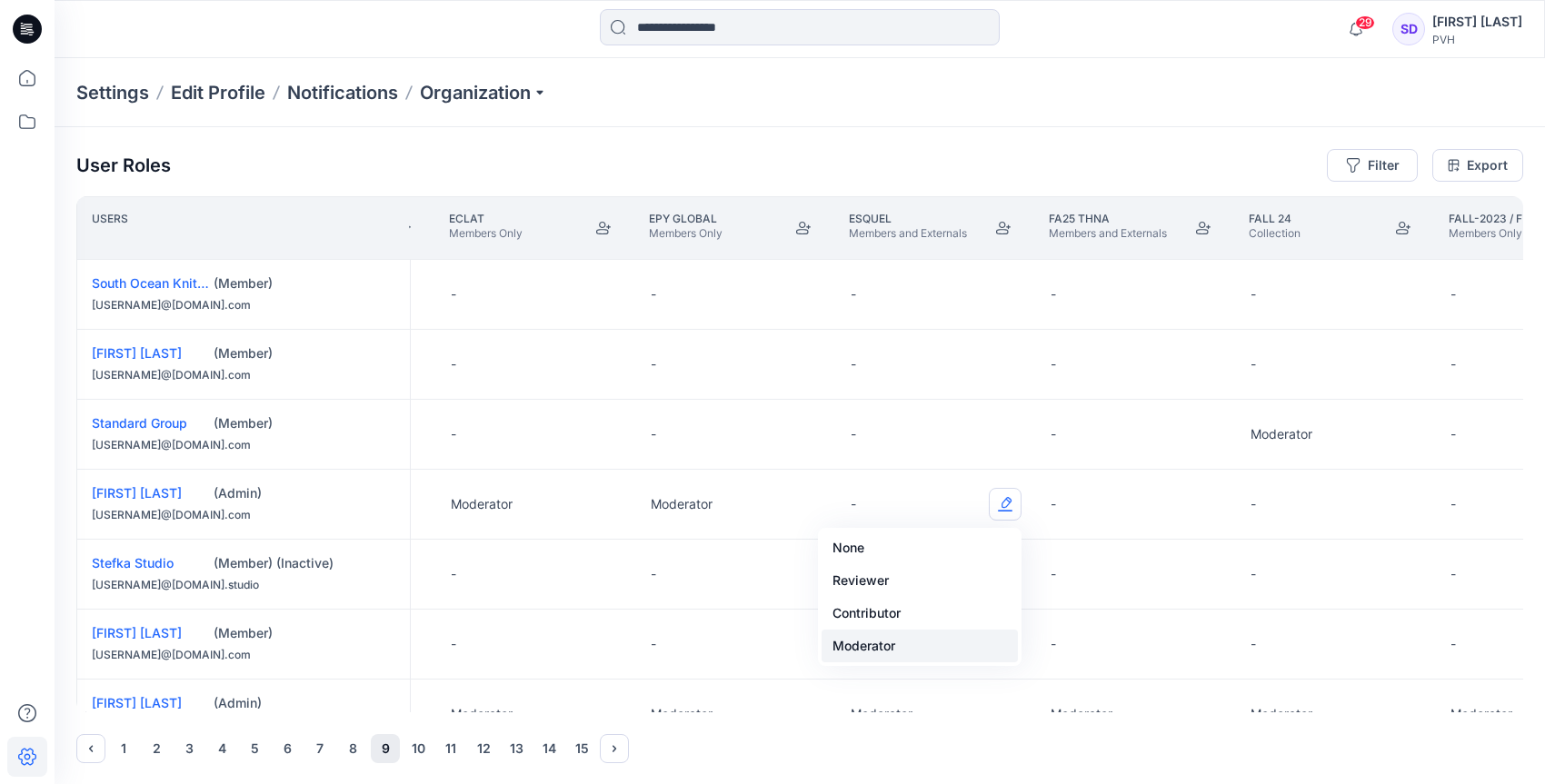 click on "Moderator" at bounding box center (920, 646) 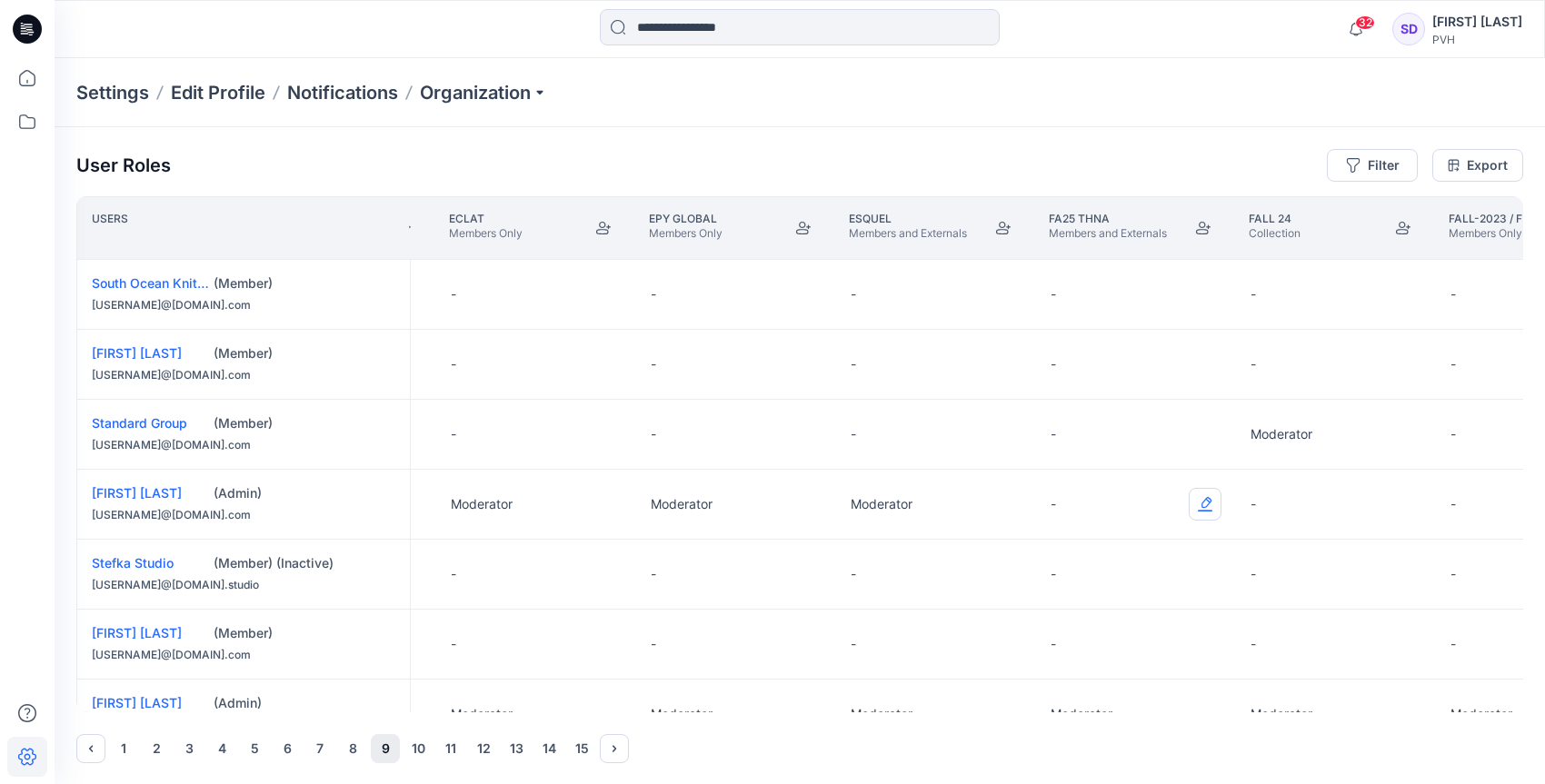 click at bounding box center [1205, 504] 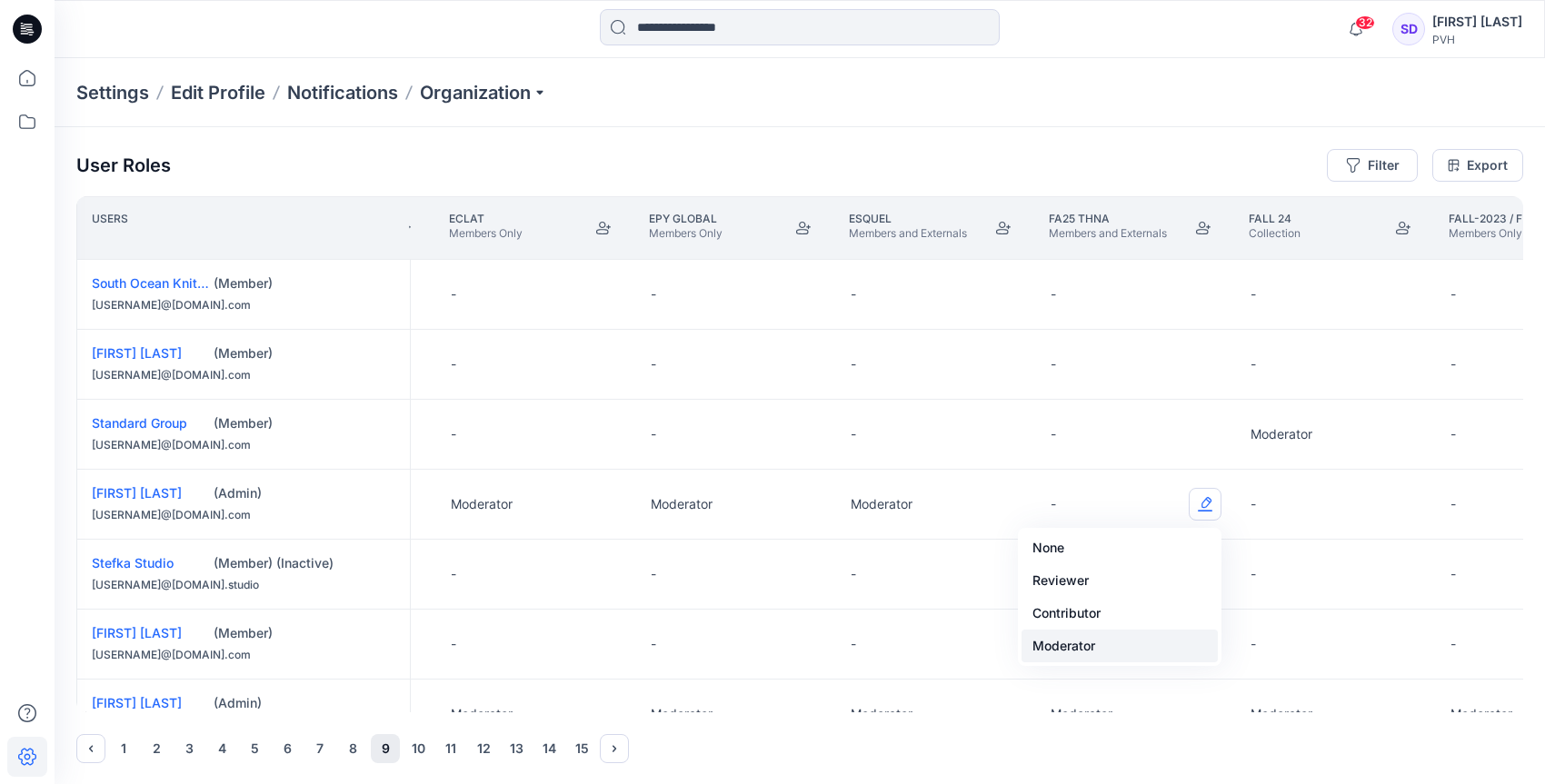 click on "Moderator" at bounding box center [1120, 646] 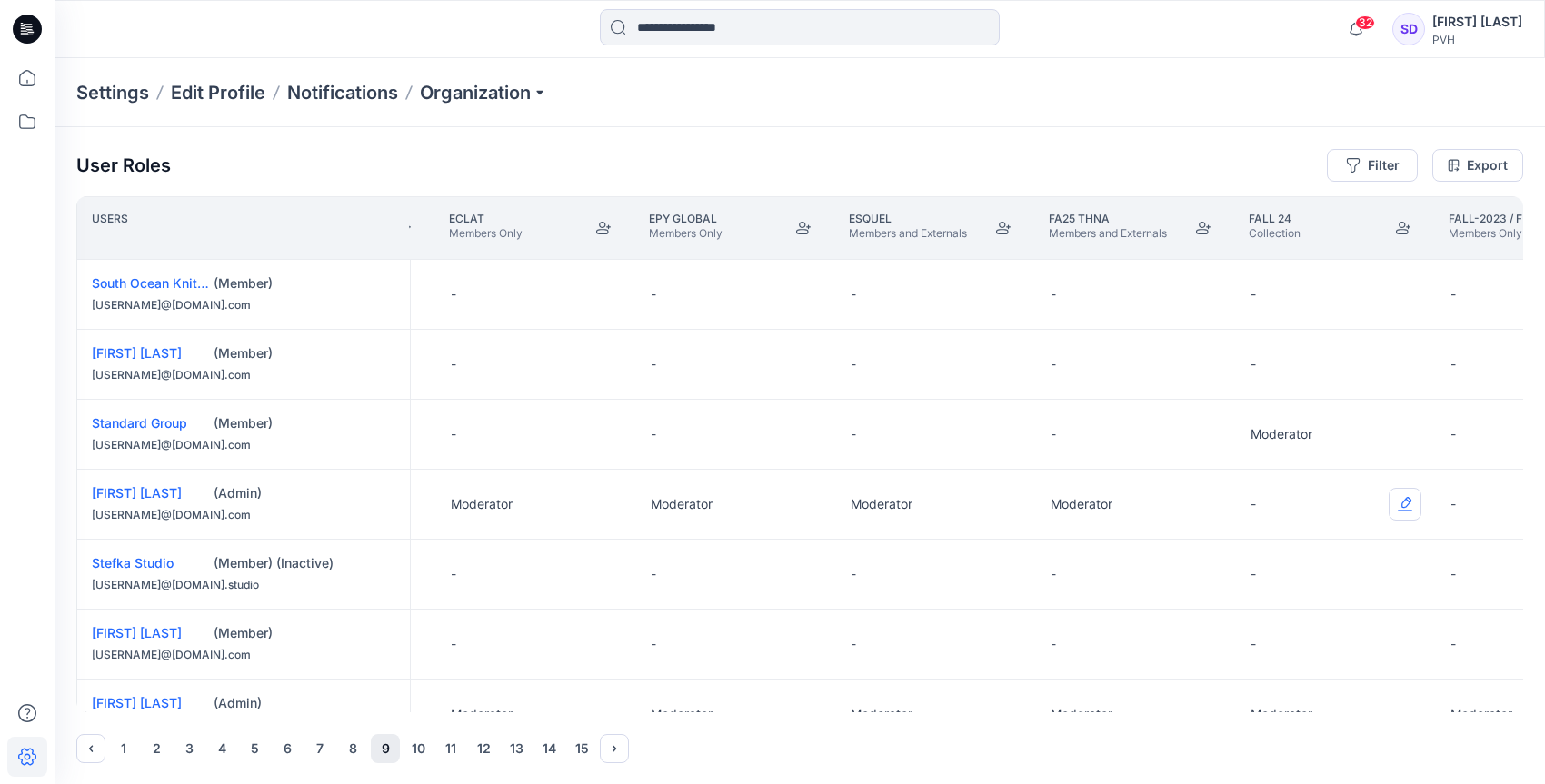 click at bounding box center [1405, 504] 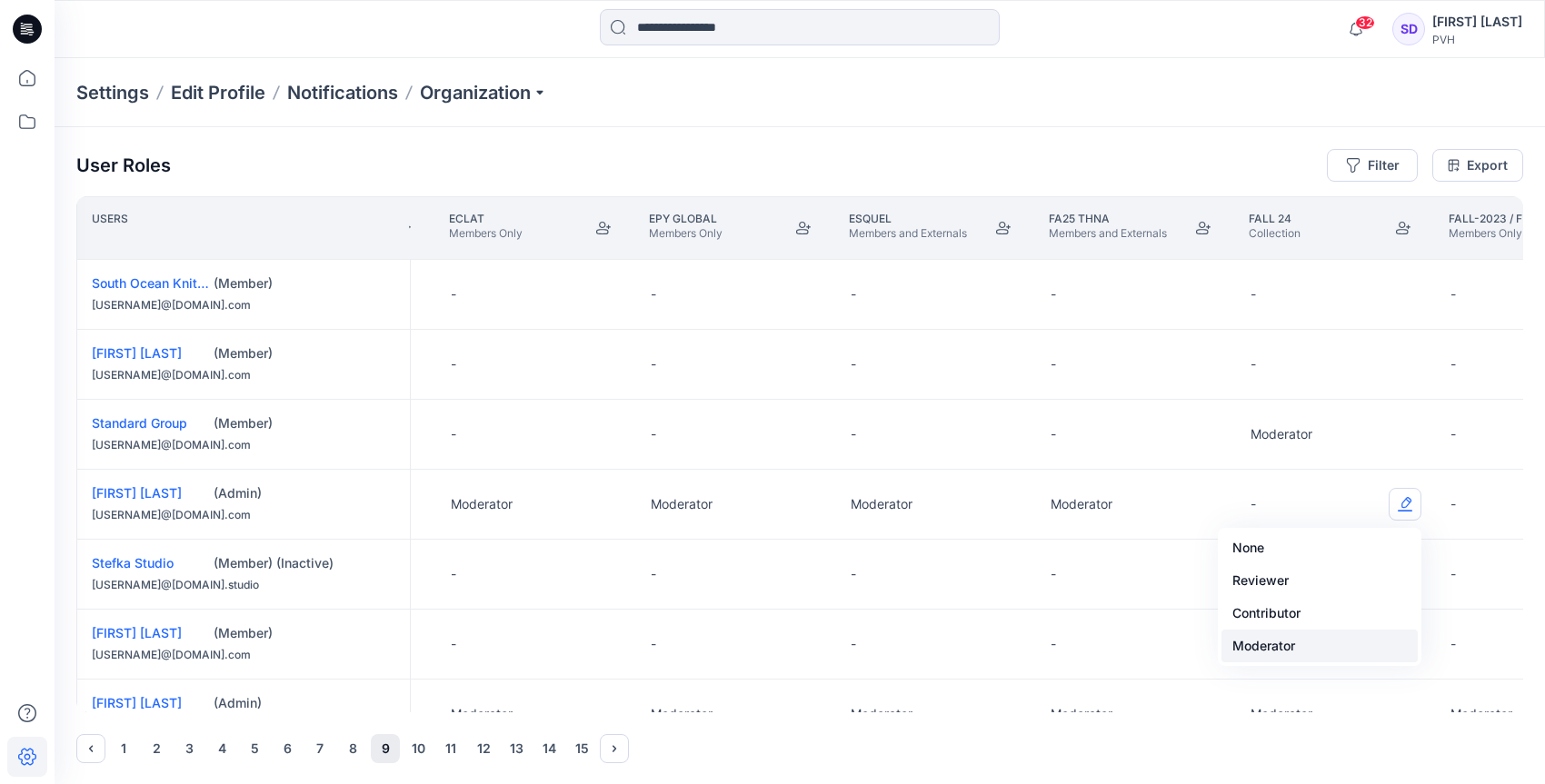 click on "Moderator" at bounding box center (1320, 646) 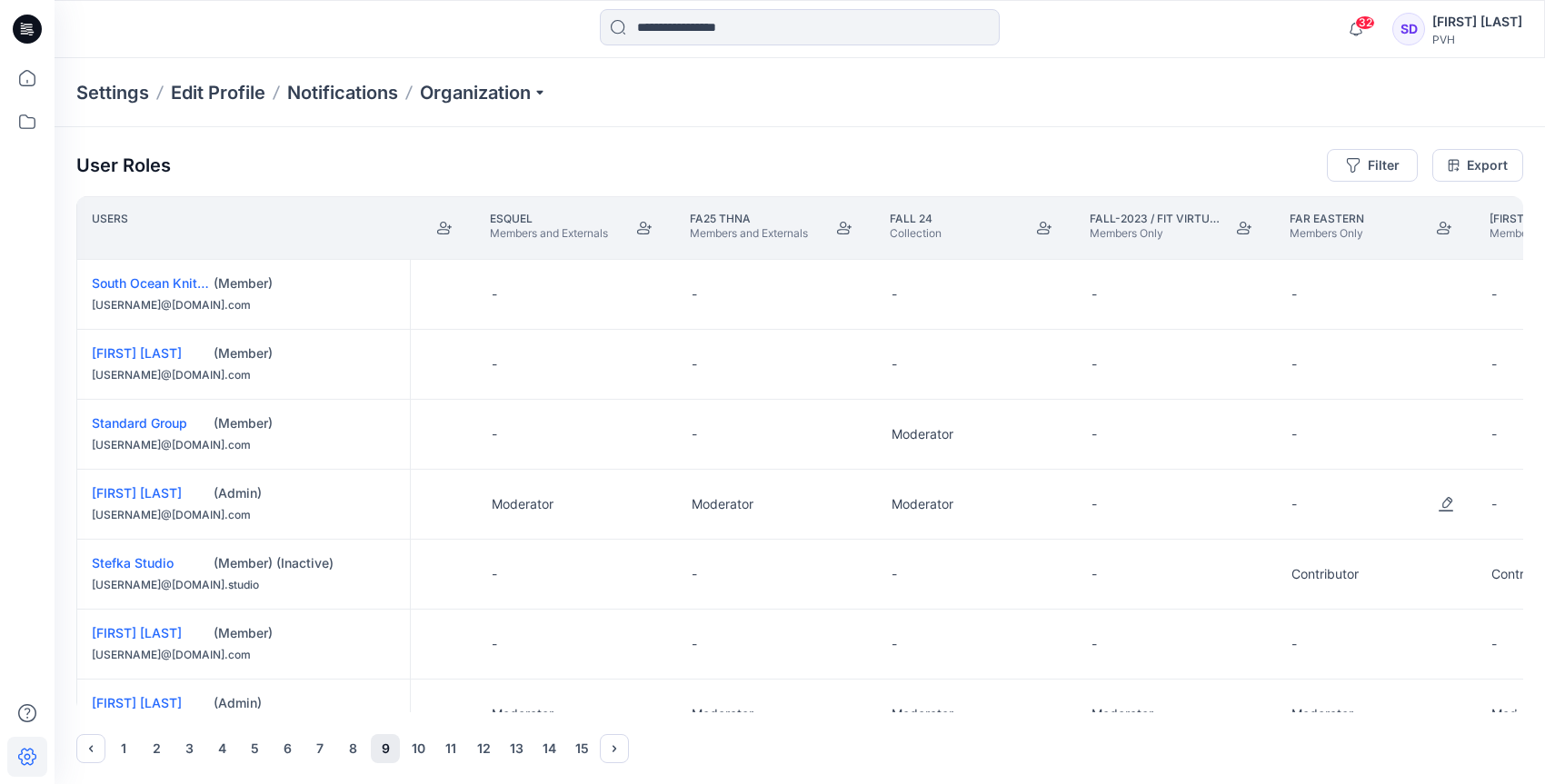 scroll, scrollTop: 0, scrollLeft: 6584, axis: horizontal 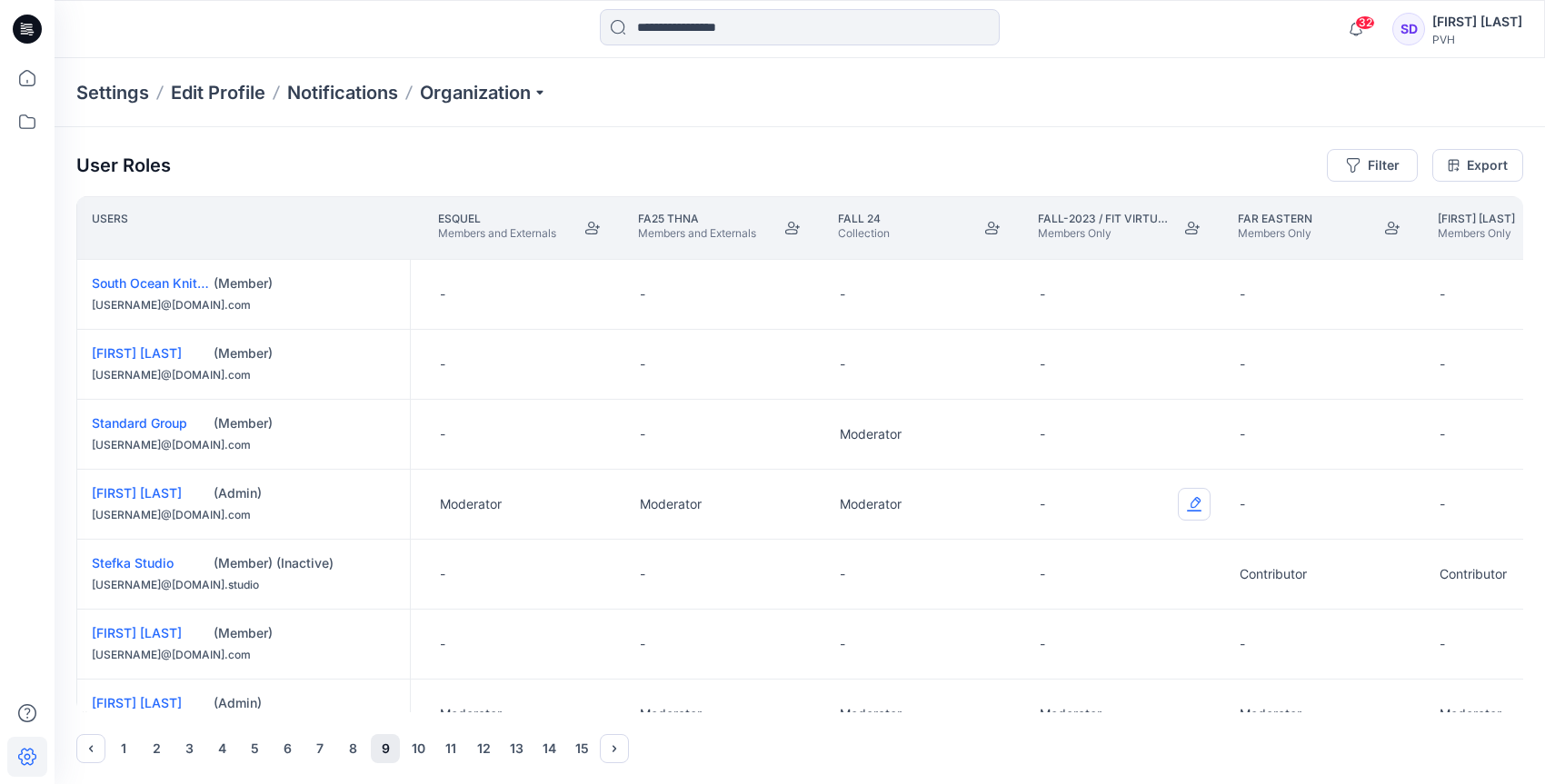 click at bounding box center [1194, 504] 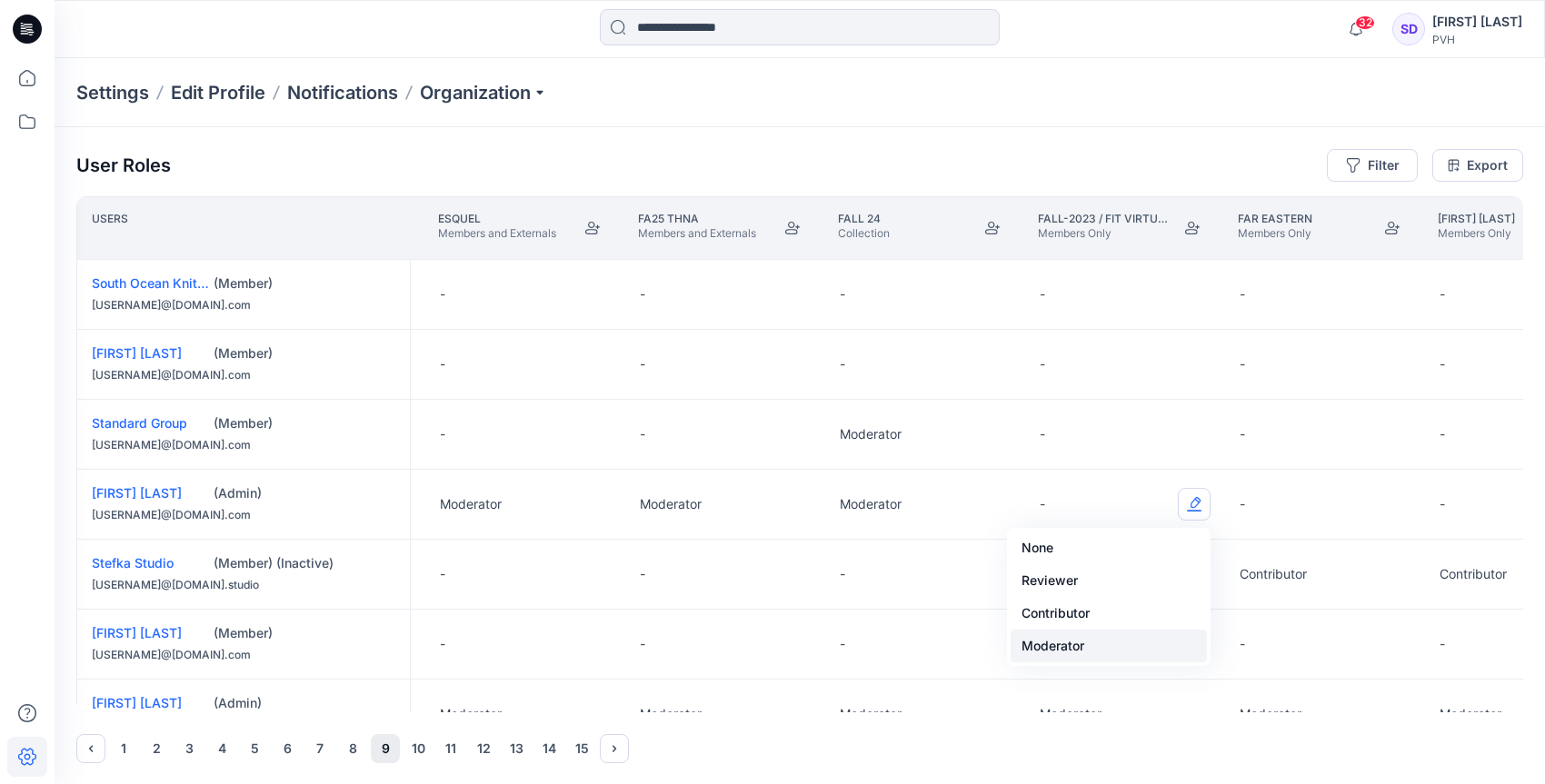click on "Moderator" at bounding box center (1109, 646) 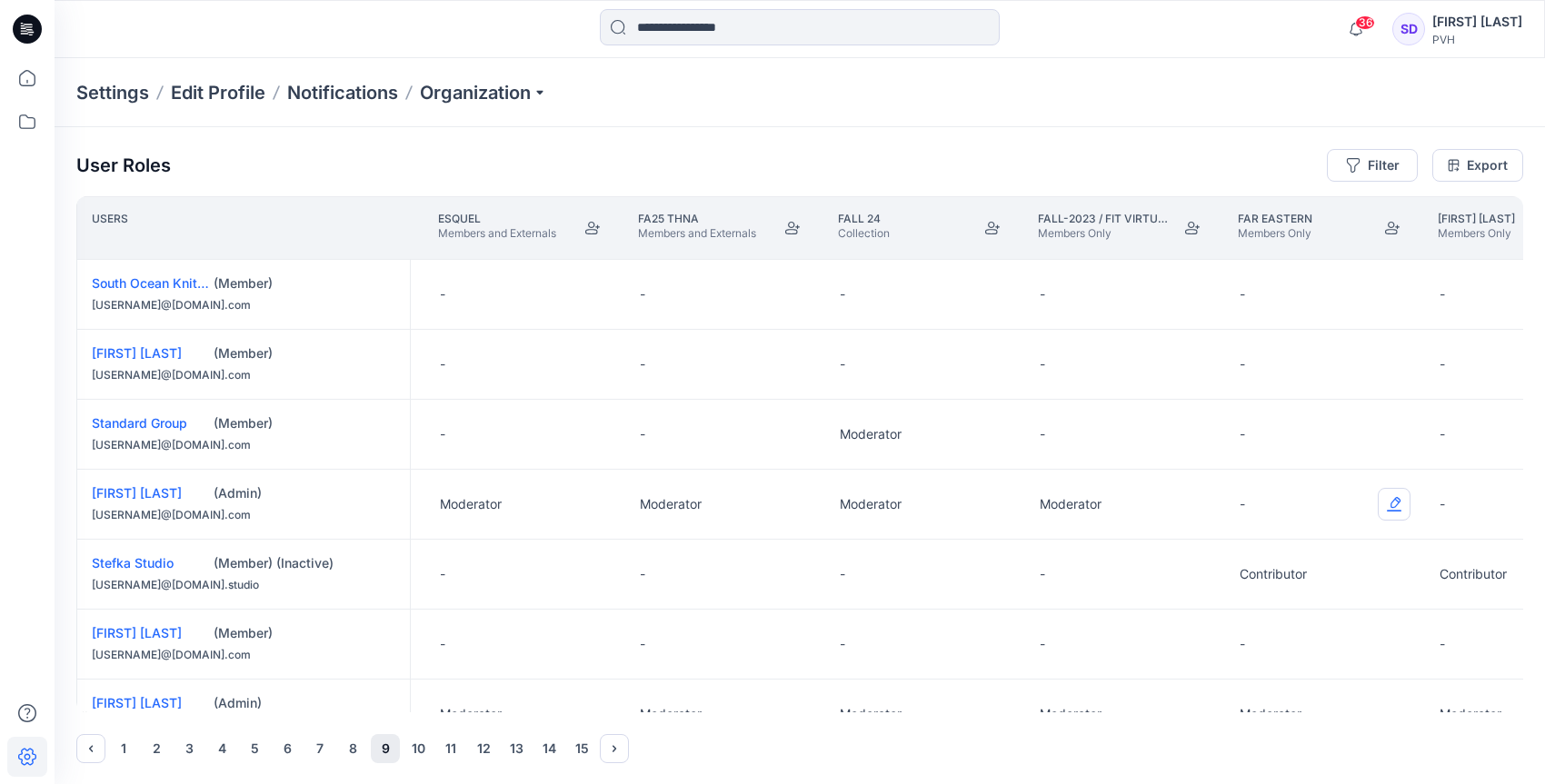click at bounding box center (1394, 504) 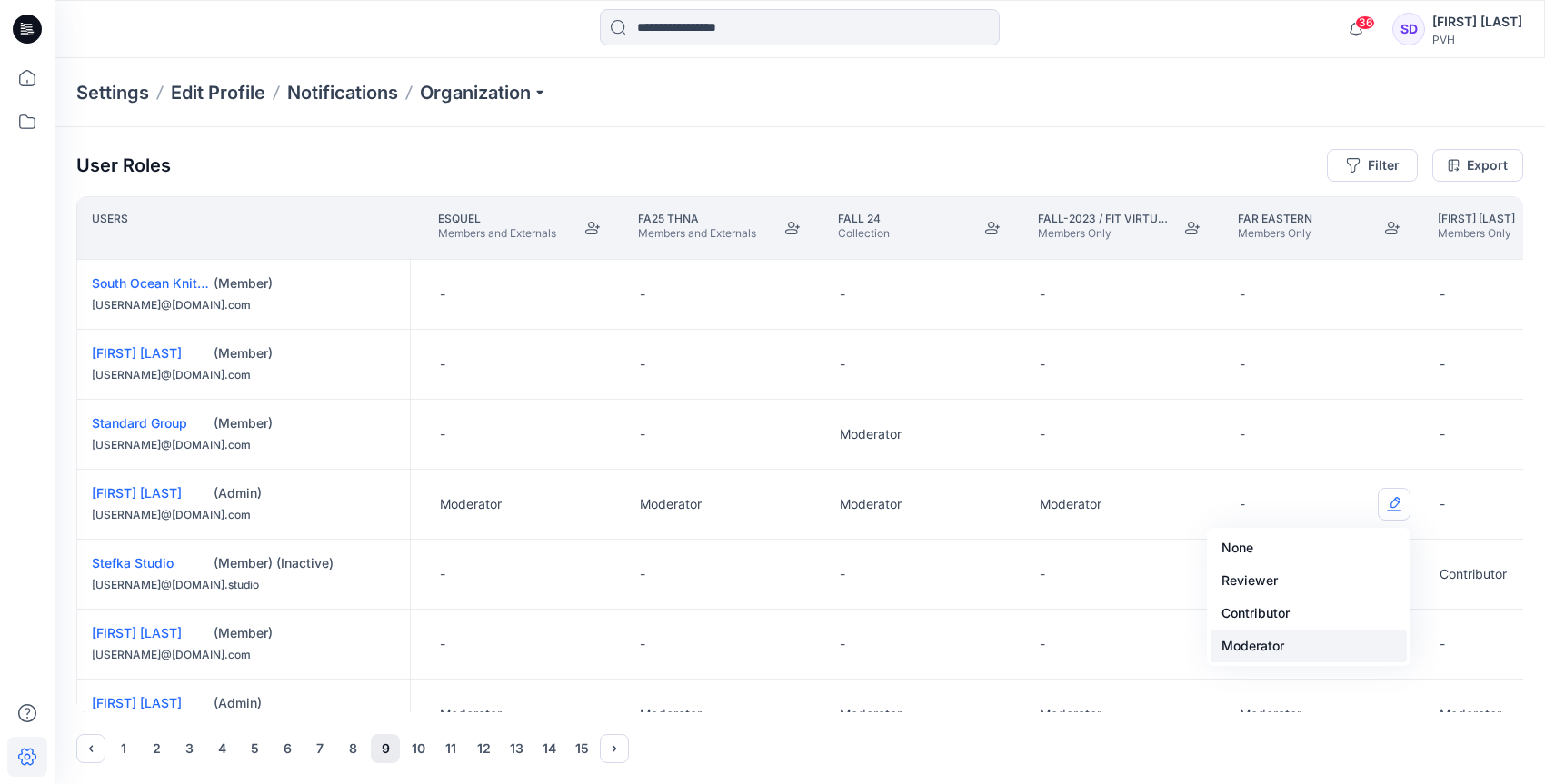 click on "Moderator" at bounding box center [1309, 646] 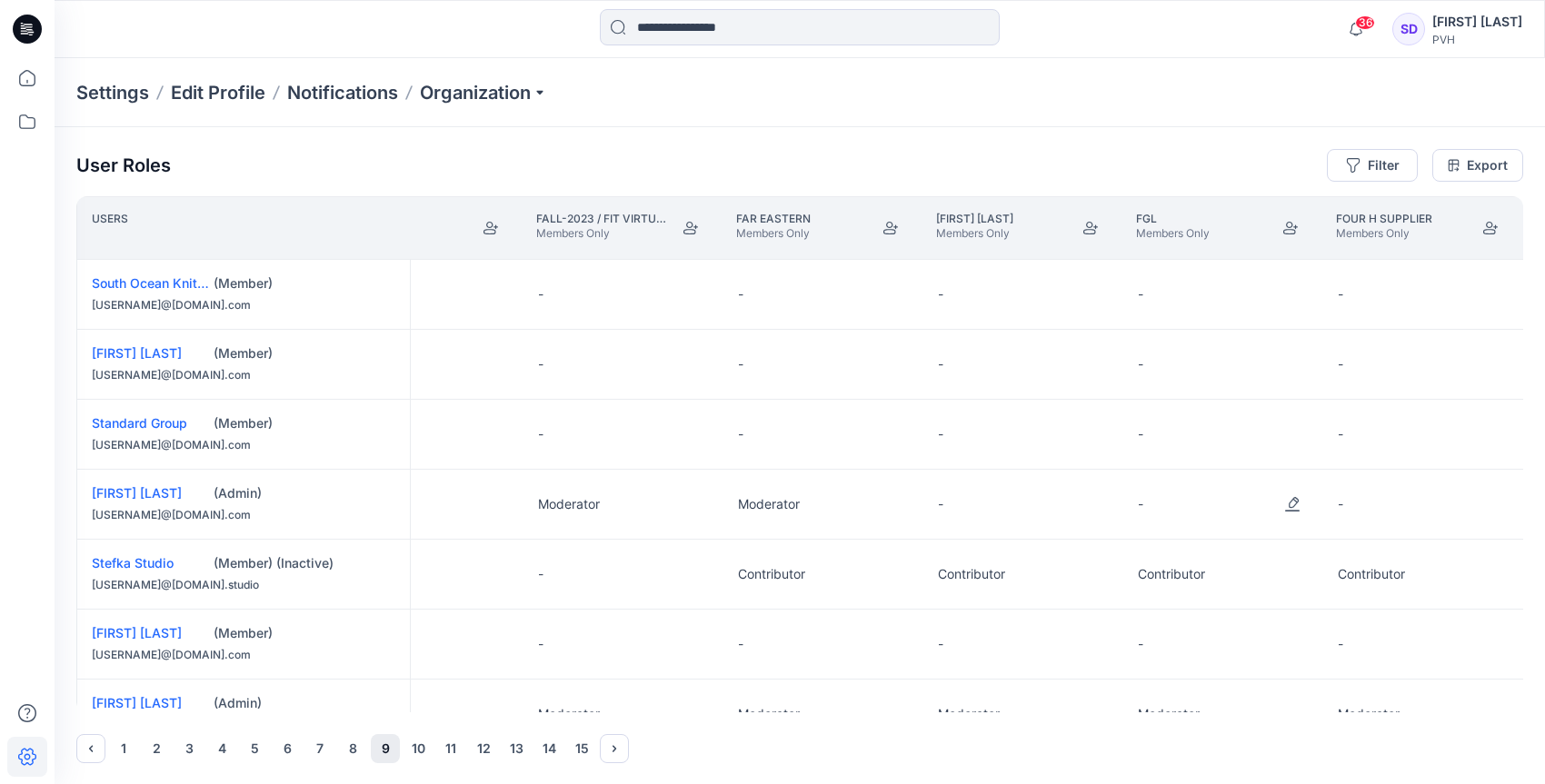 scroll, scrollTop: 0, scrollLeft: 7097, axis: horizontal 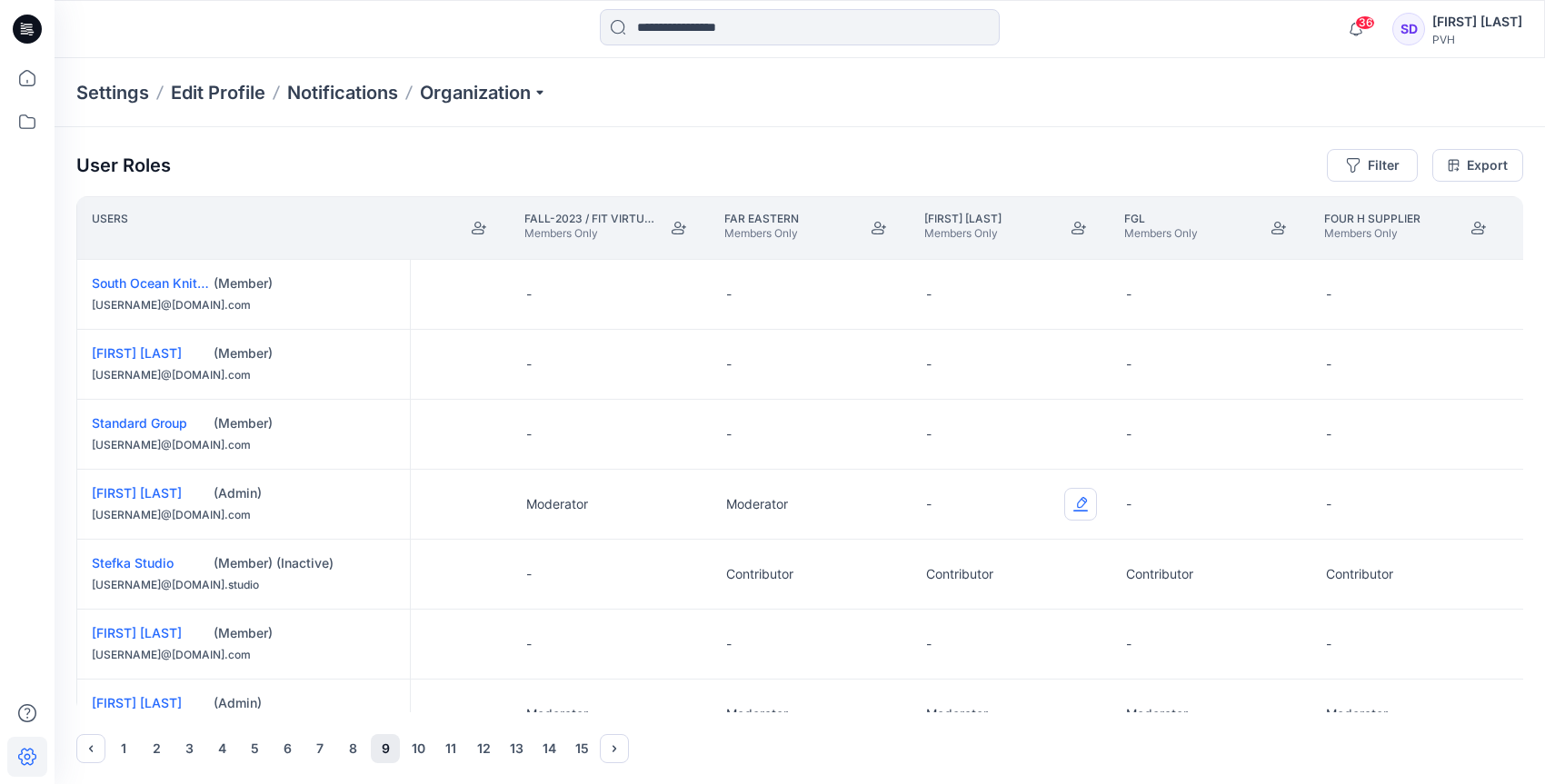 click at bounding box center (1081, 504) 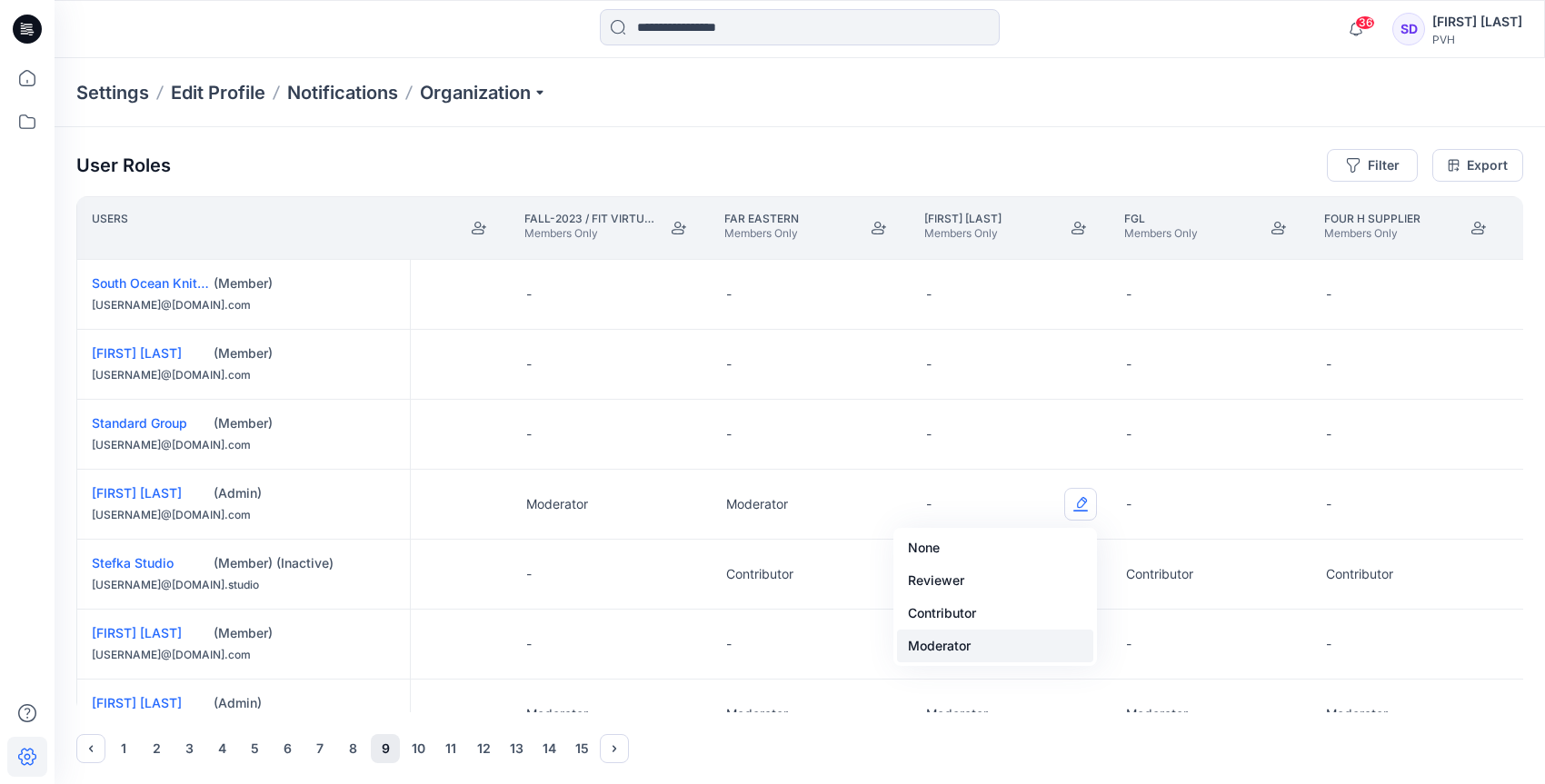 click on "Moderator" at bounding box center [995, 646] 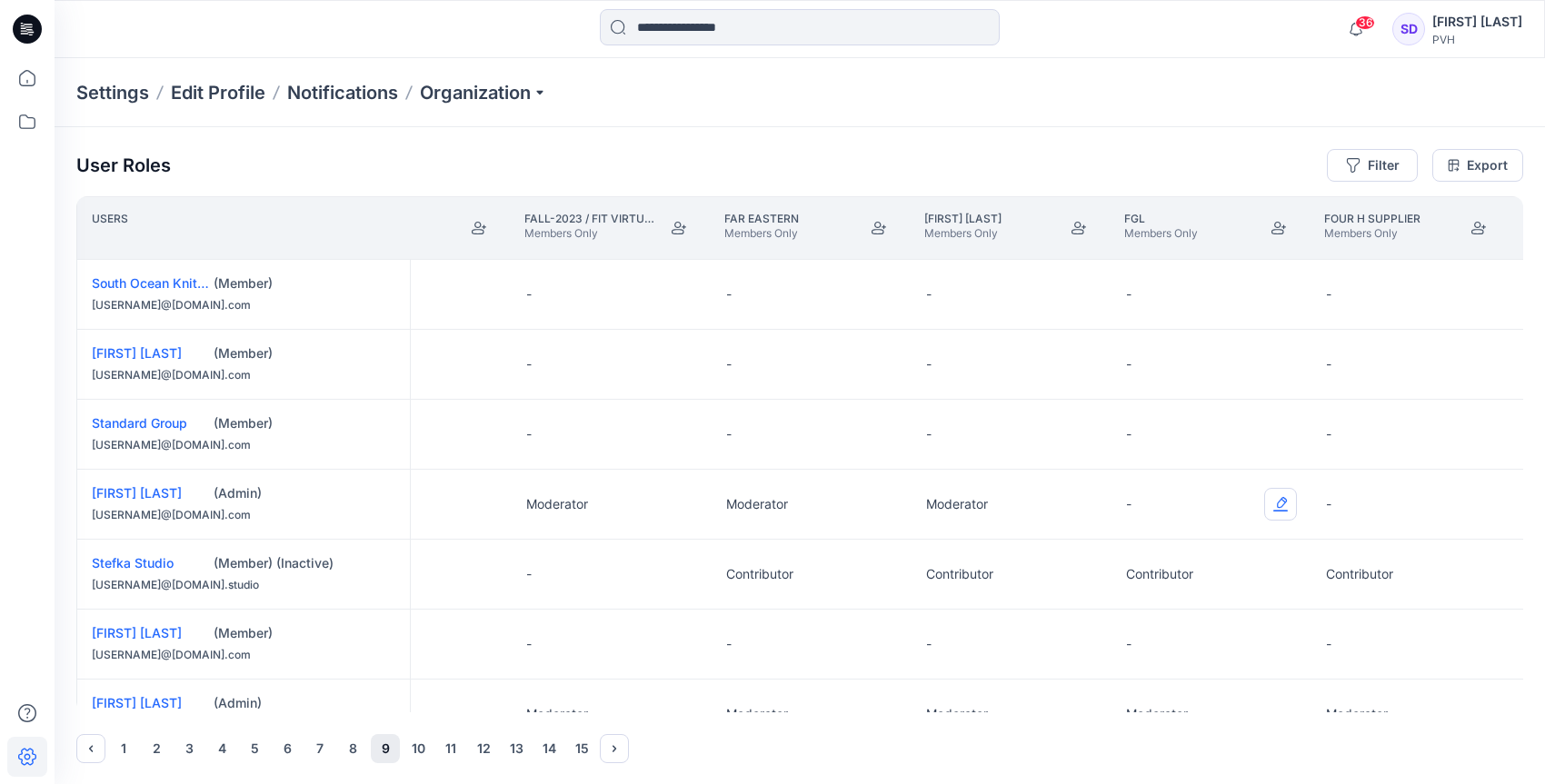click at bounding box center [1281, 504] 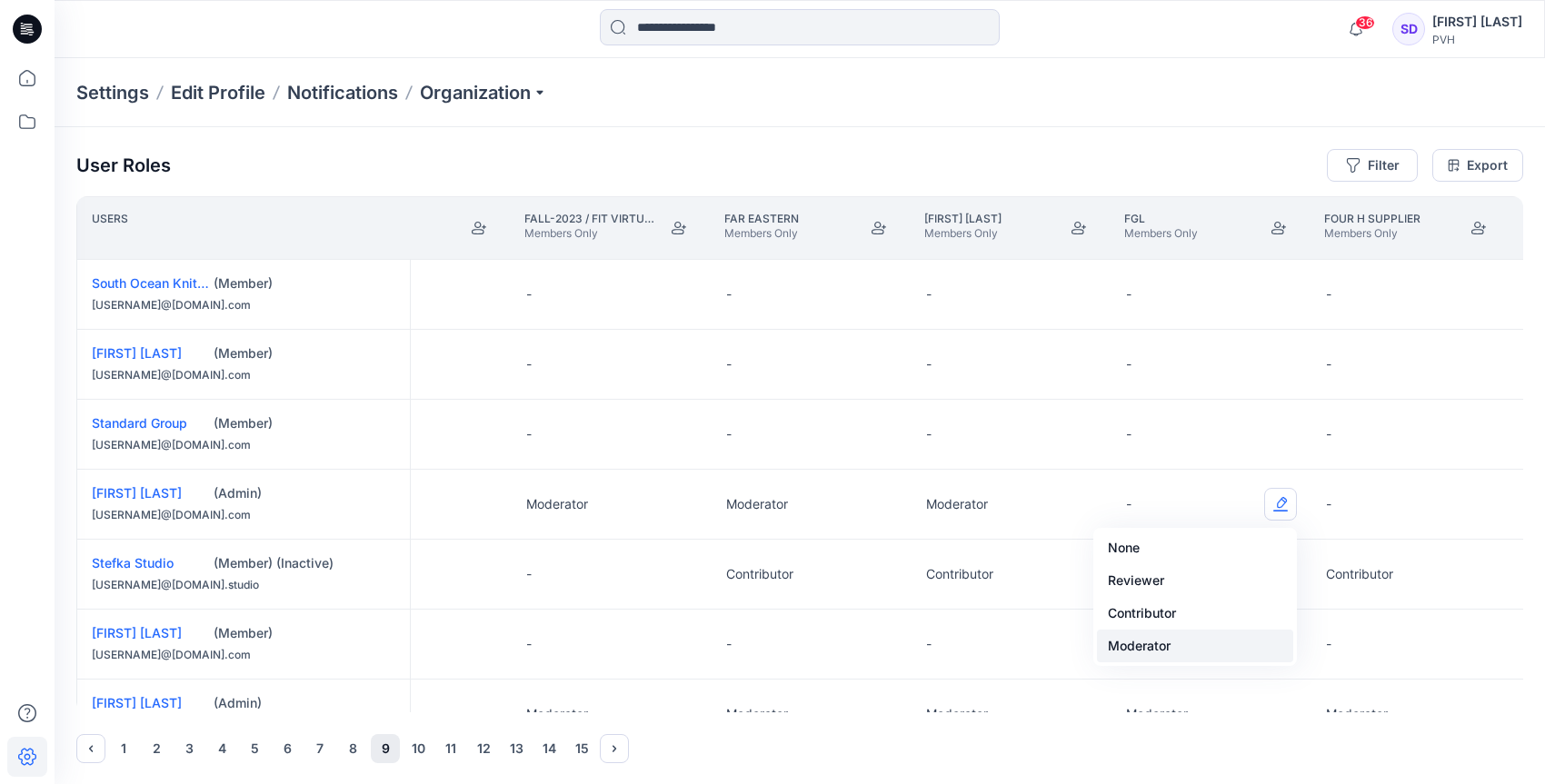 click on "Moderator" at bounding box center (1195, 646) 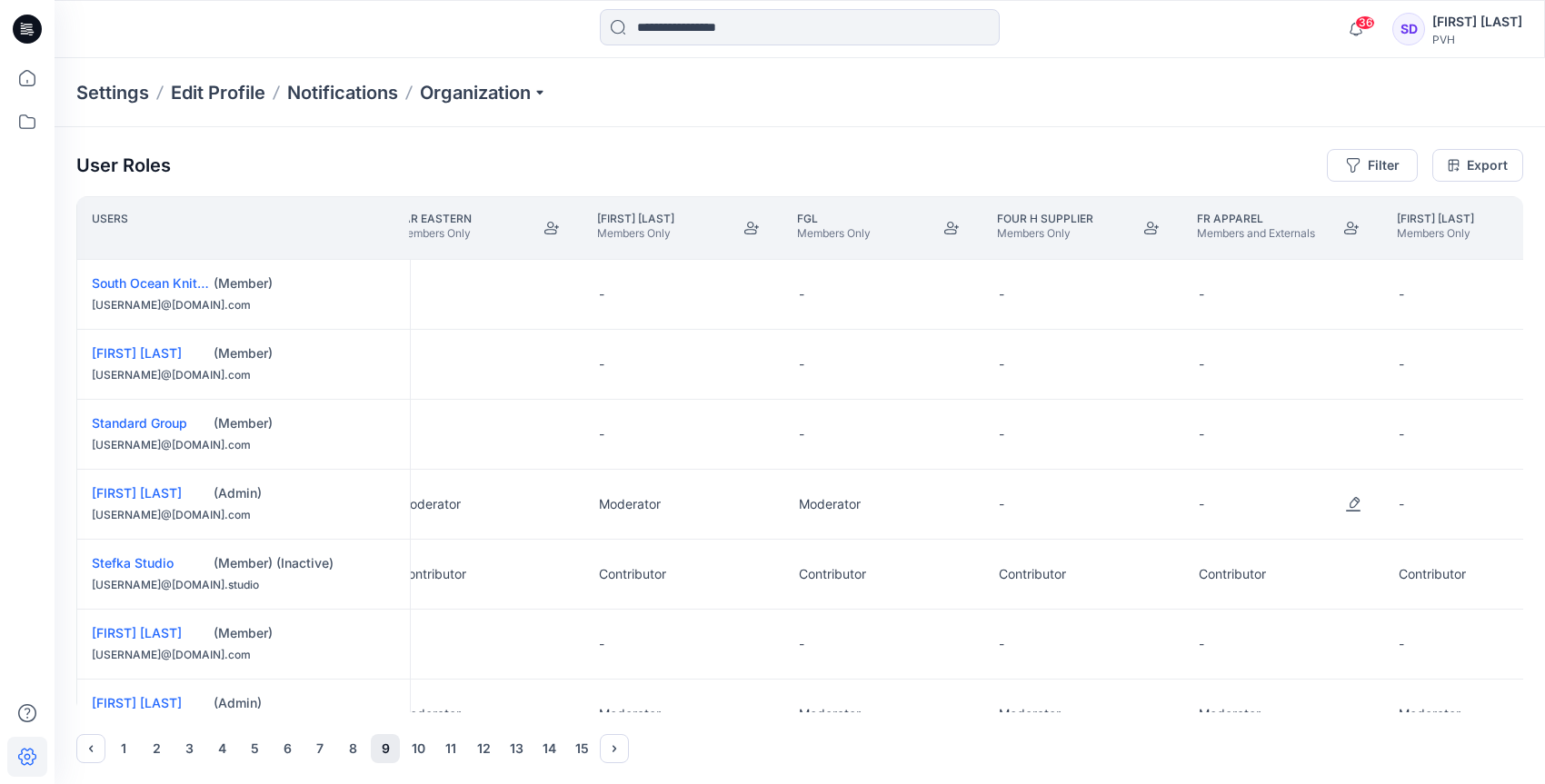 scroll, scrollTop: 0, scrollLeft: 7428, axis: horizontal 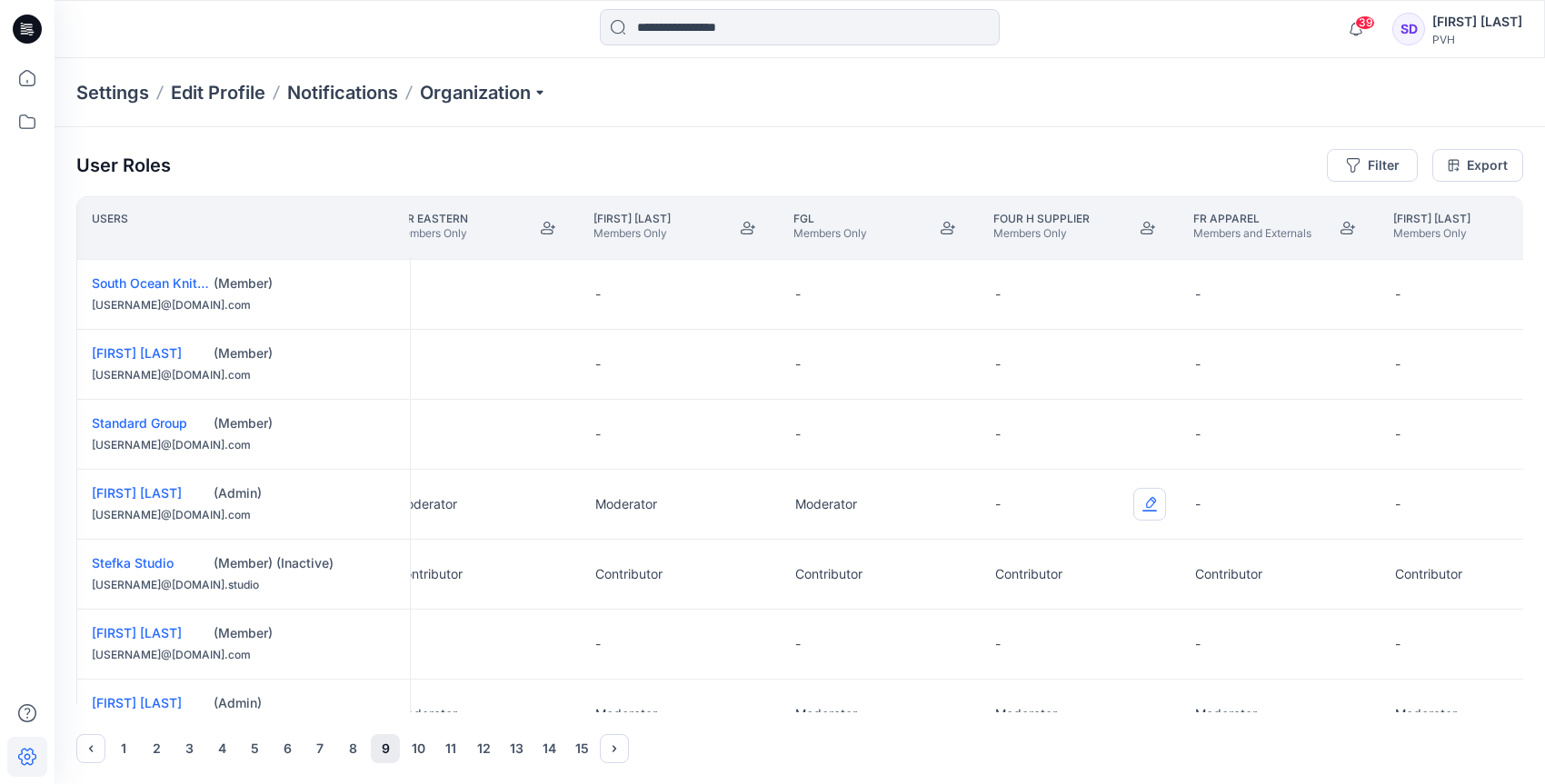 click at bounding box center [1150, 504] 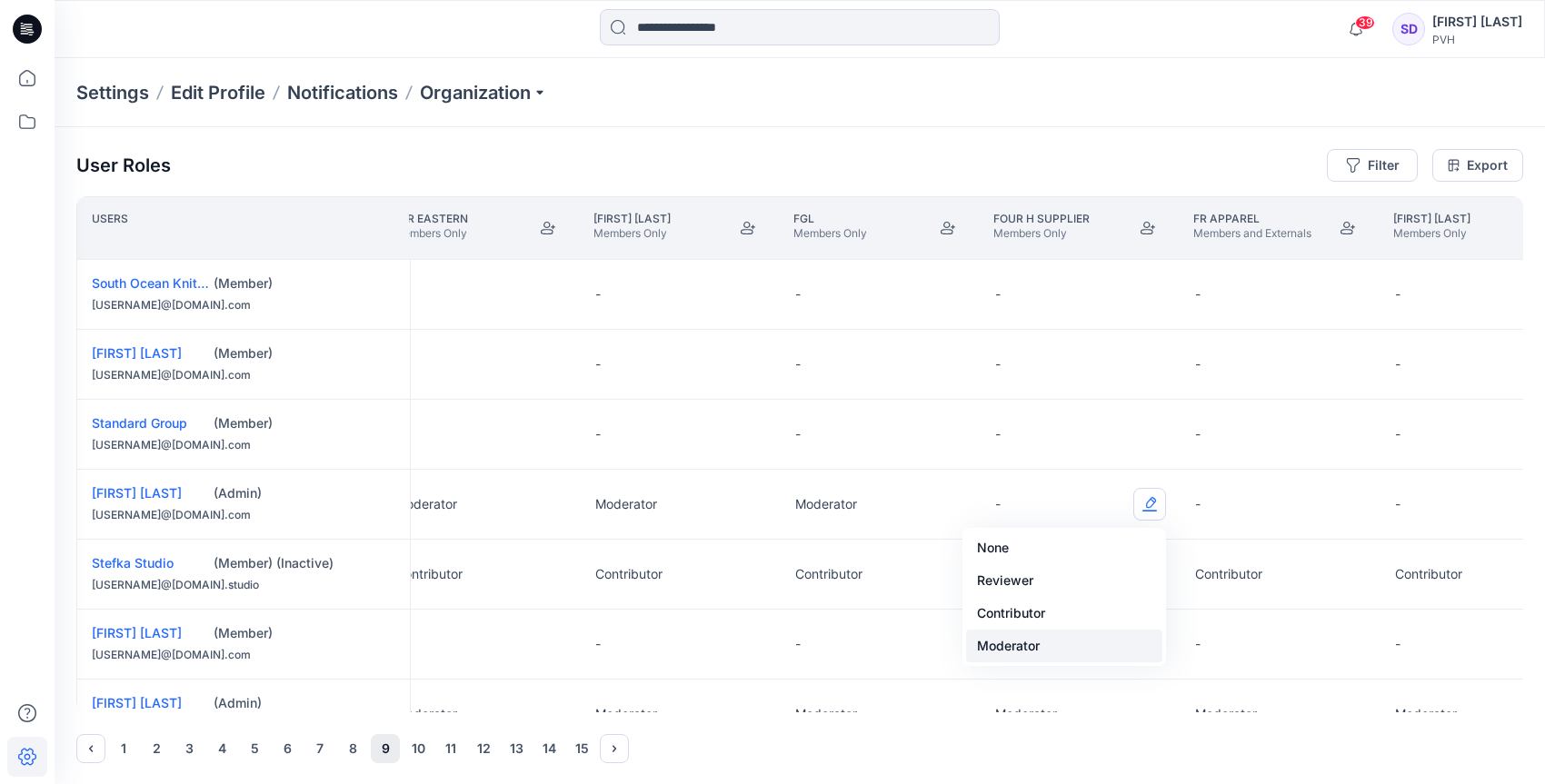 click on "Moderator" at bounding box center [1064, 646] 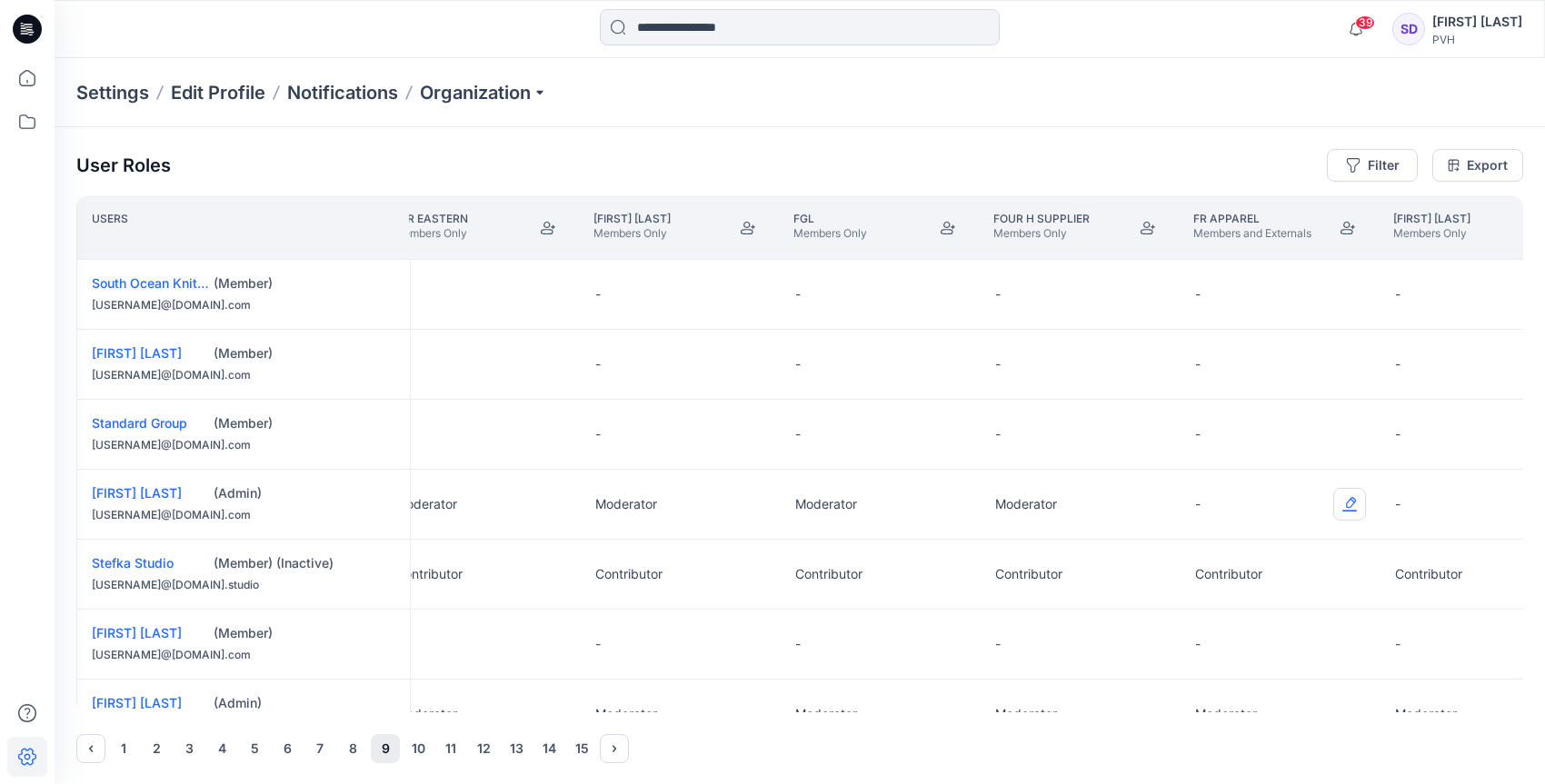 click at bounding box center [1350, 504] 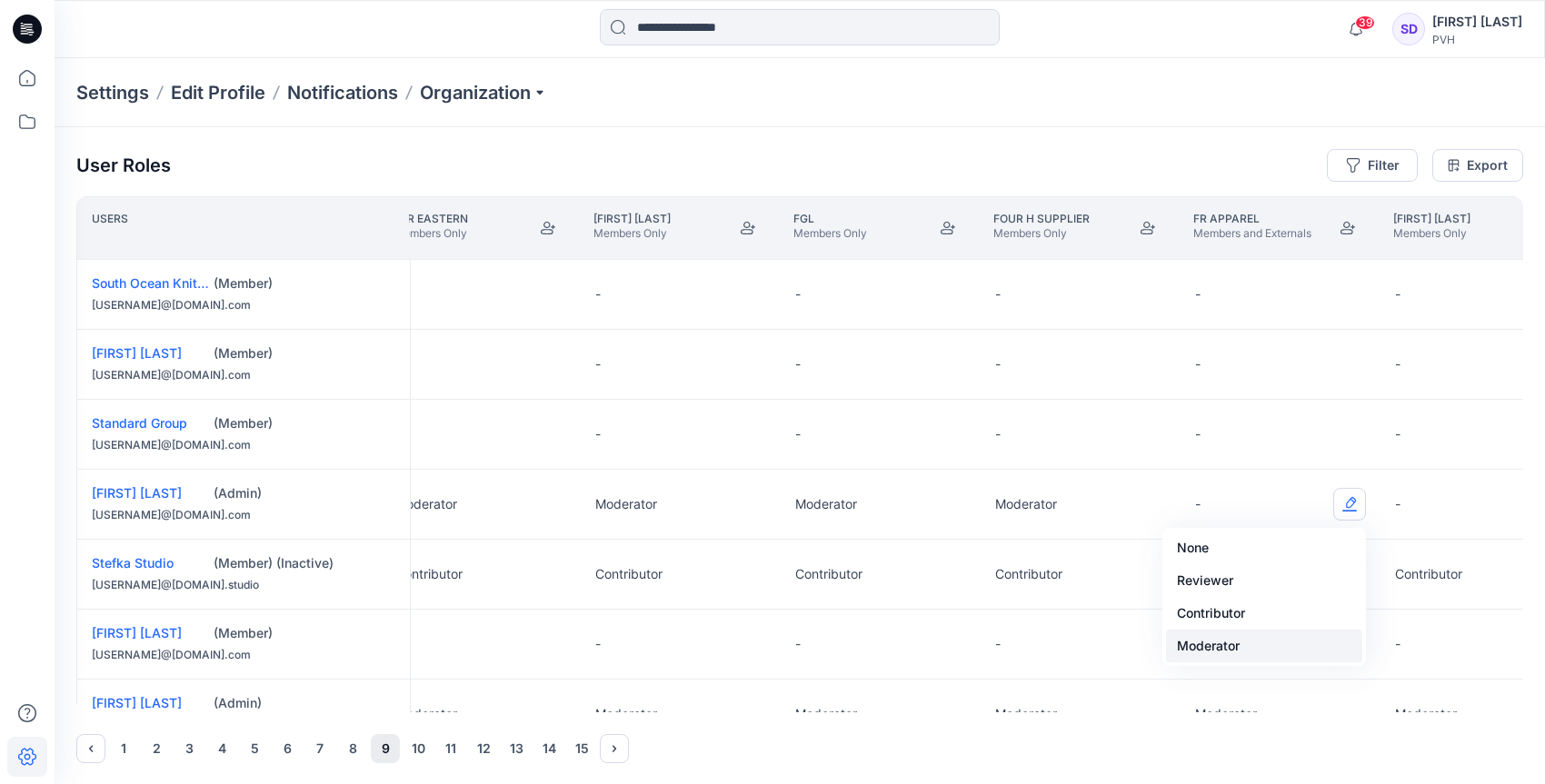 click on "Moderator" at bounding box center (1264, 646) 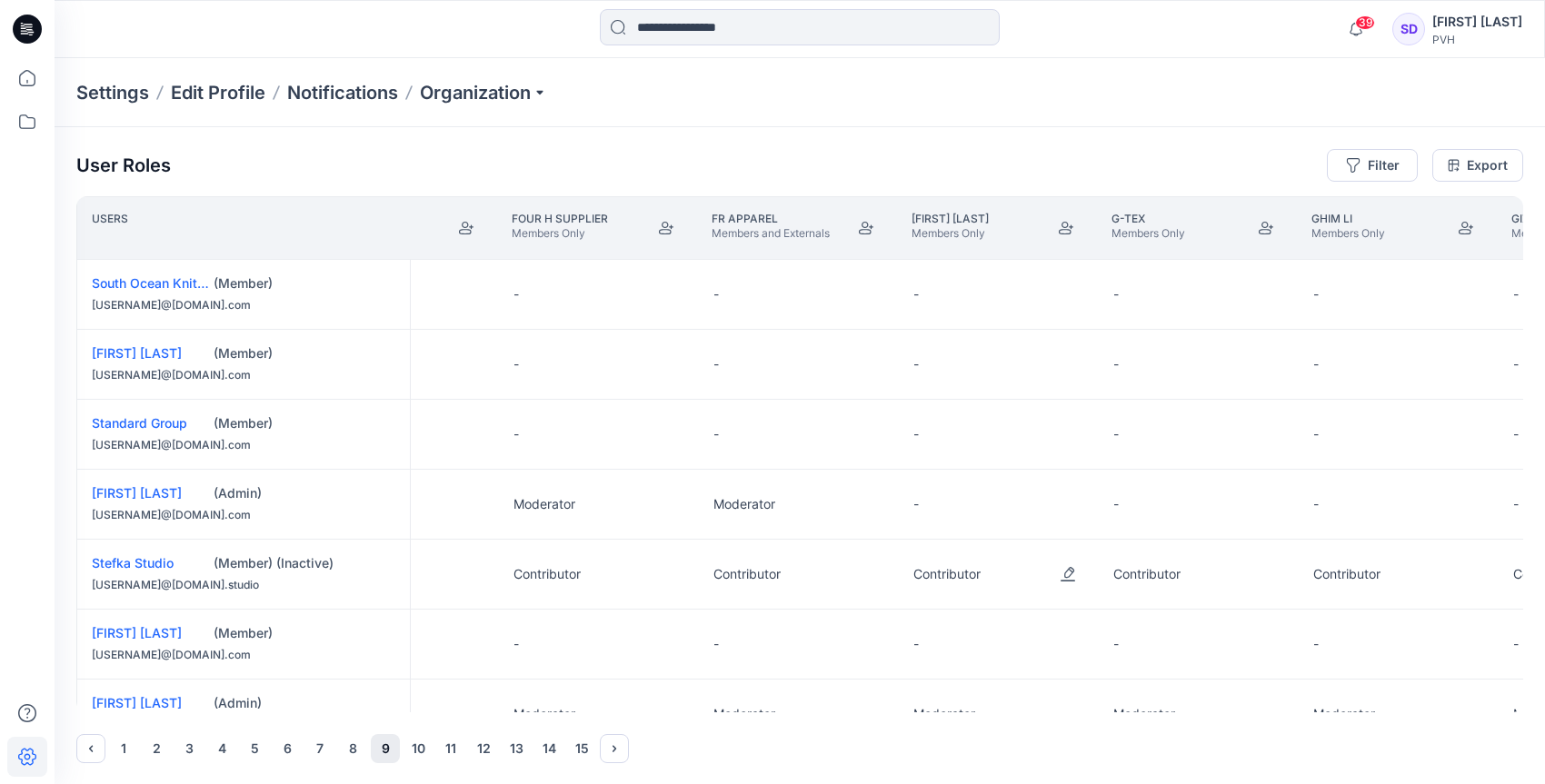 scroll, scrollTop: 0, scrollLeft: 7910, axis: horizontal 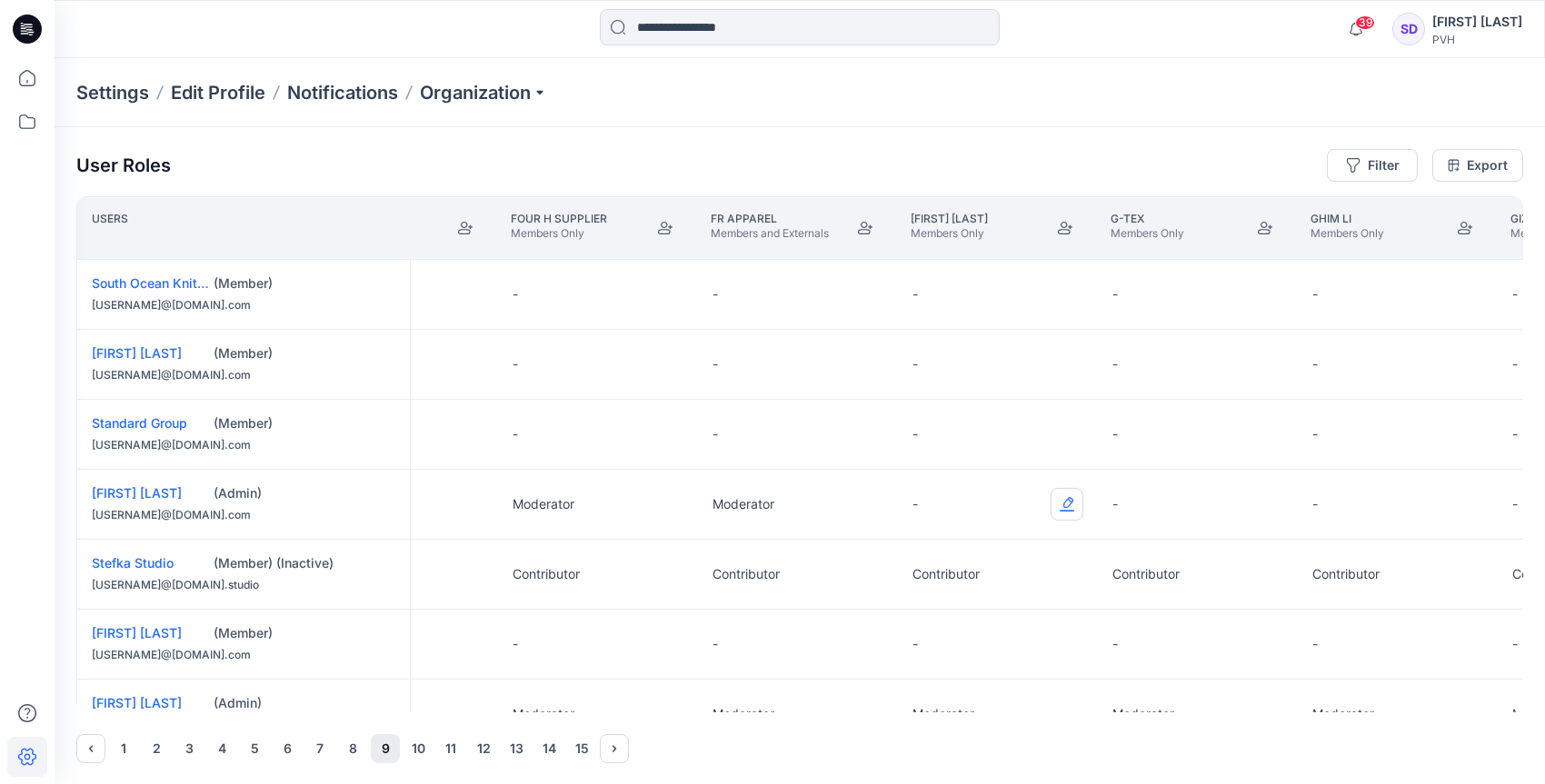 click at bounding box center (1067, 504) 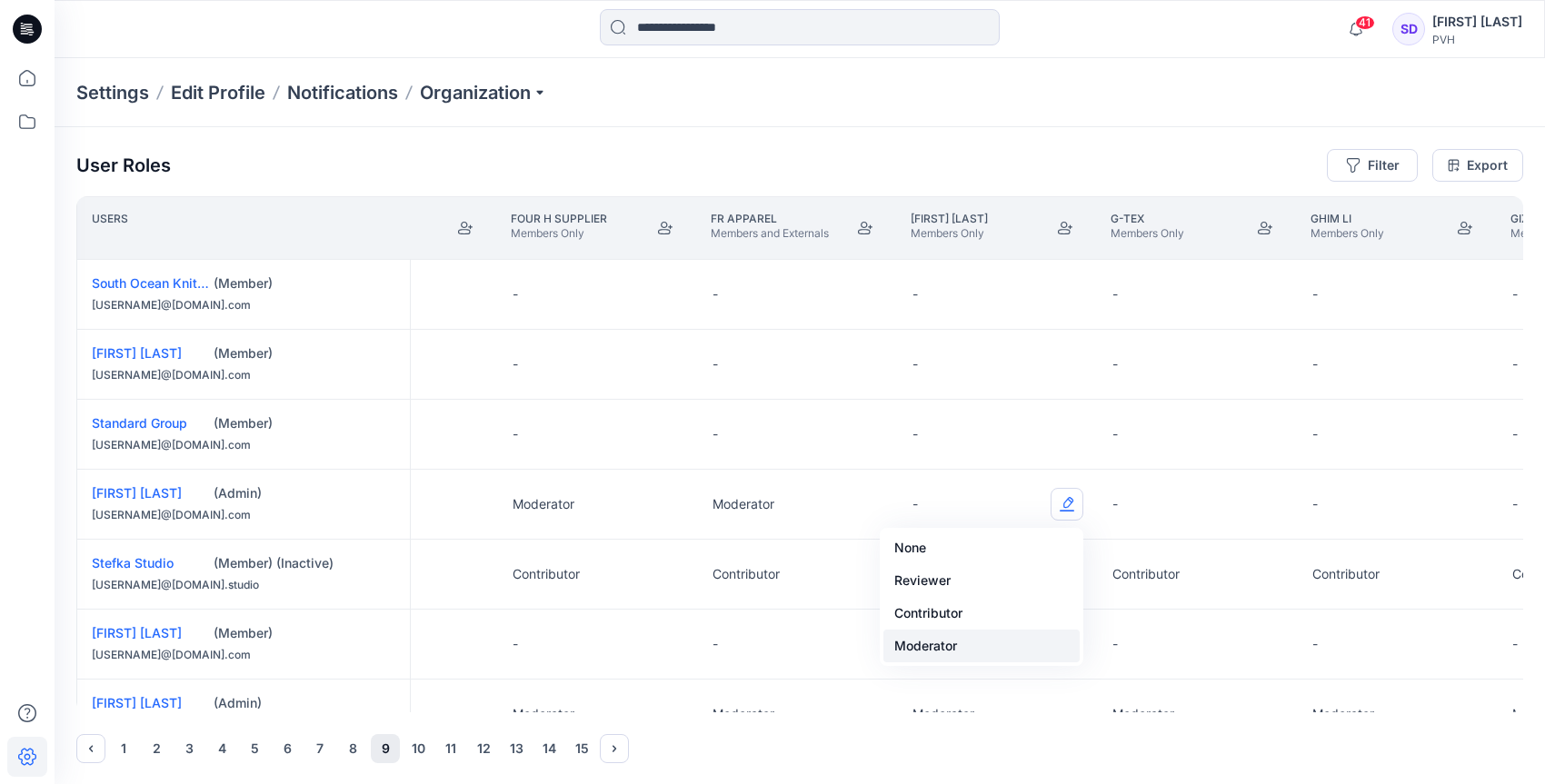 click on "Moderator" at bounding box center (982, 646) 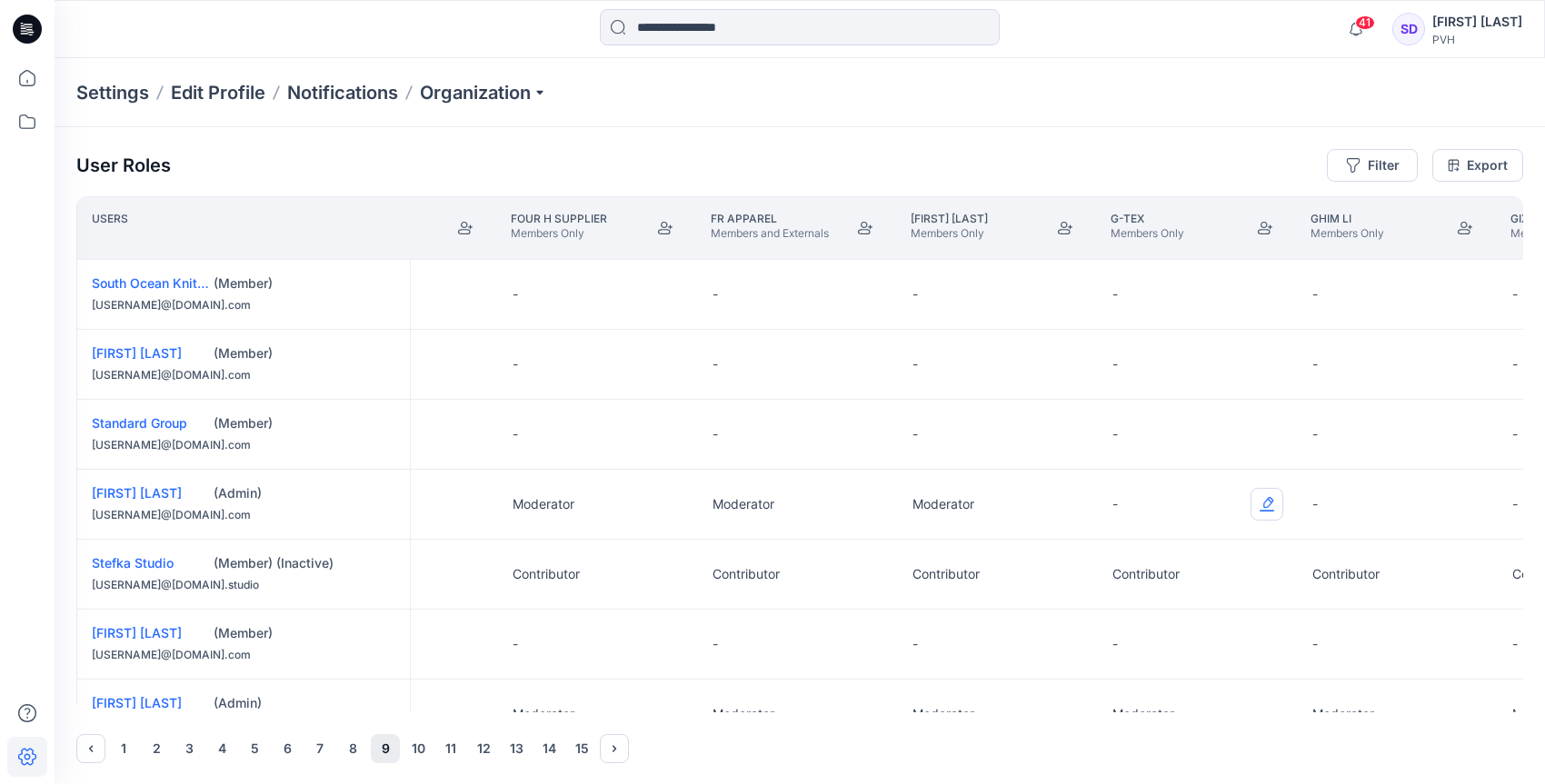 click at bounding box center [1267, 504] 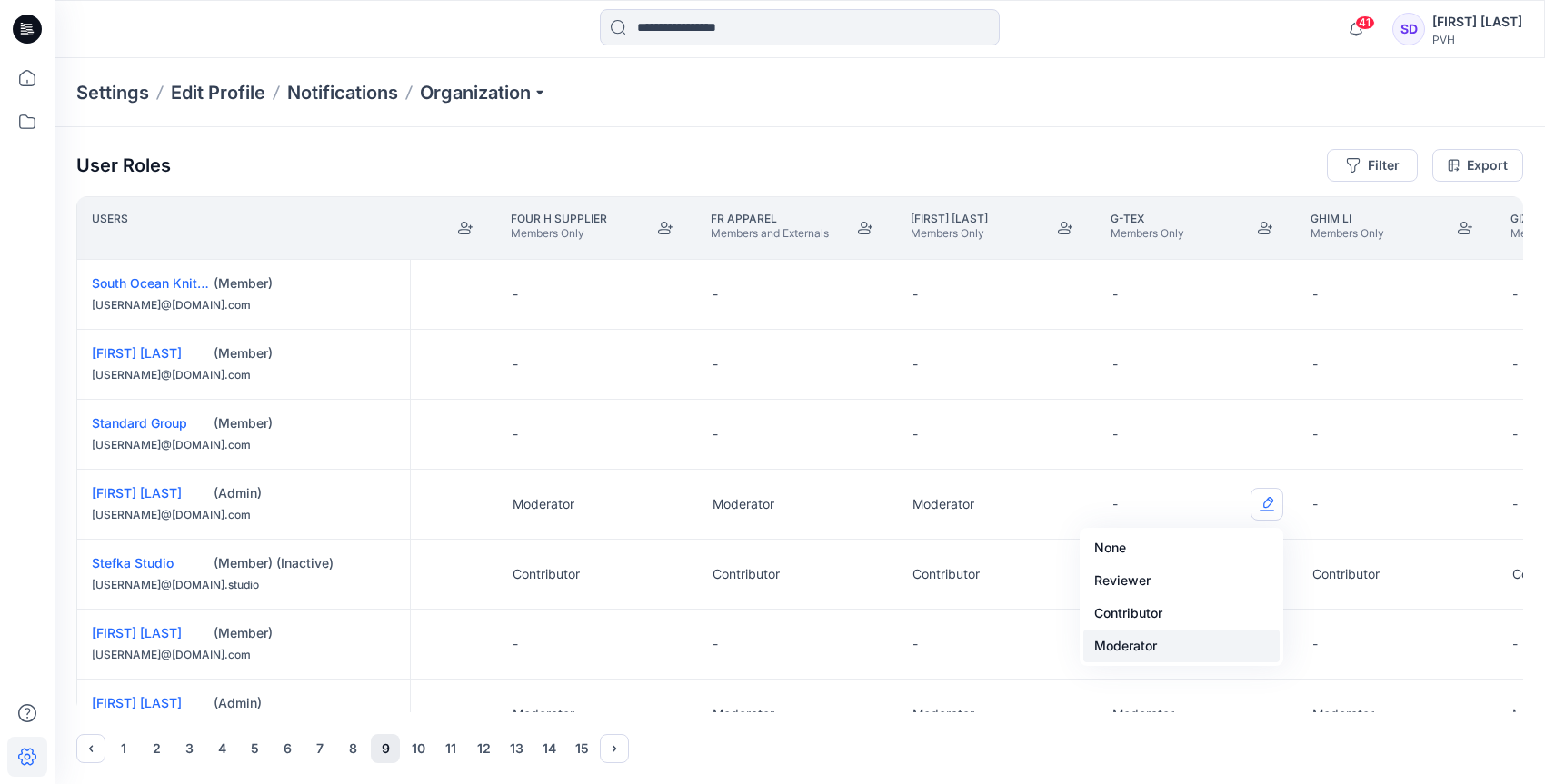click on "Moderator" at bounding box center [1181, 646] 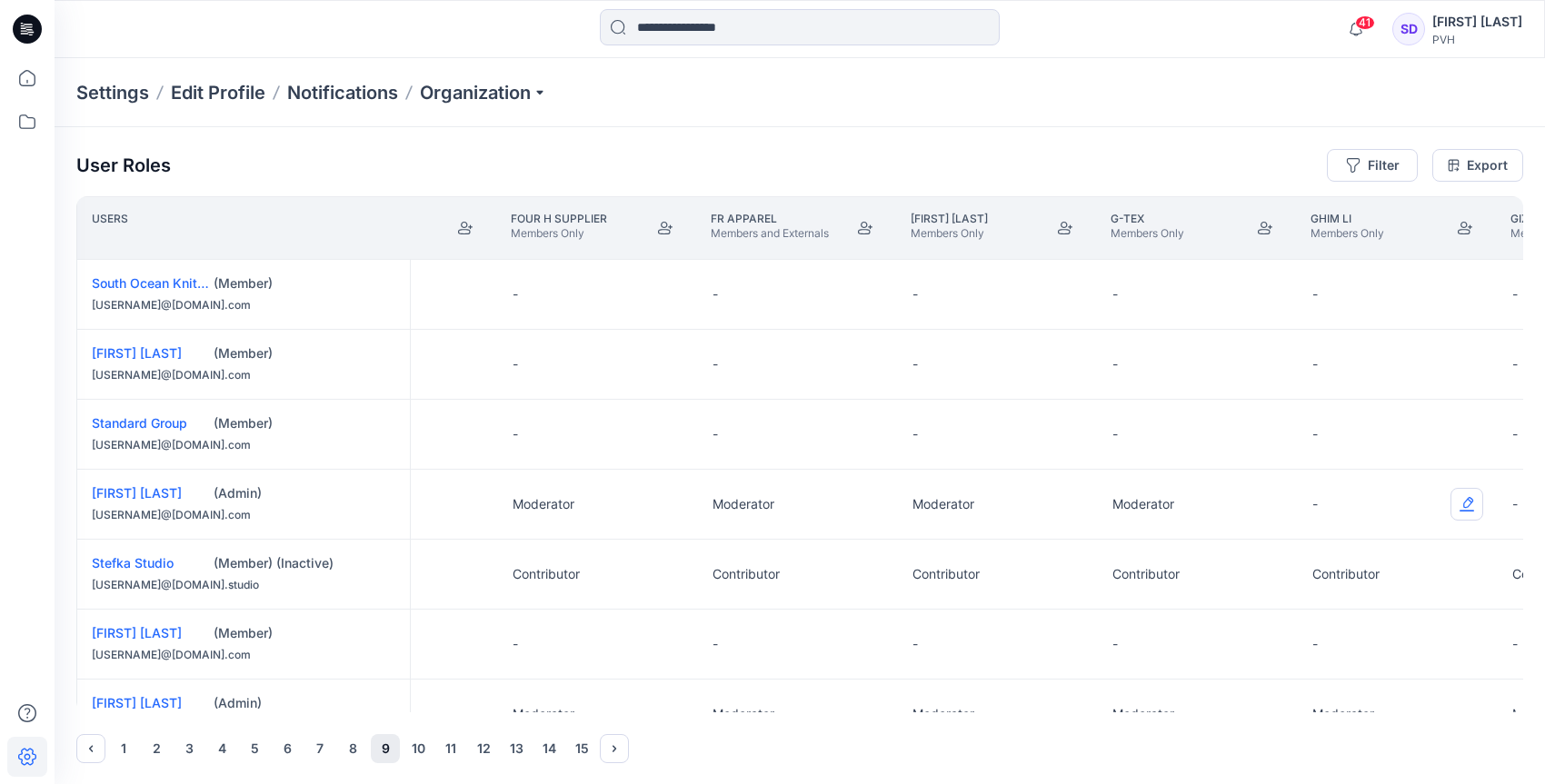 click at bounding box center [1467, 504] 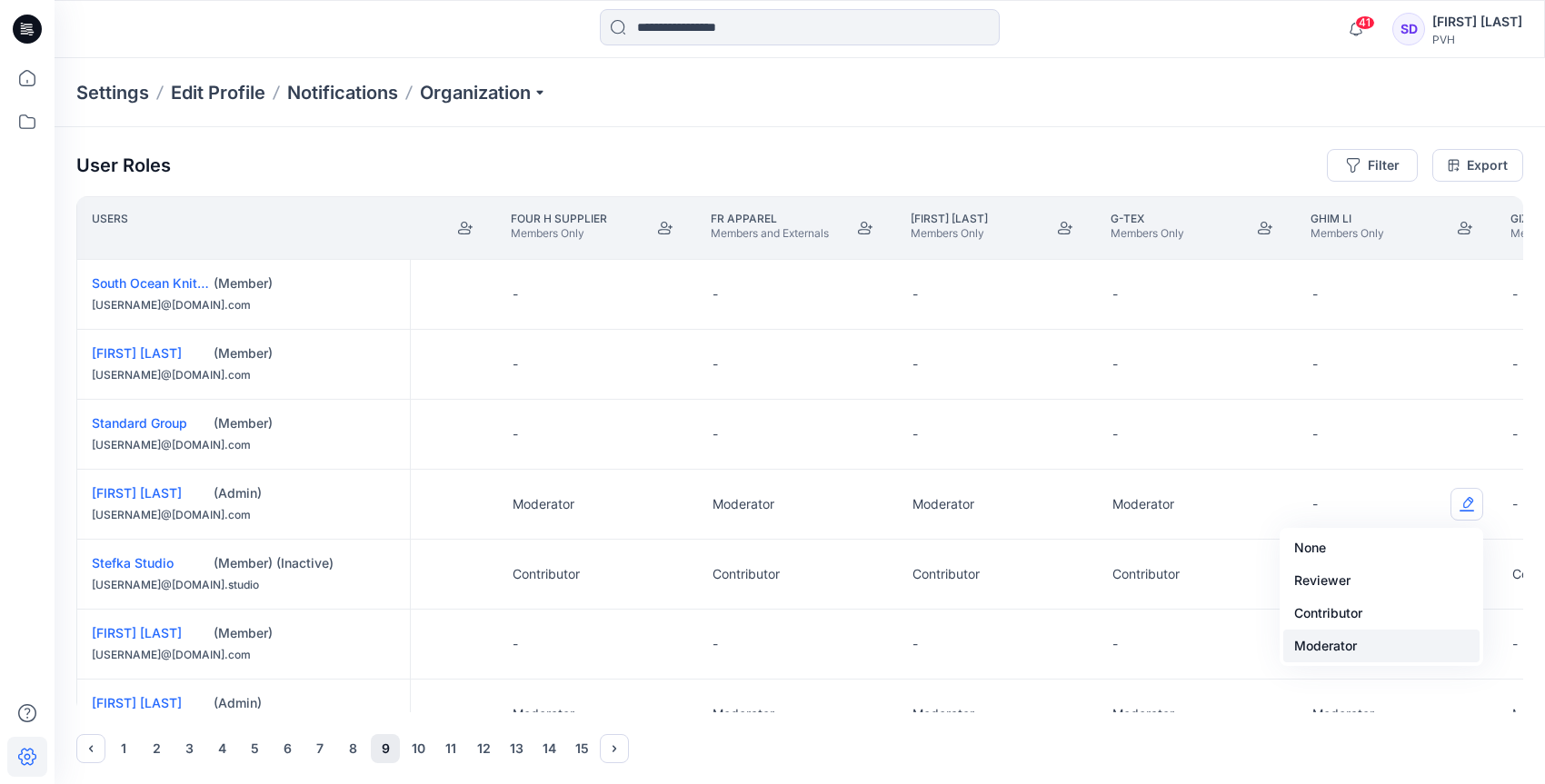click on "Moderator" at bounding box center (1381, 646) 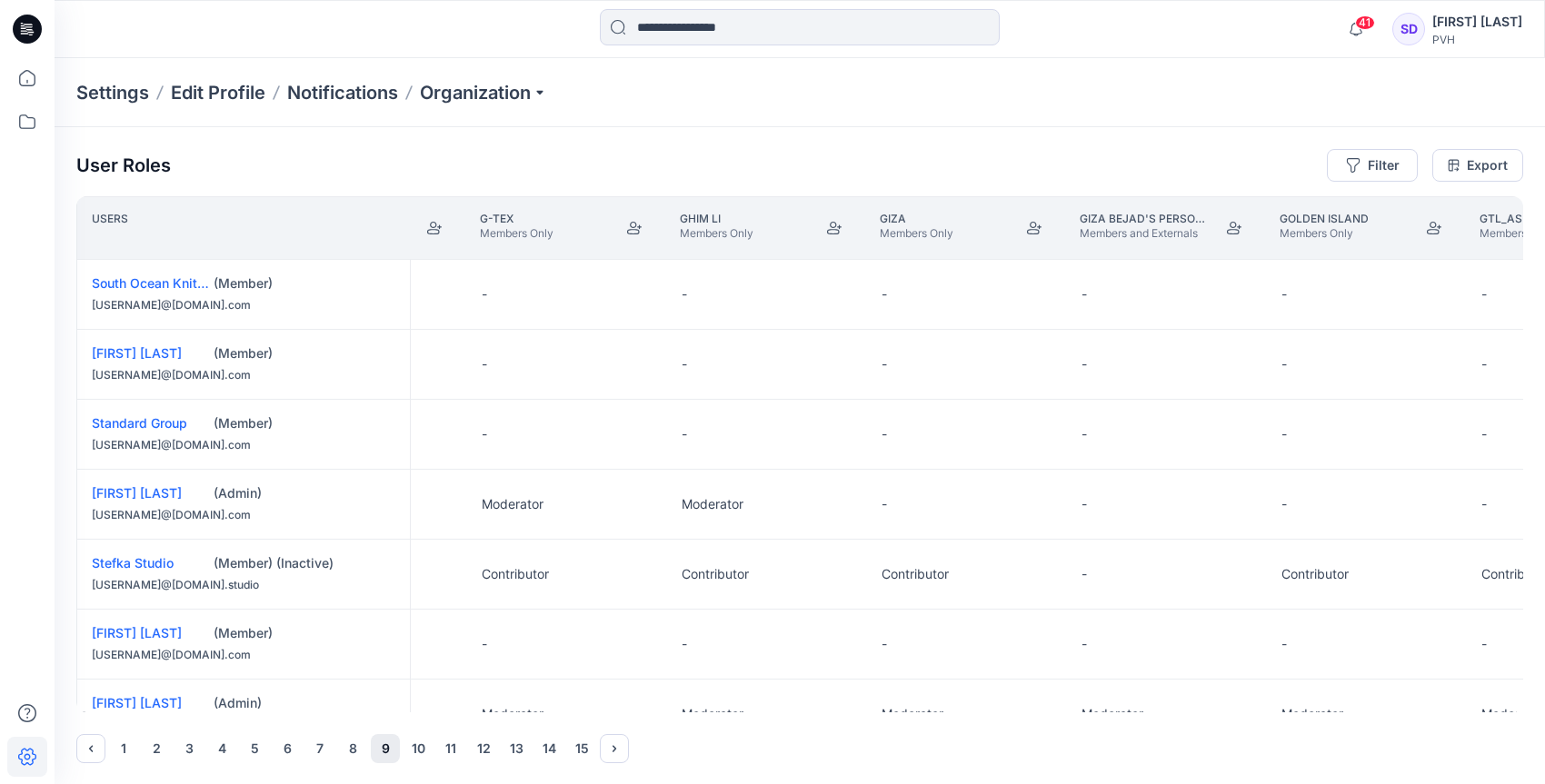 scroll, scrollTop: 0, scrollLeft: 8616, axis: horizontal 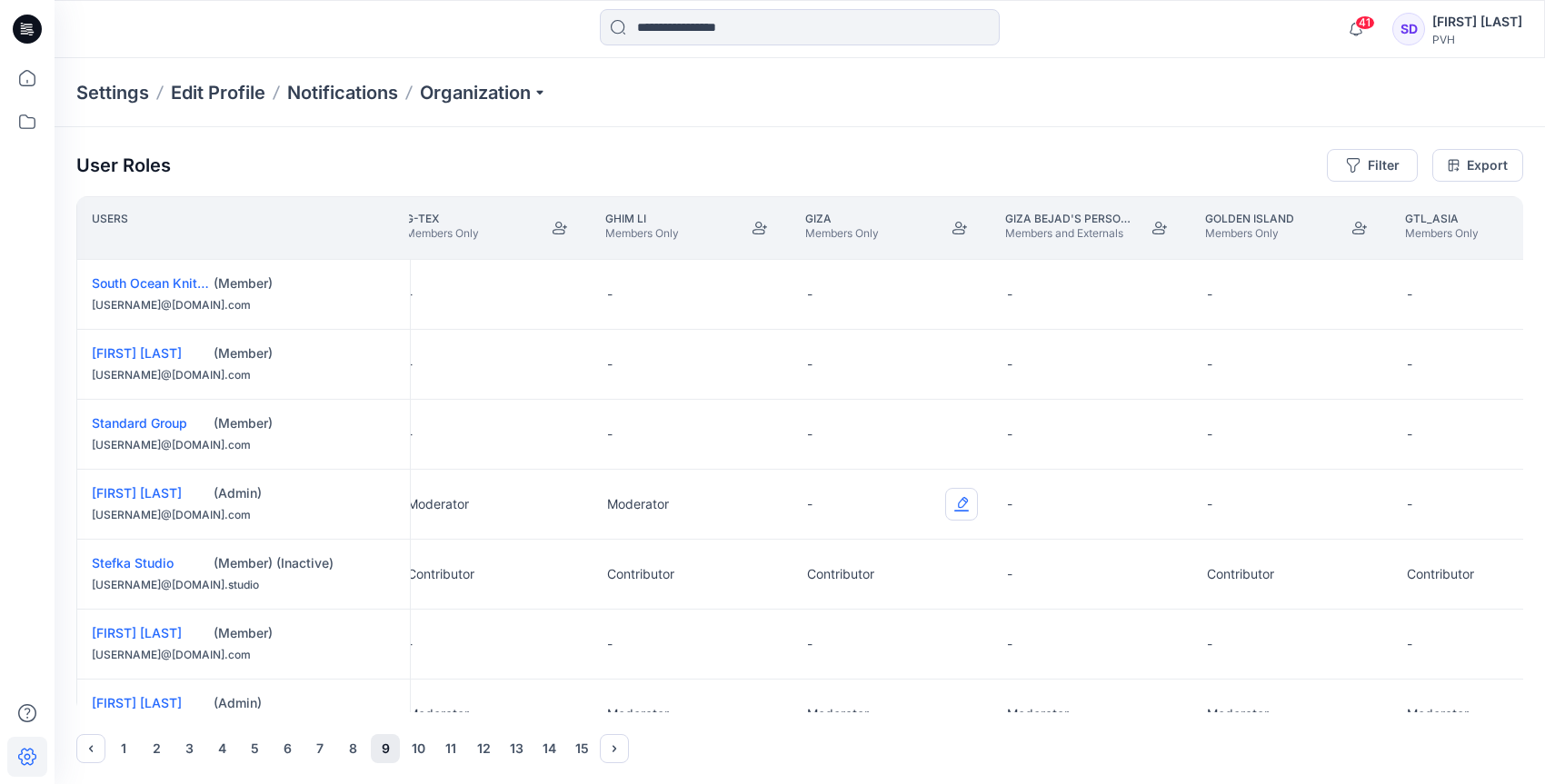 click at bounding box center [962, 504] 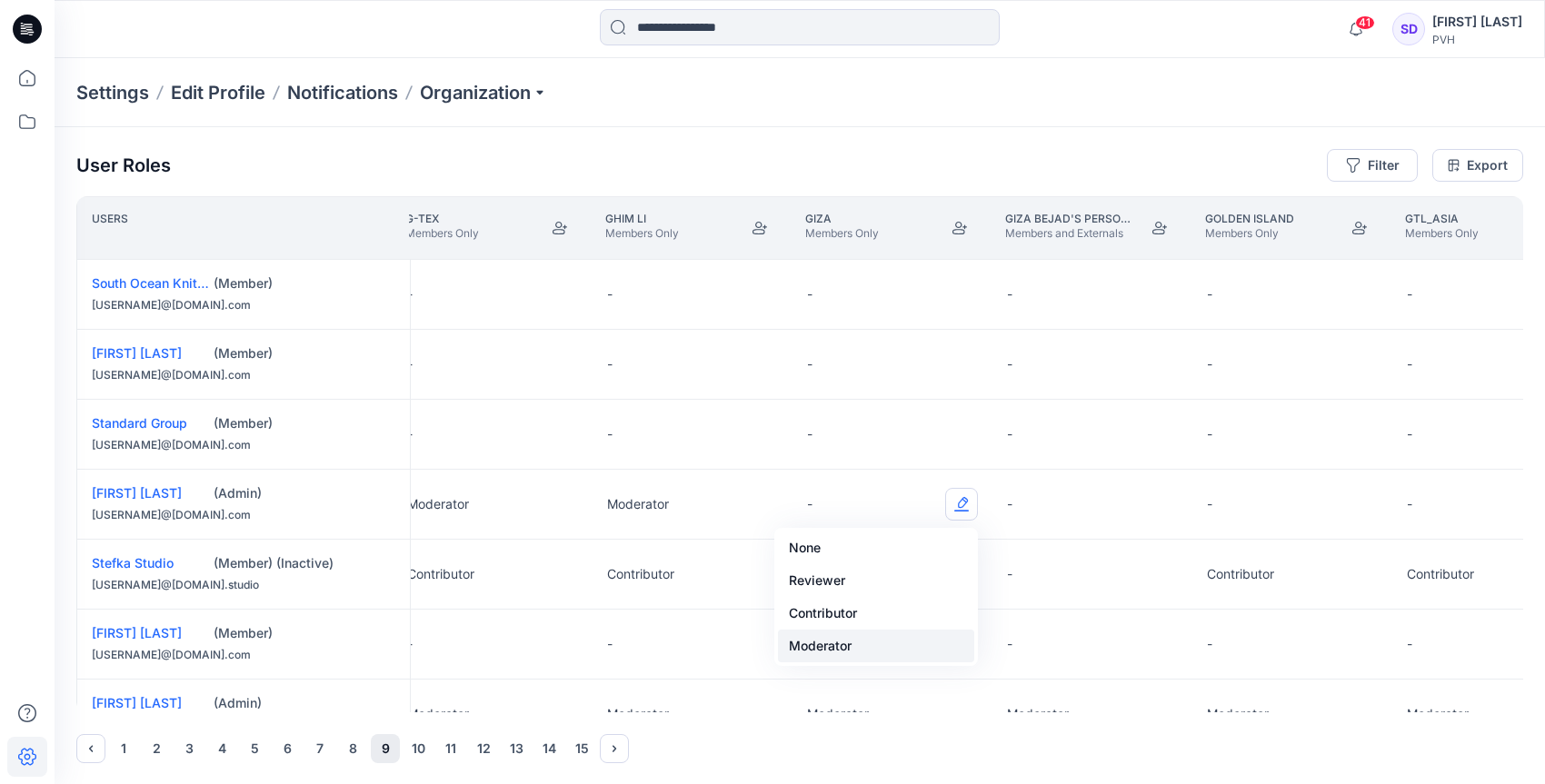 click on "Moderator" at bounding box center (876, 646) 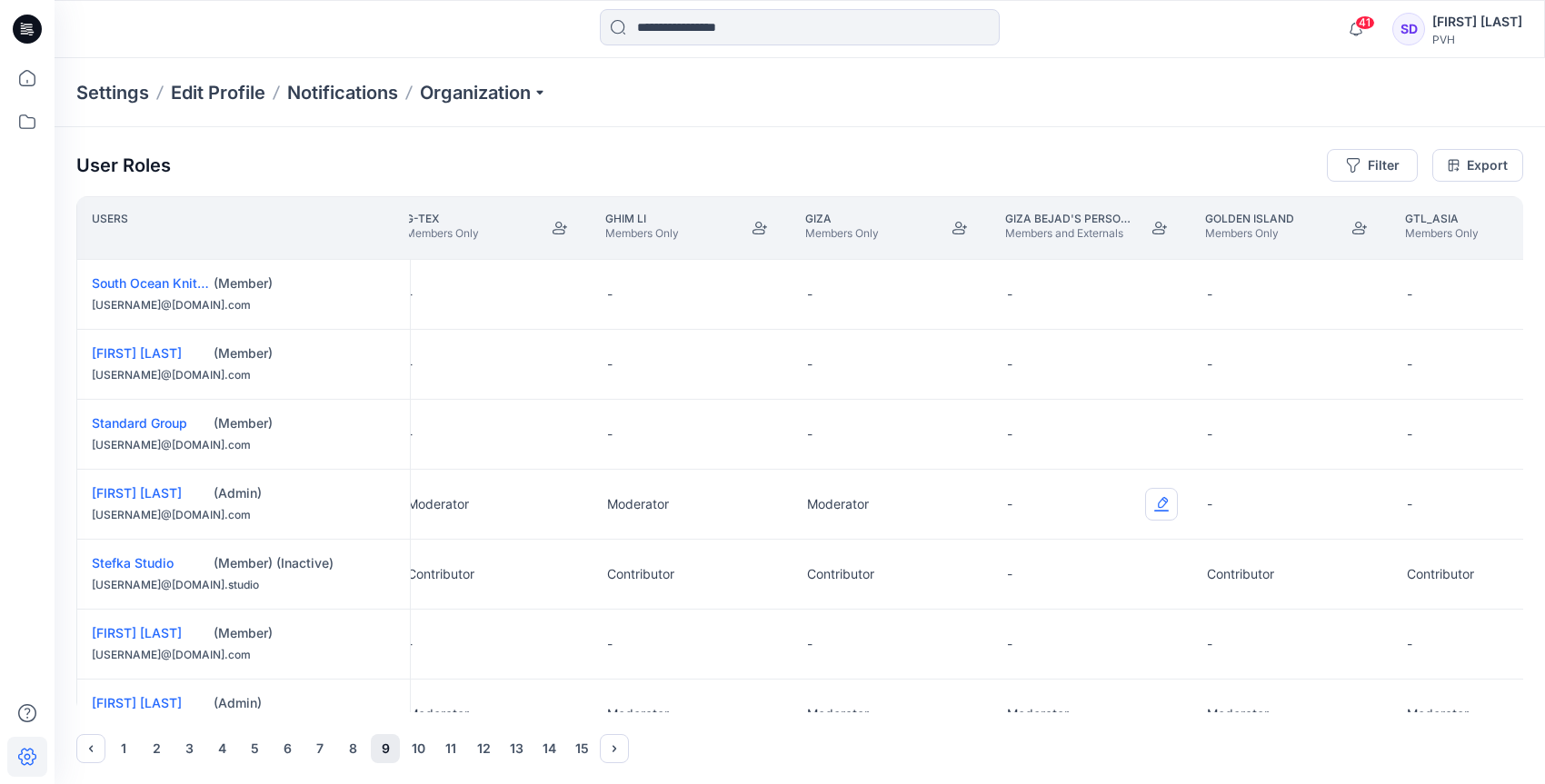click at bounding box center (1161, 504) 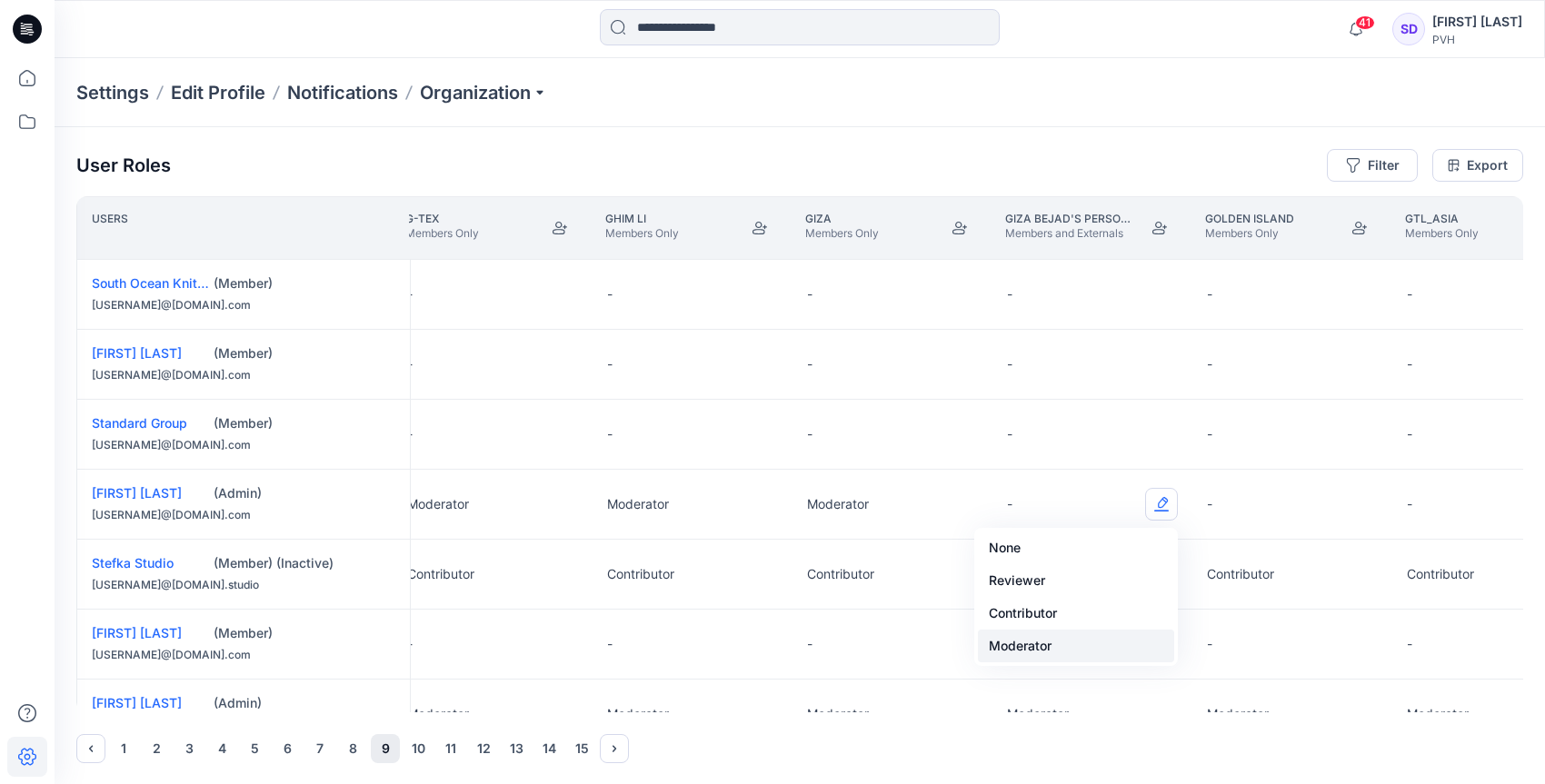 click on "Moderator" at bounding box center [1076, 646] 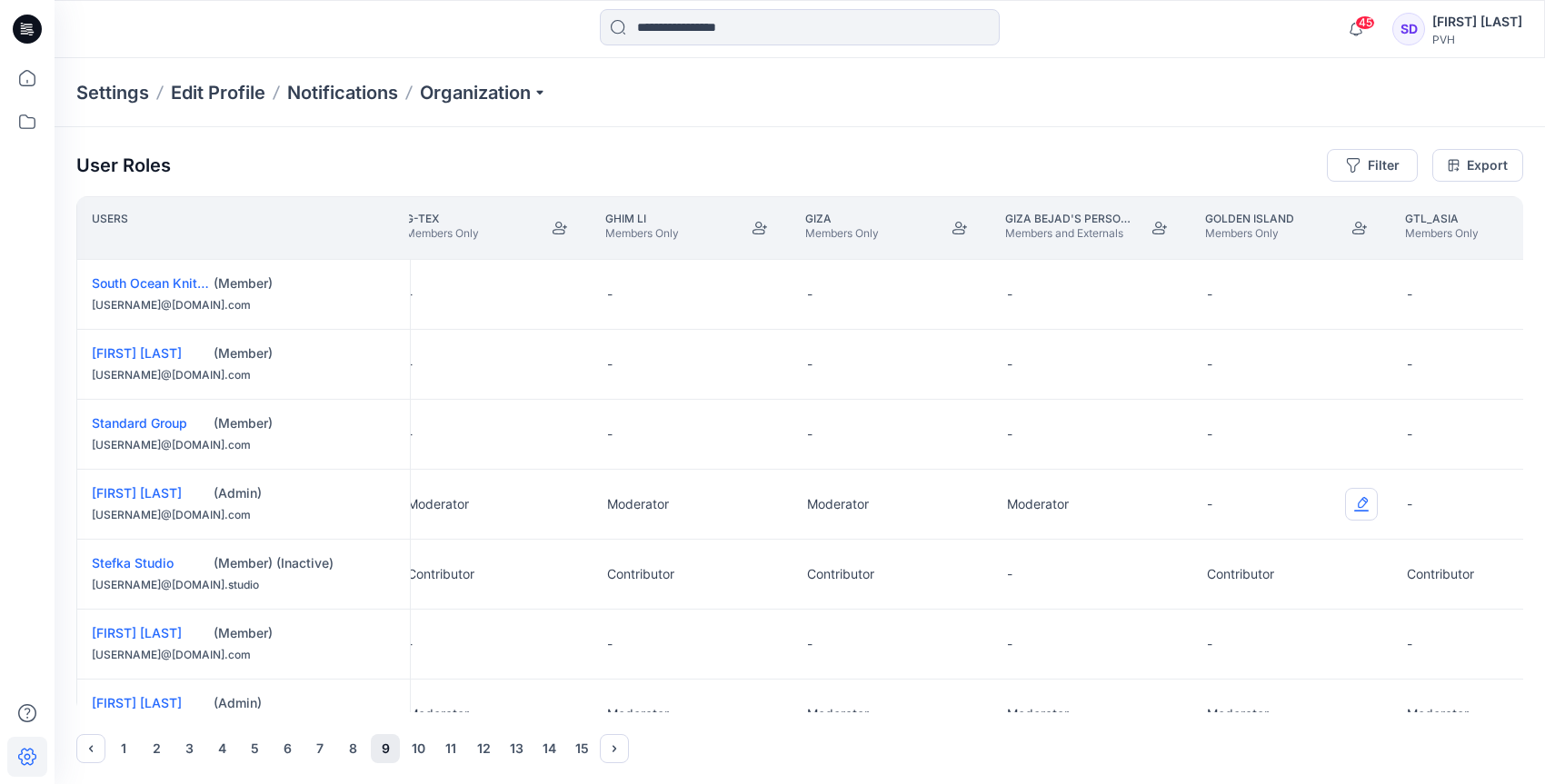 click at bounding box center (1361, 504) 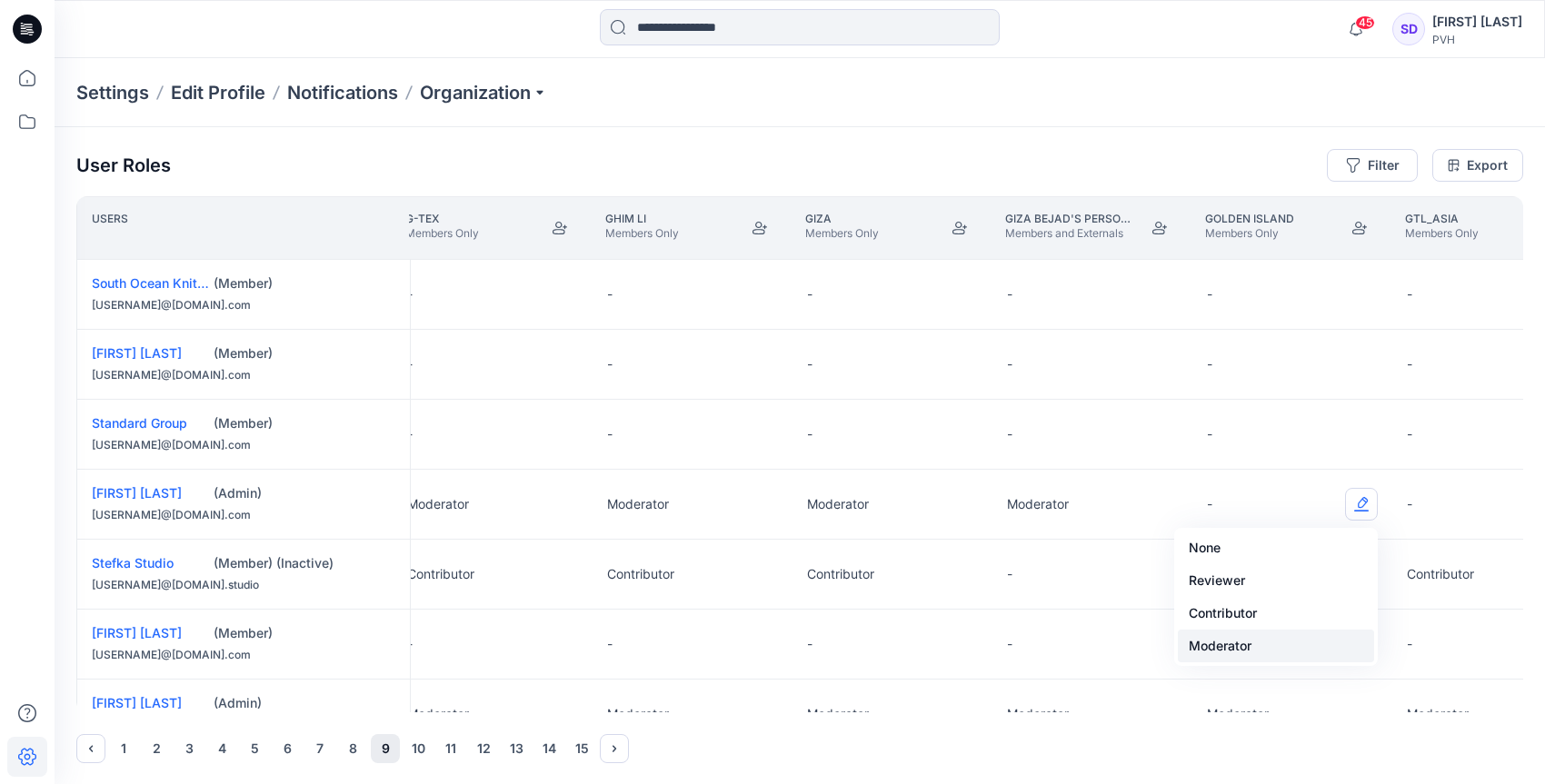 click on "Moderator" at bounding box center (1276, 646) 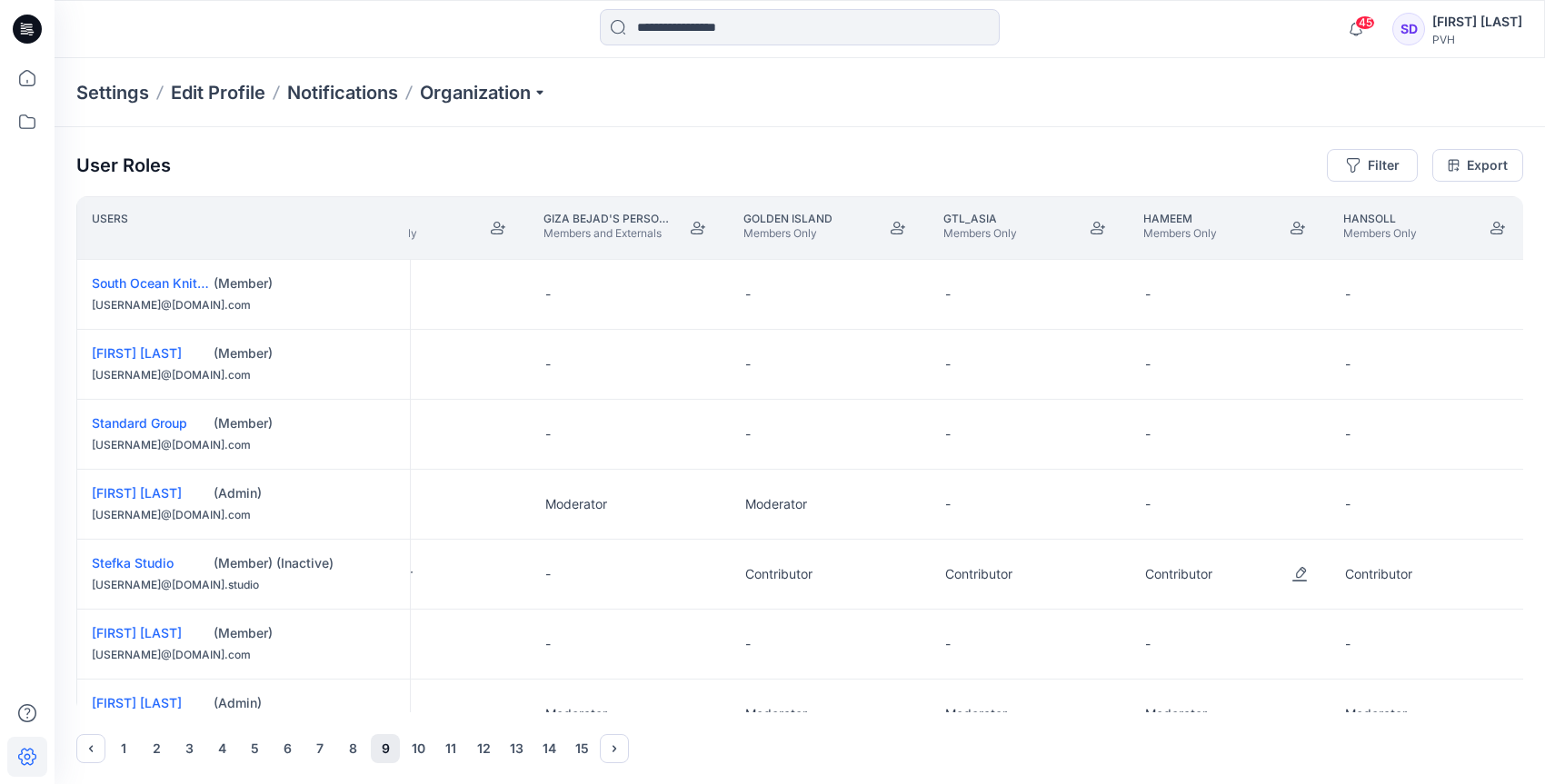 scroll, scrollTop: 0, scrollLeft: 9084, axis: horizontal 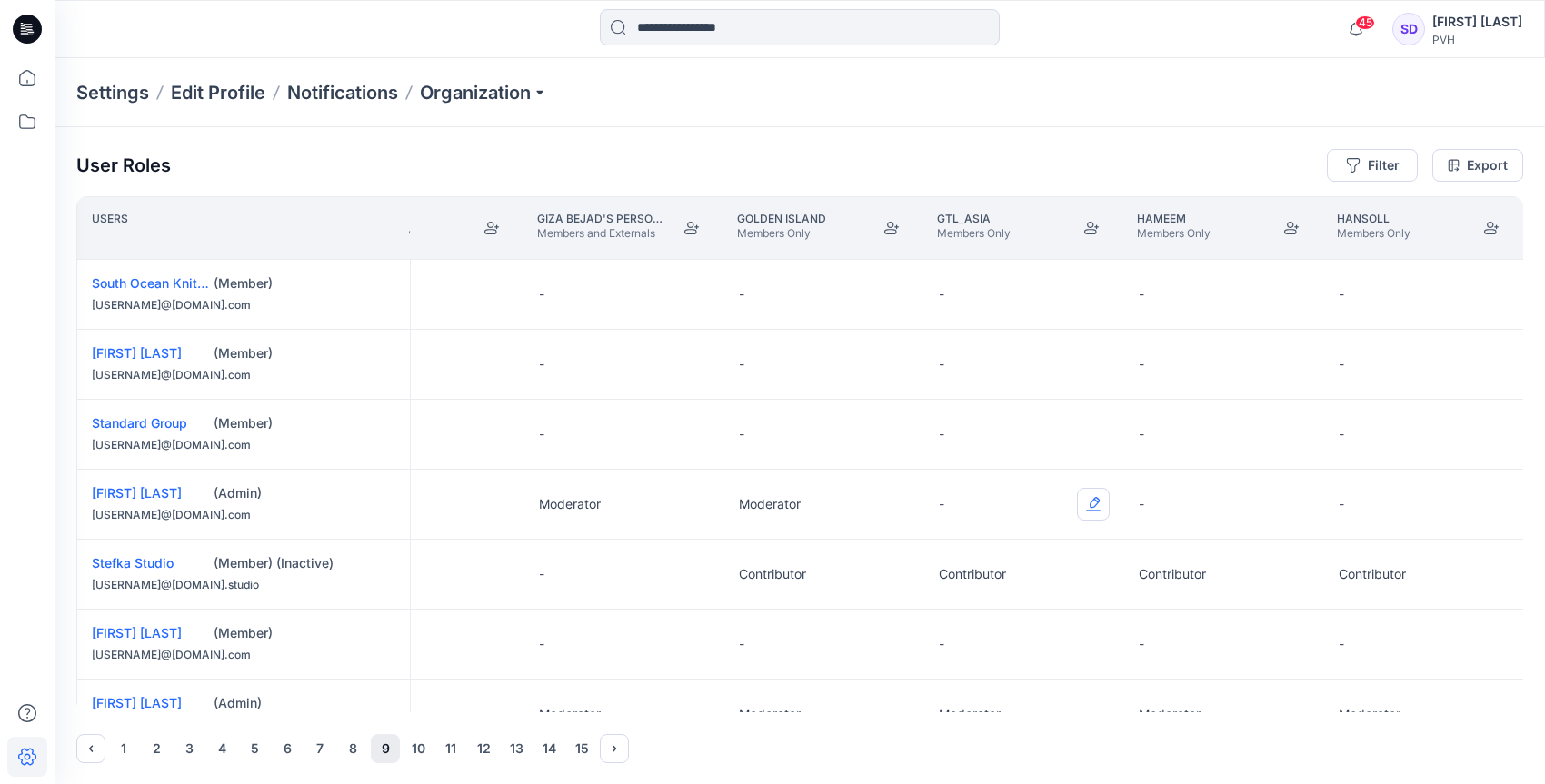 click at bounding box center [1093, 504] 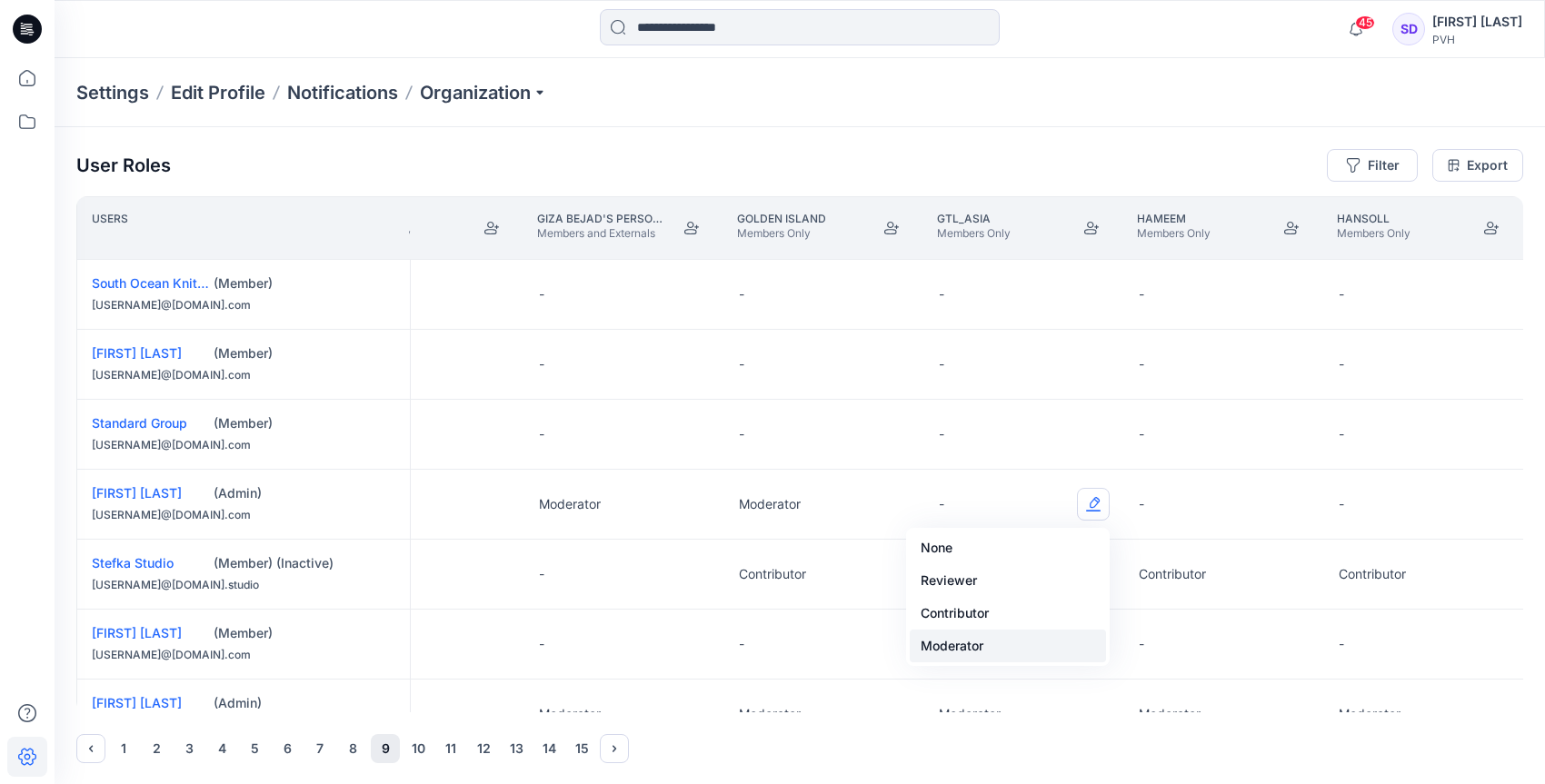 click on "Moderator" at bounding box center (1008, 646) 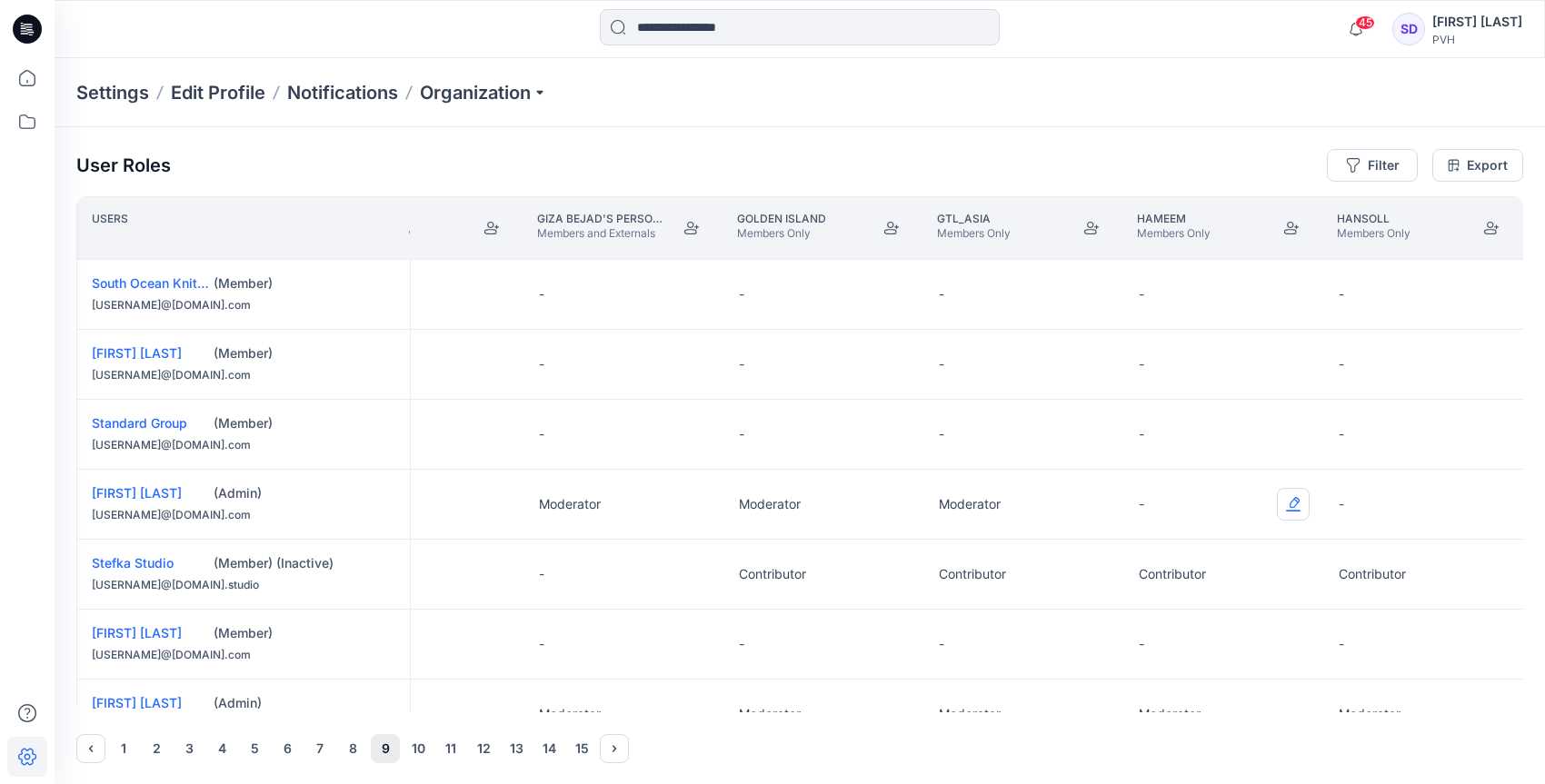 click at bounding box center (1293, 504) 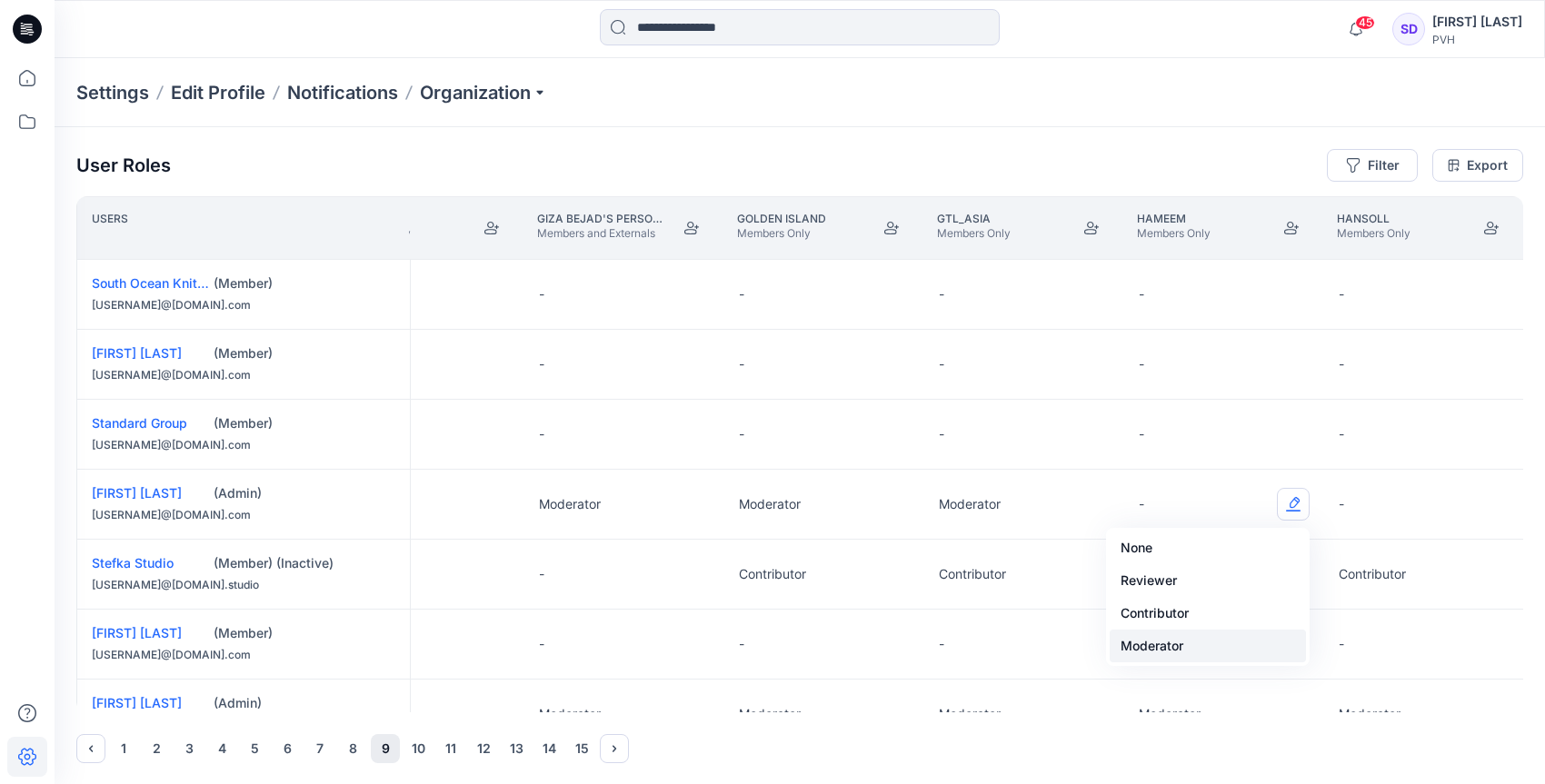 click on "Moderator" at bounding box center (1208, 646) 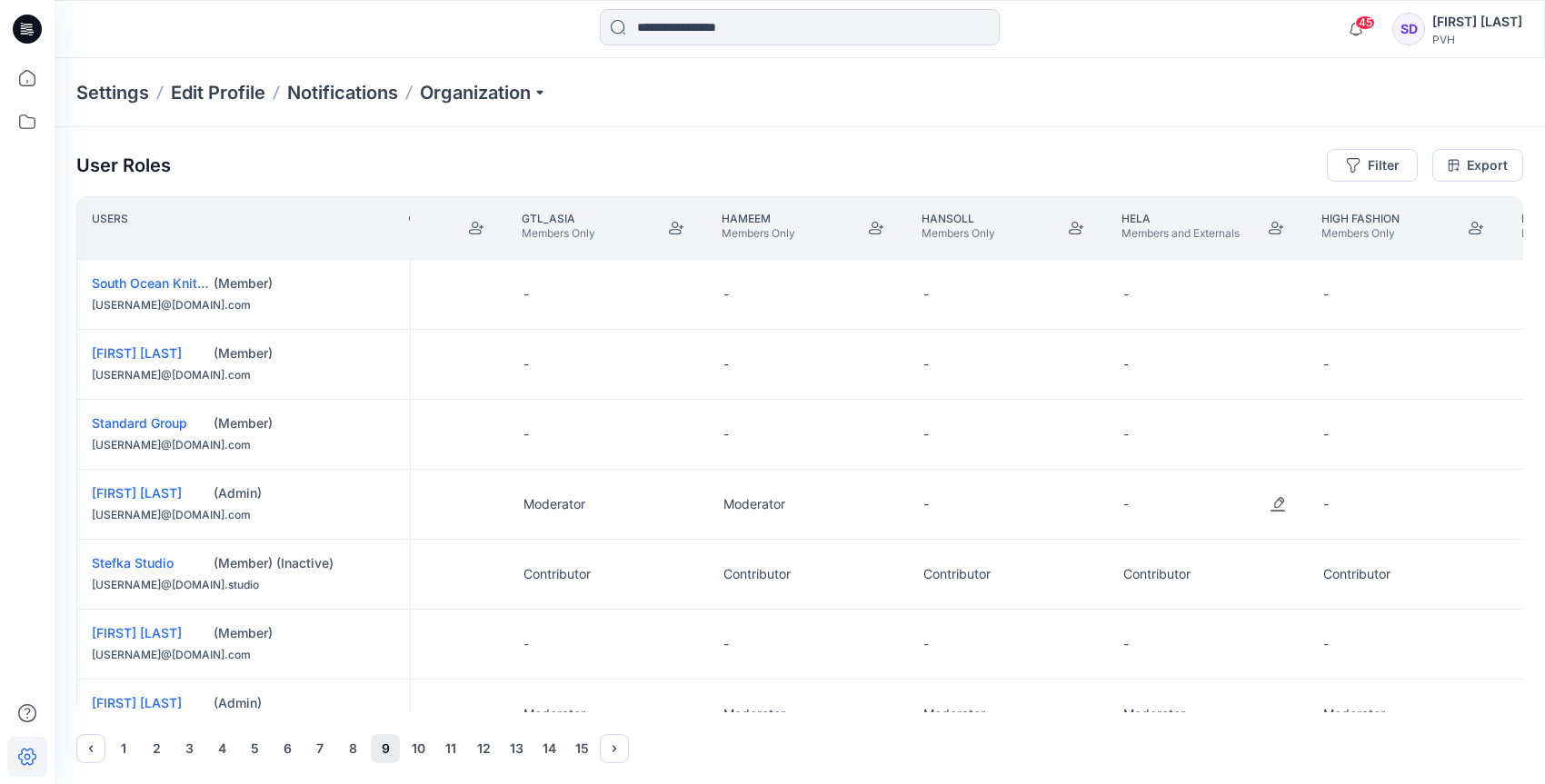 scroll, scrollTop: 0, scrollLeft: 9514, axis: horizontal 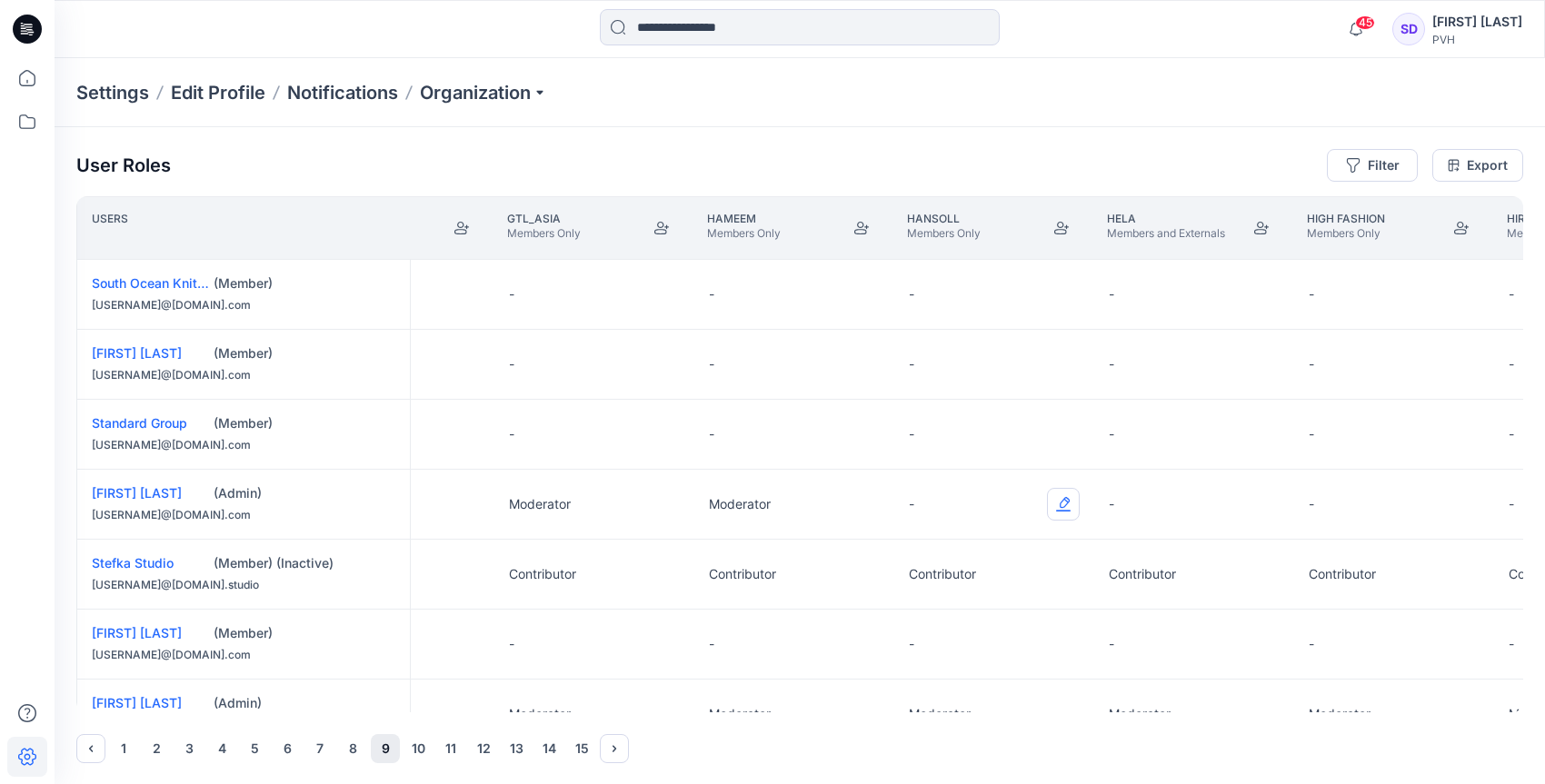 click at bounding box center [1063, 504] 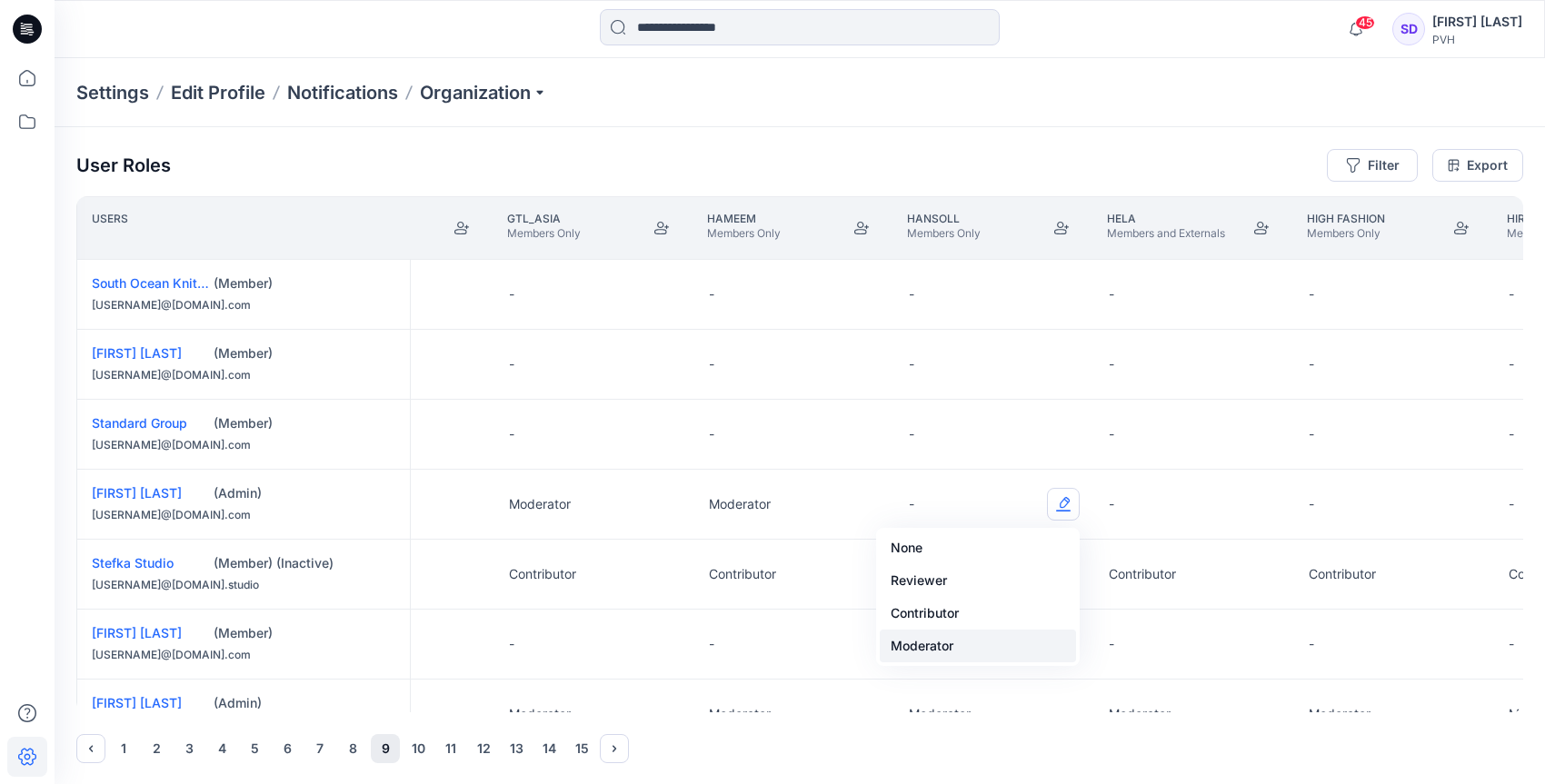 click on "Moderator" at bounding box center [978, 646] 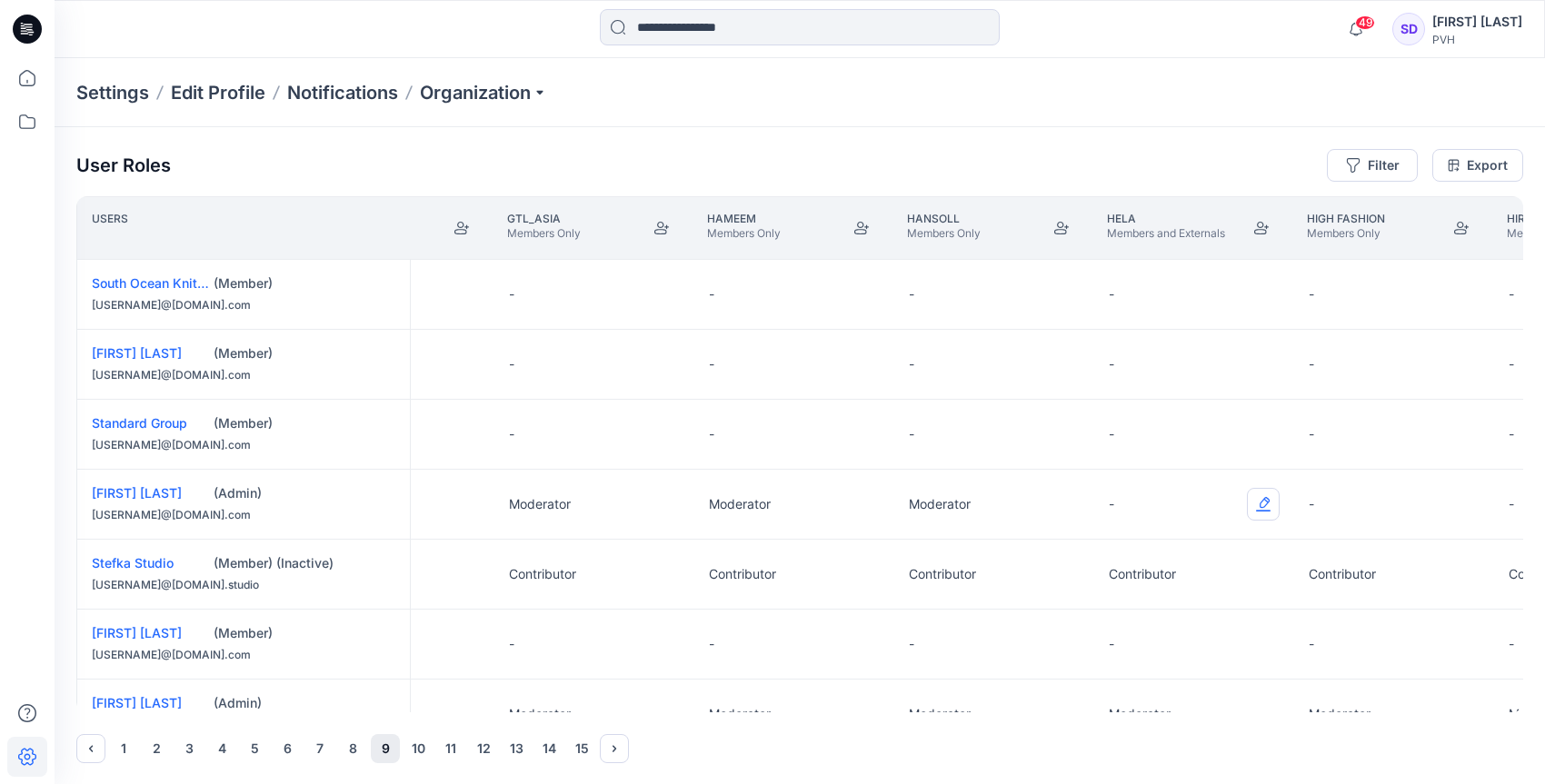 click at bounding box center [1263, 504] 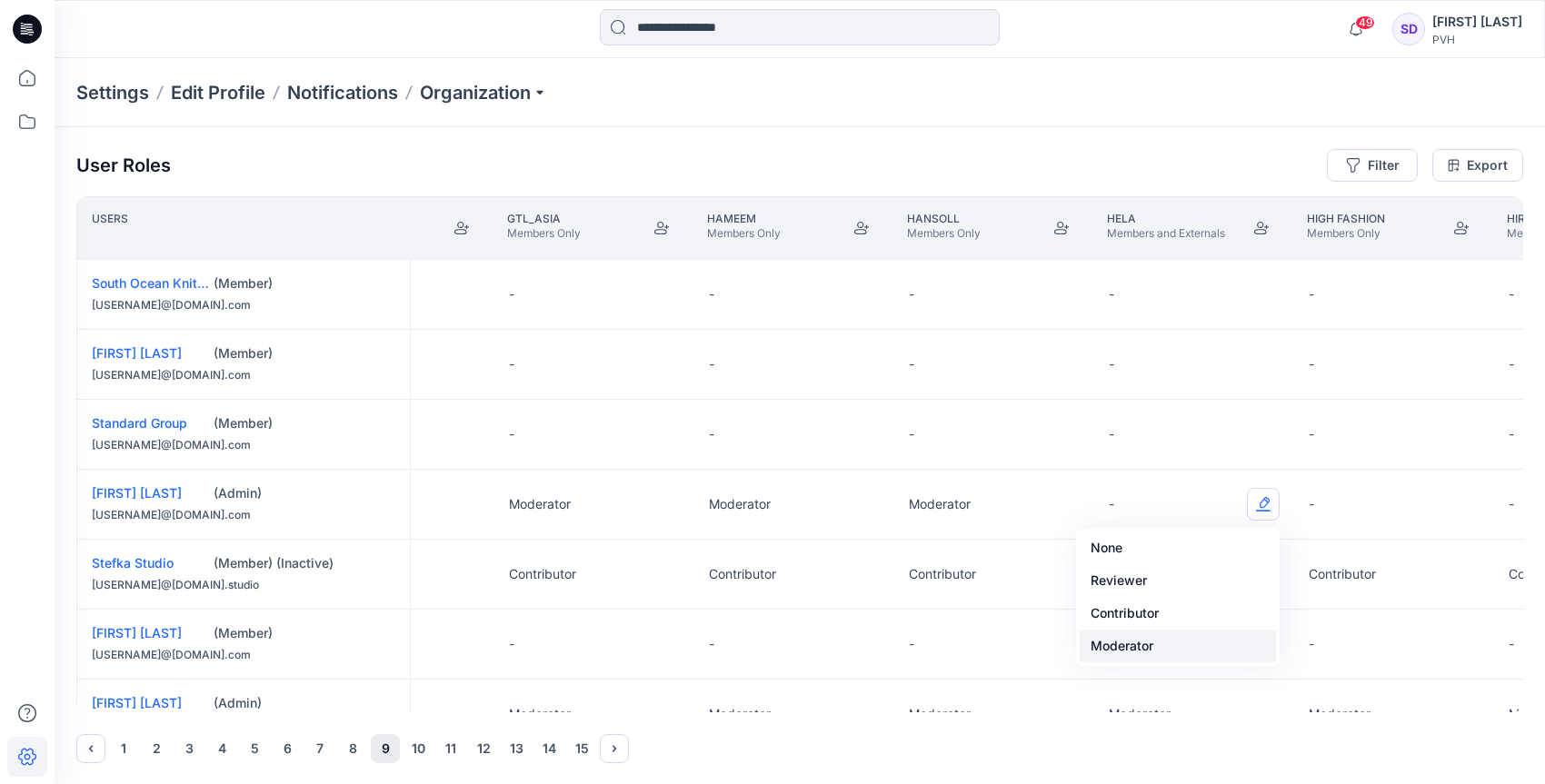 click on "Moderator" at bounding box center (1178, 646) 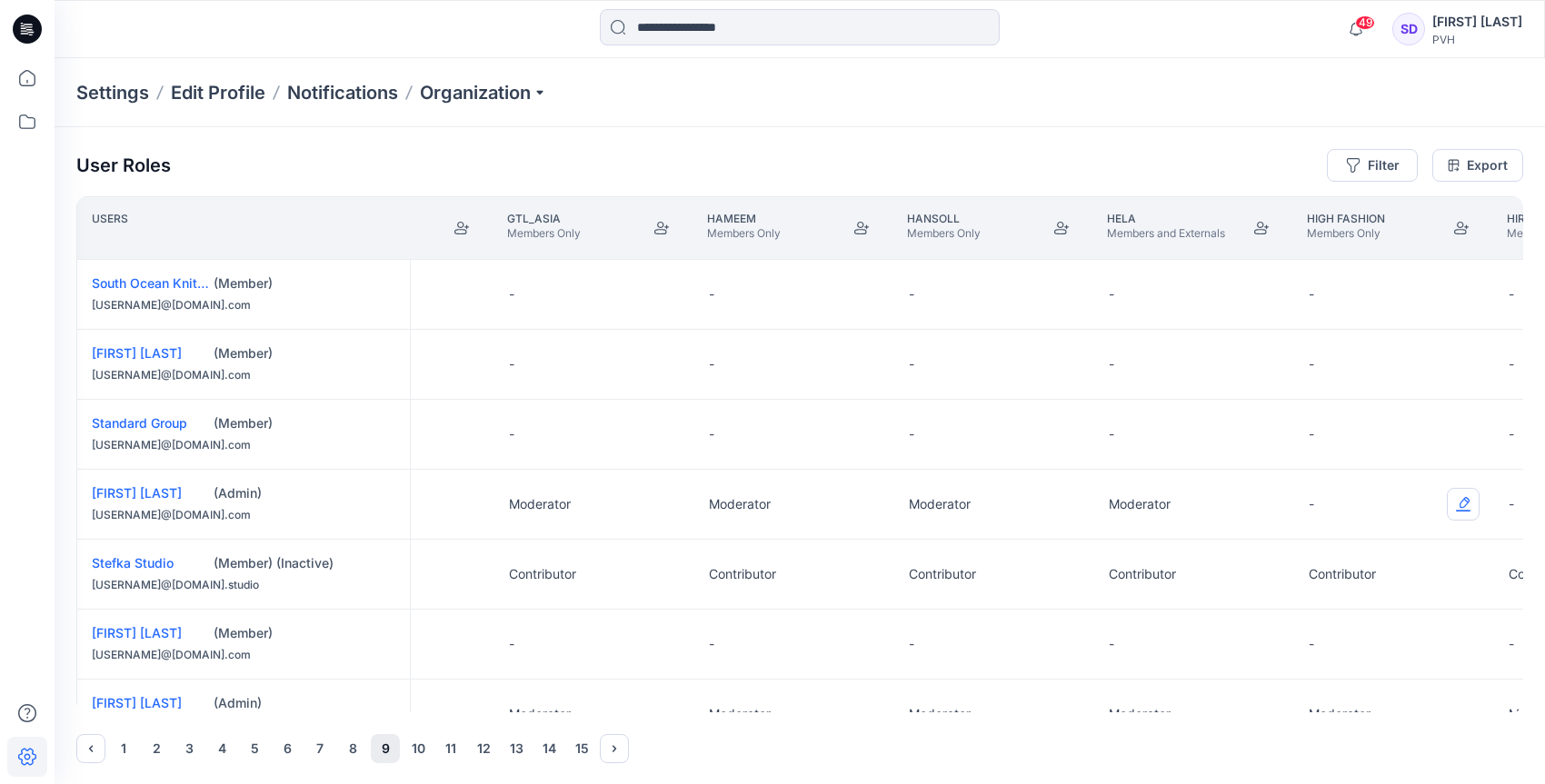 click at bounding box center [1463, 504] 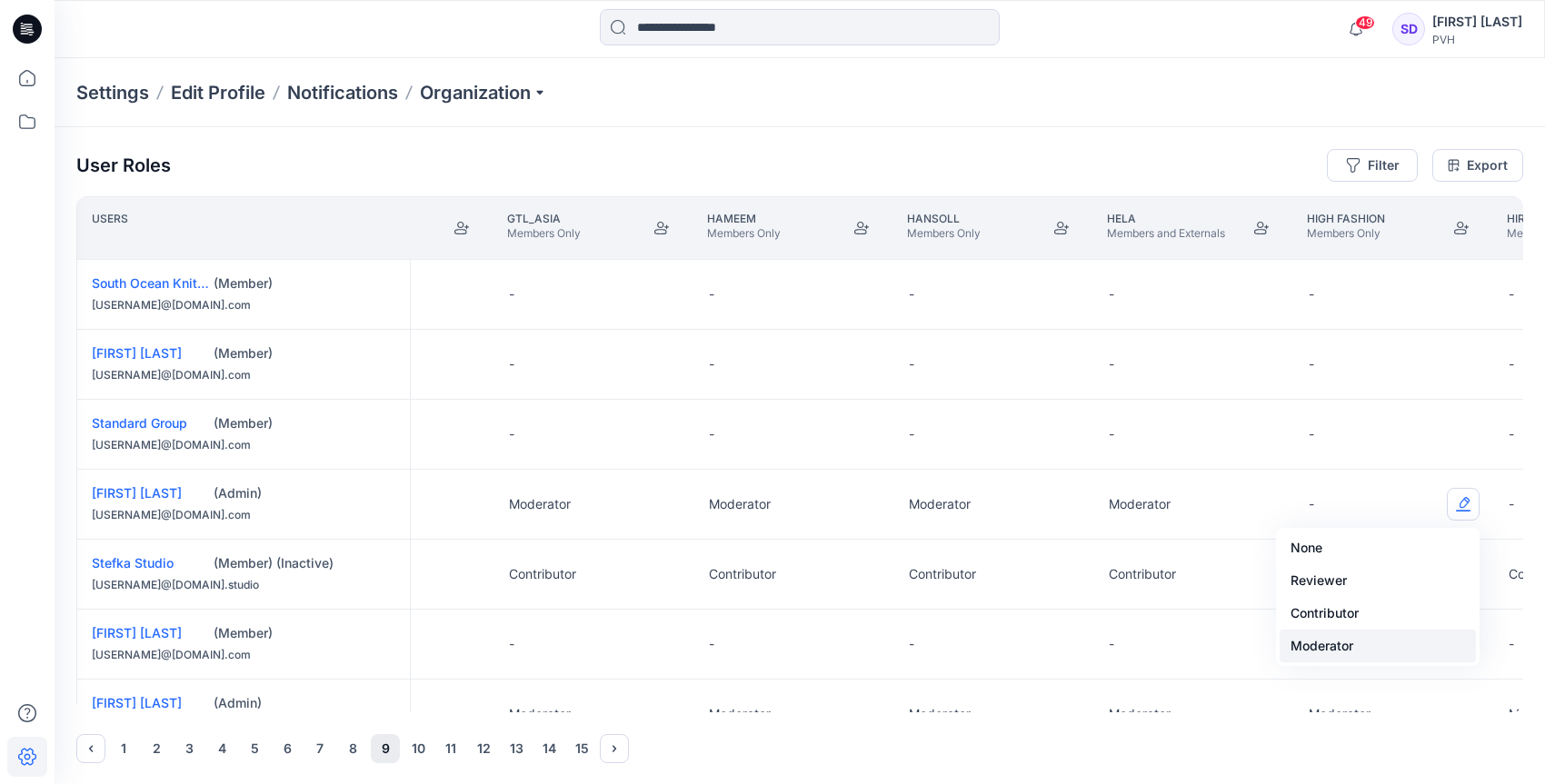 click on "Moderator" at bounding box center [1378, 646] 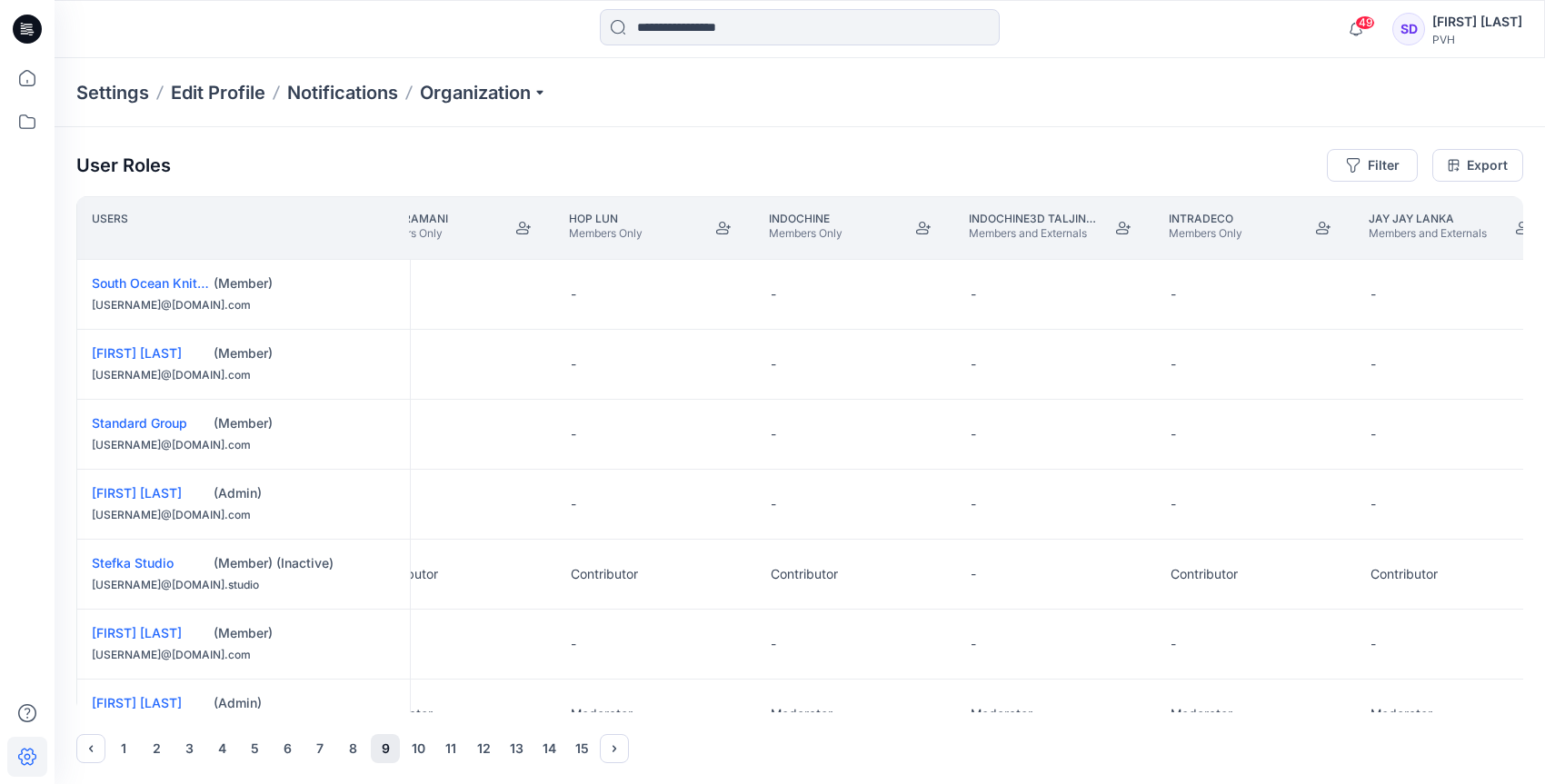 scroll, scrollTop: 0, scrollLeft: 10353, axis: horizontal 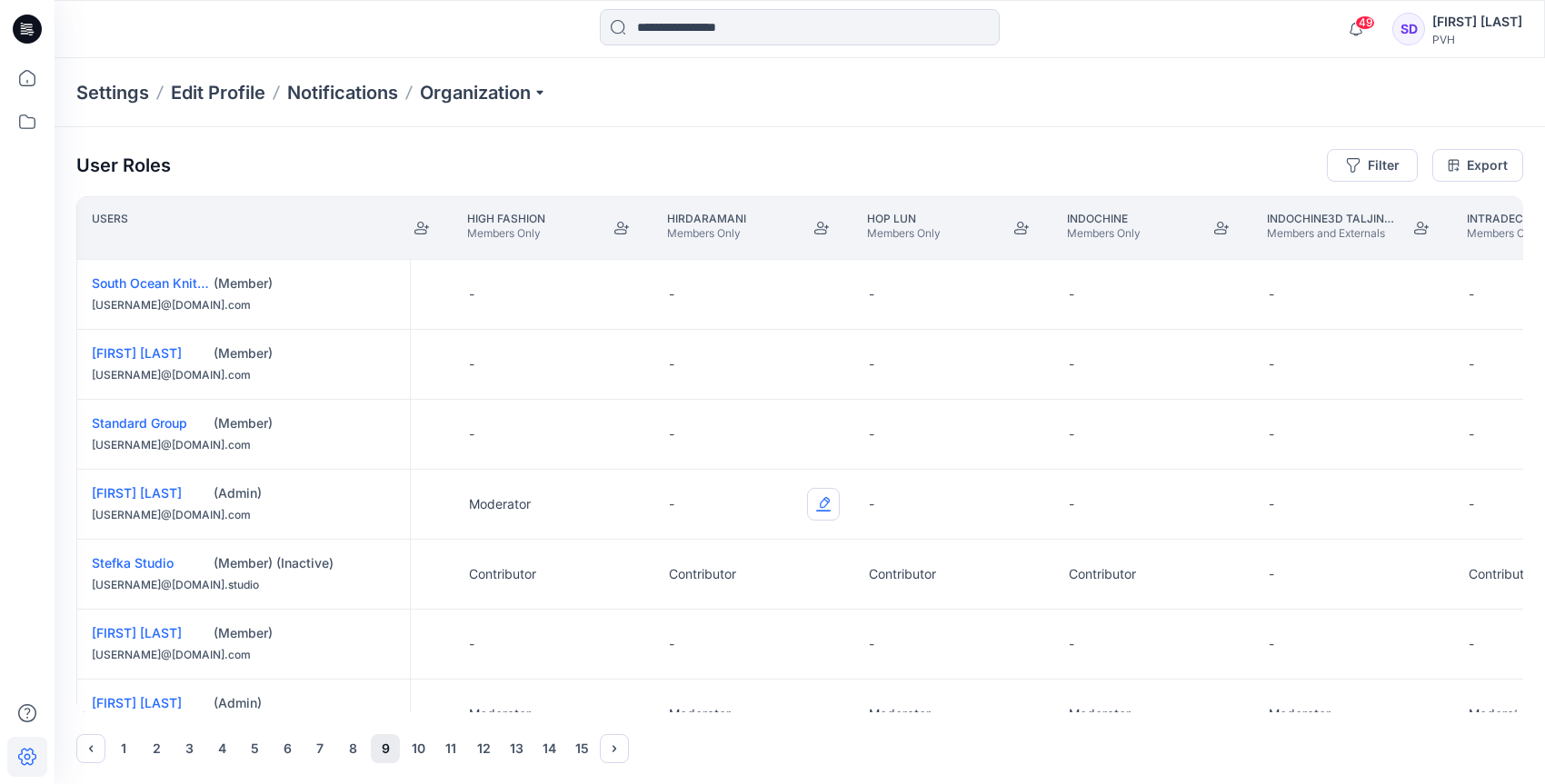 click at bounding box center [823, 504] 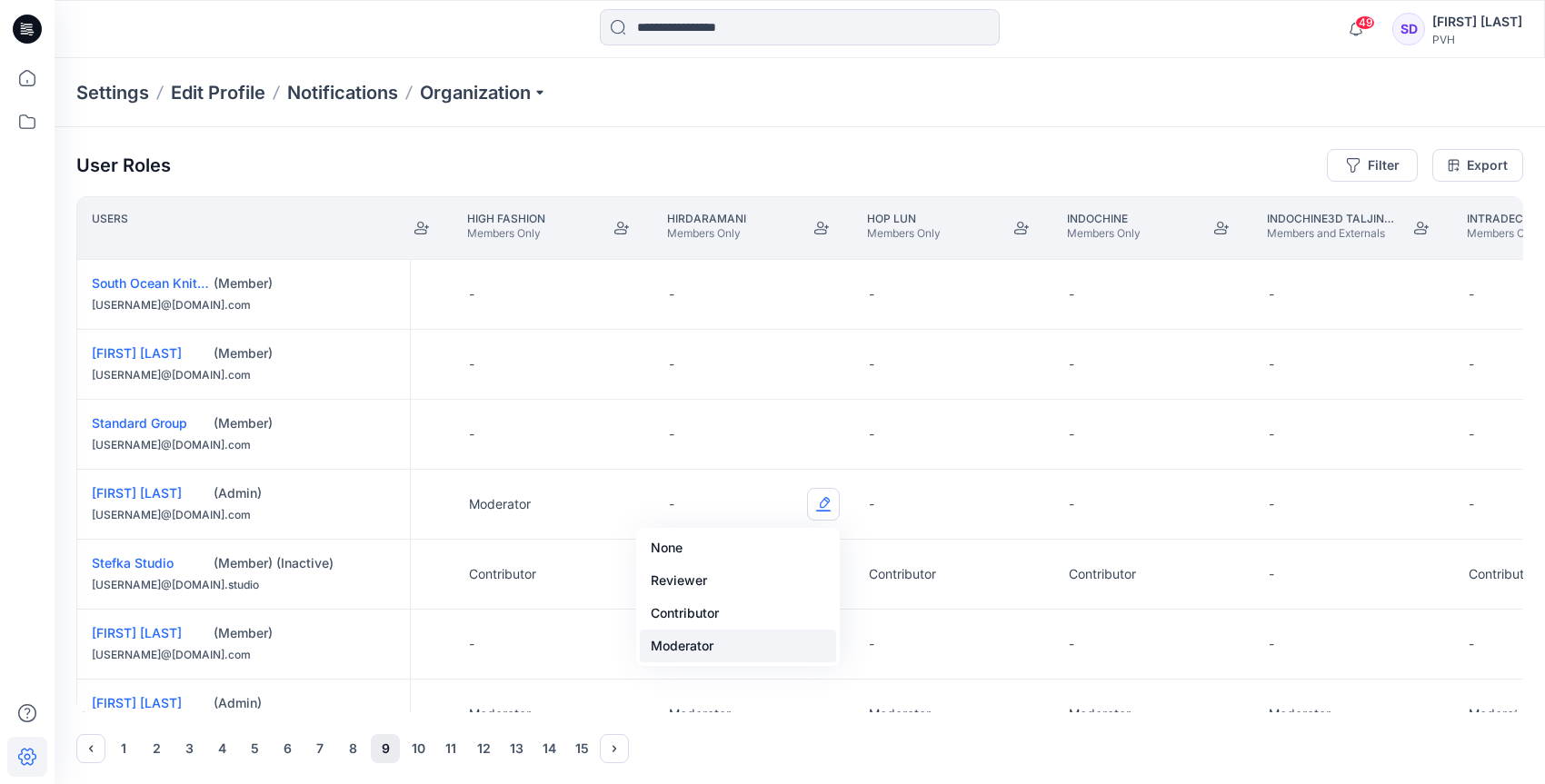 click on "Moderator" at bounding box center [738, 646] 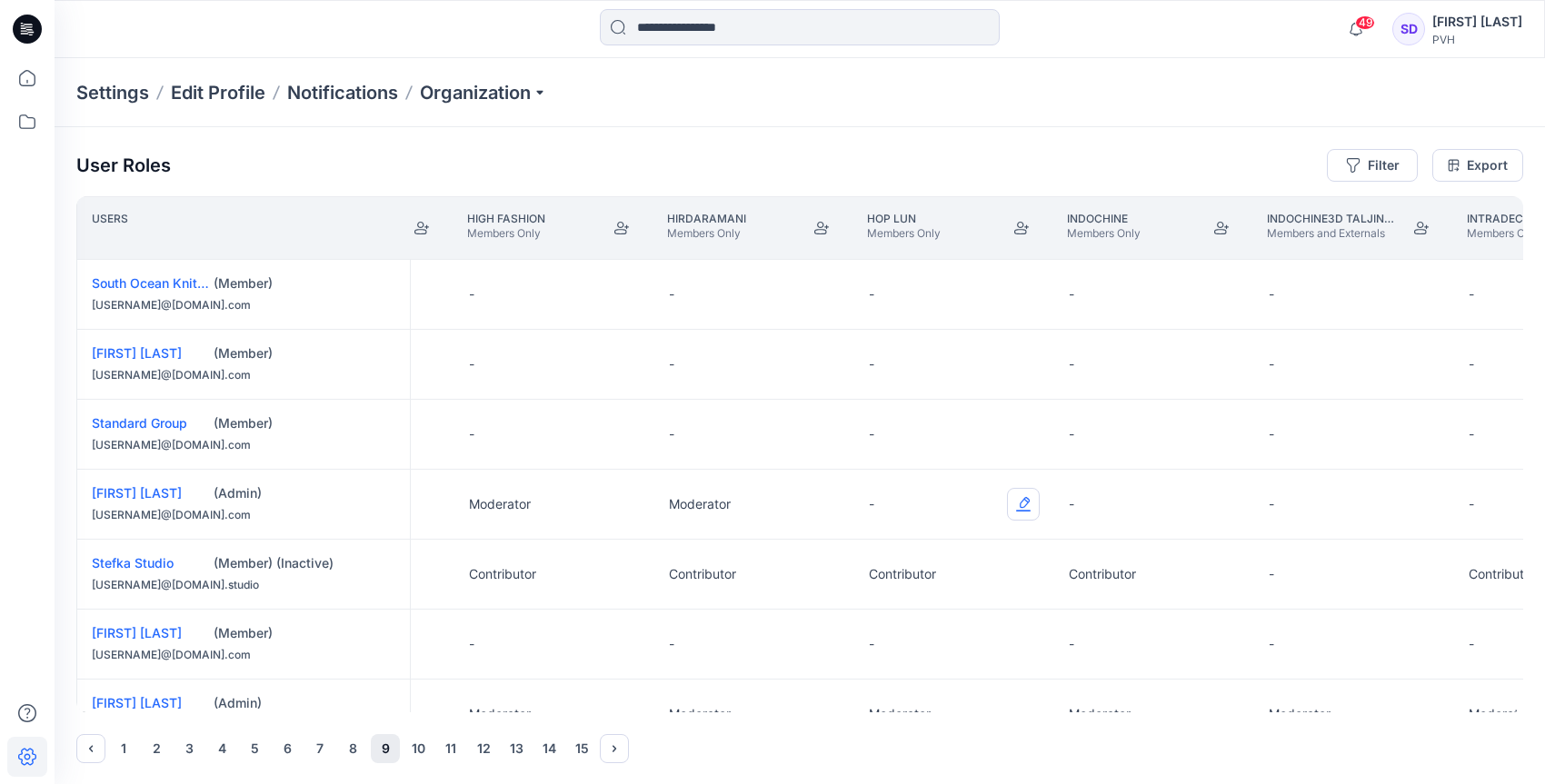 click at bounding box center [1023, 504] 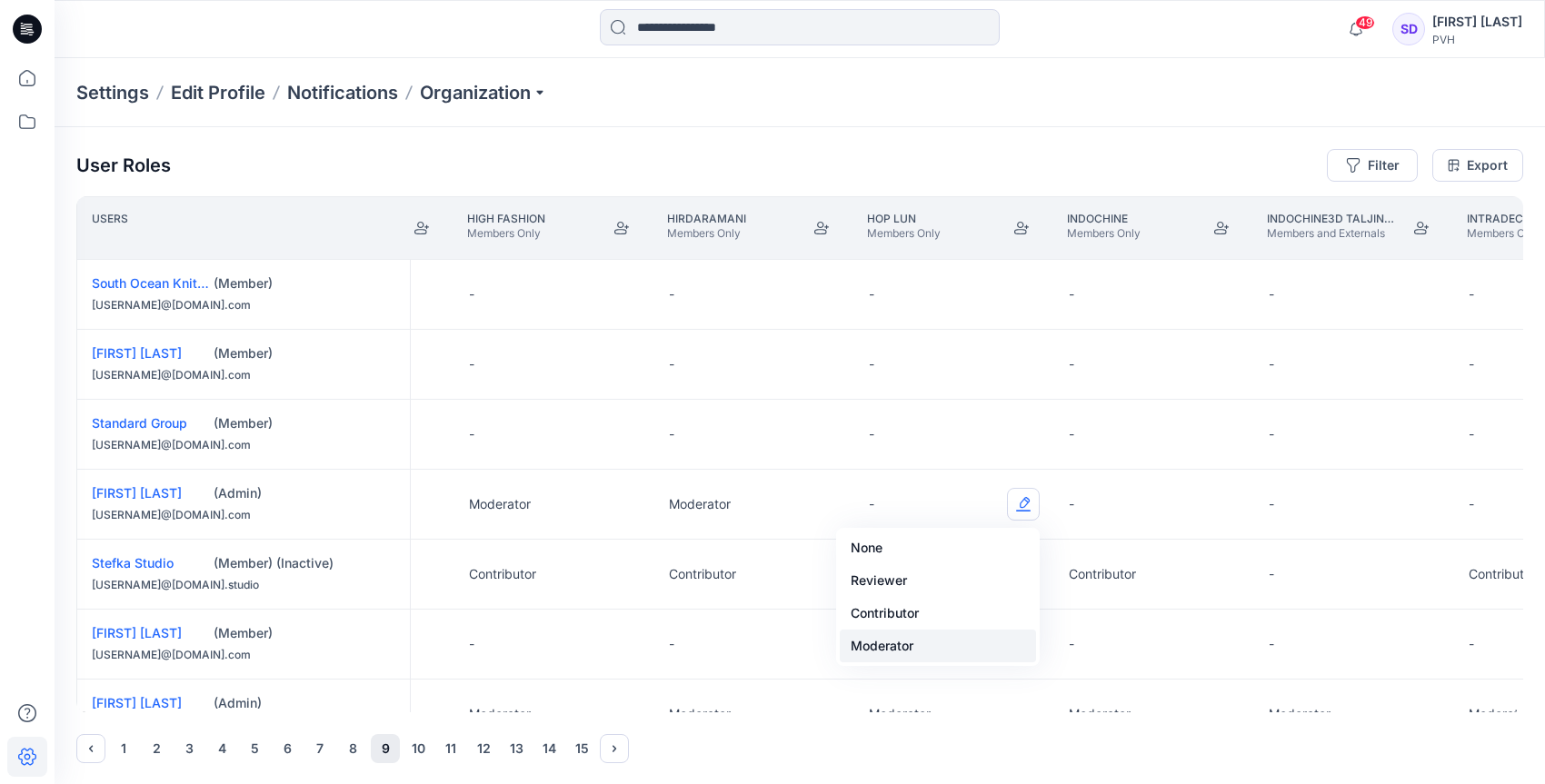 click on "Moderator" at bounding box center (938, 646) 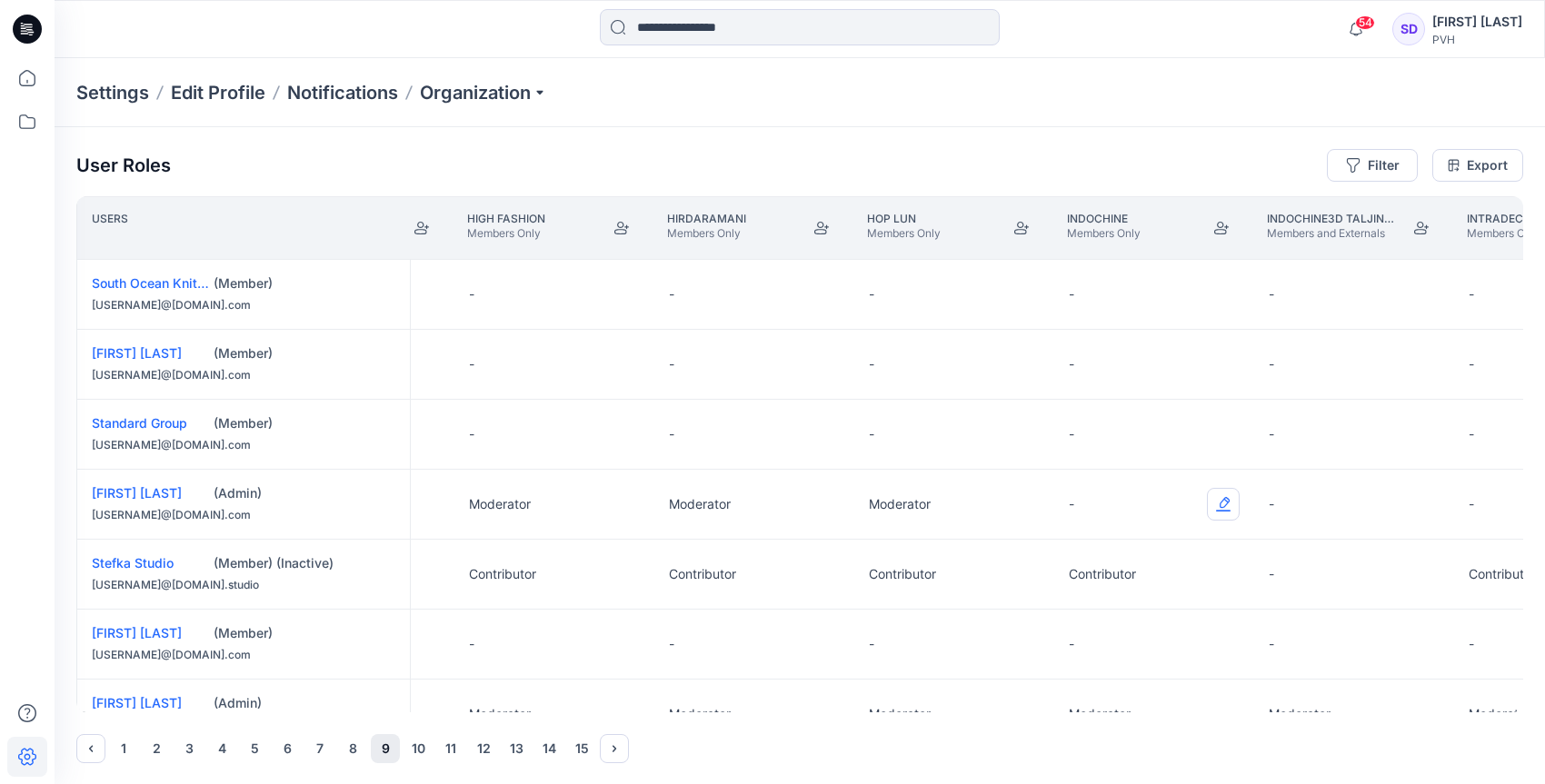 click at bounding box center (1223, 504) 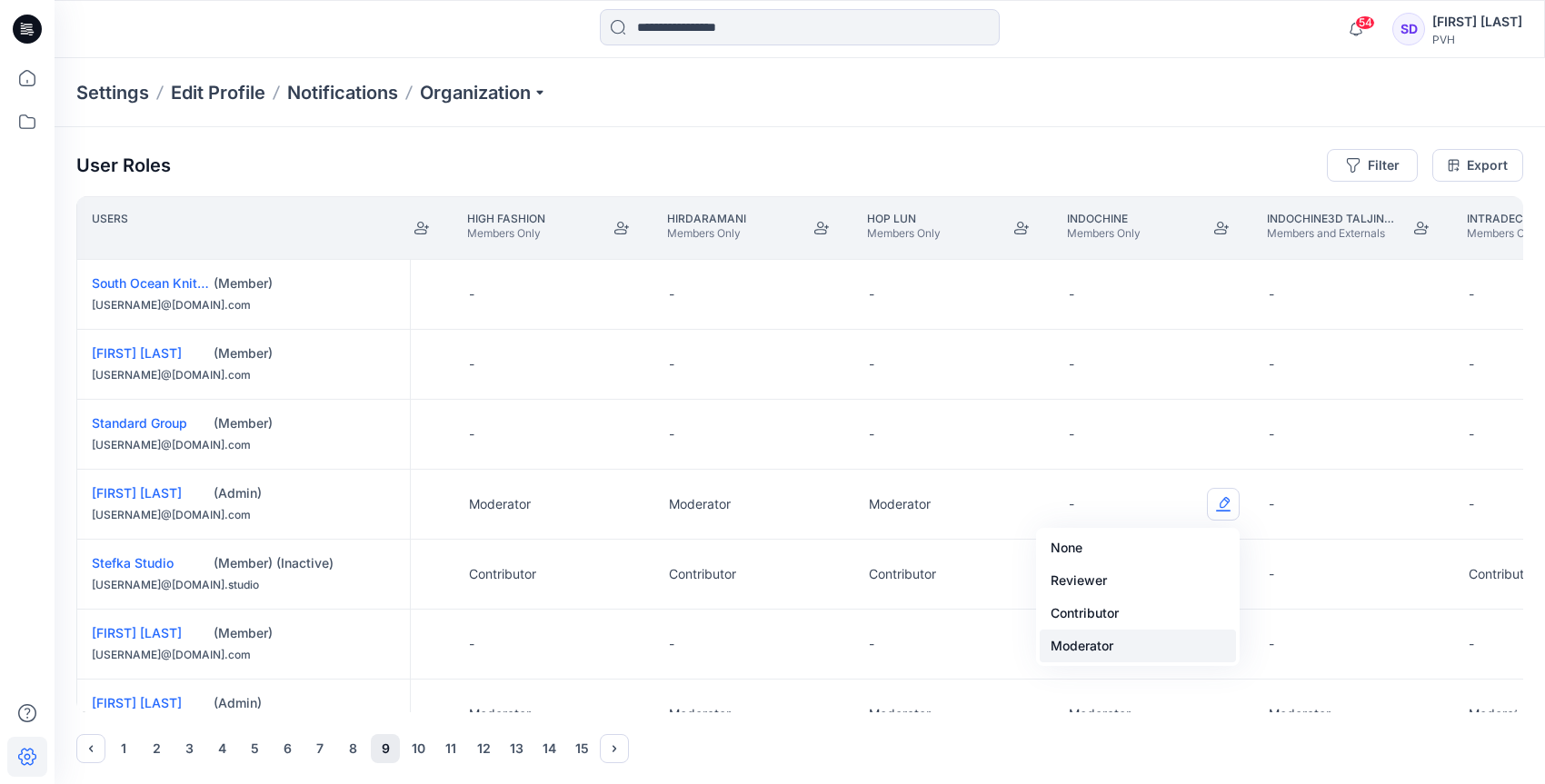 click on "Moderator" at bounding box center [1138, 646] 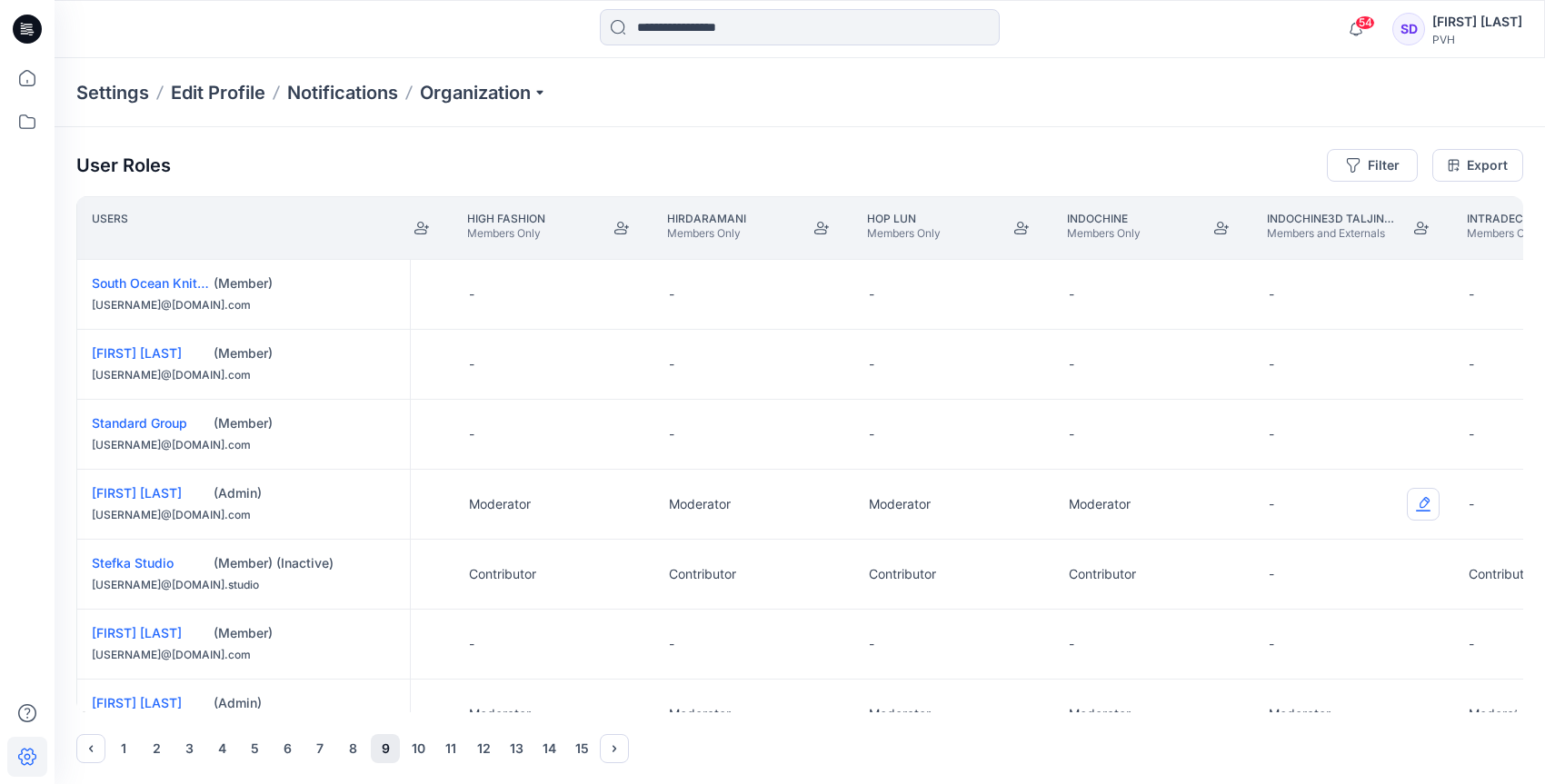click at bounding box center [1423, 504] 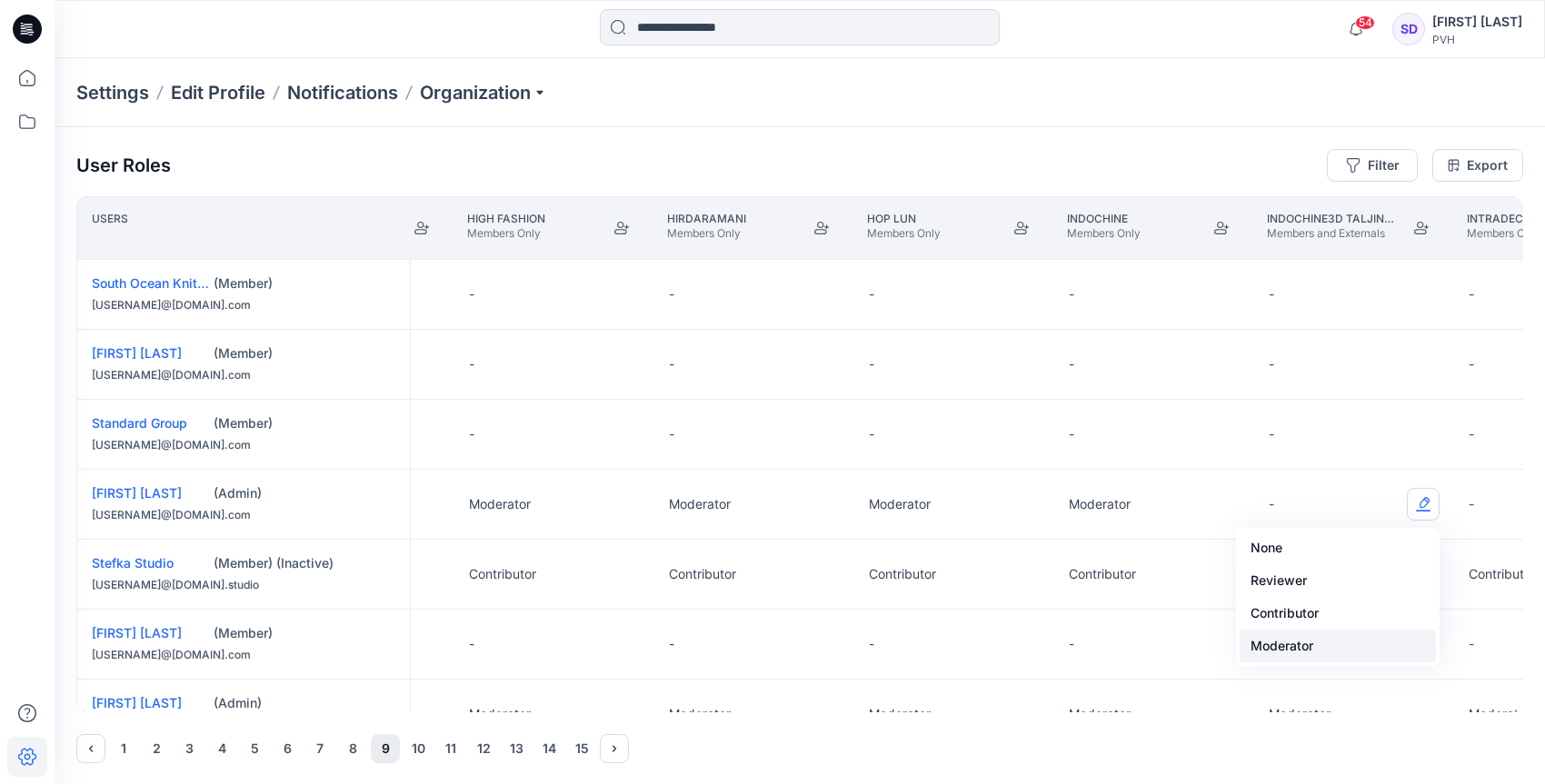 click on "Moderator" at bounding box center [1338, 646] 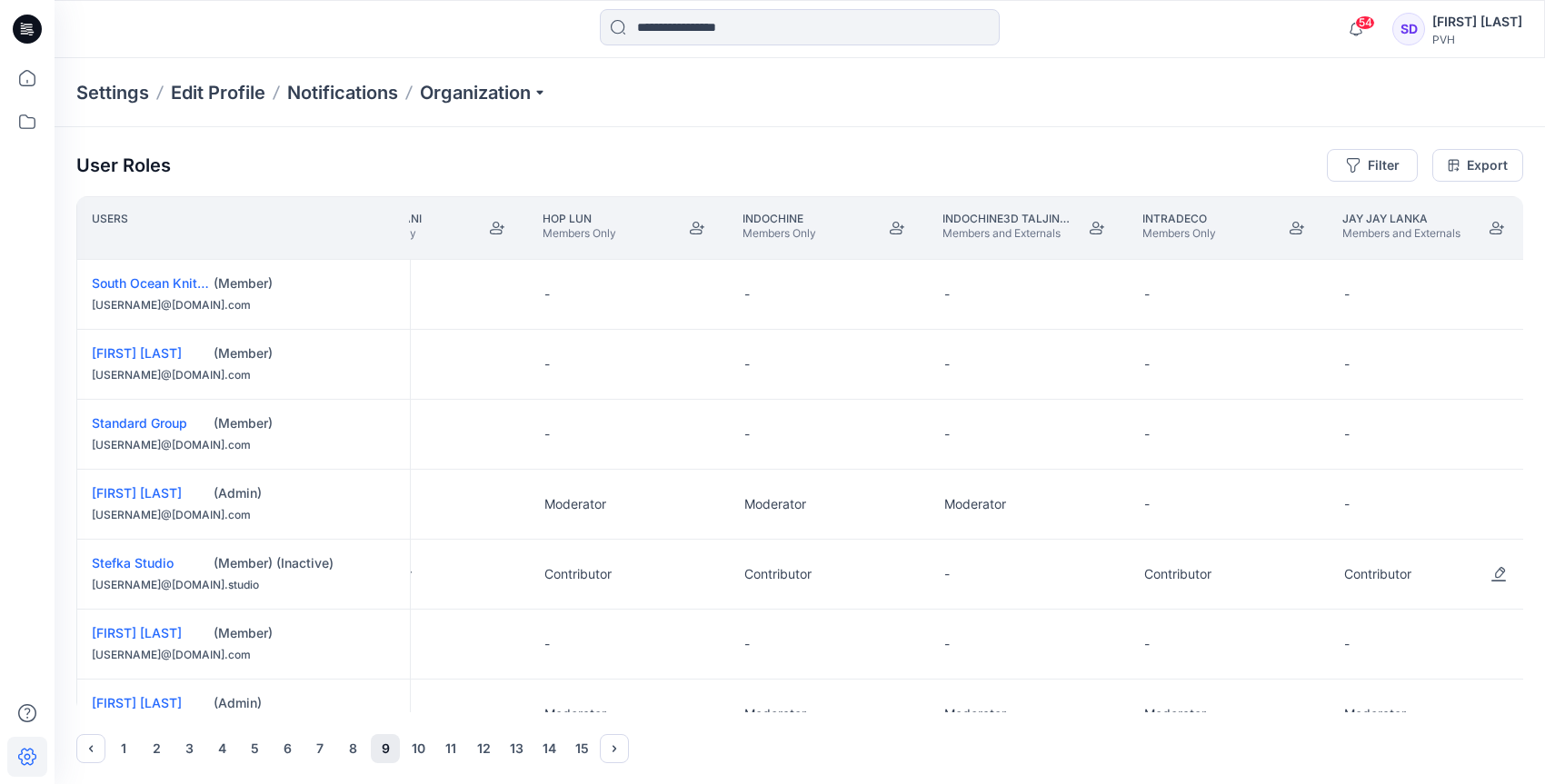scroll, scrollTop: 0, scrollLeft: 10694, axis: horizontal 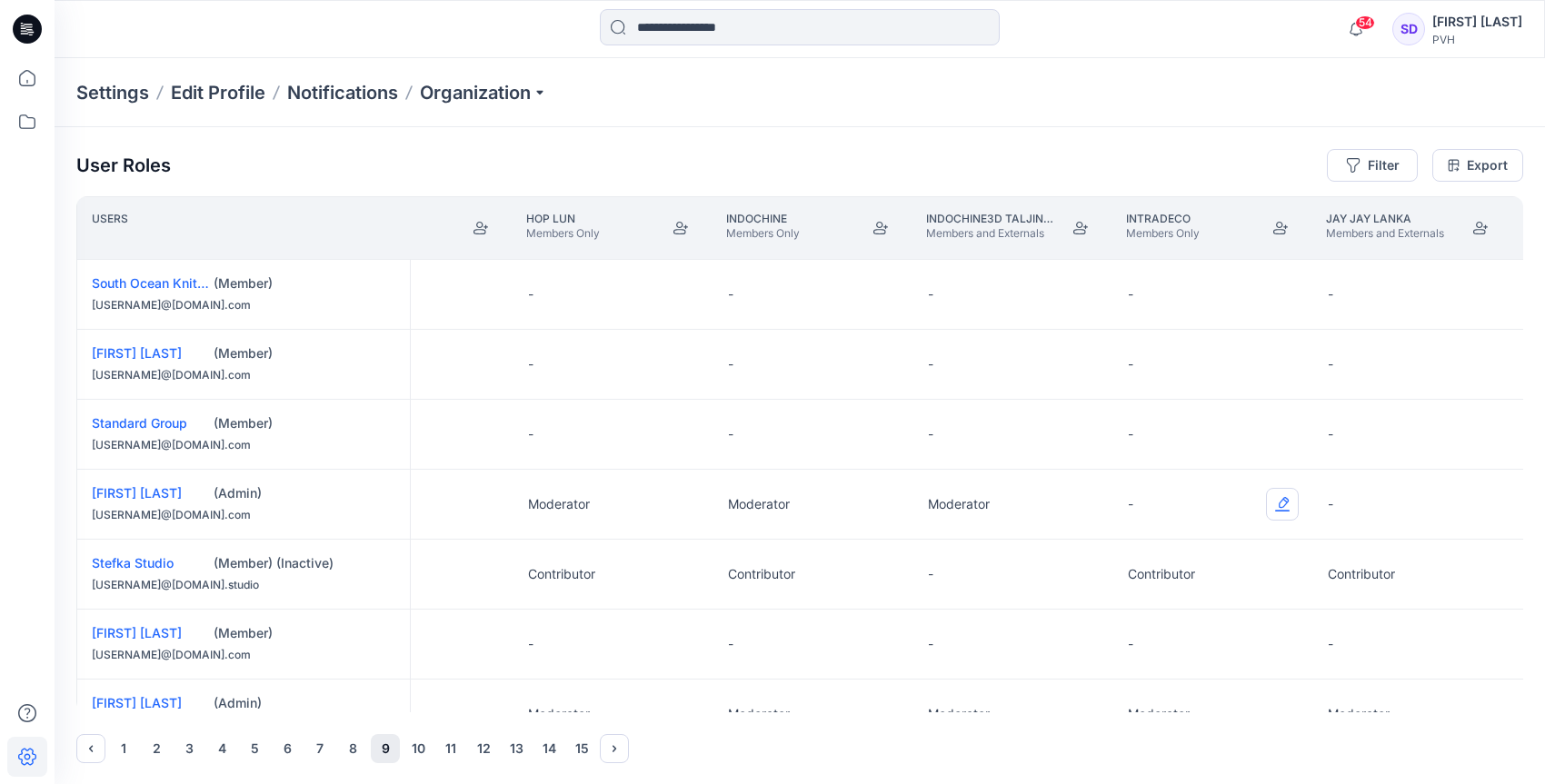 click at bounding box center (1282, 504) 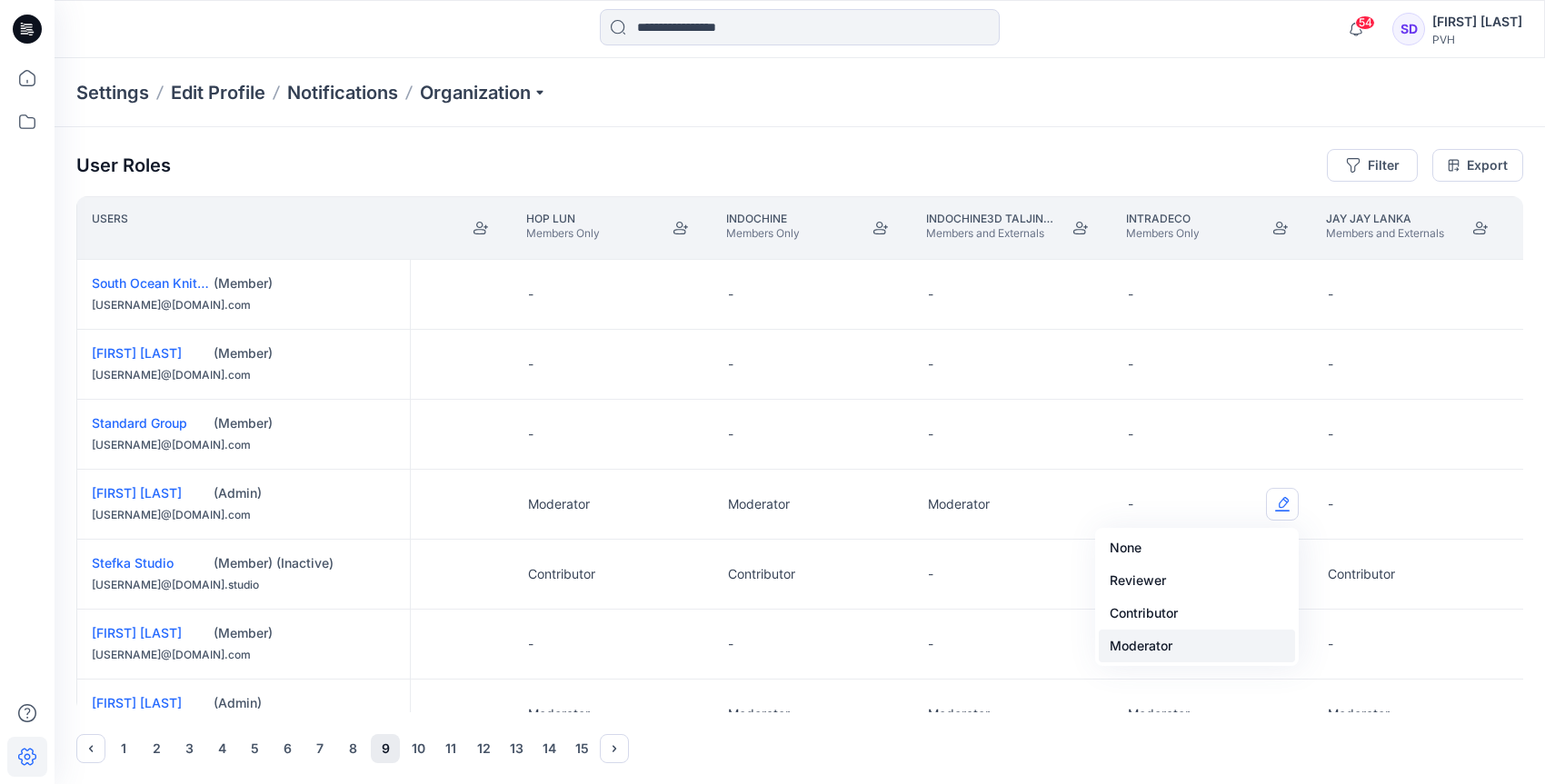 click on "Moderator" at bounding box center (1197, 646) 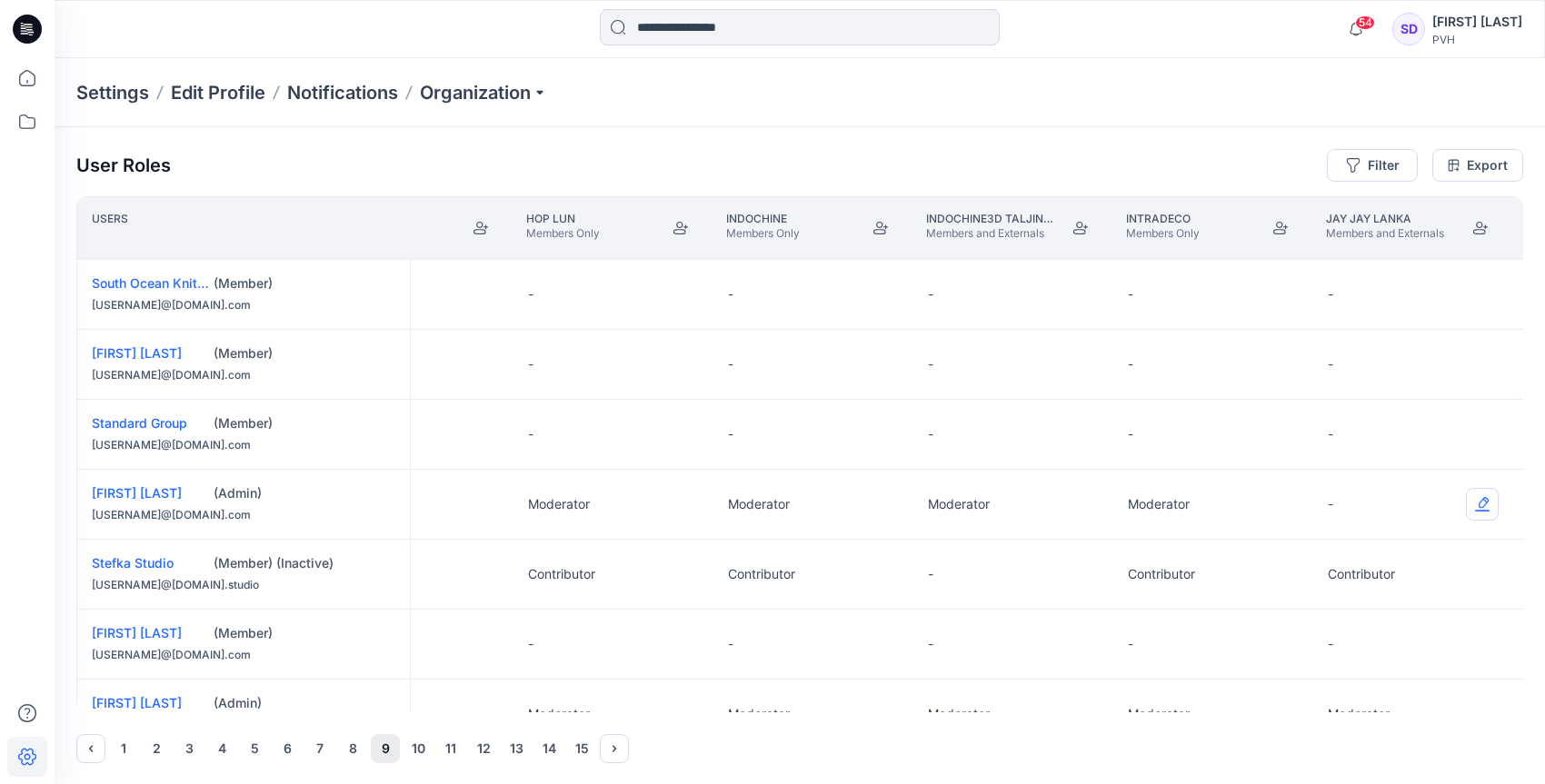 click at bounding box center [1482, 504] 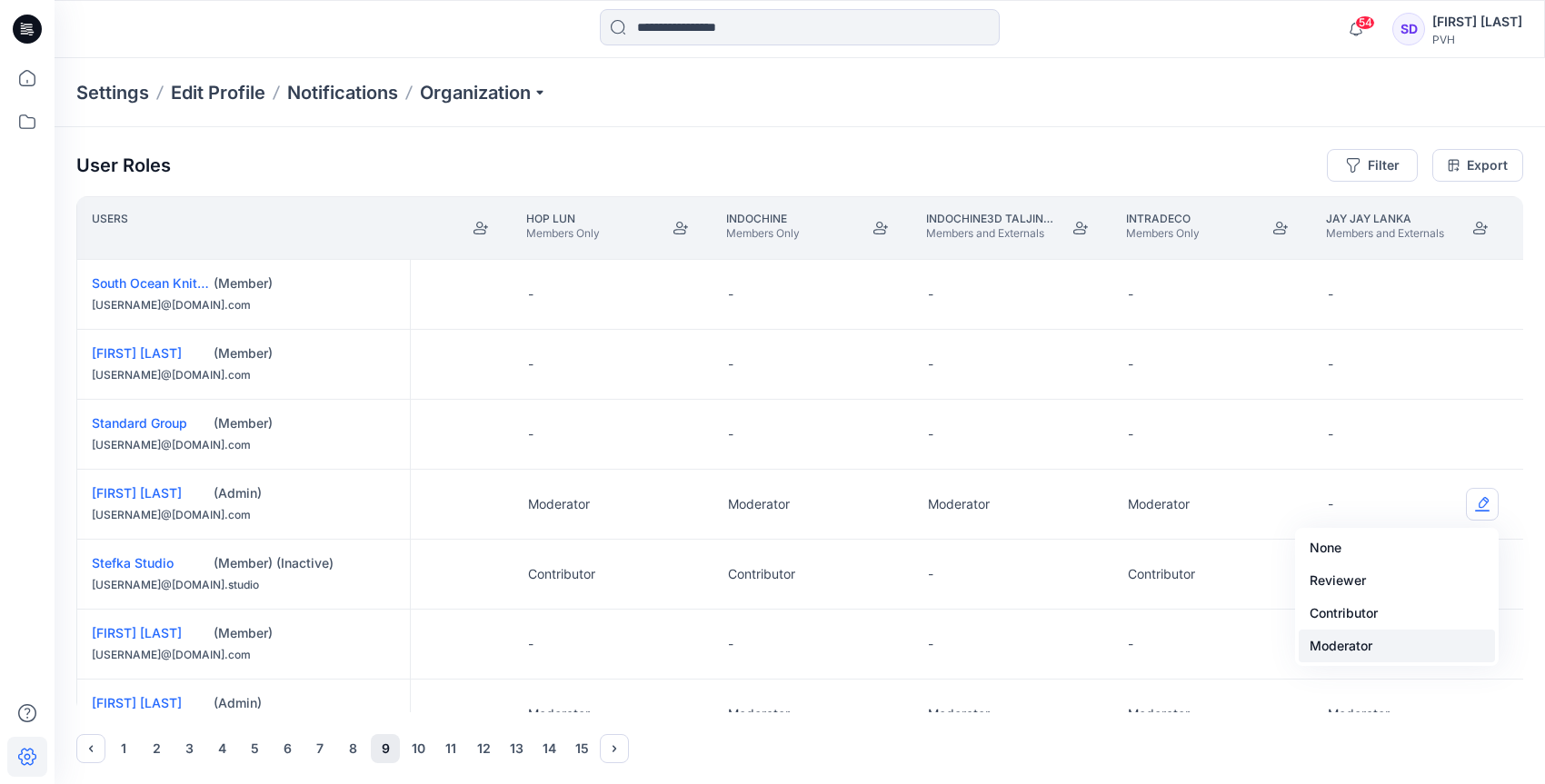 click on "Moderator" at bounding box center (1397, 646) 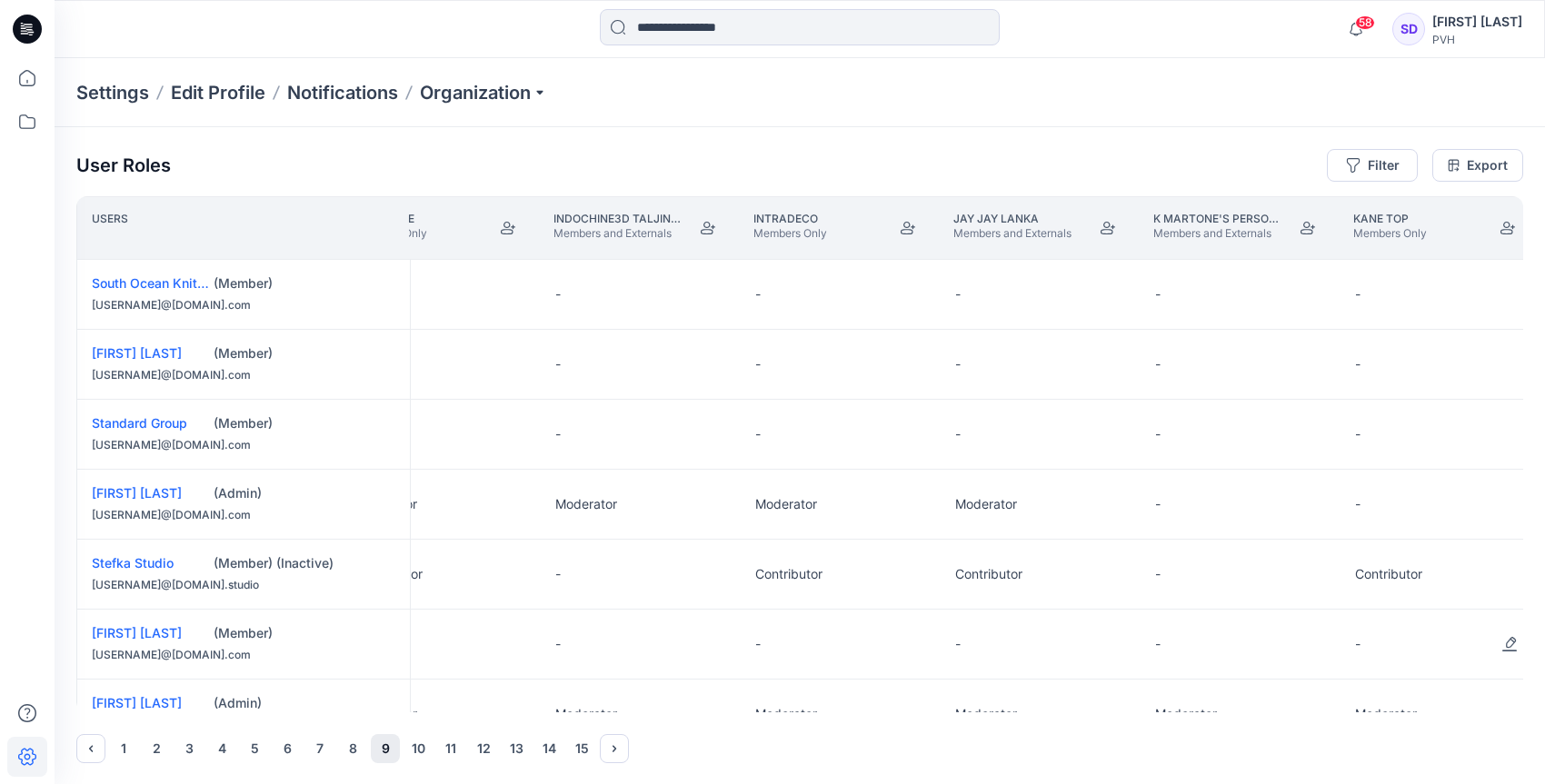 scroll, scrollTop: 0, scrollLeft: 11132, axis: horizontal 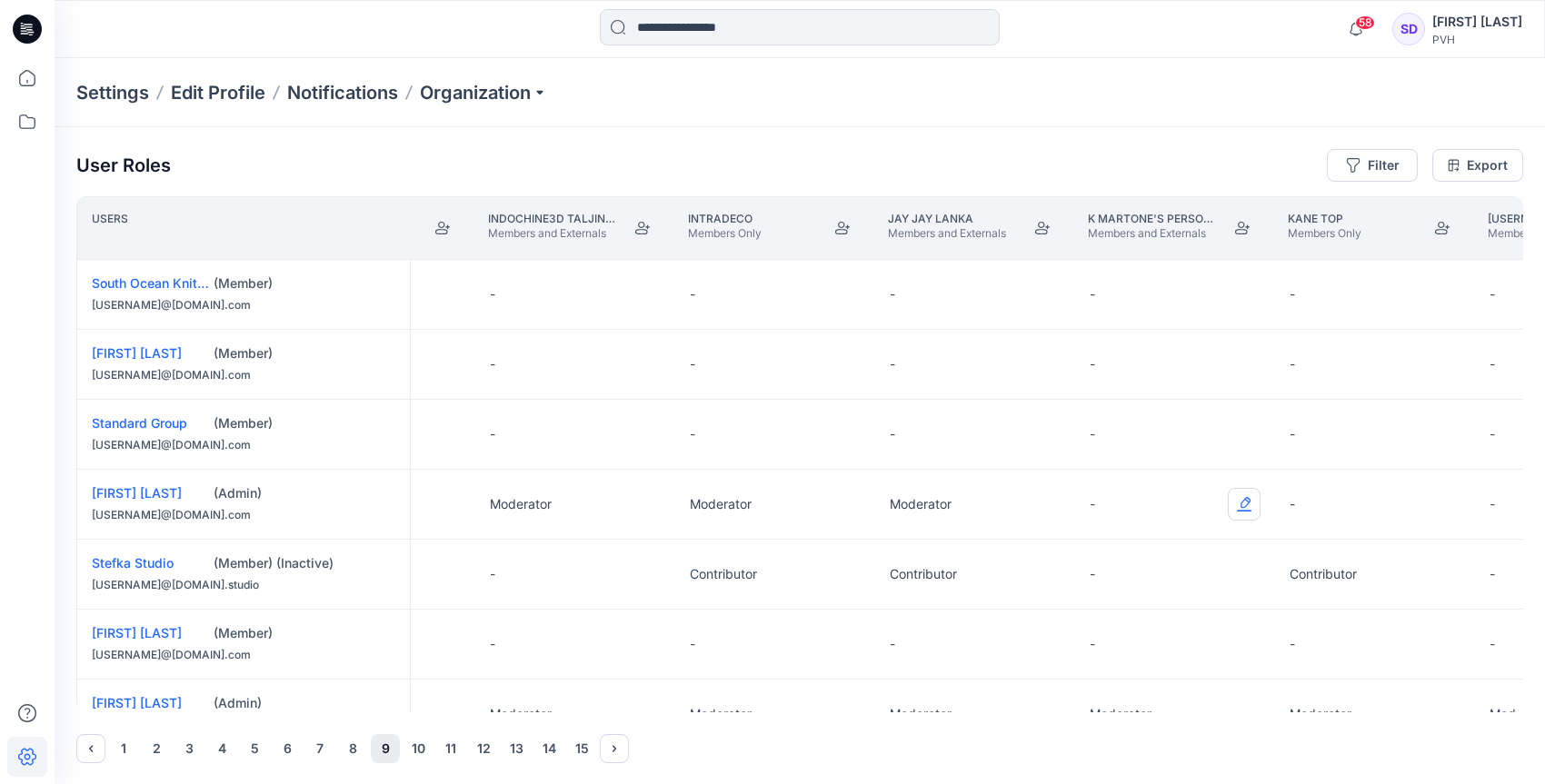 click at bounding box center [1244, 504] 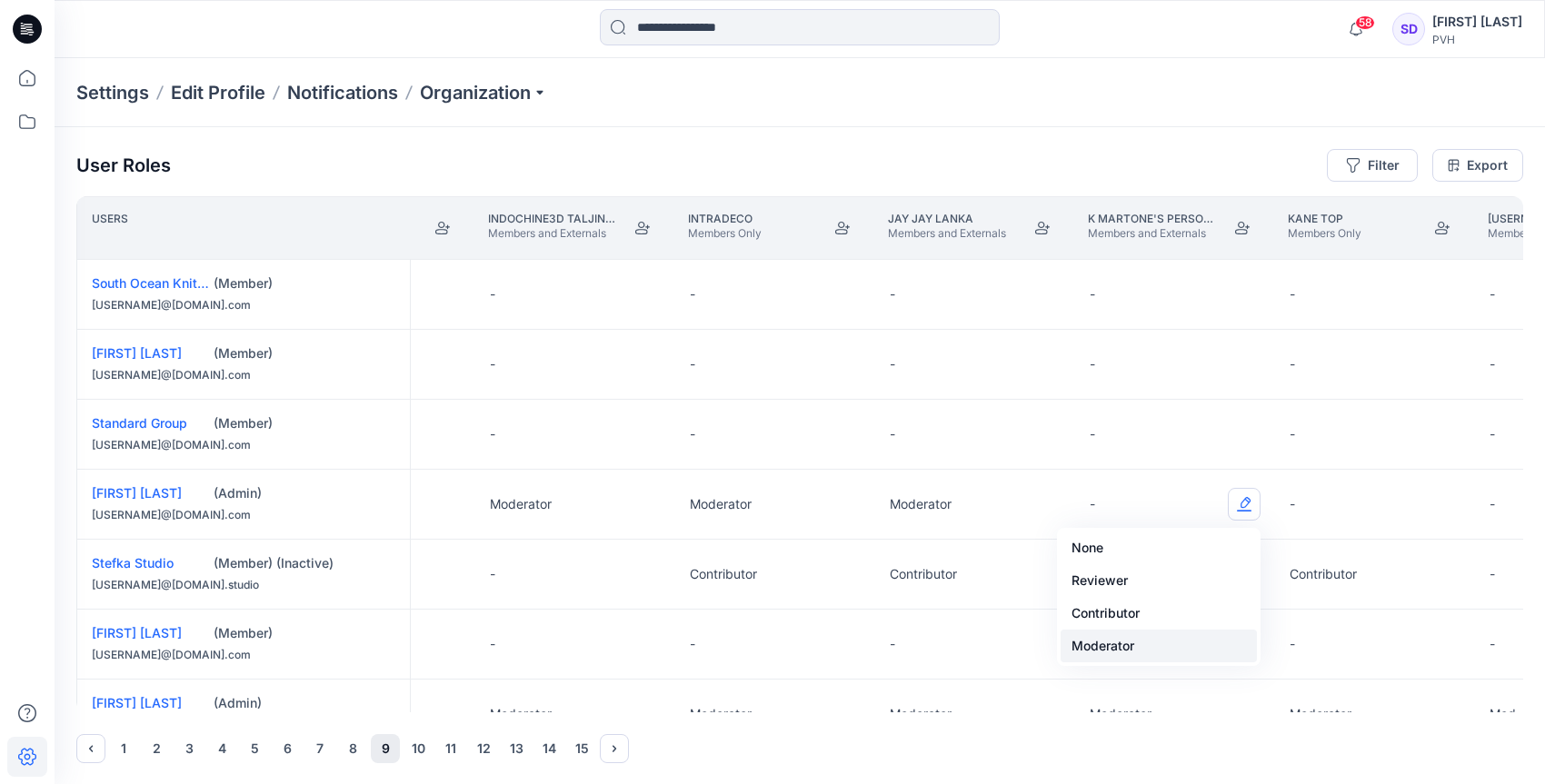click on "Moderator" at bounding box center [1159, 646] 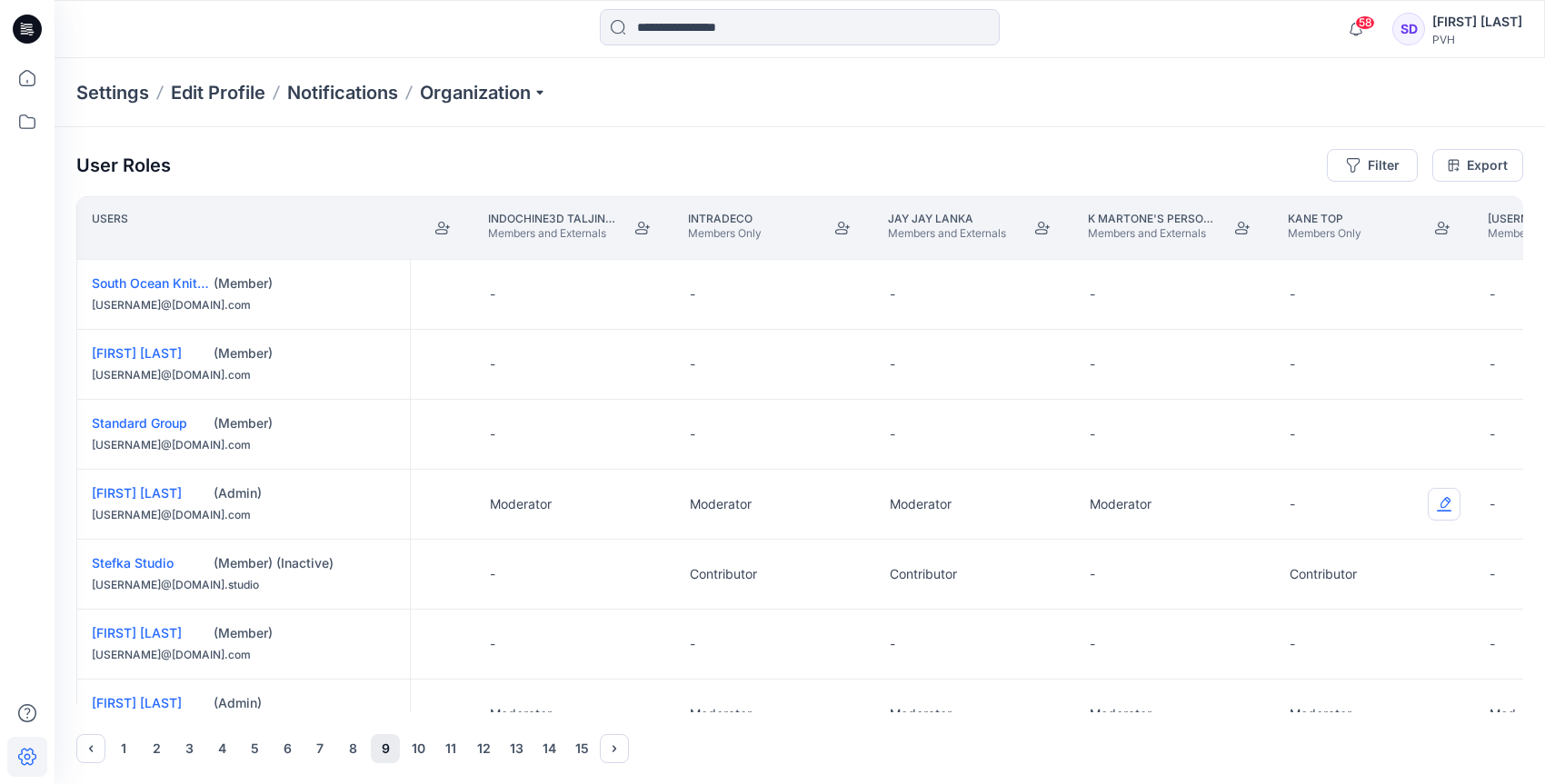click at bounding box center [1444, 504] 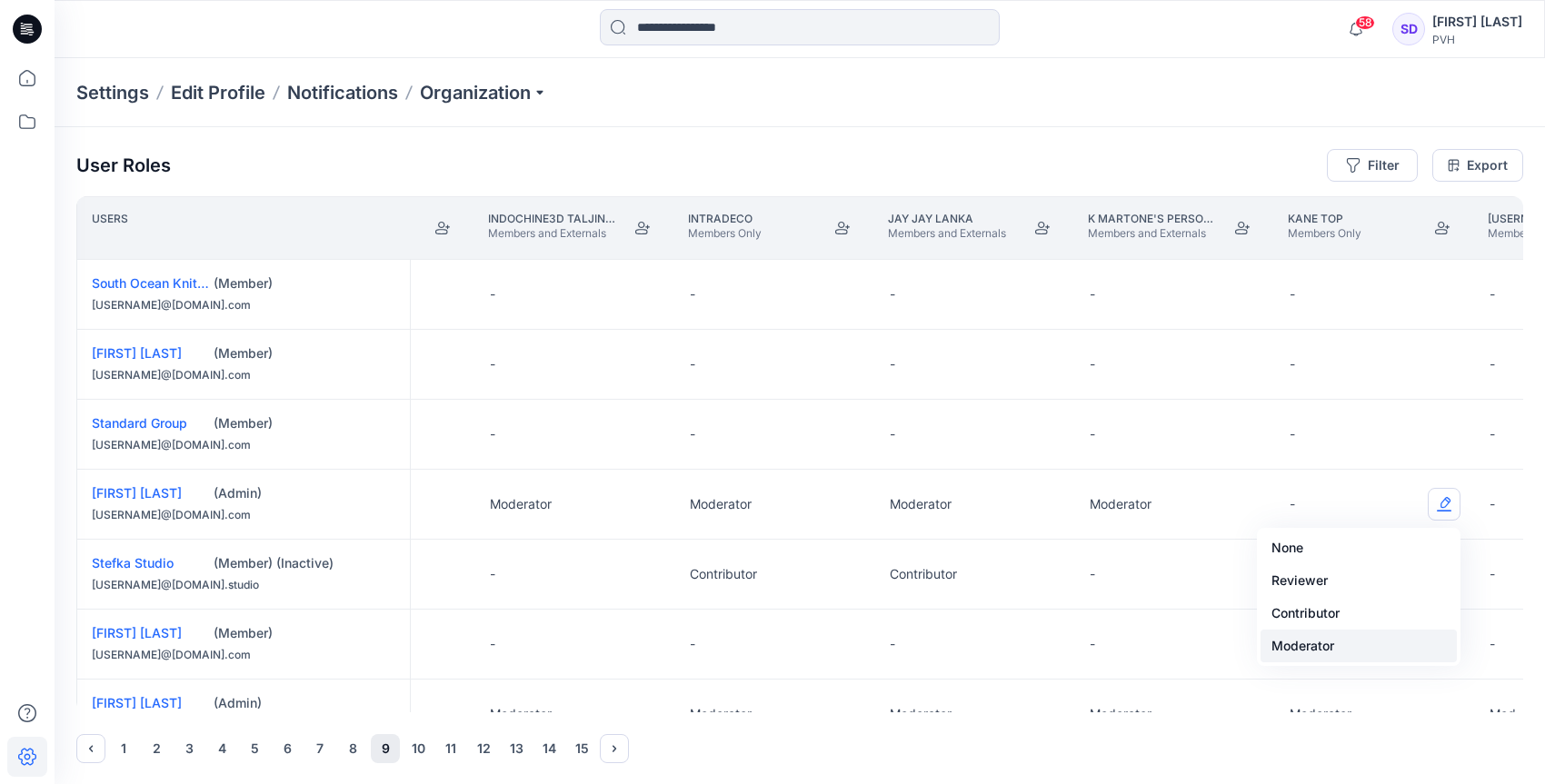 click on "Moderator" at bounding box center [1359, 646] 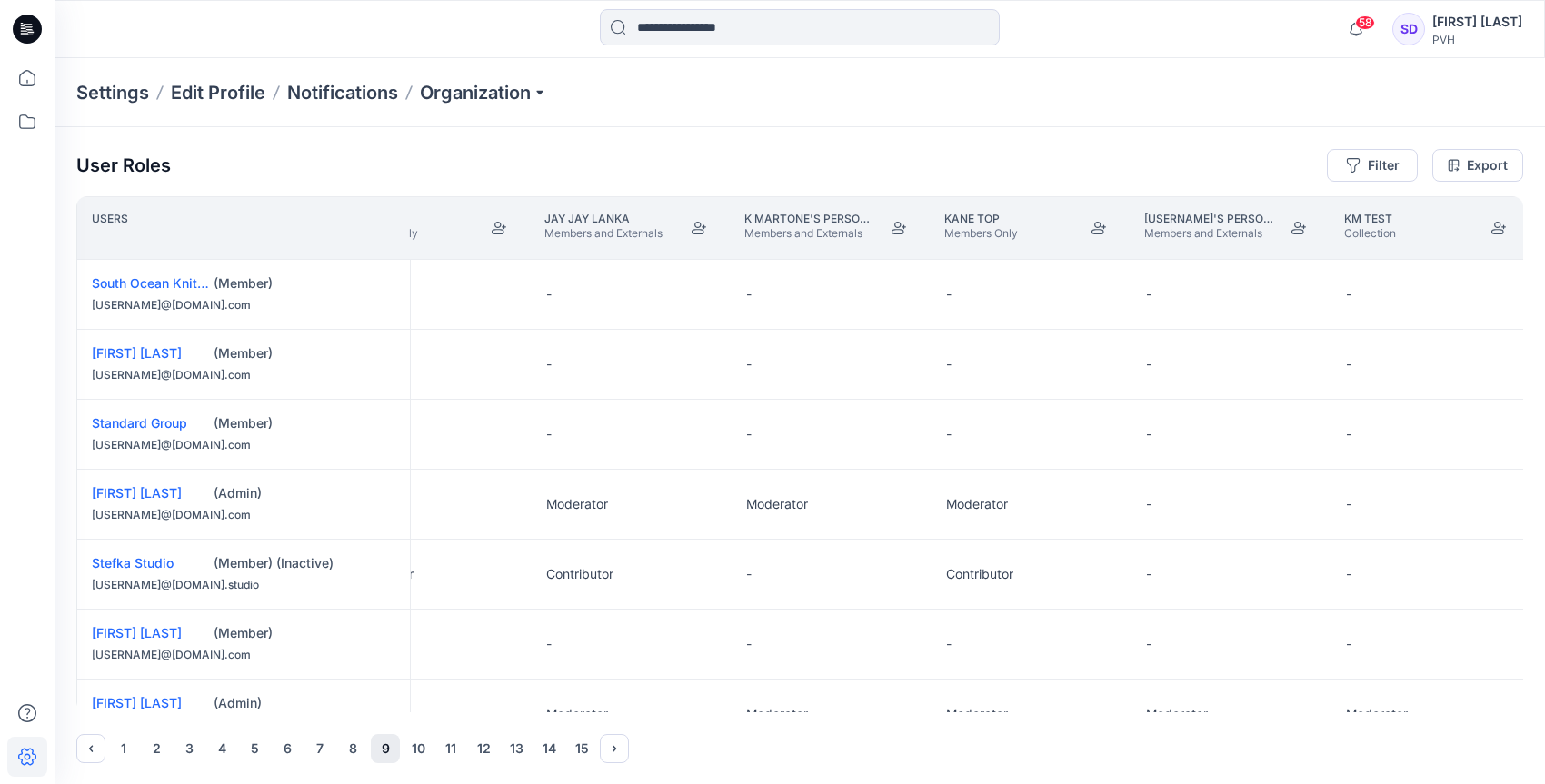 scroll, scrollTop: 0, scrollLeft: 11674, axis: horizontal 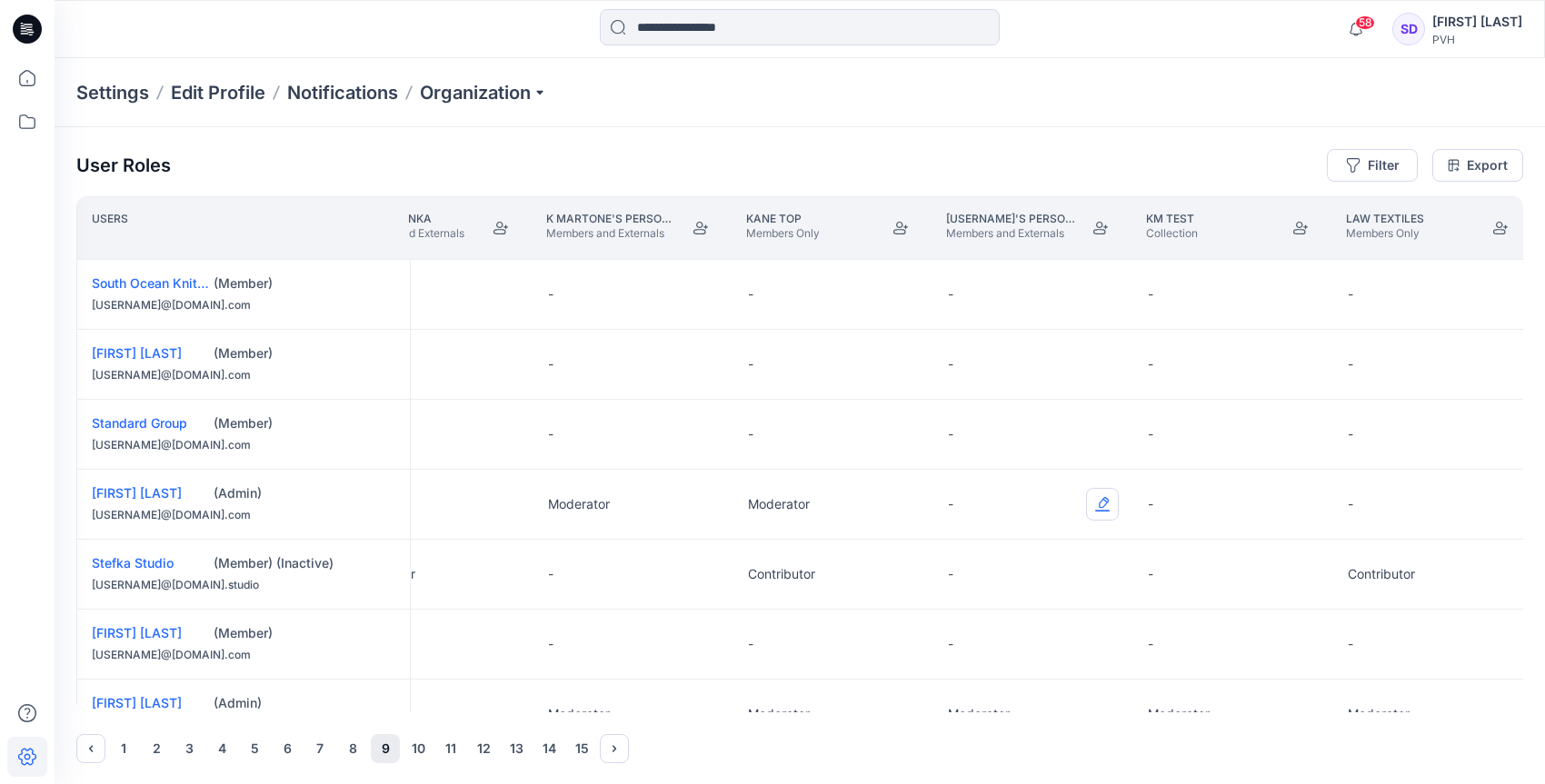 click at bounding box center [1102, 504] 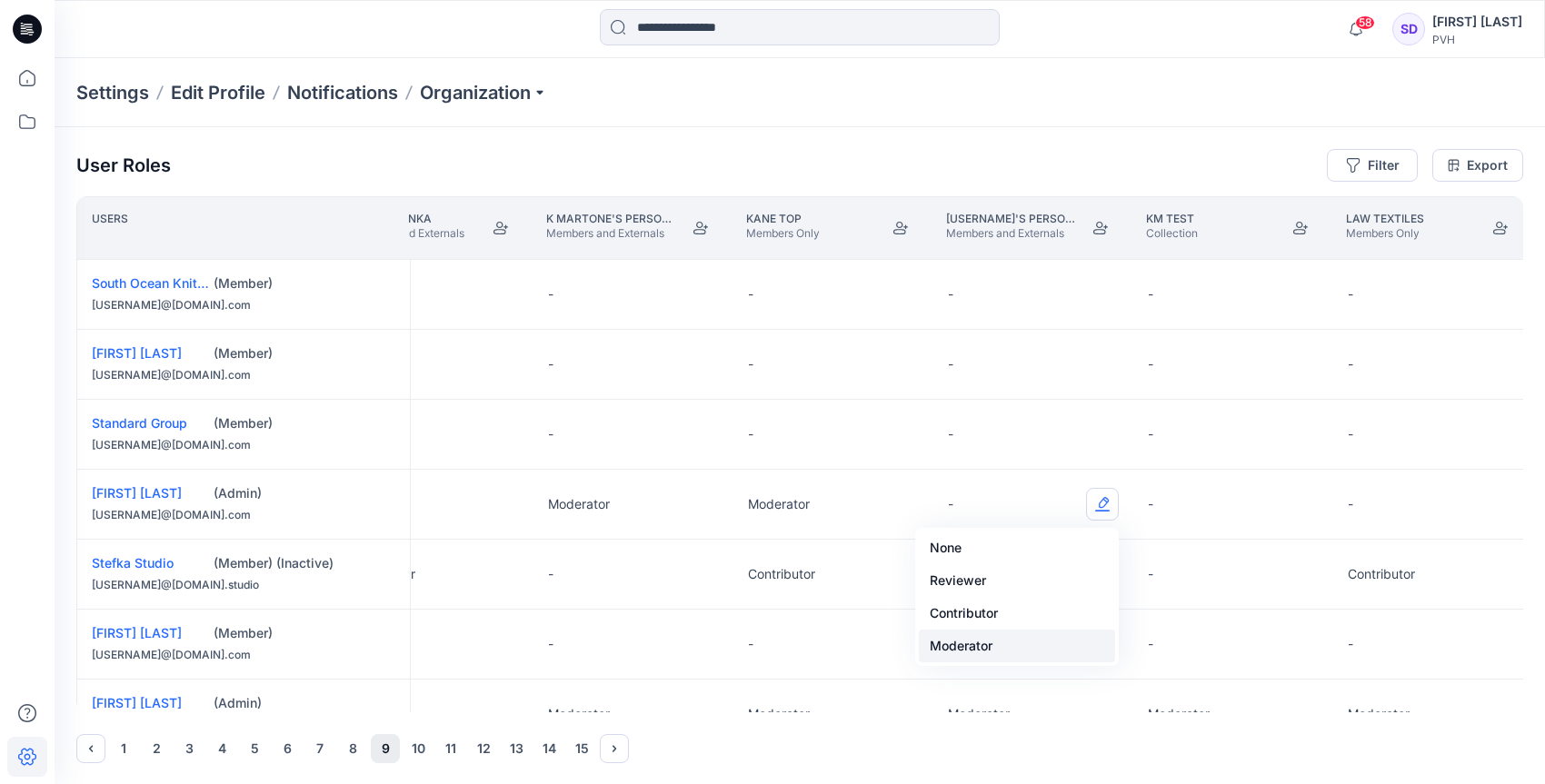 click on "Moderator" at bounding box center [1017, 646] 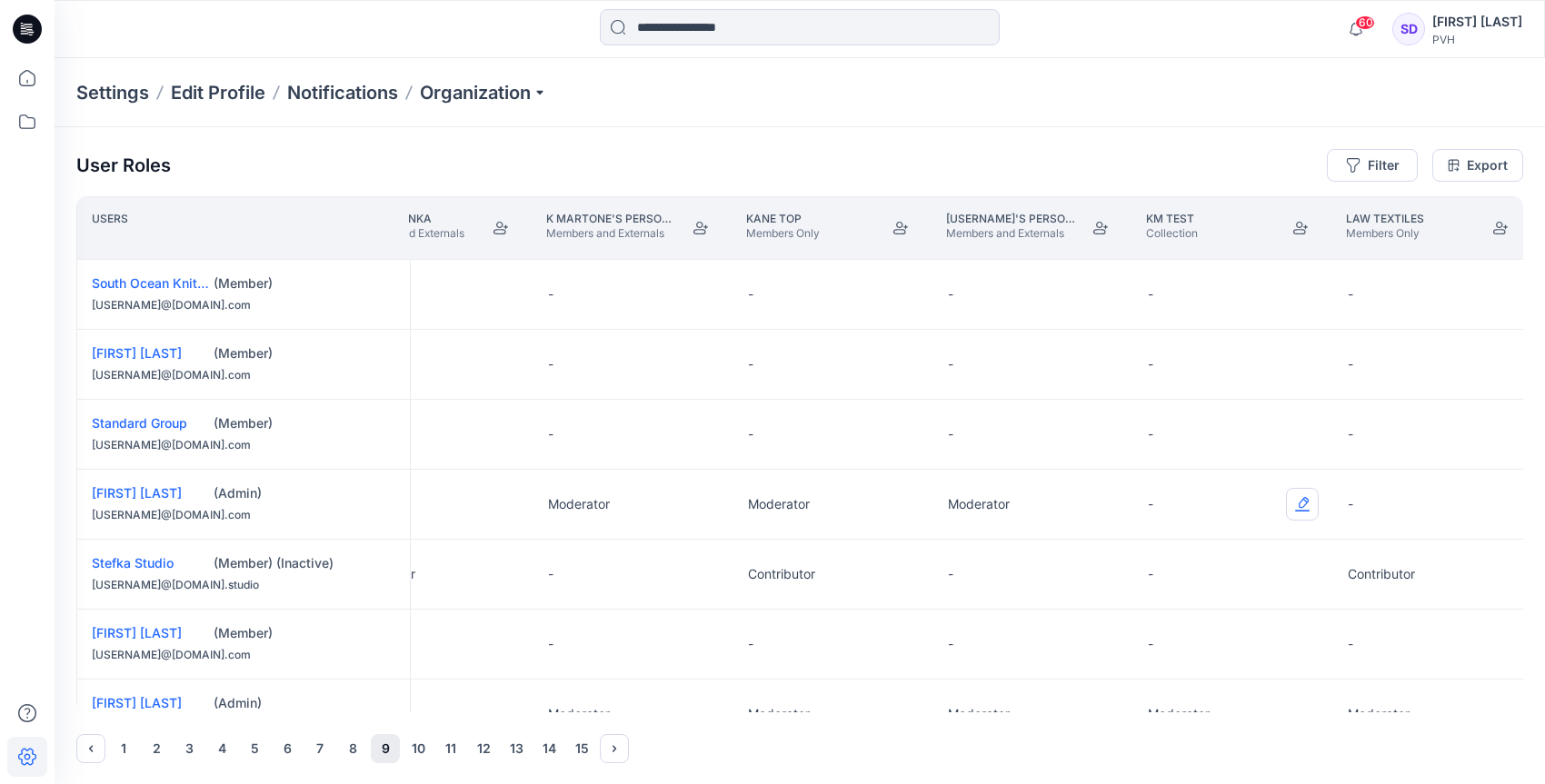 click at bounding box center [1302, 504] 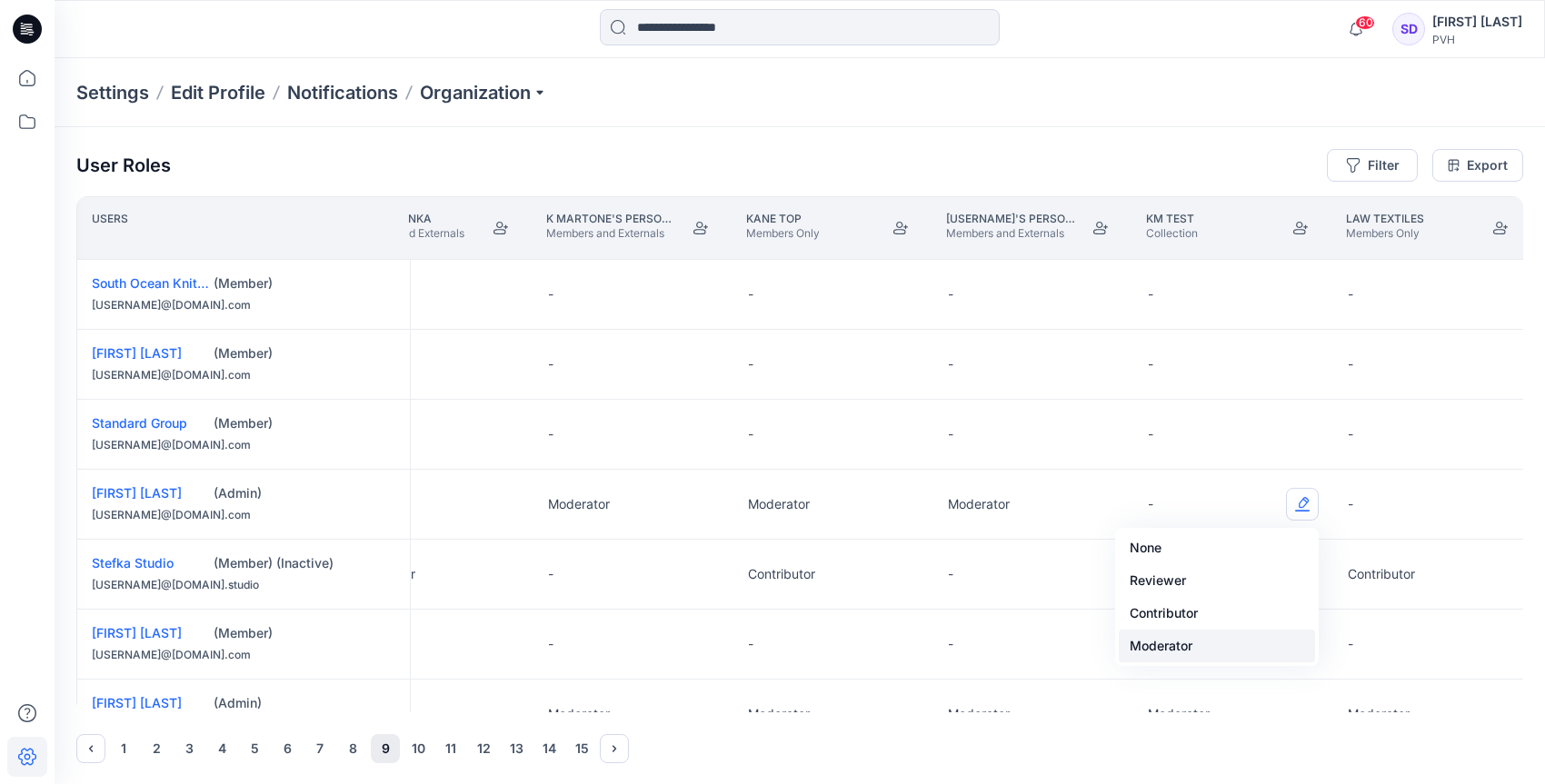 click on "Moderator" at bounding box center [1217, 646] 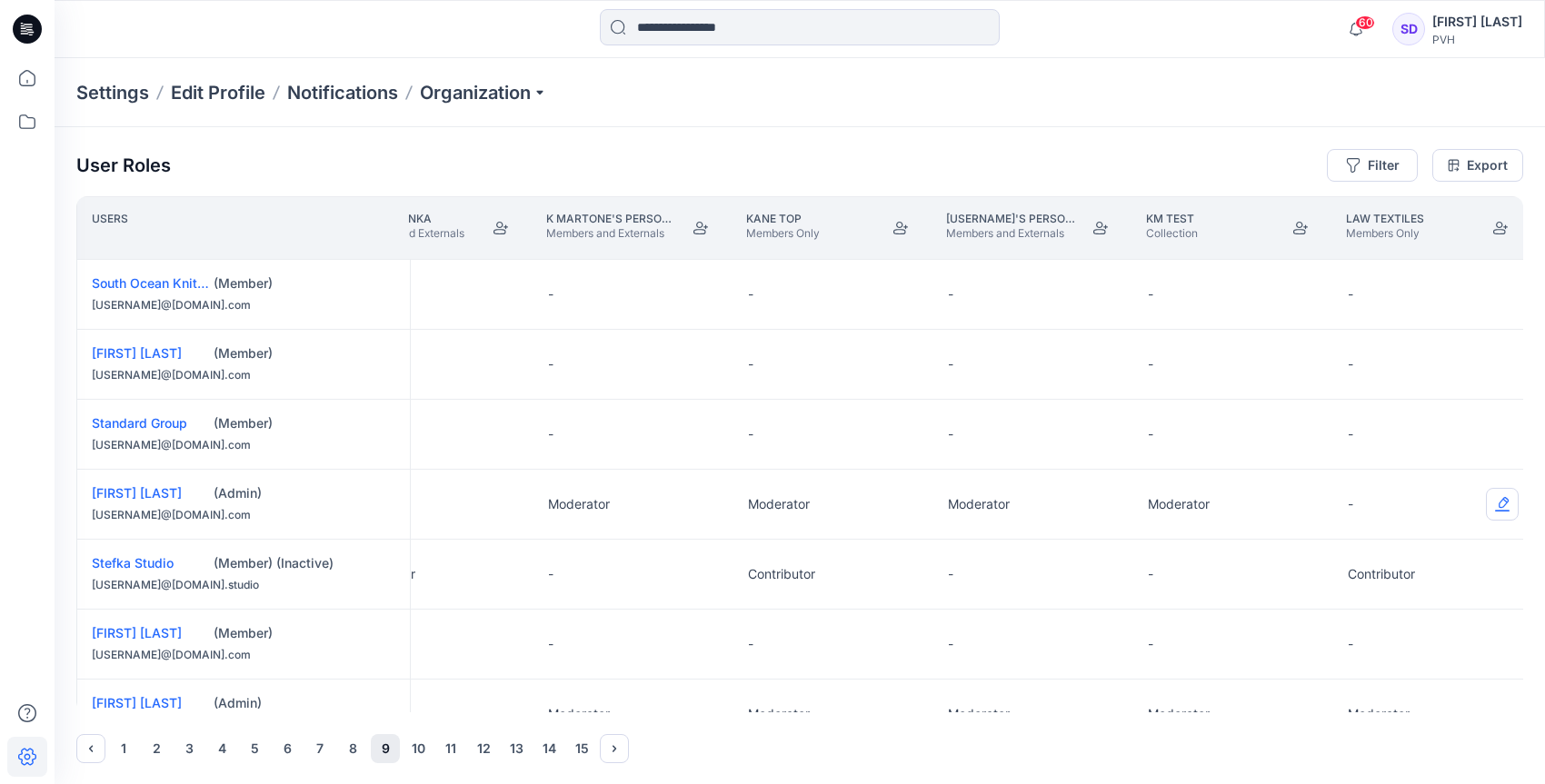 click at bounding box center (1502, 504) 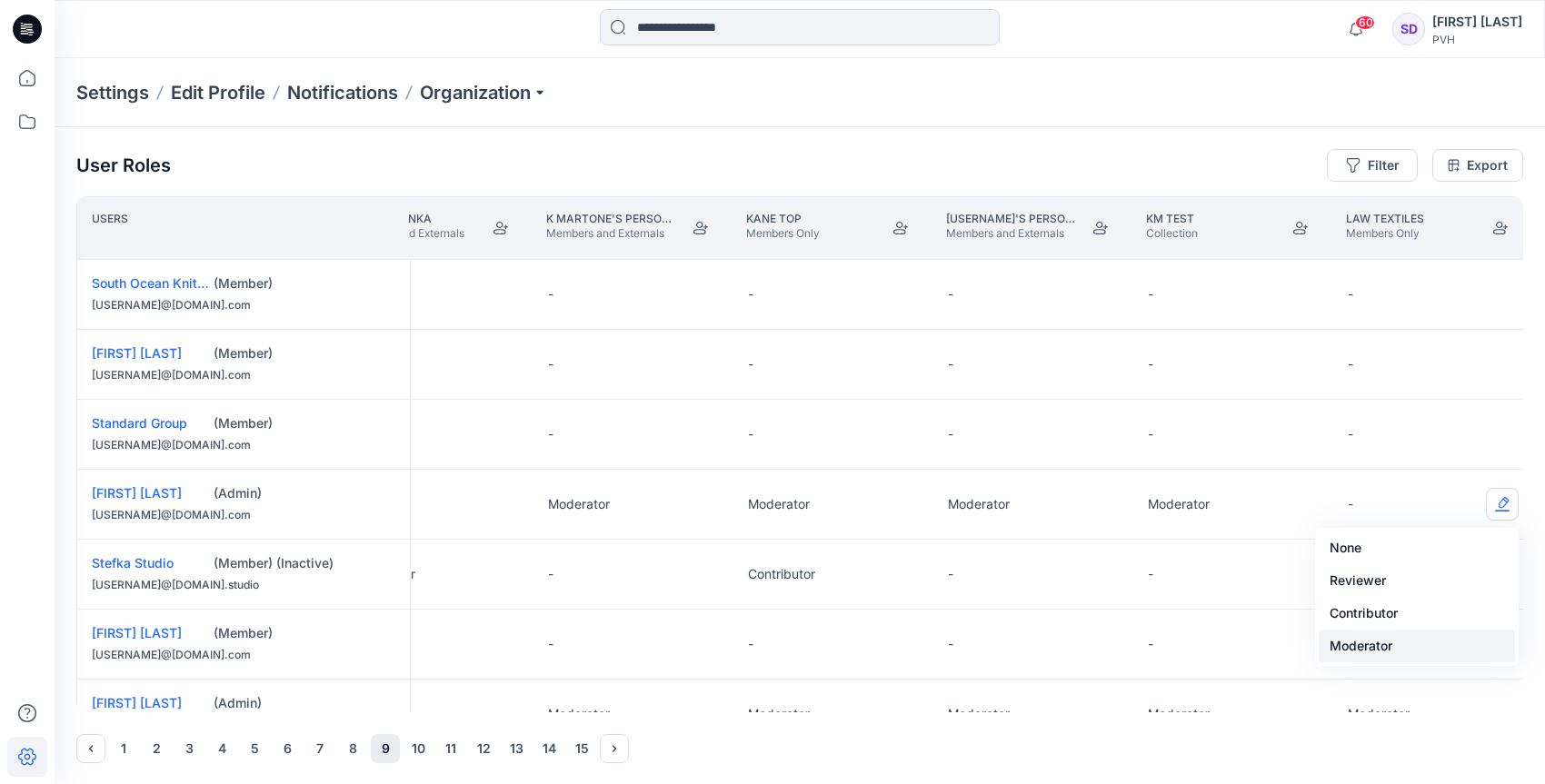 click on "Moderator" at bounding box center (1417, 646) 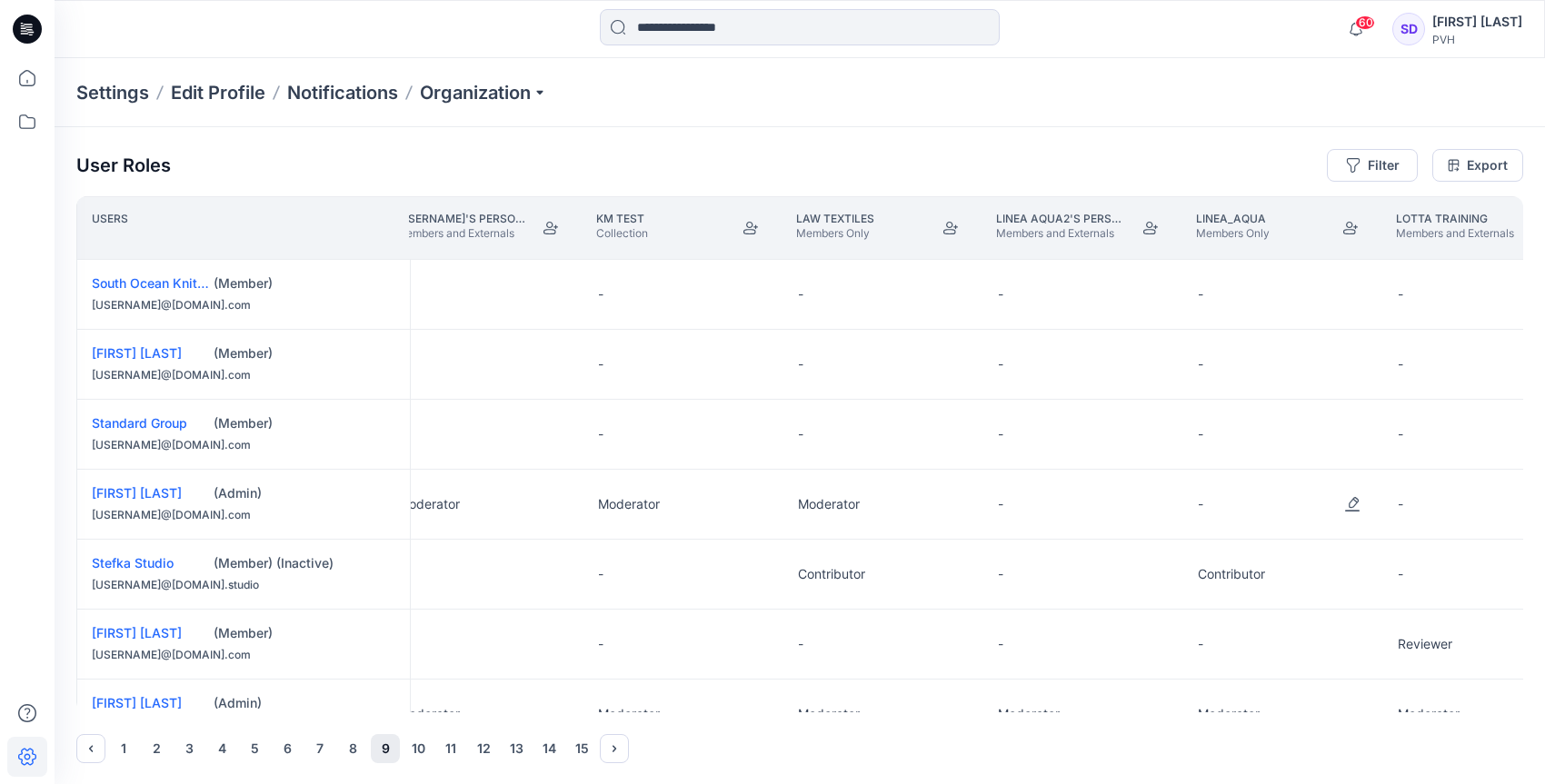 scroll, scrollTop: 0, scrollLeft: 12260, axis: horizontal 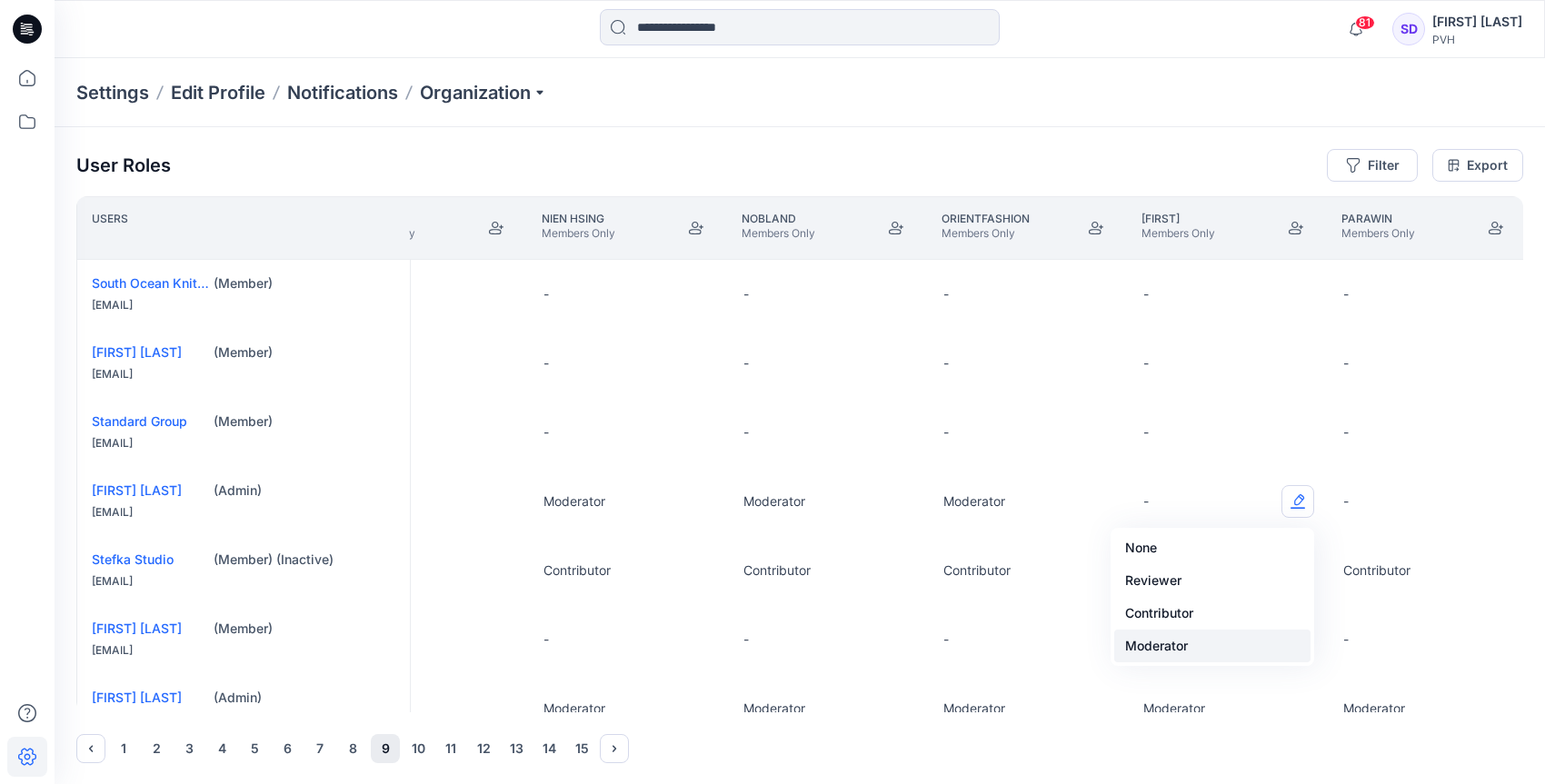click on "Moderator" at bounding box center (1212, 646) 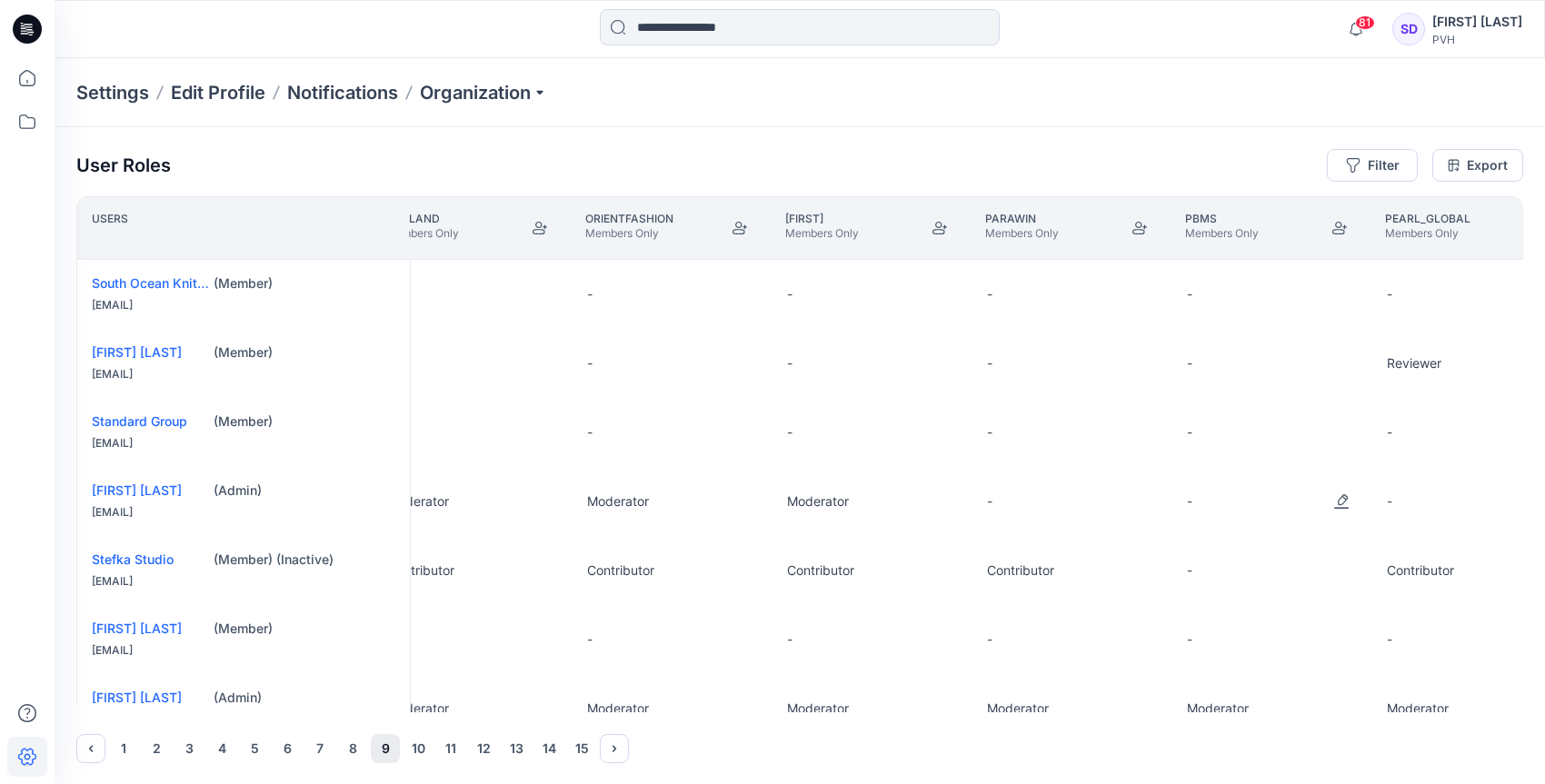 scroll, scrollTop: 0, scrollLeft: 16299, axis: horizontal 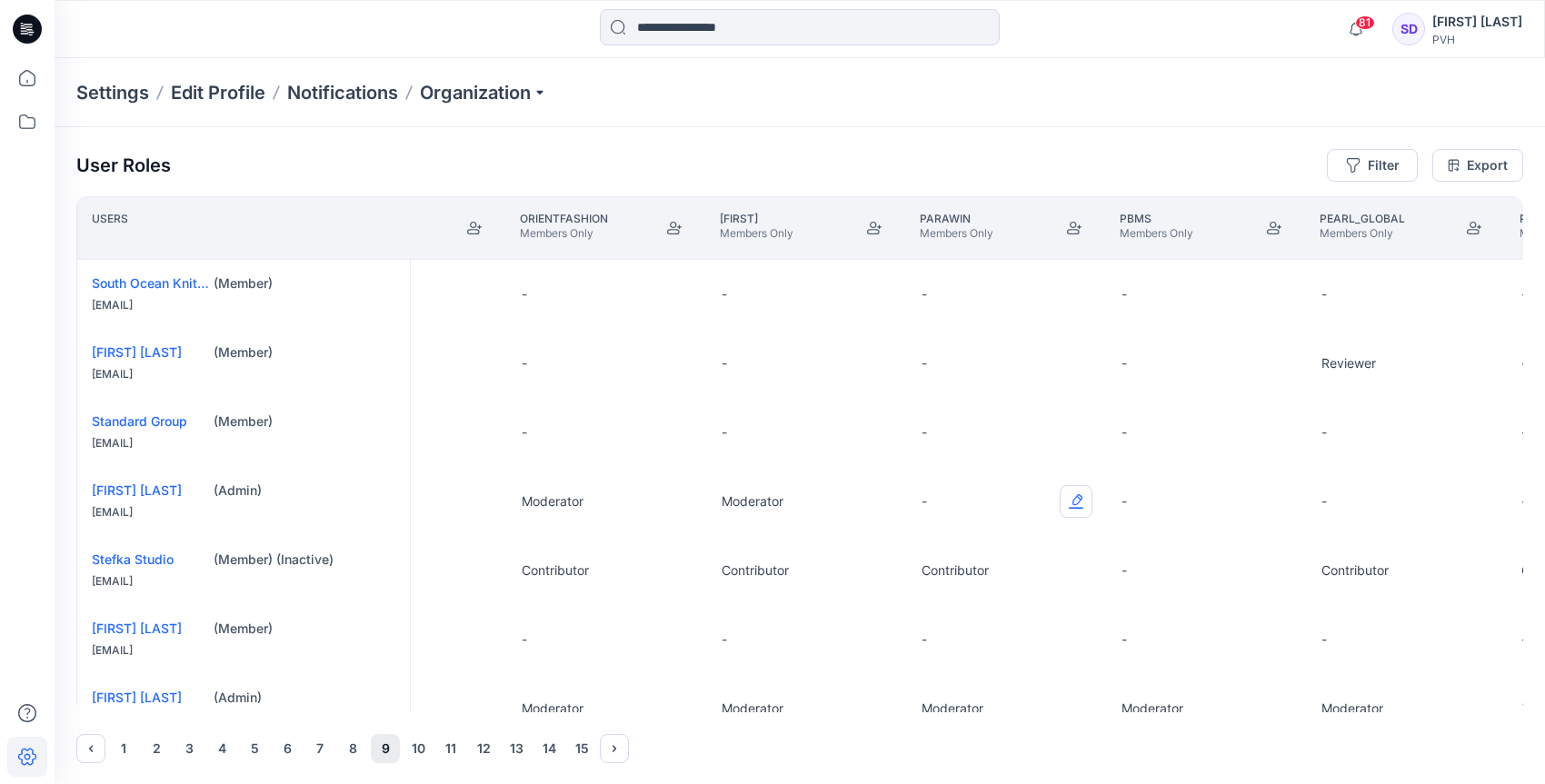 click at bounding box center (1076, 501) 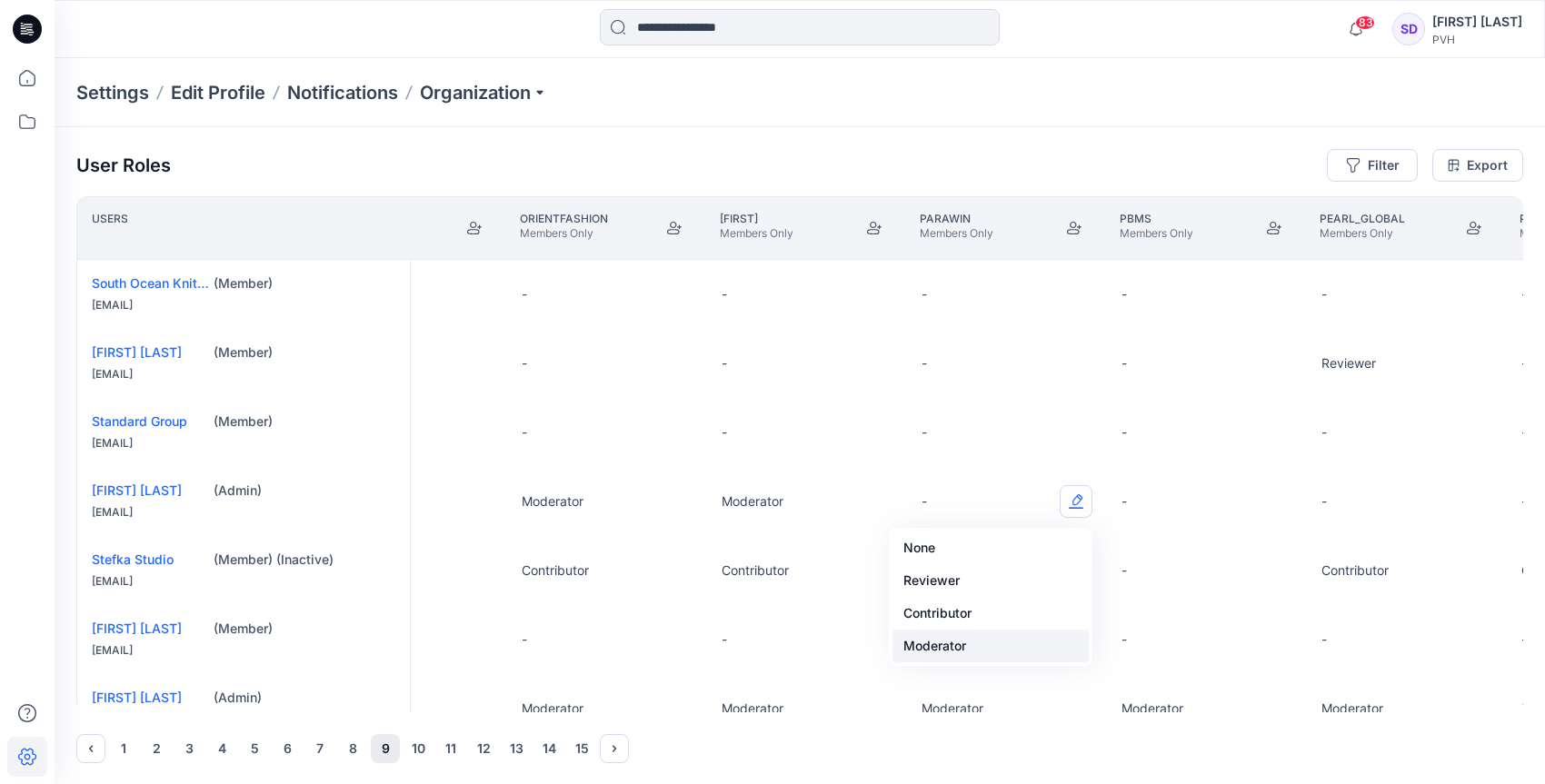 click on "Moderator" at bounding box center [991, 646] 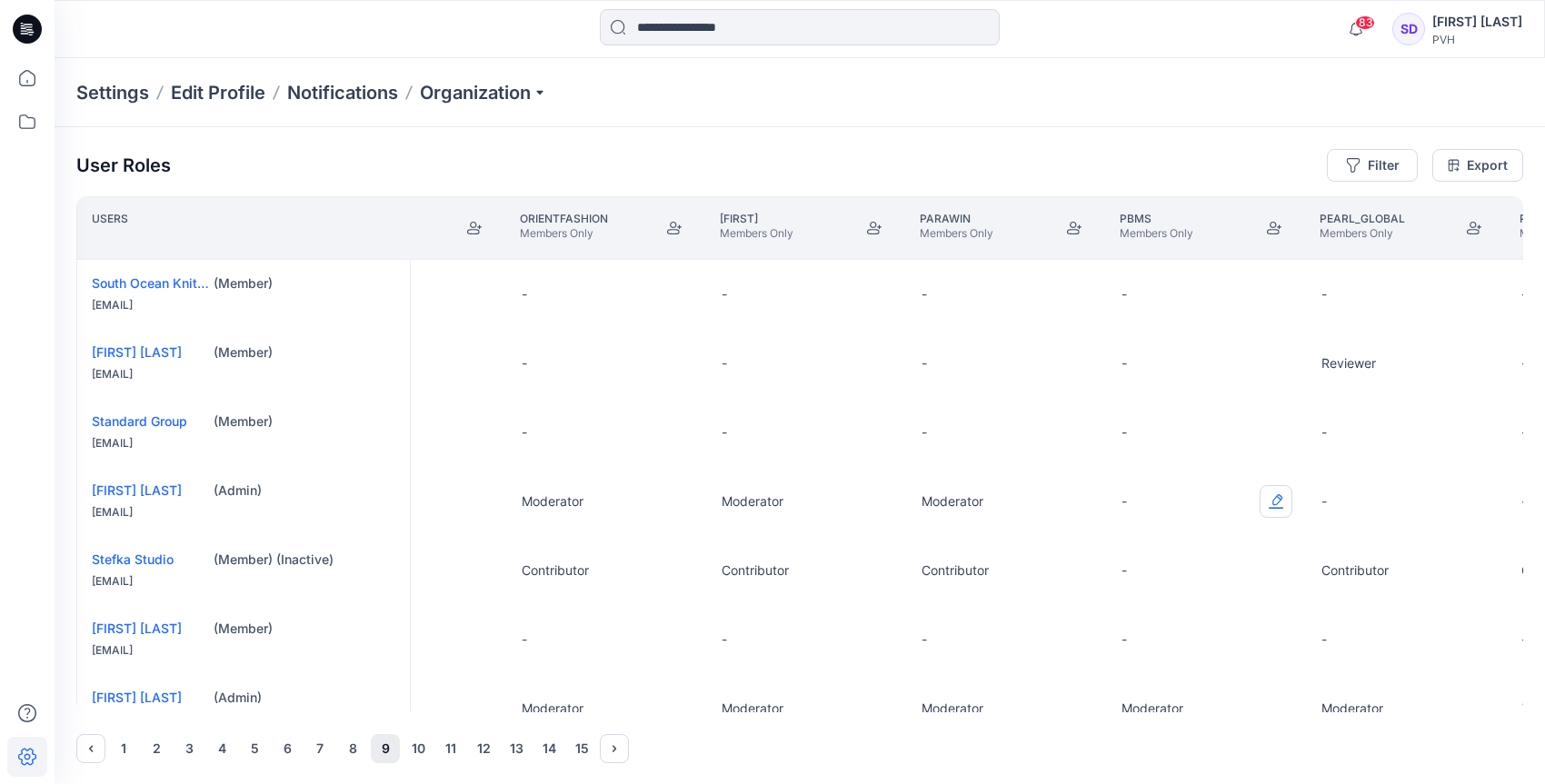click at bounding box center [1276, 501] 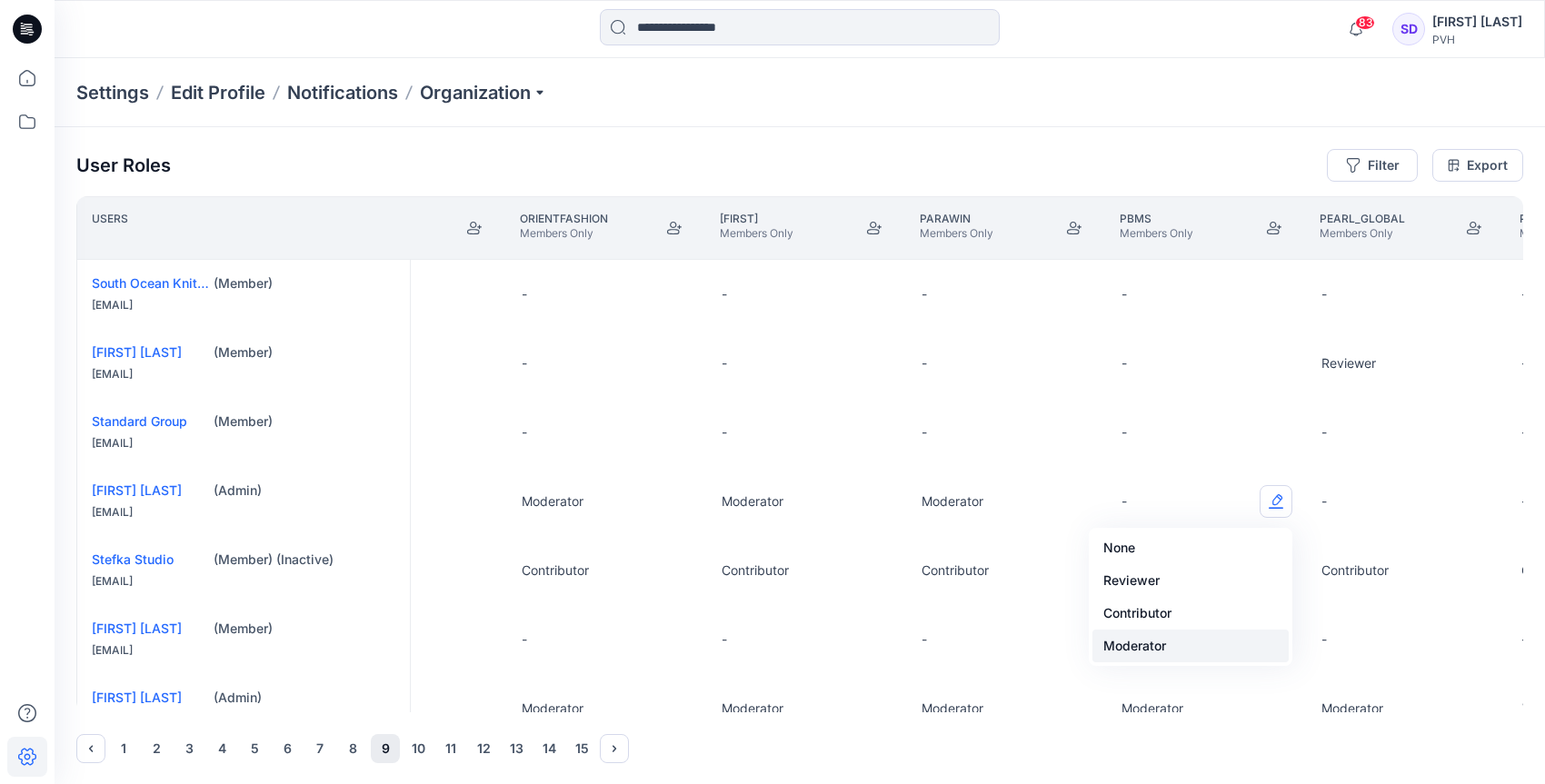 click on "Moderator" at bounding box center [1191, 646] 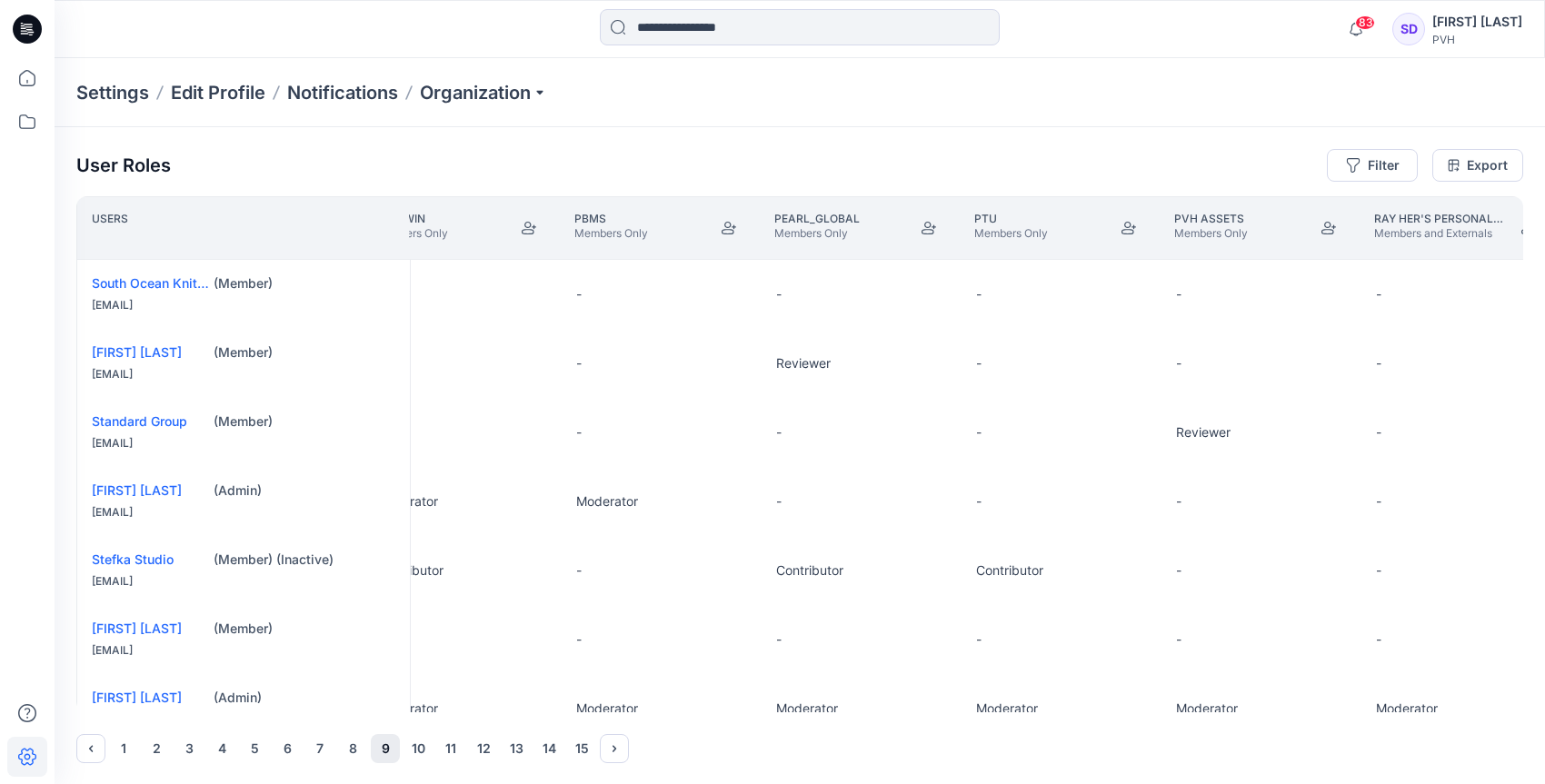 scroll, scrollTop: 0, scrollLeft: 16907, axis: horizontal 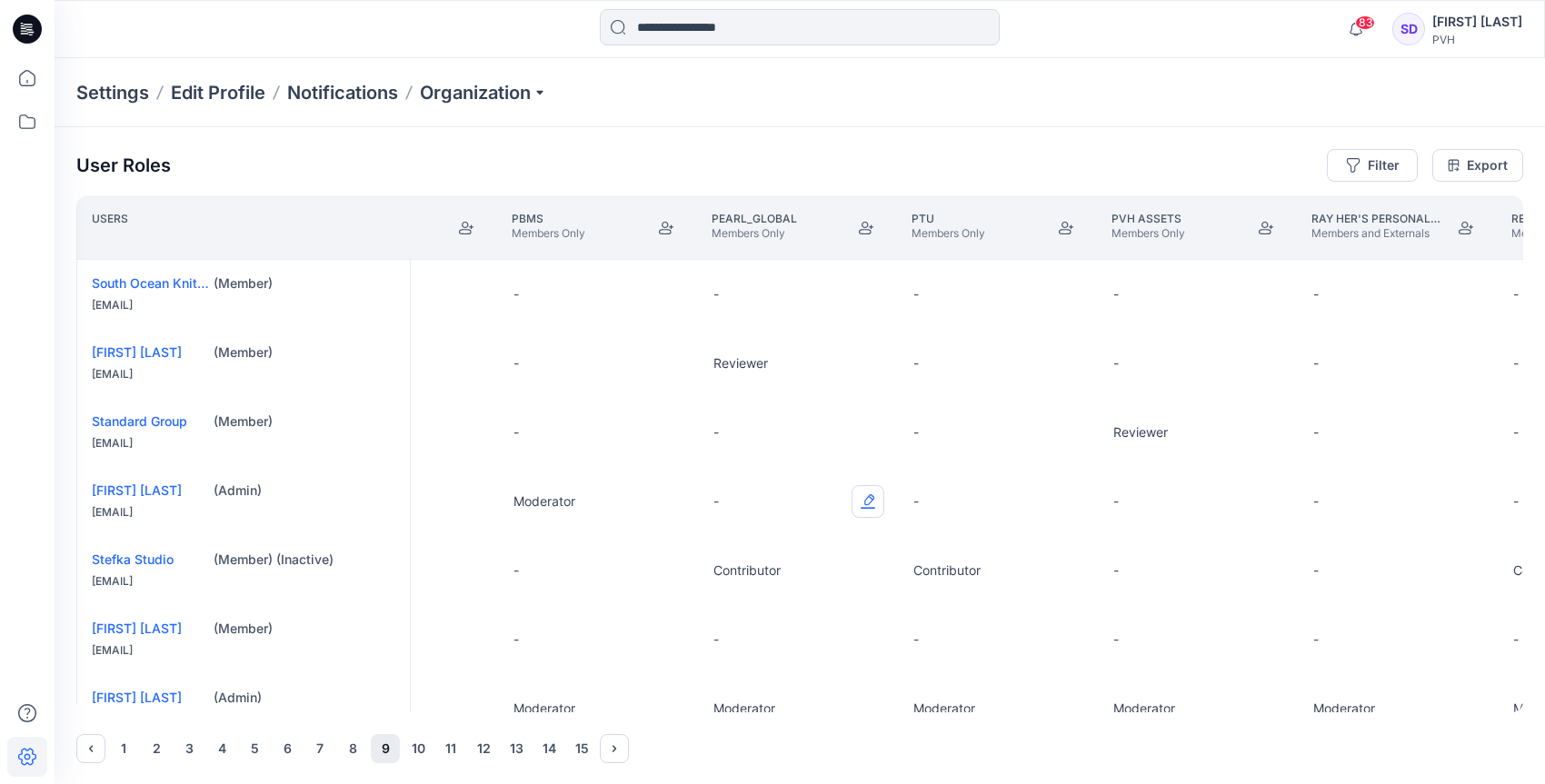 click at bounding box center (868, 501) 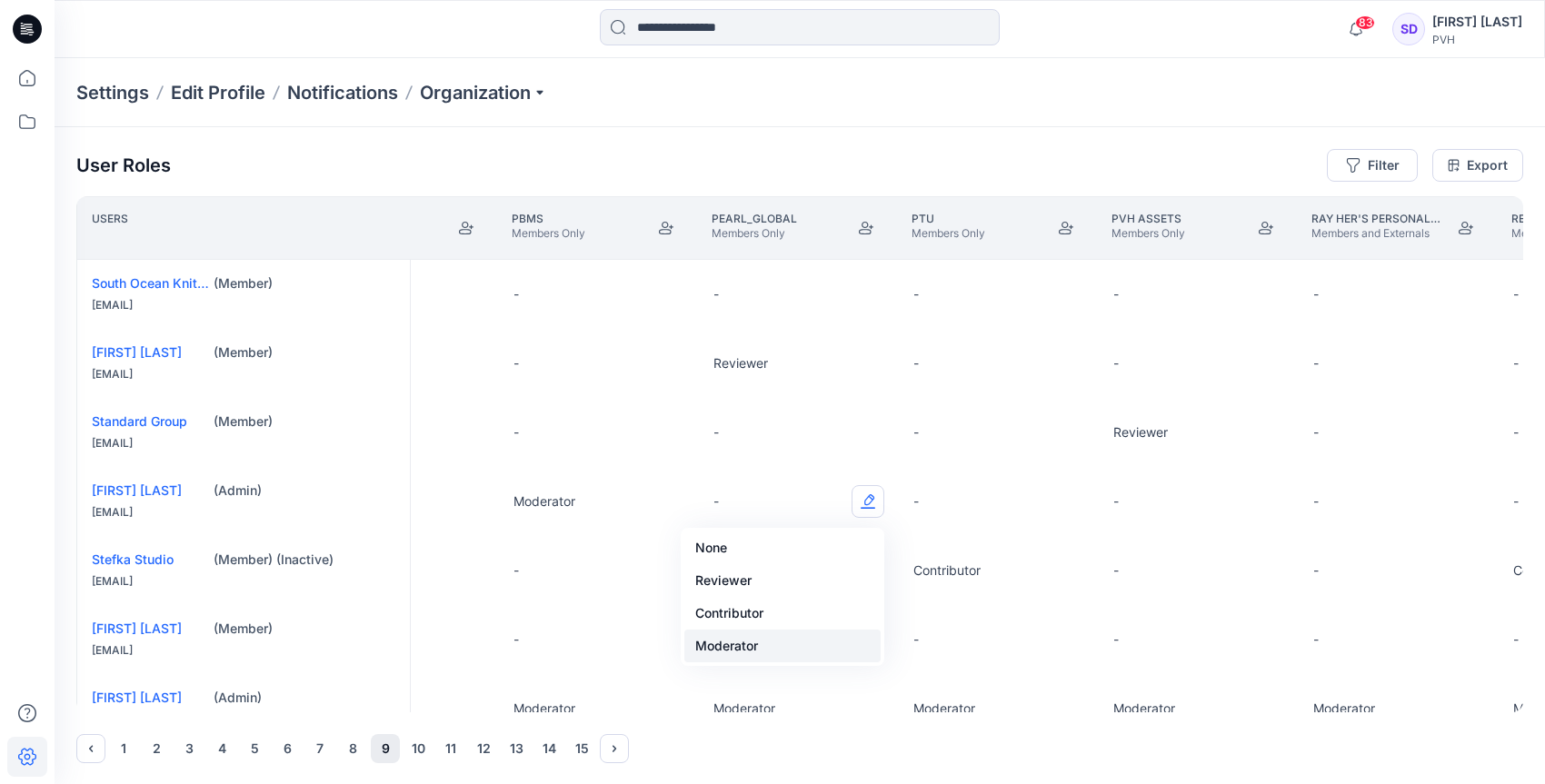 click on "Moderator" at bounding box center (782, 646) 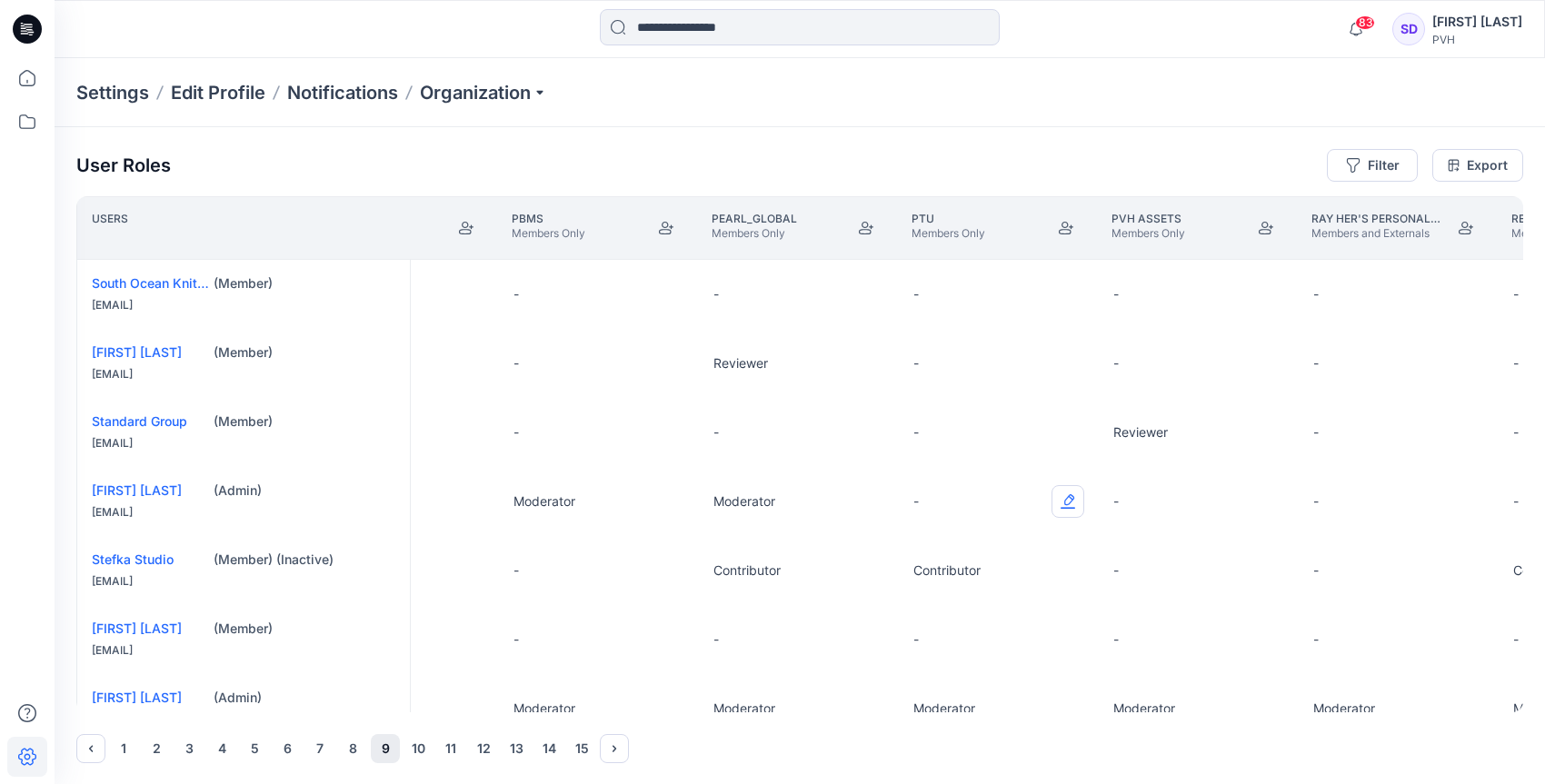 click at bounding box center (1068, 501) 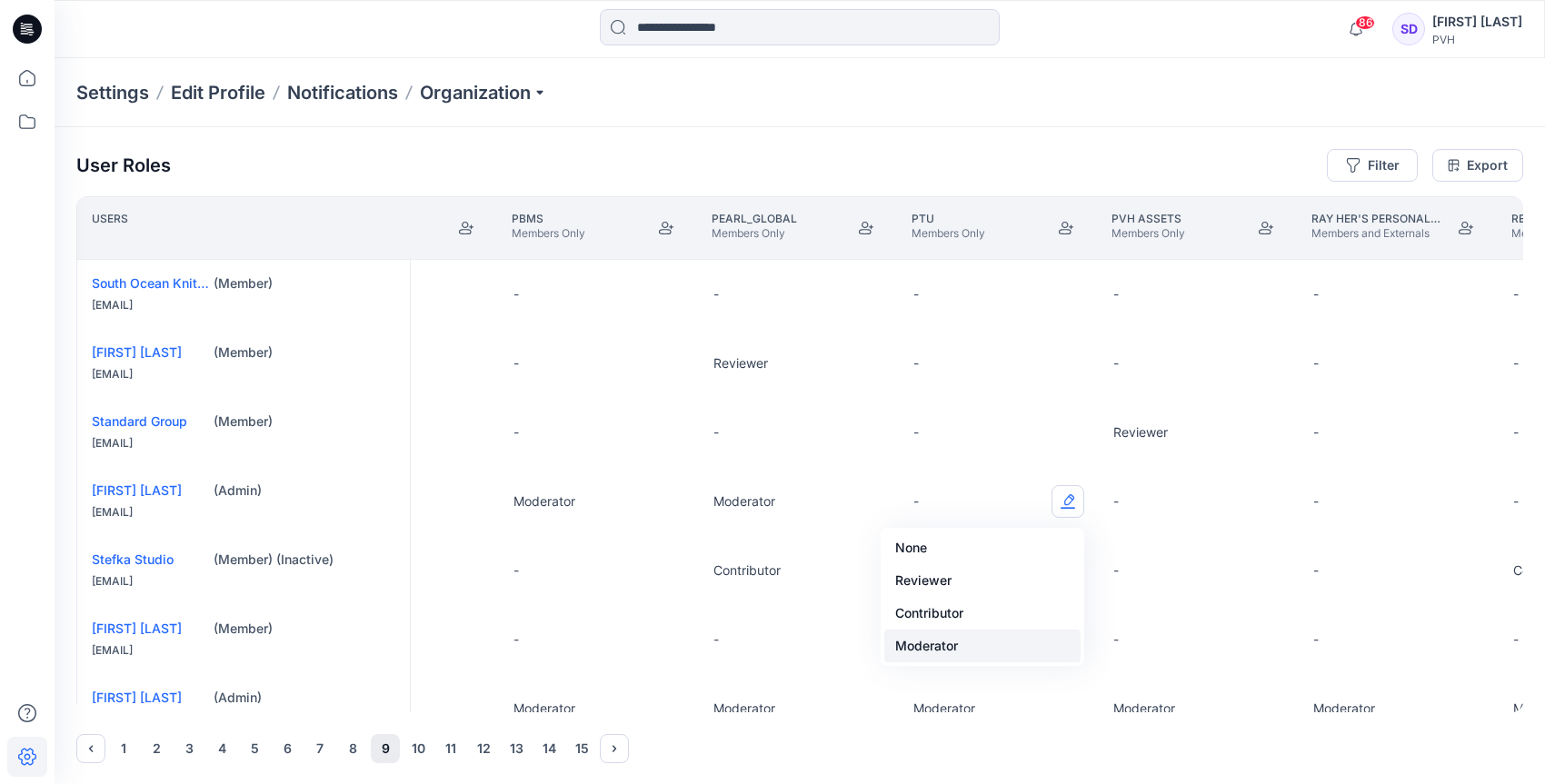 click on "Moderator" at bounding box center (982, 646) 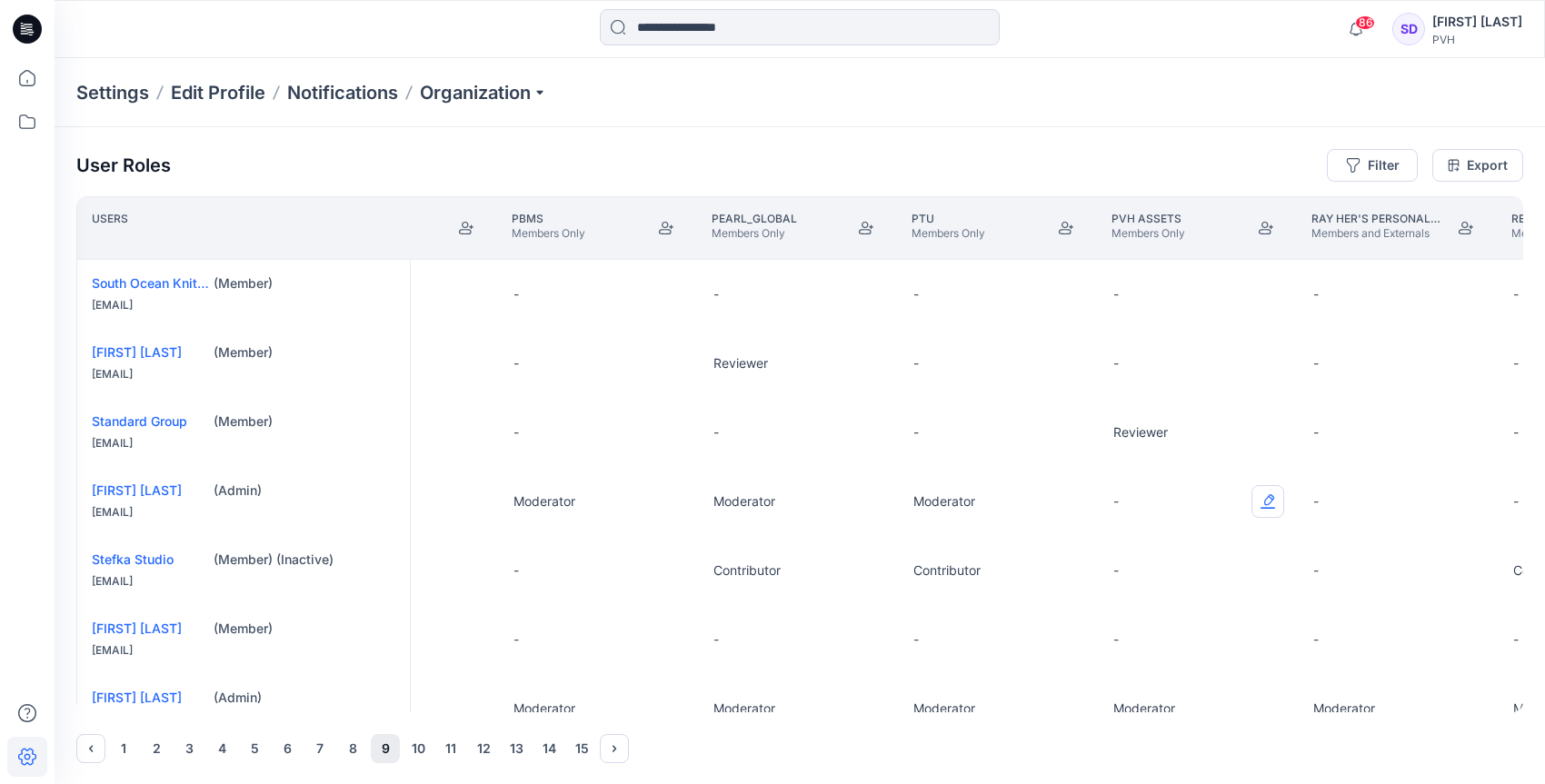click at bounding box center [1268, 501] 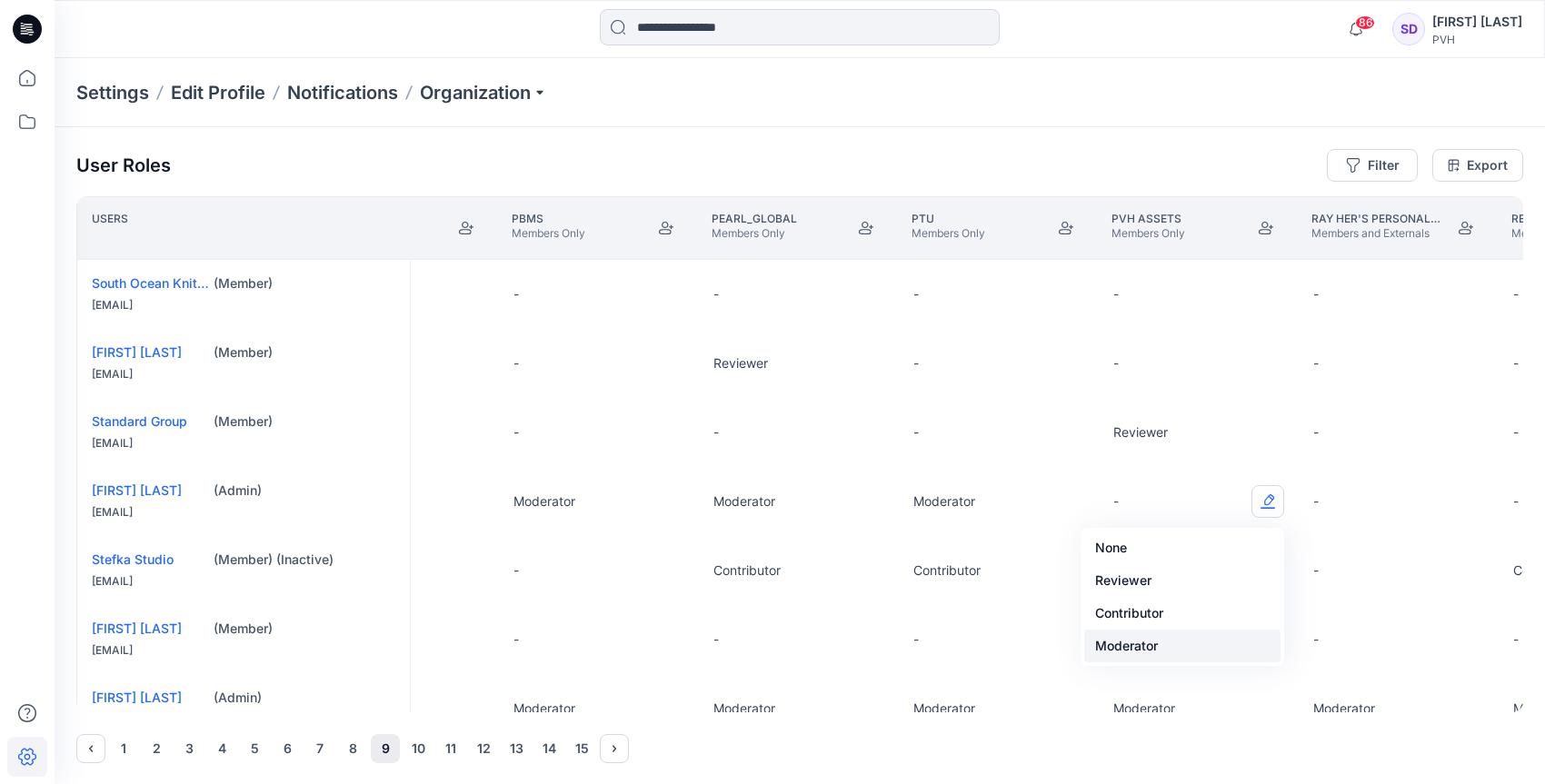 click on "Moderator" at bounding box center [1182, 646] 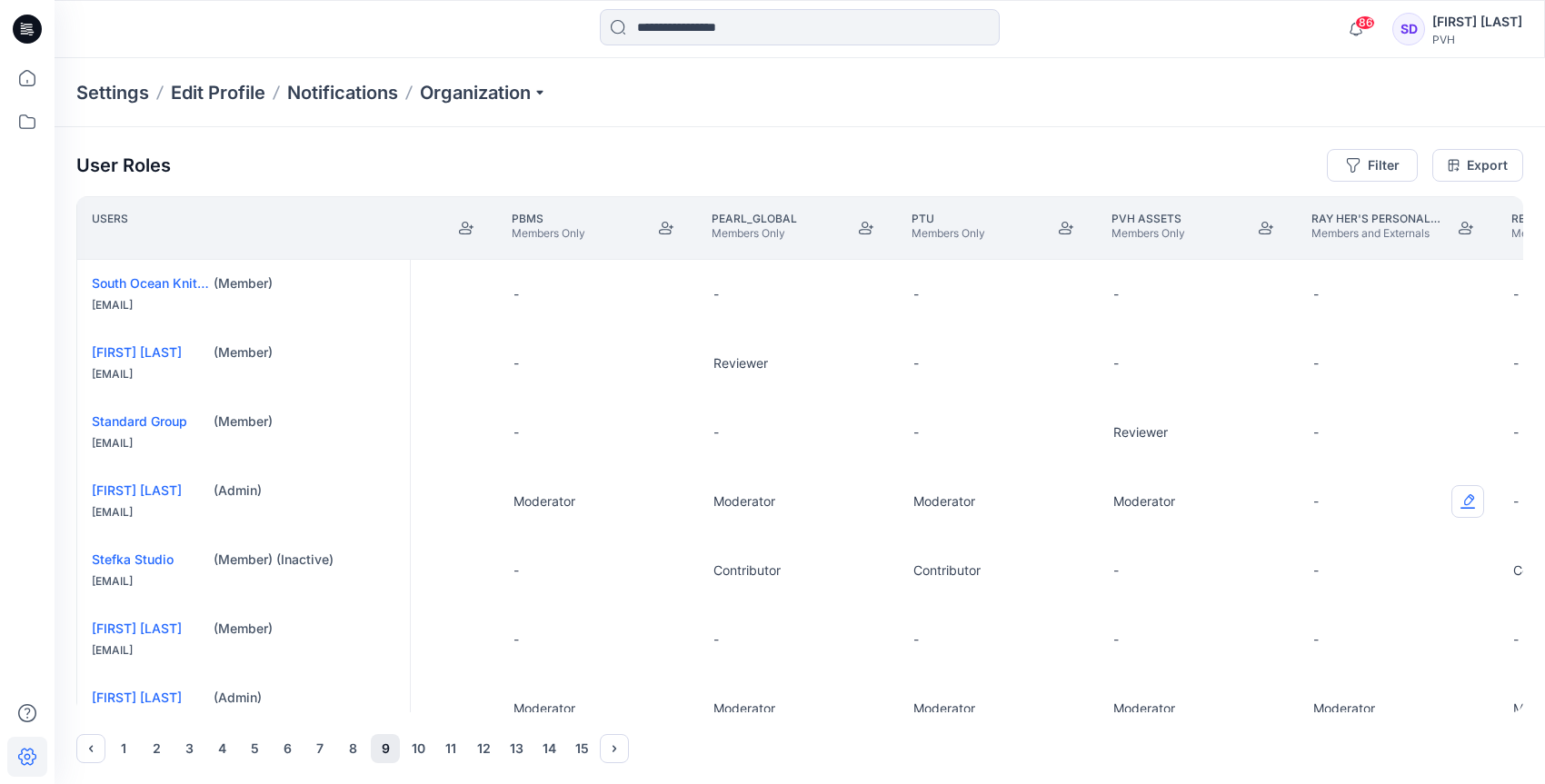 click at bounding box center [1468, 501] 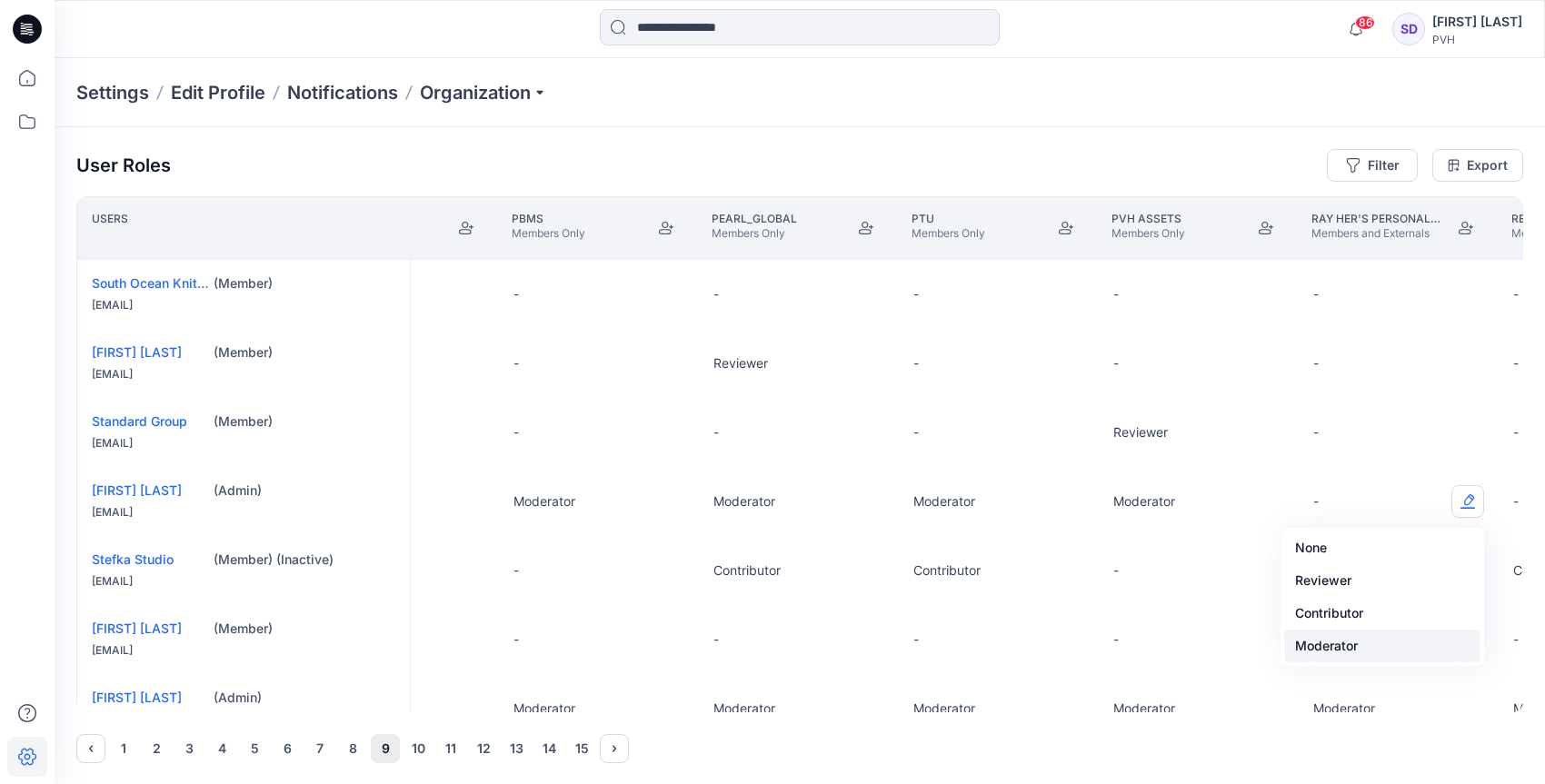 click on "Moderator" at bounding box center [1382, 646] 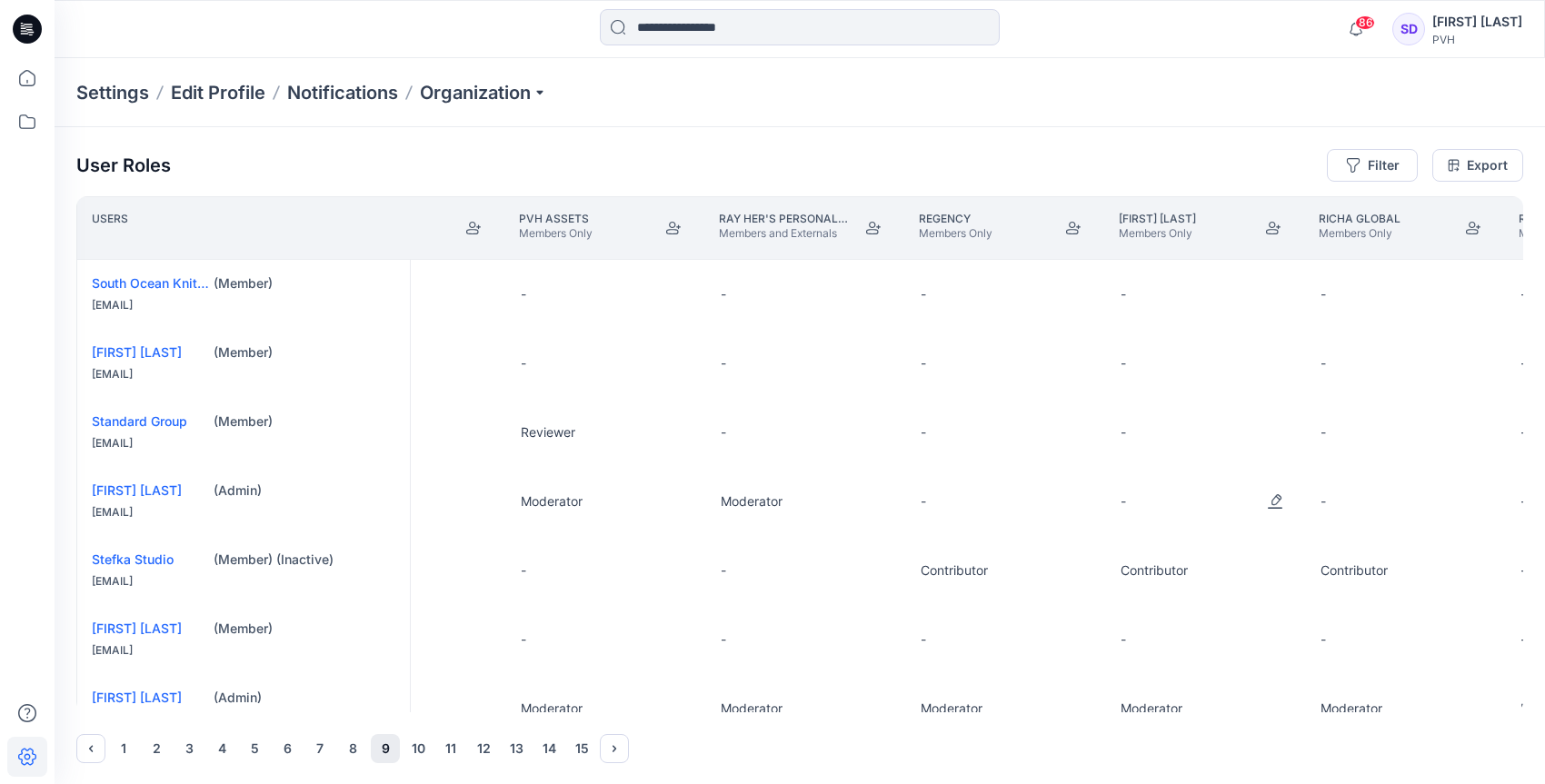 scroll, scrollTop: 0, scrollLeft: 17507, axis: horizontal 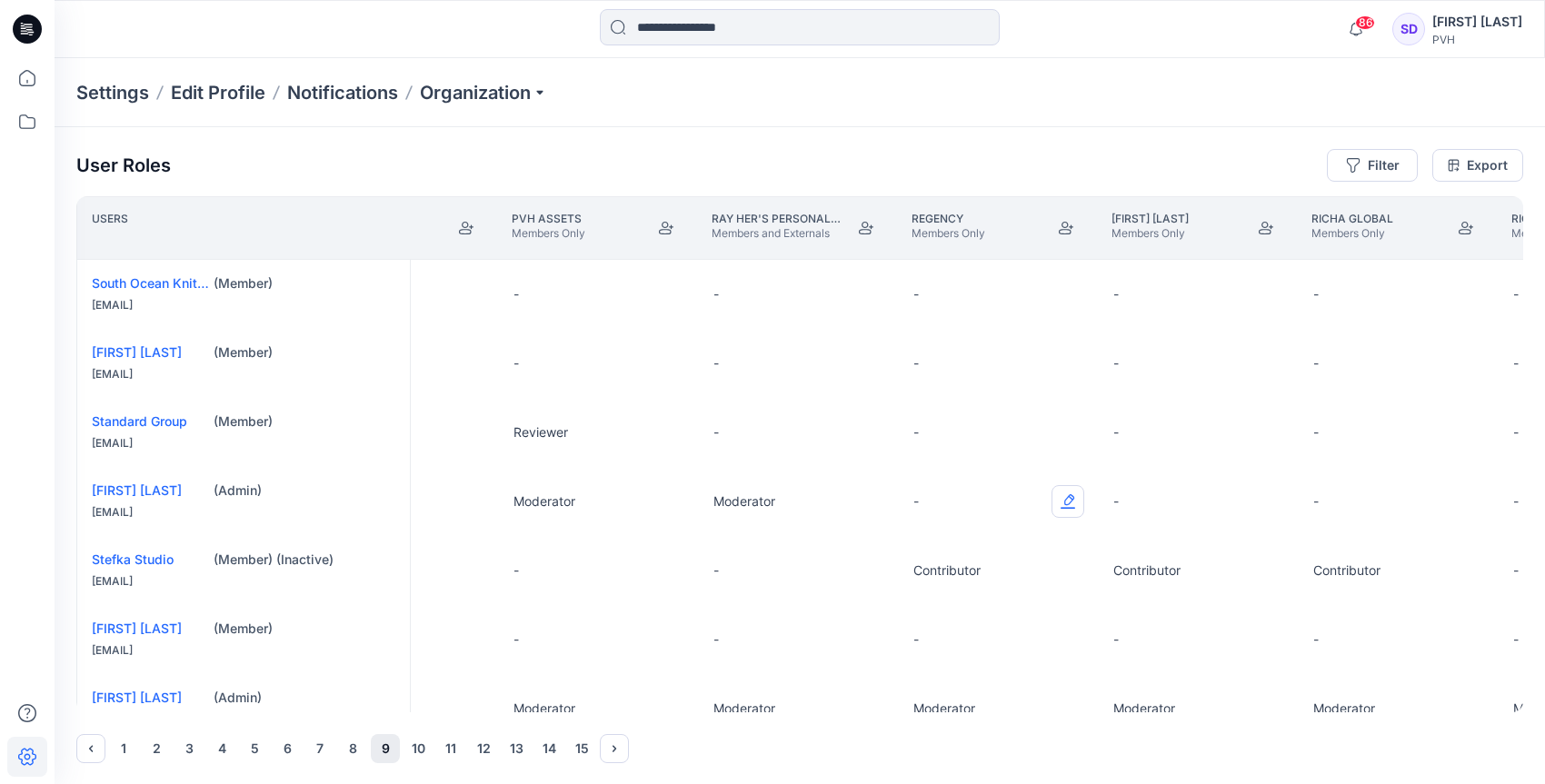 click at bounding box center [1068, 501] 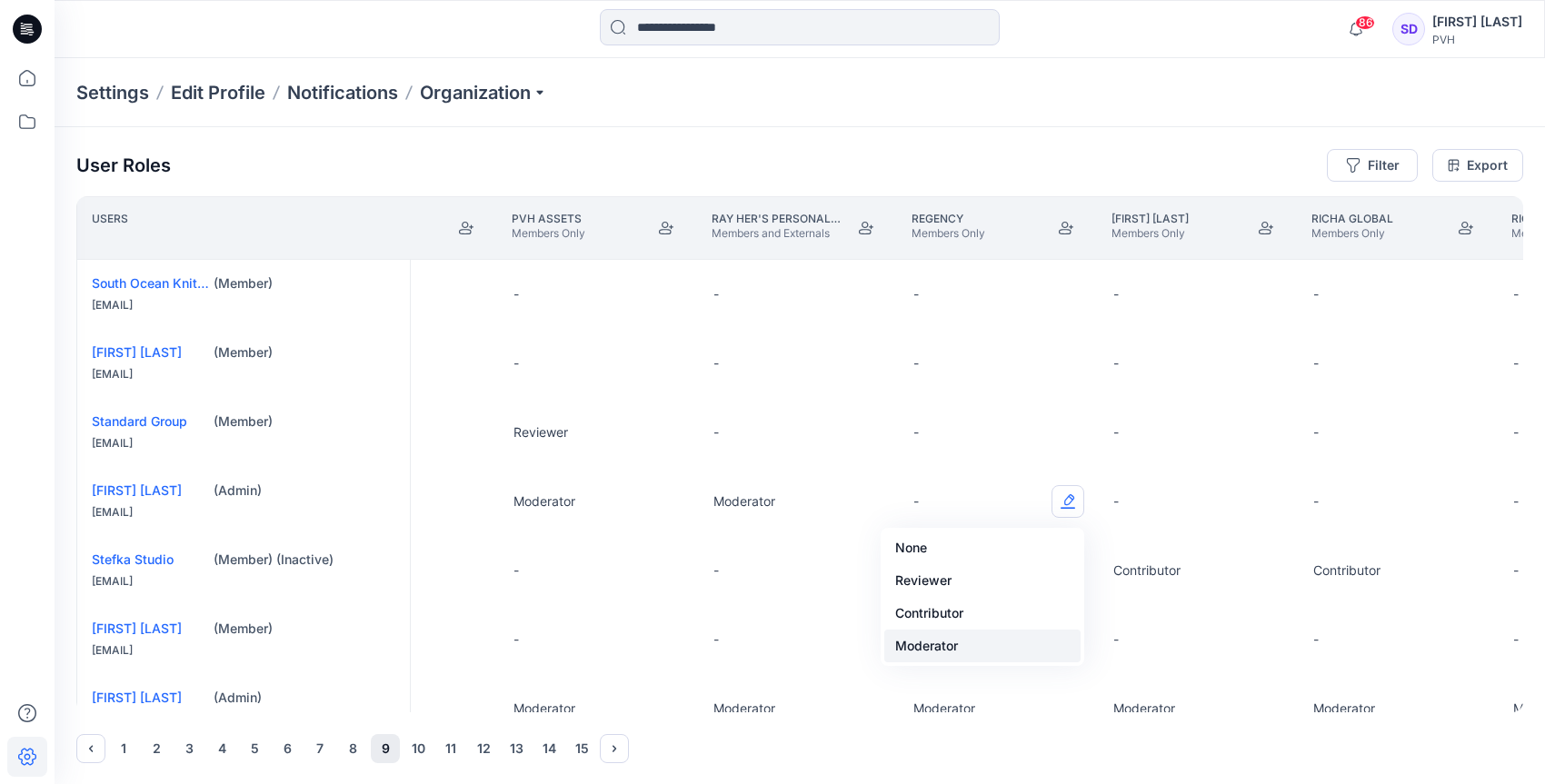 click on "Moderator" at bounding box center [982, 646] 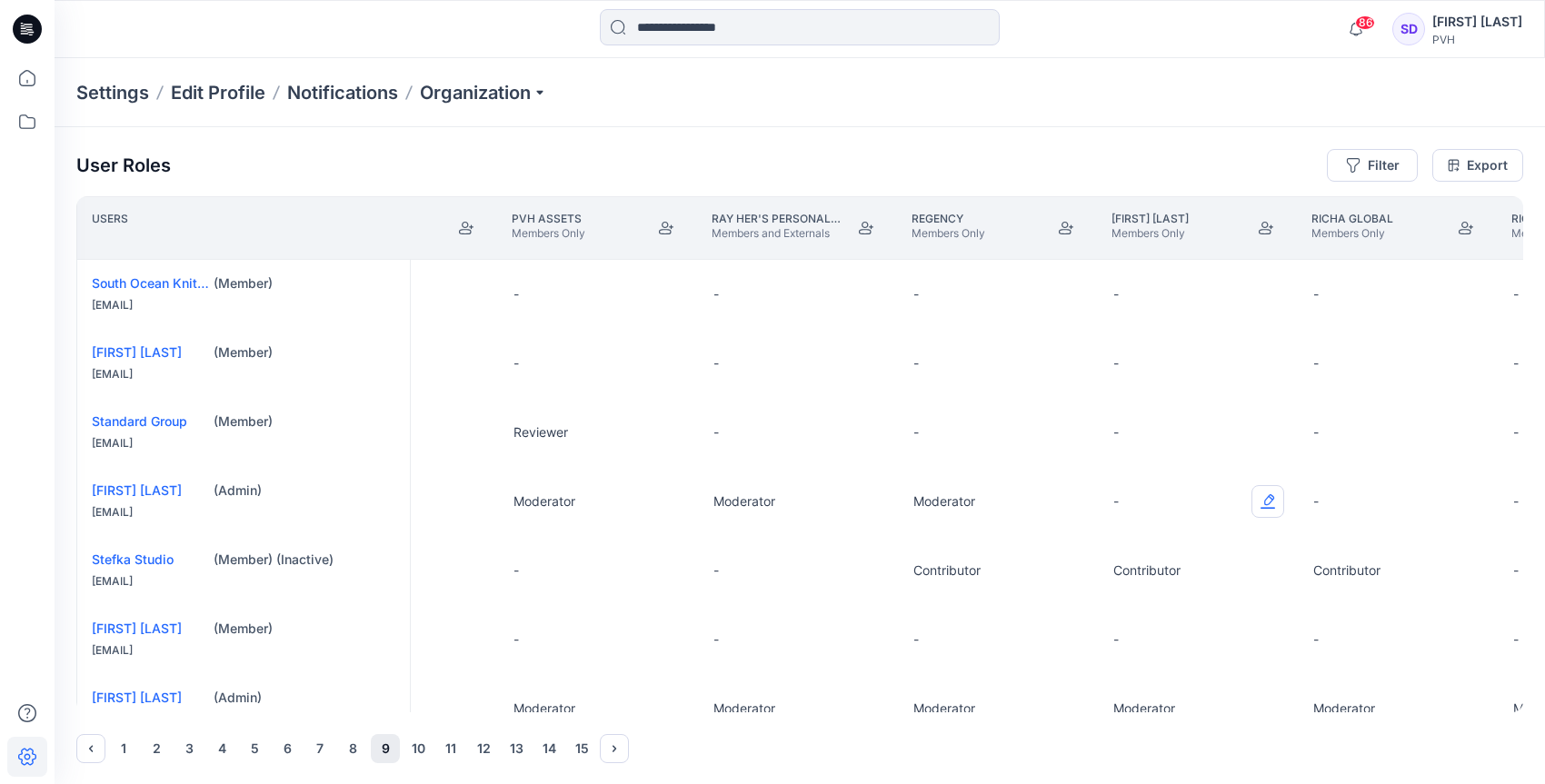 click at bounding box center [1268, 501] 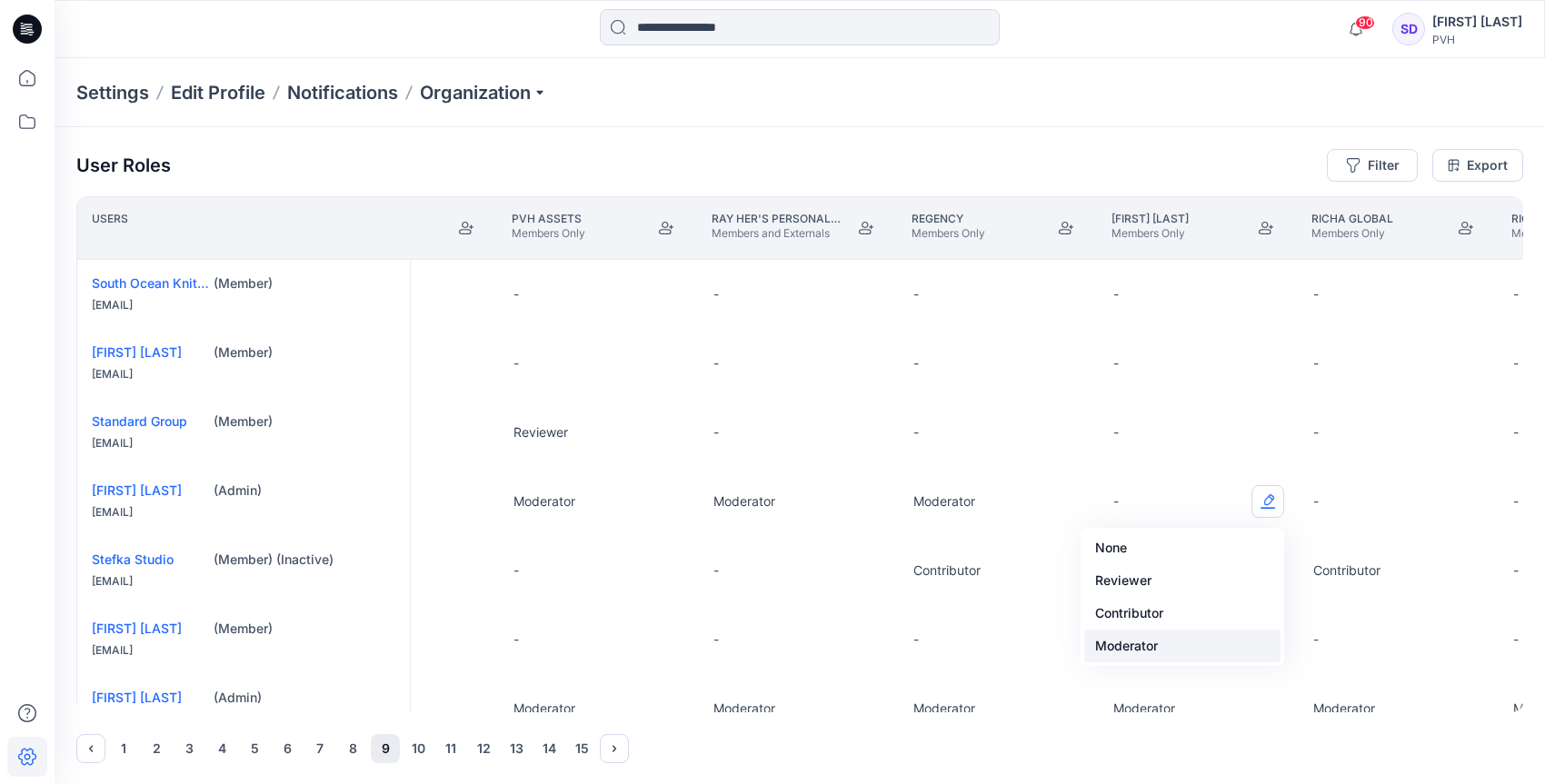 click on "Moderator" at bounding box center (1182, 646) 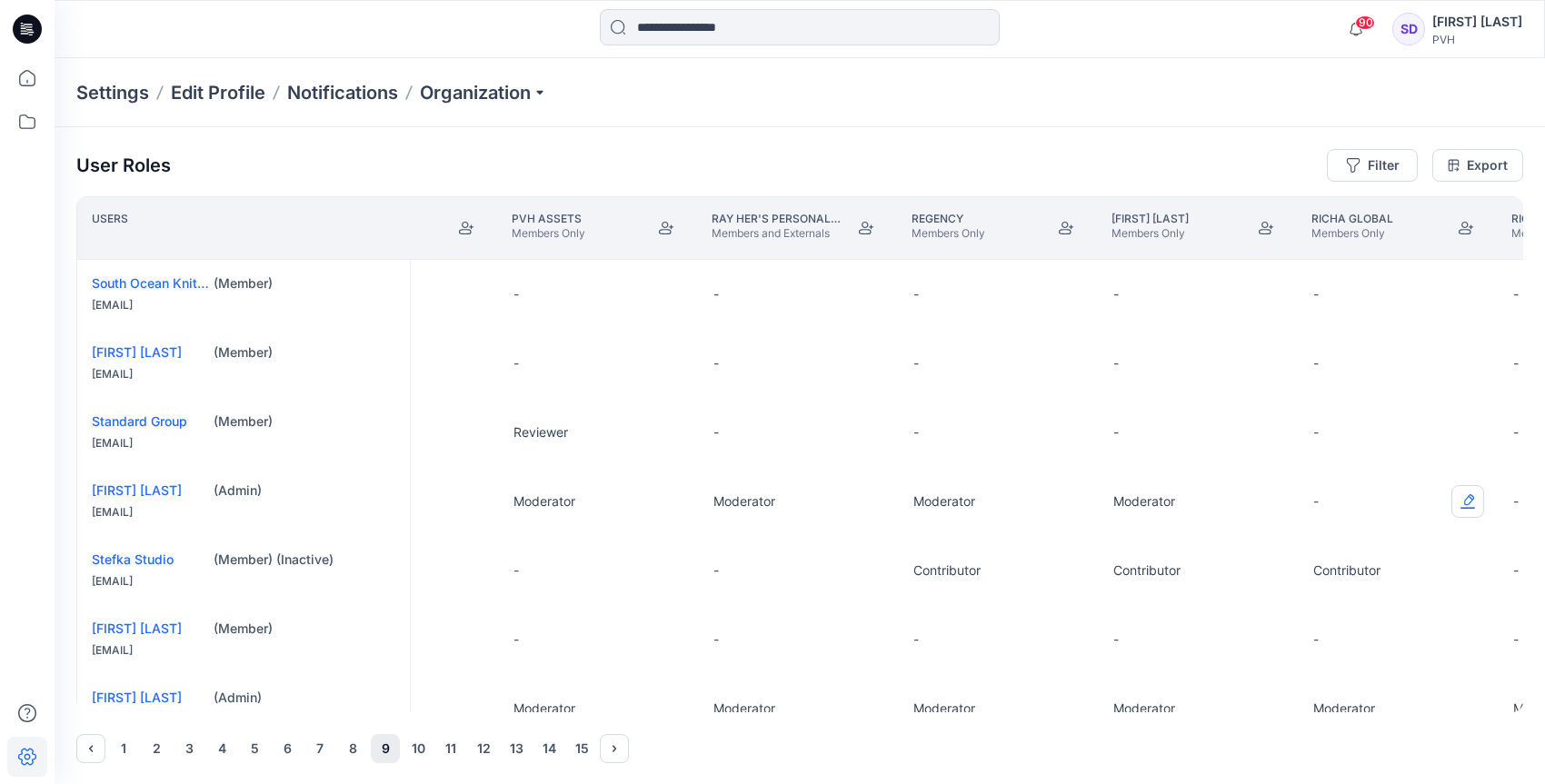 click at bounding box center [1468, 501] 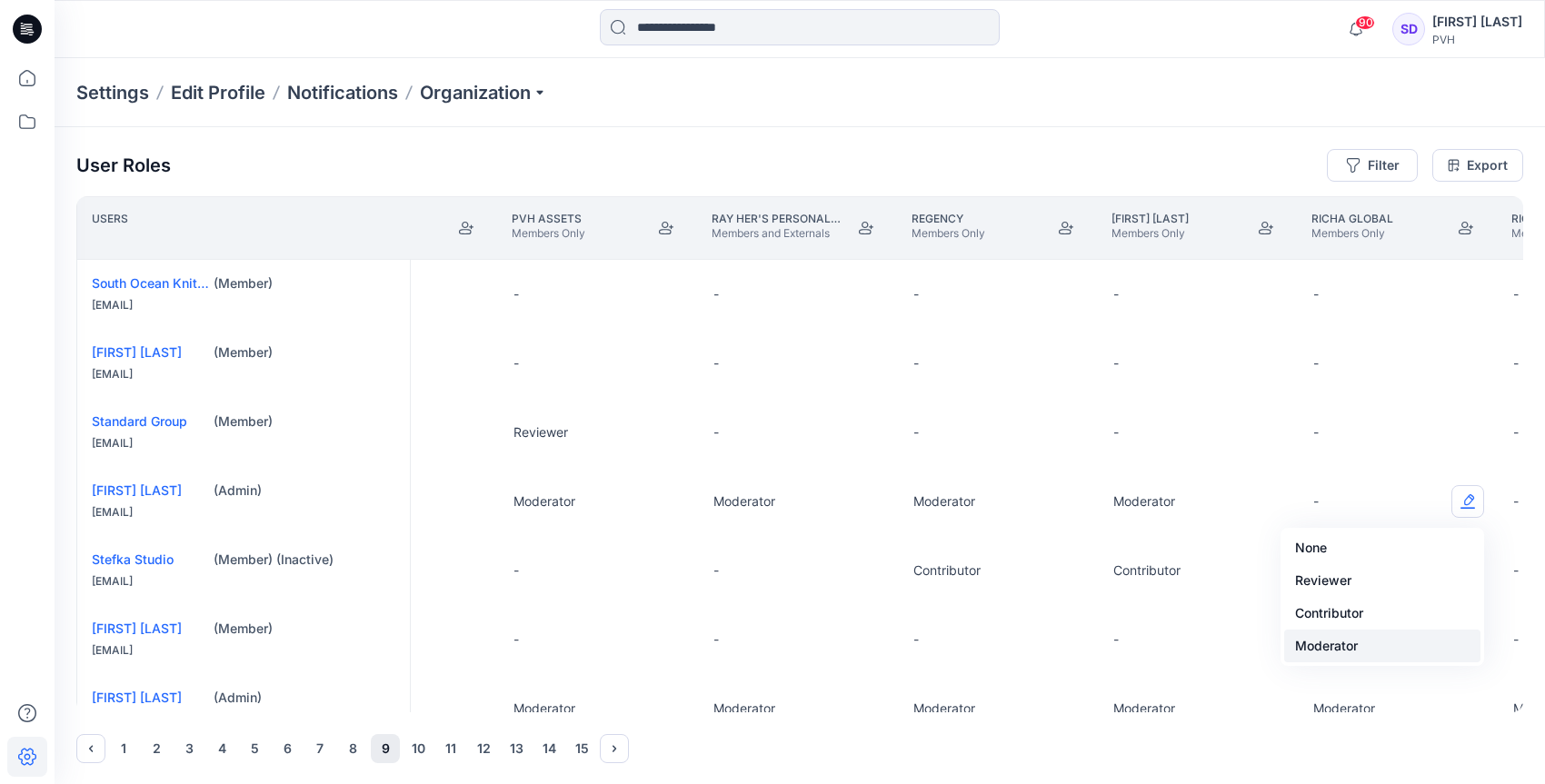 click on "Moderator" at bounding box center [1382, 646] 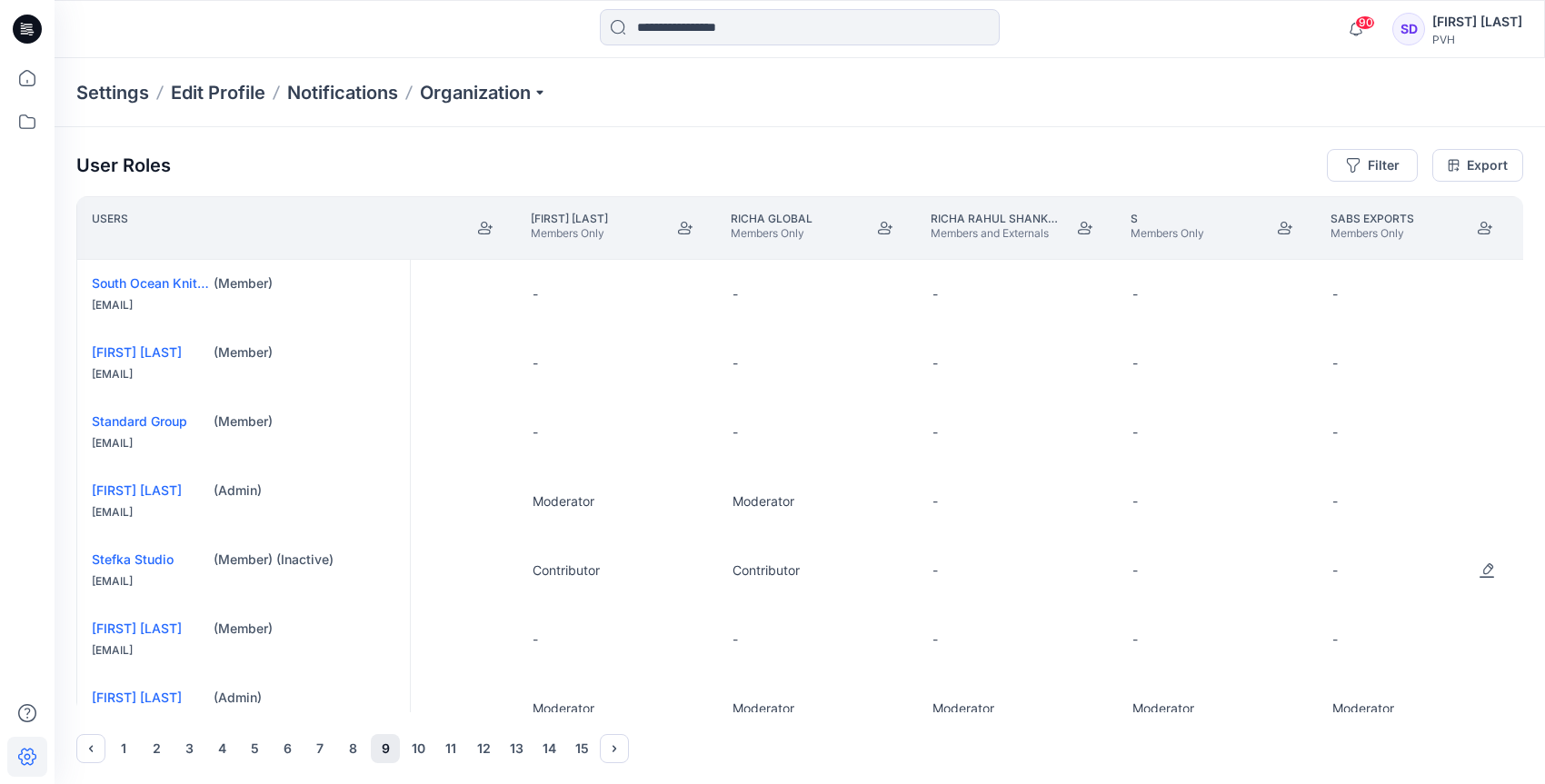 scroll, scrollTop: 0, scrollLeft: 18105, axis: horizontal 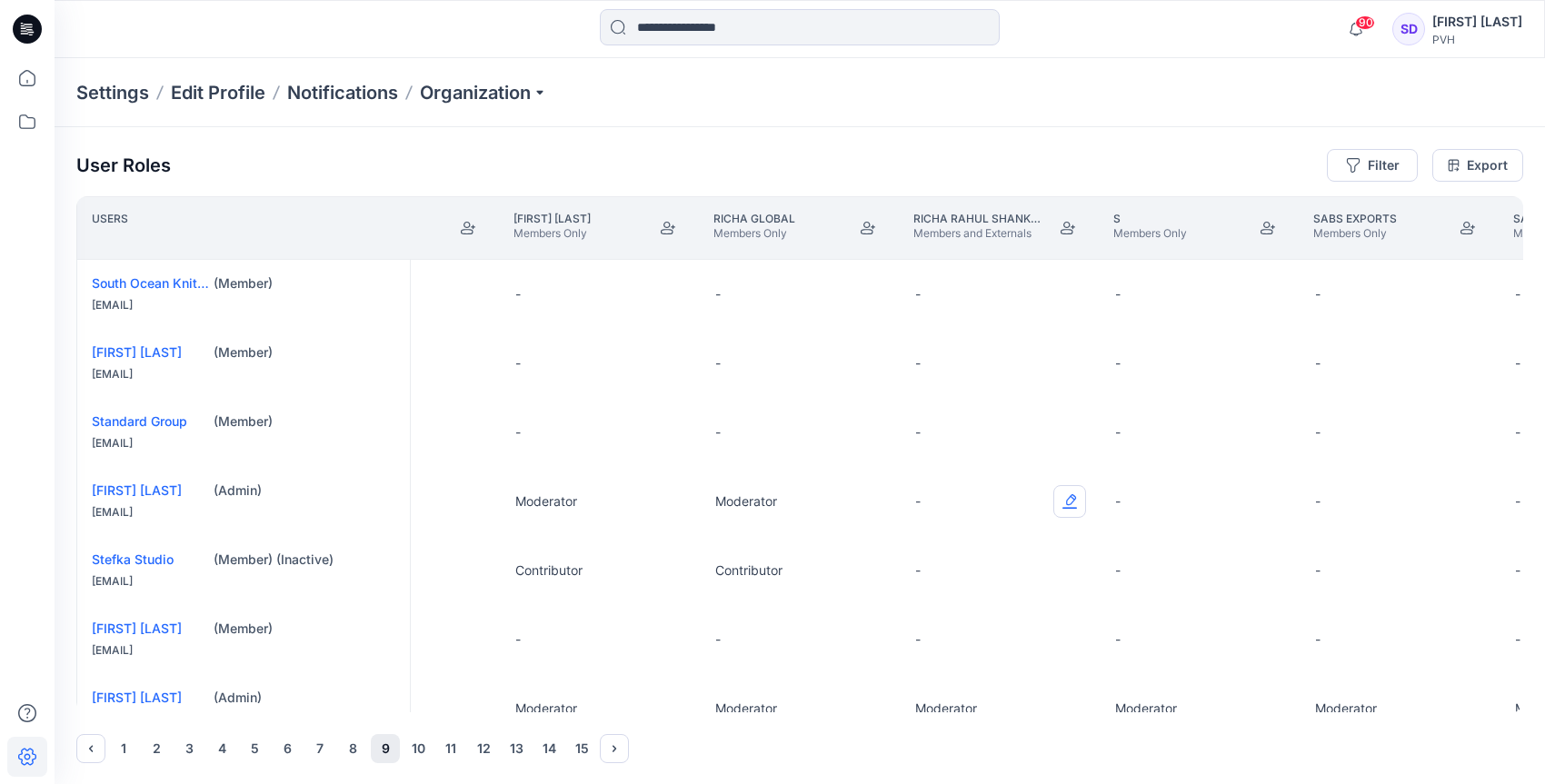 click at bounding box center [1070, 501] 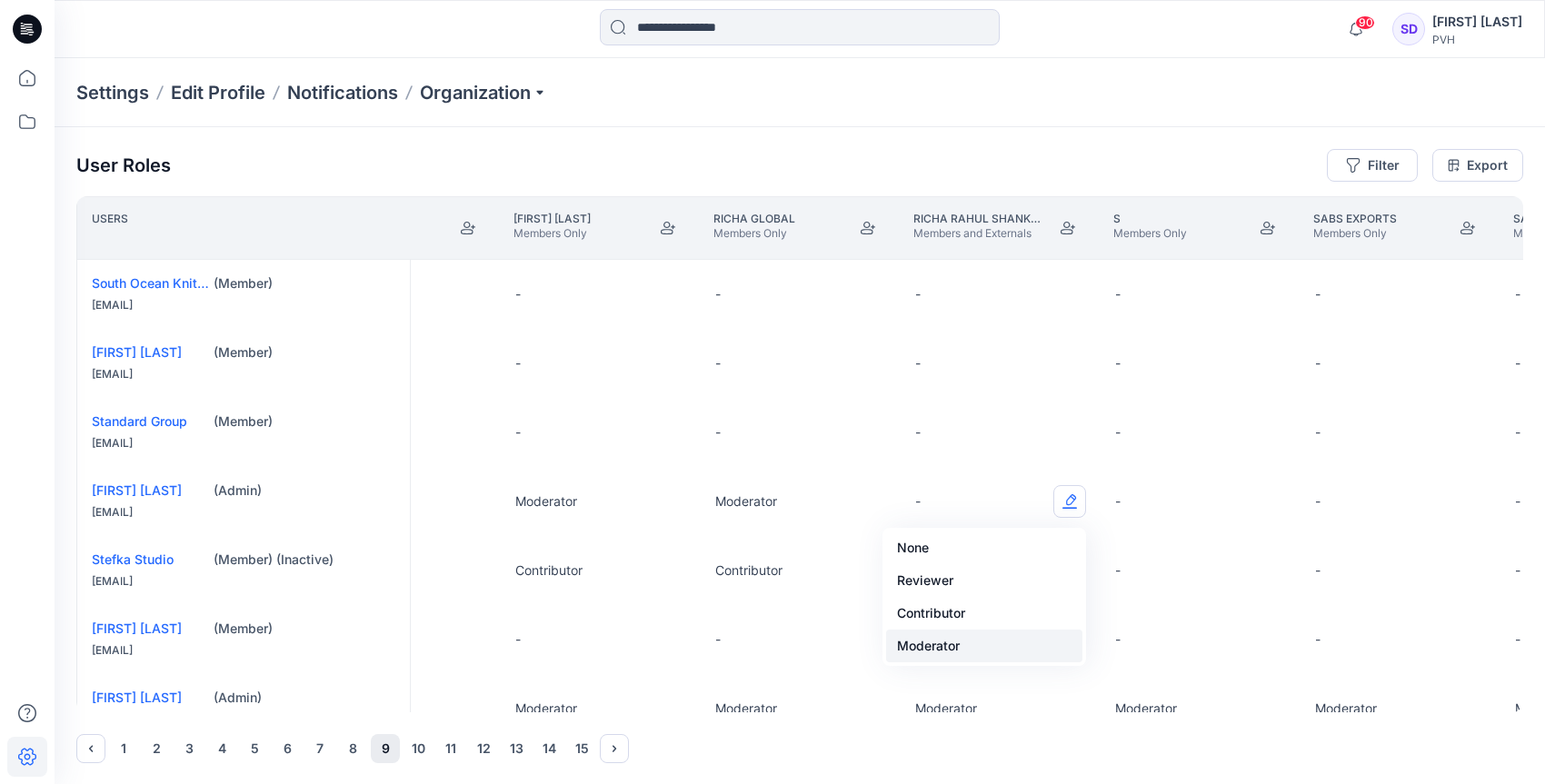 click on "Moderator" at bounding box center (984, 646) 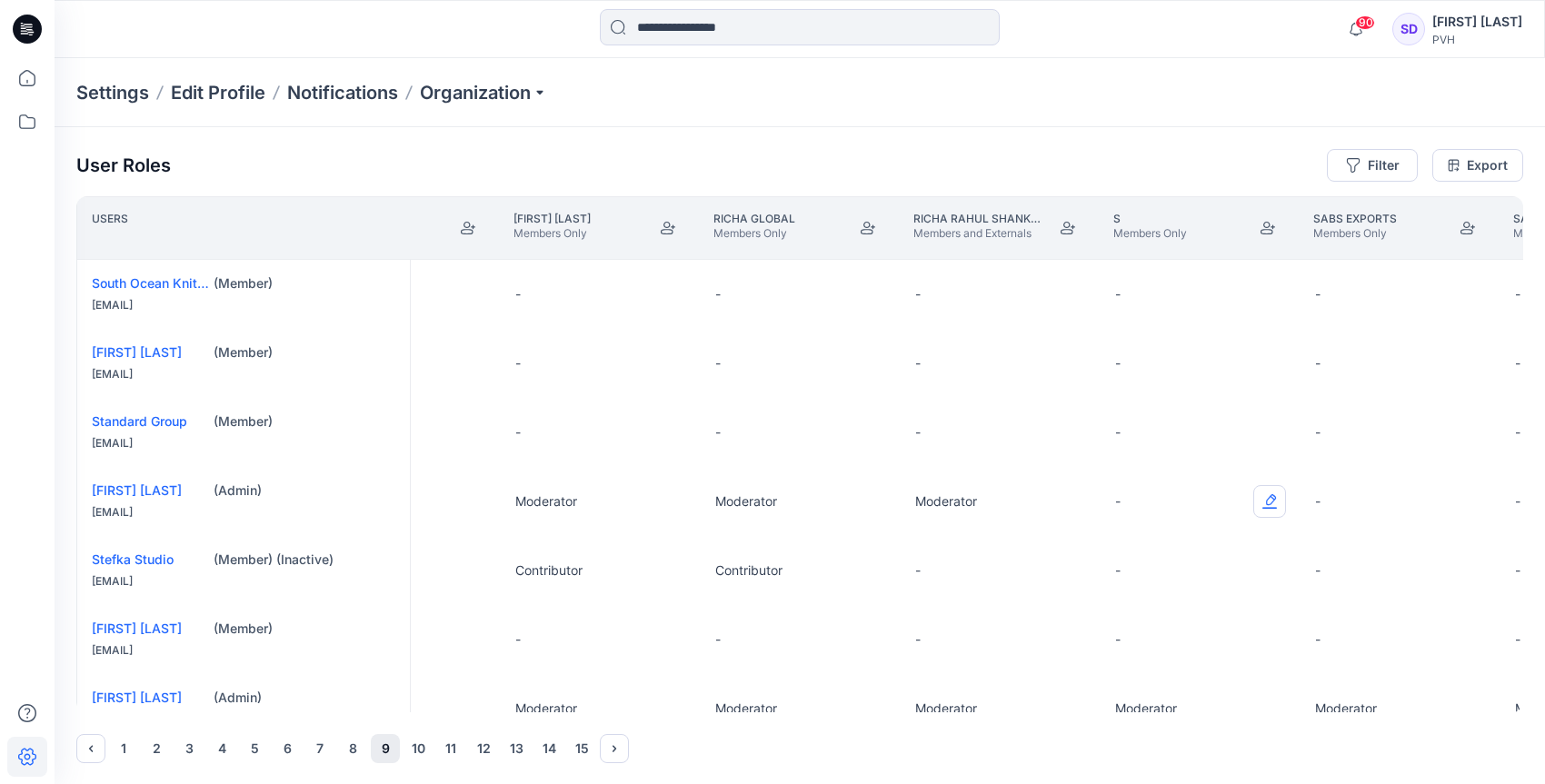 click at bounding box center (1270, 501) 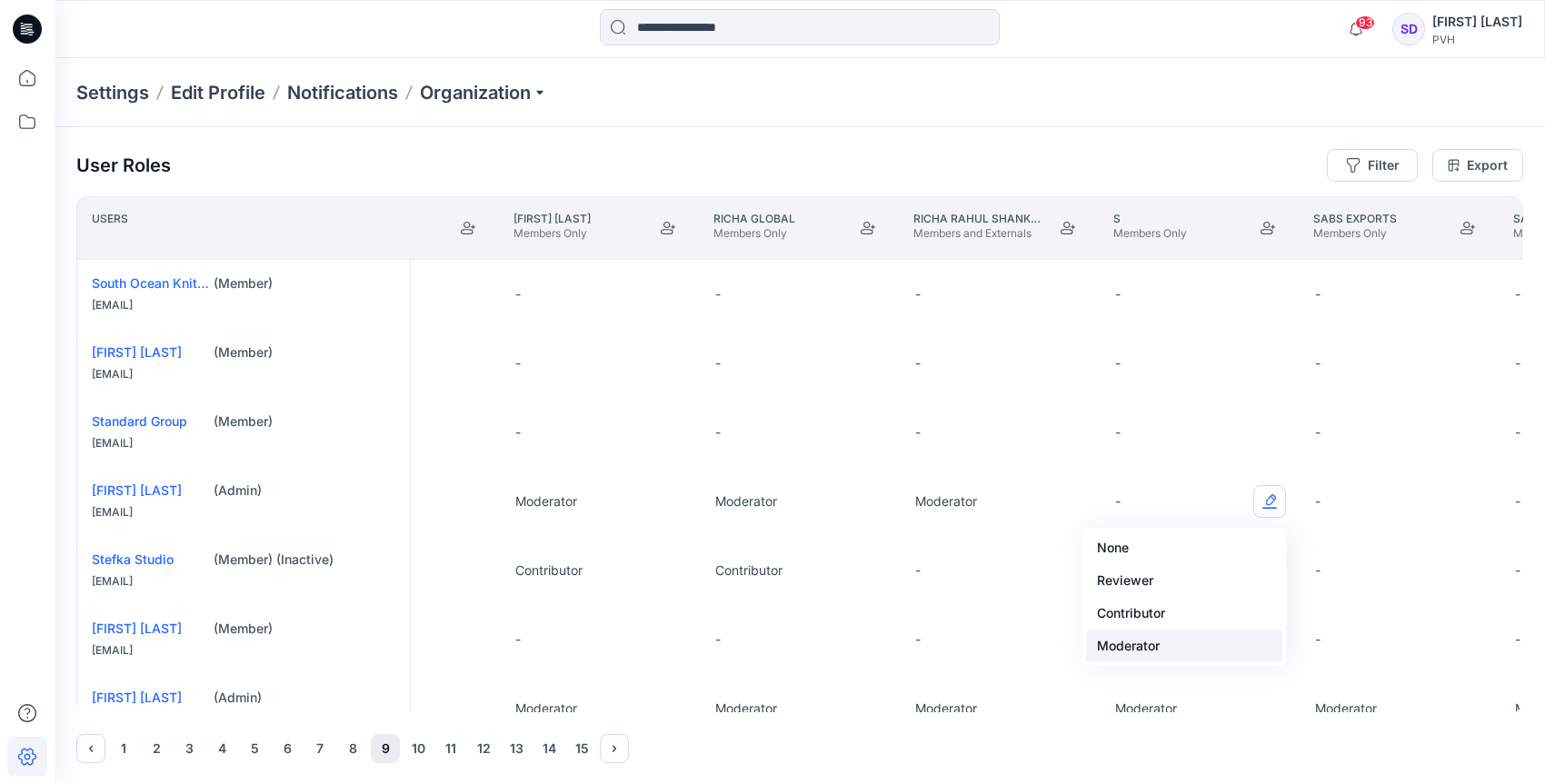 click on "Moderator" at bounding box center [1184, 646] 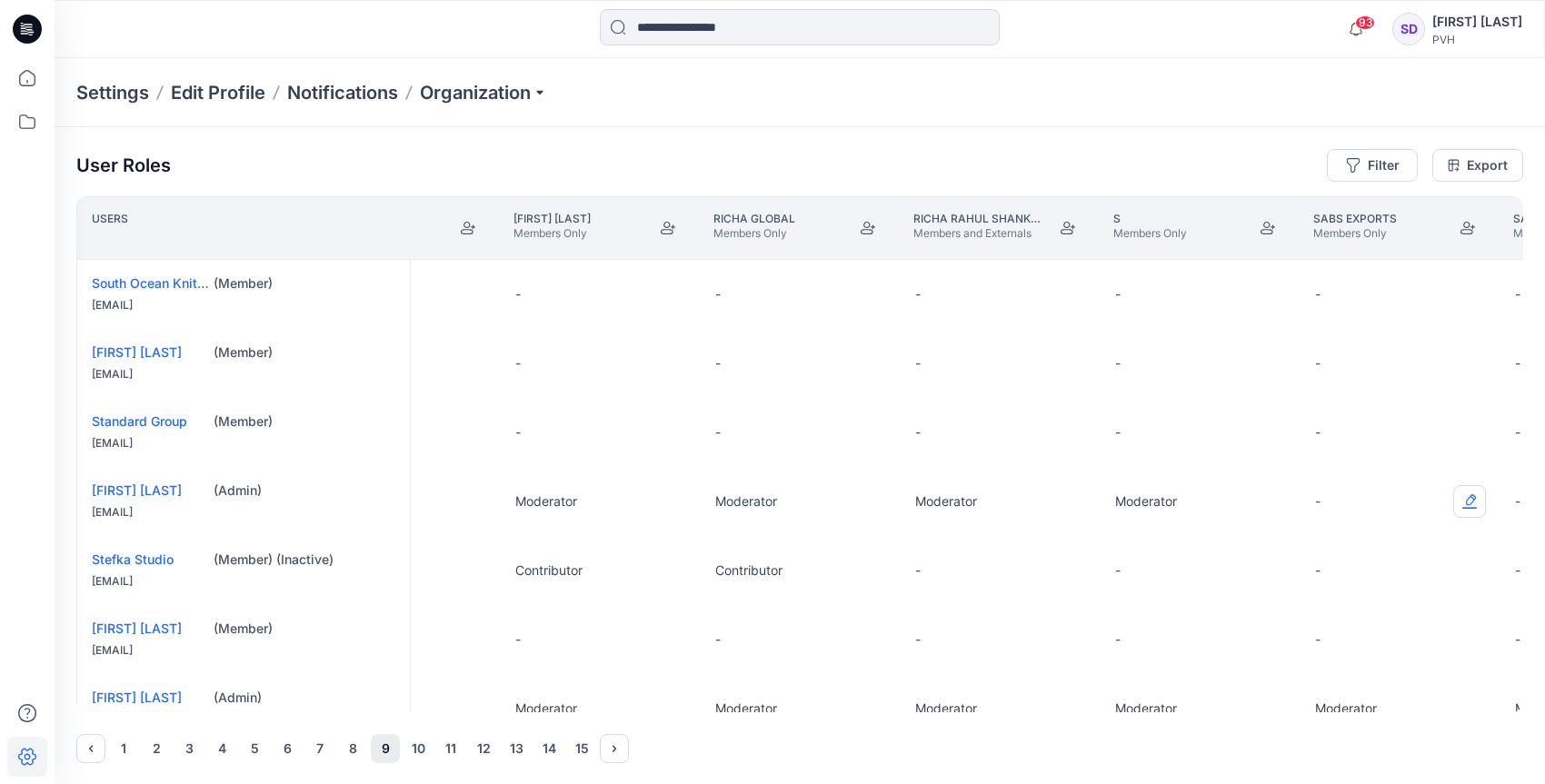 click at bounding box center (1470, 501) 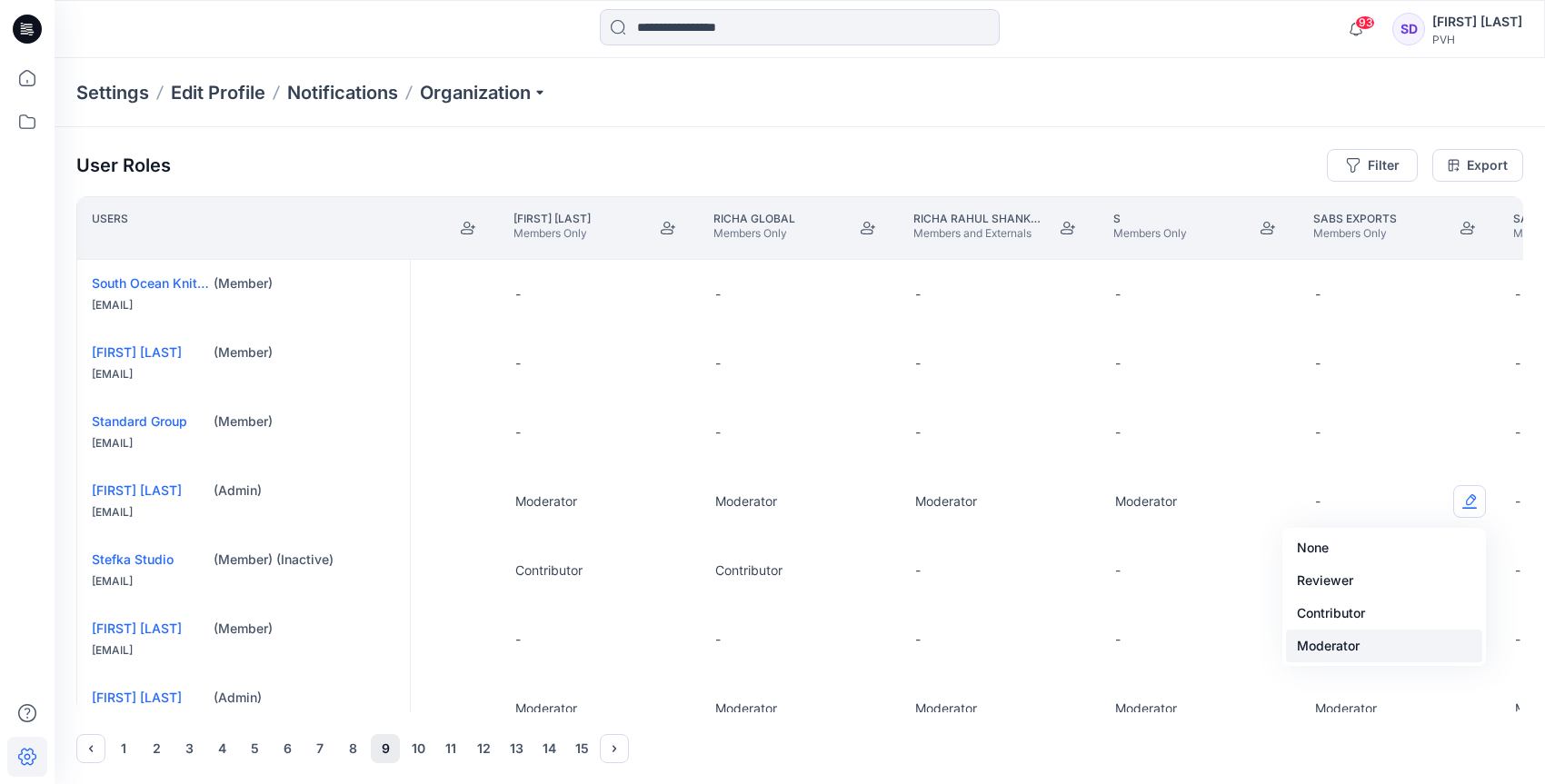 click on "Moderator" at bounding box center (1384, 646) 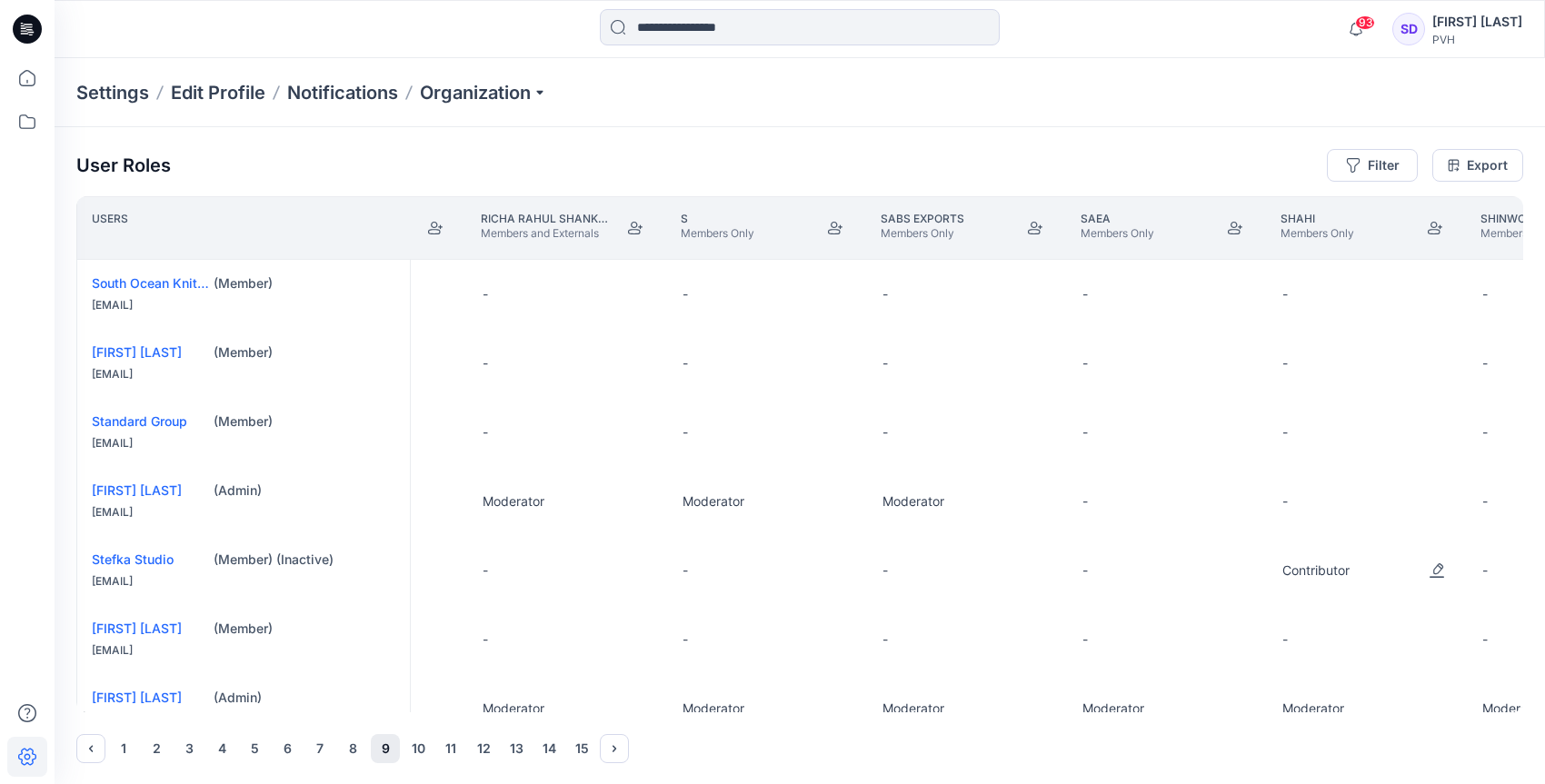 scroll, scrollTop: 0, scrollLeft: 18546, axis: horizontal 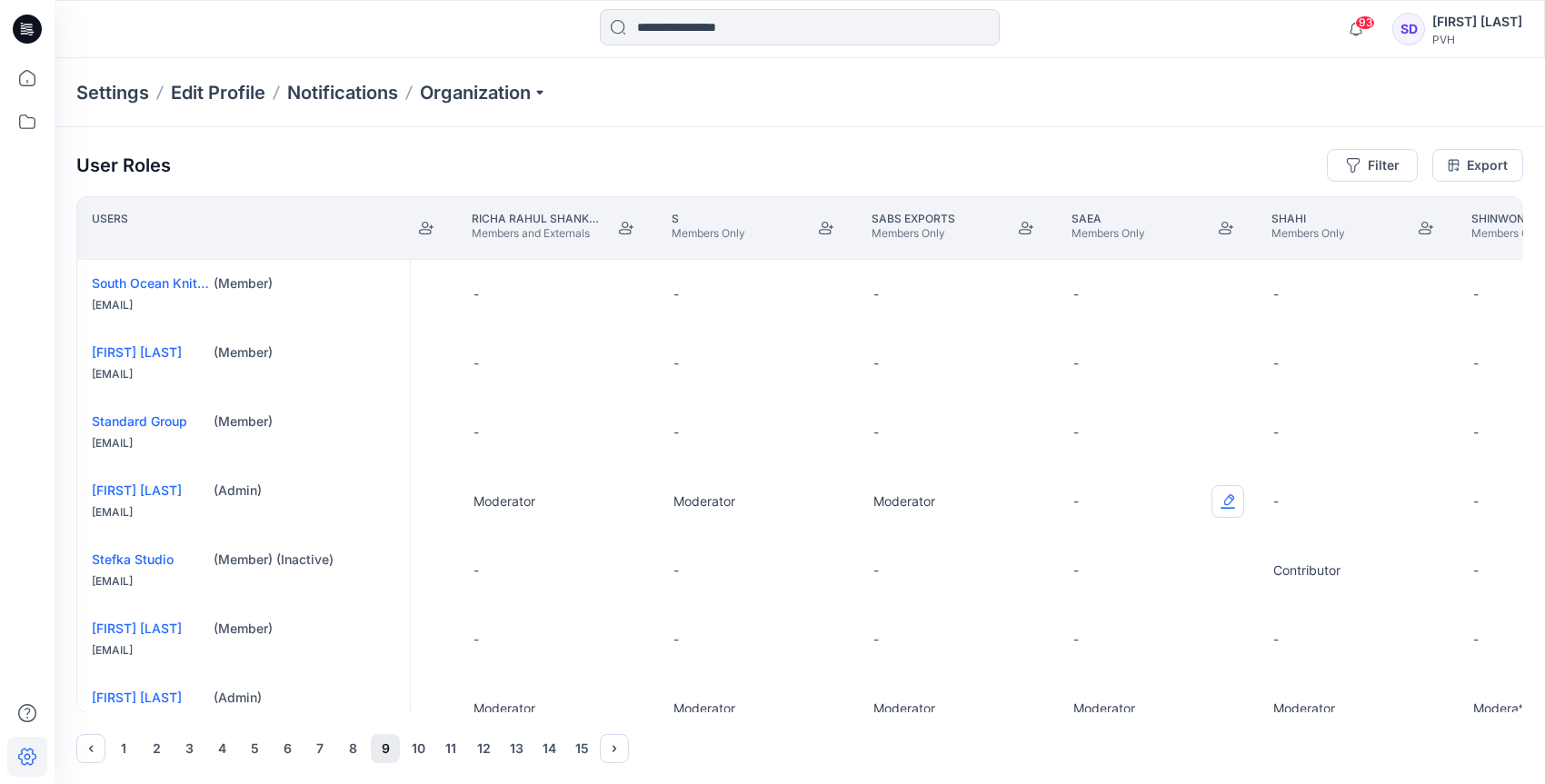 click at bounding box center (1228, 501) 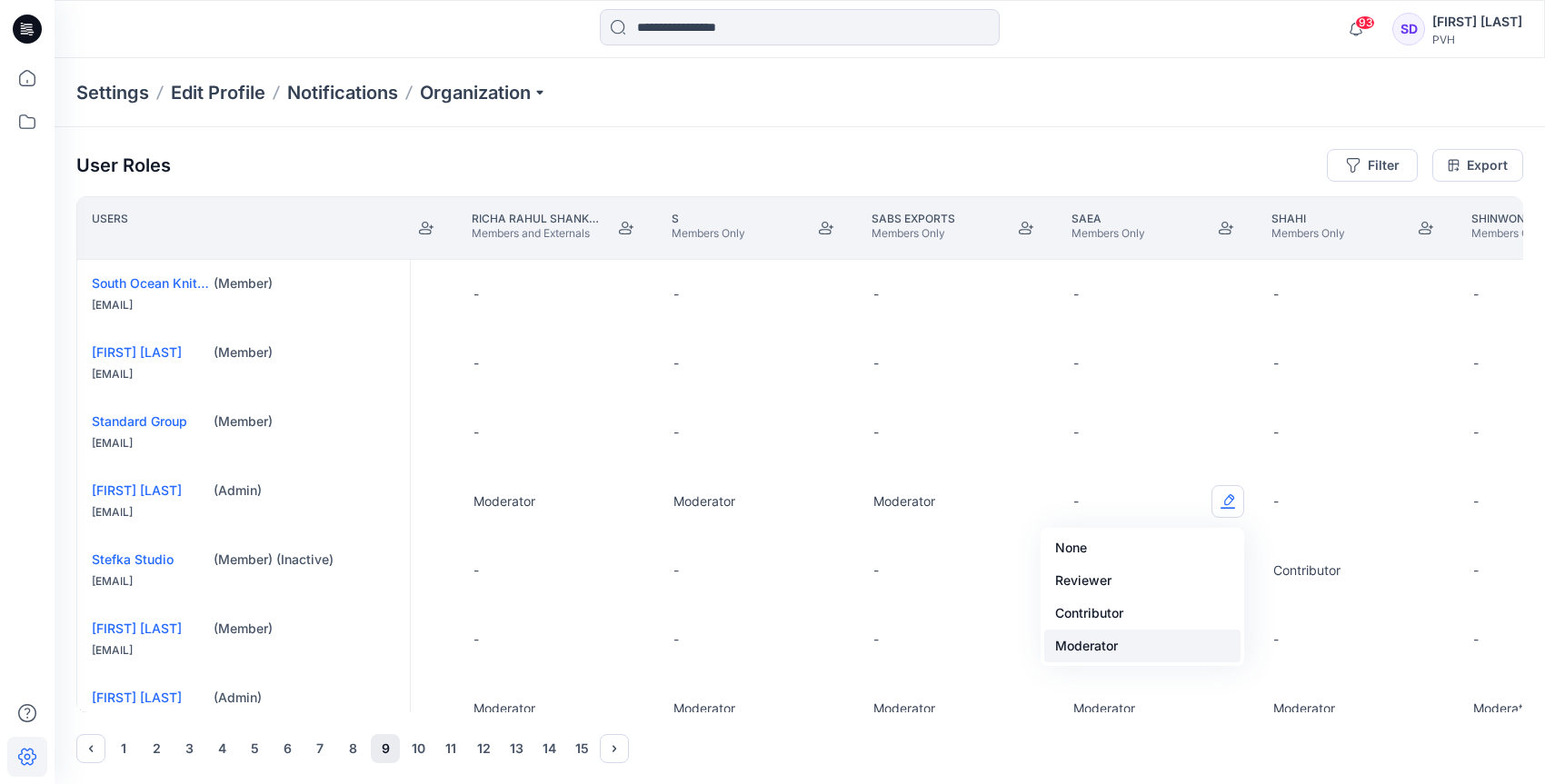 click on "Moderator" at bounding box center [1142, 646] 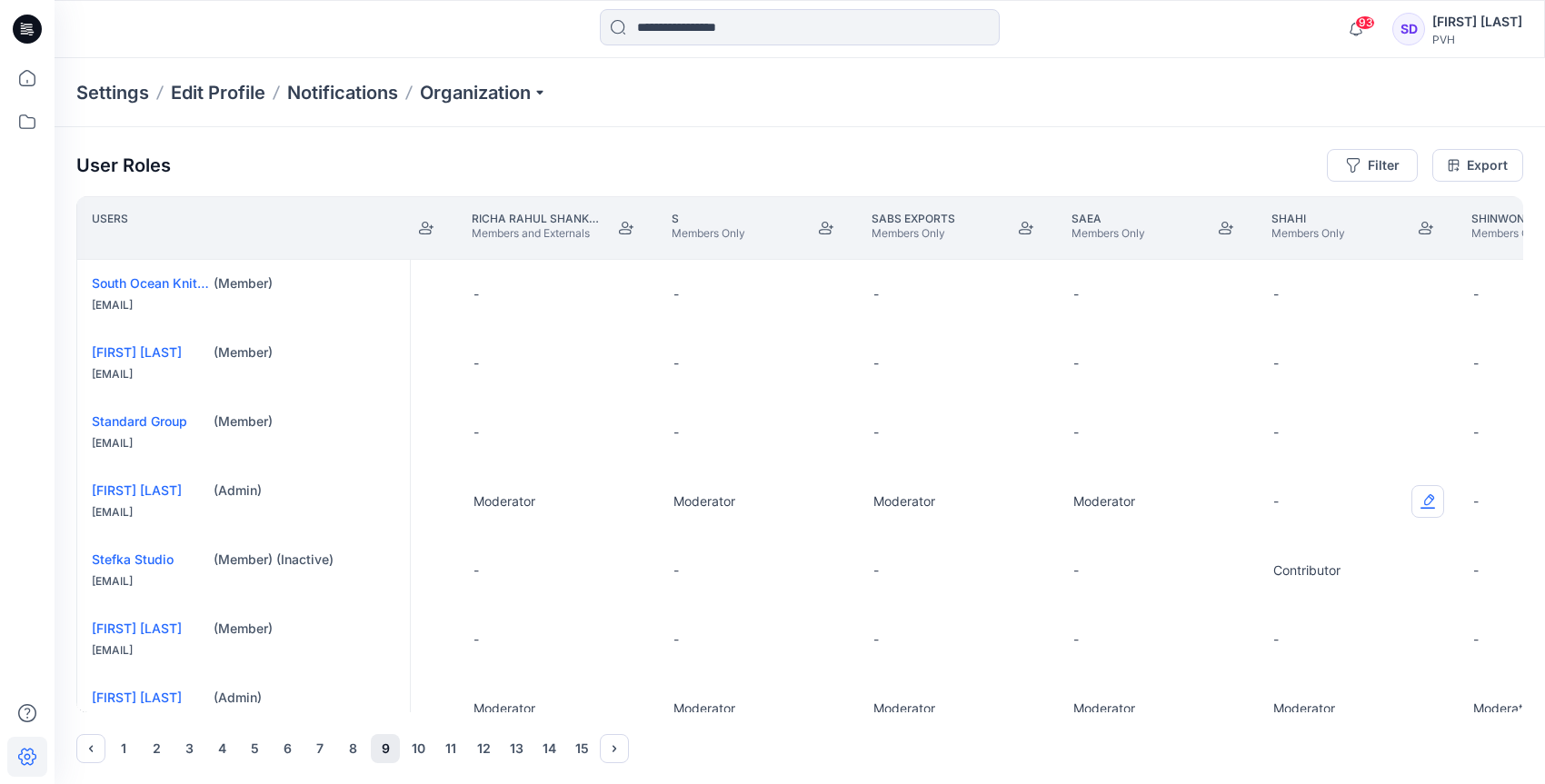 click at bounding box center [1428, 501] 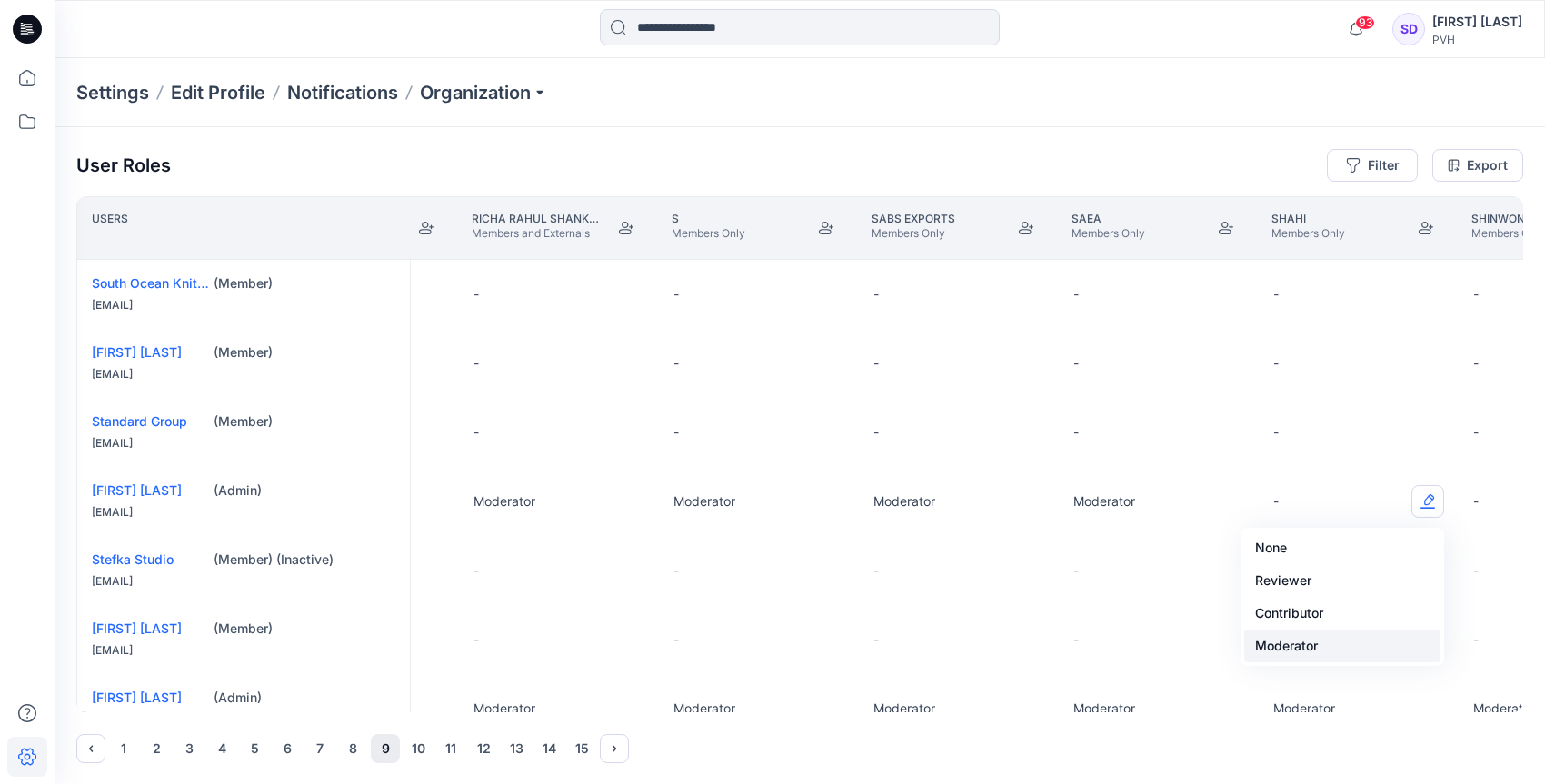 click on "Moderator" at bounding box center (1342, 646) 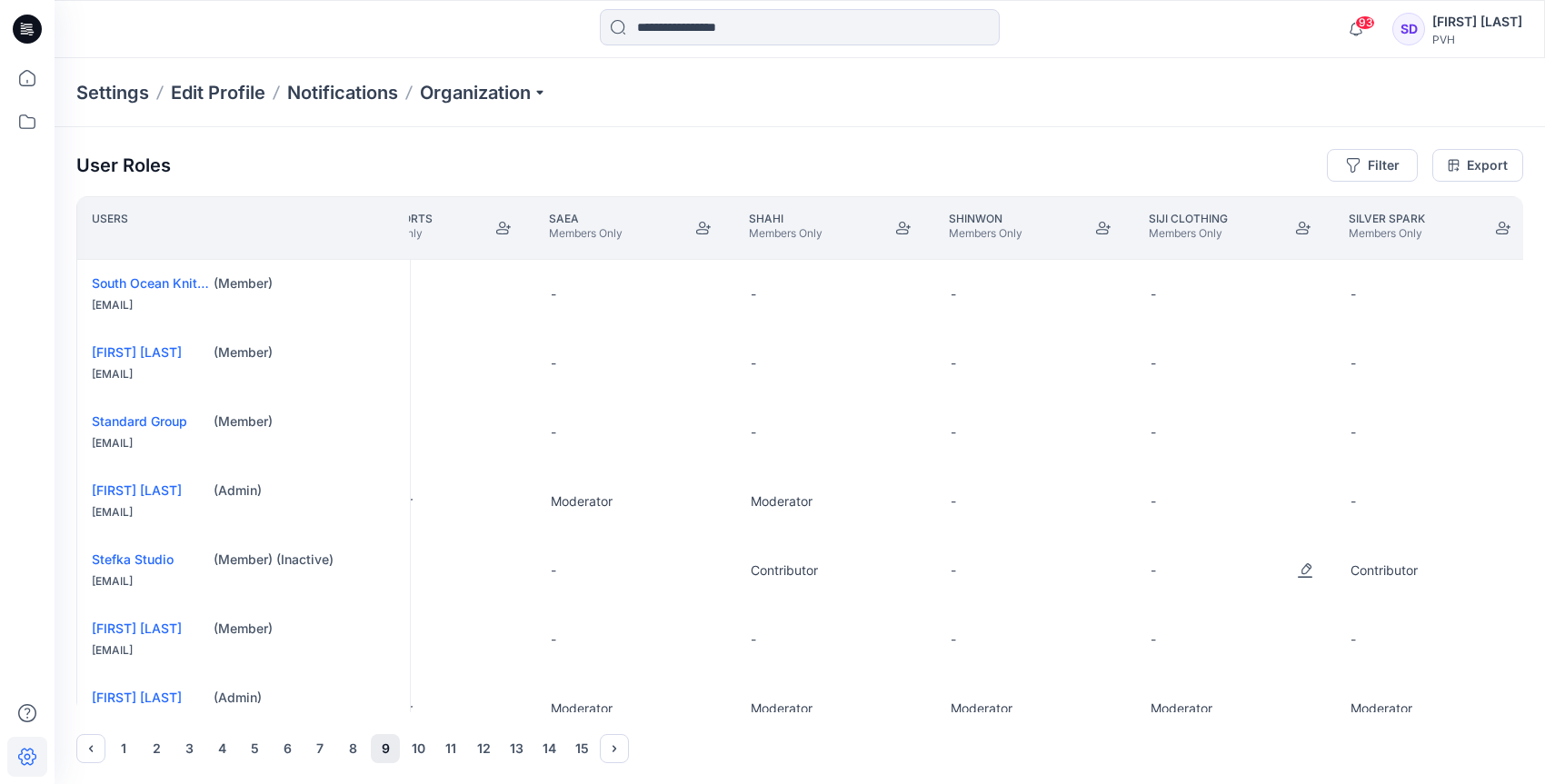 scroll, scrollTop: 0, scrollLeft: 19123, axis: horizontal 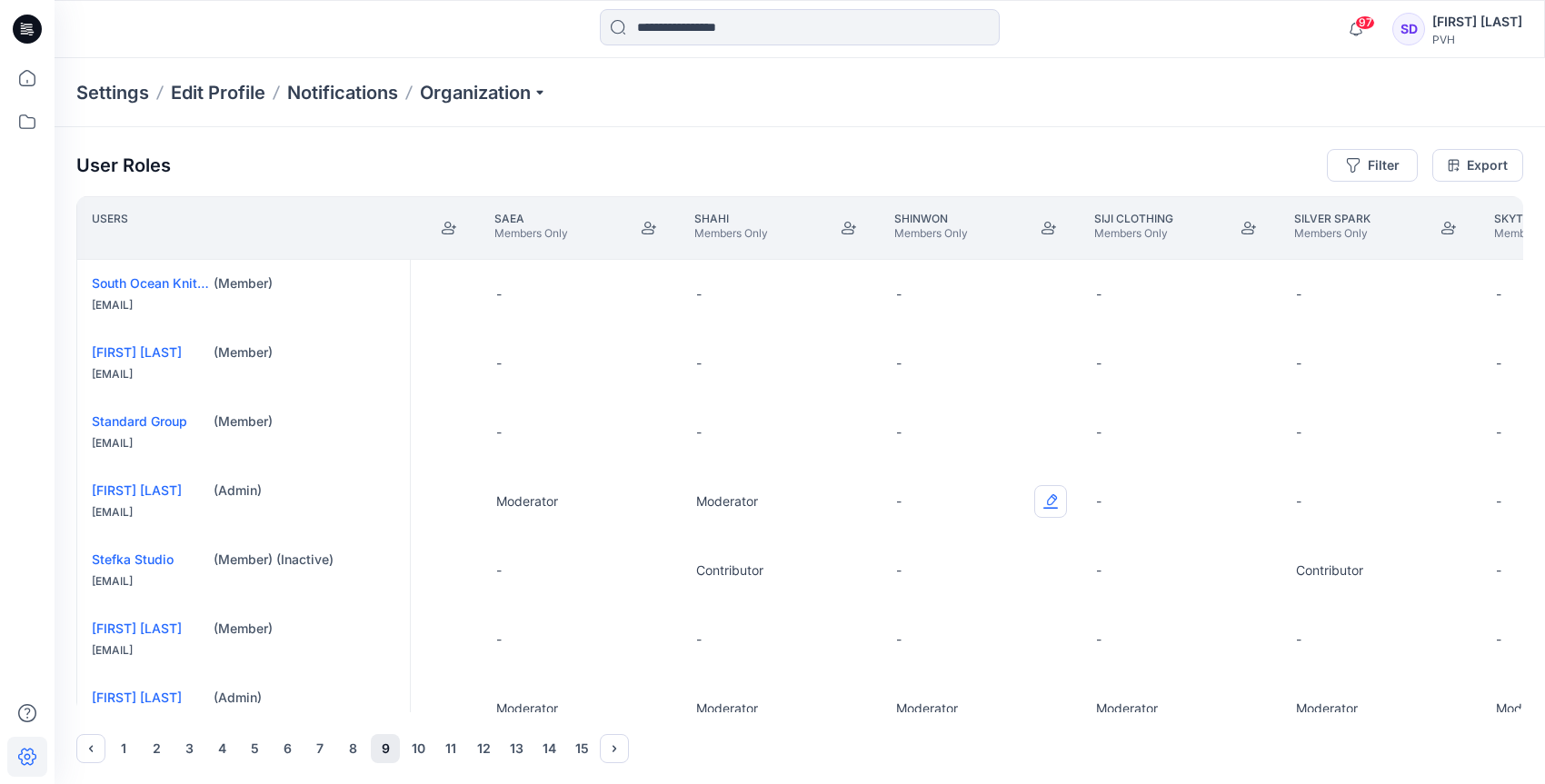 click at bounding box center (1051, 501) 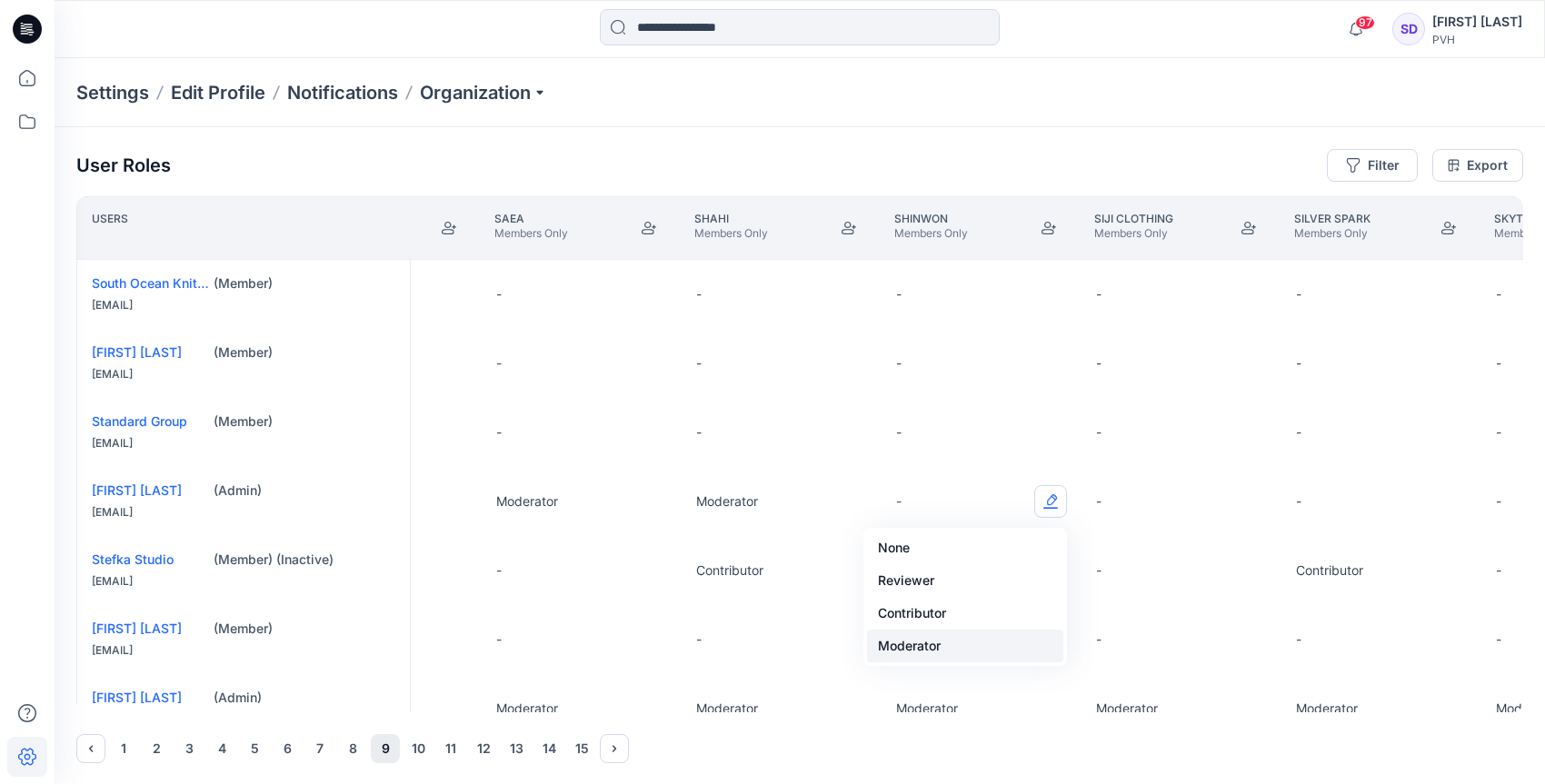 click on "Moderator" at bounding box center (965, 646) 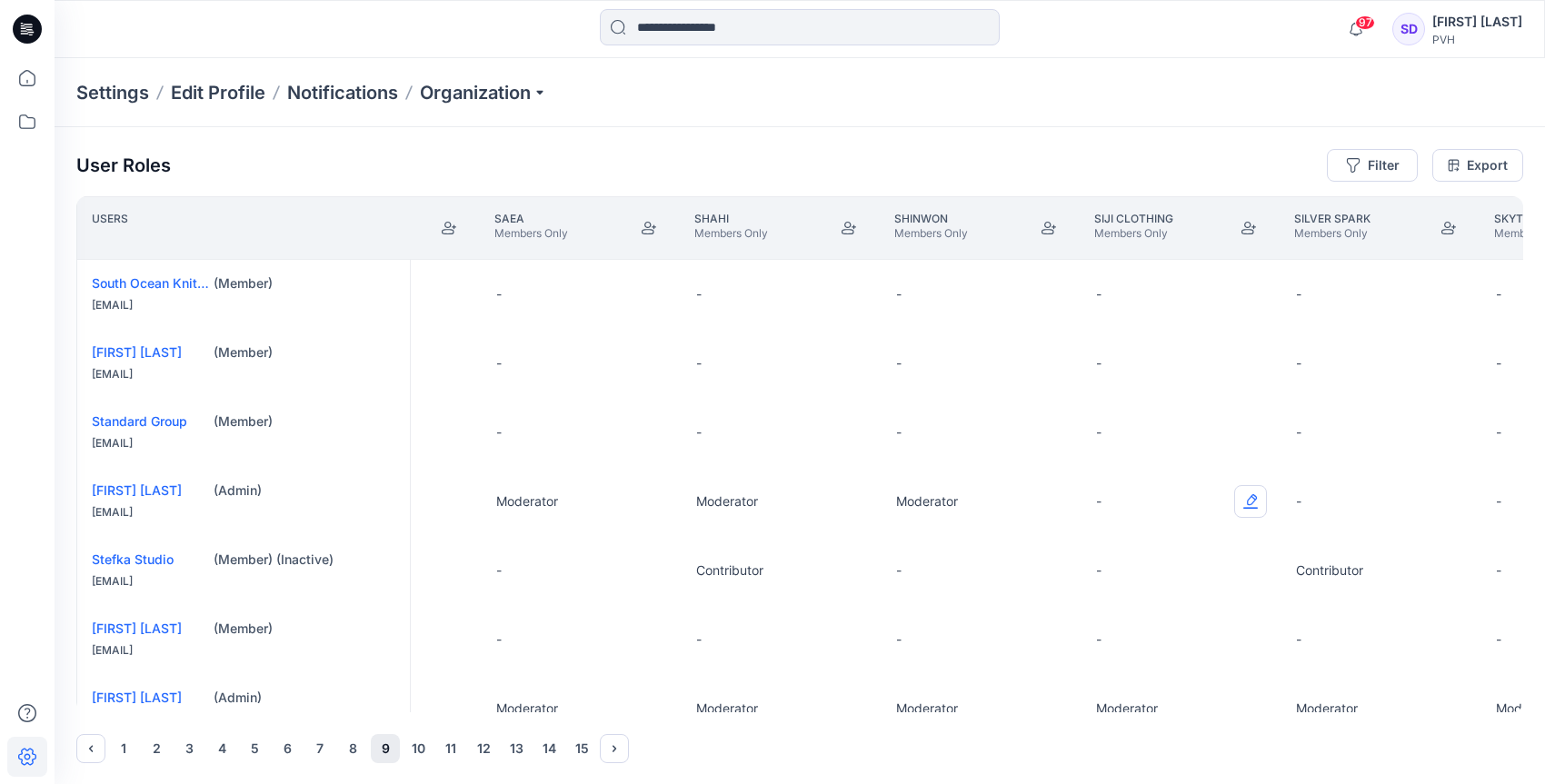 click at bounding box center (1251, 501) 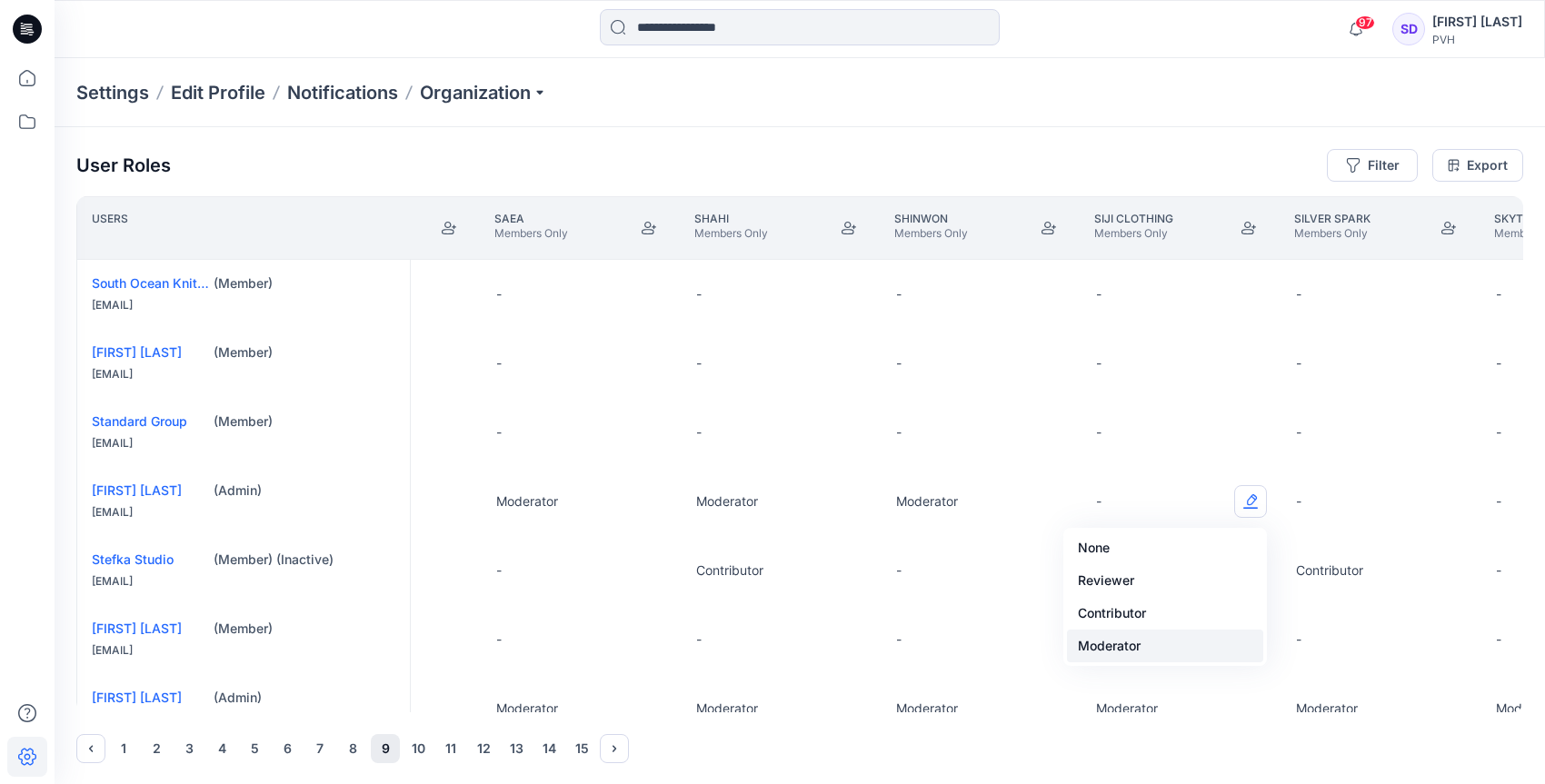 click on "Moderator" at bounding box center [1165, 646] 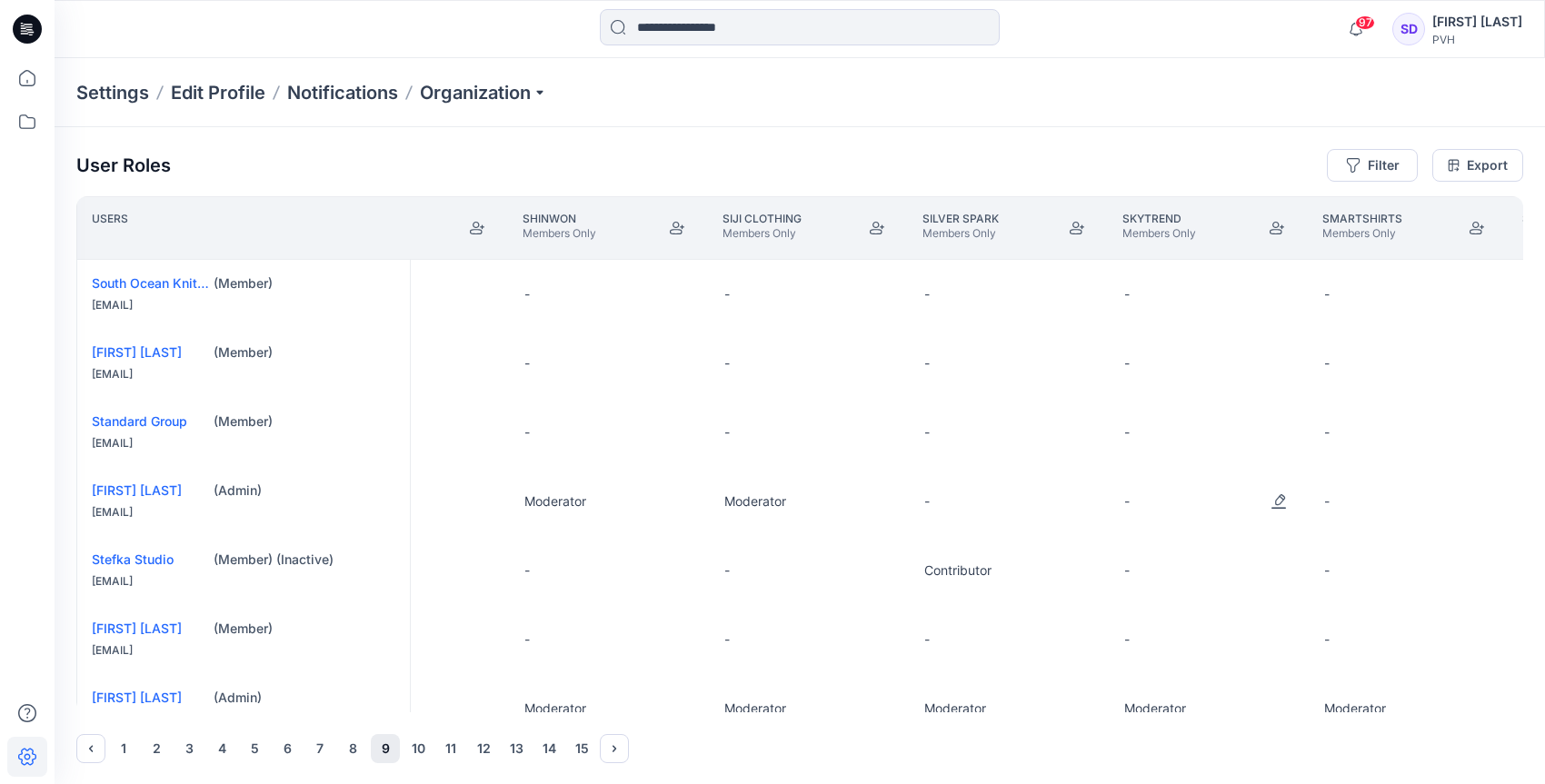 scroll, scrollTop: 0, scrollLeft: 19518, axis: horizontal 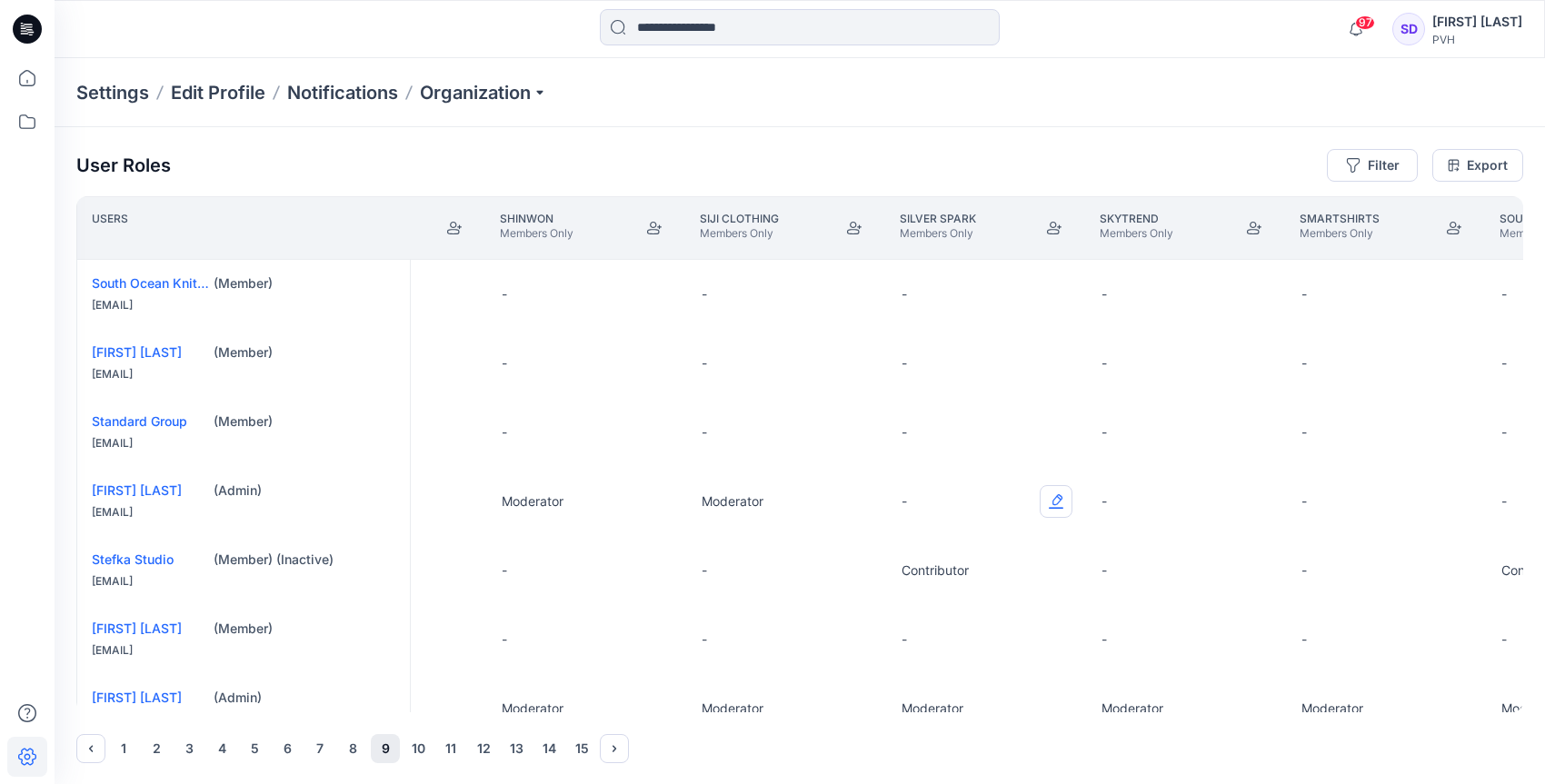 click at bounding box center [1056, 501] 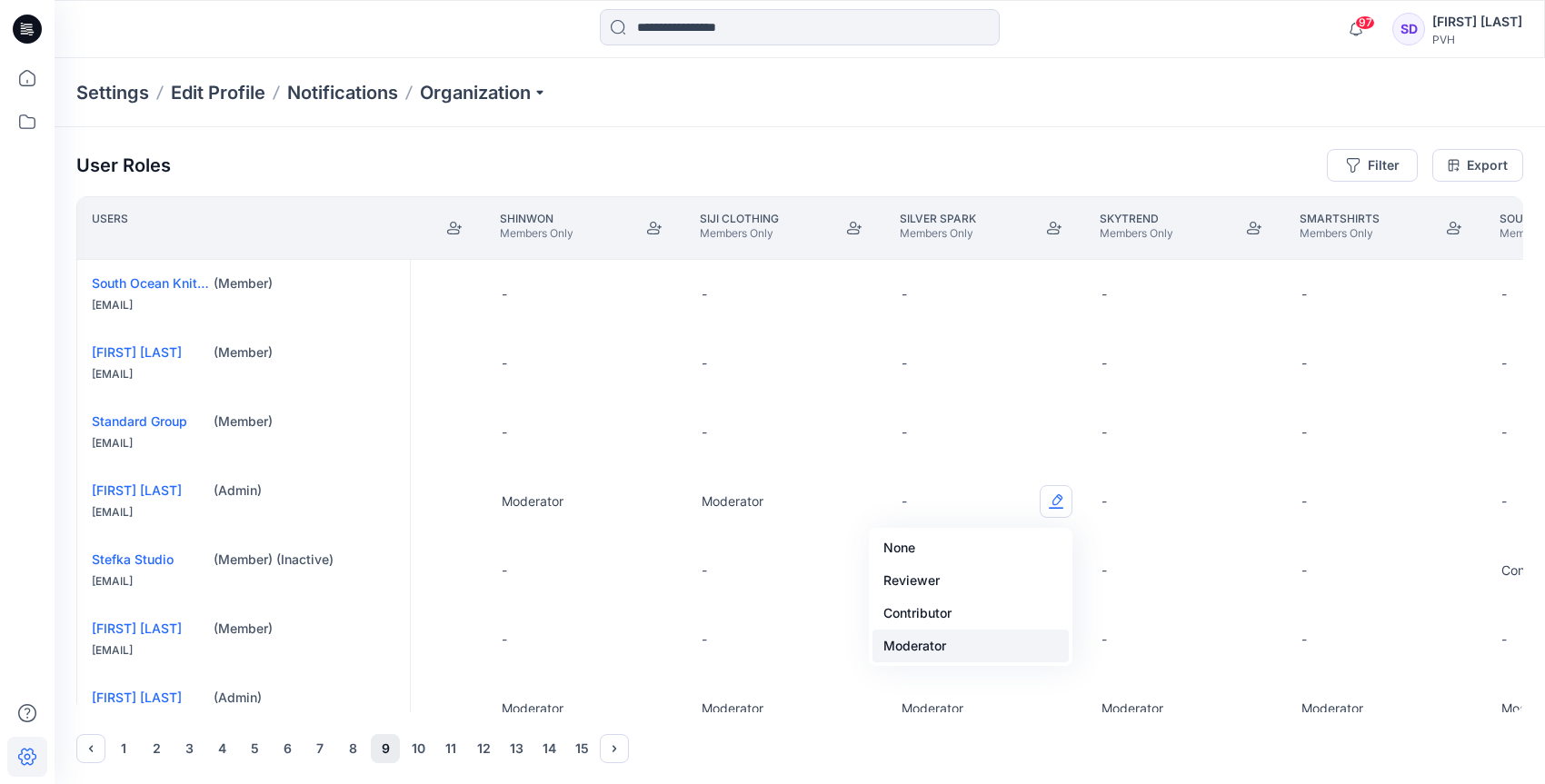 click on "Moderator" at bounding box center (971, 646) 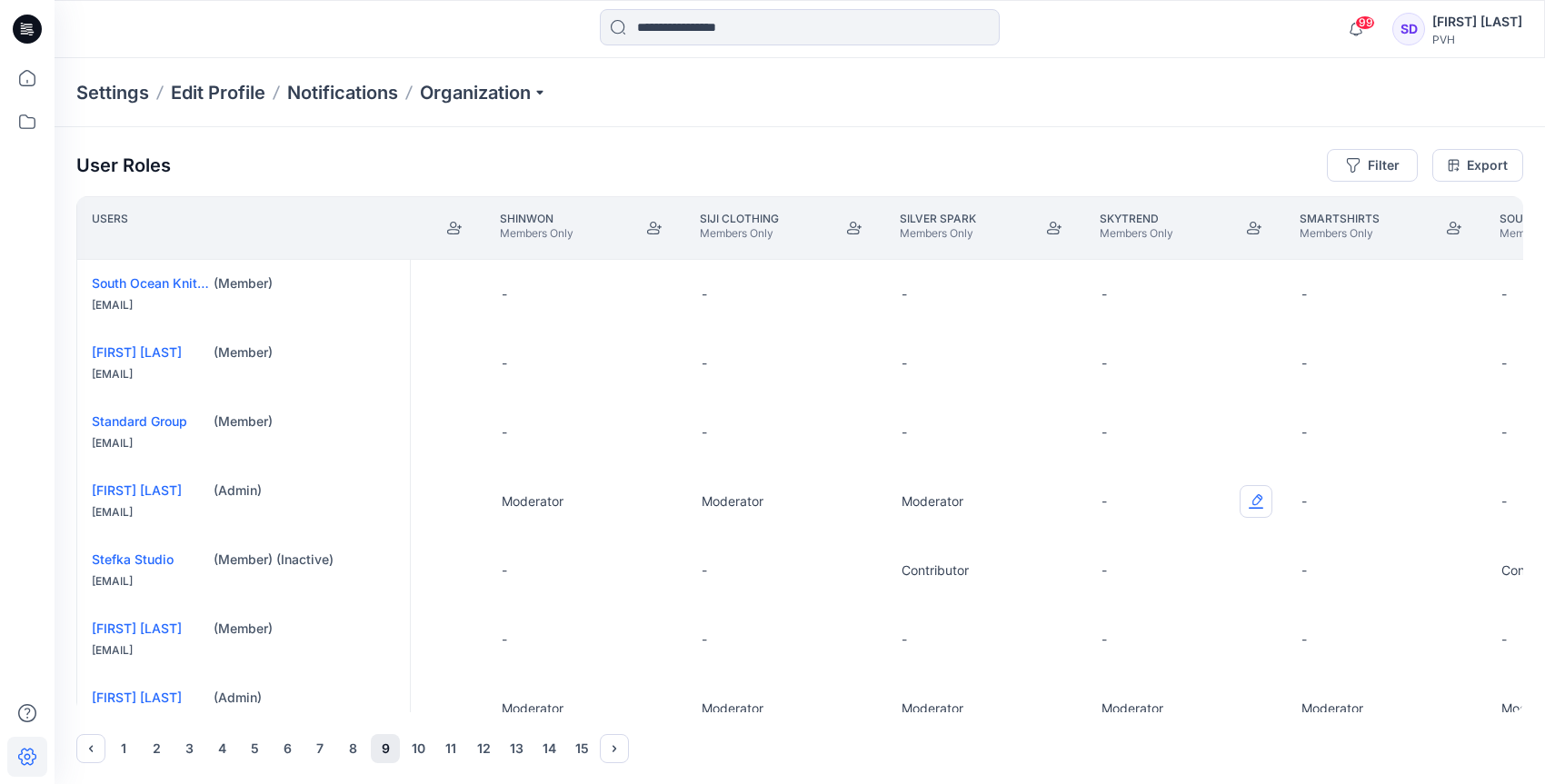 drag, startPoint x: 1274, startPoint y: 504, endPoint x: 1253, endPoint y: 496, distance: 22.472205 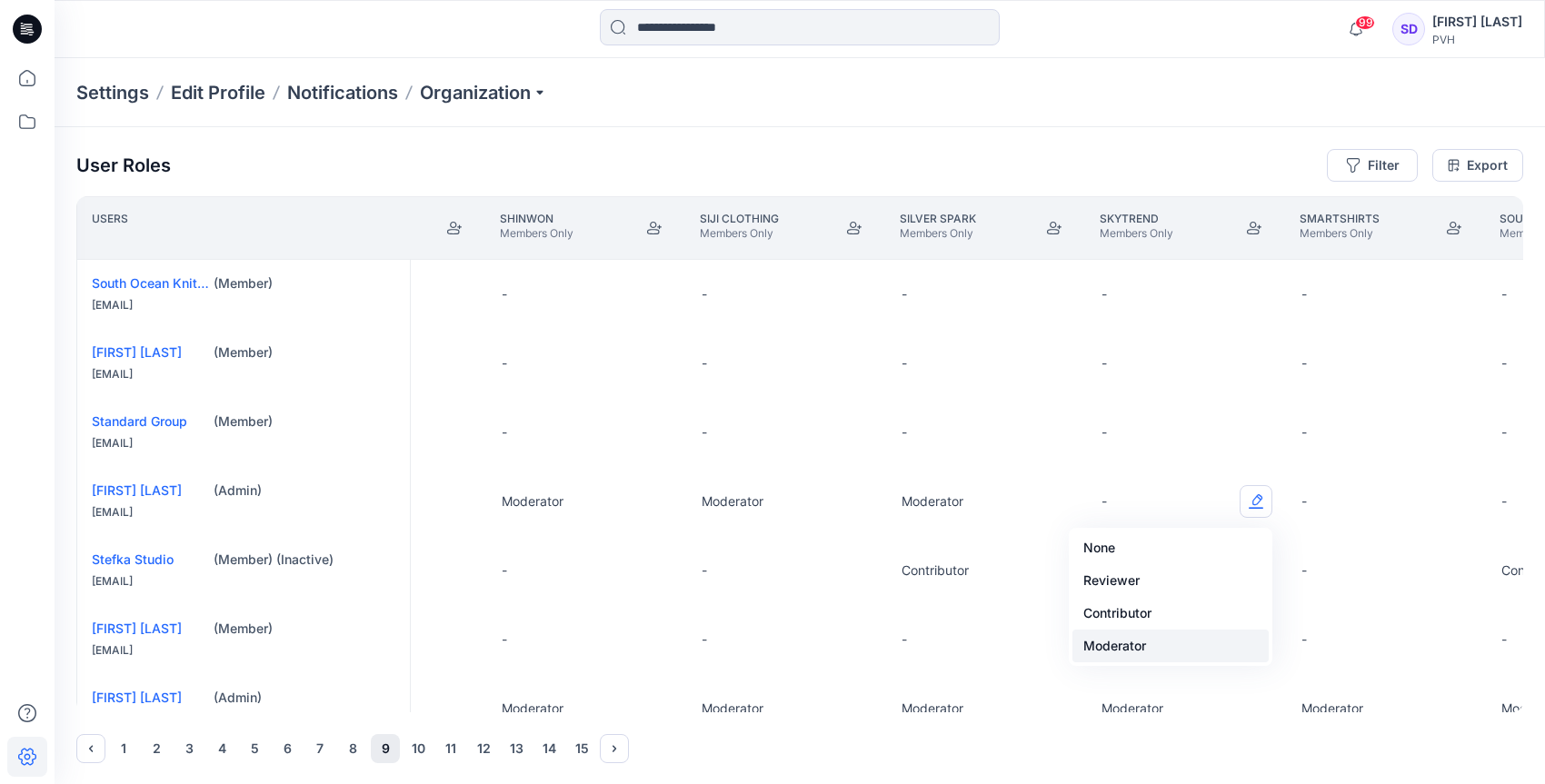 click on "Moderator" at bounding box center (1171, 646) 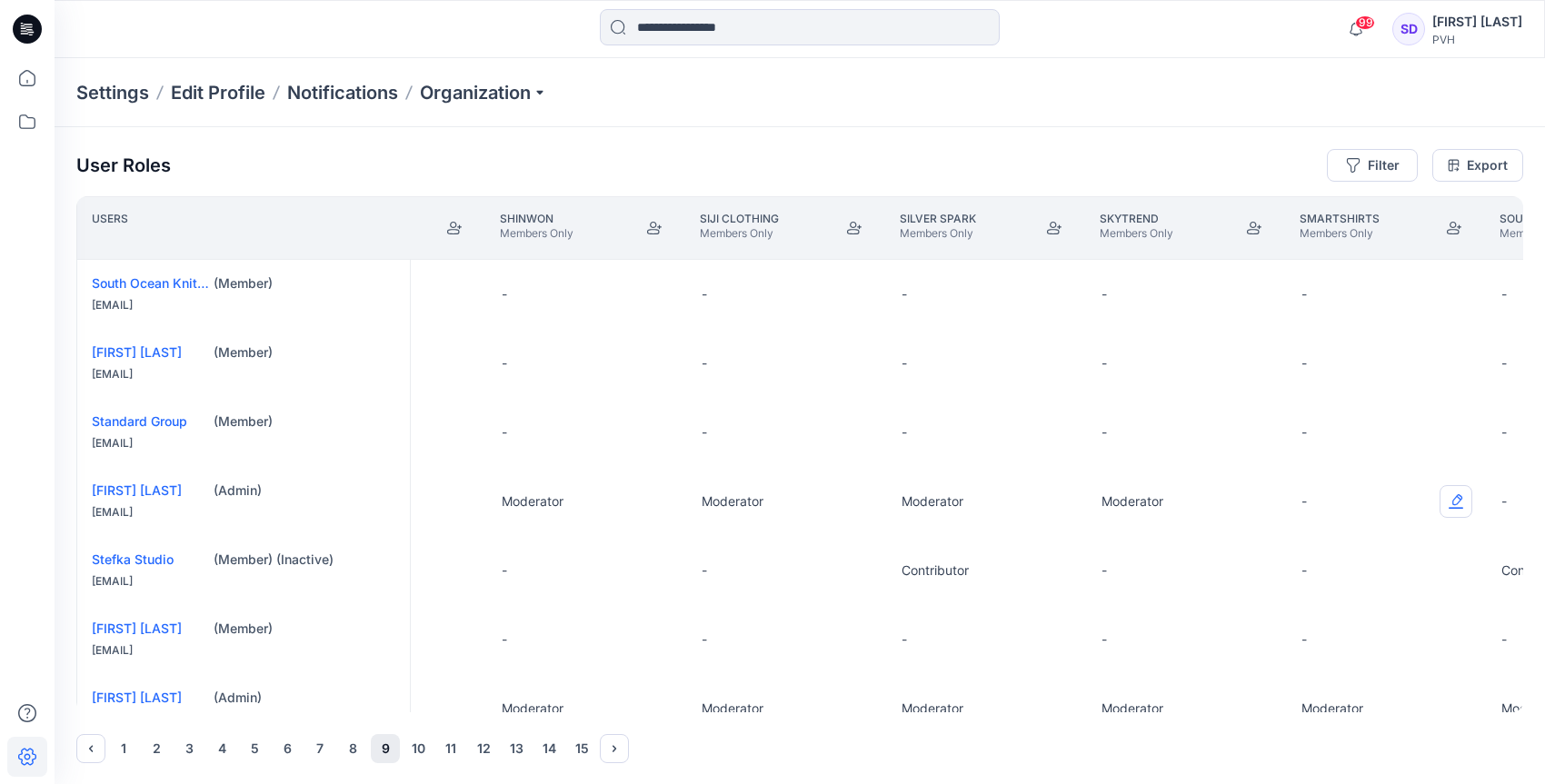 click at bounding box center (1456, 501) 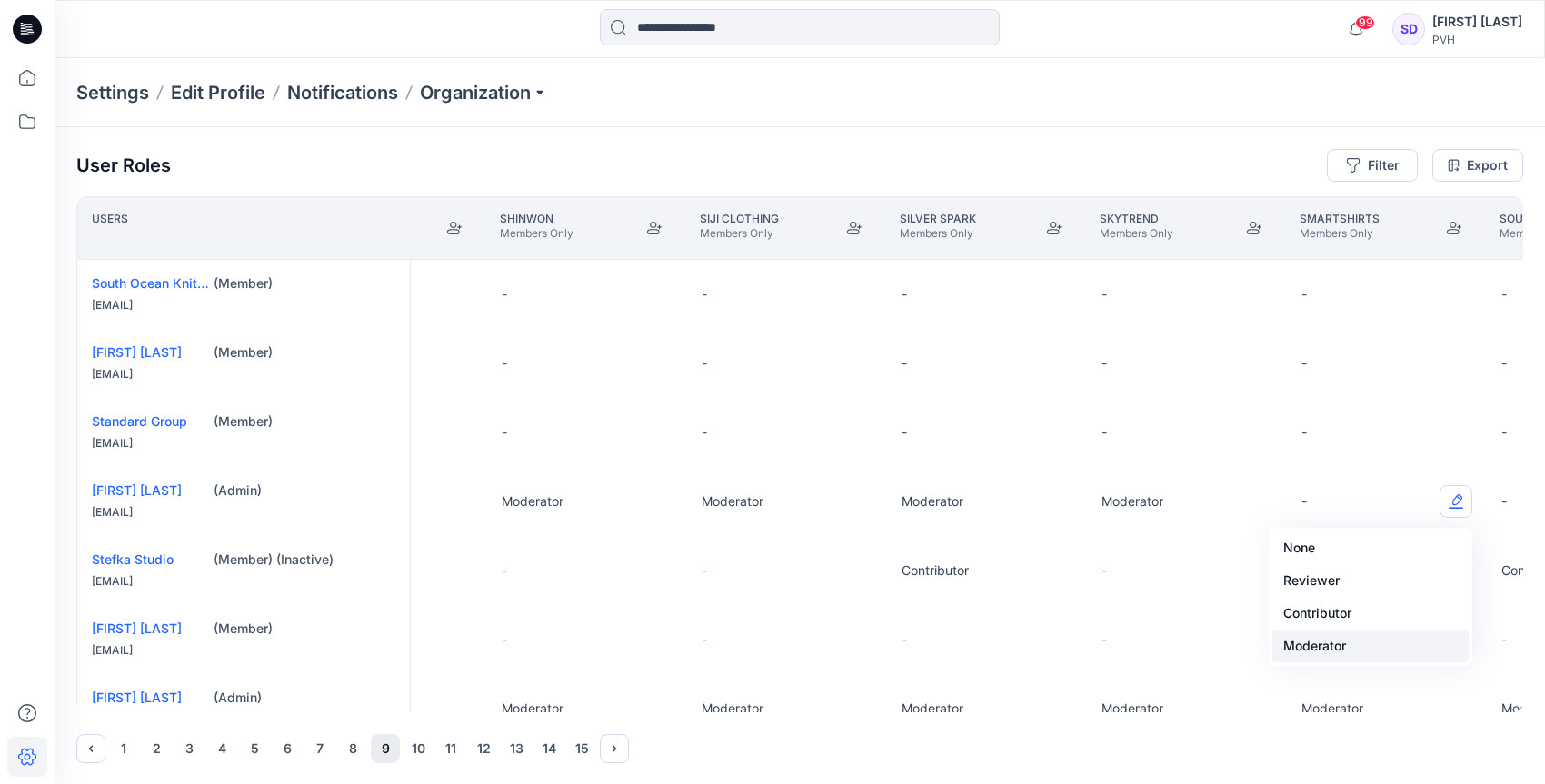 click on "Moderator" at bounding box center (1371, 646) 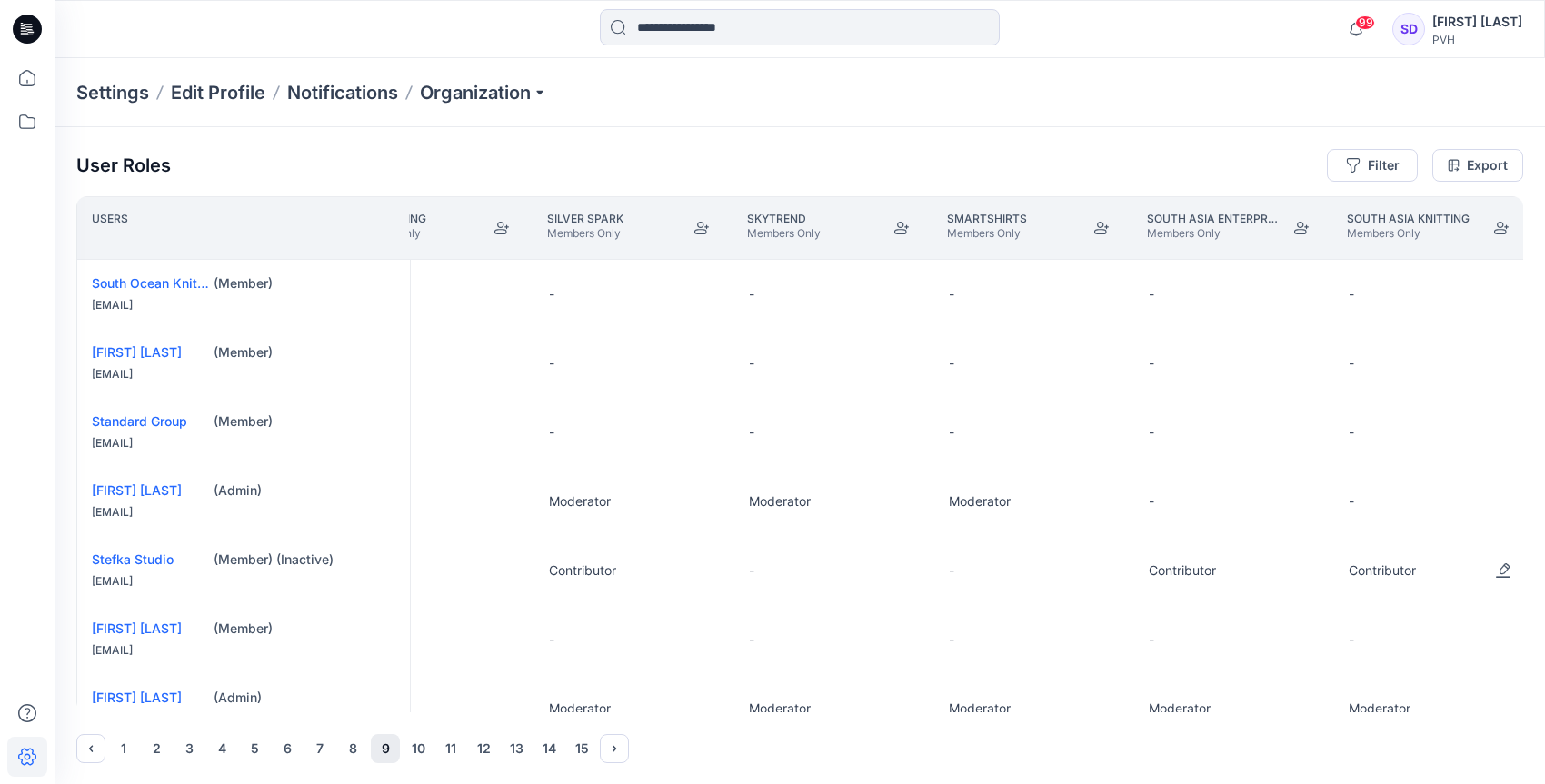 scroll, scrollTop: 0, scrollLeft: 19907, axis: horizontal 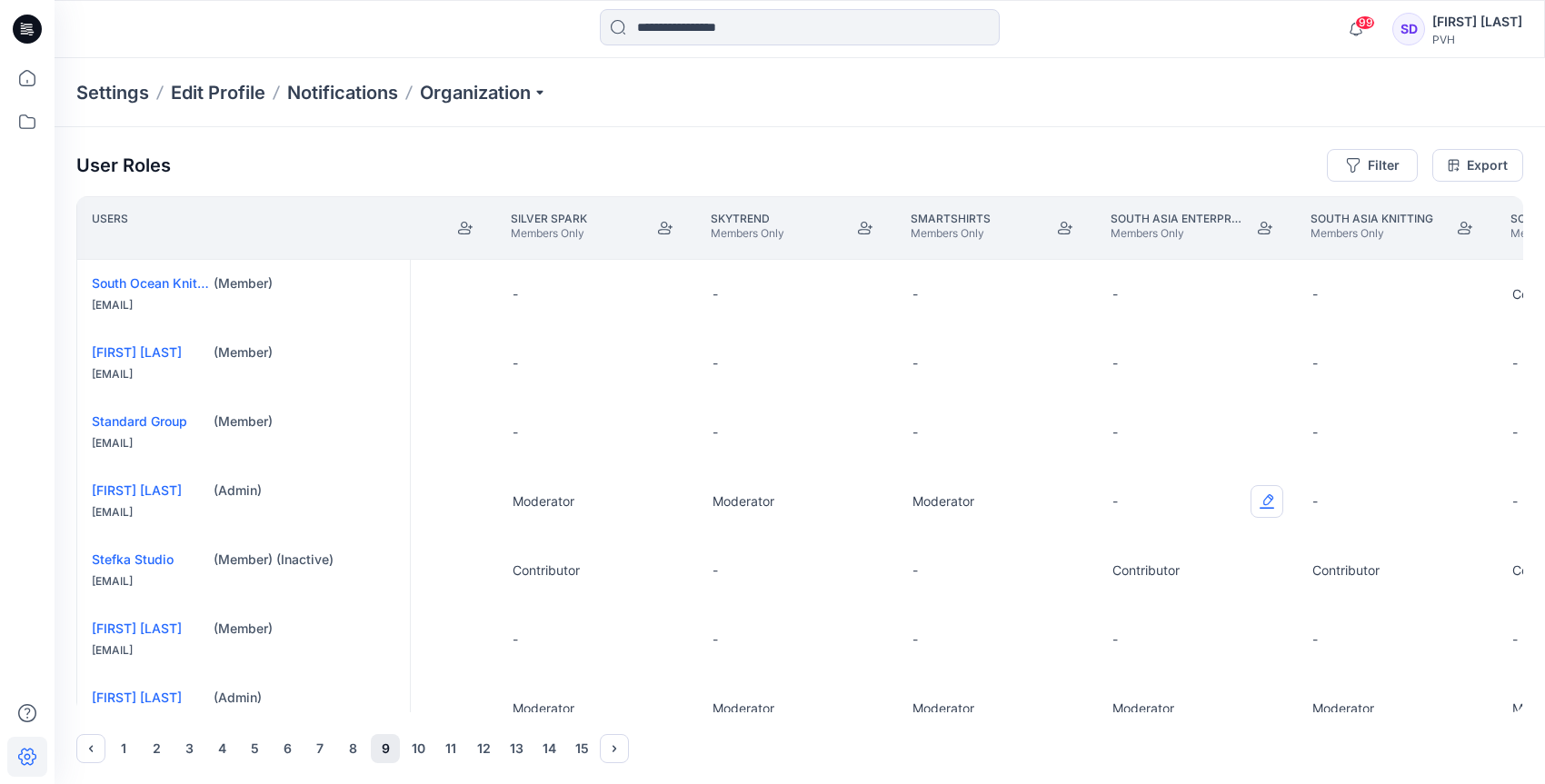 click at bounding box center [1267, 501] 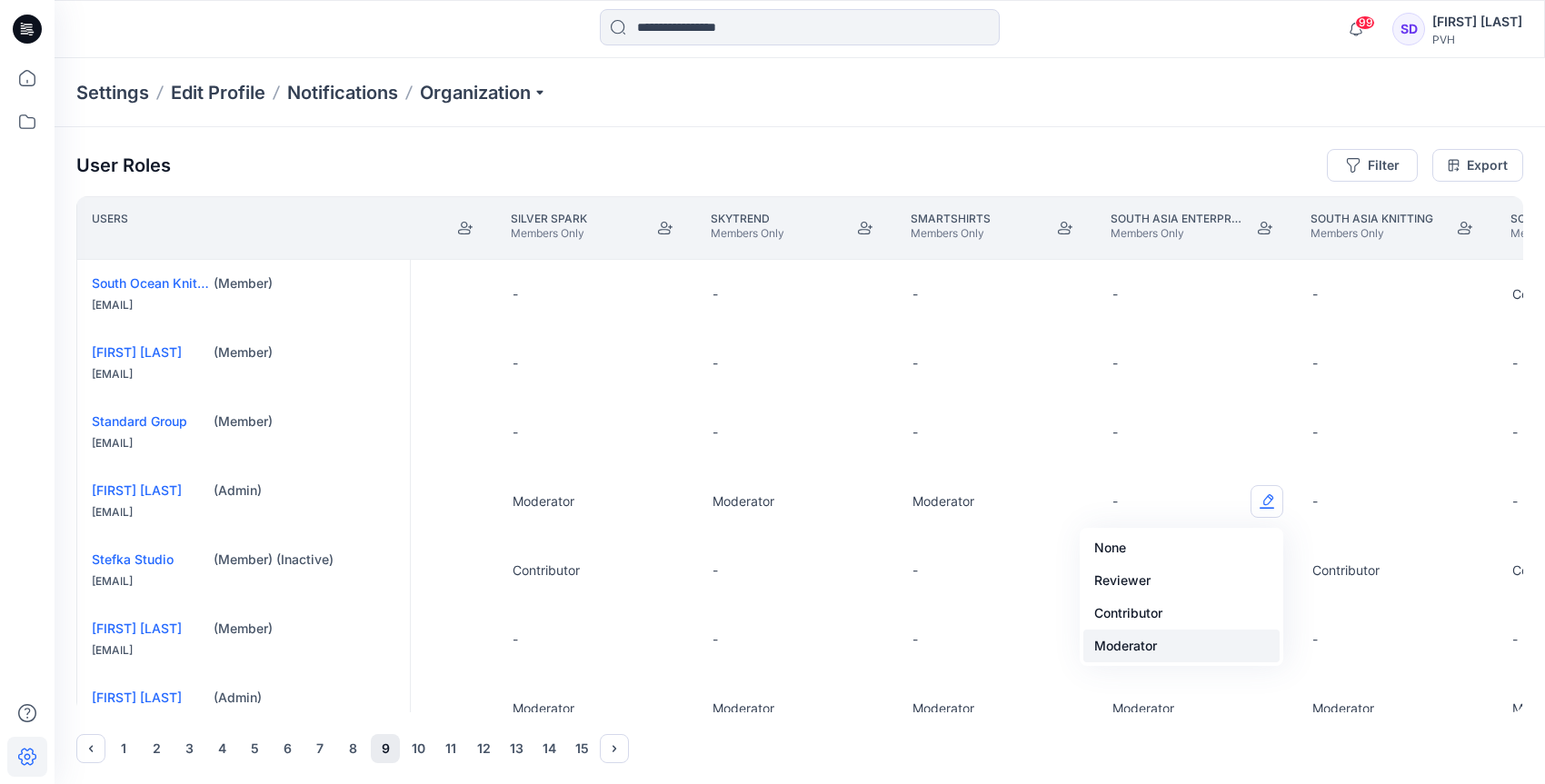 click on "Moderator" at bounding box center [1181, 646] 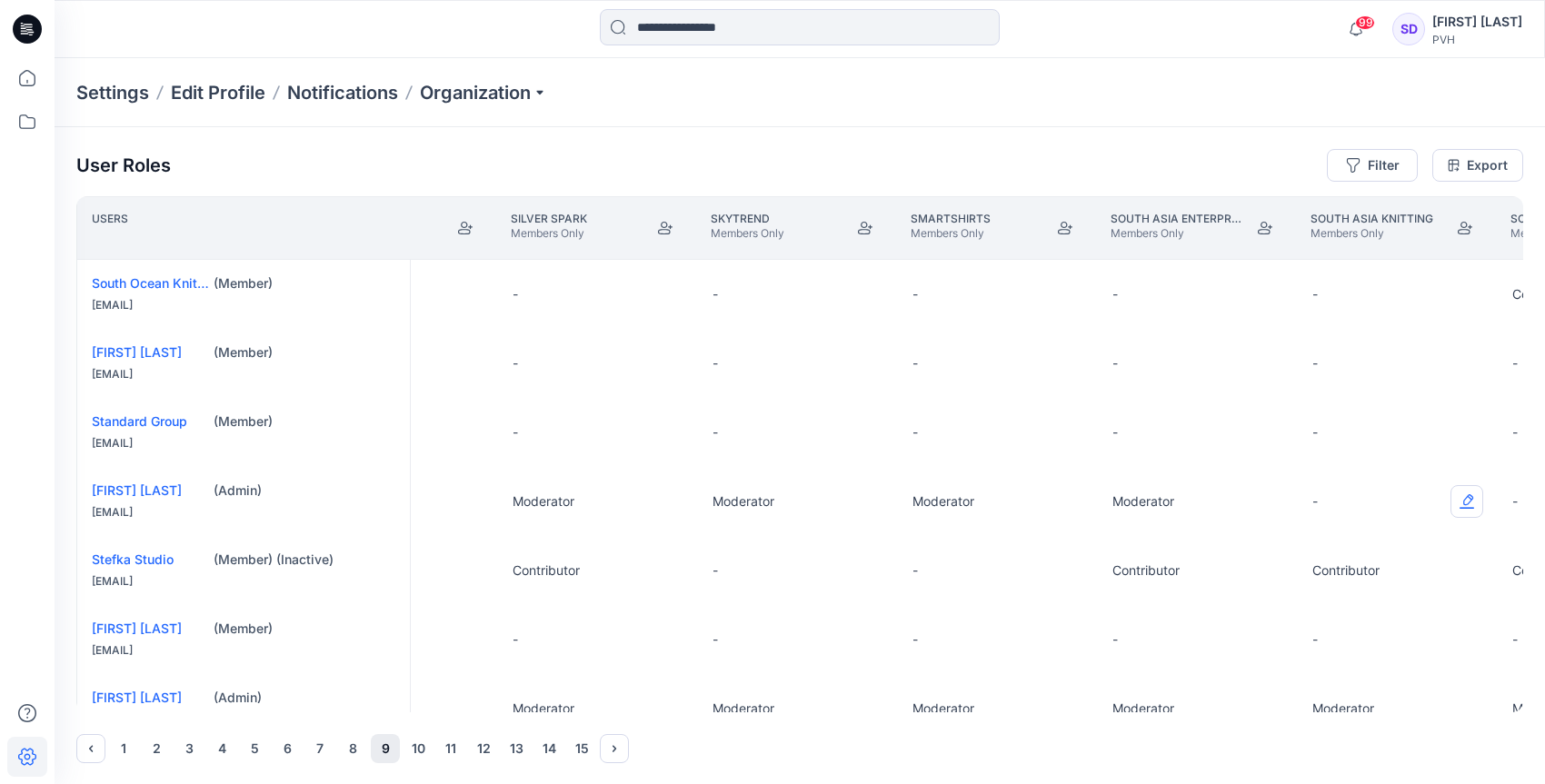 click at bounding box center [1467, 501] 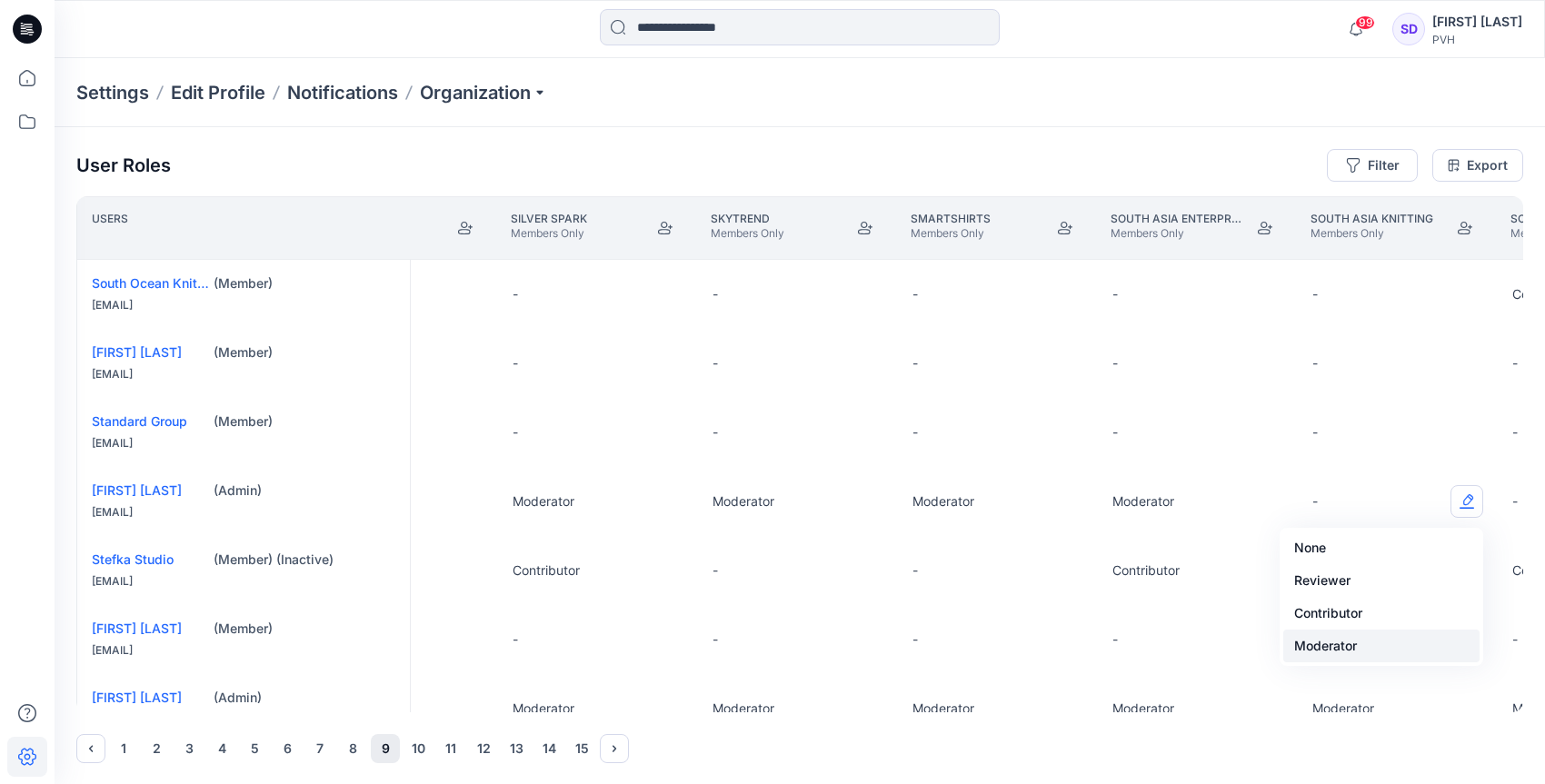 click on "Moderator" at bounding box center (1381, 646) 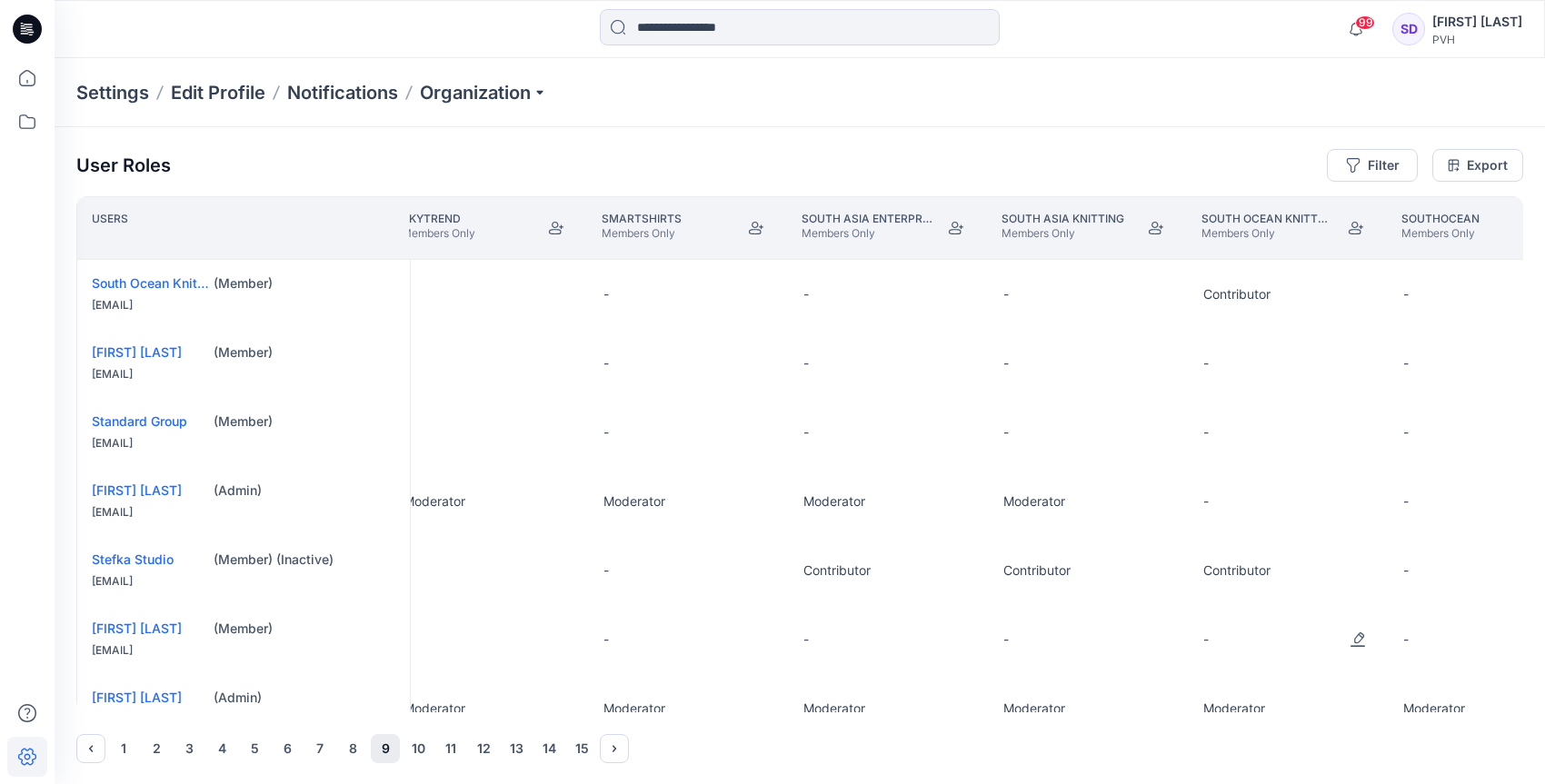 scroll, scrollTop: 0, scrollLeft: 20234, axis: horizontal 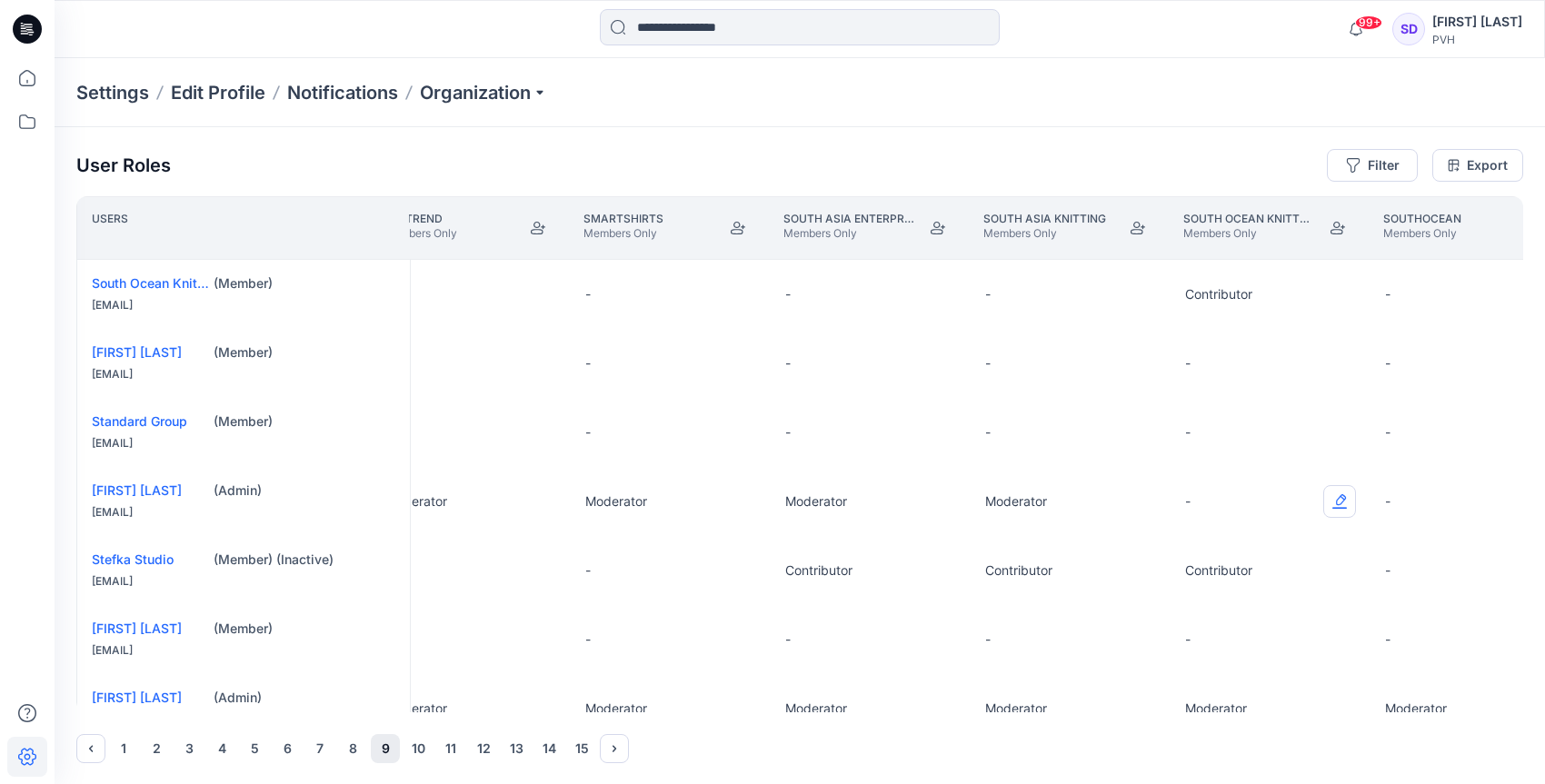 click at bounding box center [1340, 501] 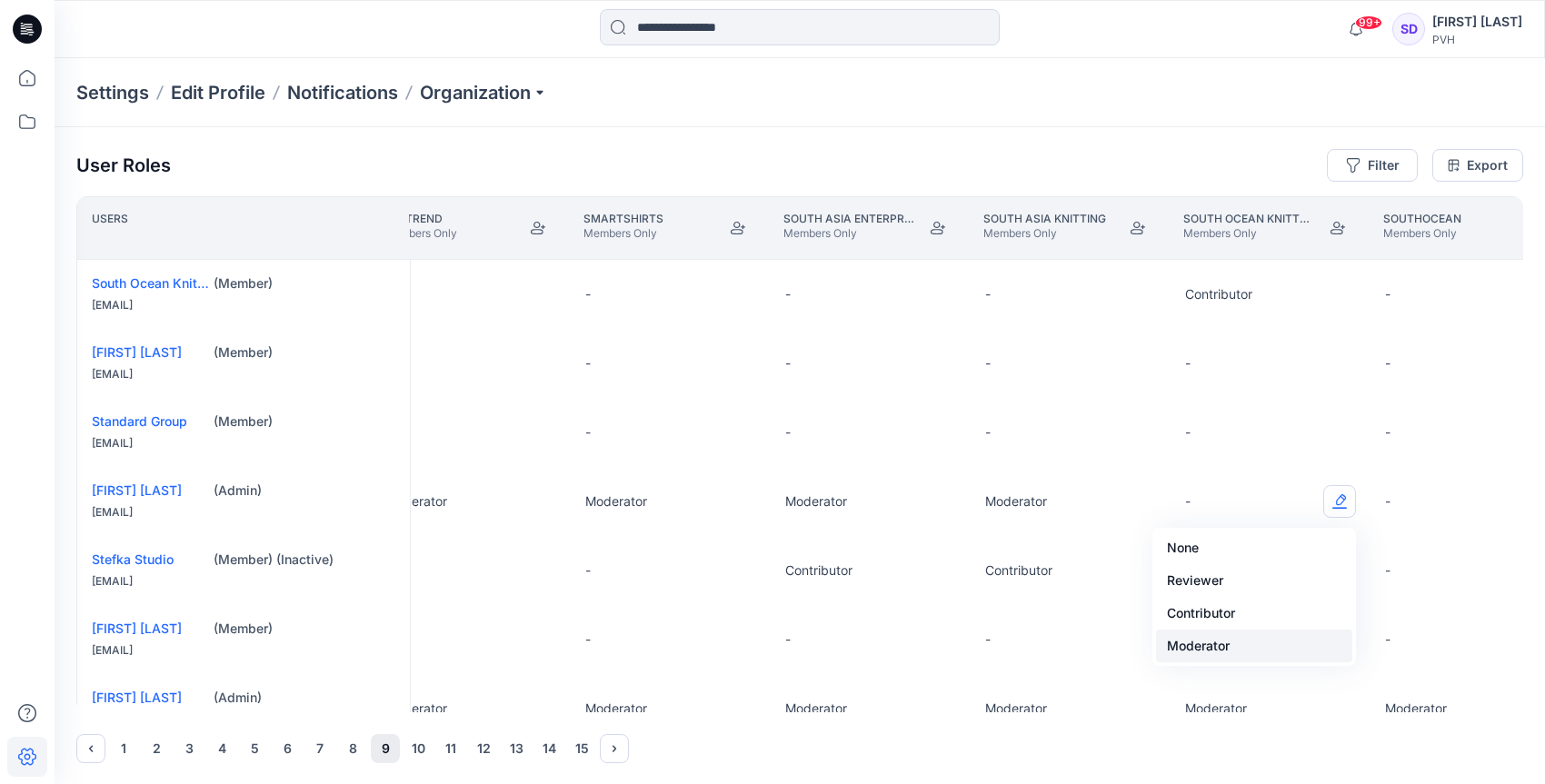 click on "Moderator" at bounding box center [1254, 646] 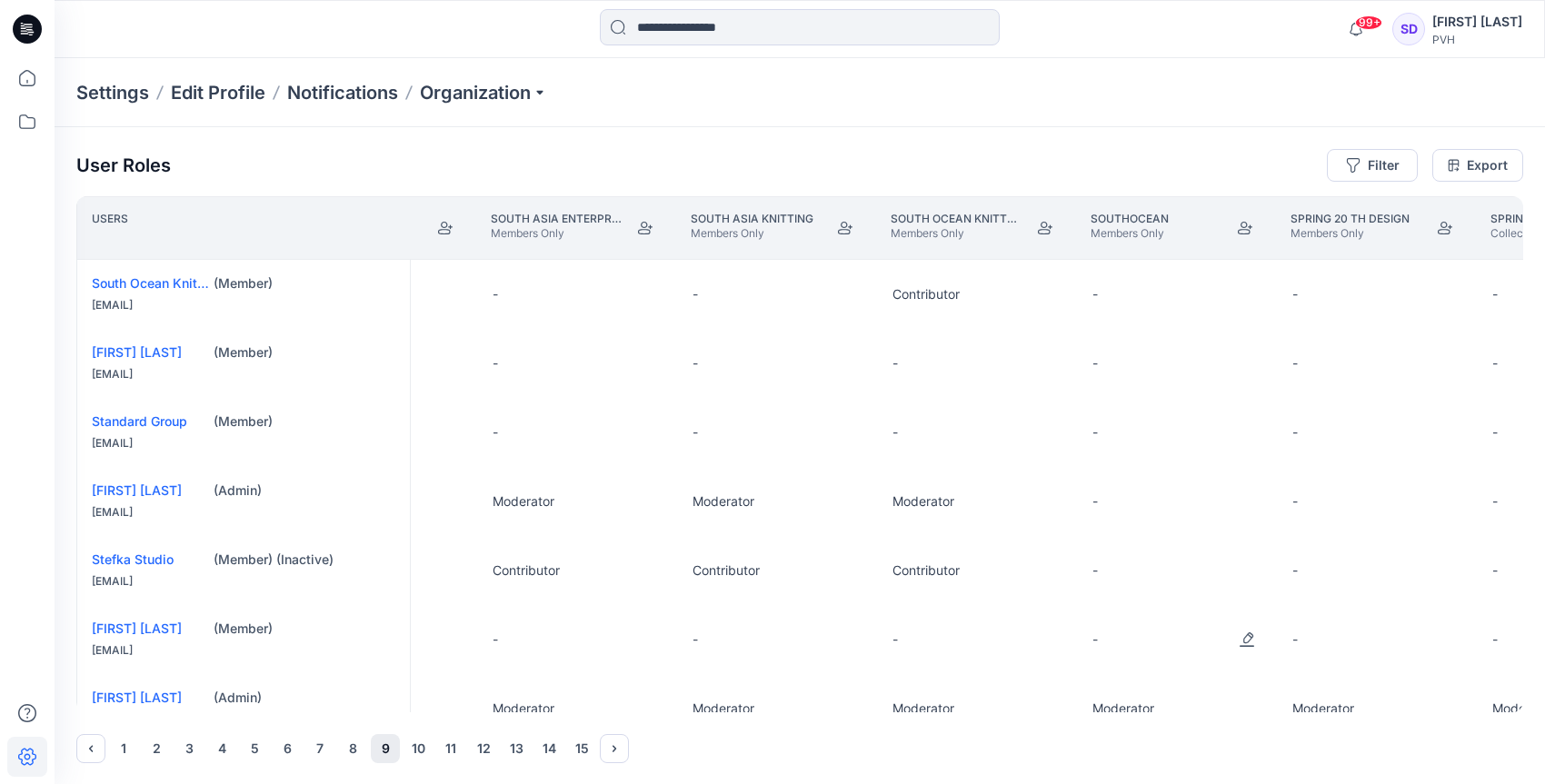 scroll, scrollTop: 0, scrollLeft: 20571, axis: horizontal 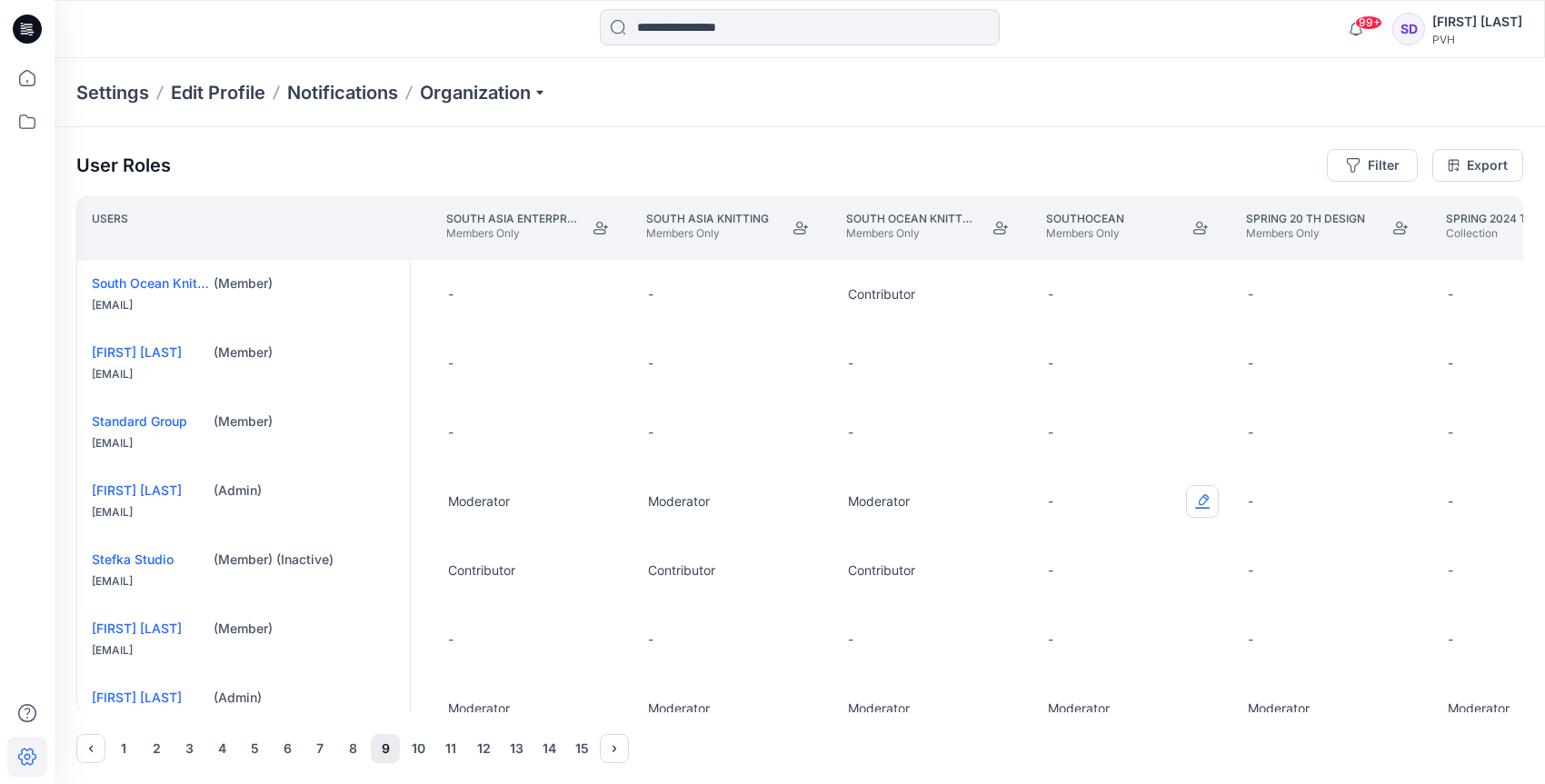 click at bounding box center [1202, 501] 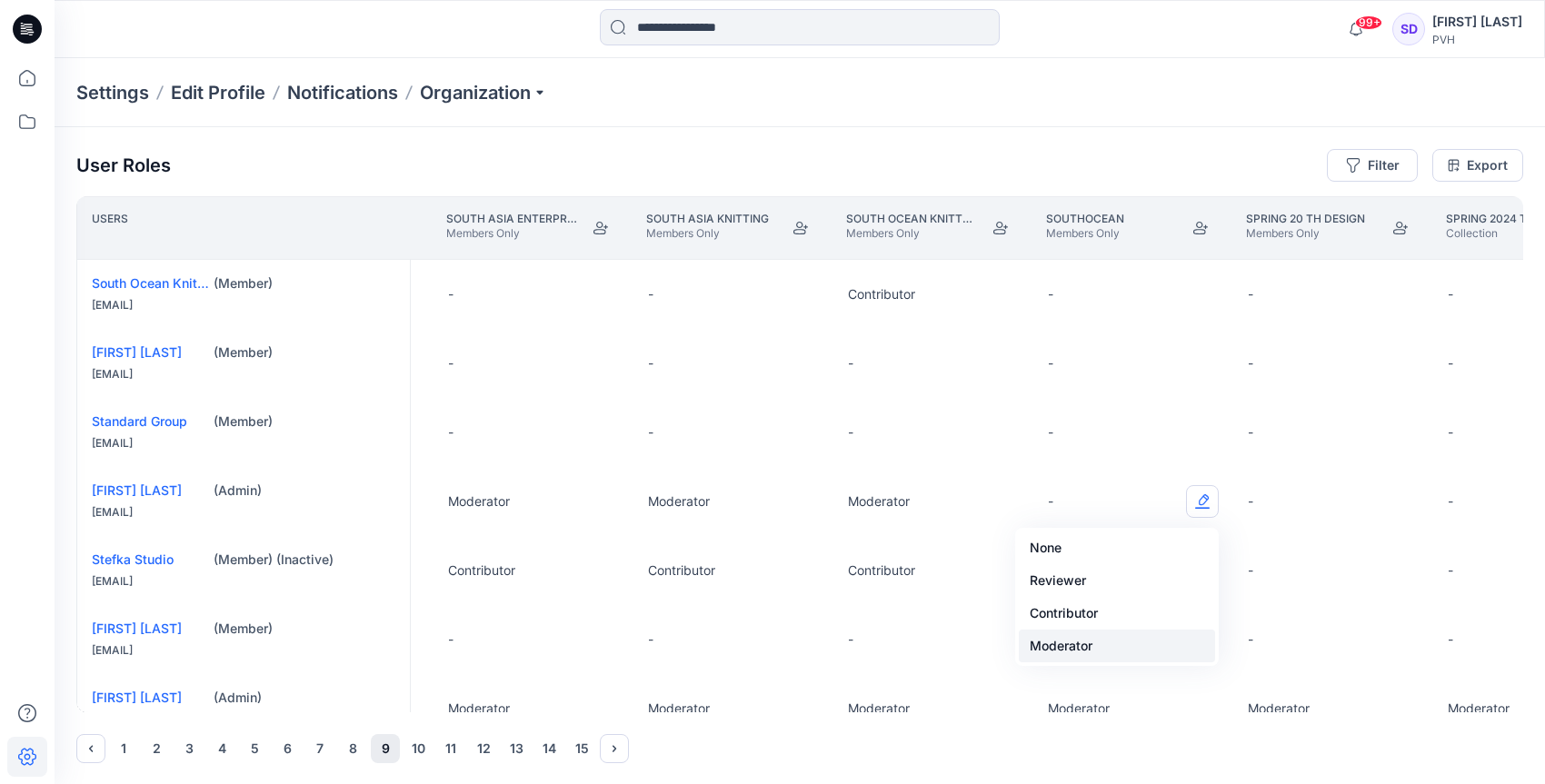 click on "Moderator" at bounding box center (1117, 646) 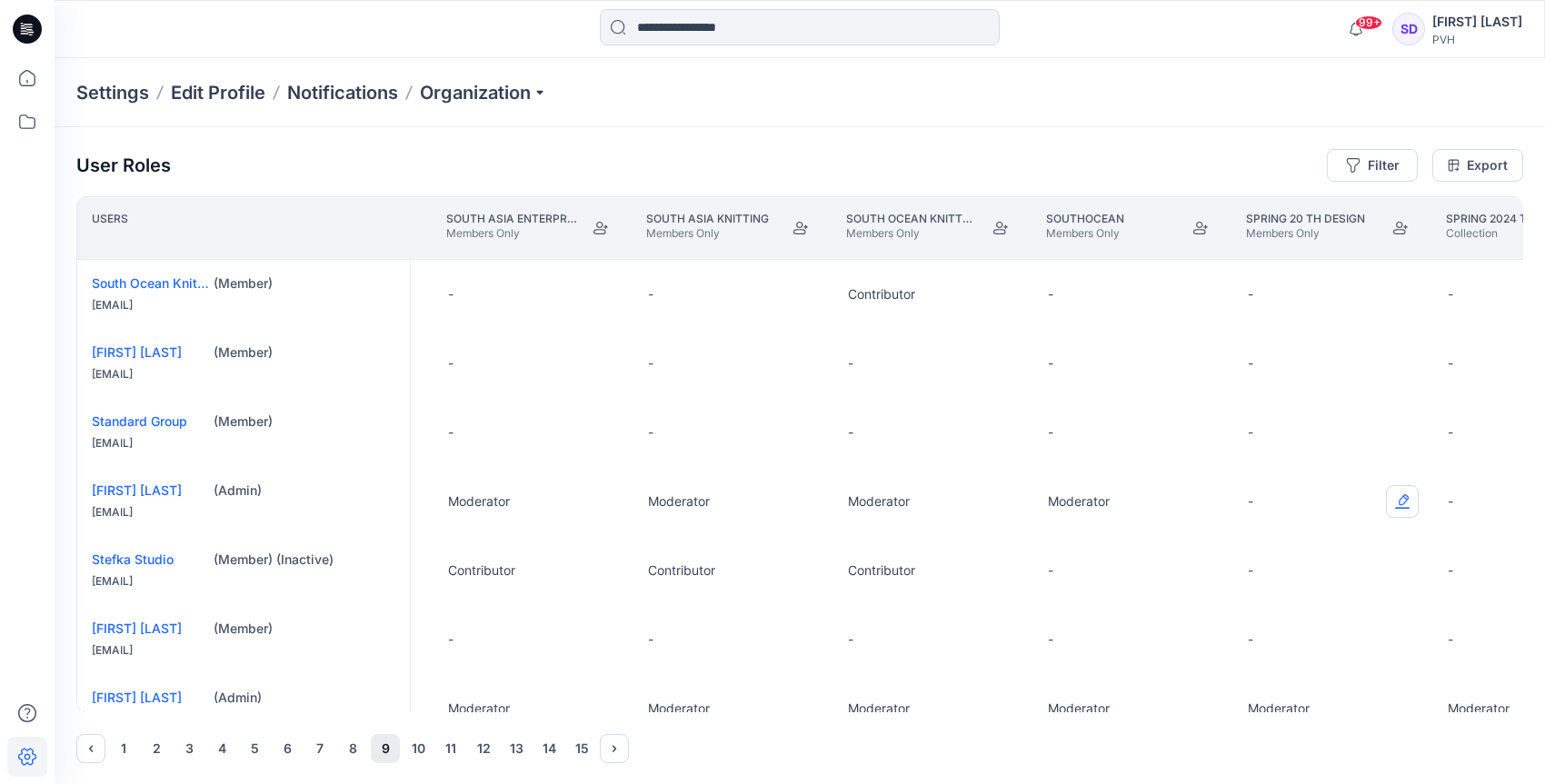 click at bounding box center [1402, 501] 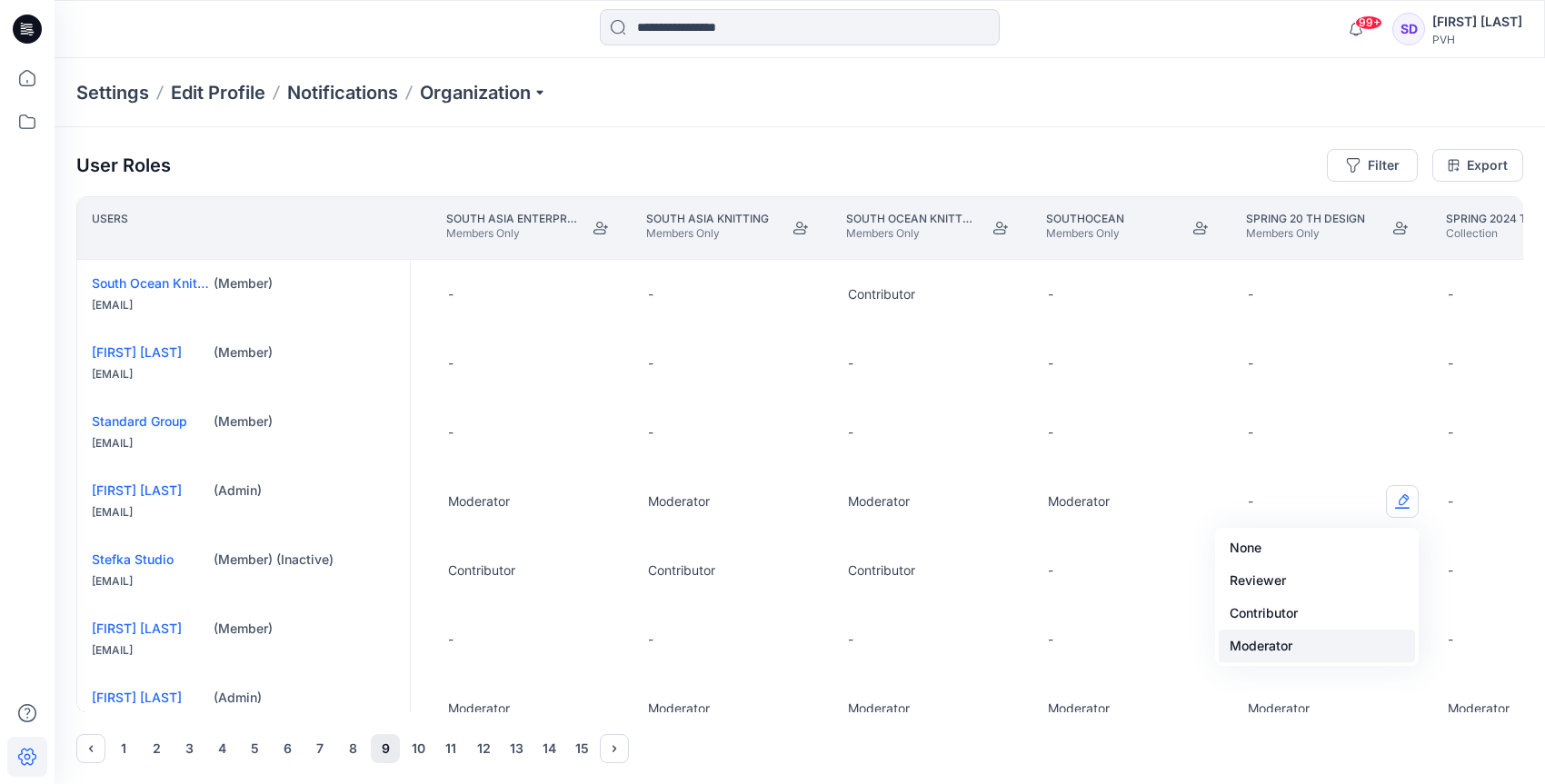 click on "Moderator" at bounding box center (1317, 646) 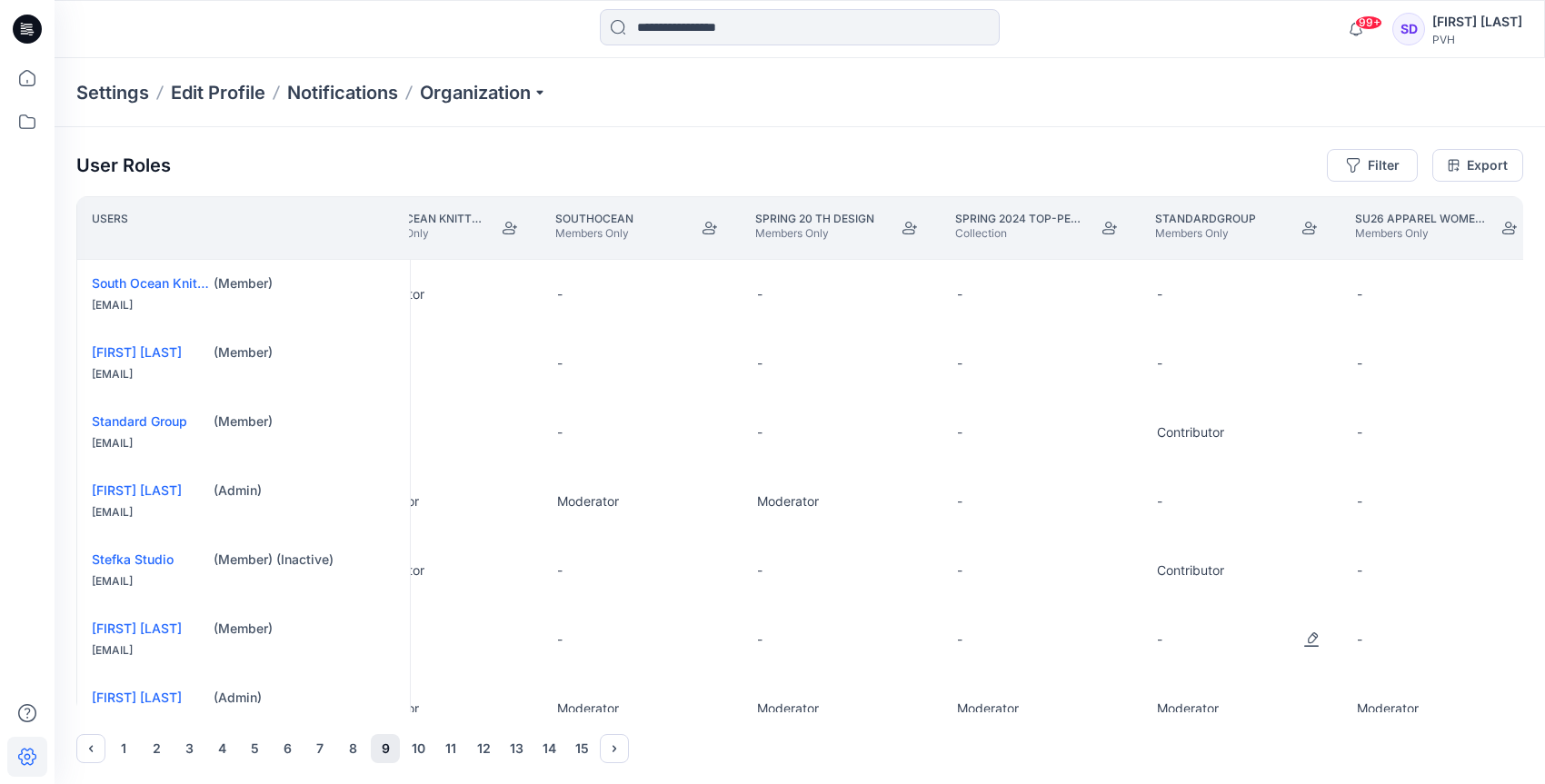 scroll, scrollTop: 0, scrollLeft: 21132, axis: horizontal 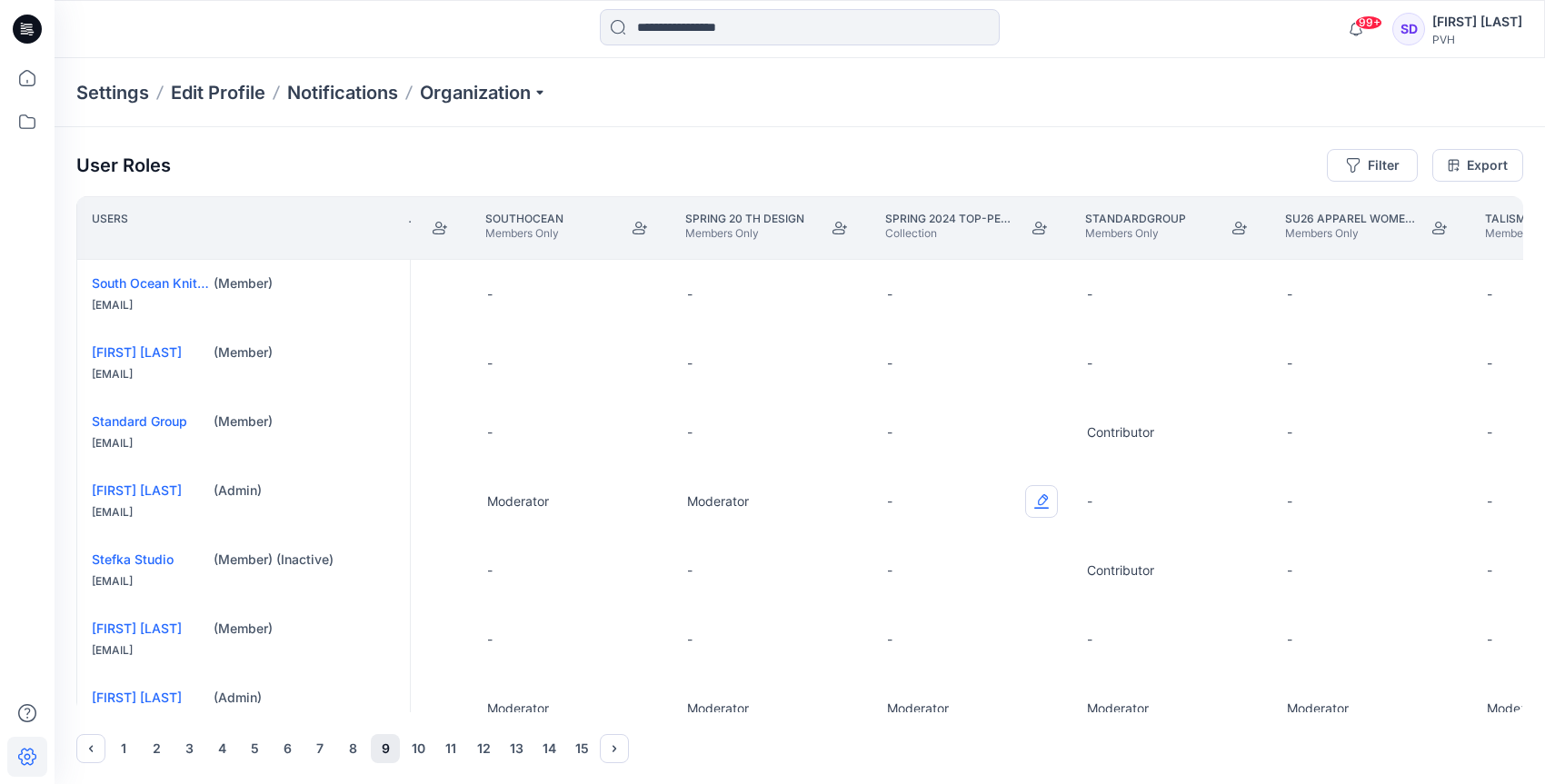 click at bounding box center (1042, 501) 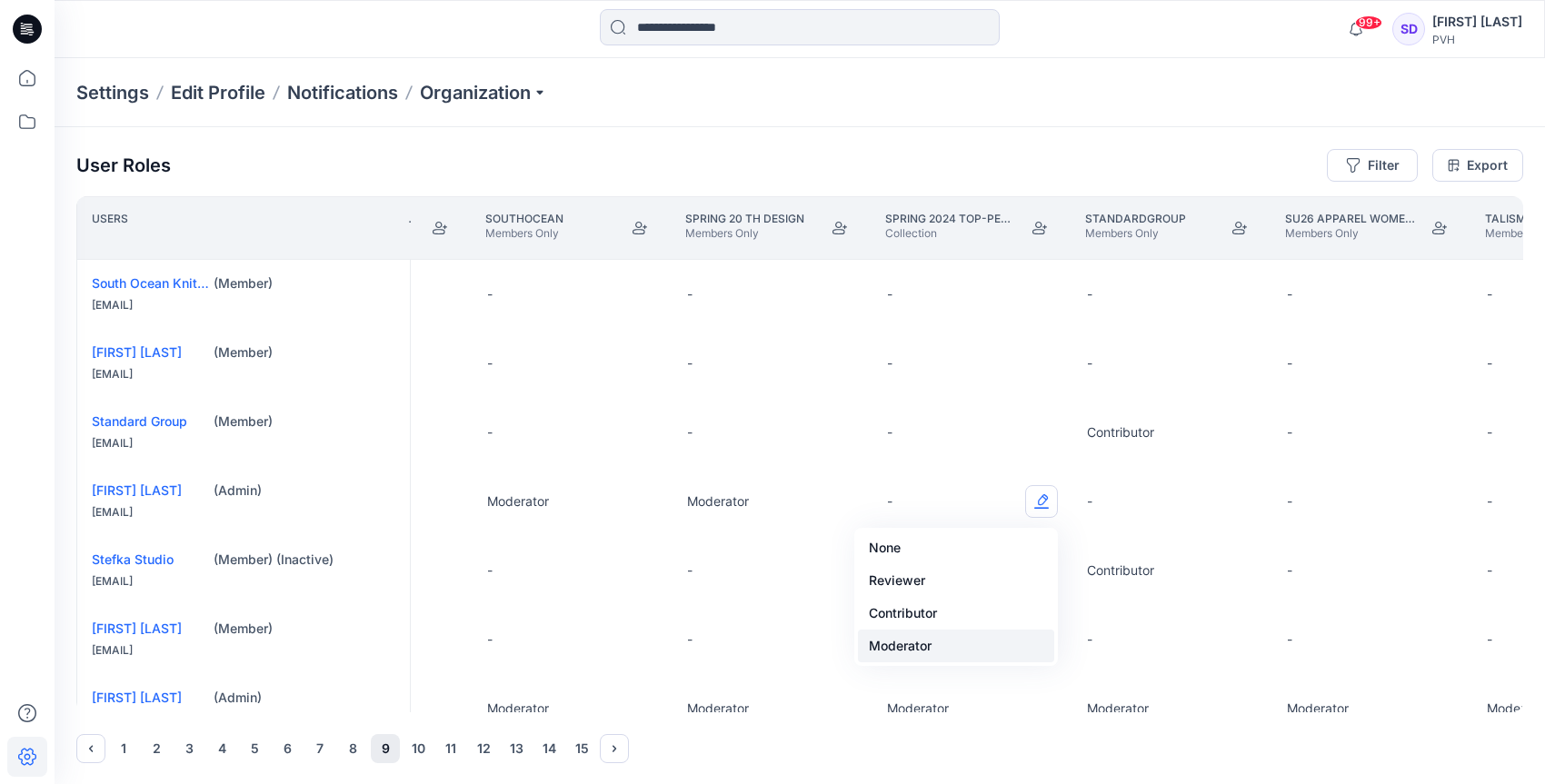 click on "Moderator" at bounding box center [956, 646] 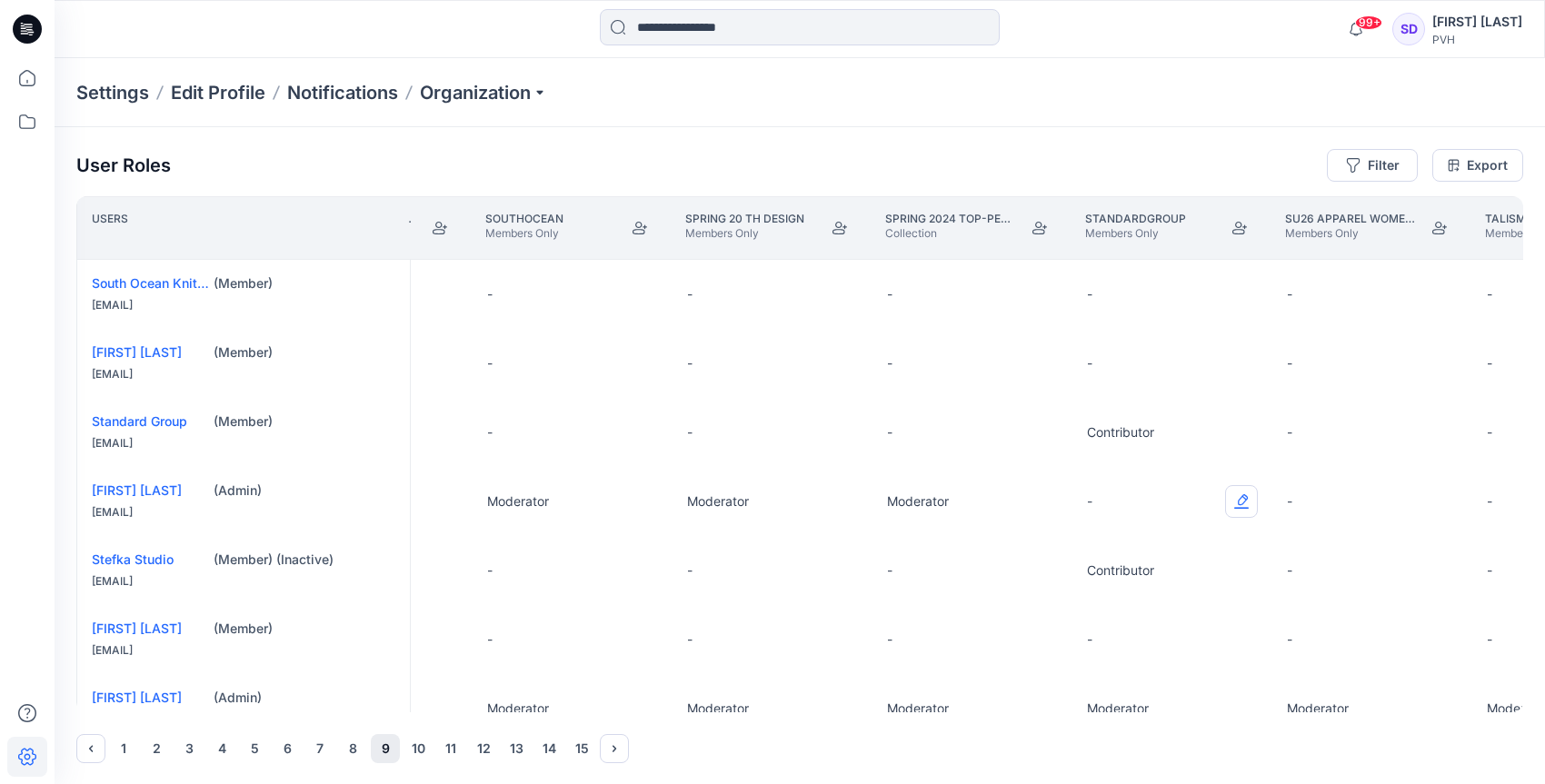 click at bounding box center (1241, 501) 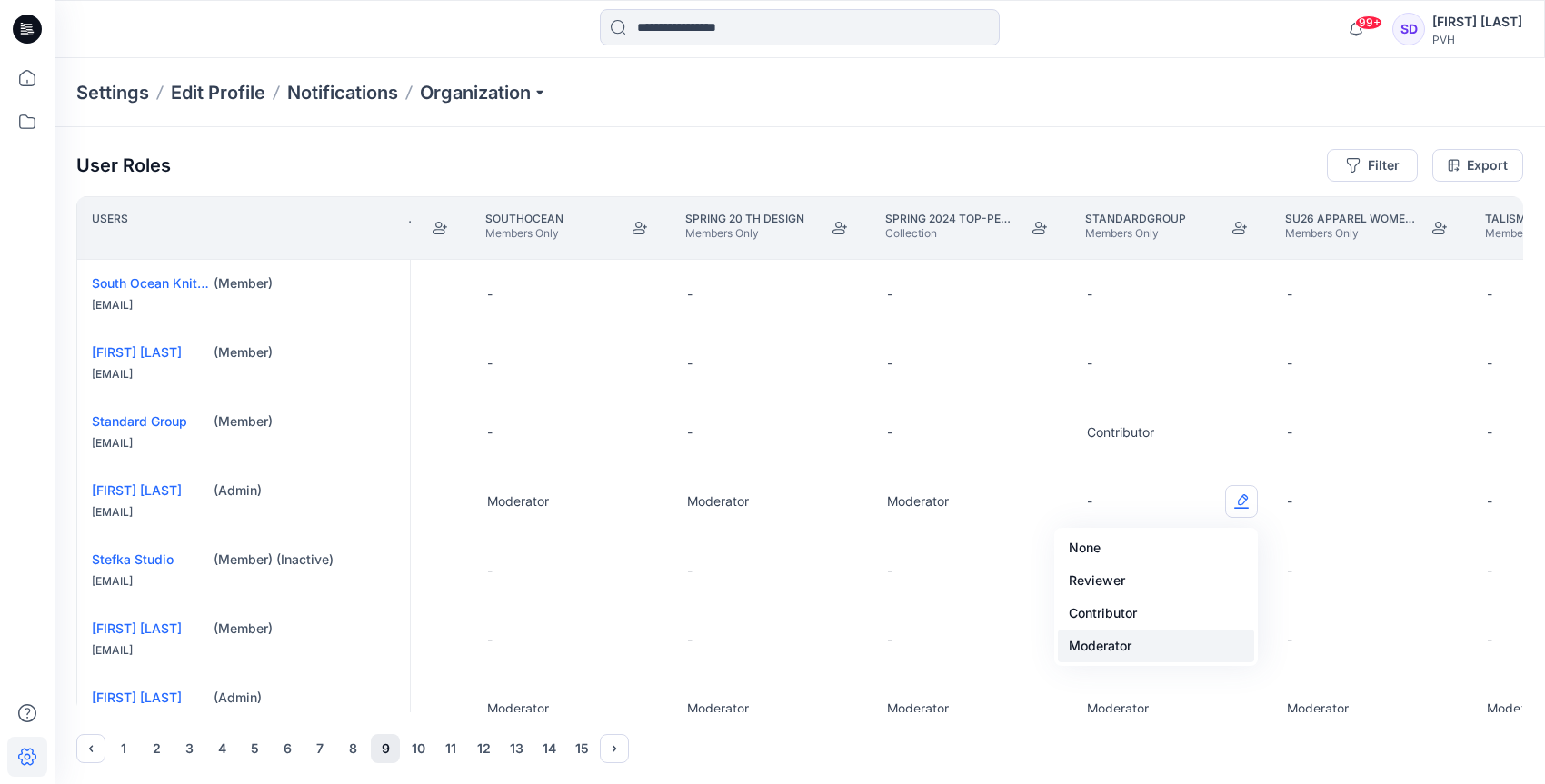 click on "Moderator" at bounding box center [1156, 646] 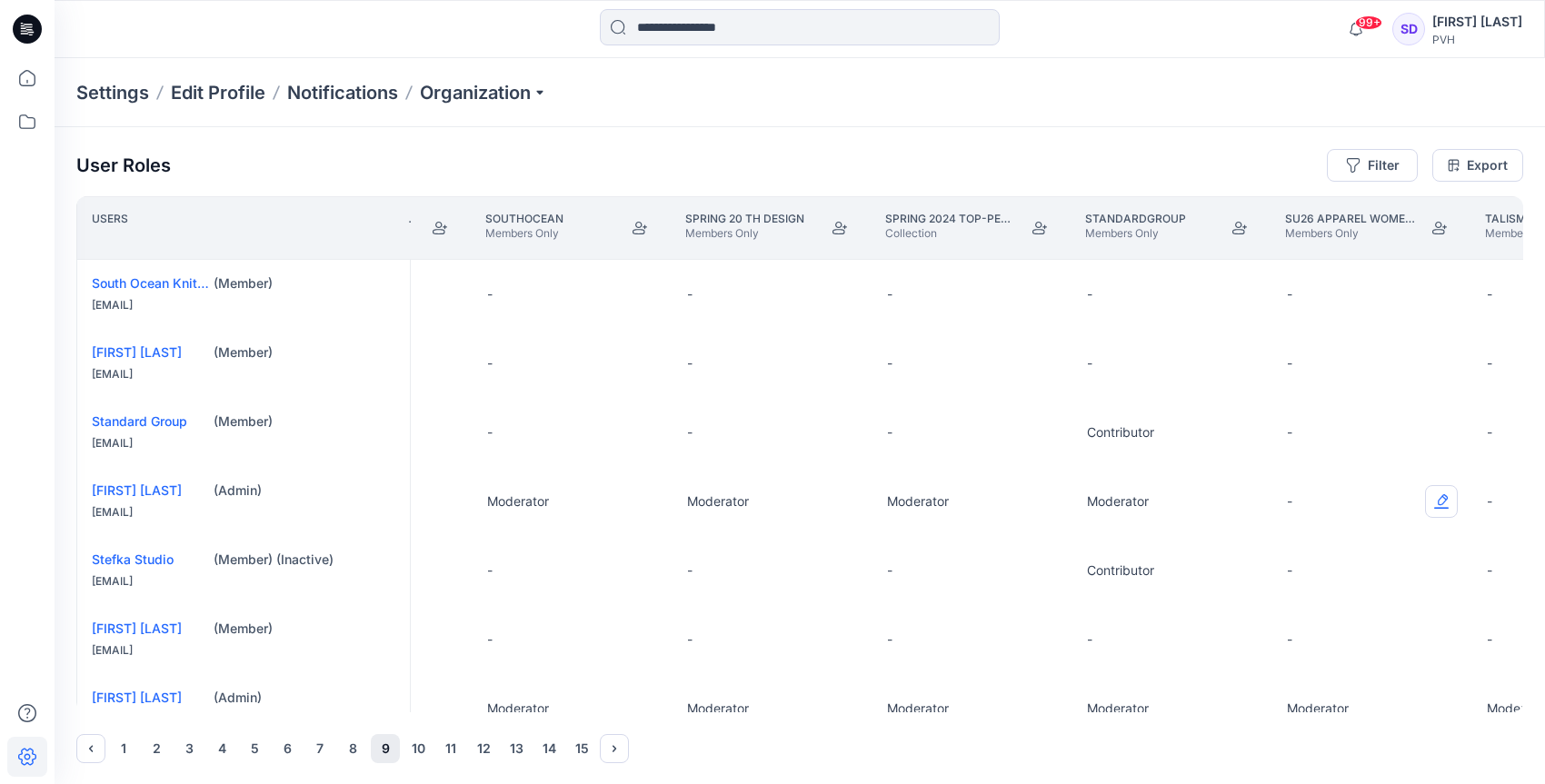 click at bounding box center [1441, 501] 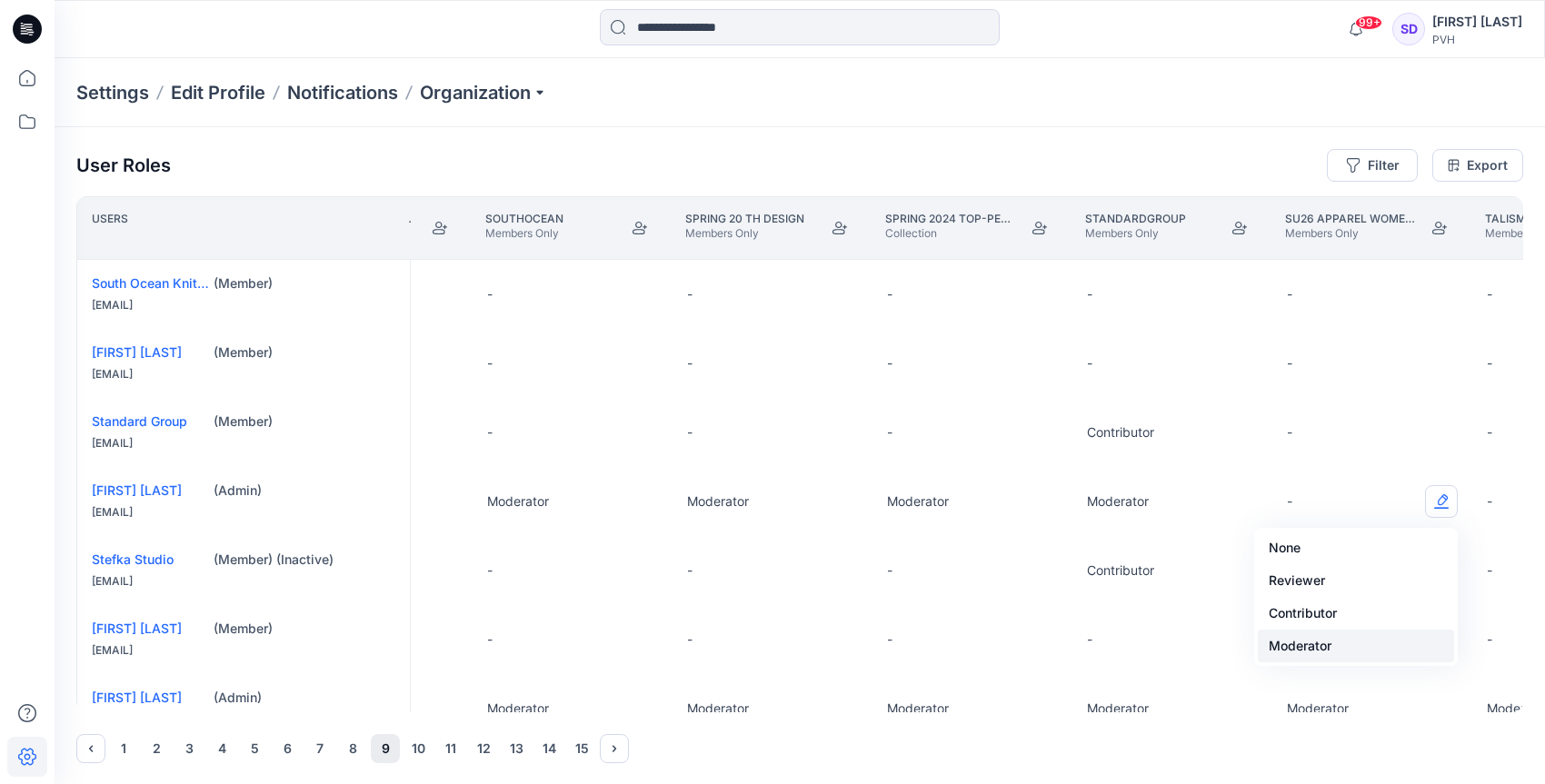 click on "Moderator" at bounding box center [1356, 646] 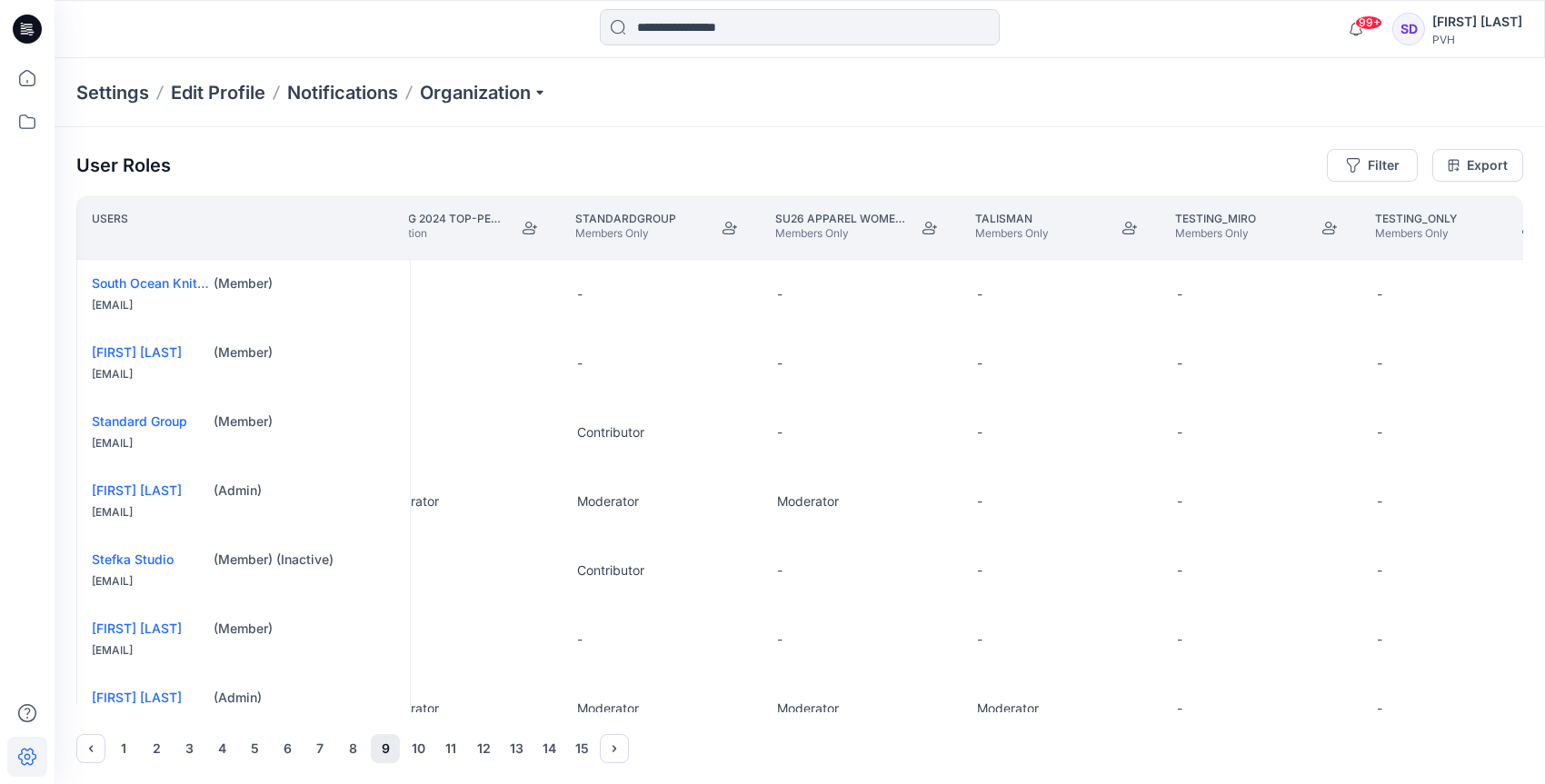 scroll, scrollTop: 0, scrollLeft: 21665, axis: horizontal 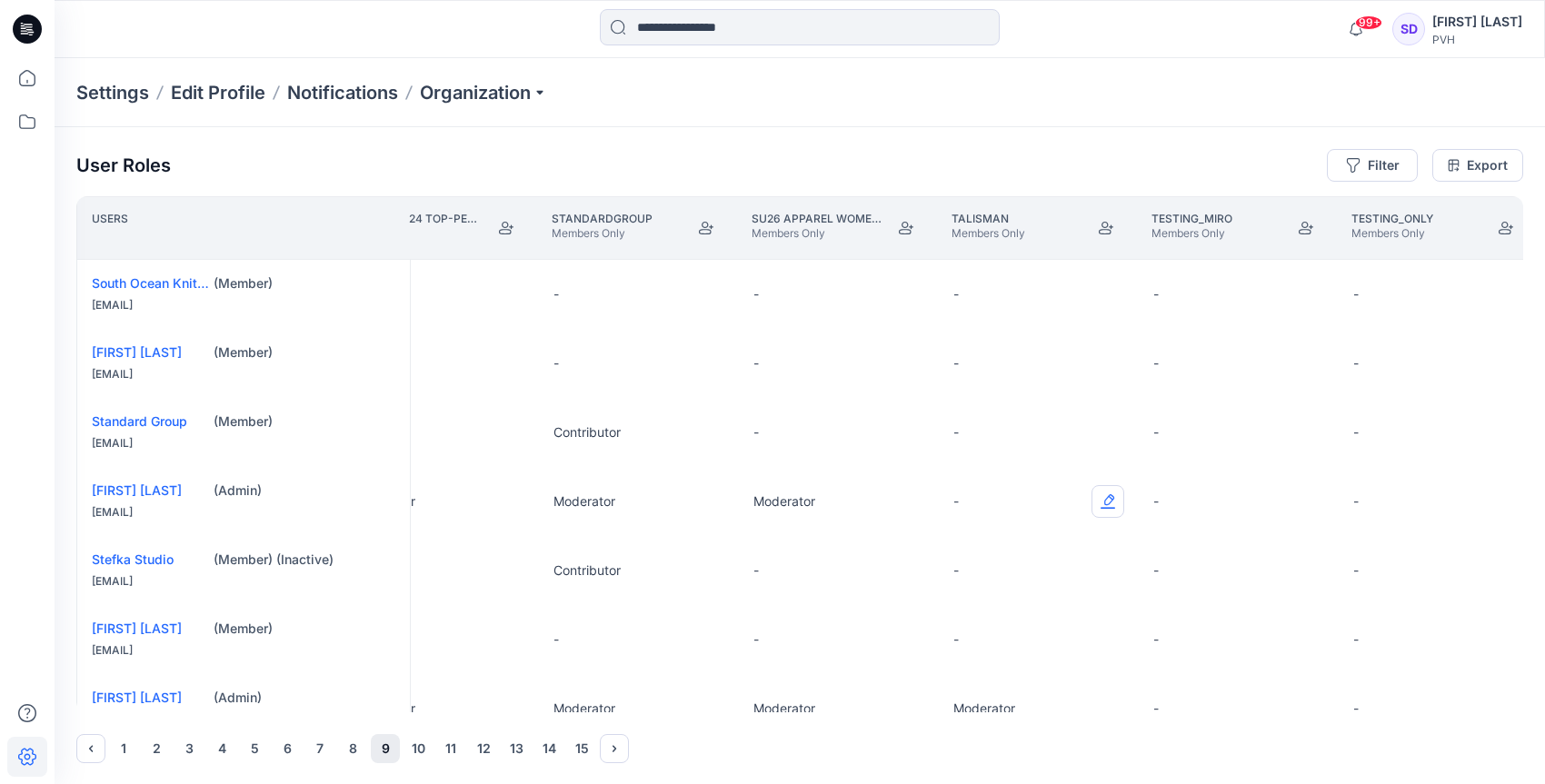 click at bounding box center [1108, 501] 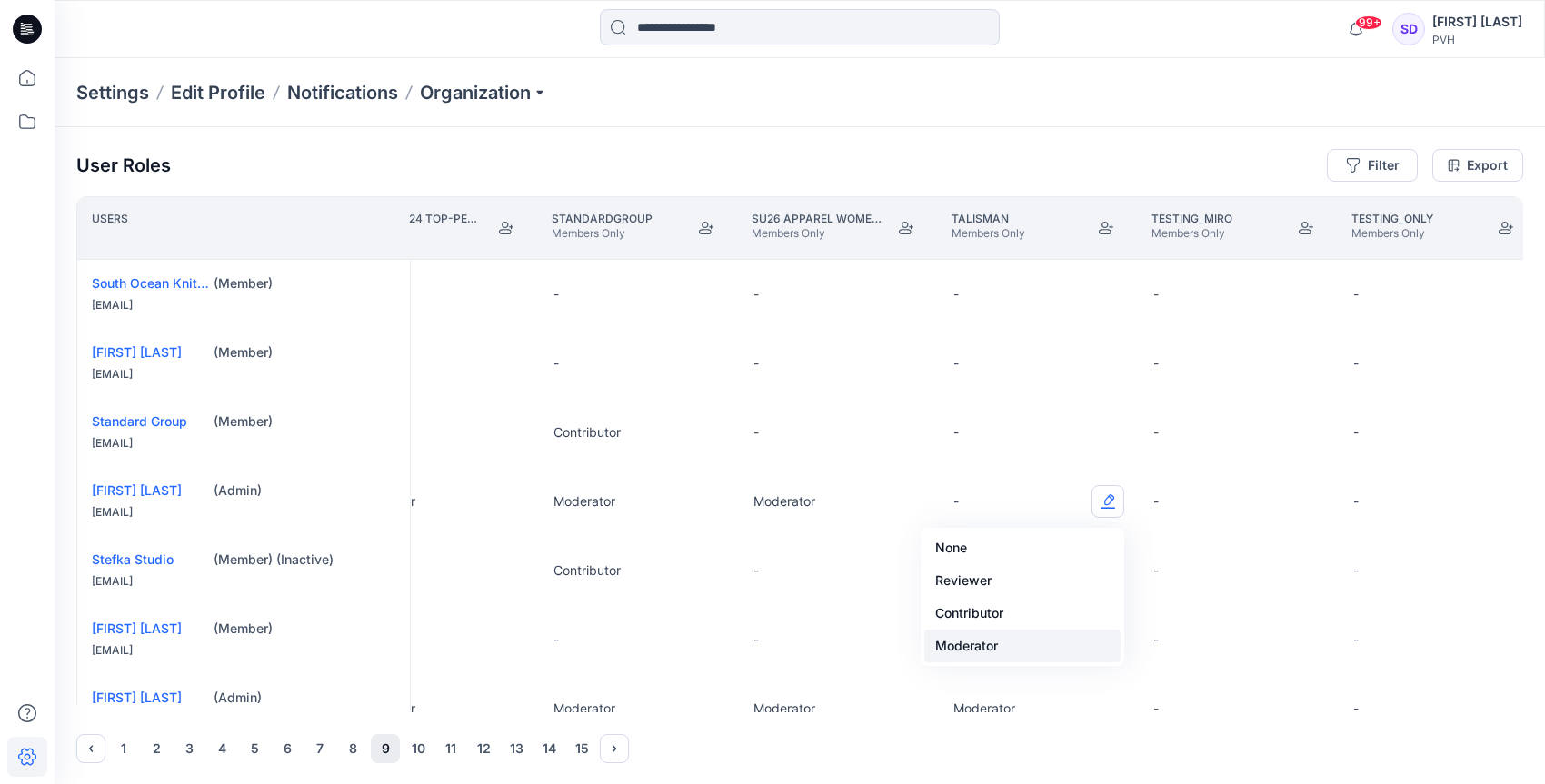 click on "Moderator" at bounding box center (1022, 646) 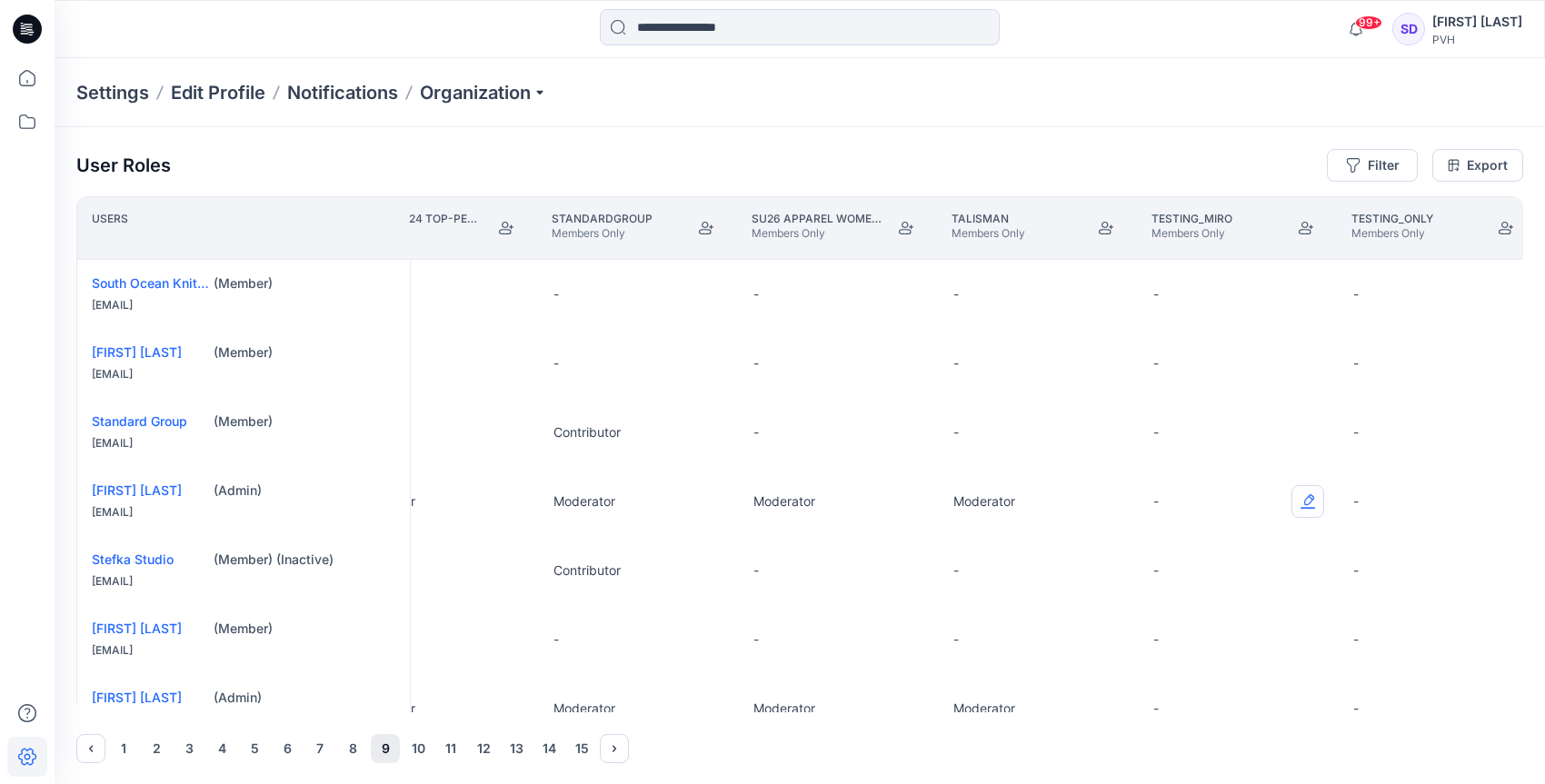 click at bounding box center [1308, 501] 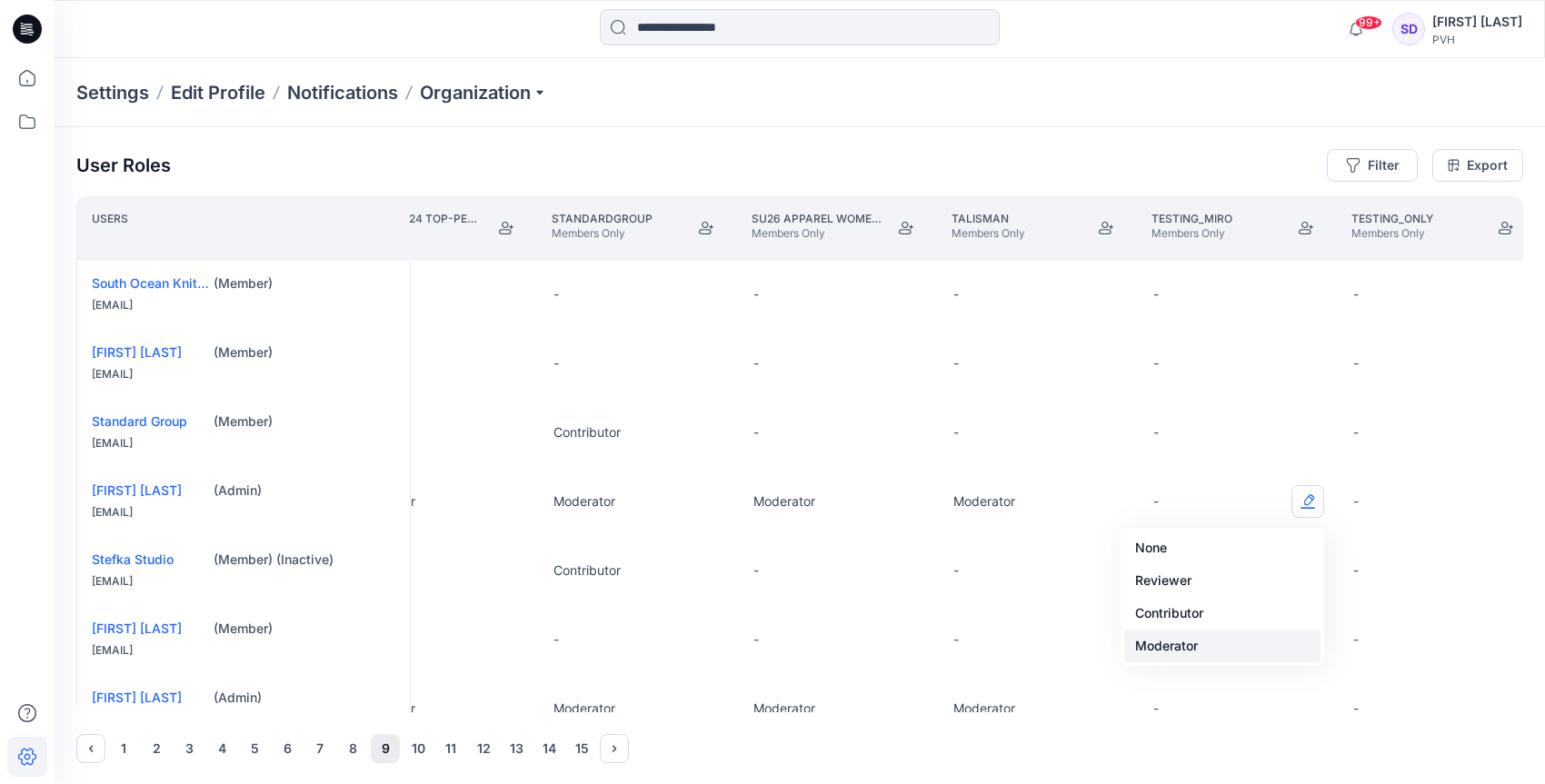 click on "Moderator" at bounding box center (1222, 646) 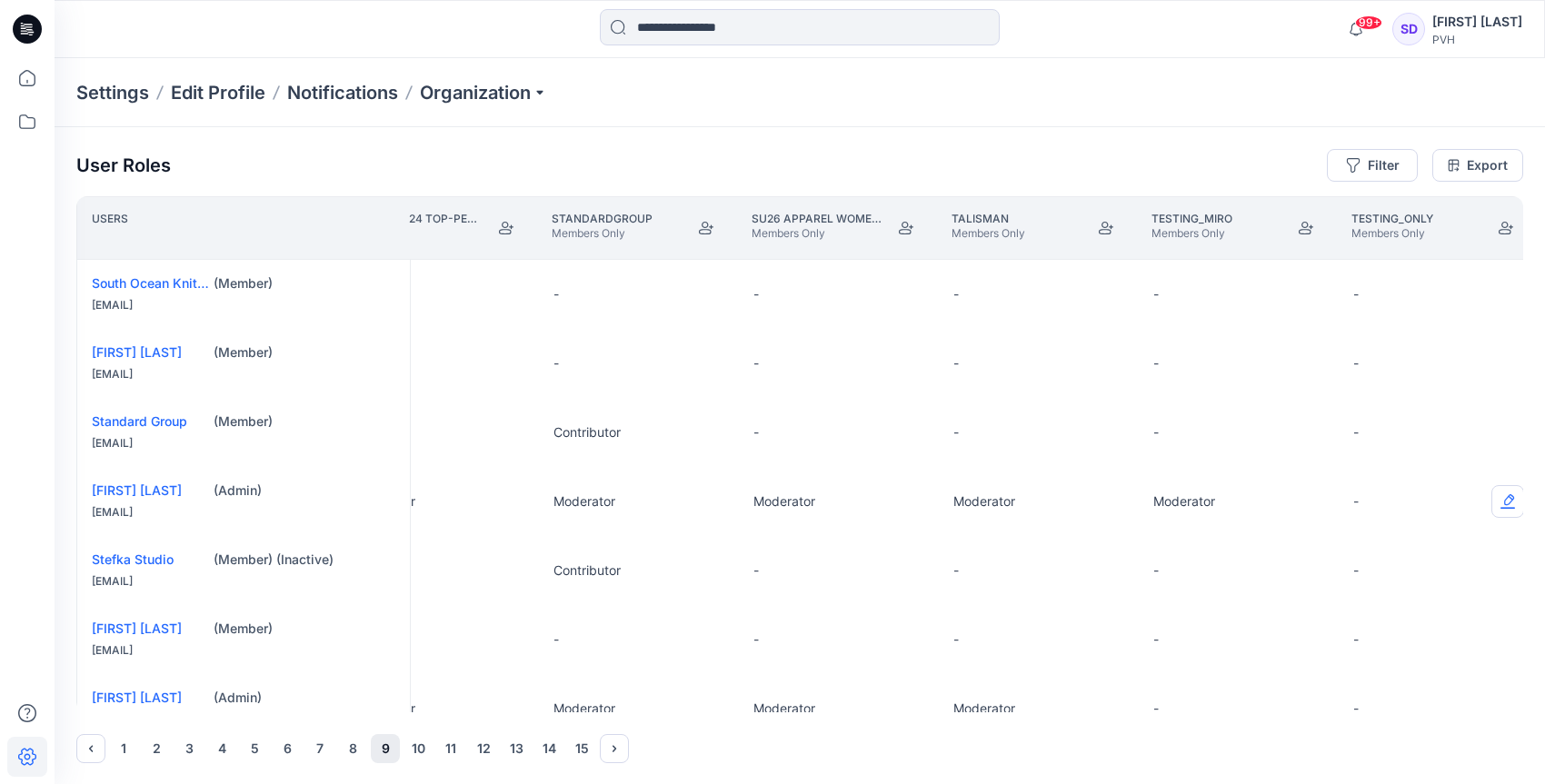 click at bounding box center (1508, 501) 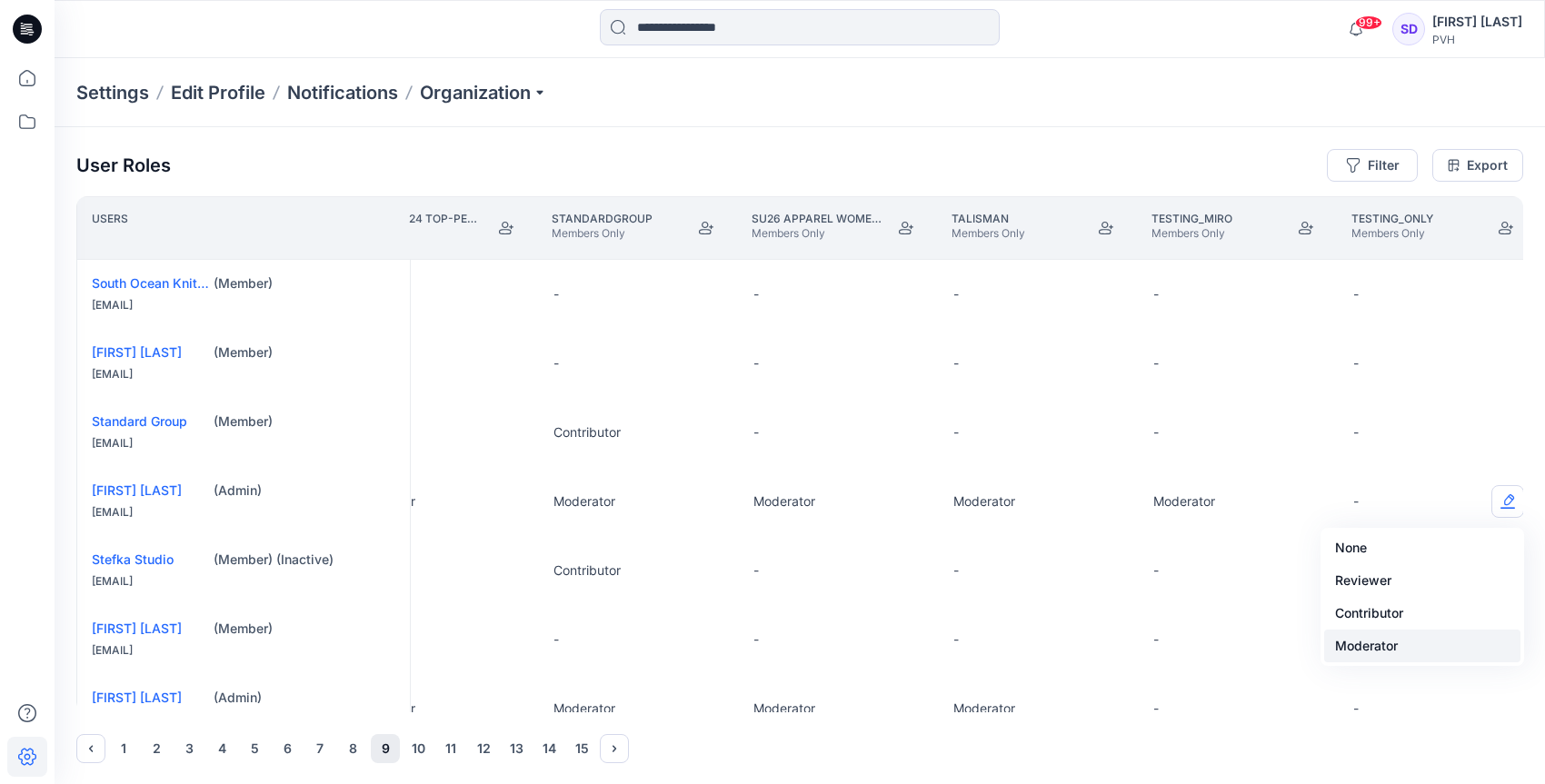 click on "Moderator" at bounding box center [1422, 646] 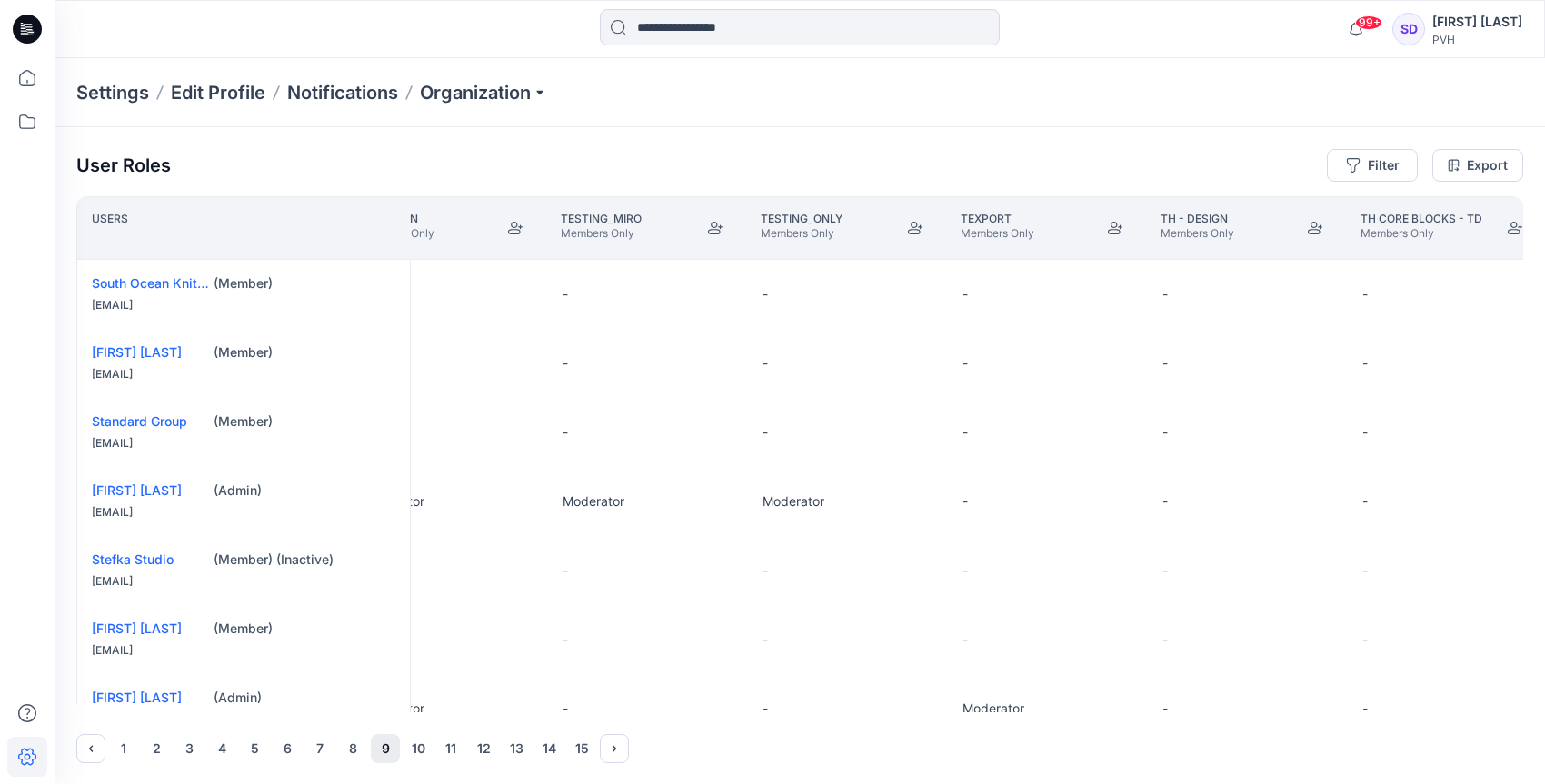 scroll, scrollTop: 0, scrollLeft: 22306, axis: horizontal 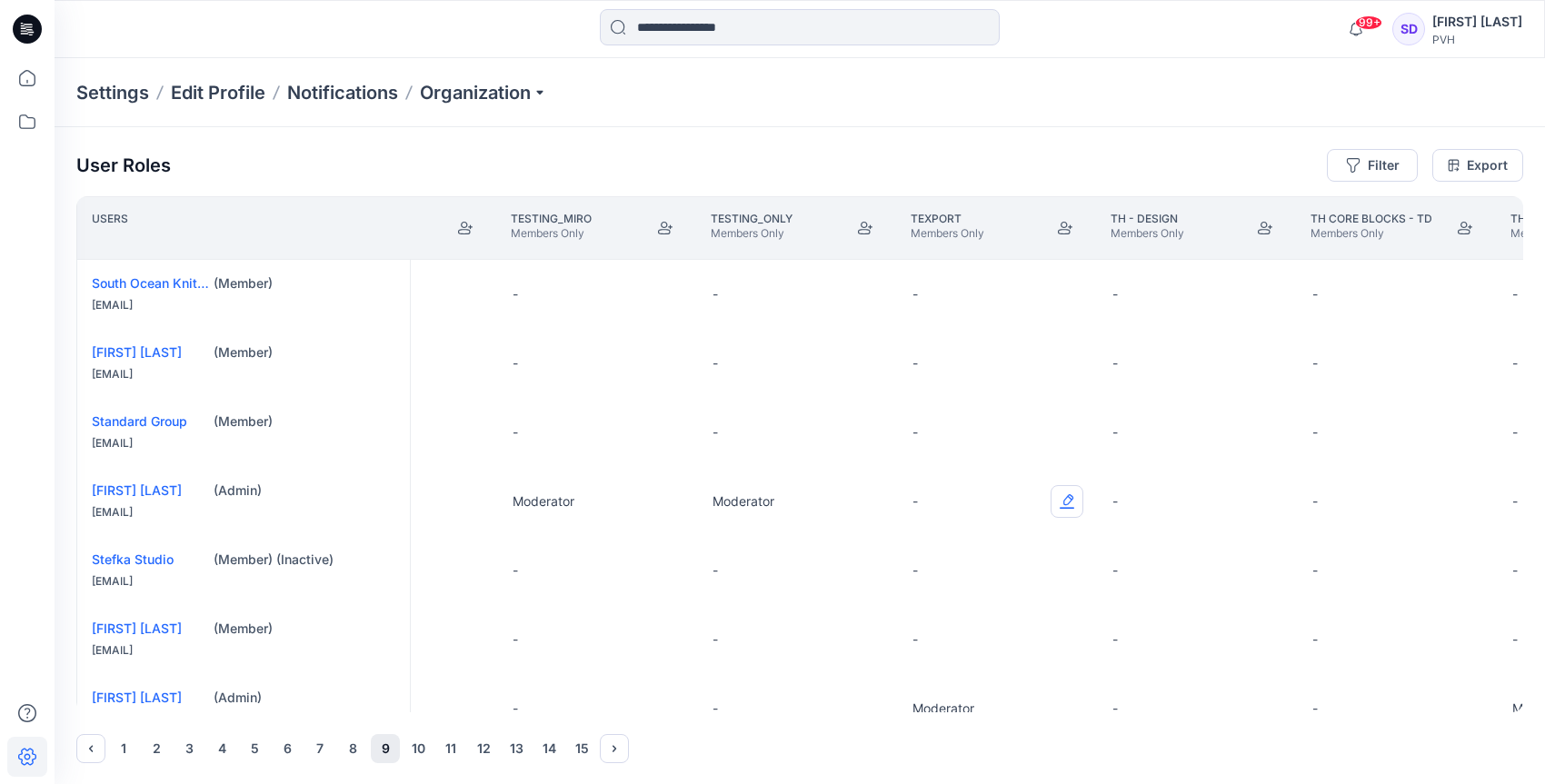 click at bounding box center (1067, 501) 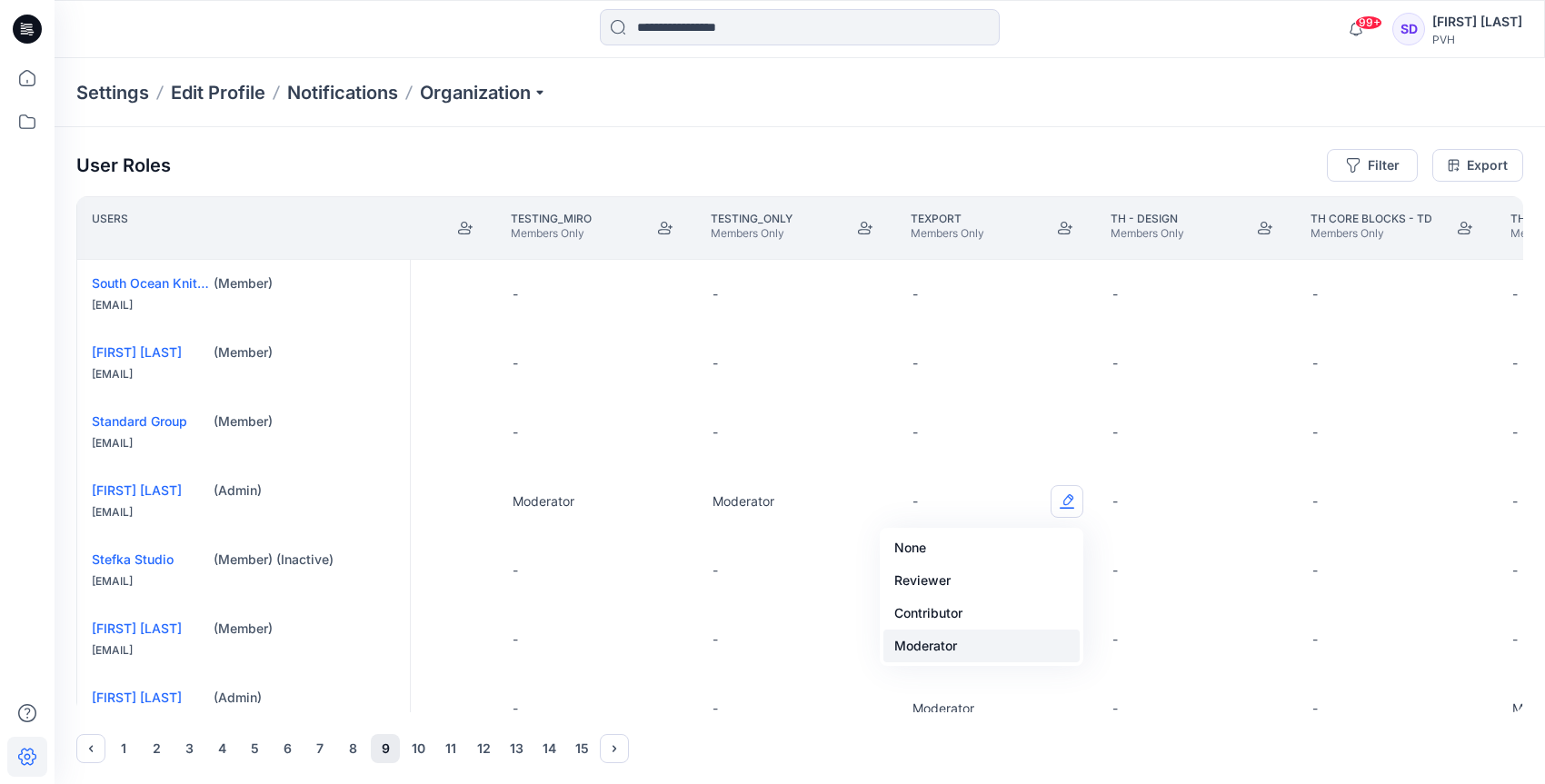 click on "Moderator" at bounding box center [982, 646] 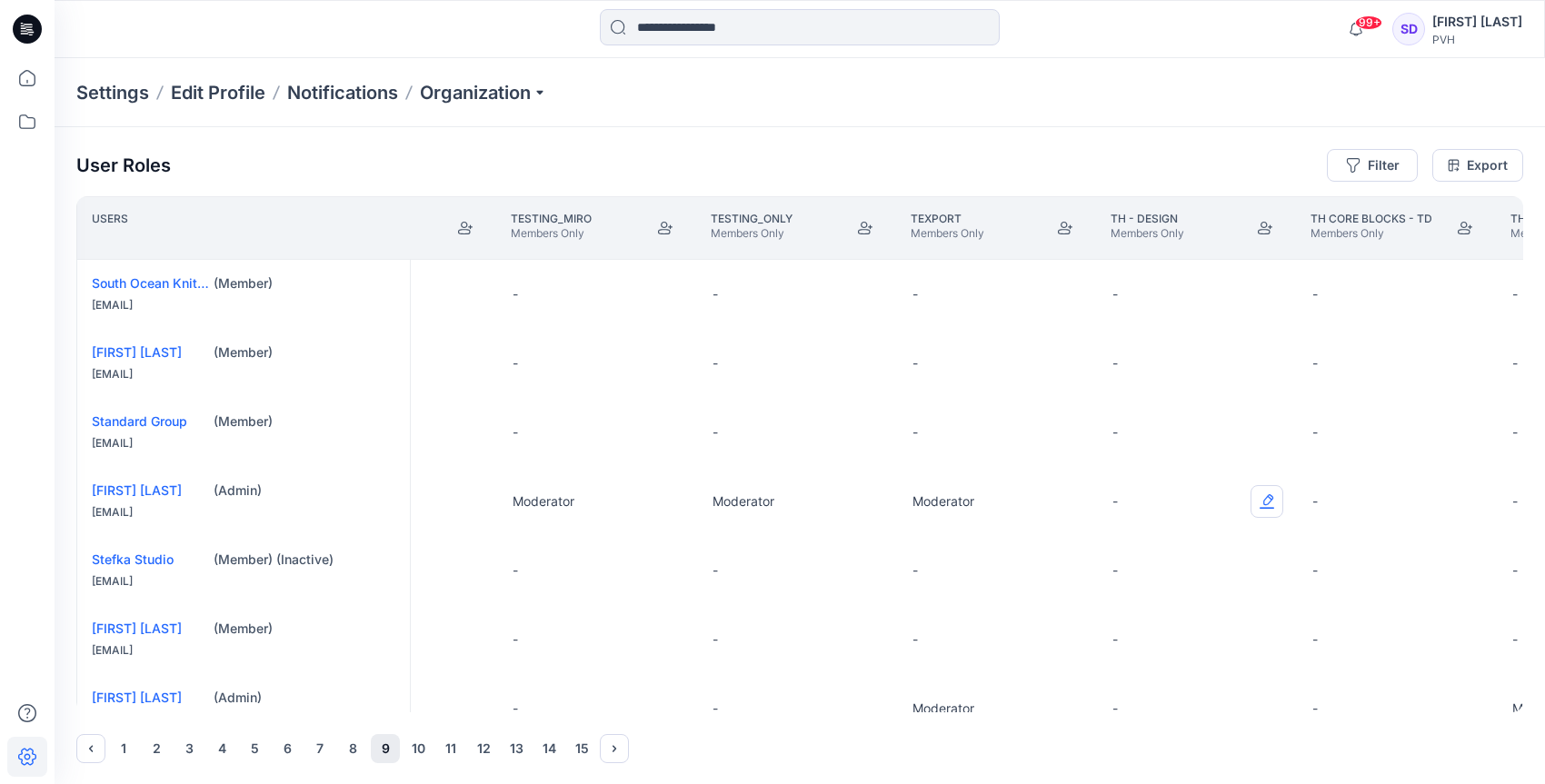 click at bounding box center (1267, 501) 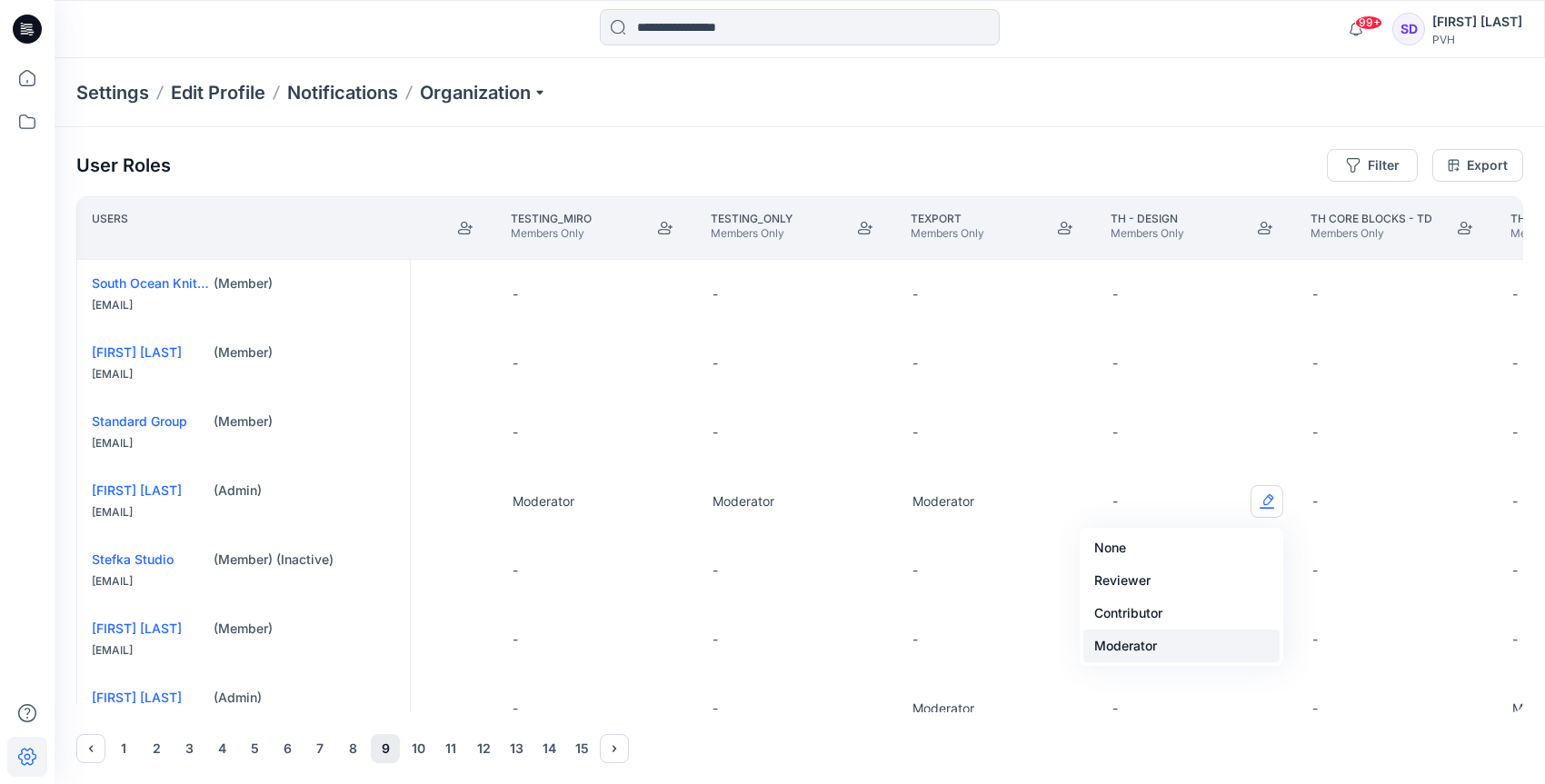 click on "Moderator" at bounding box center [1181, 646] 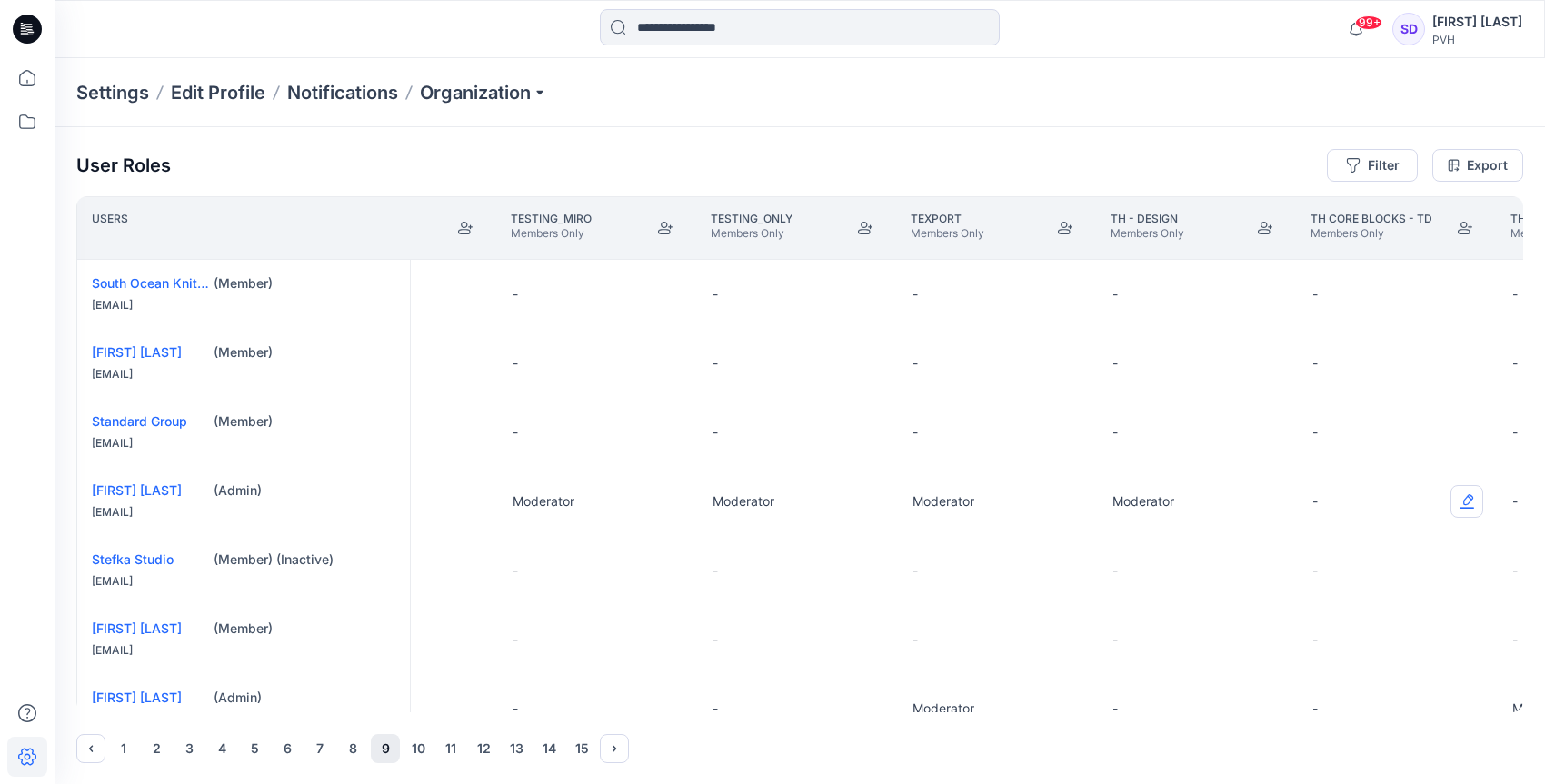 click at bounding box center [1467, 501] 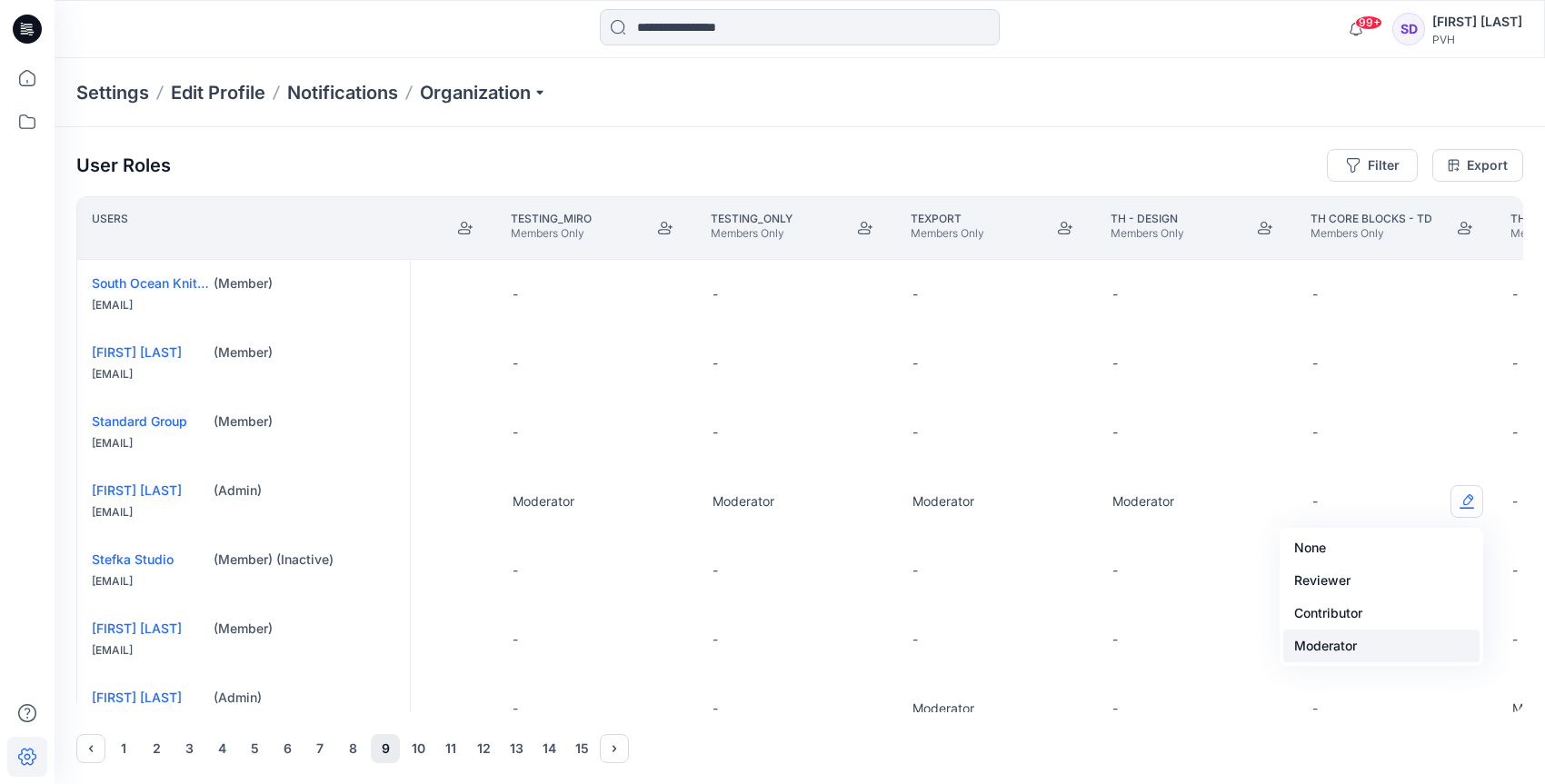 click on "Moderator" at bounding box center [1381, 646] 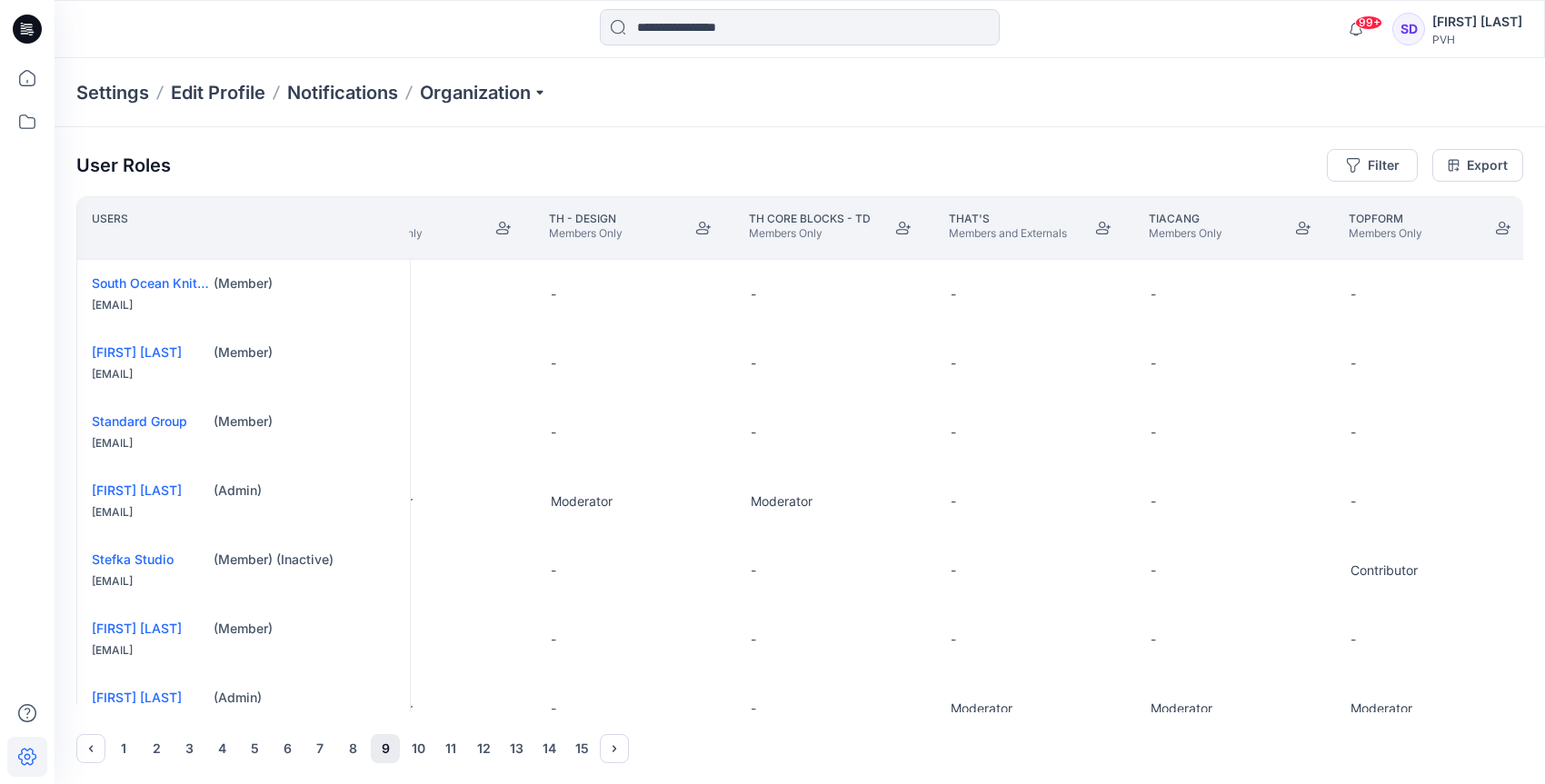 scroll, scrollTop: 0, scrollLeft: 22937, axis: horizontal 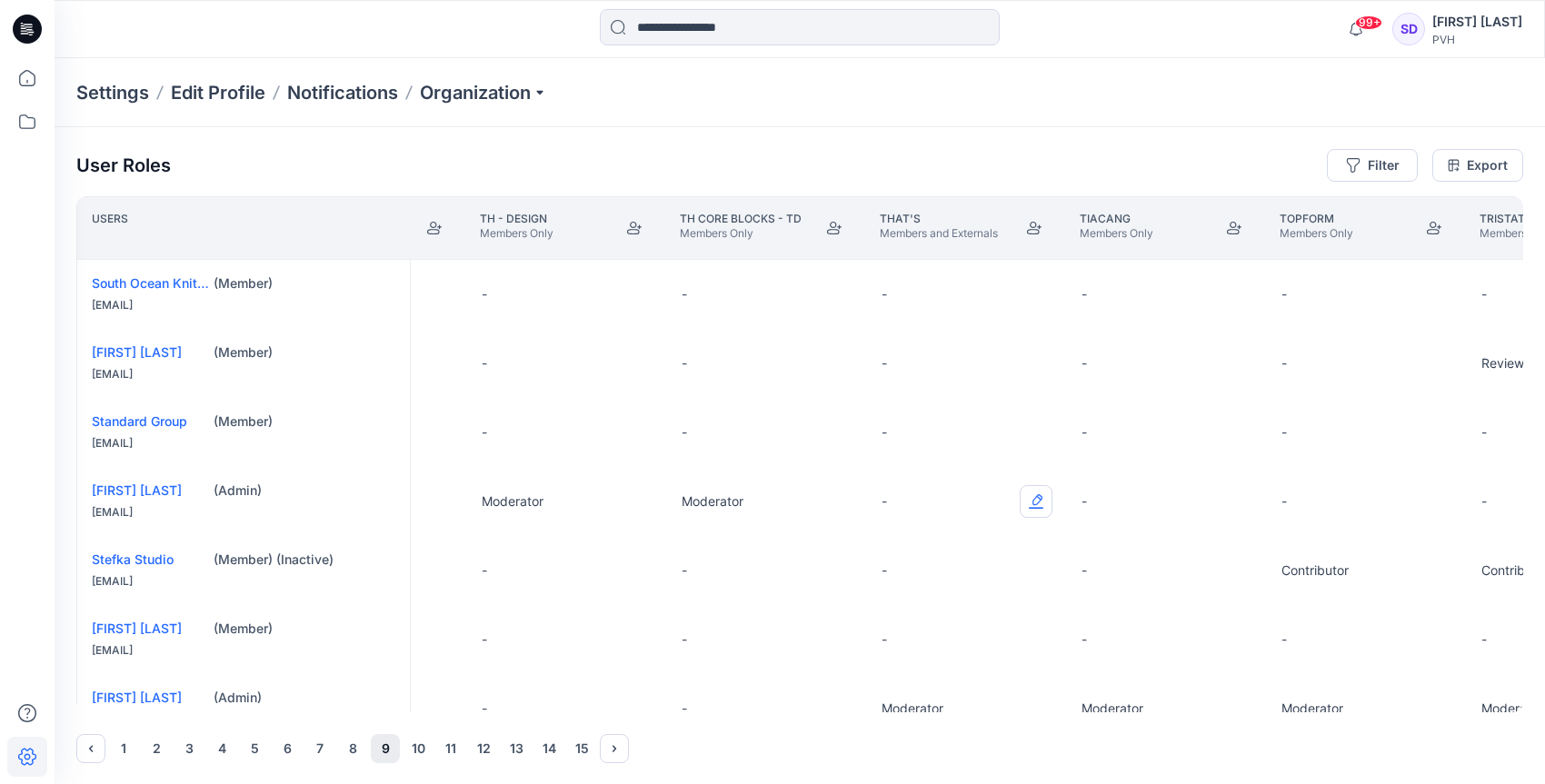 click at bounding box center (1036, 501) 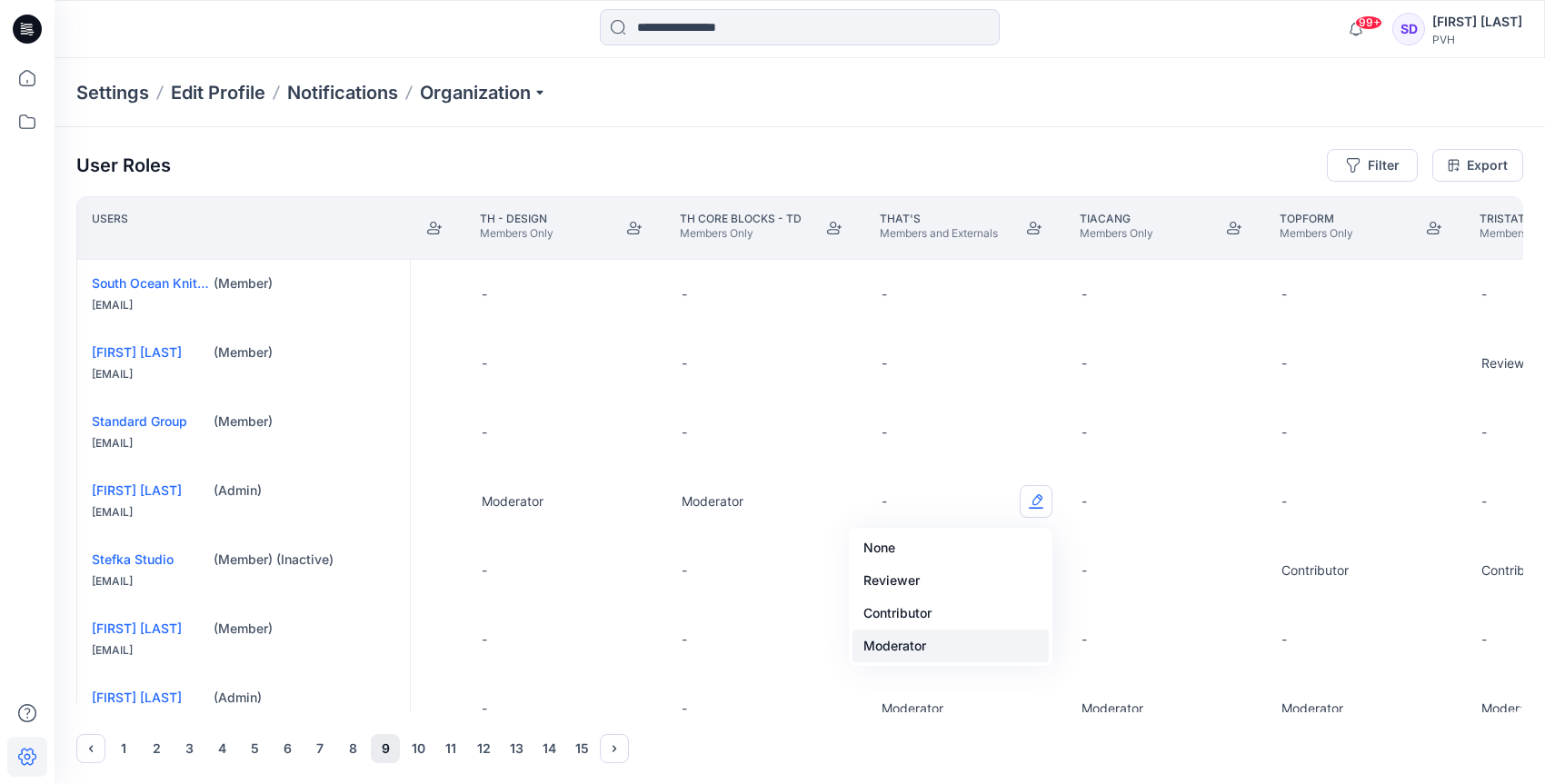 click on "Moderator" at bounding box center [951, 646] 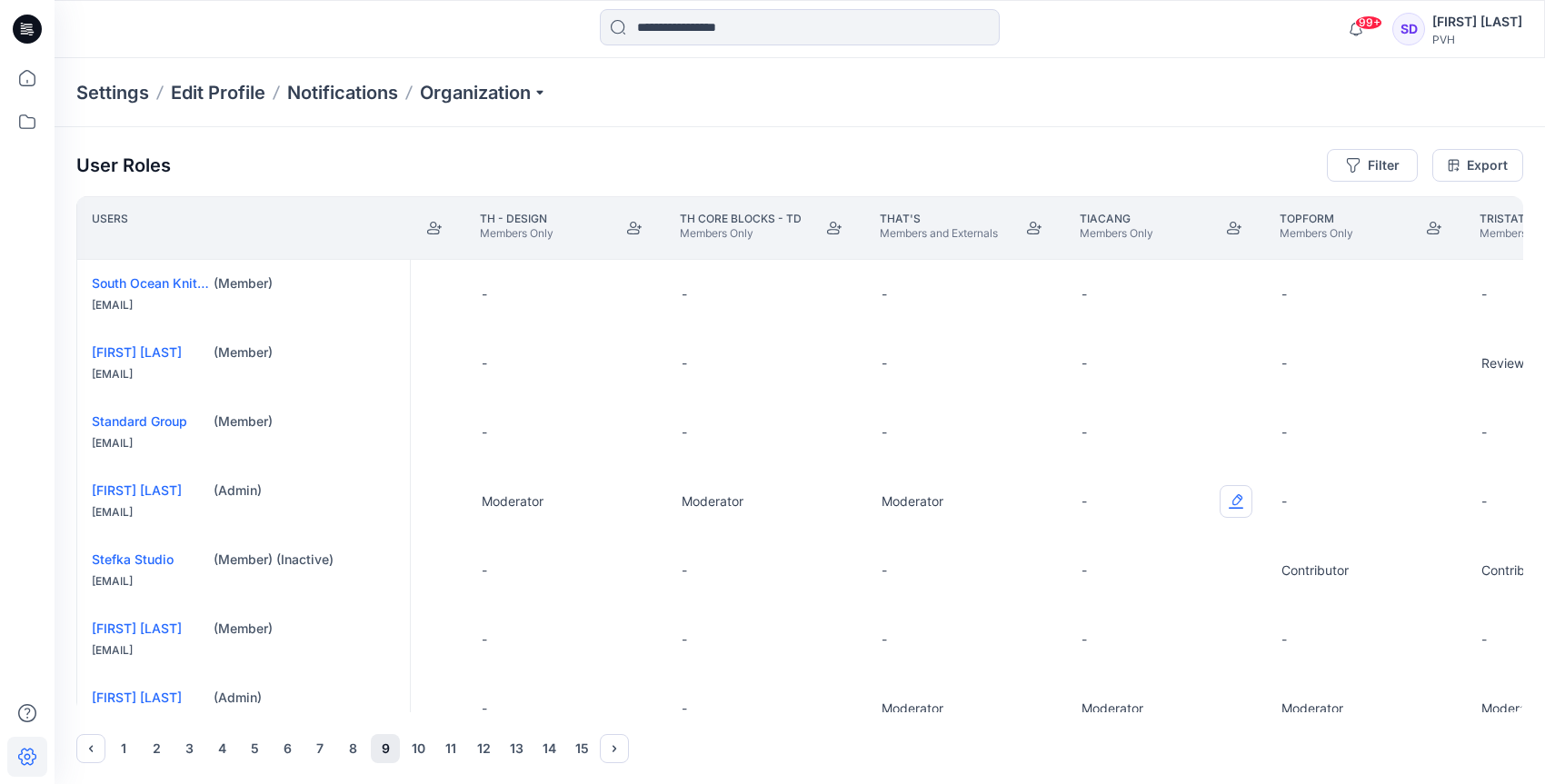 click at bounding box center (1236, 501) 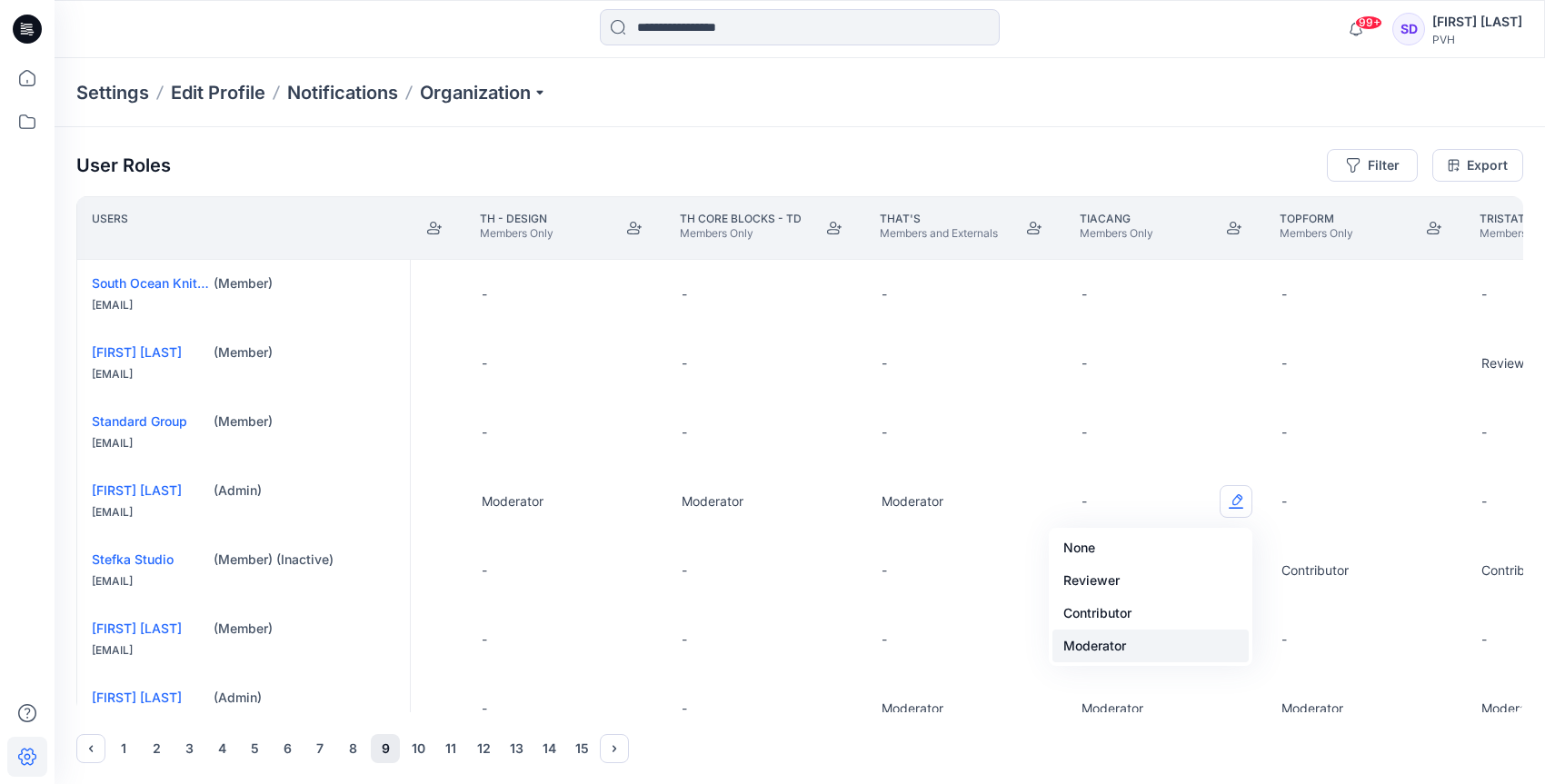 click on "Moderator" at bounding box center (1151, 646) 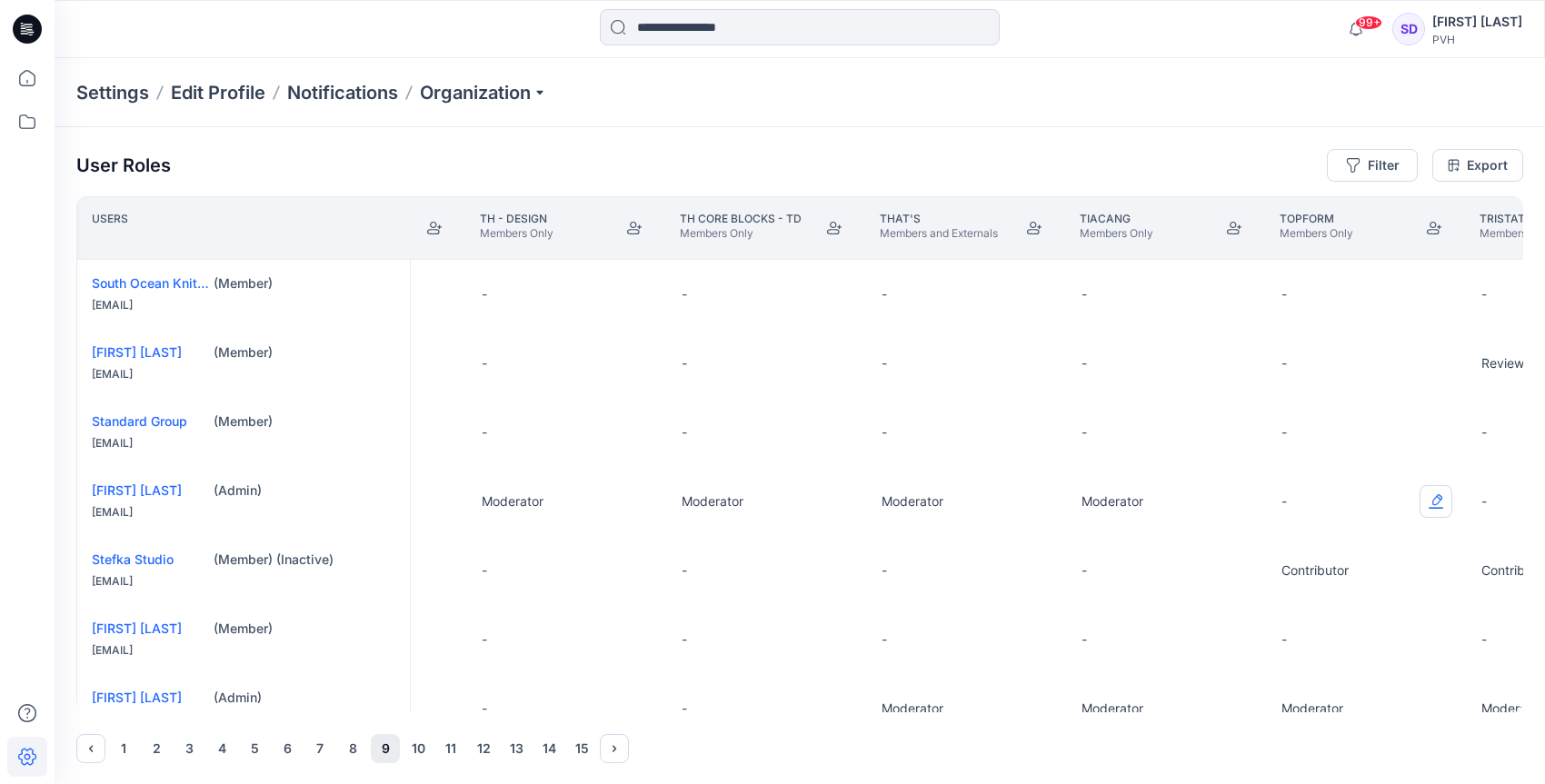 click at bounding box center (1436, 501) 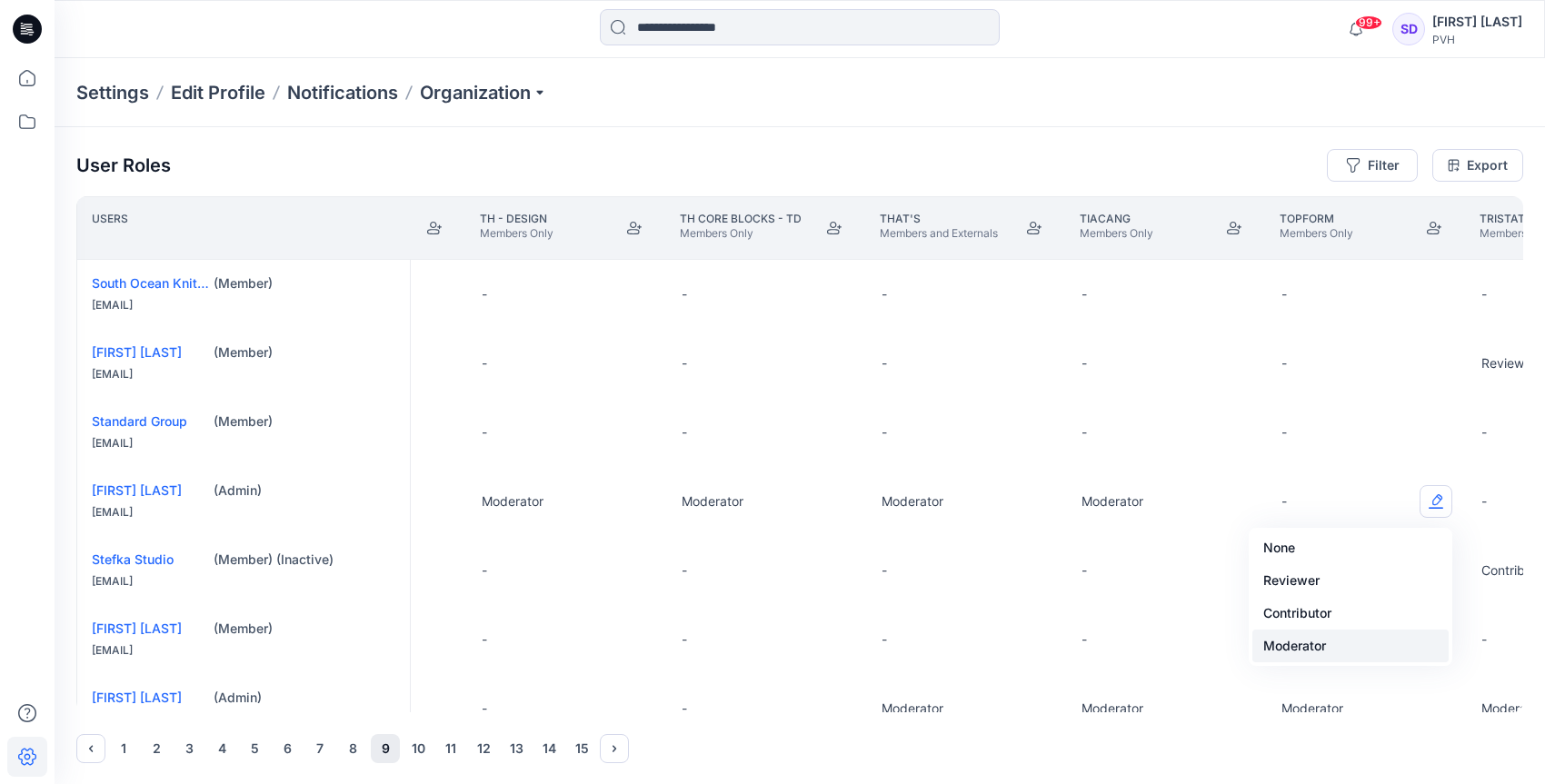 click on "Moderator" at bounding box center [1351, 646] 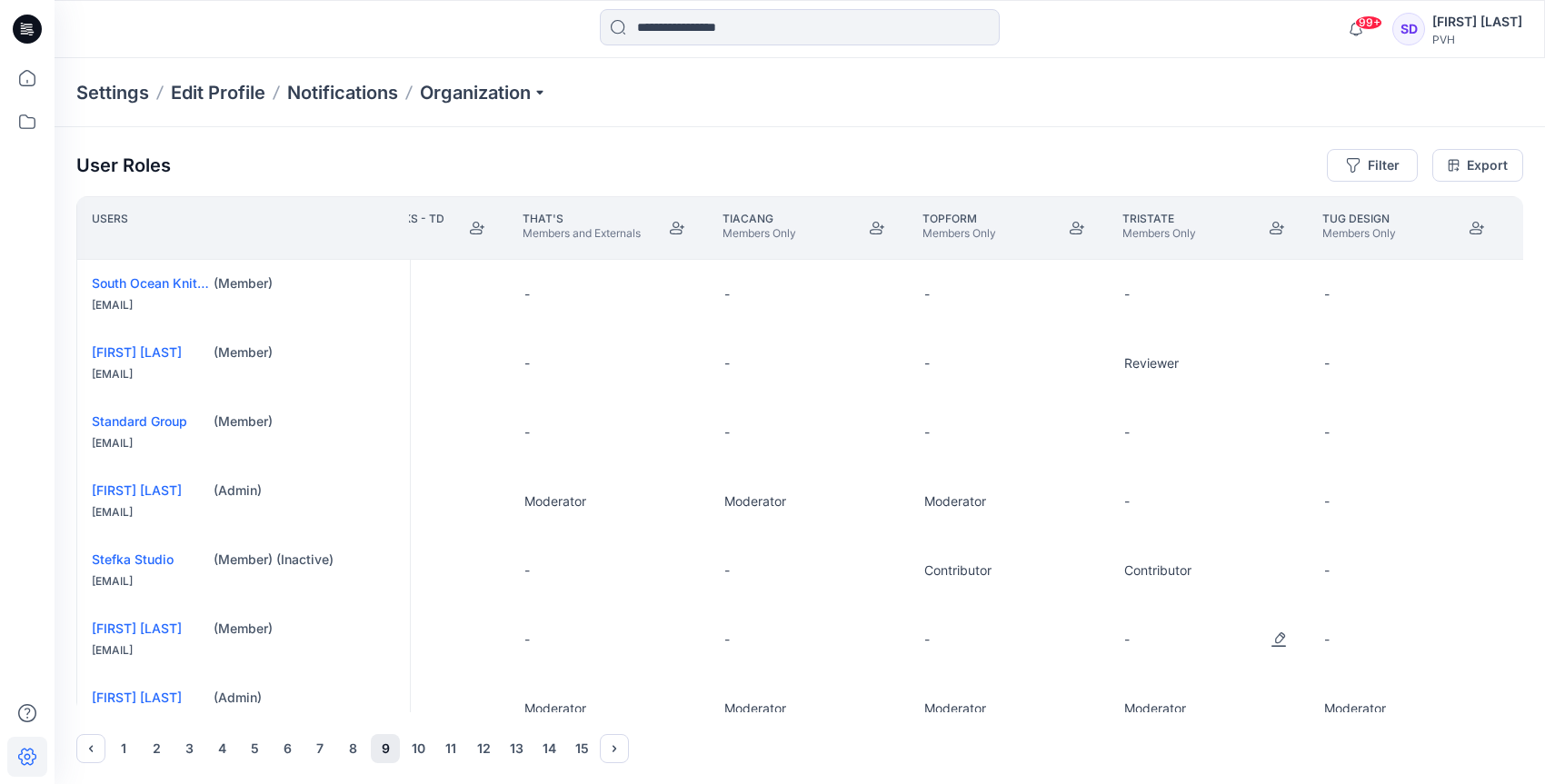 scroll, scrollTop: 0, scrollLeft: 23301, axis: horizontal 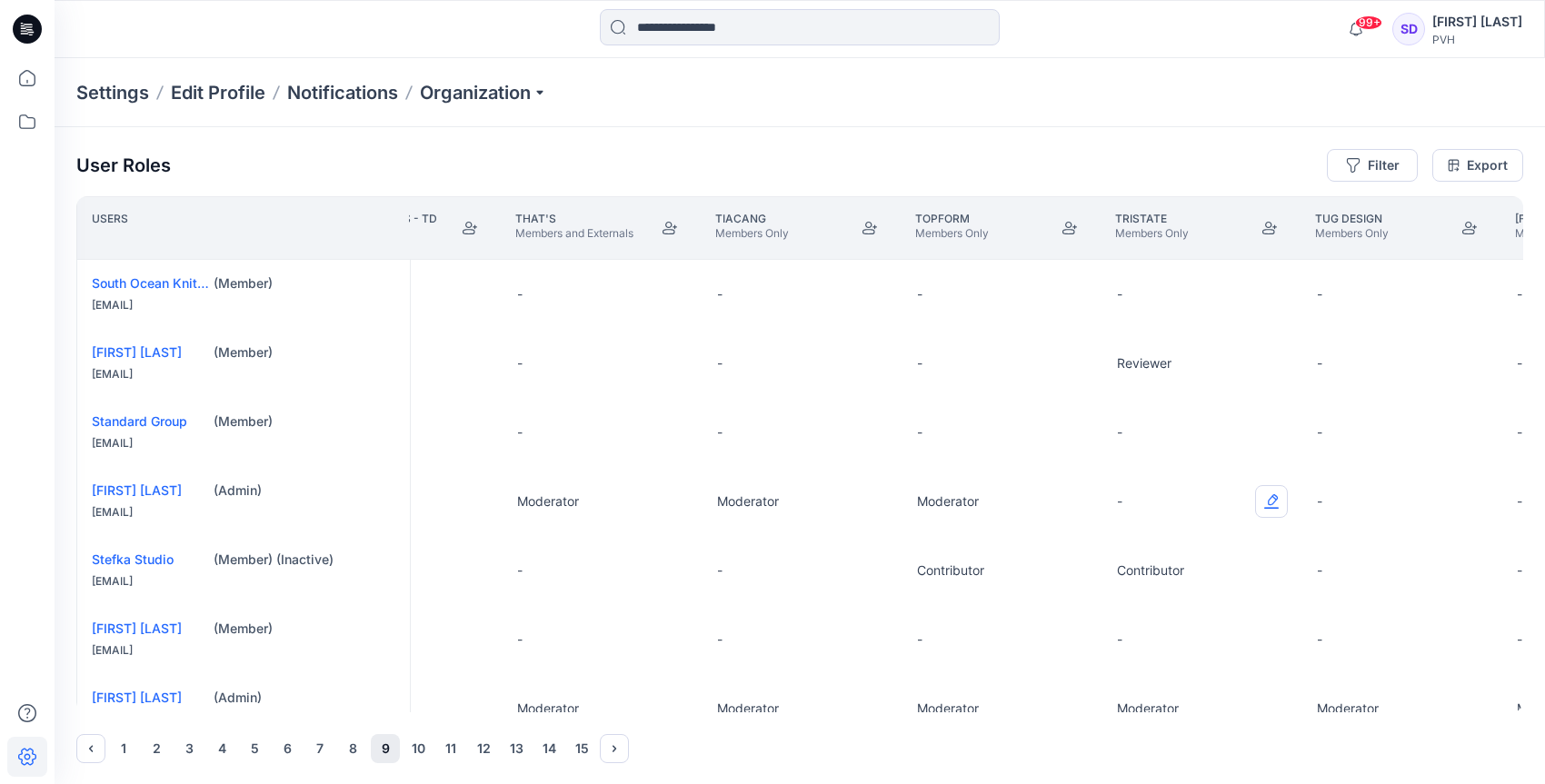 click at bounding box center [1271, 501] 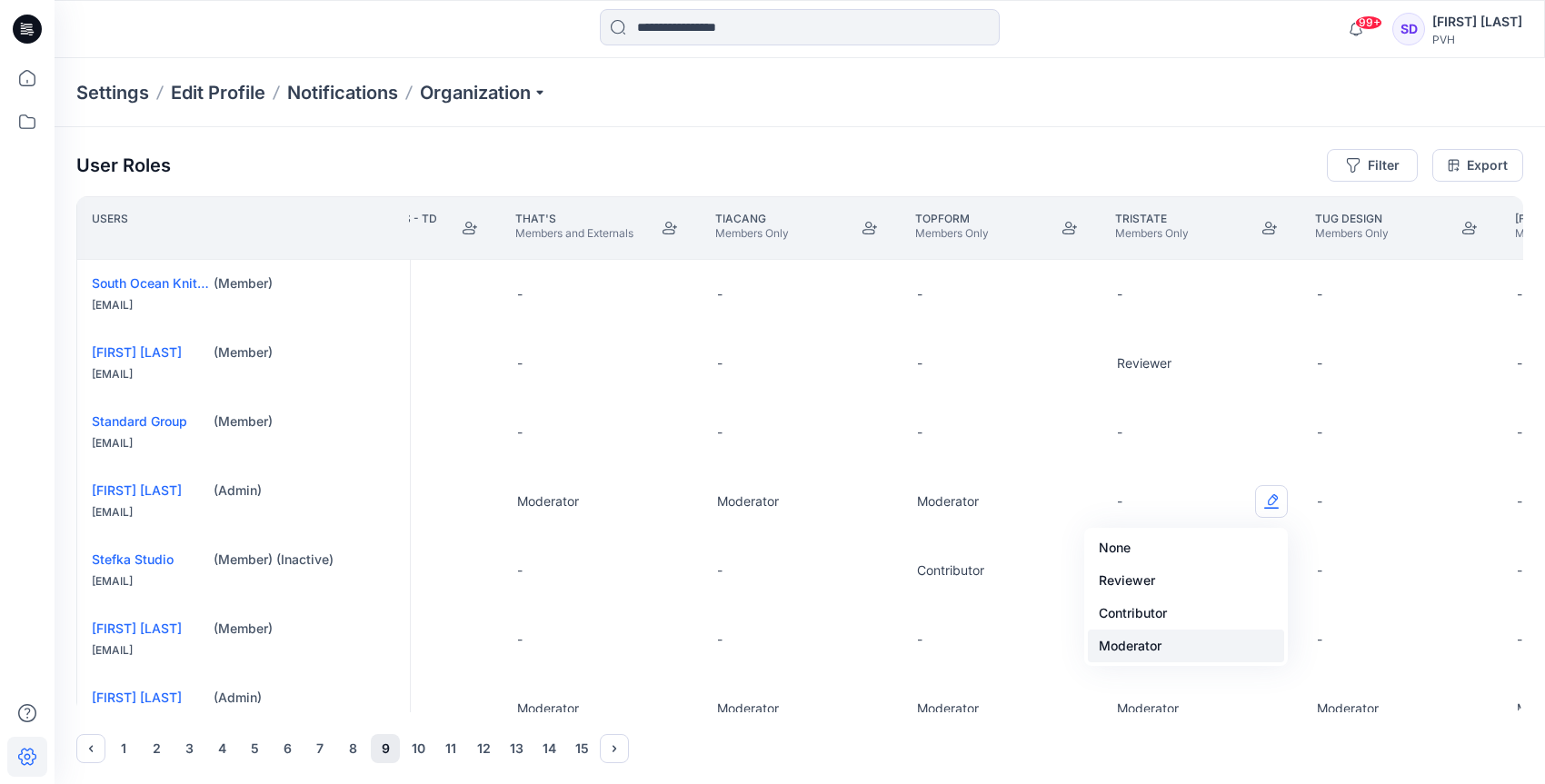 click on "Moderator" at bounding box center [1186, 646] 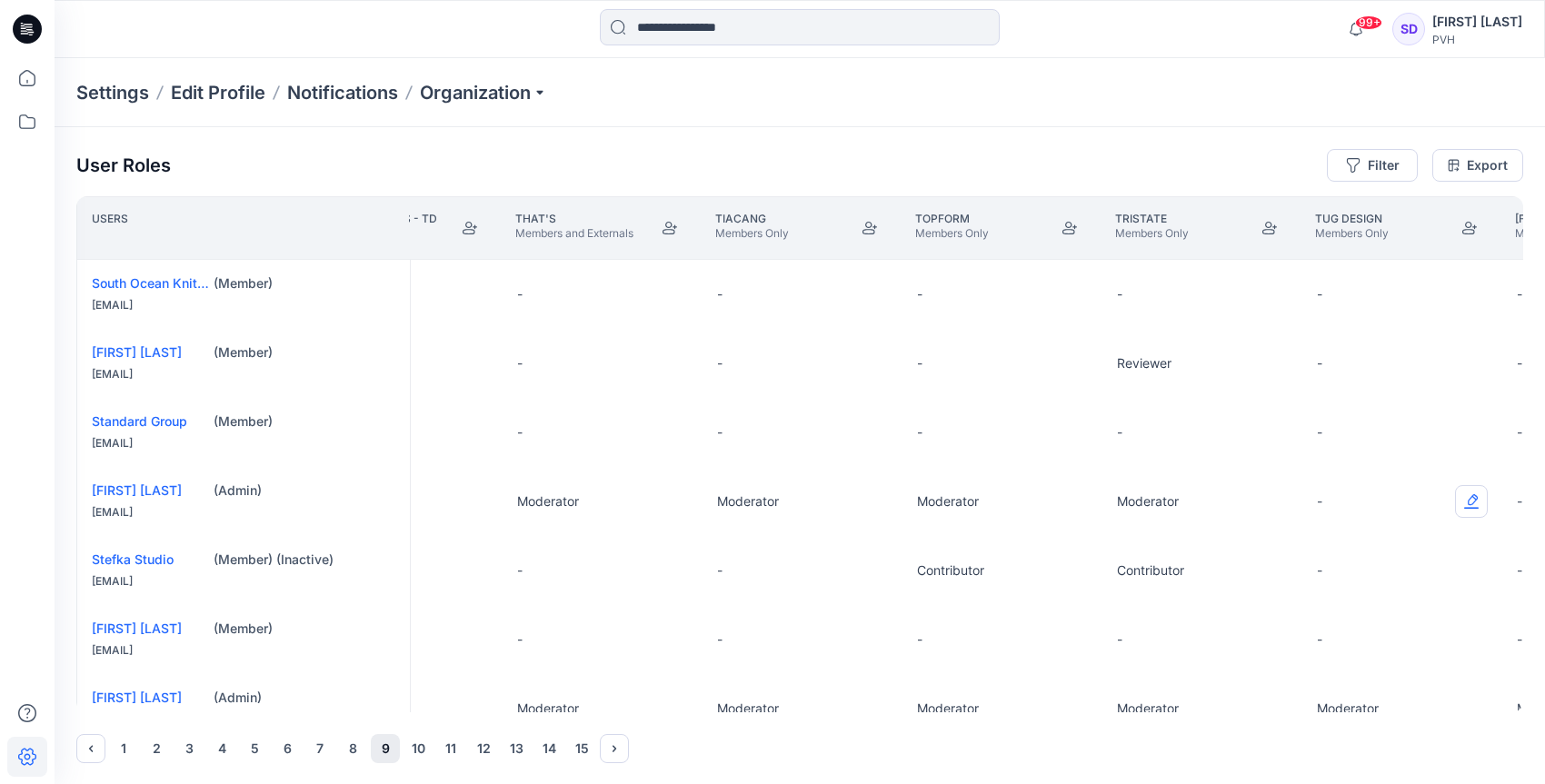 click at bounding box center [1471, 501] 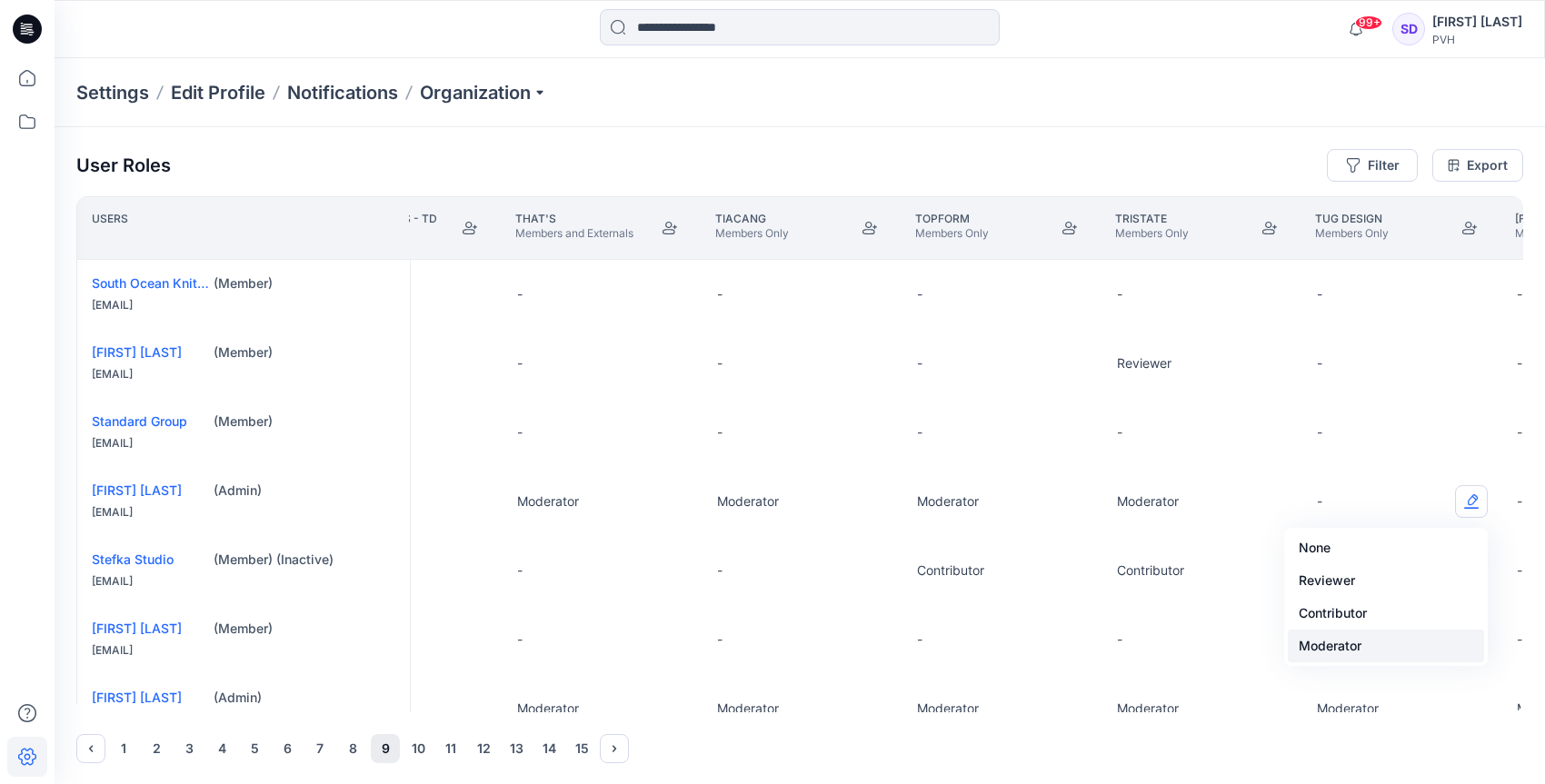 click on "Moderator" at bounding box center [1386, 646] 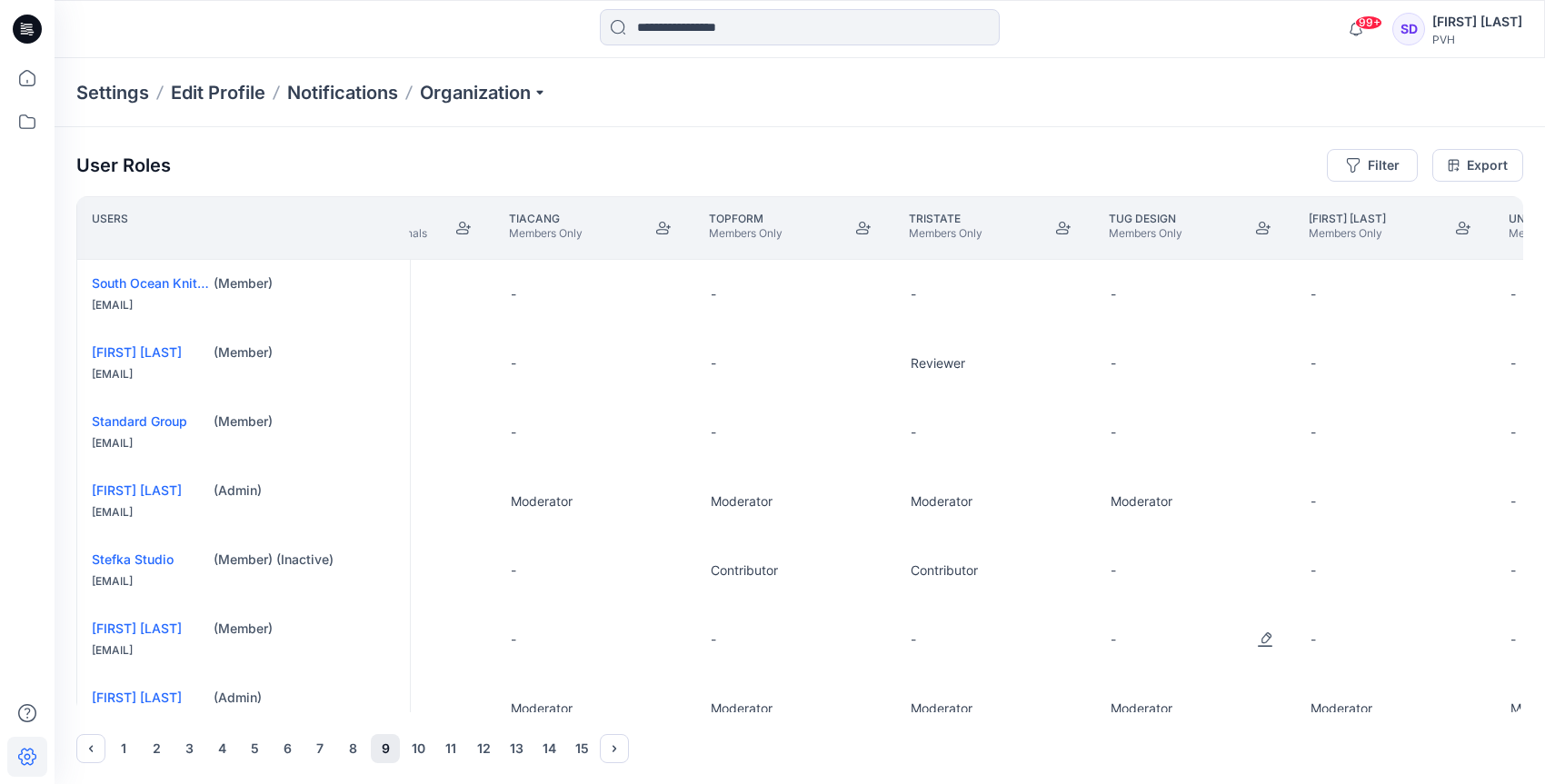 scroll, scrollTop: 0, scrollLeft: 23693, axis: horizontal 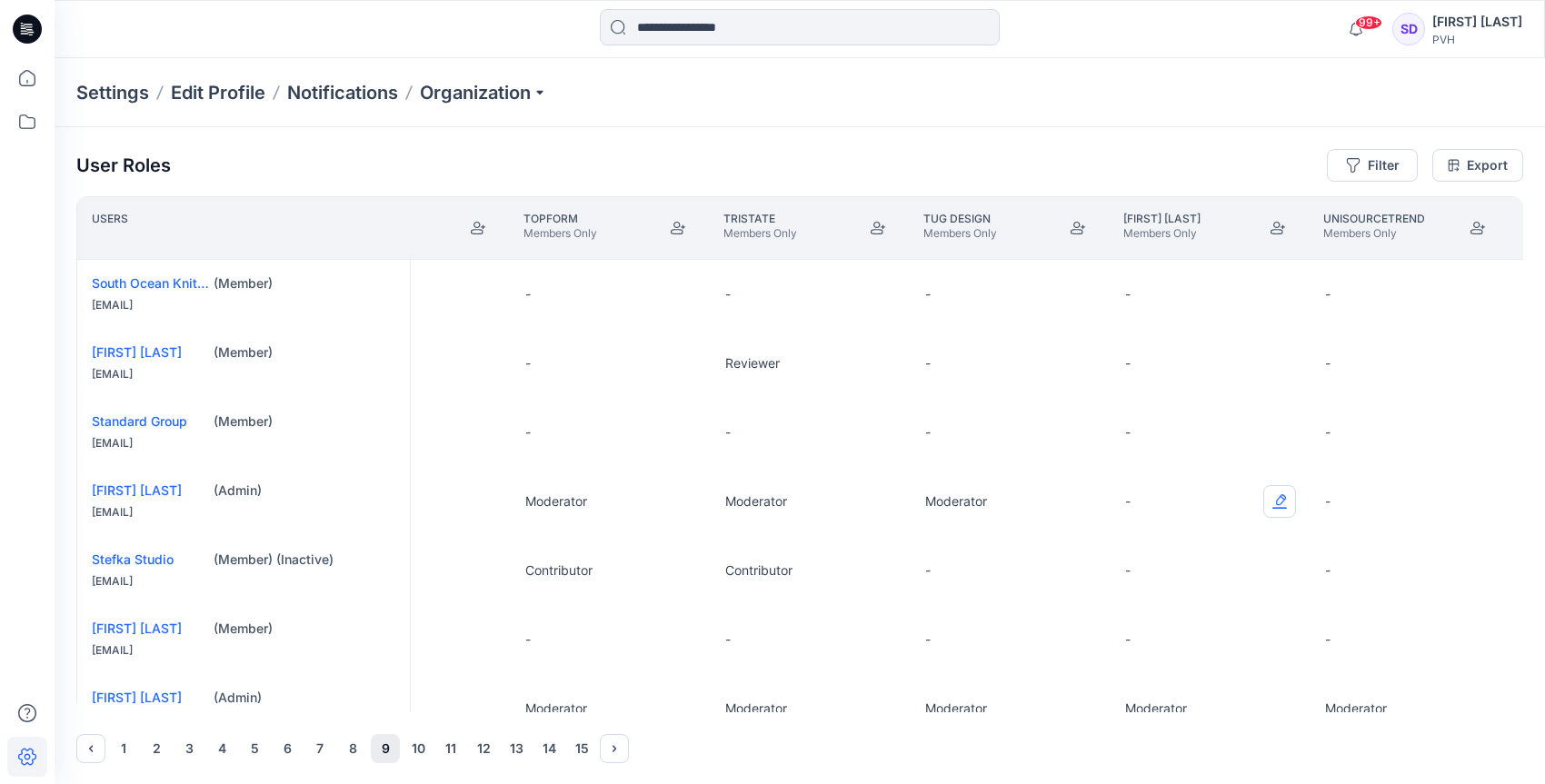 click at bounding box center (1280, 501) 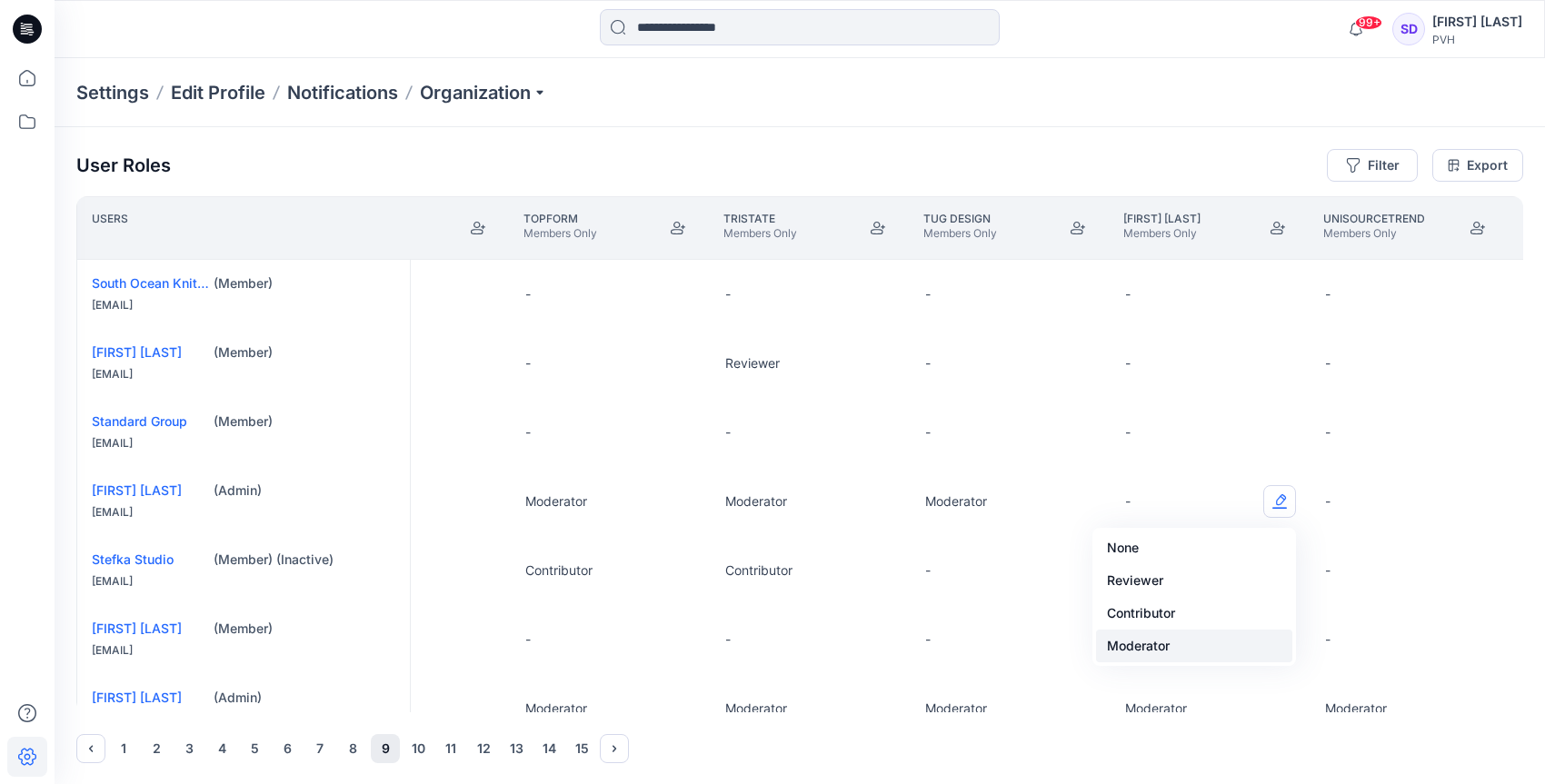click on "Moderator" at bounding box center (1194, 646) 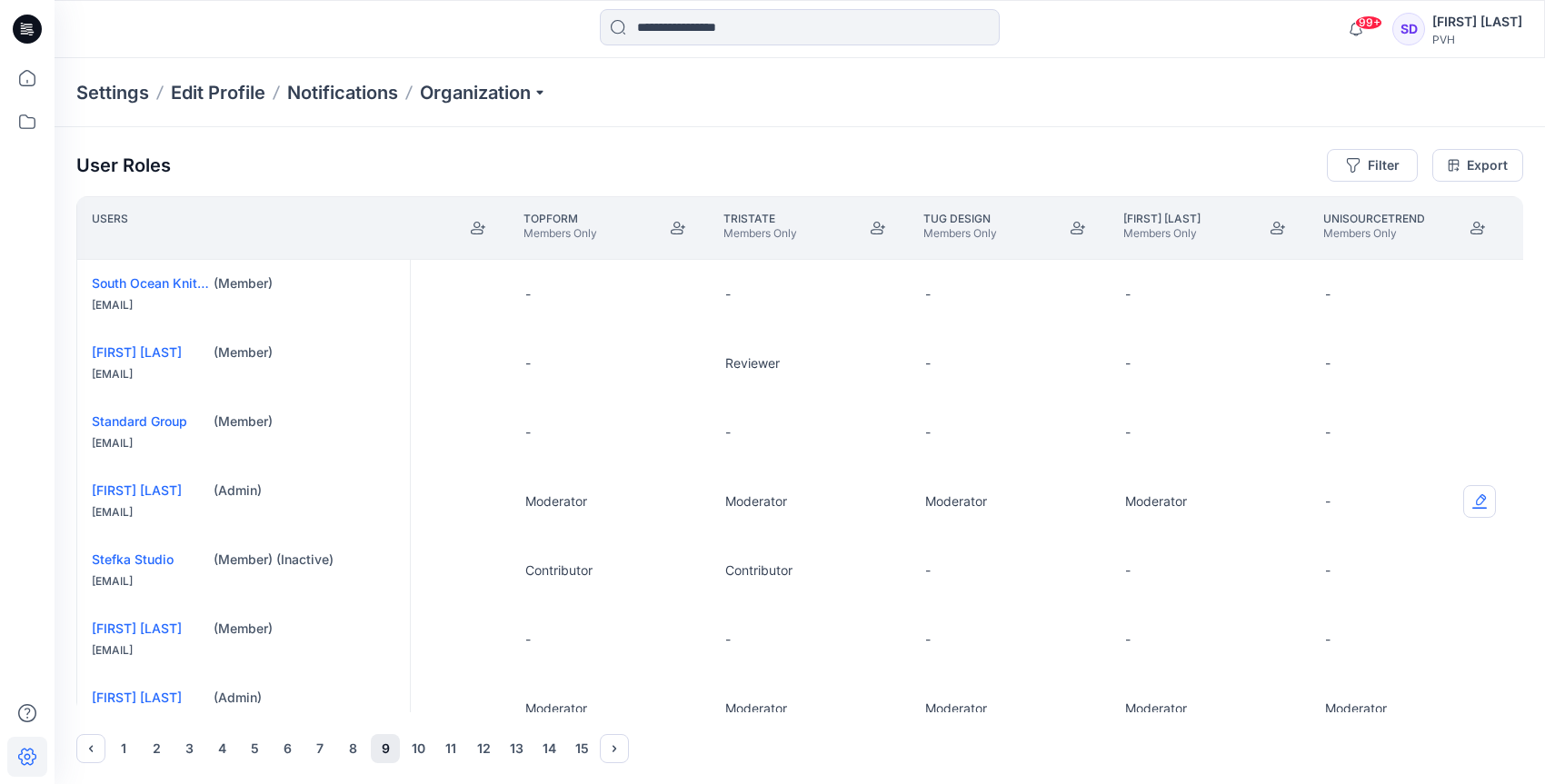 click at bounding box center (1480, 501) 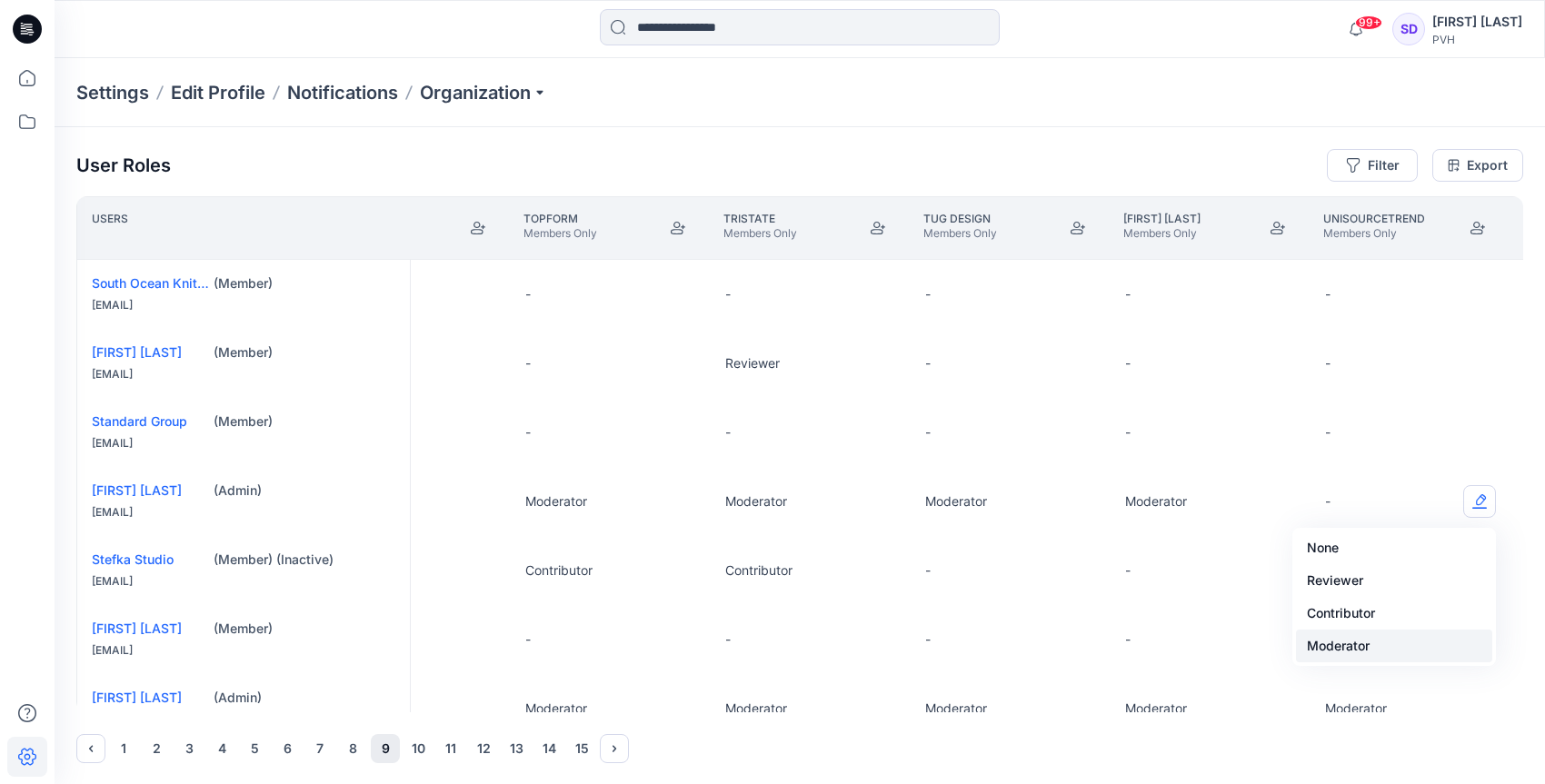 click on "Moderator" at bounding box center (1394, 646) 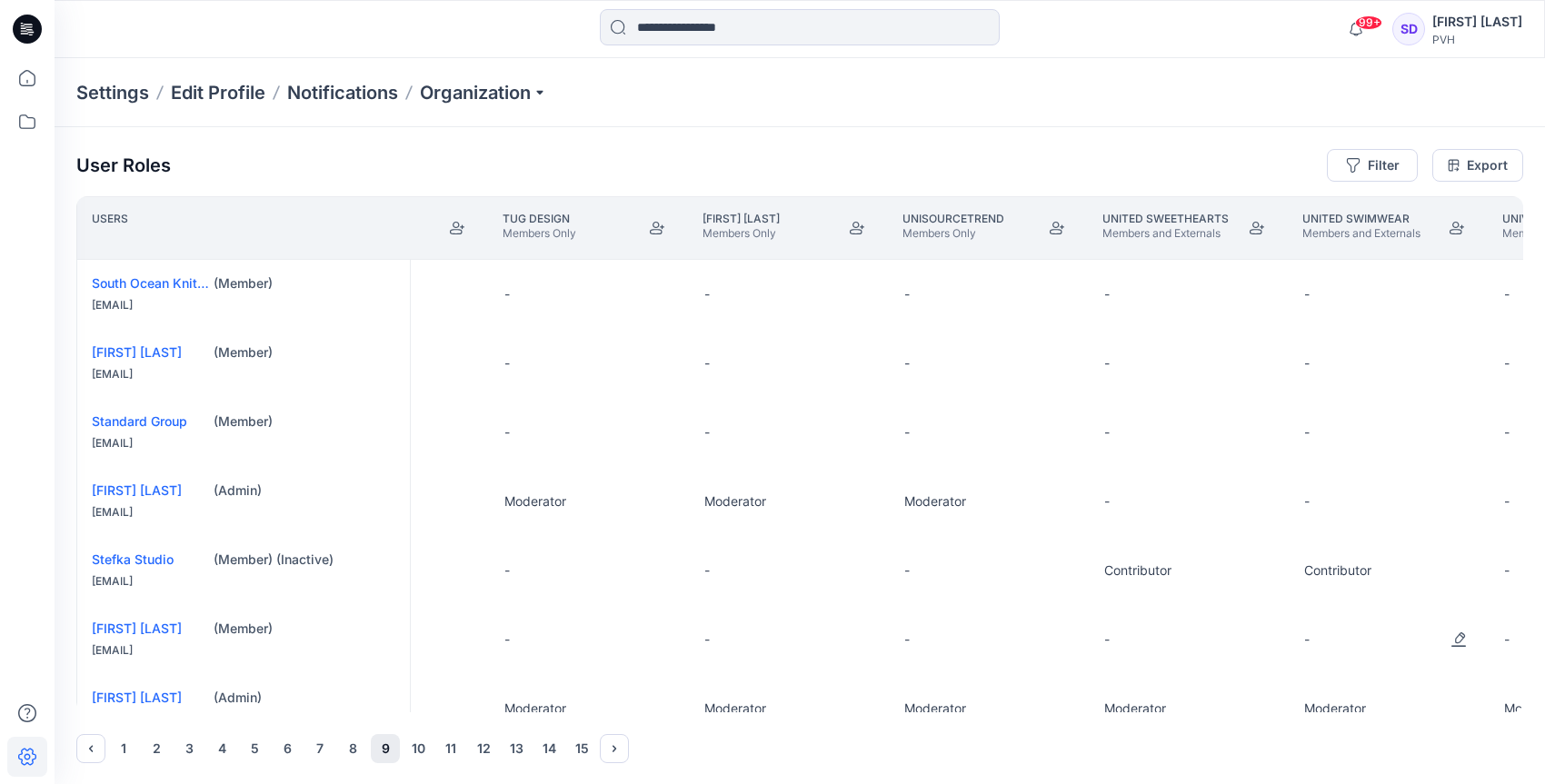 scroll, scrollTop: 0, scrollLeft: 24152, axis: horizontal 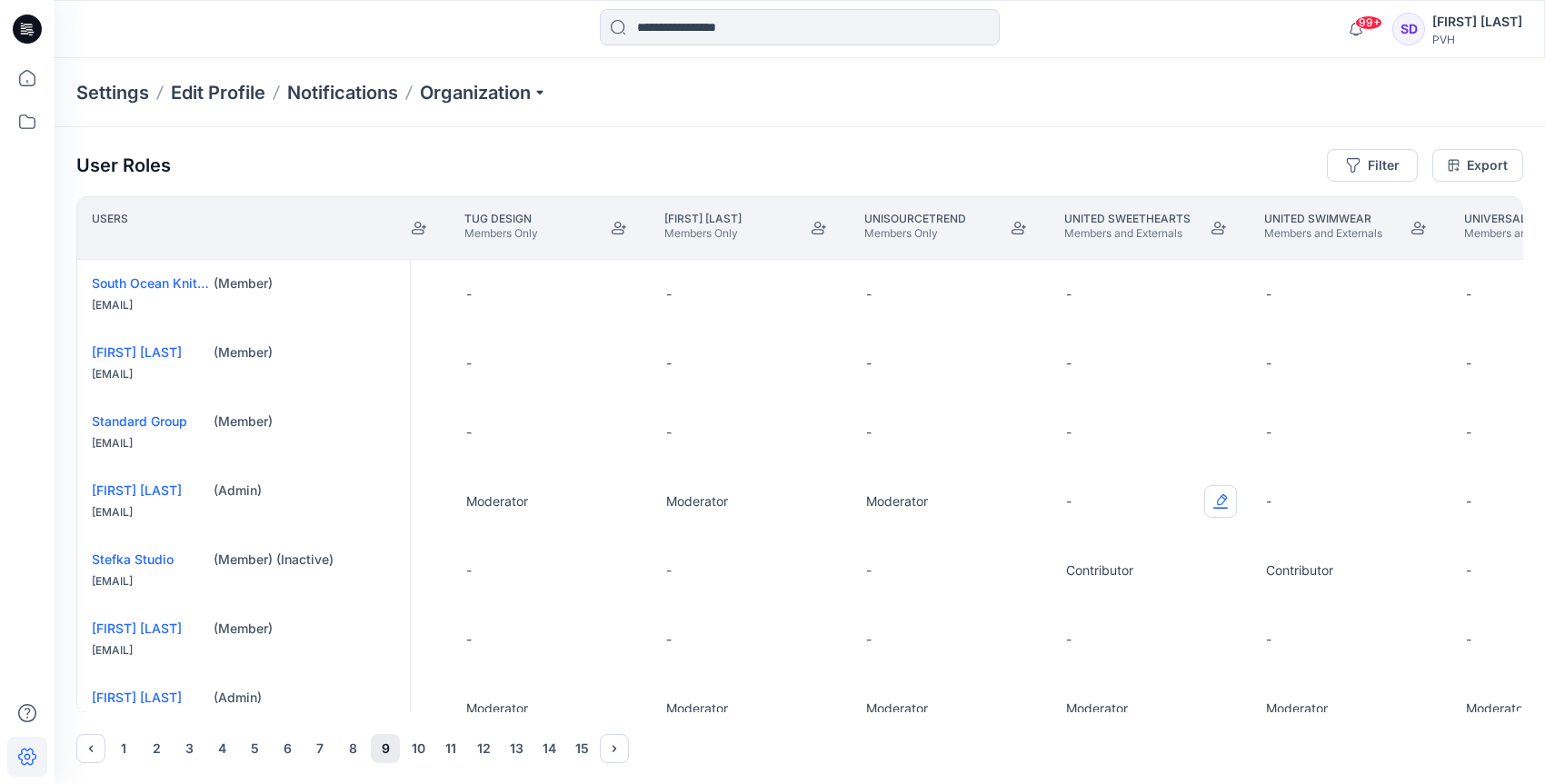 click at bounding box center [1221, 501] 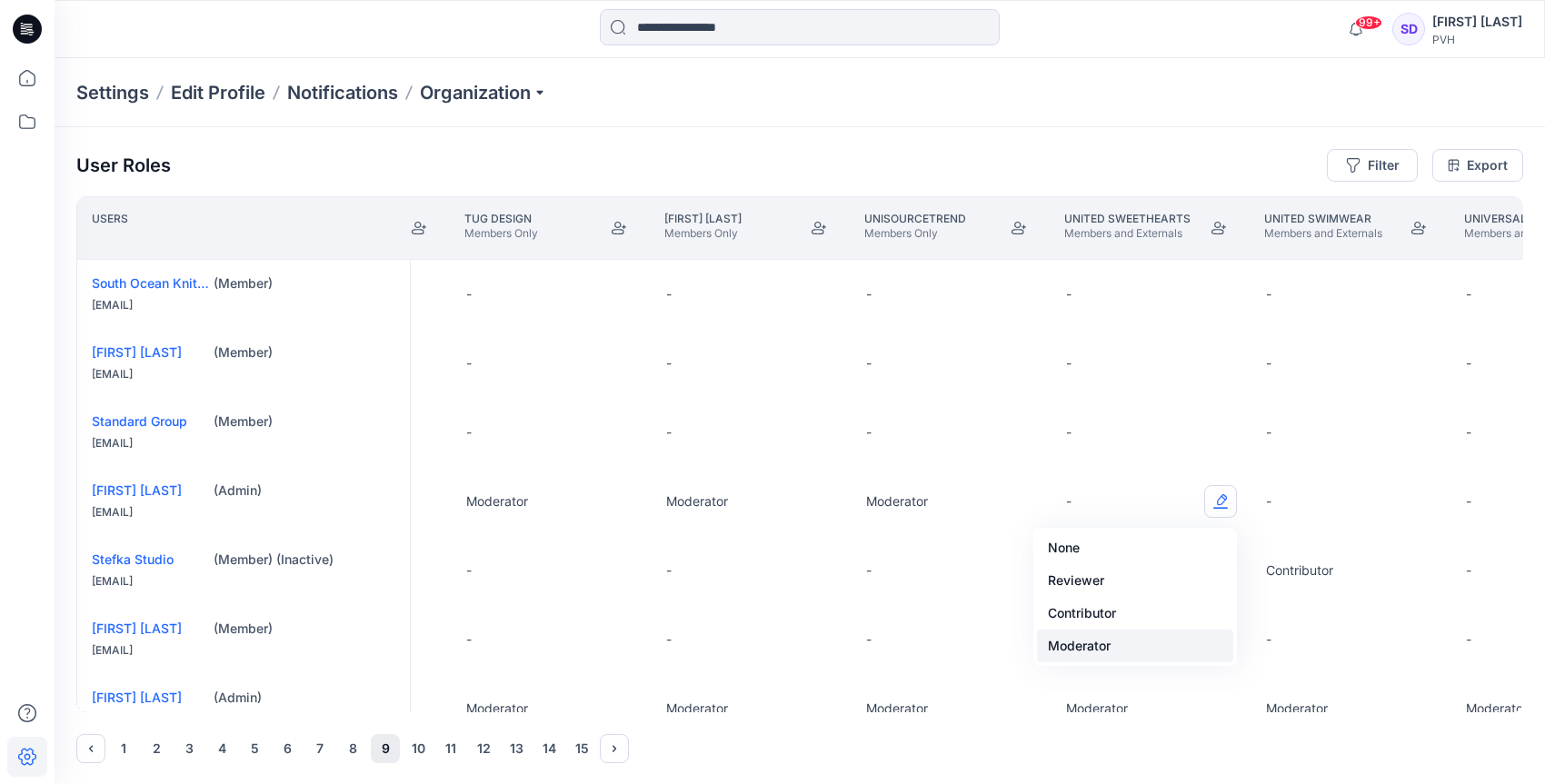 click on "Moderator" at bounding box center (1135, 646) 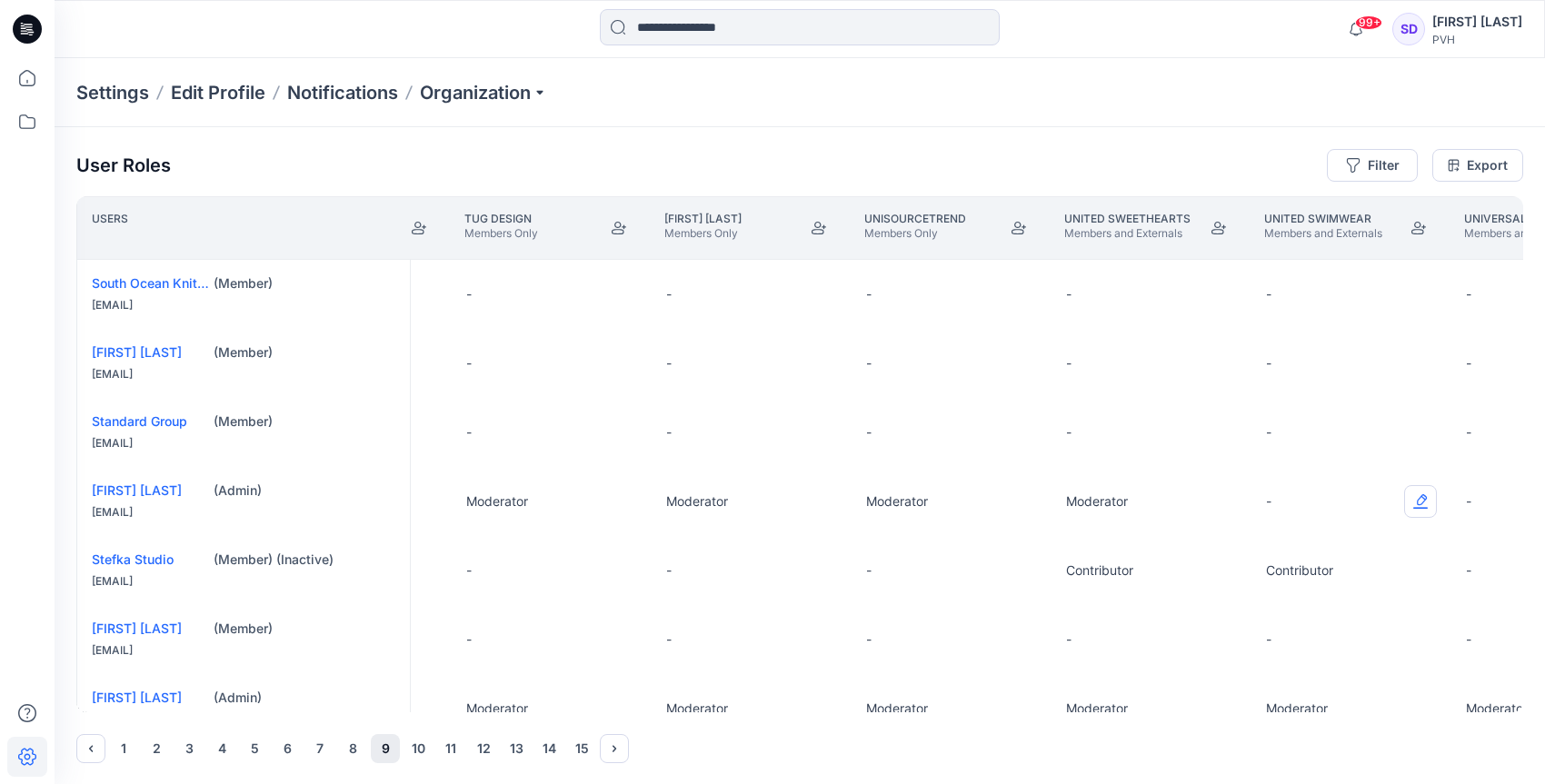 click at bounding box center [1420, 501] 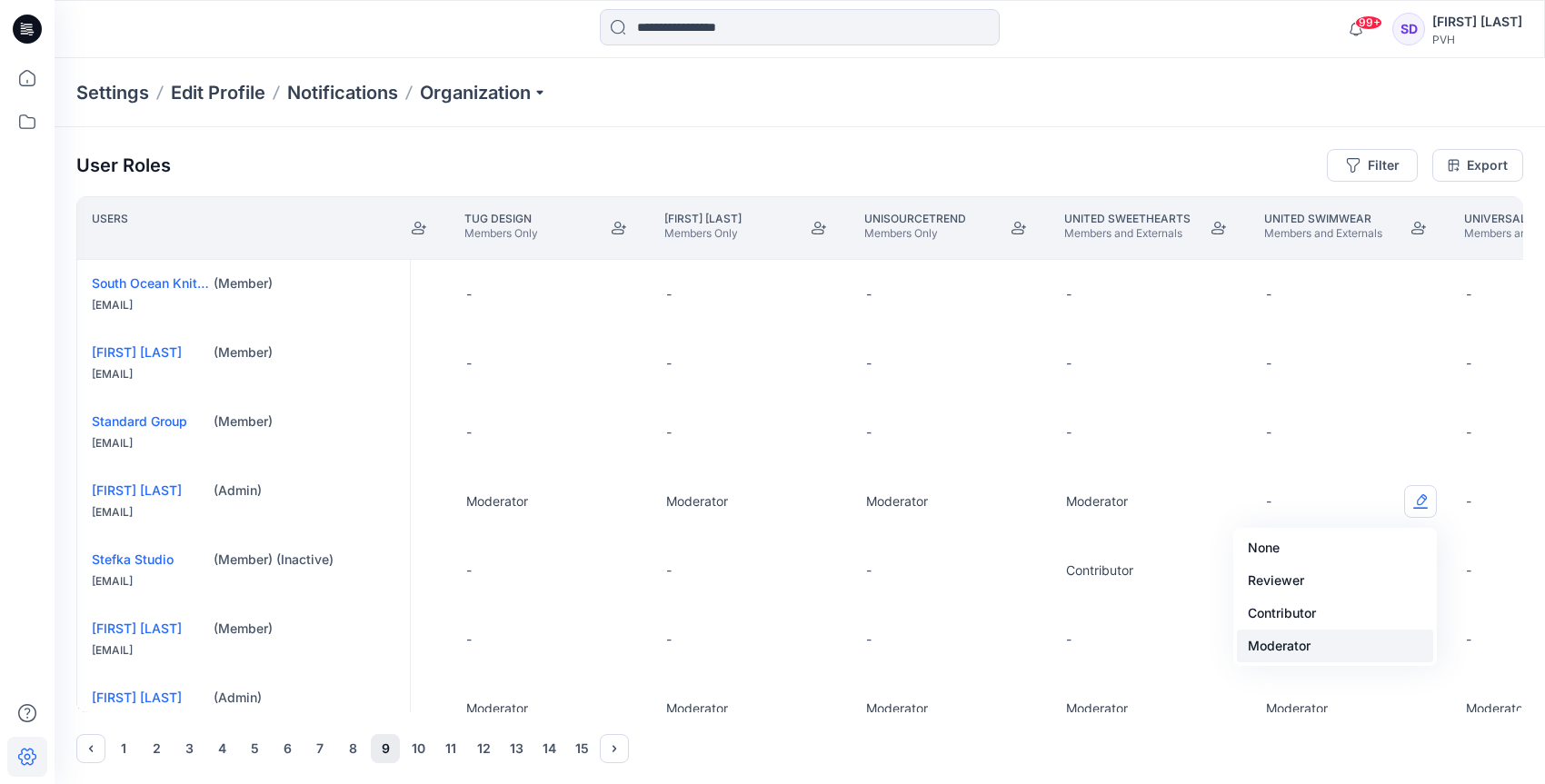click on "Moderator" at bounding box center [1335, 646] 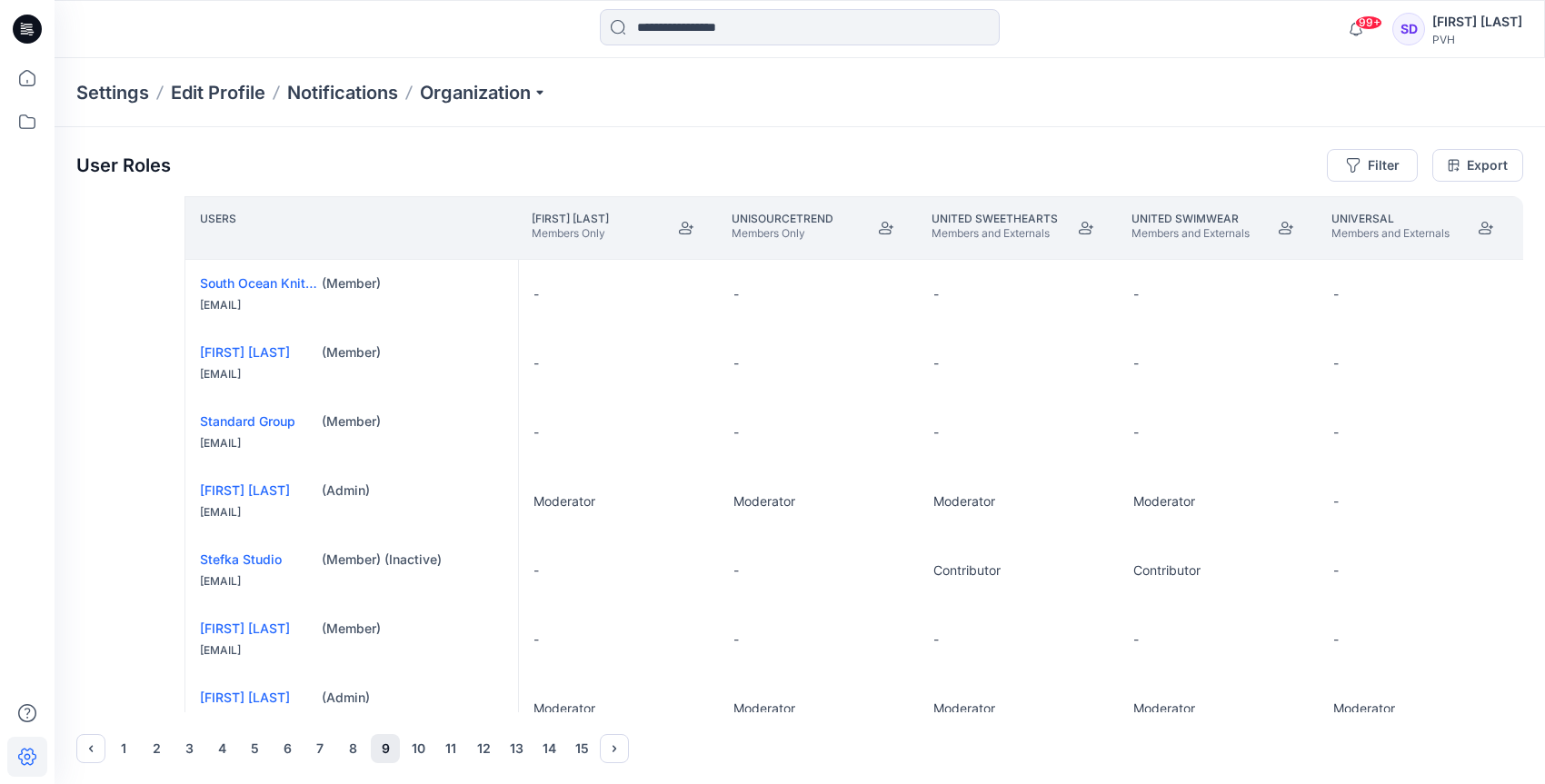scroll, scrollTop: 0, scrollLeft: 24824, axis: horizontal 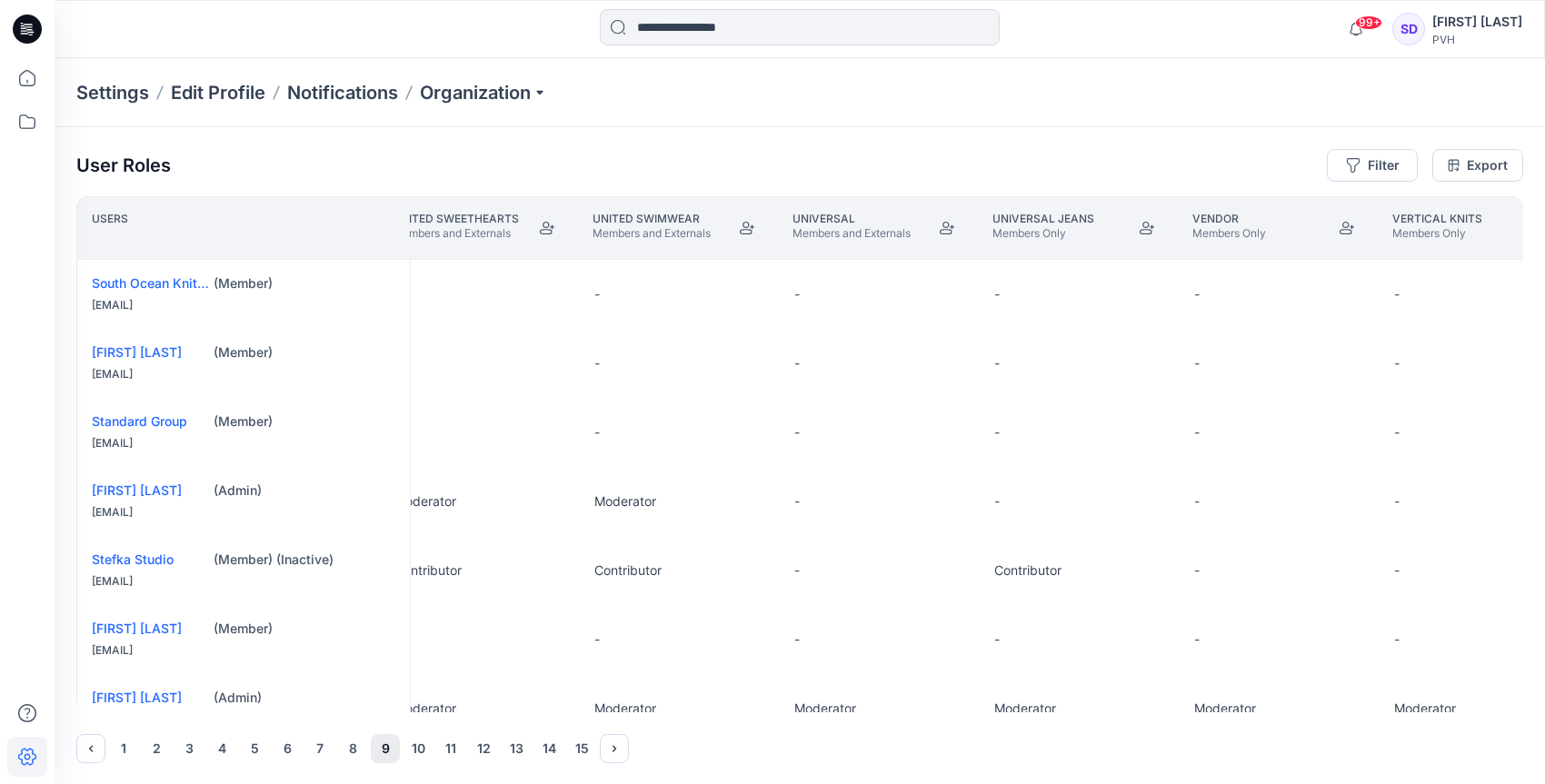 click on "-" at bounding box center (880, 501) 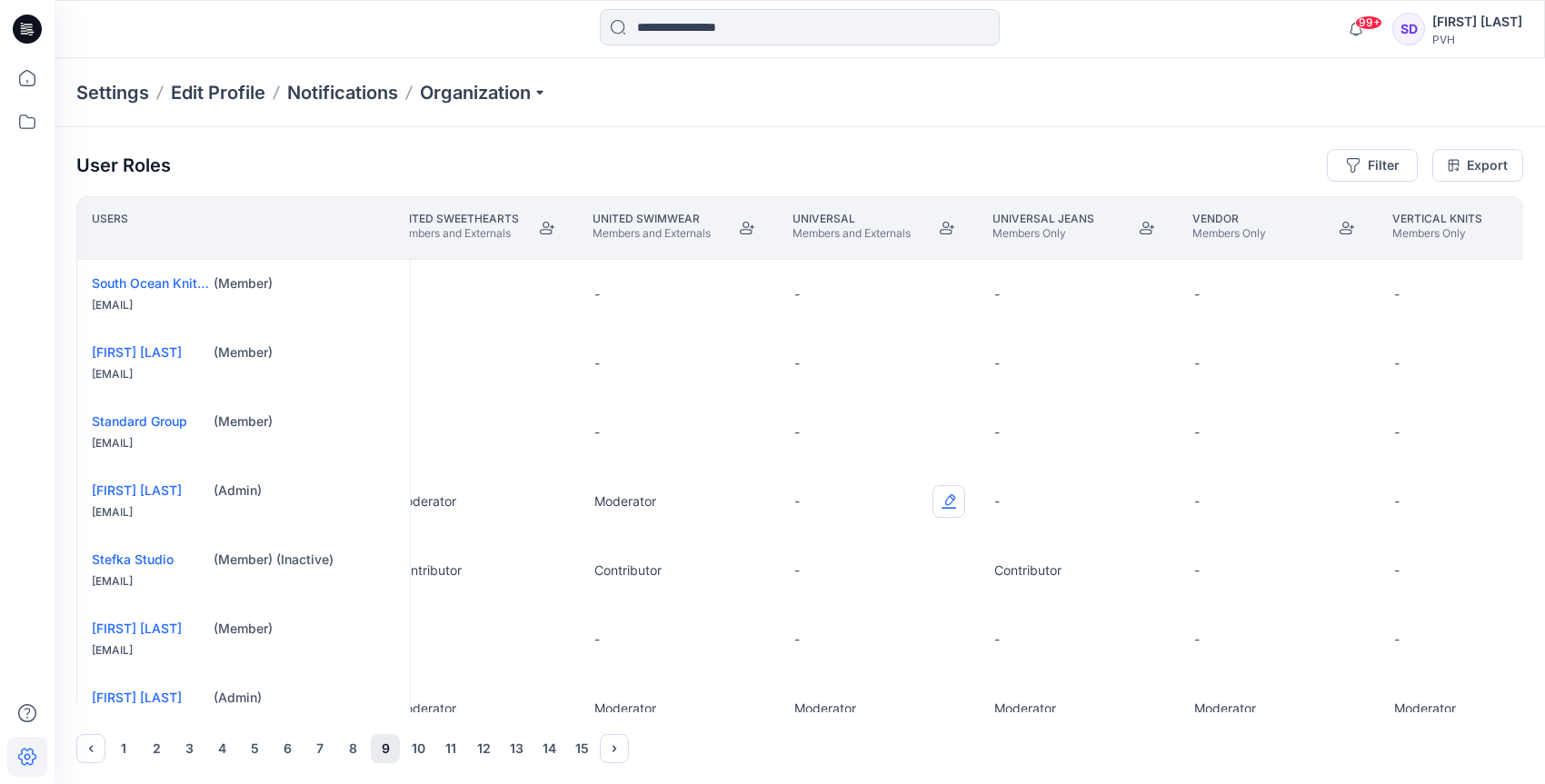 click at bounding box center (949, 501) 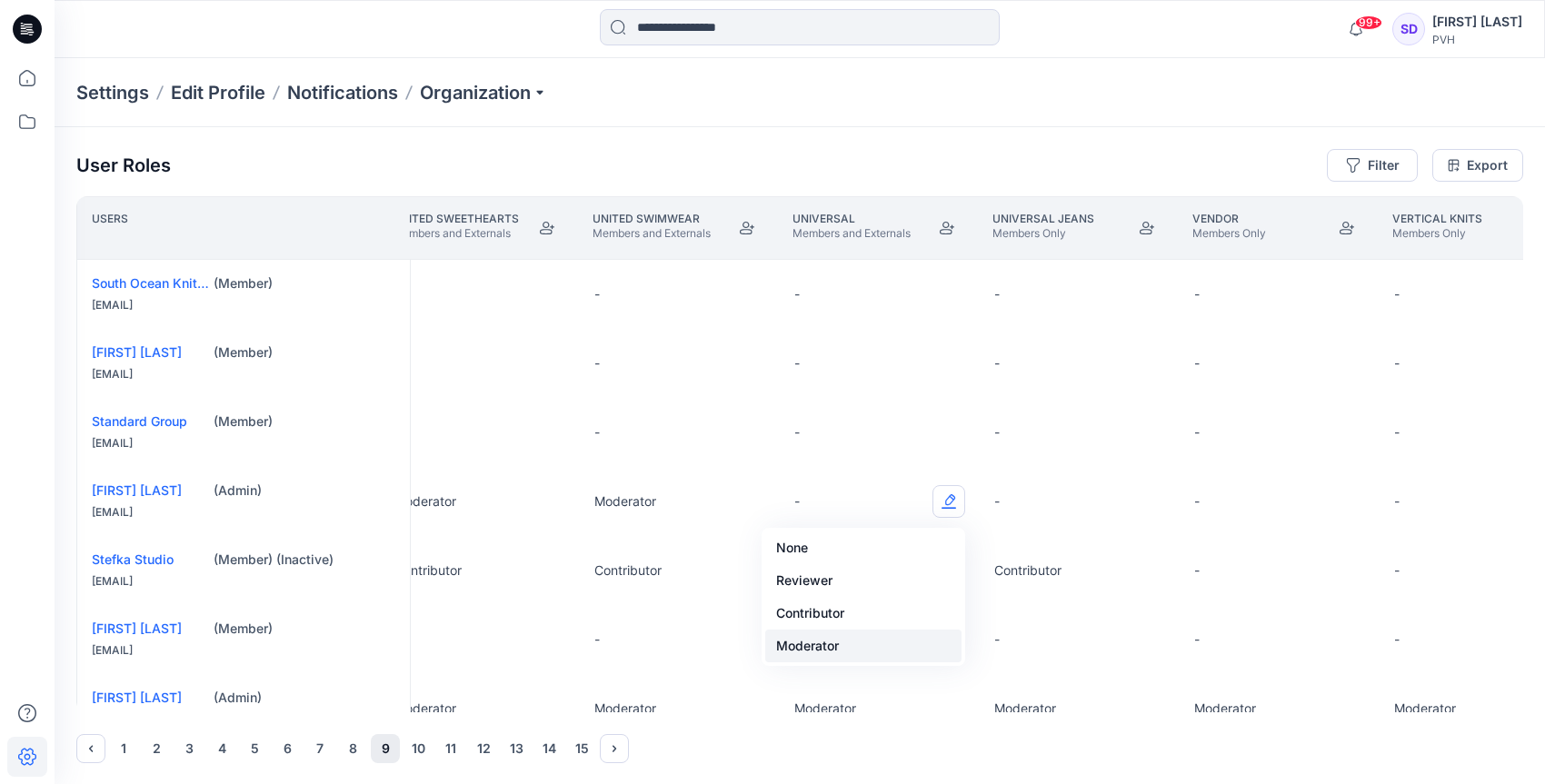 click on "Moderator" at bounding box center [863, 646] 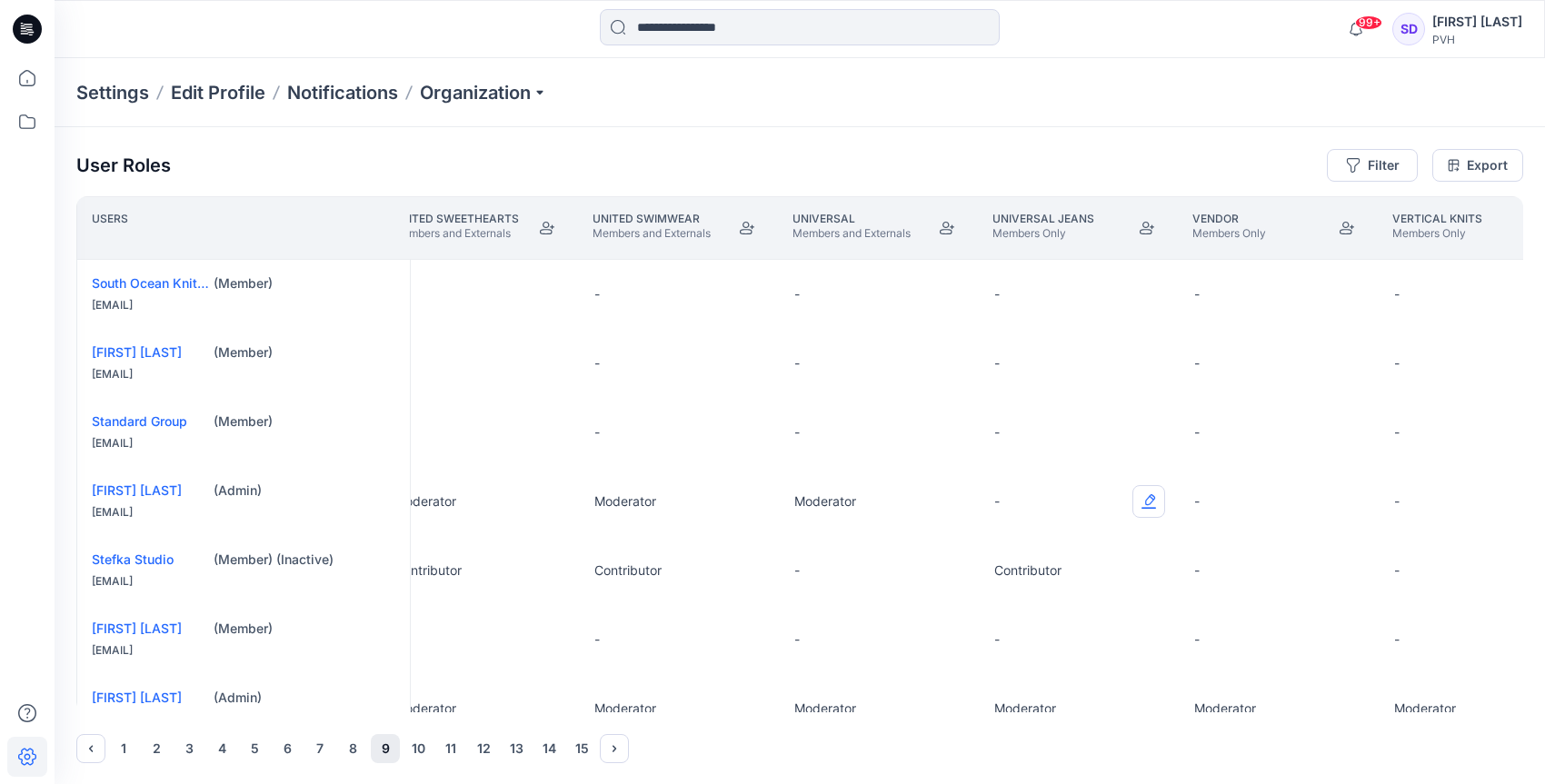 click at bounding box center (1149, 501) 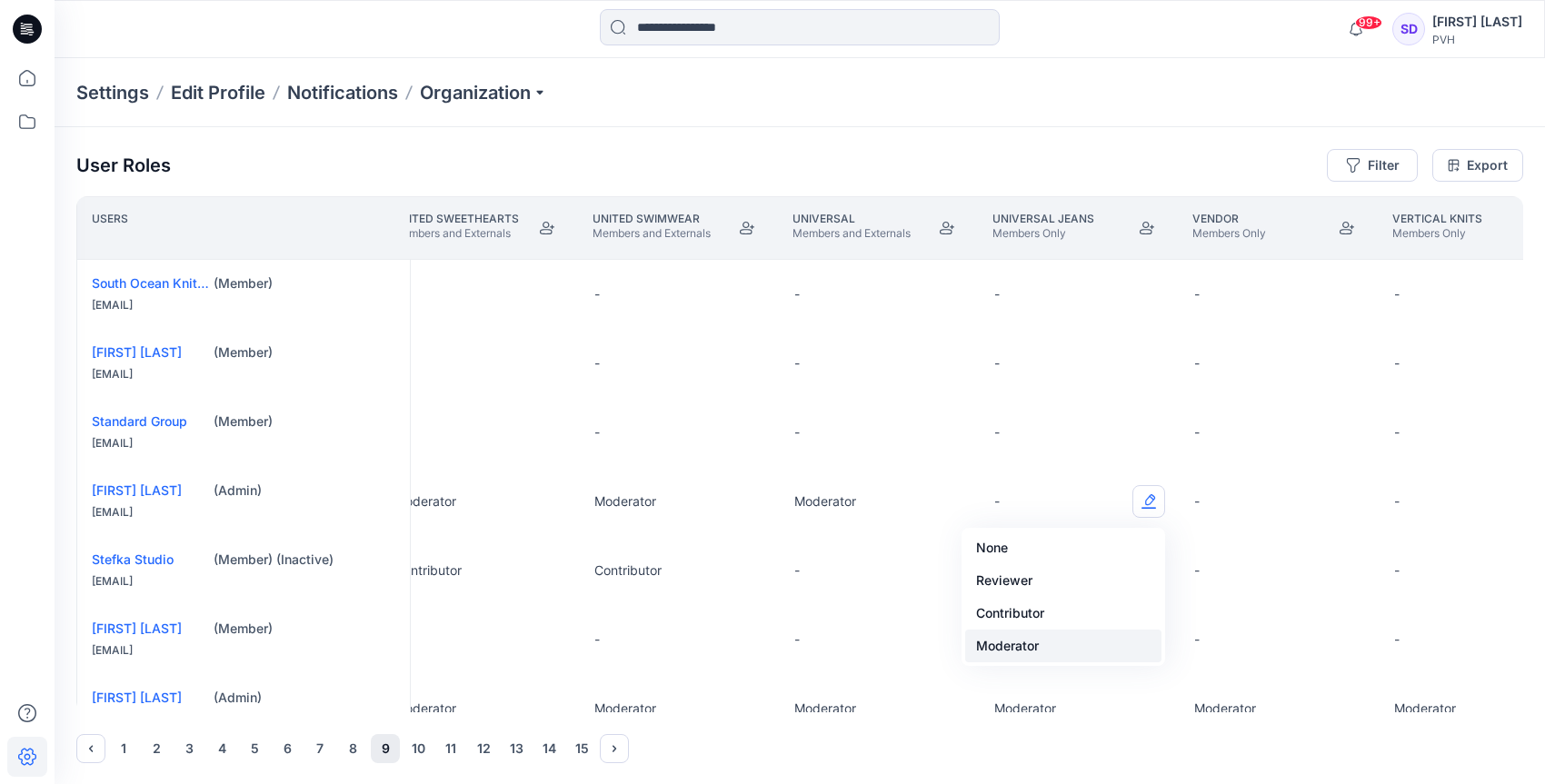 click on "Moderator" at bounding box center [1063, 646] 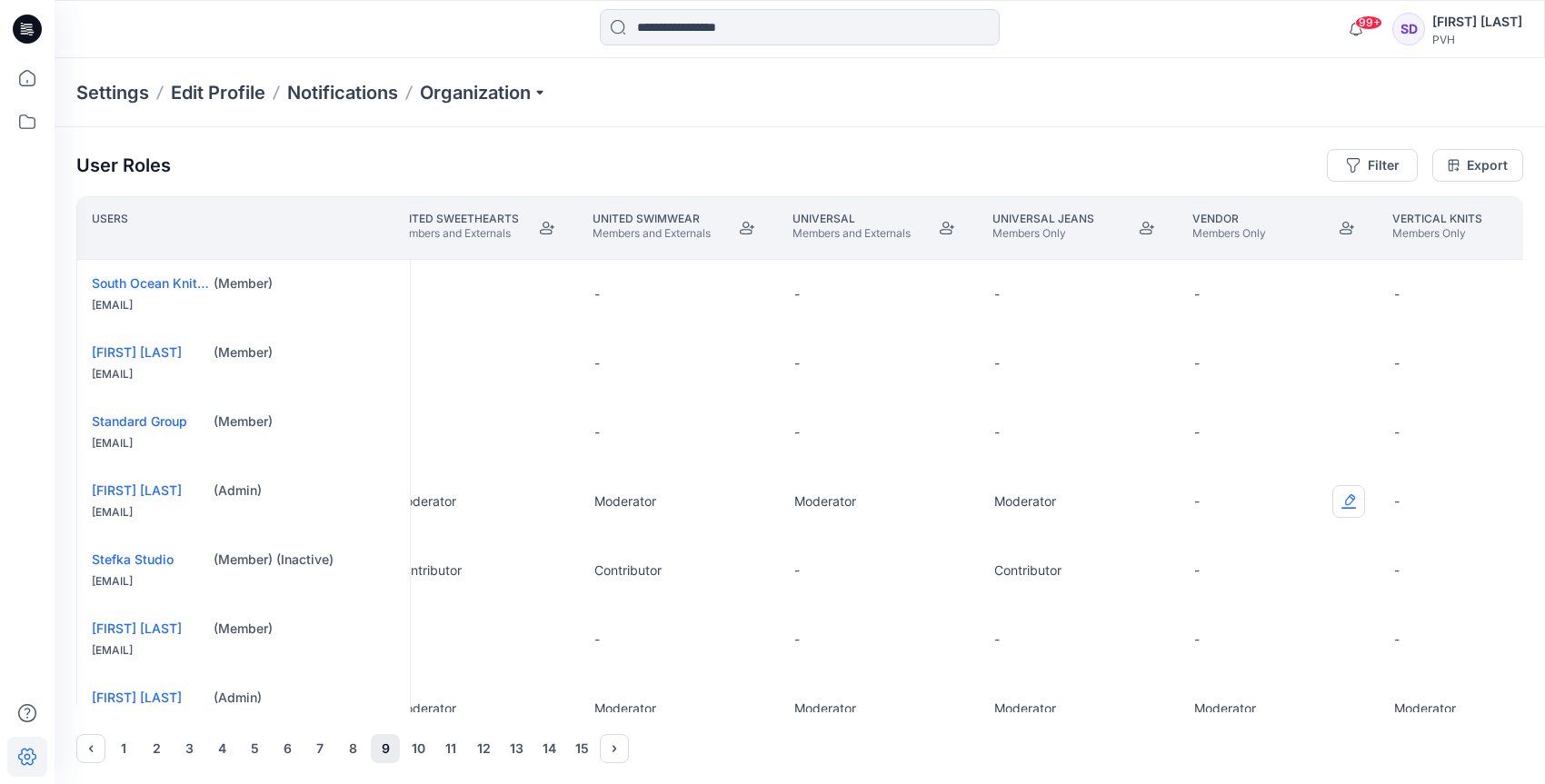 click at bounding box center [1349, 501] 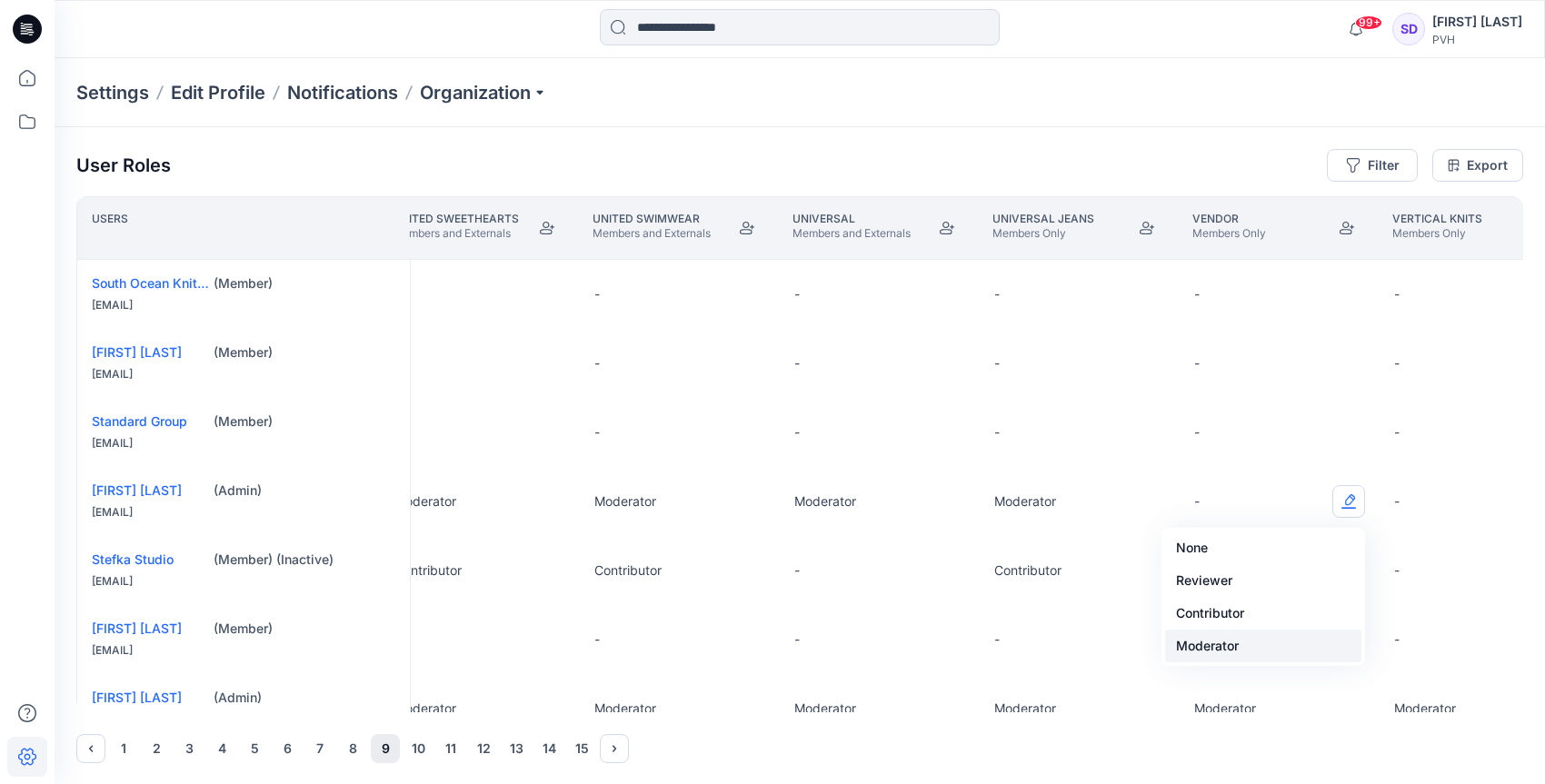 click on "Moderator" at bounding box center [1263, 646] 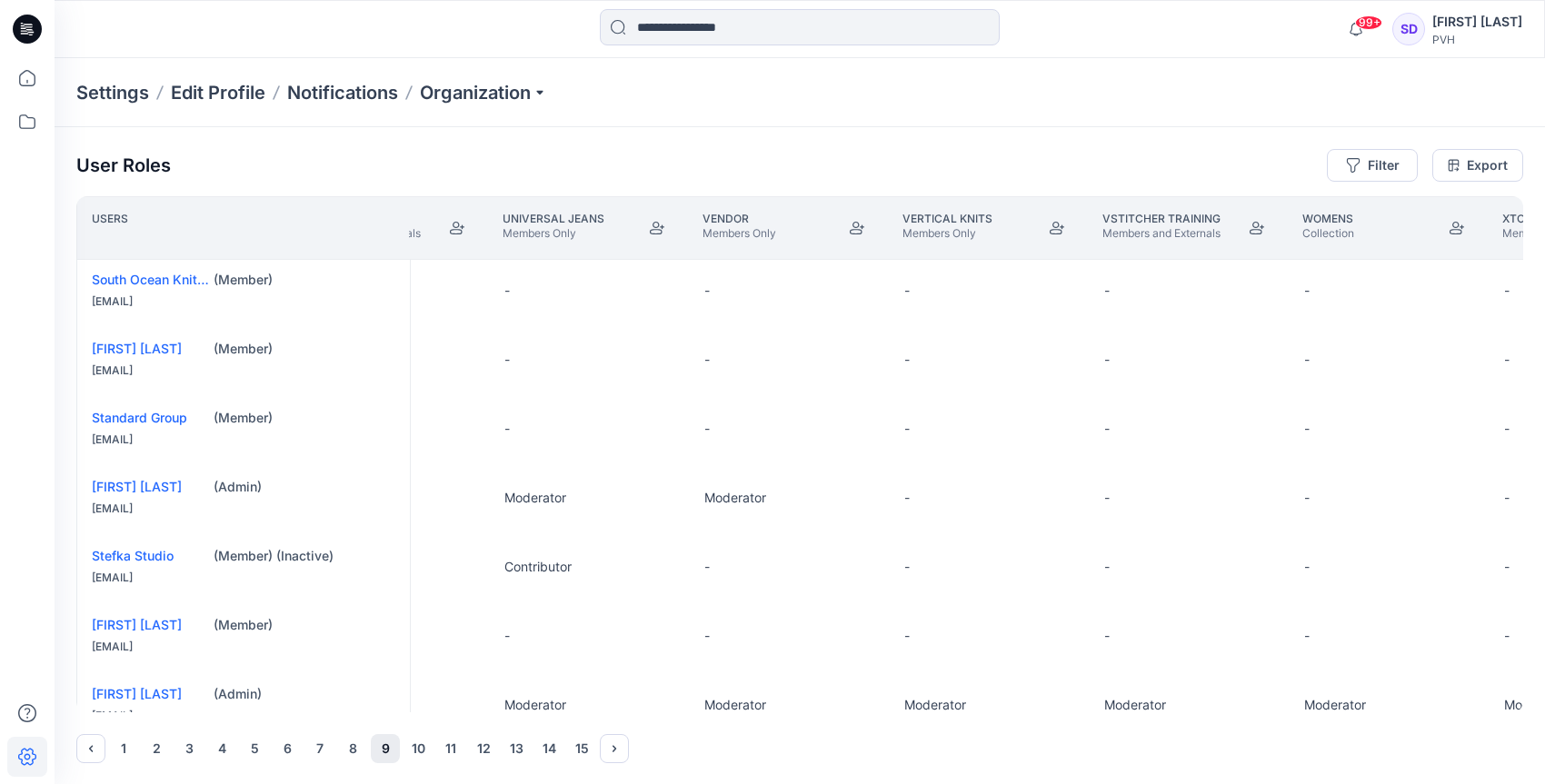 scroll, scrollTop: 4, scrollLeft: 25376, axis: both 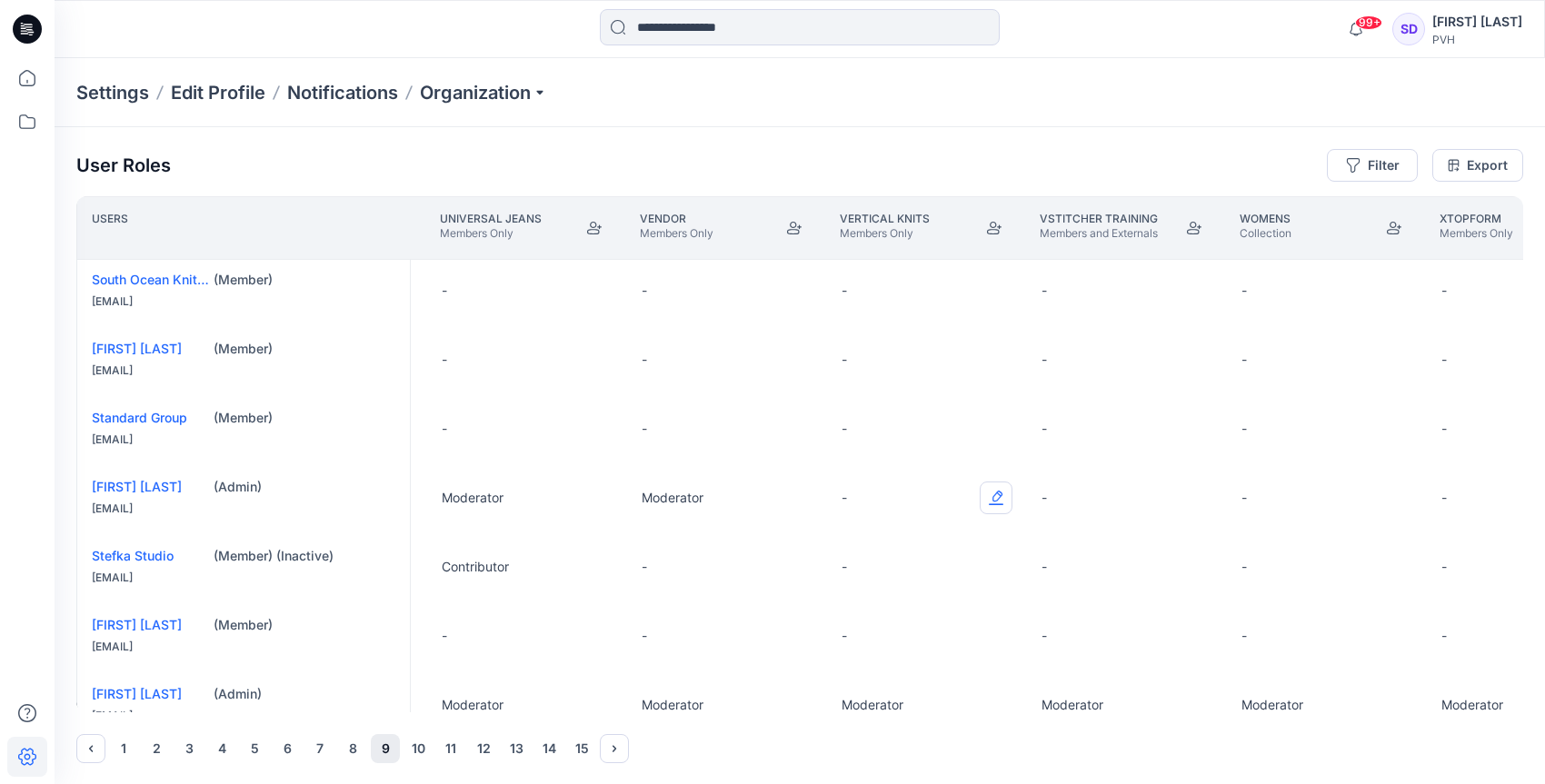 click at bounding box center [996, 498] 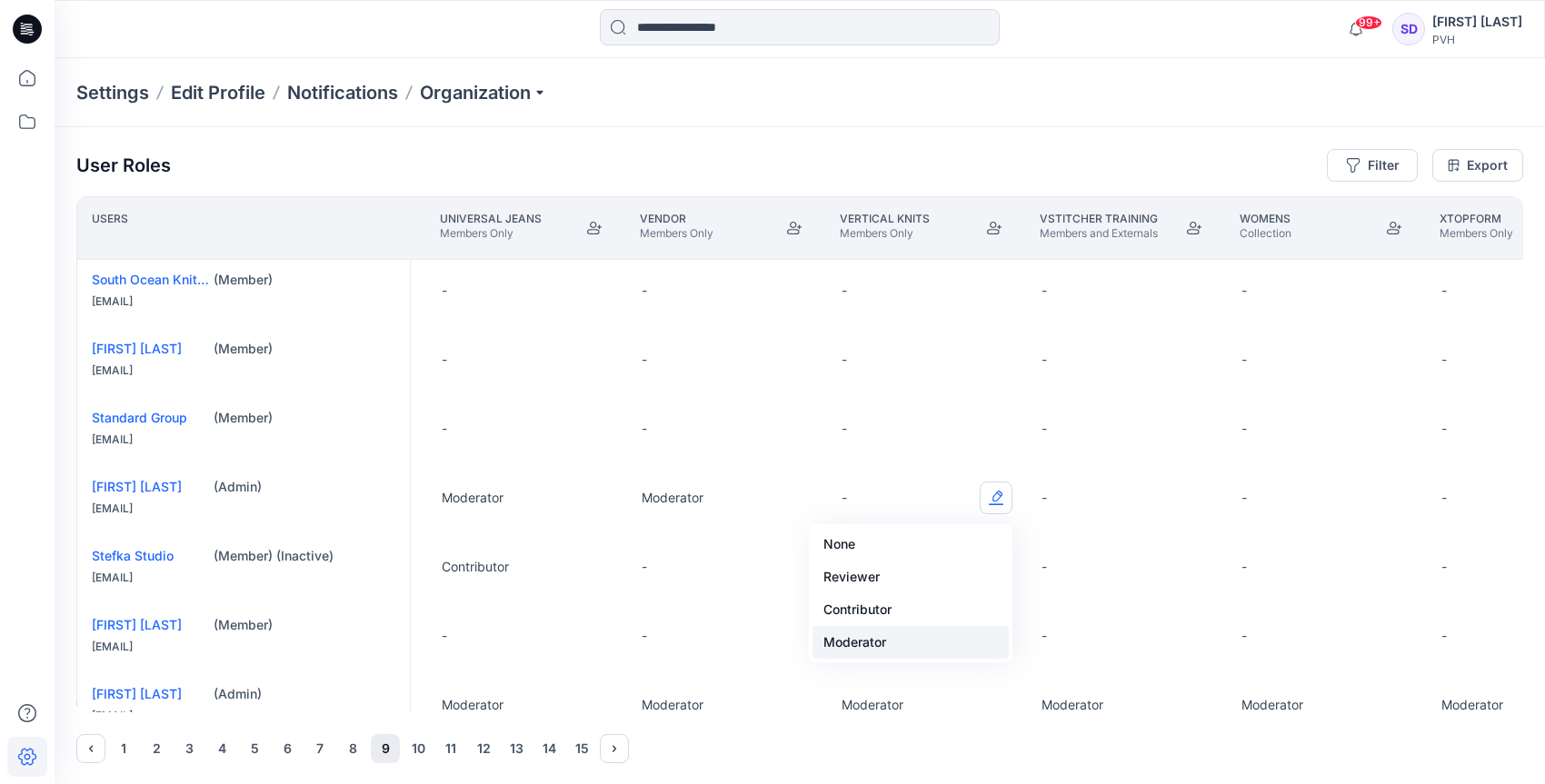 click on "Moderator" at bounding box center (911, 642) 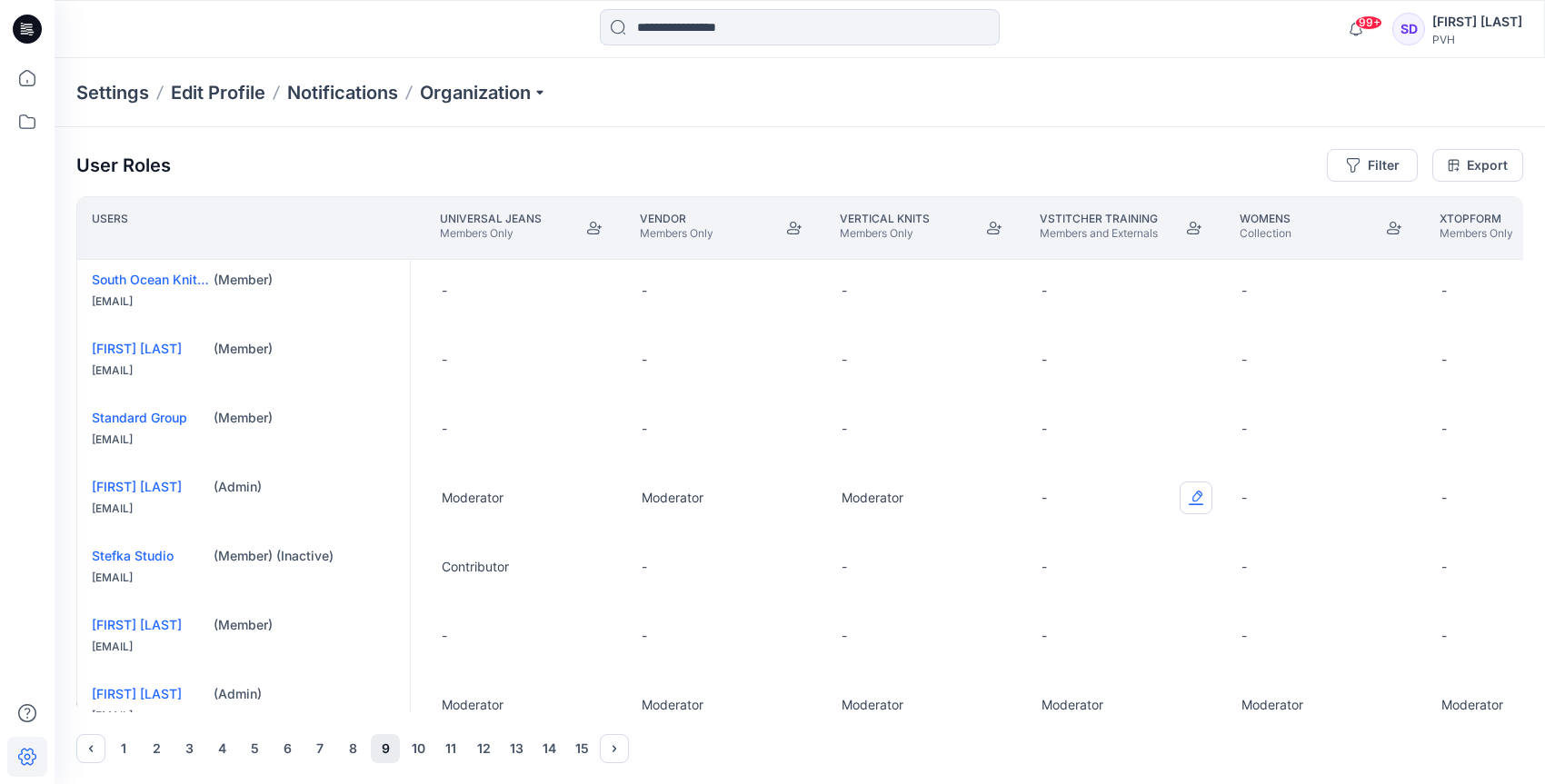 click at bounding box center [1196, 498] 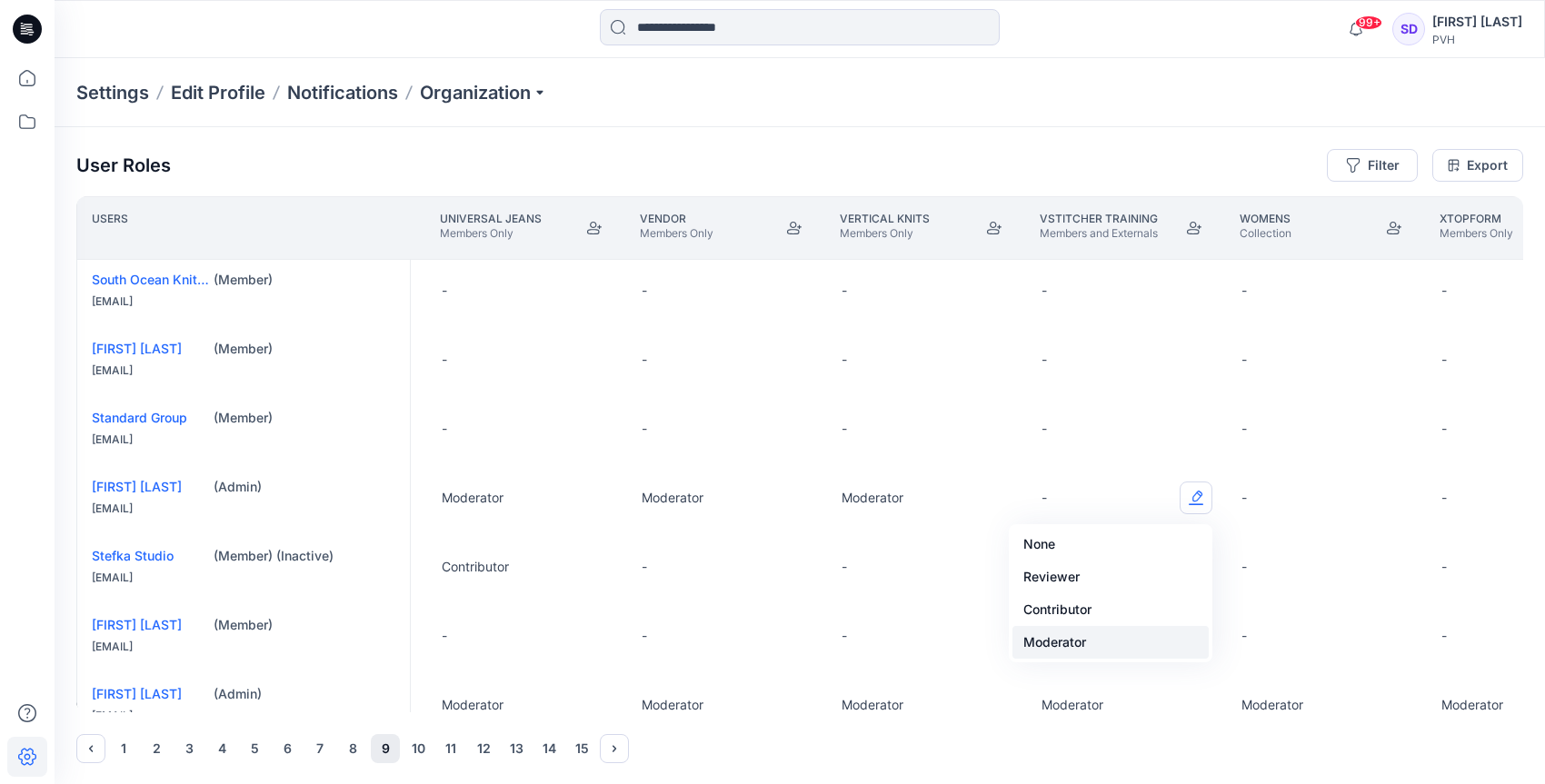 click on "Moderator" at bounding box center (1111, 642) 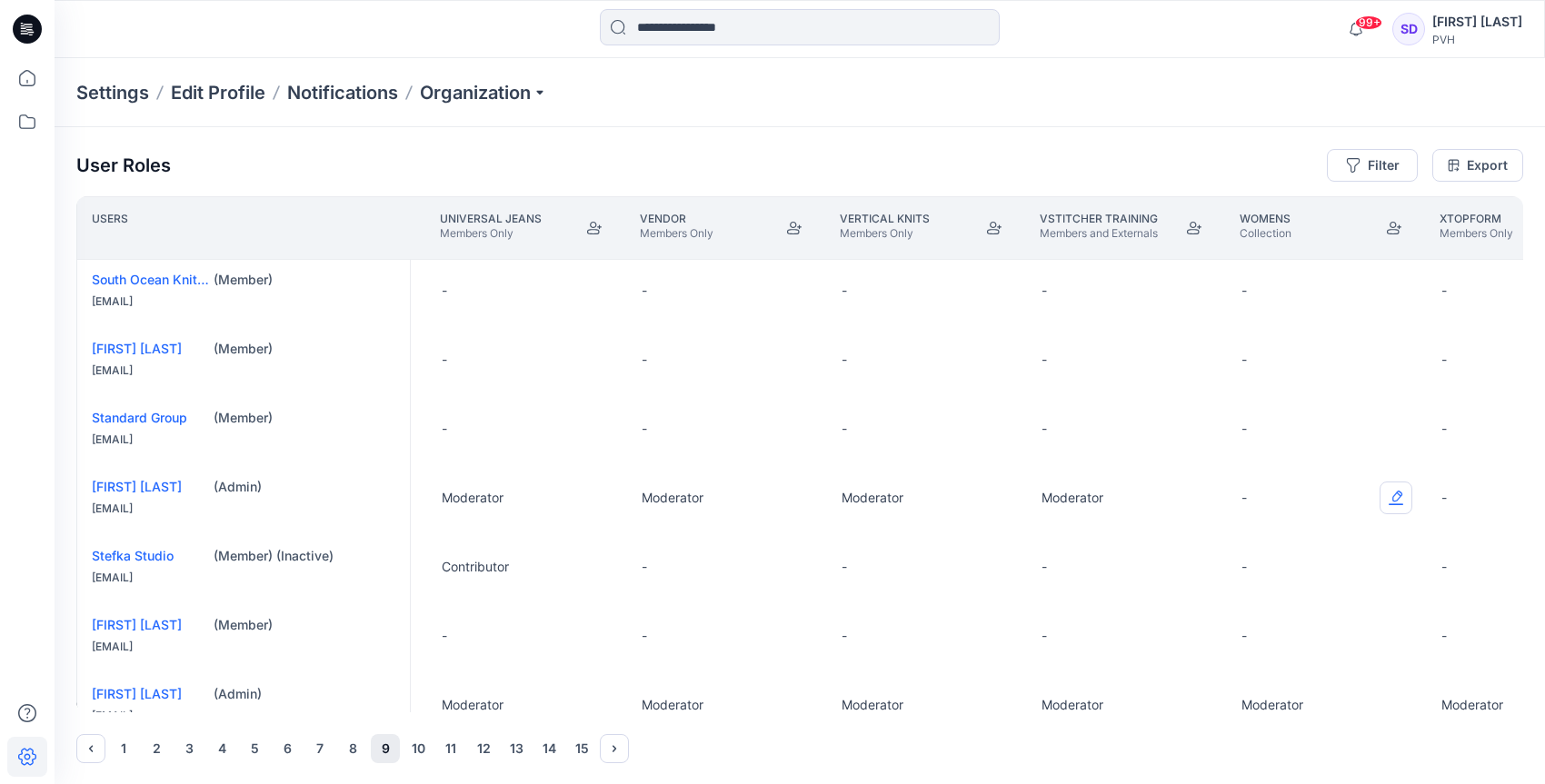 click at bounding box center (1396, 498) 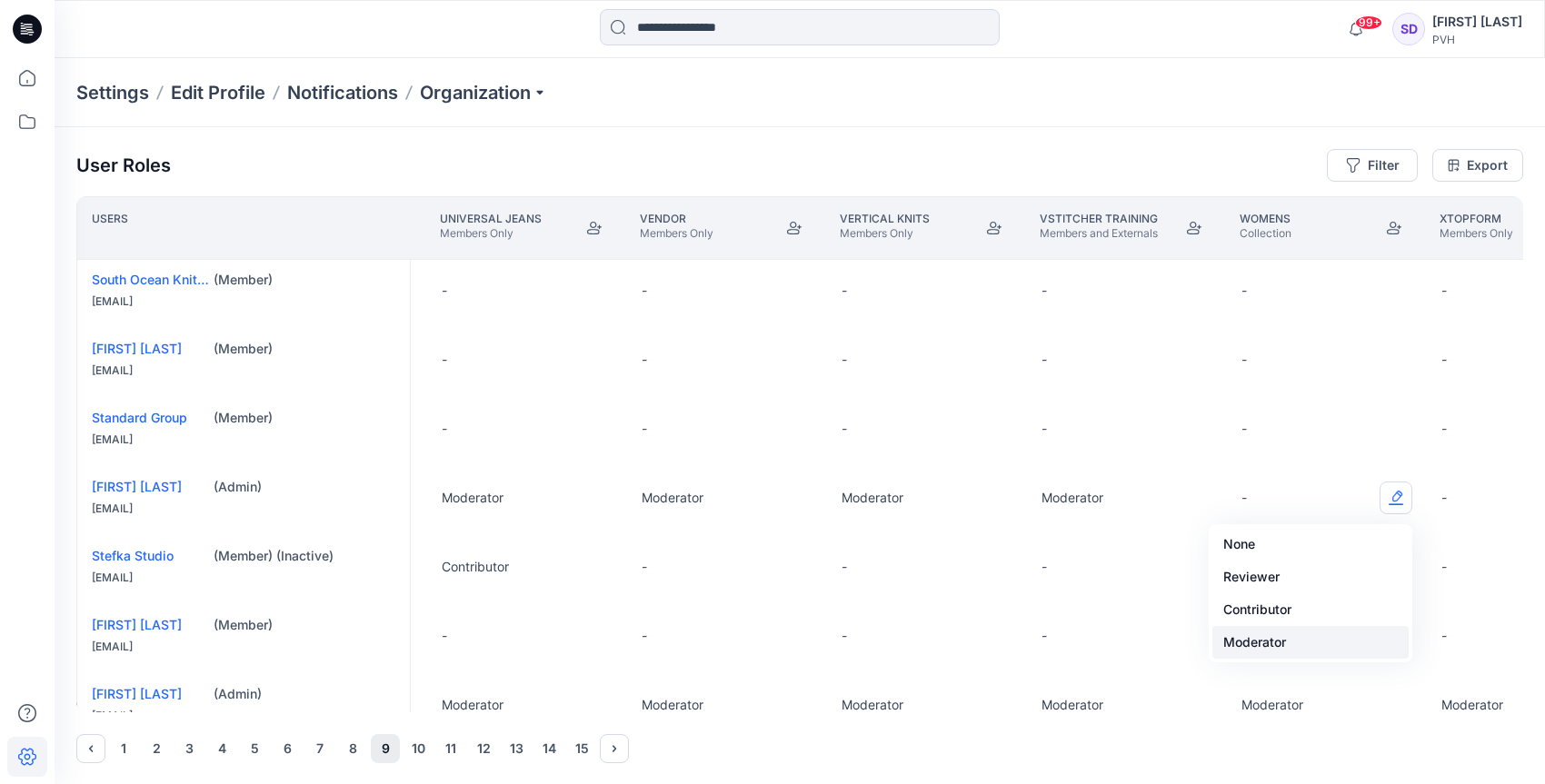 click on "Moderator" at bounding box center (1311, 642) 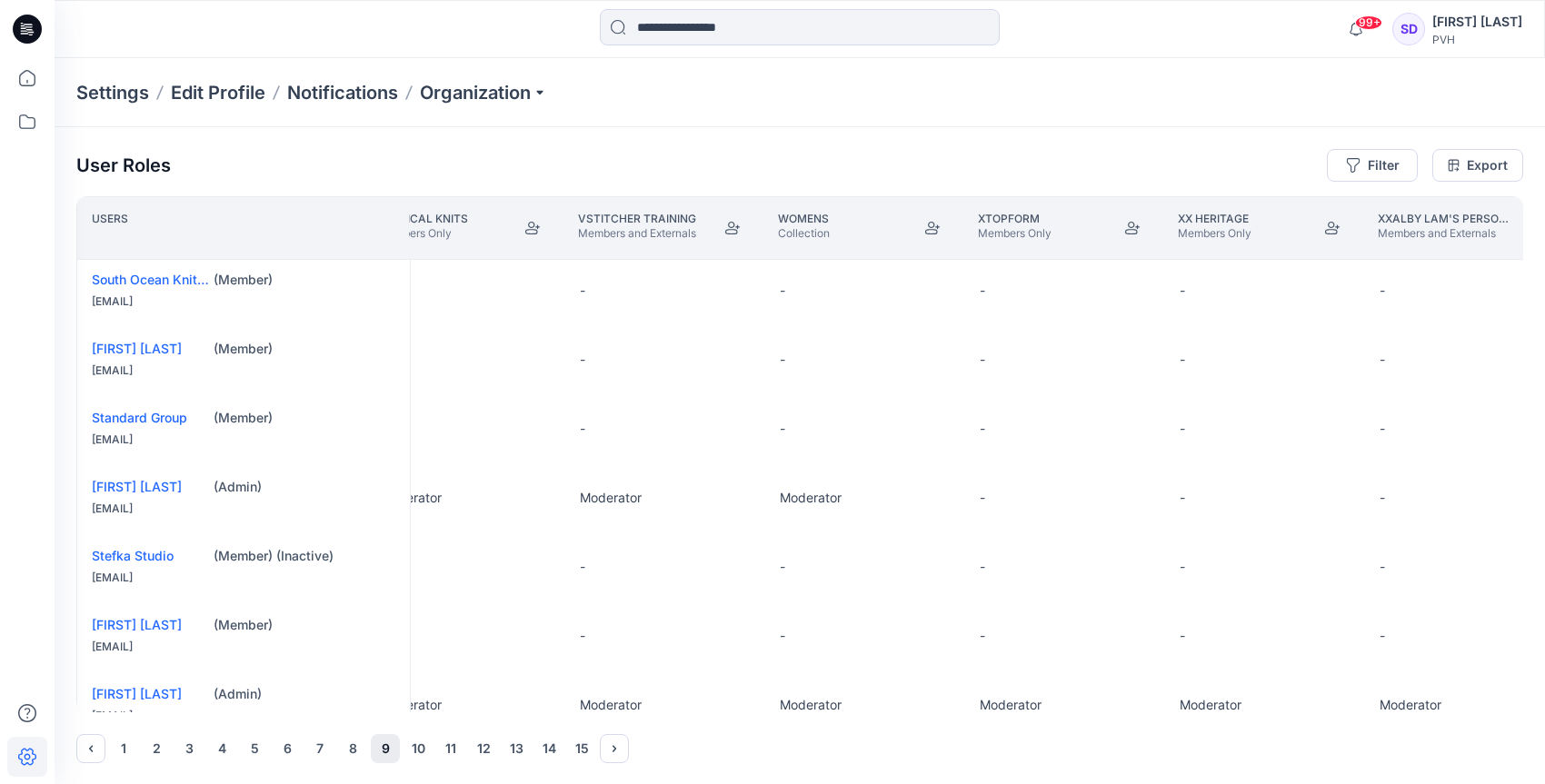scroll, scrollTop: 4, scrollLeft: 25878, axis: both 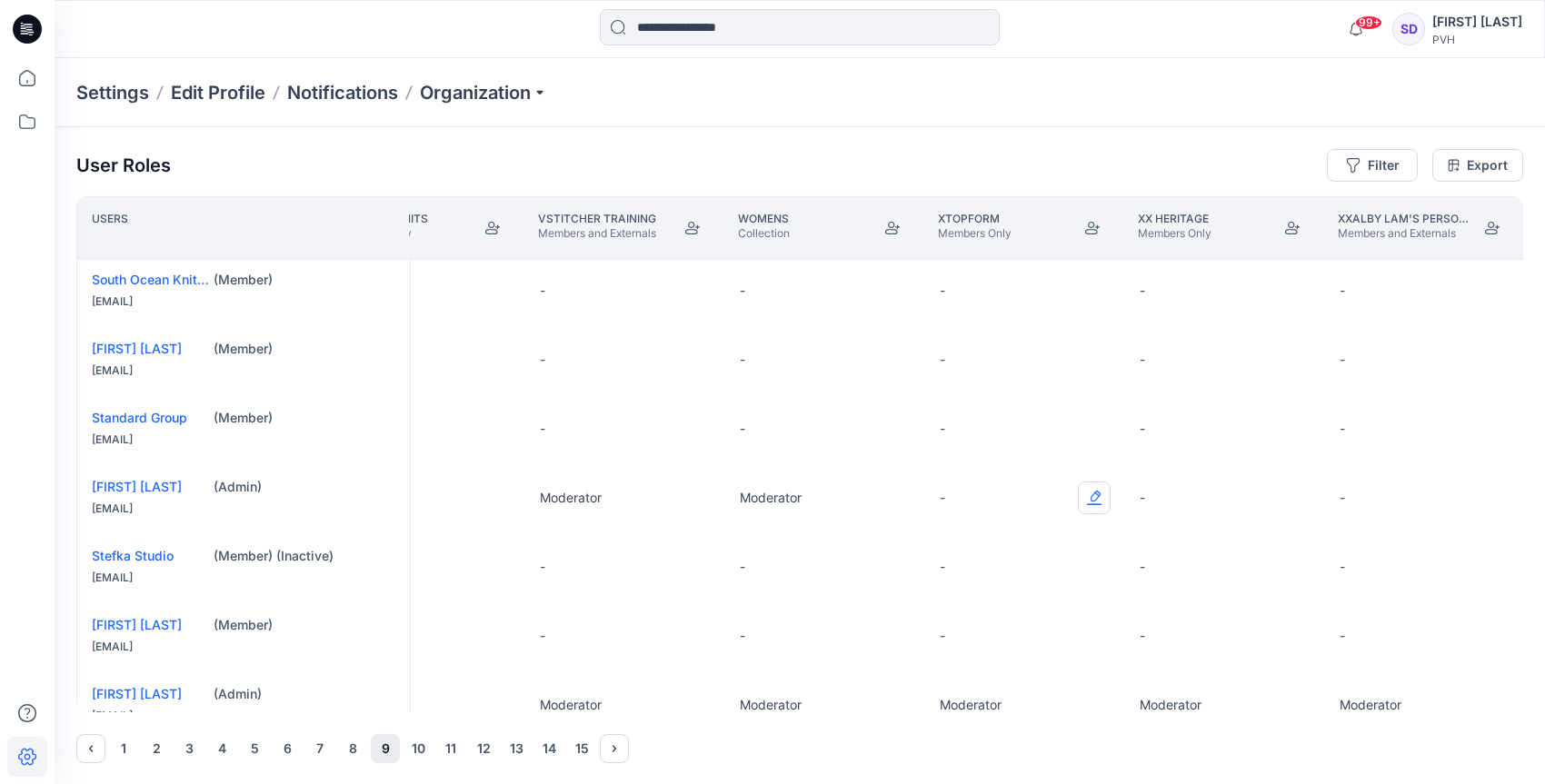 click at bounding box center [1094, 498] 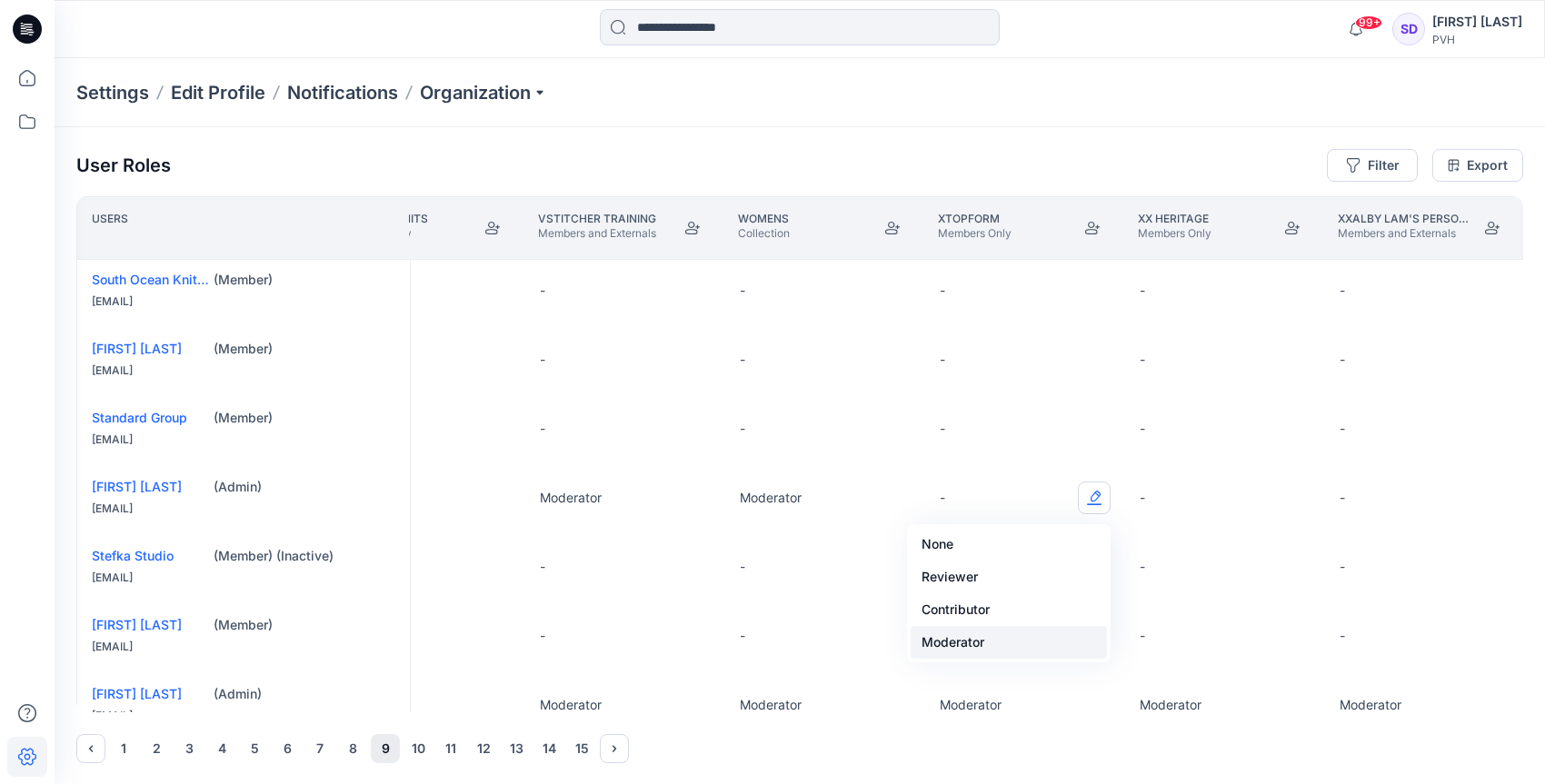 click on "Moderator" at bounding box center [1009, 642] 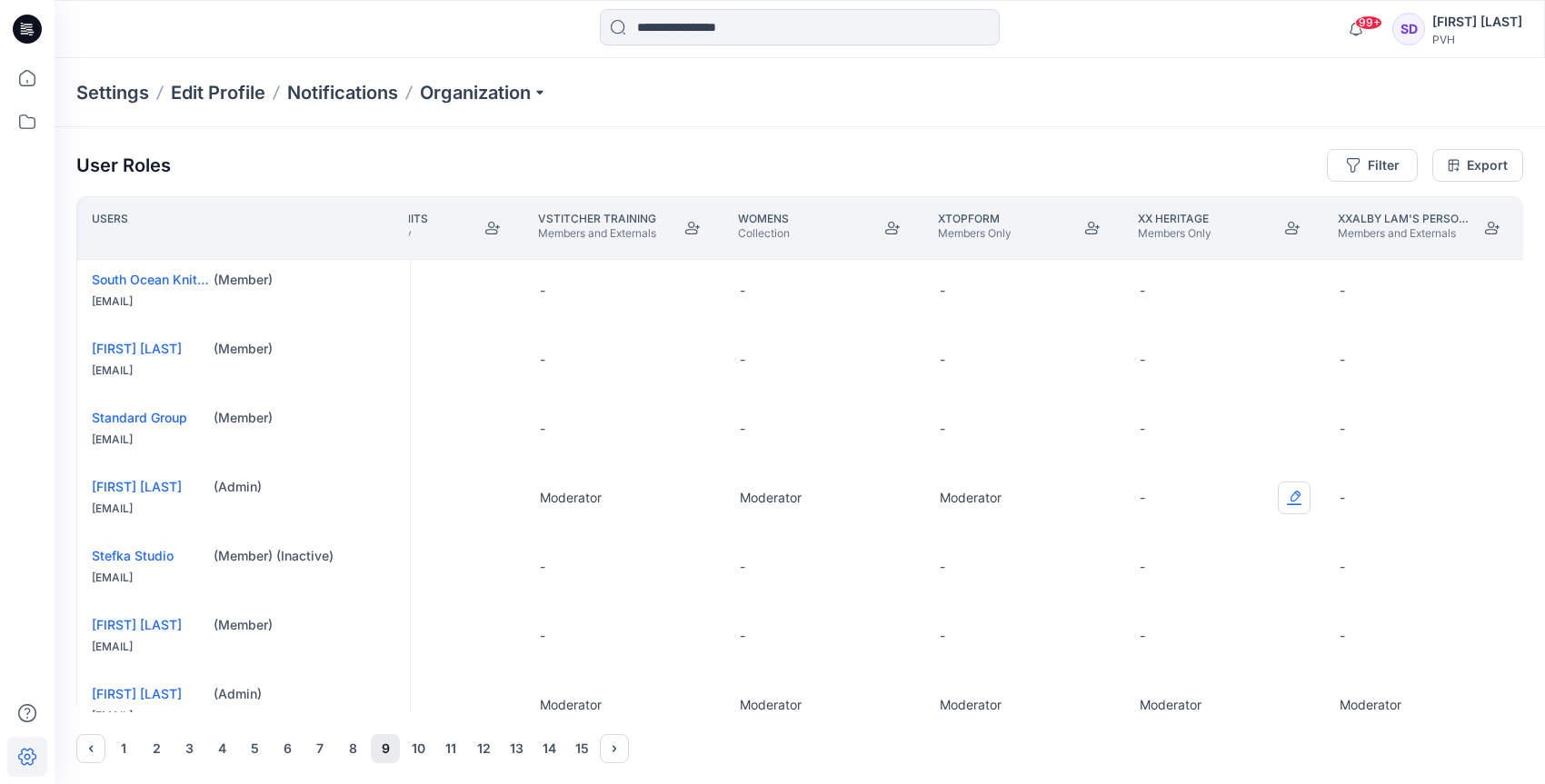 click at bounding box center [1294, 498] 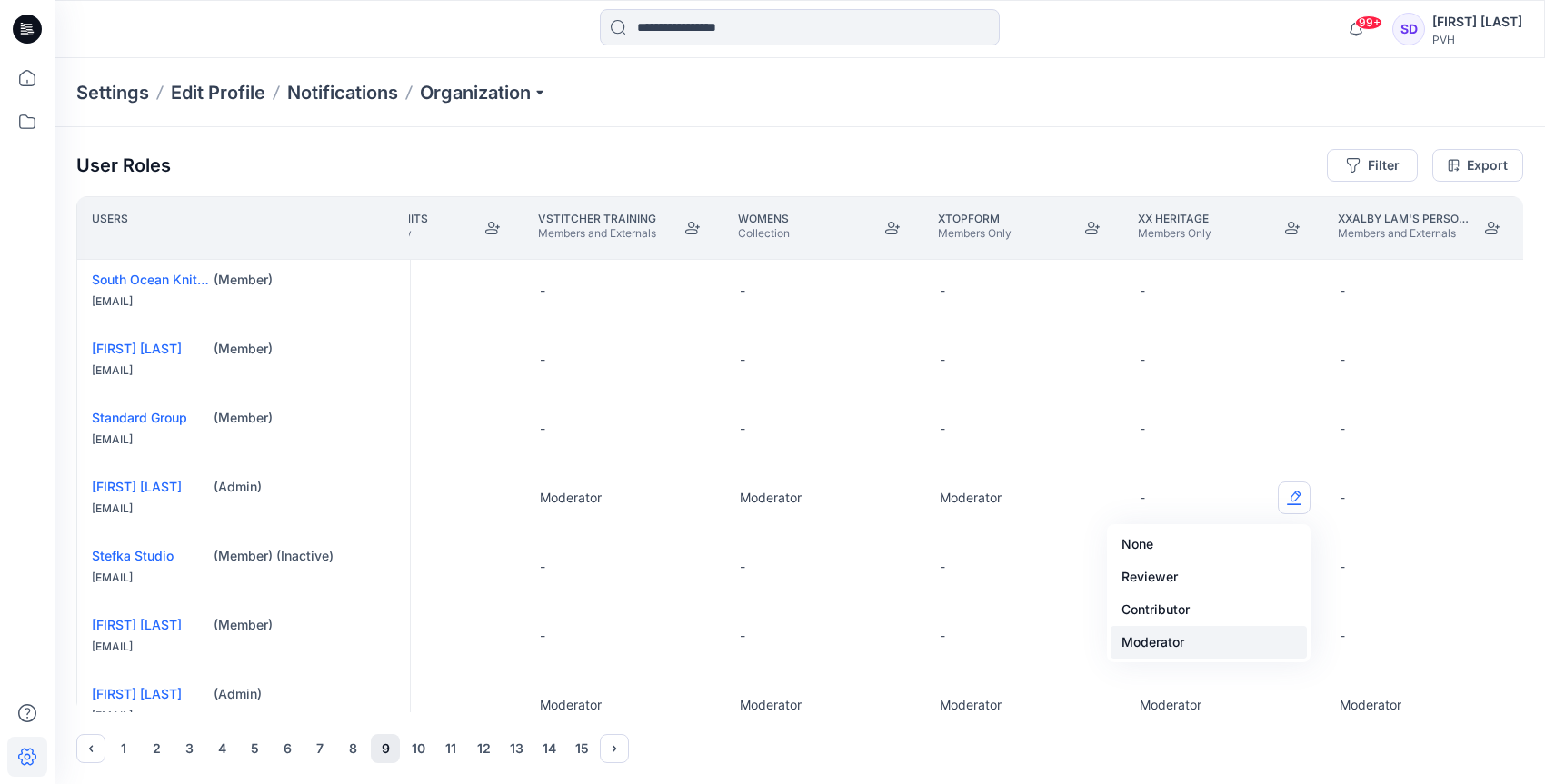 click on "Moderator" at bounding box center (1209, 642) 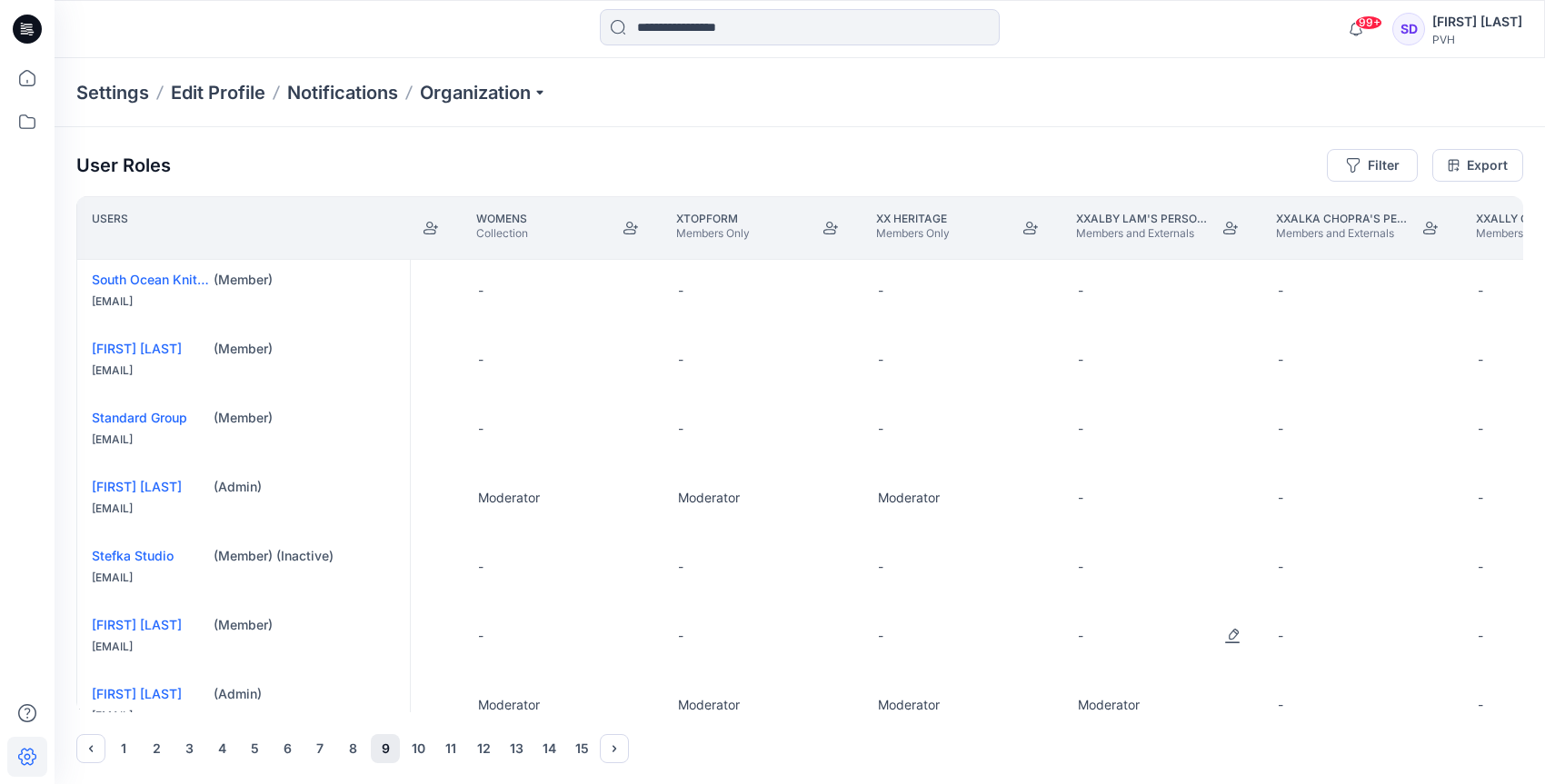 scroll, scrollTop: 4, scrollLeft: 26156, axis: both 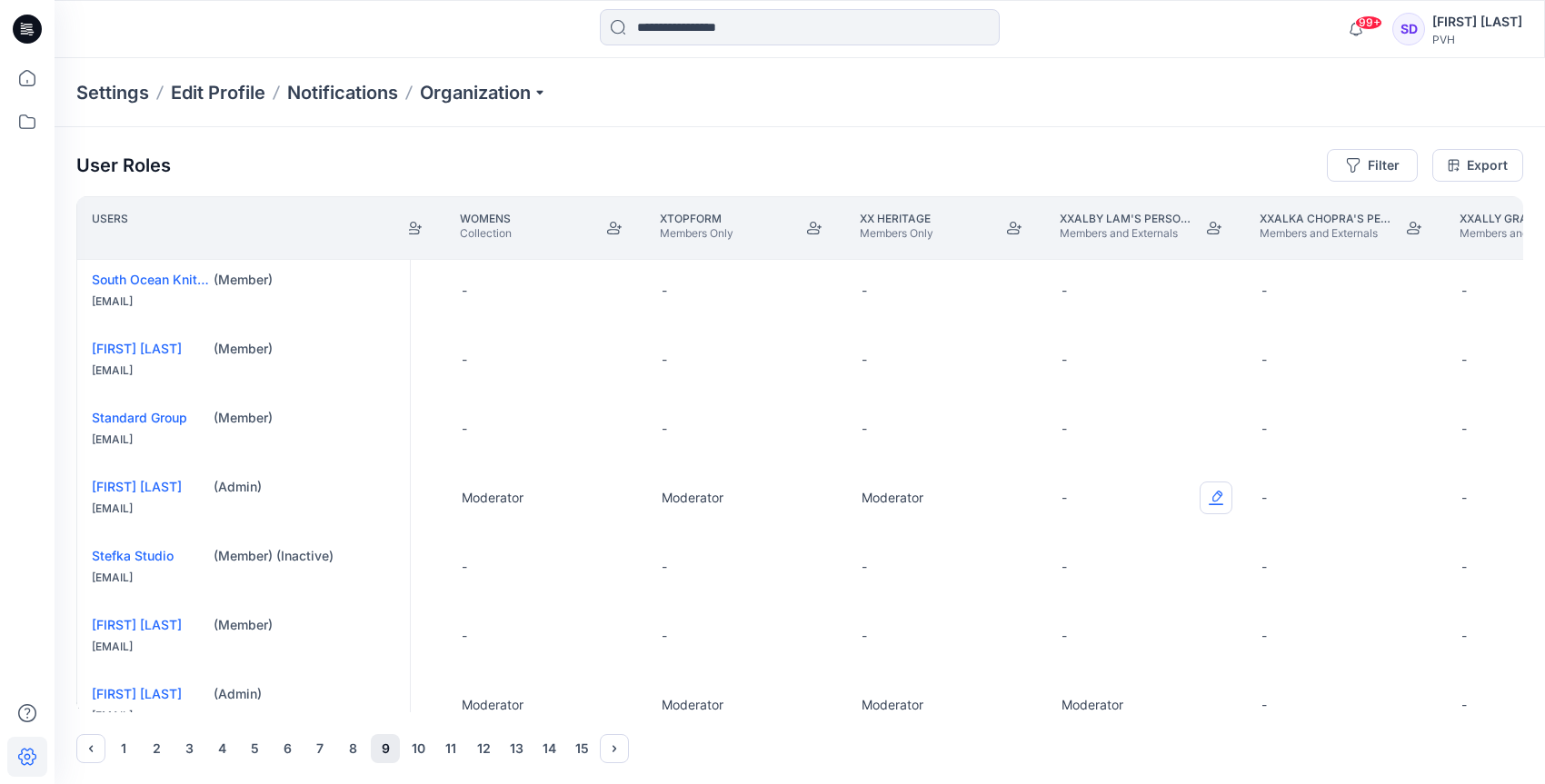 click at bounding box center [1216, 498] 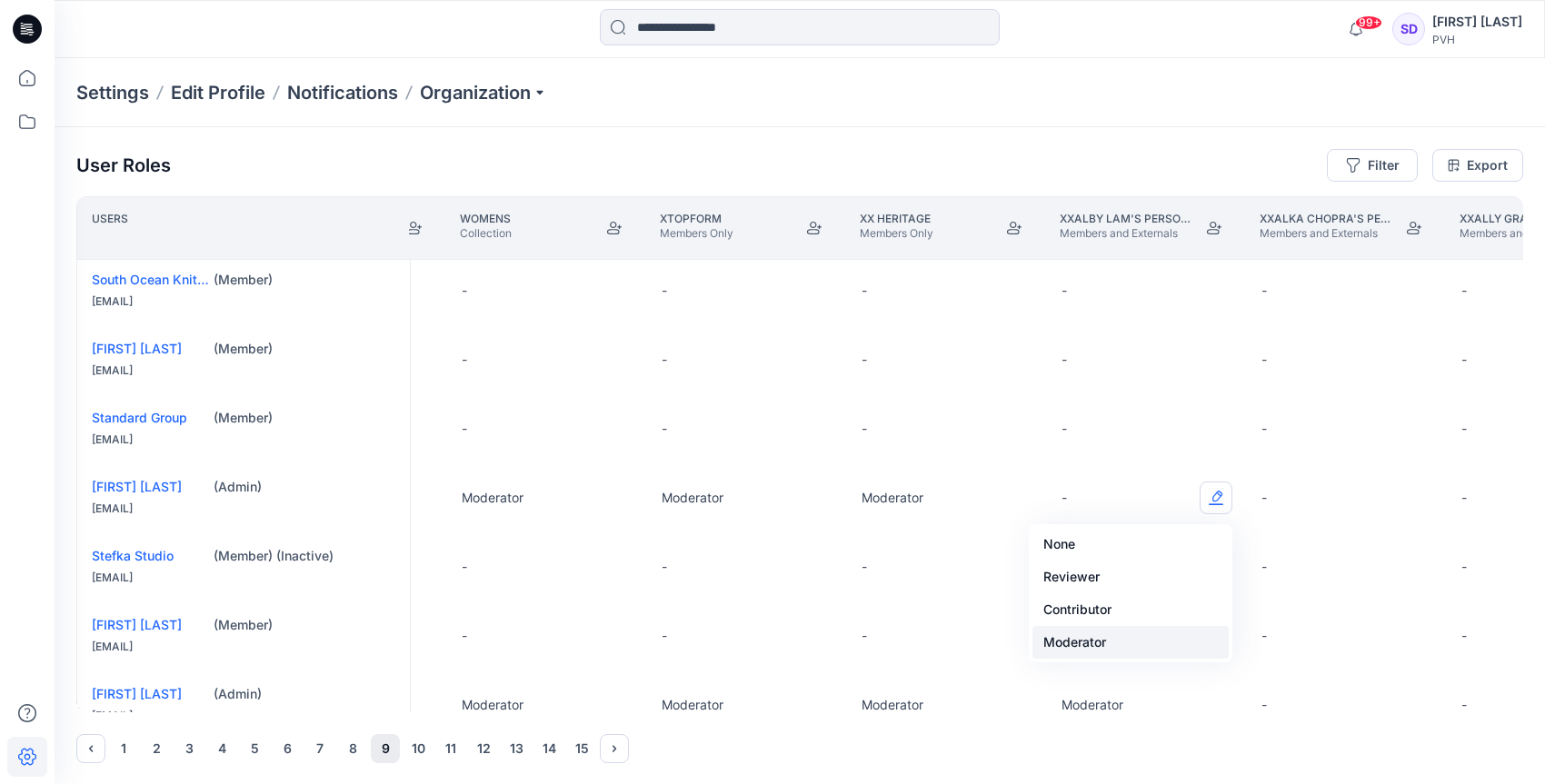 click on "Moderator" at bounding box center (1131, 642) 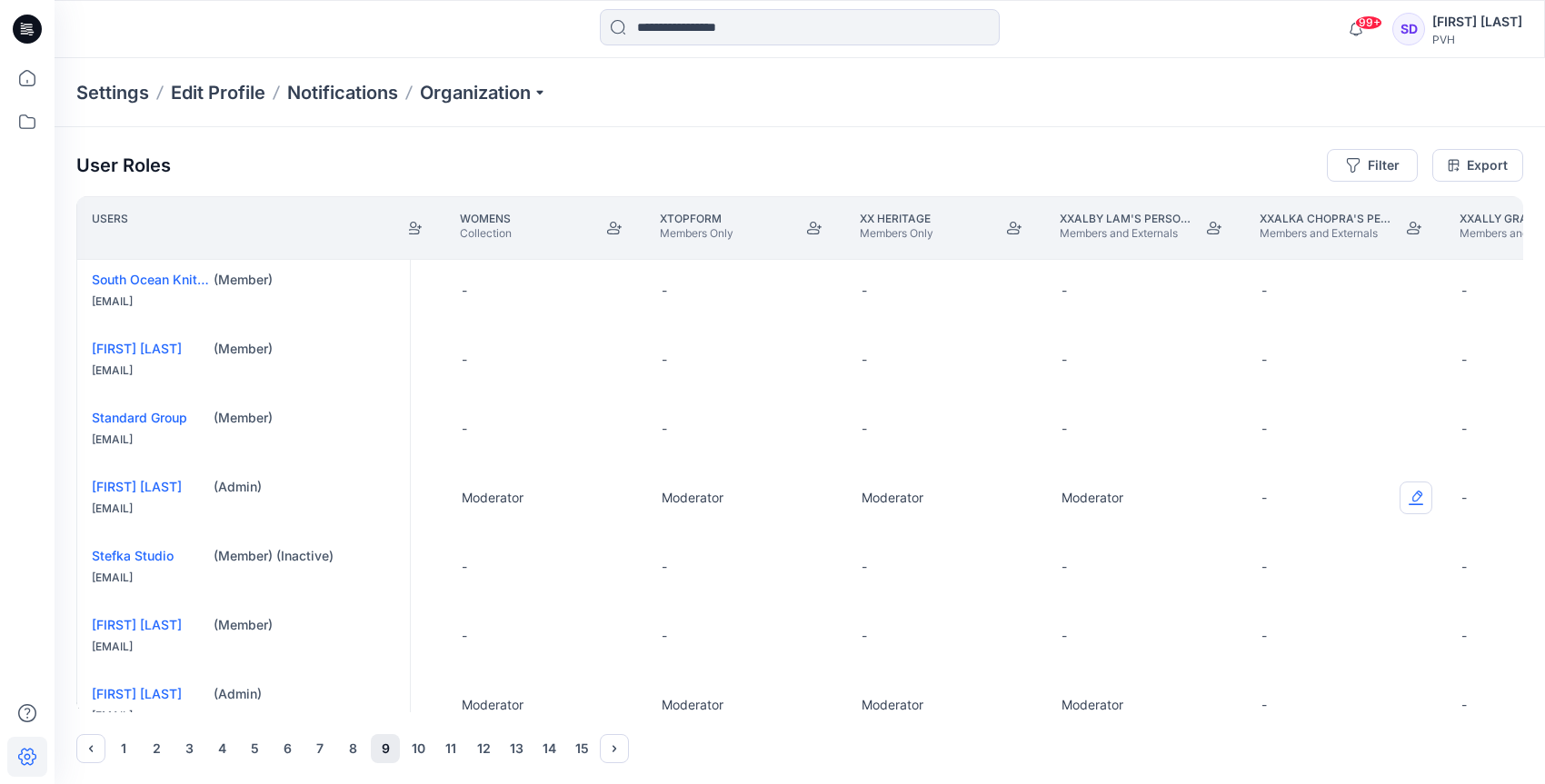 click at bounding box center [1416, 498] 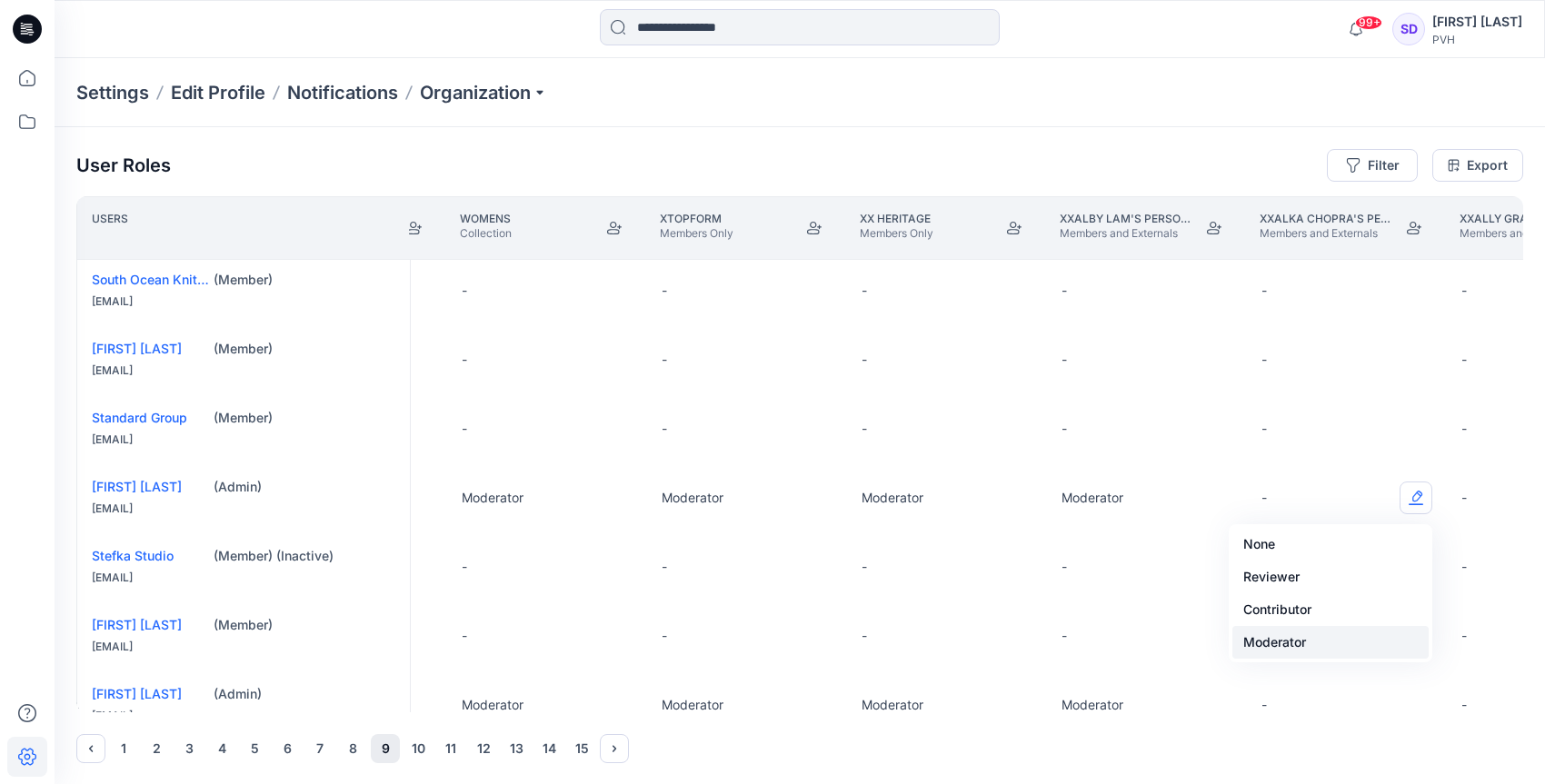 click on "Moderator" at bounding box center [1331, 642] 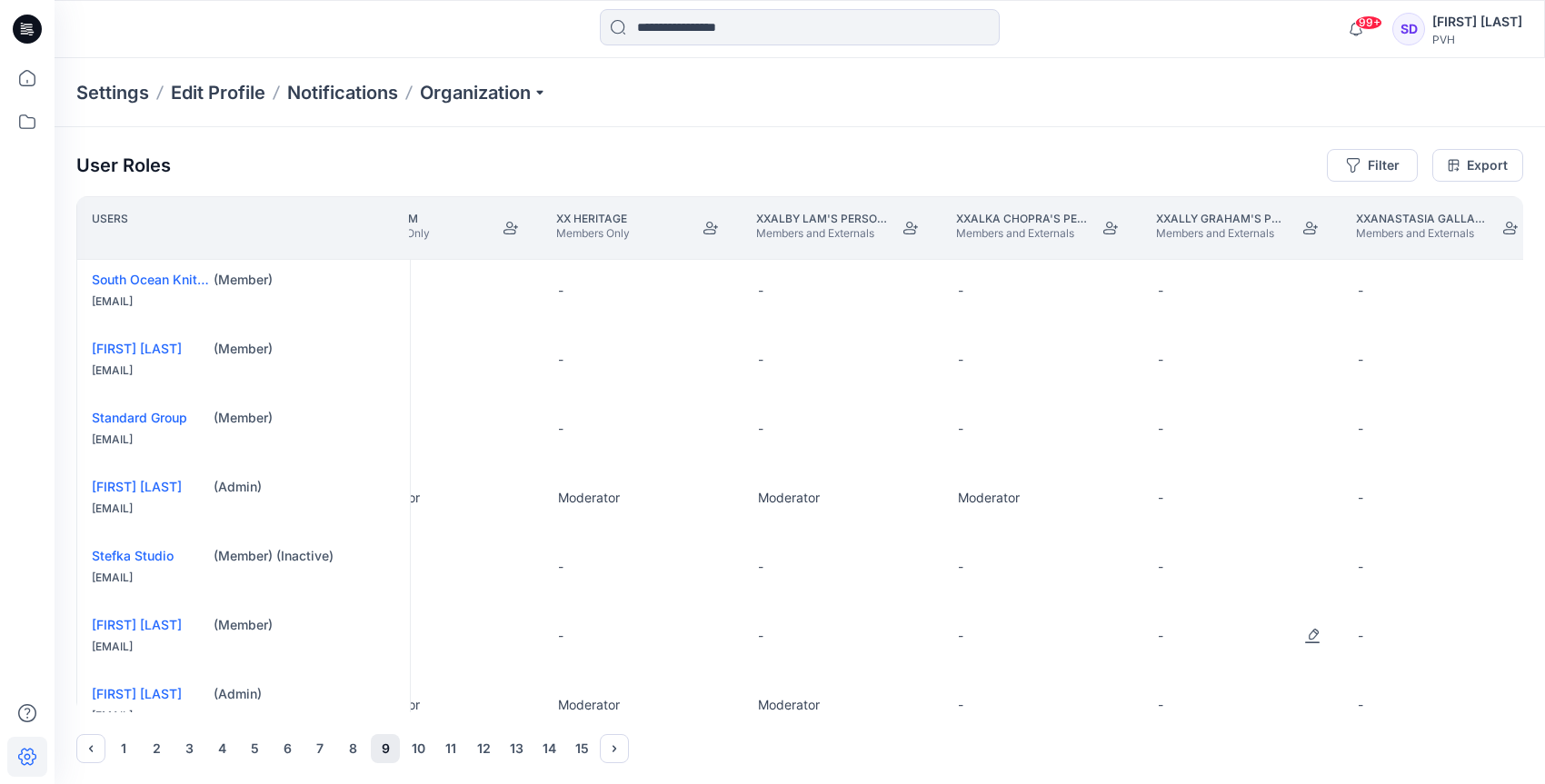 scroll, scrollTop: 4, scrollLeft: 26495, axis: both 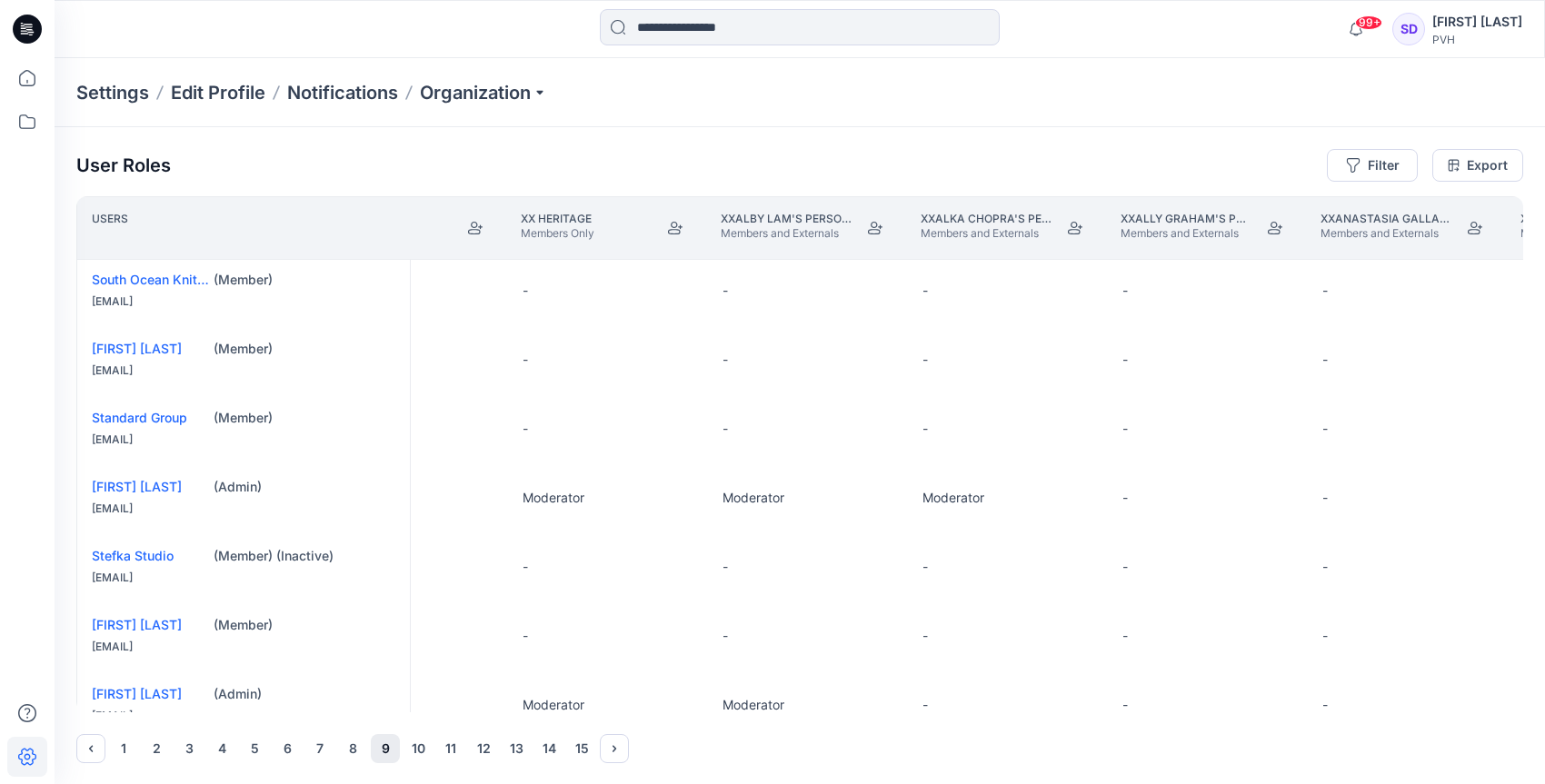 click on "-" at bounding box center (1208, 498) 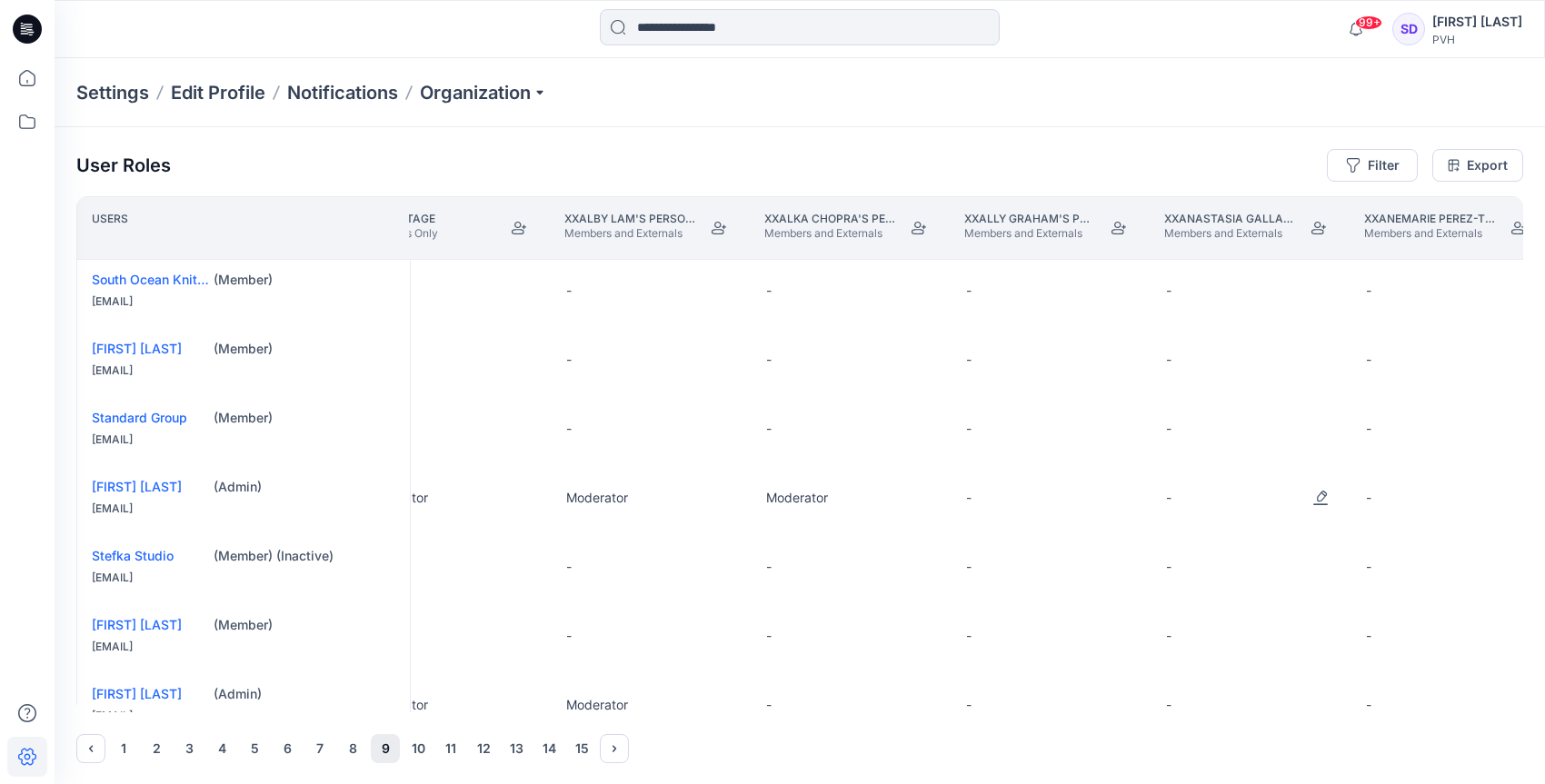 scroll, scrollTop: 4, scrollLeft: 26670, axis: both 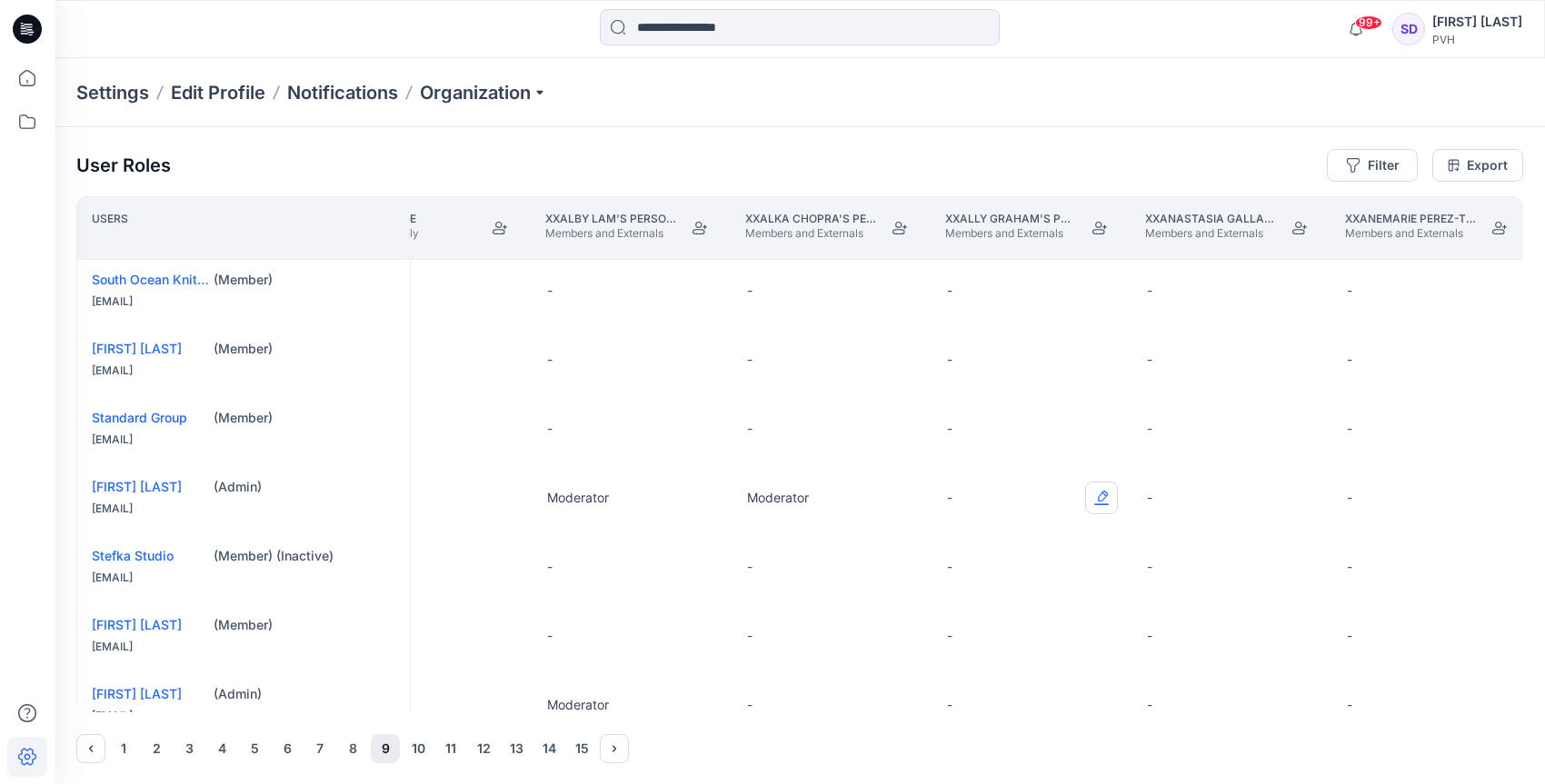 click at bounding box center (1101, 498) 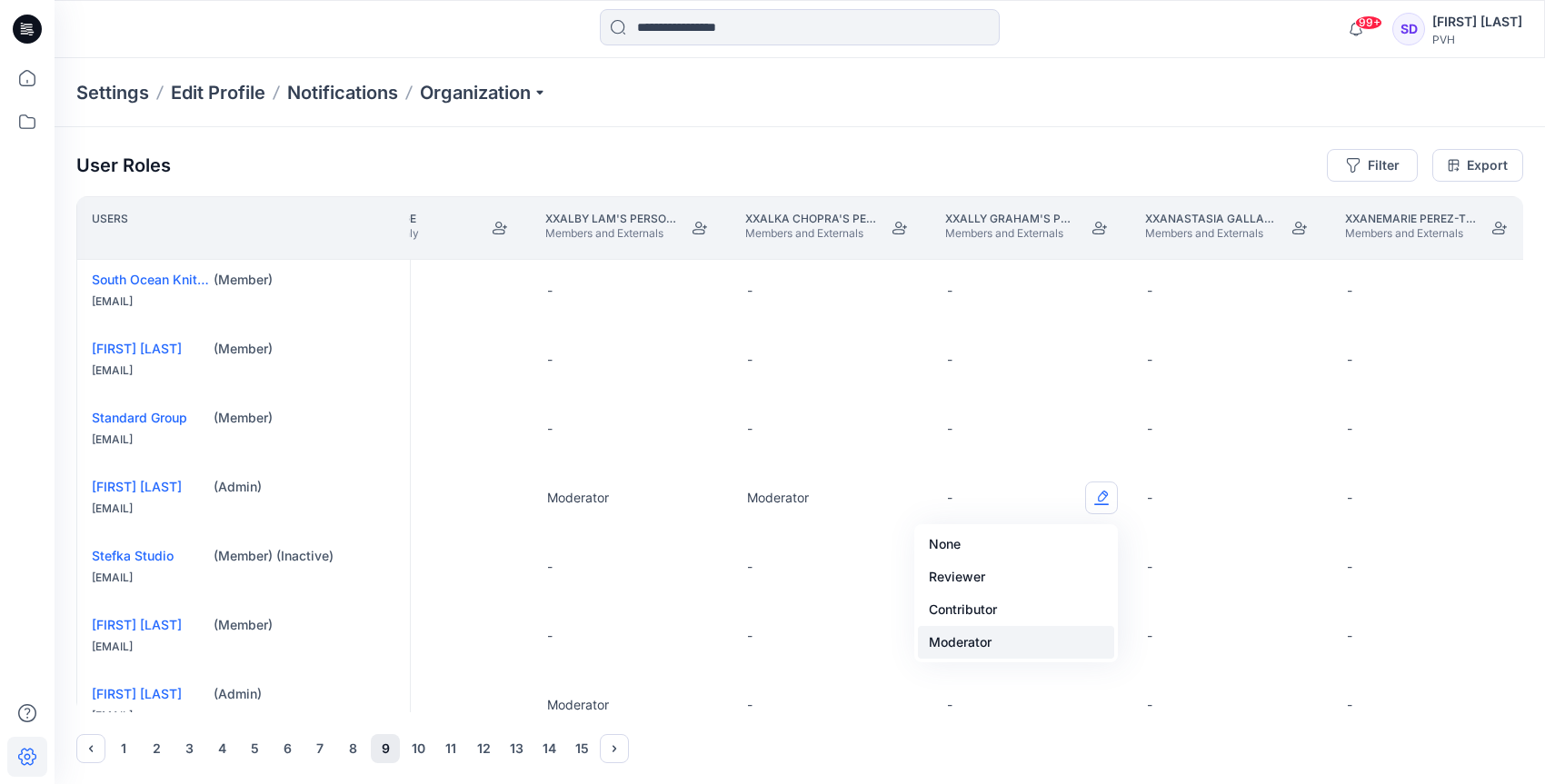 click on "Moderator" at bounding box center (1016, 642) 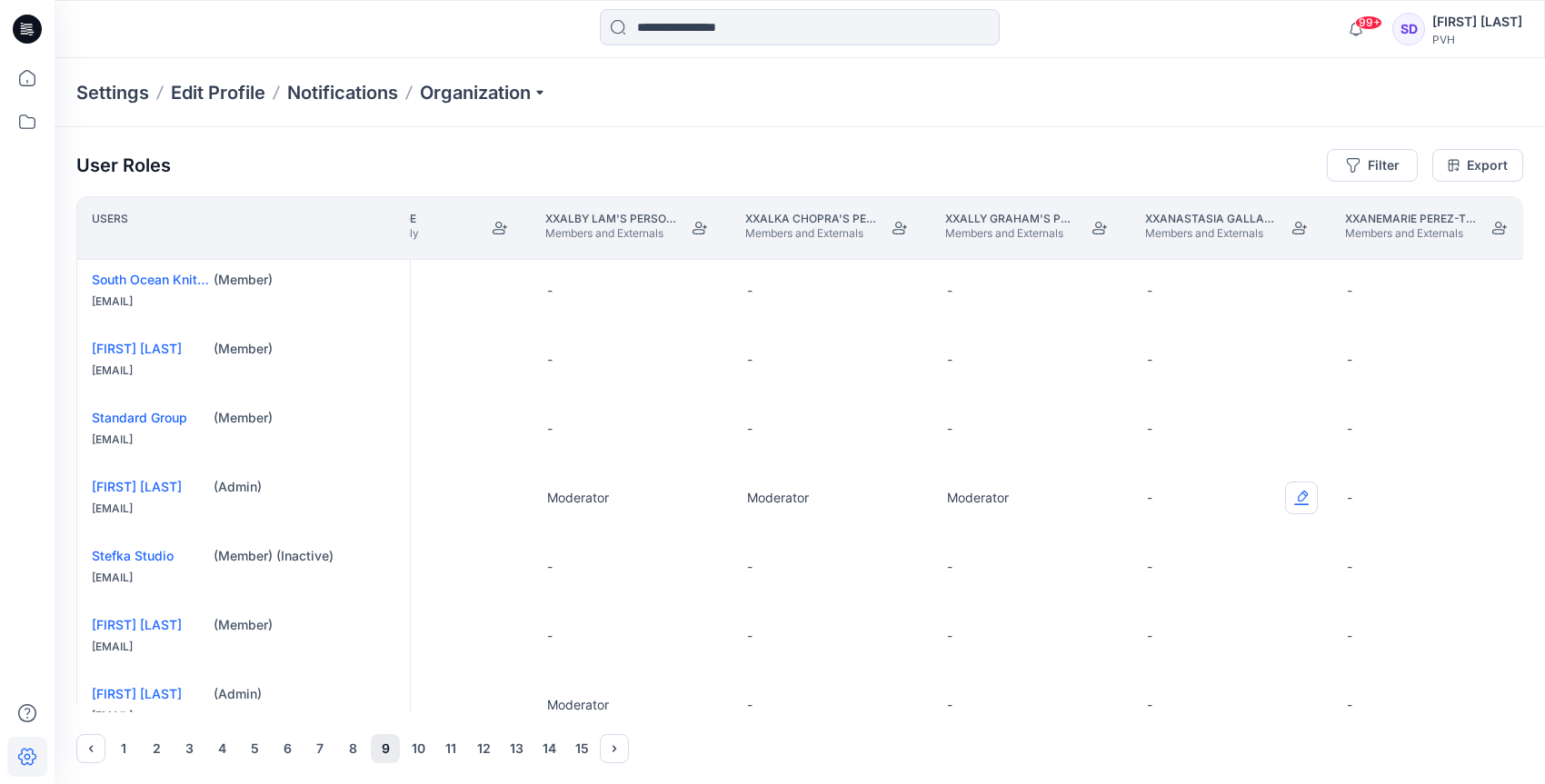 click at bounding box center (1301, 498) 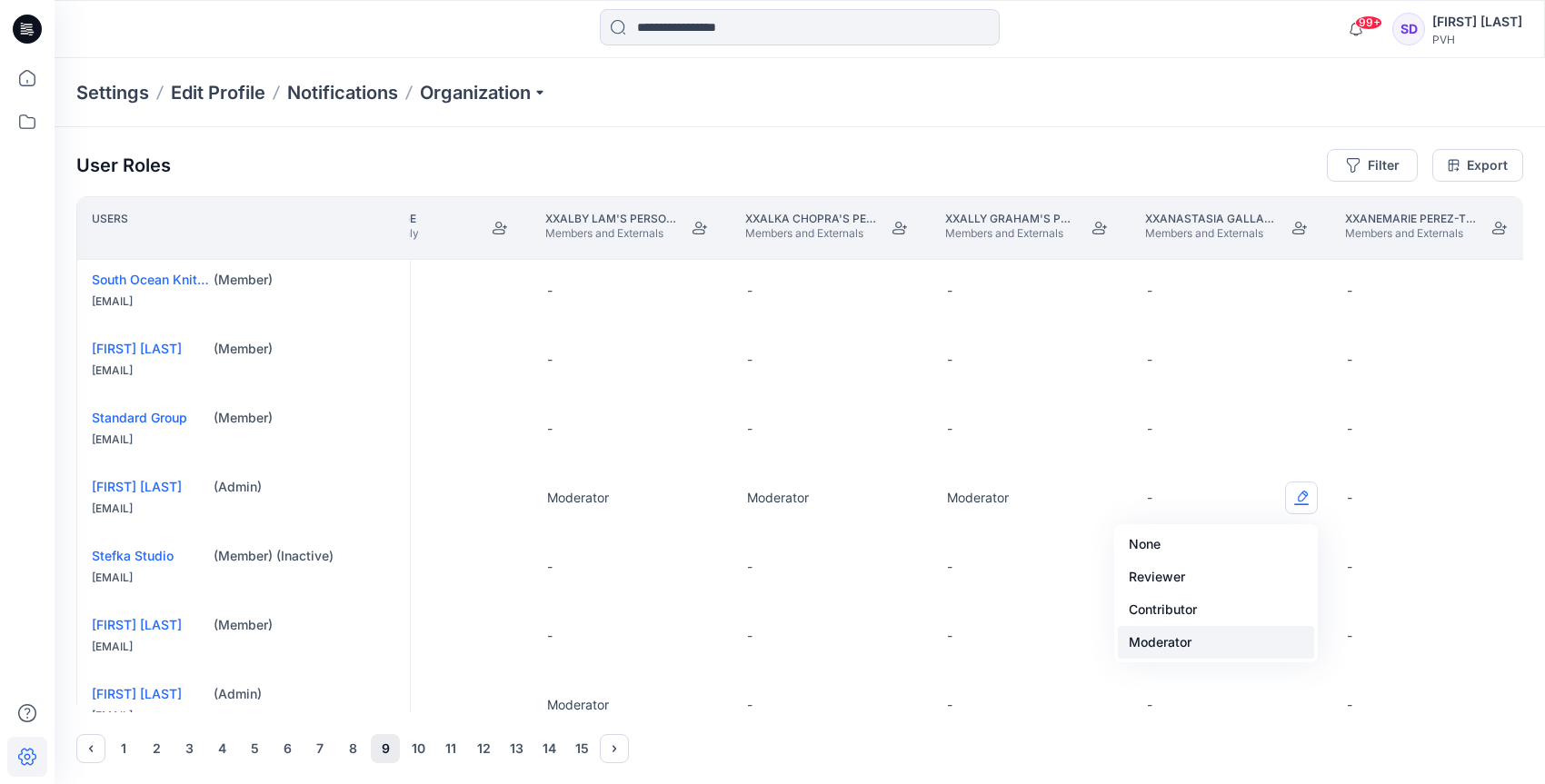 click on "Moderator" at bounding box center [1216, 642] 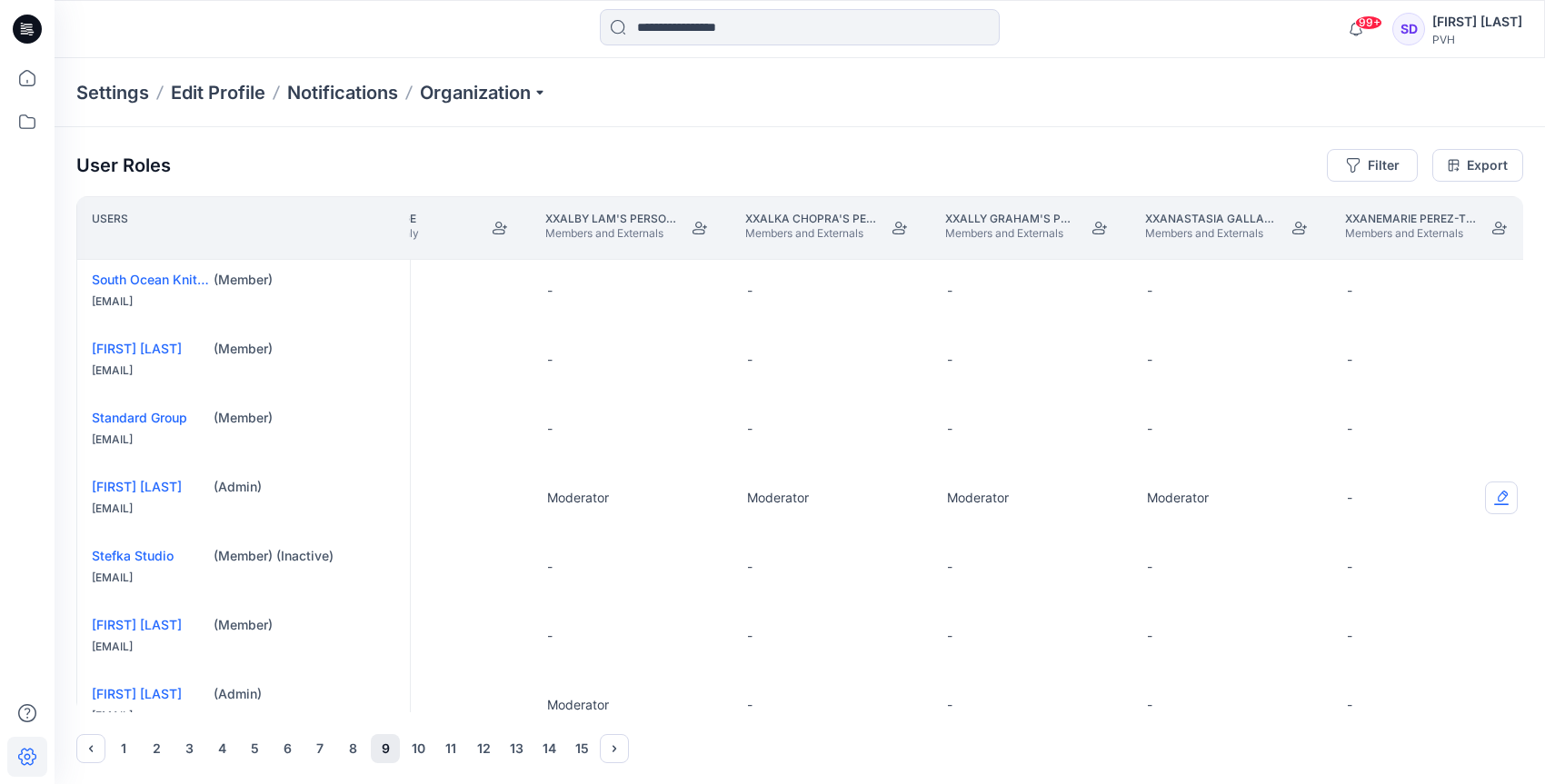 click at bounding box center [1501, 498] 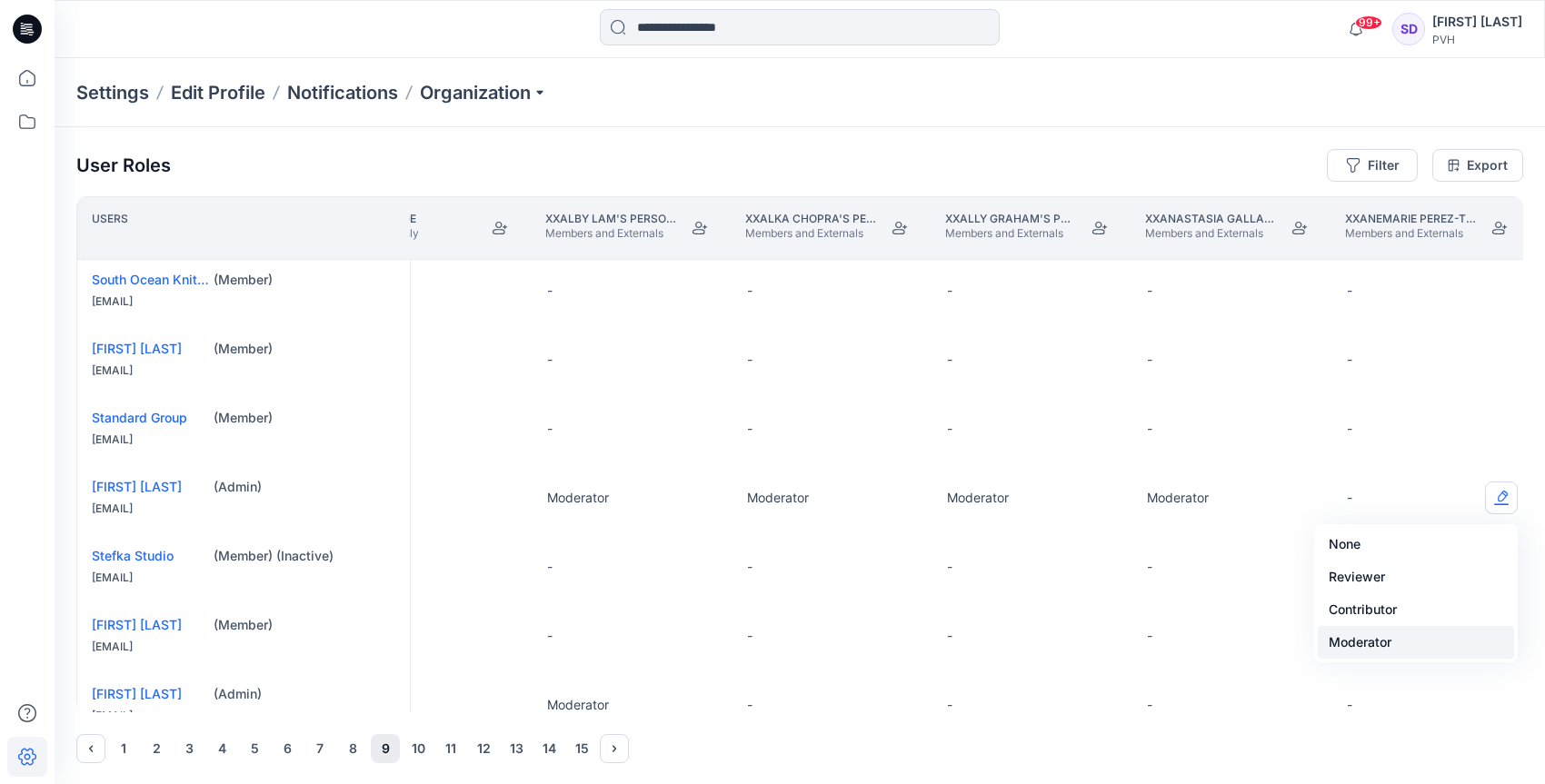 click on "Moderator" at bounding box center [1416, 642] 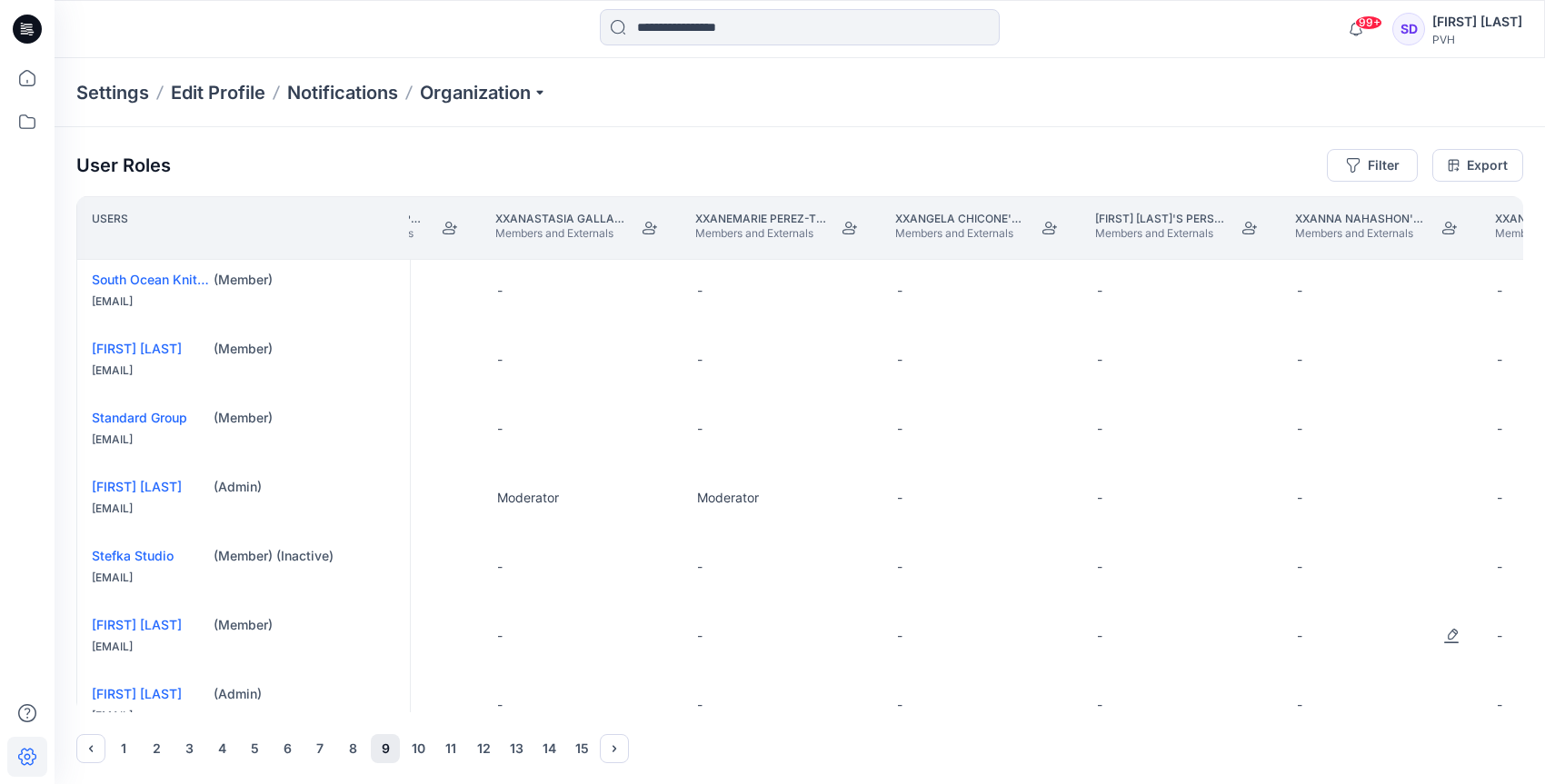 scroll, scrollTop: 4, scrollLeft: 27392, axis: both 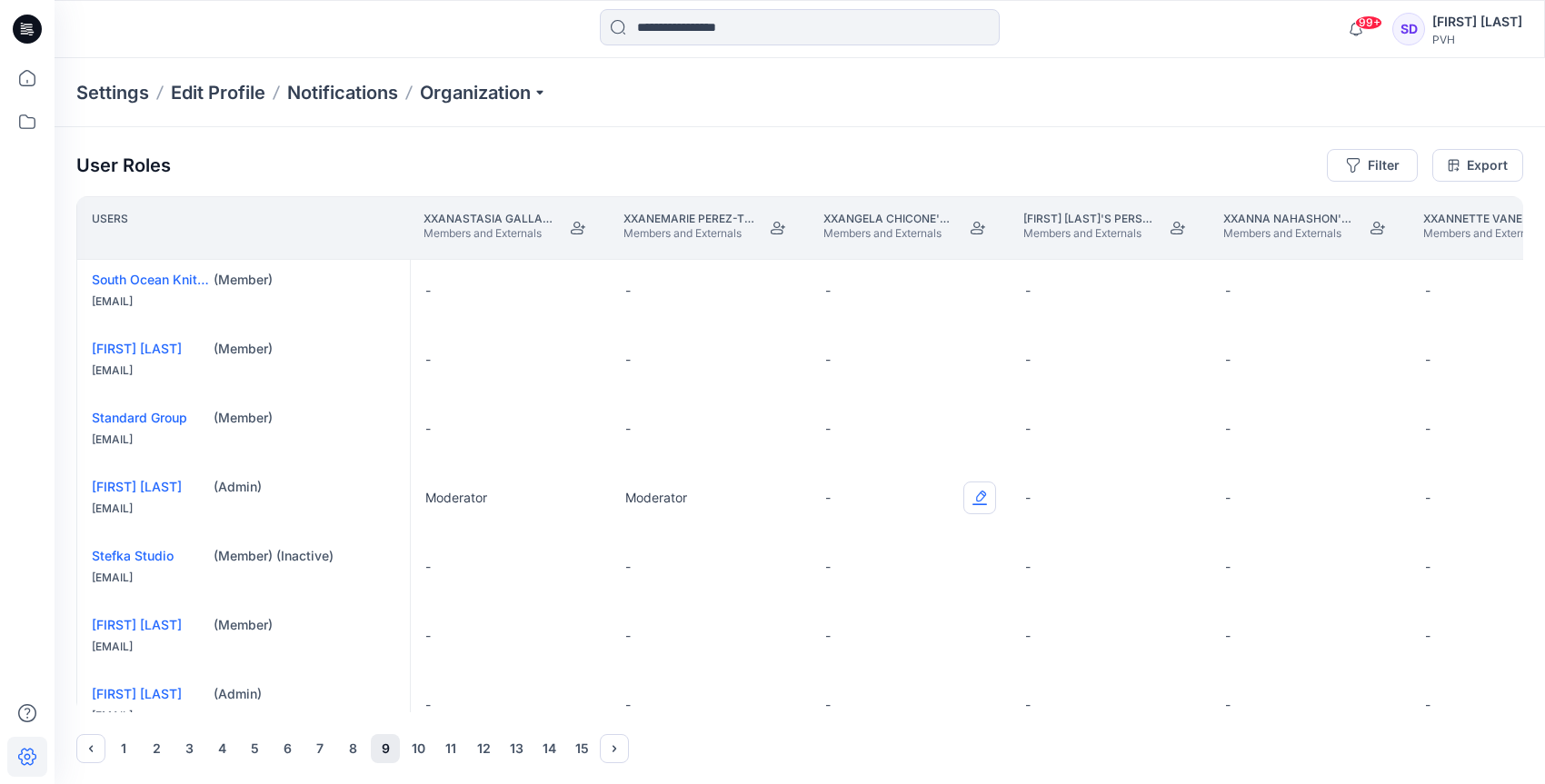 click at bounding box center [980, 498] 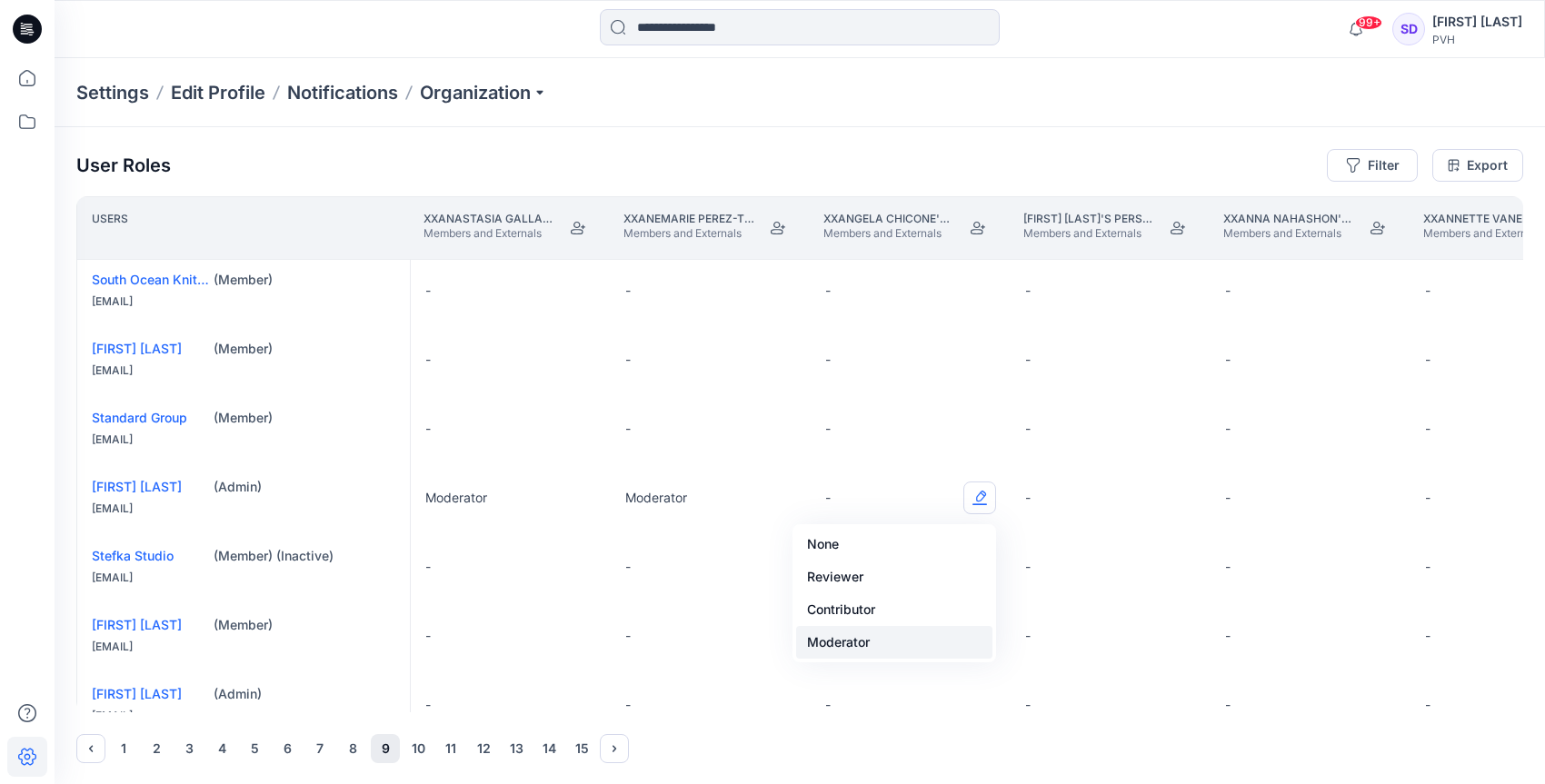 click on "Moderator" at bounding box center (894, 642) 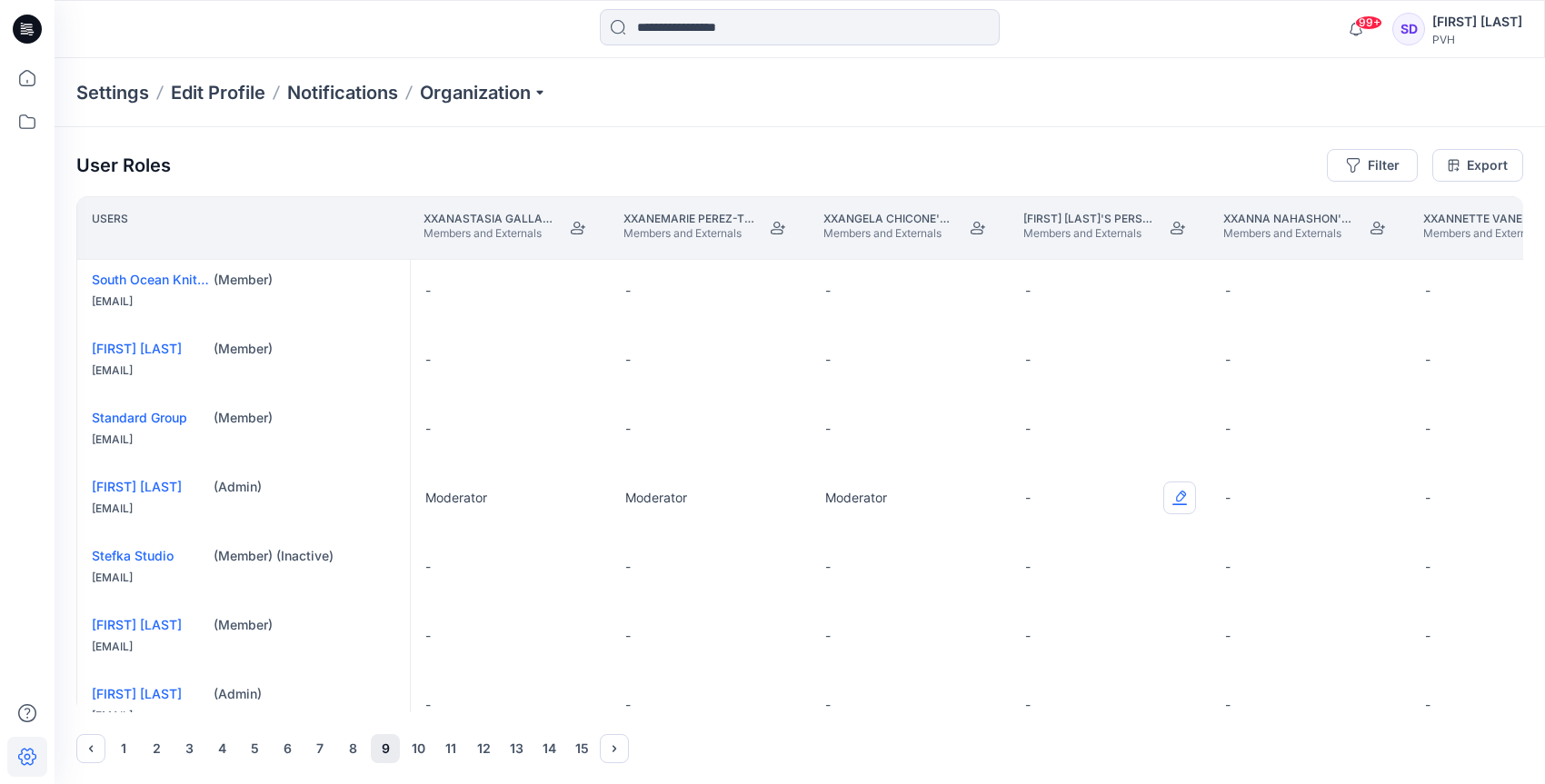 click at bounding box center [1180, 498] 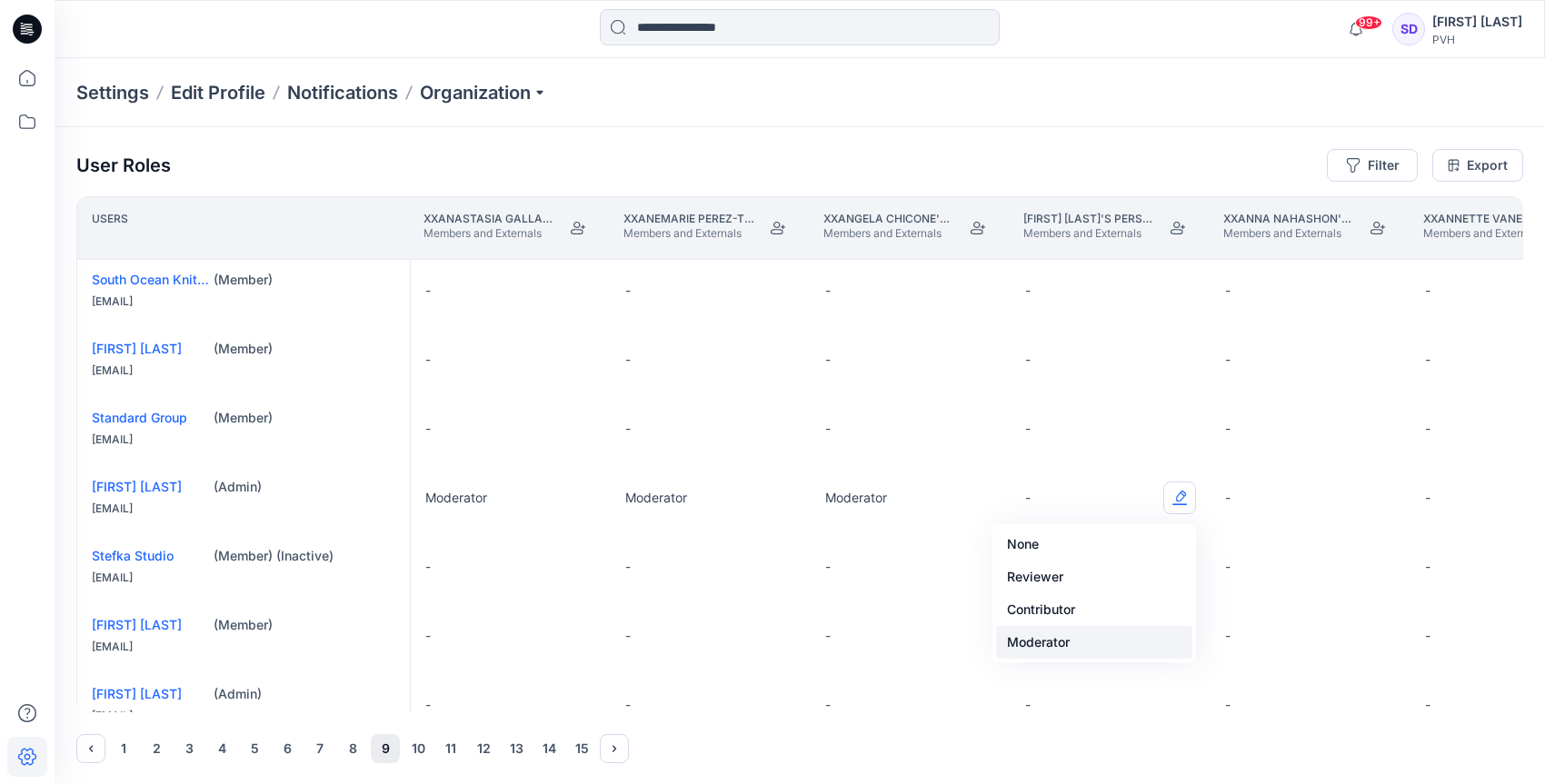 click on "Moderator" at bounding box center [1094, 642] 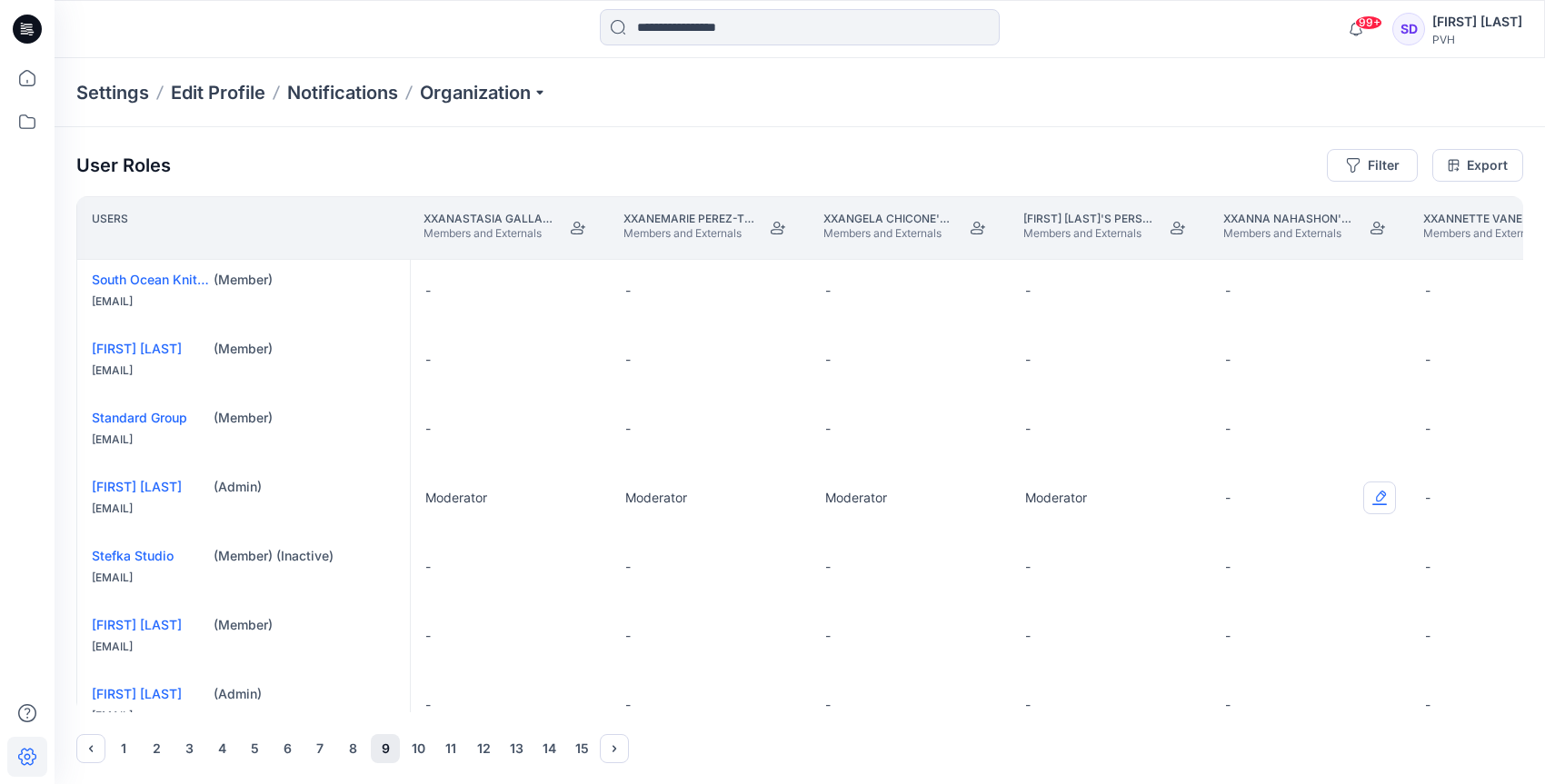 click at bounding box center (1380, 498) 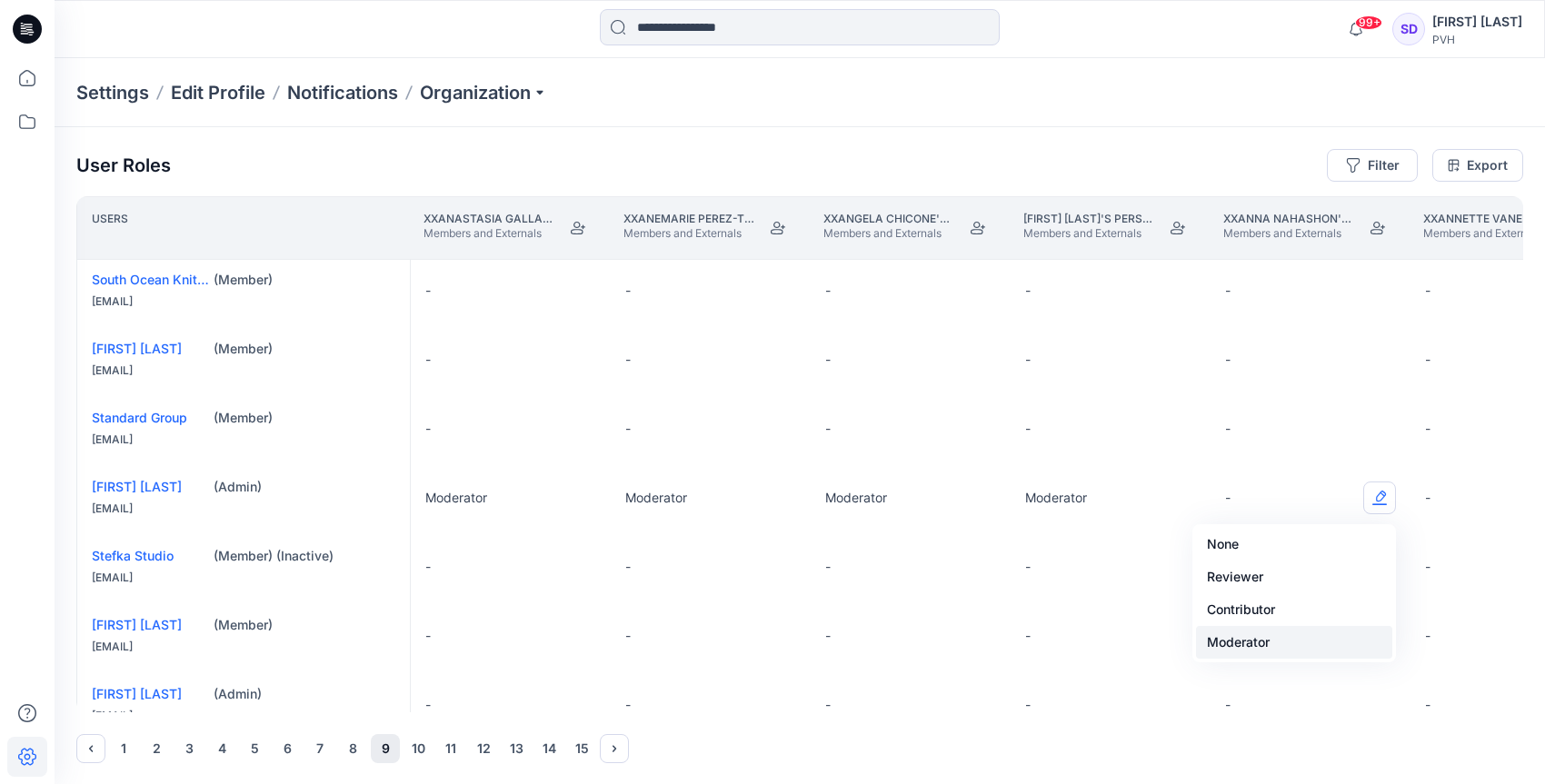 click on "Moderator" at bounding box center (1294, 642) 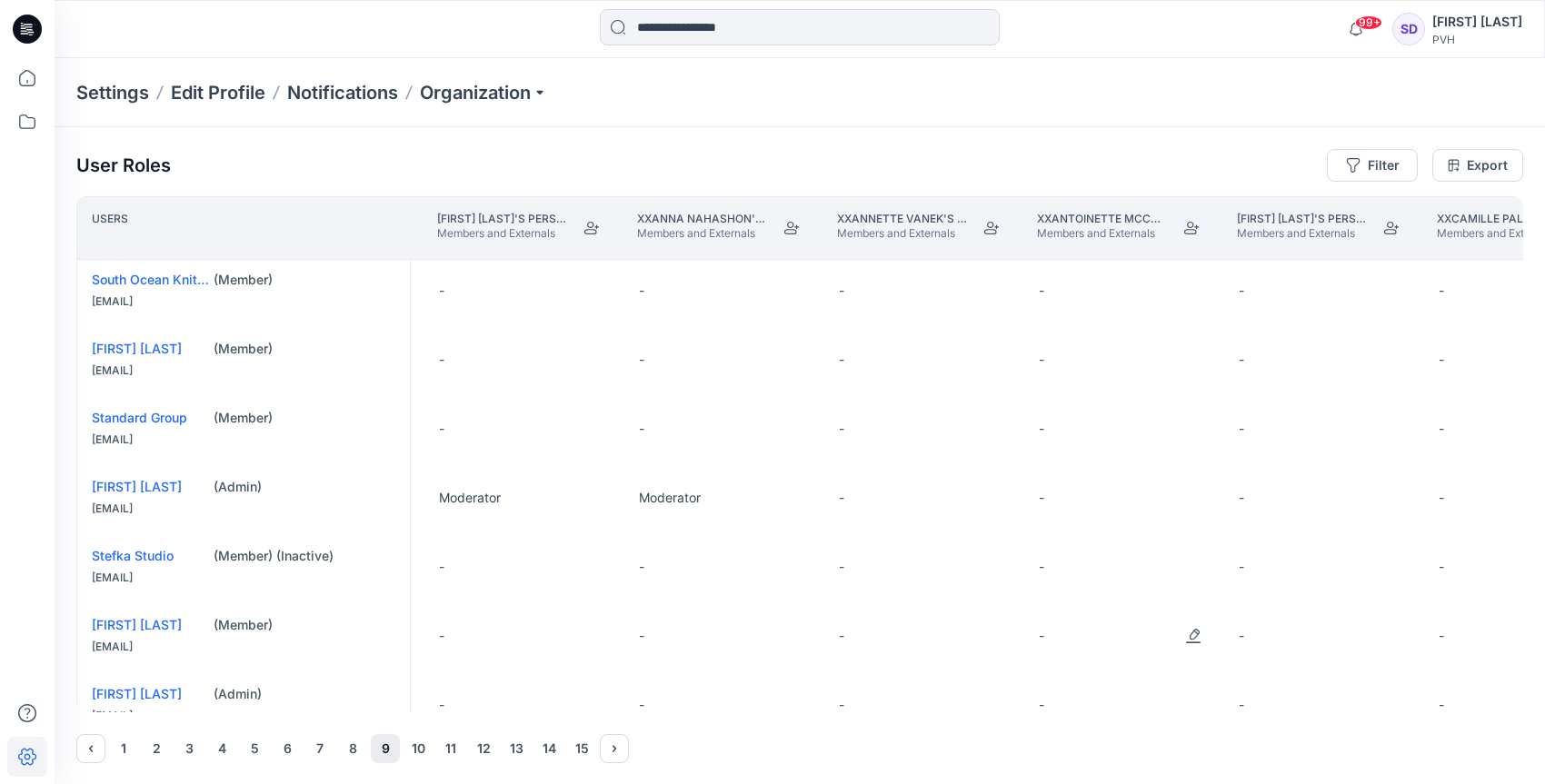 scroll, scrollTop: 4, scrollLeft: 27998, axis: both 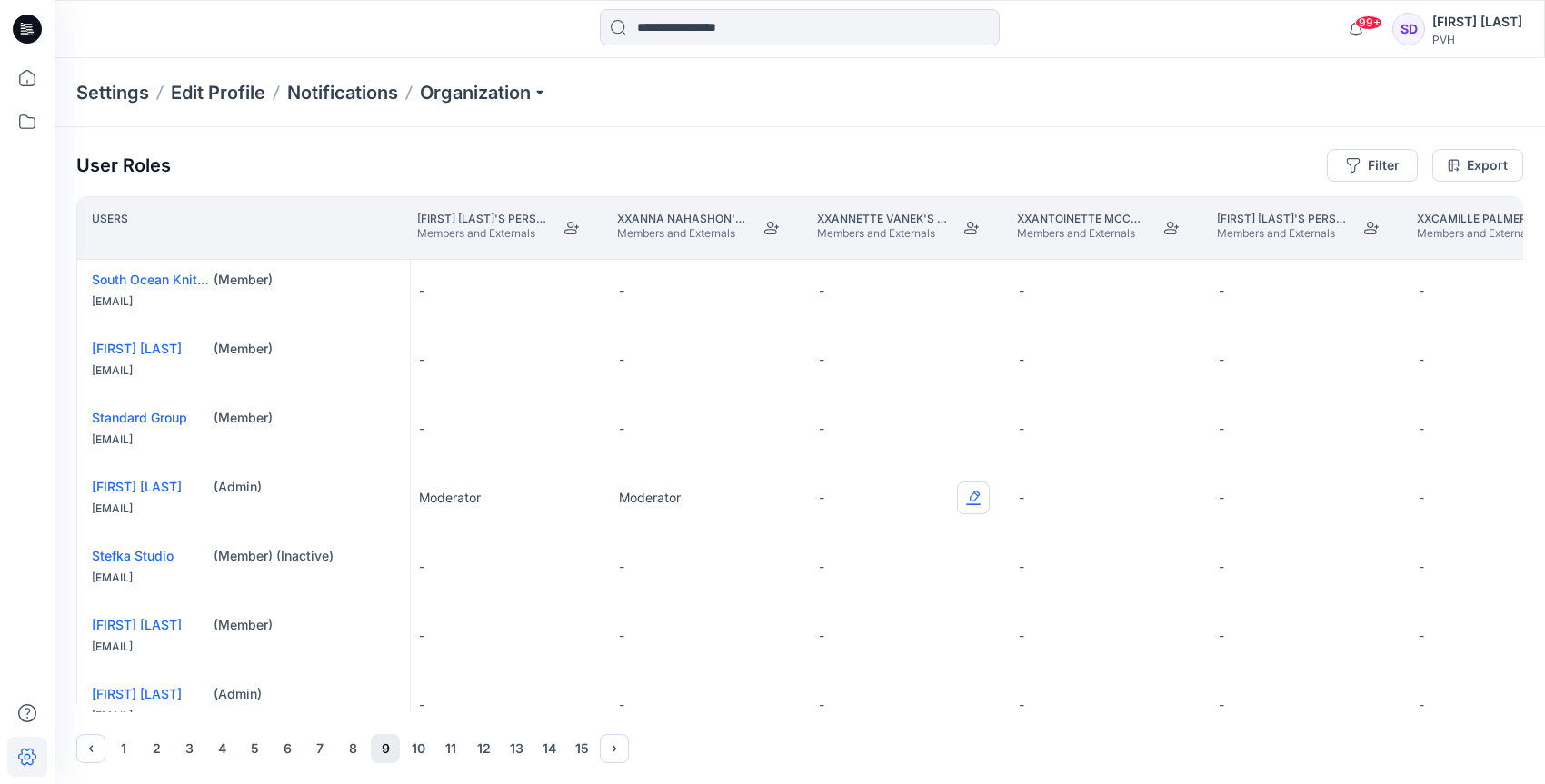 click at bounding box center (973, 498) 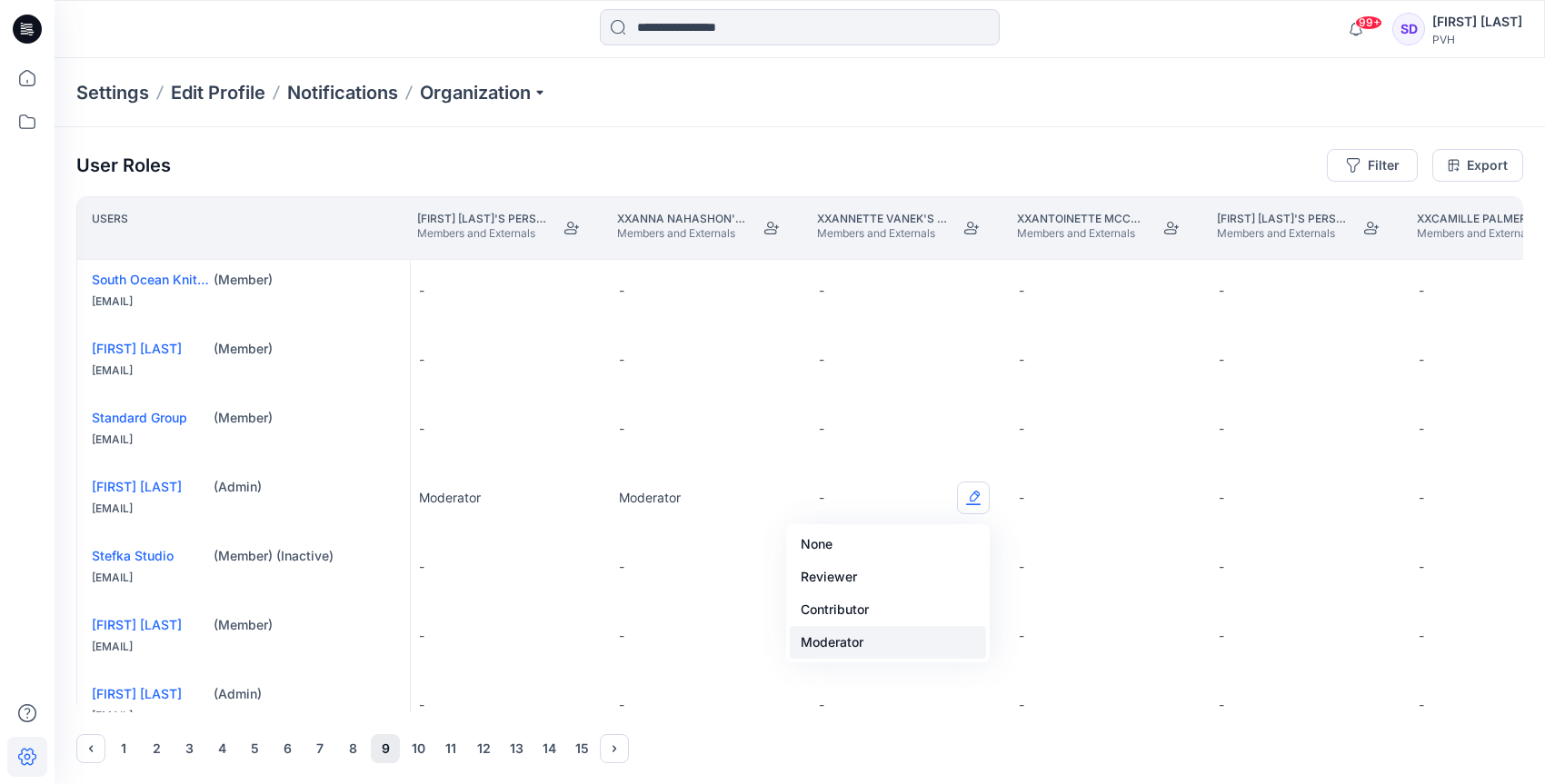 click on "Moderator" at bounding box center (888, 642) 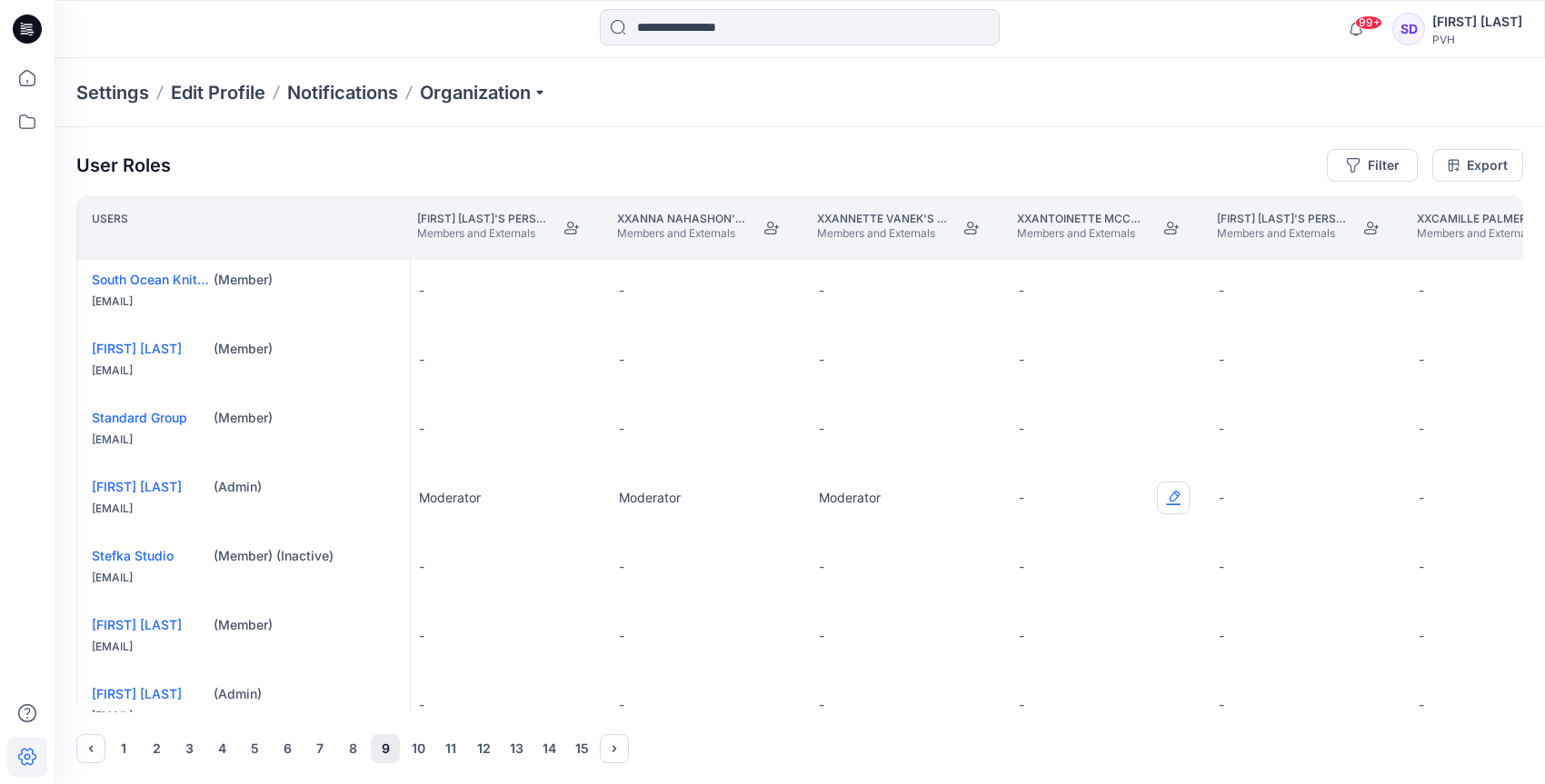 click at bounding box center (1173, 498) 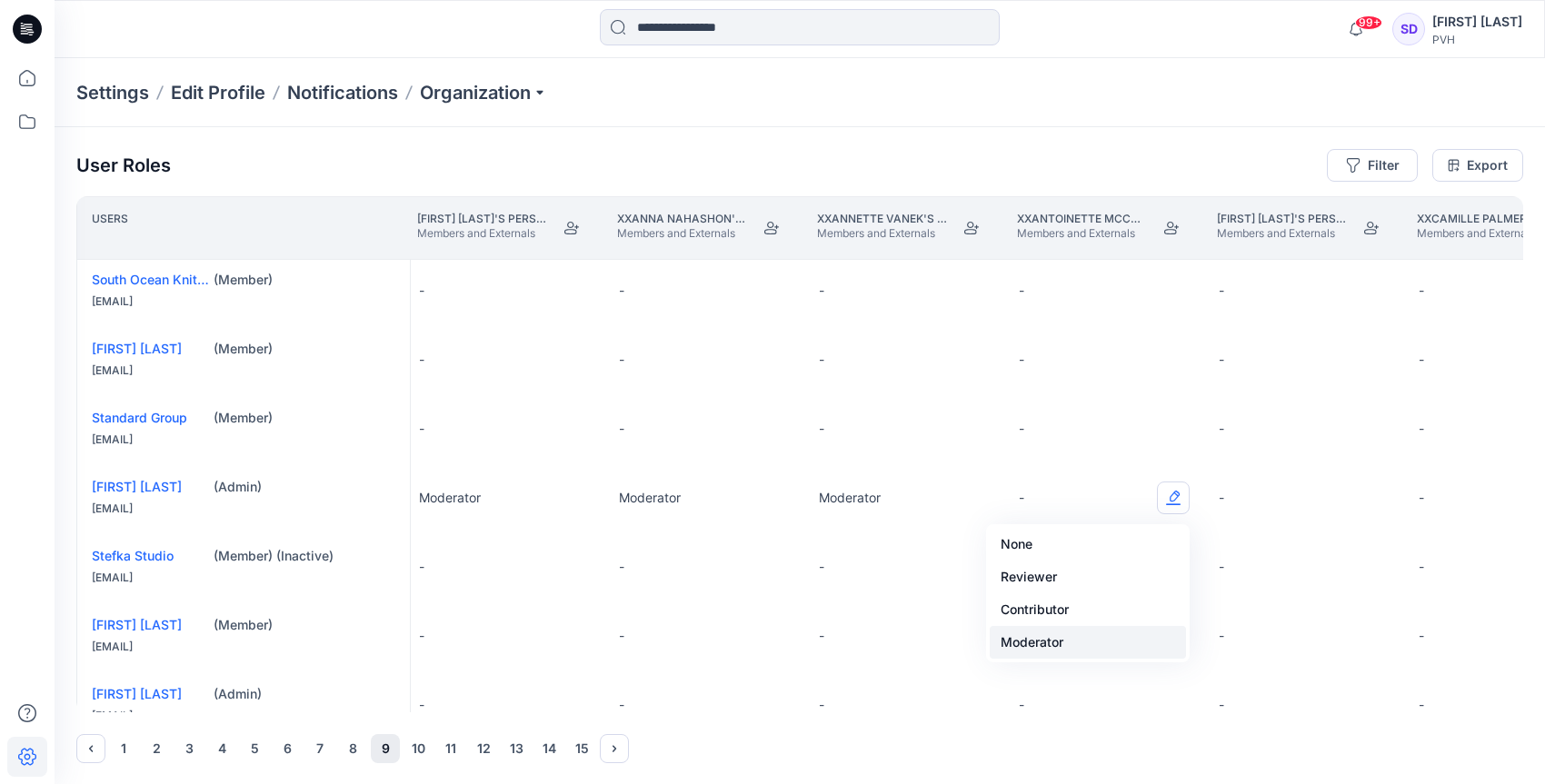 click on "Moderator" at bounding box center [1088, 642] 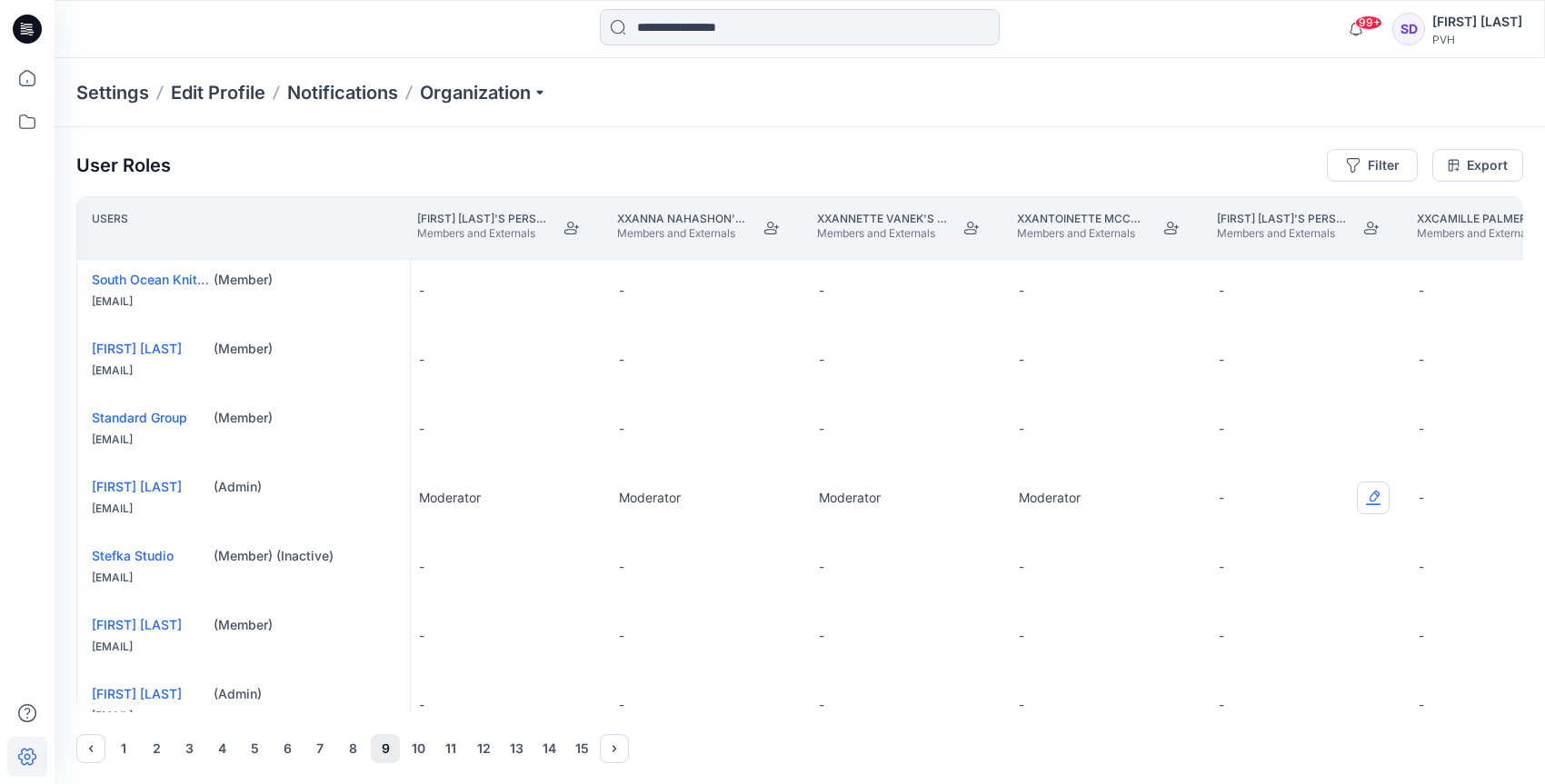 click at bounding box center (1373, 498) 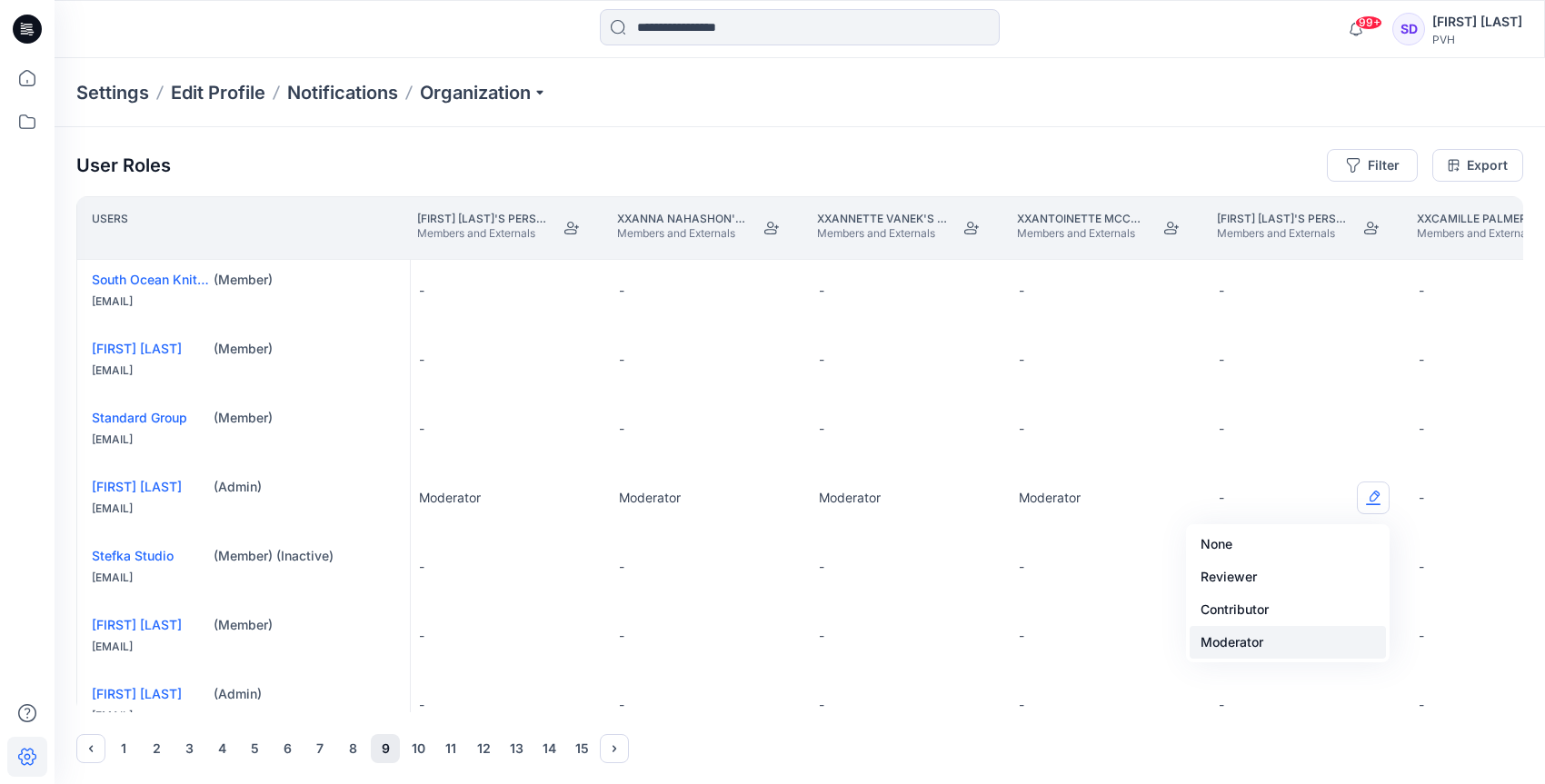 click on "Moderator" at bounding box center [1288, 642] 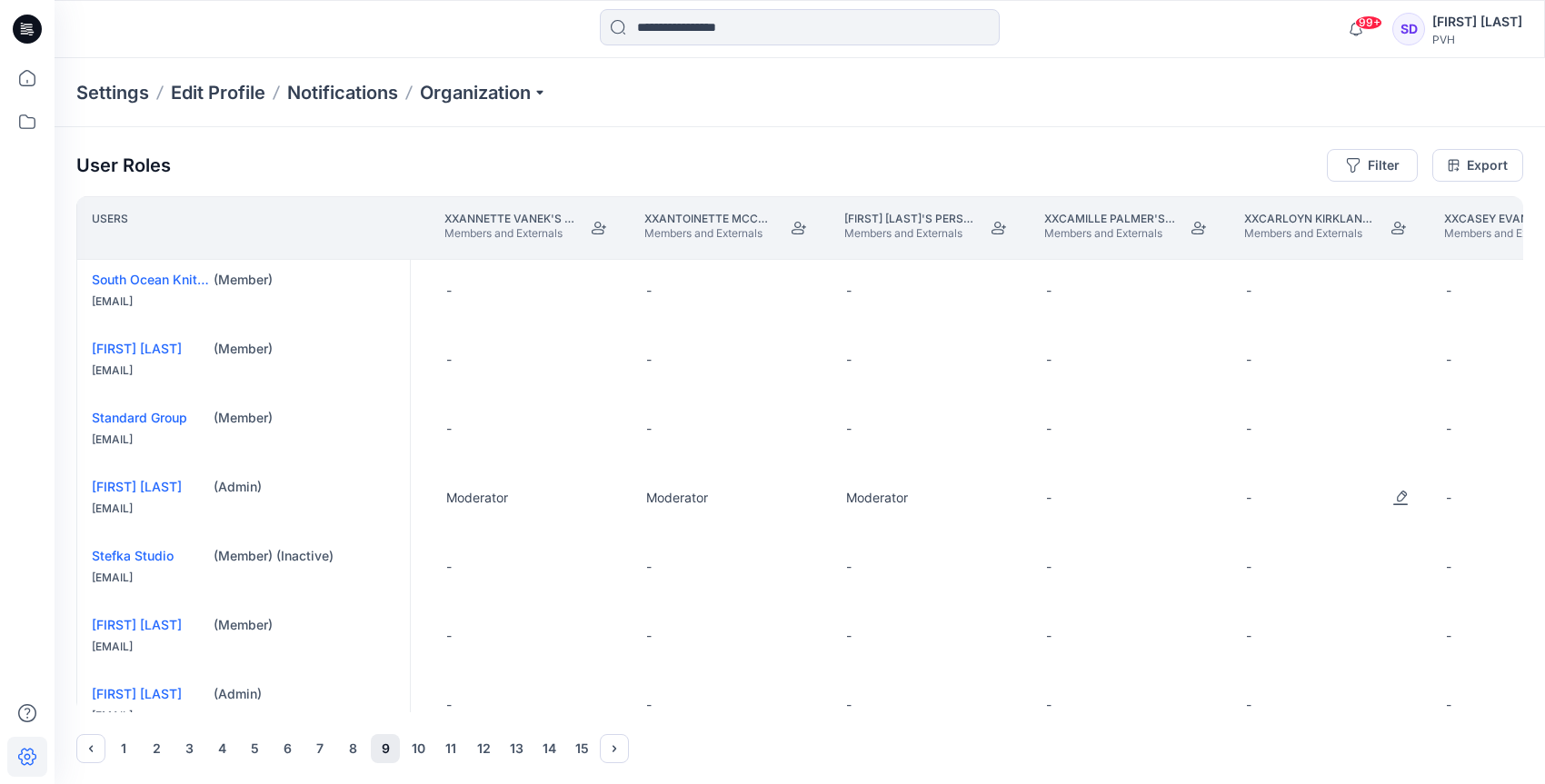 scroll, scrollTop: 4, scrollLeft: 28406, axis: both 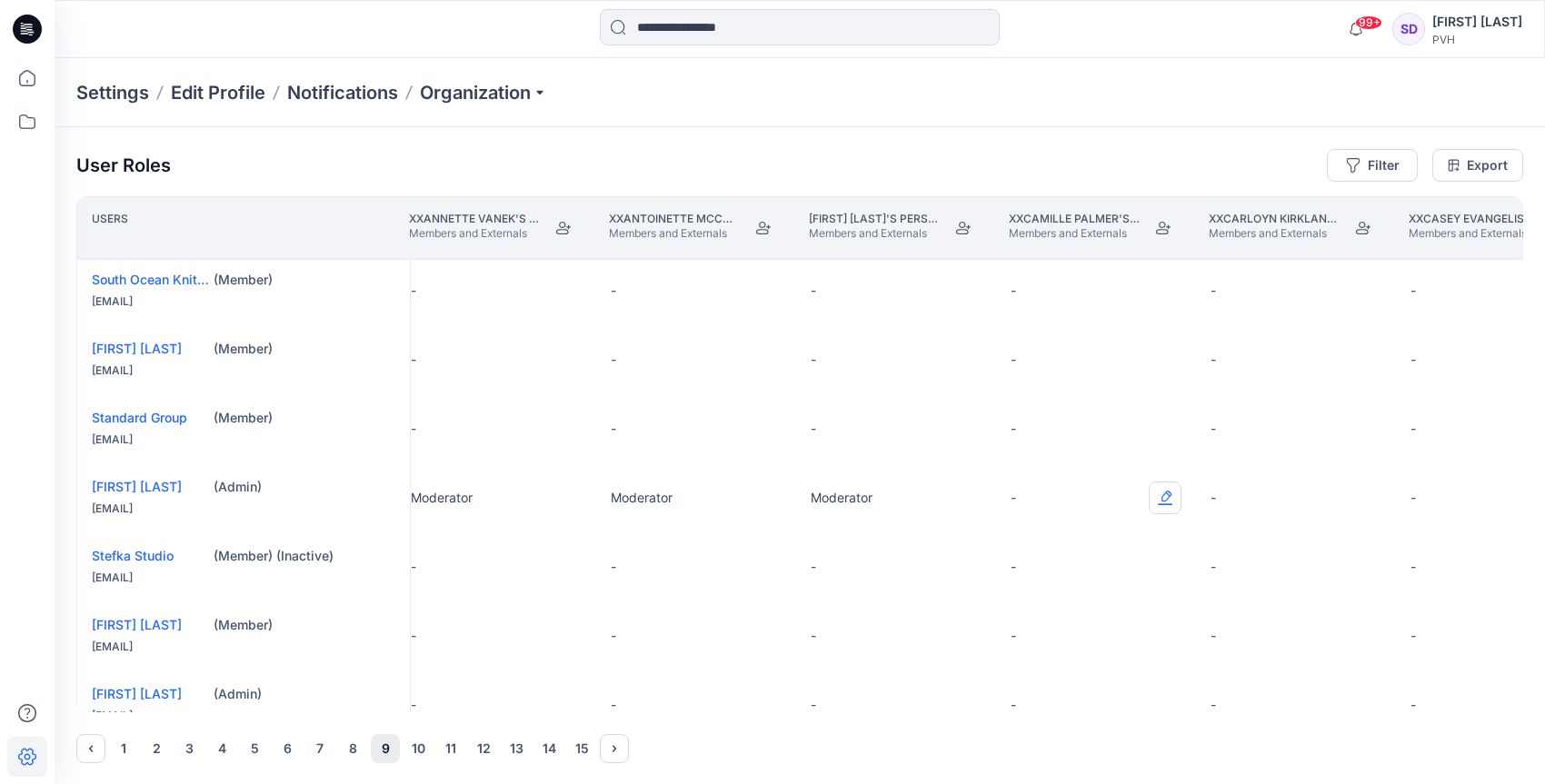 click at bounding box center [1165, 498] 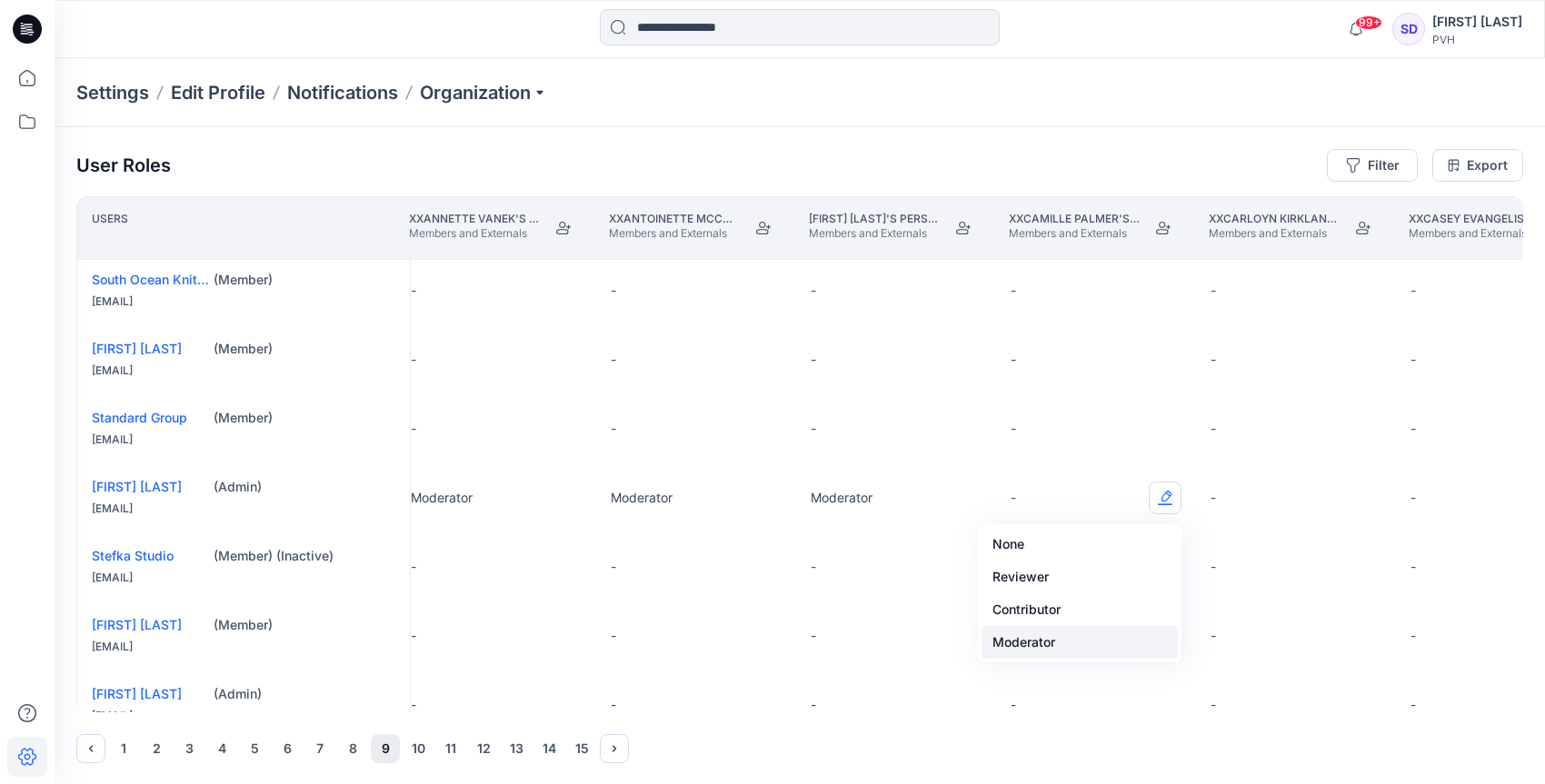 click on "Moderator" at bounding box center [1080, 642] 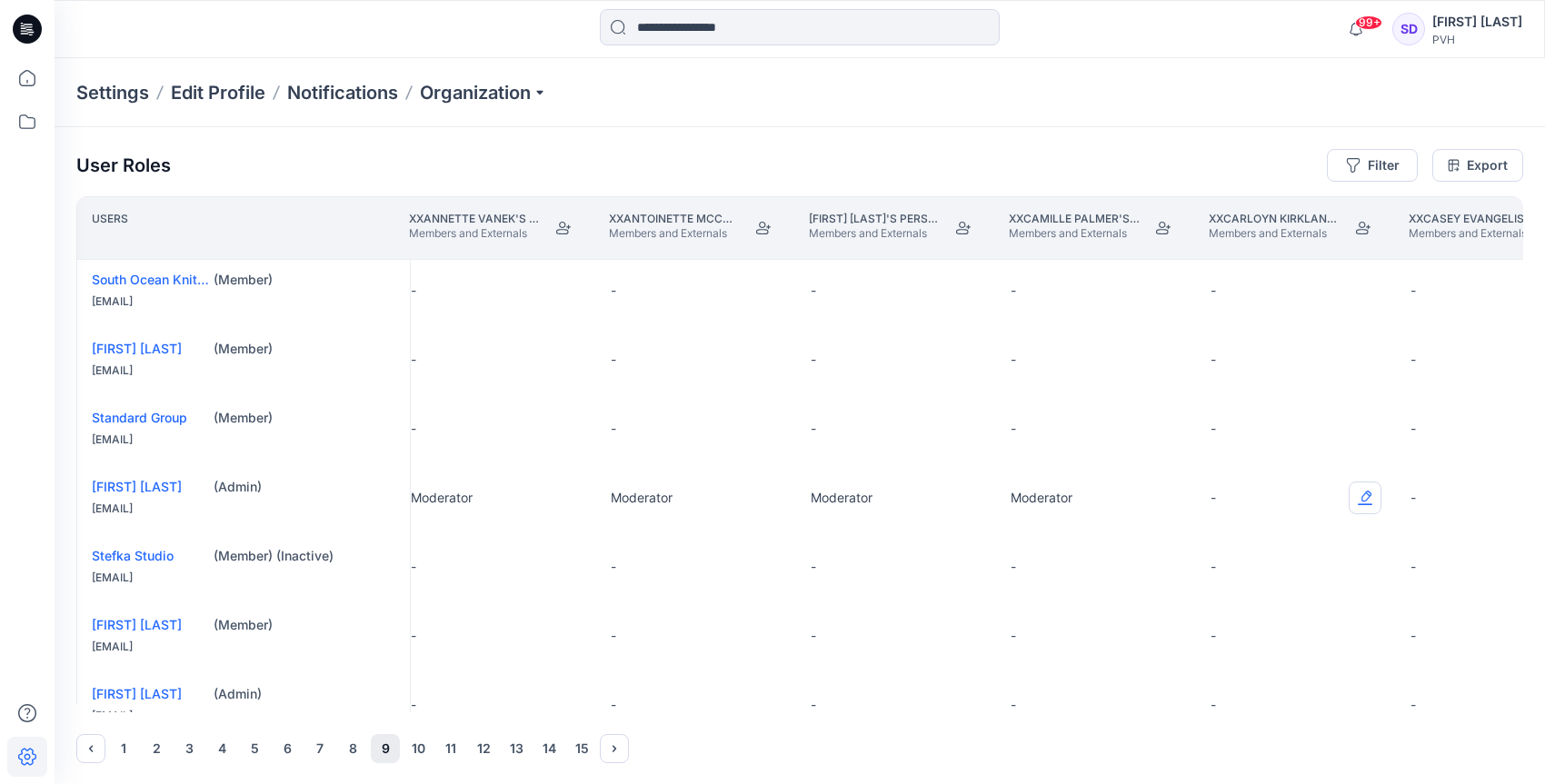 click at bounding box center (1365, 498) 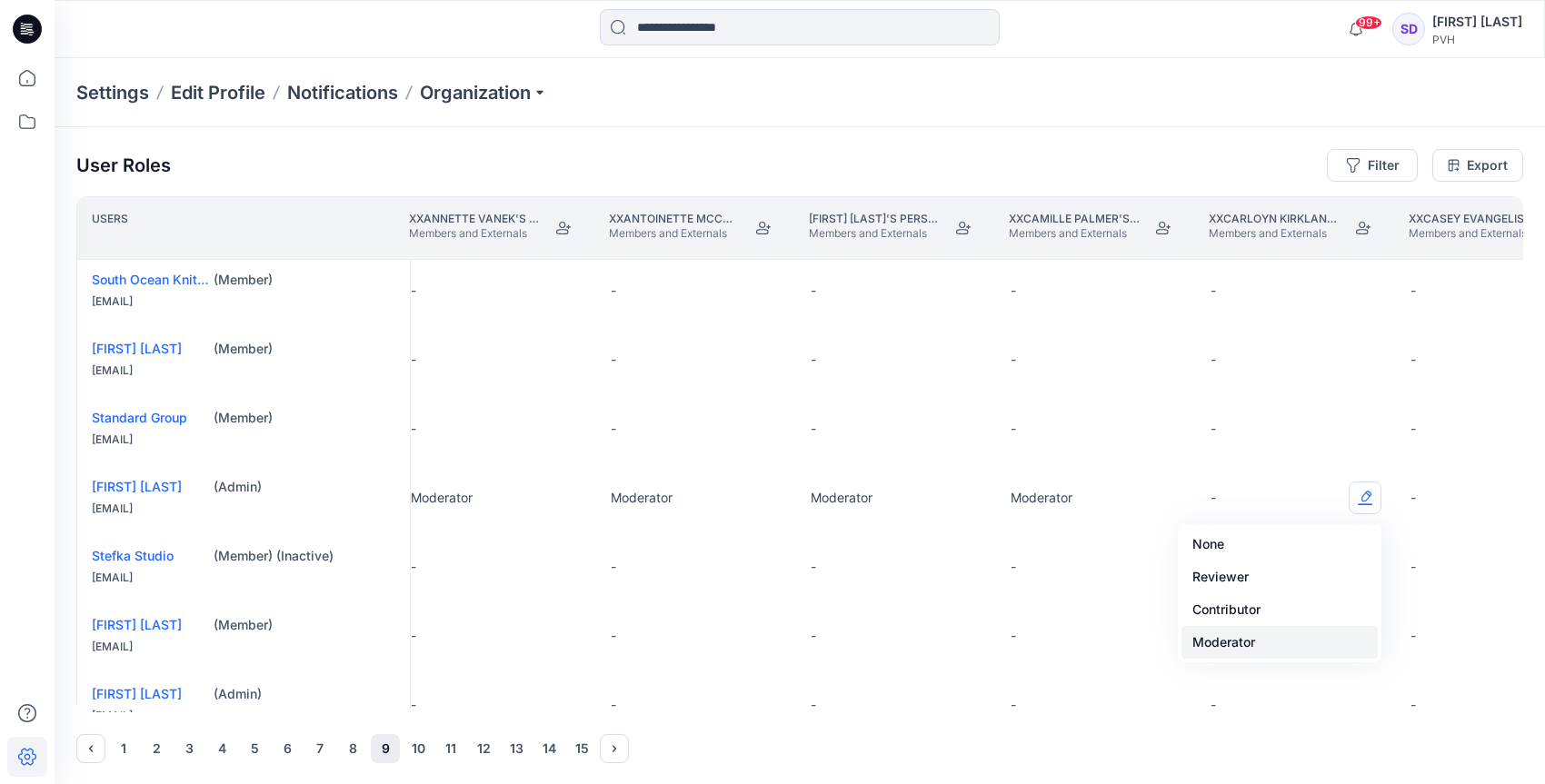 click on "Moderator" at bounding box center (1280, 642) 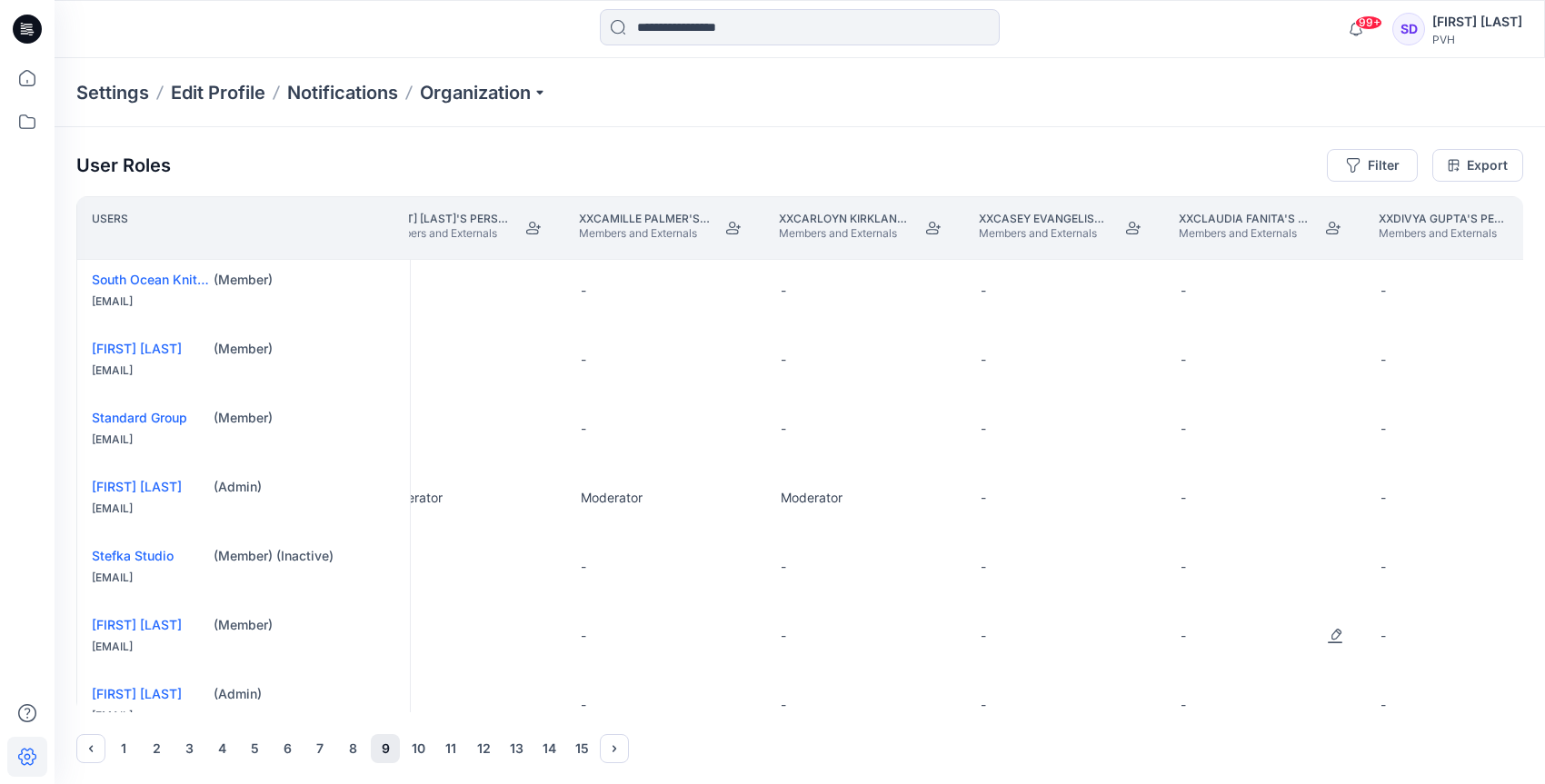 scroll, scrollTop: 4, scrollLeft: 28847, axis: both 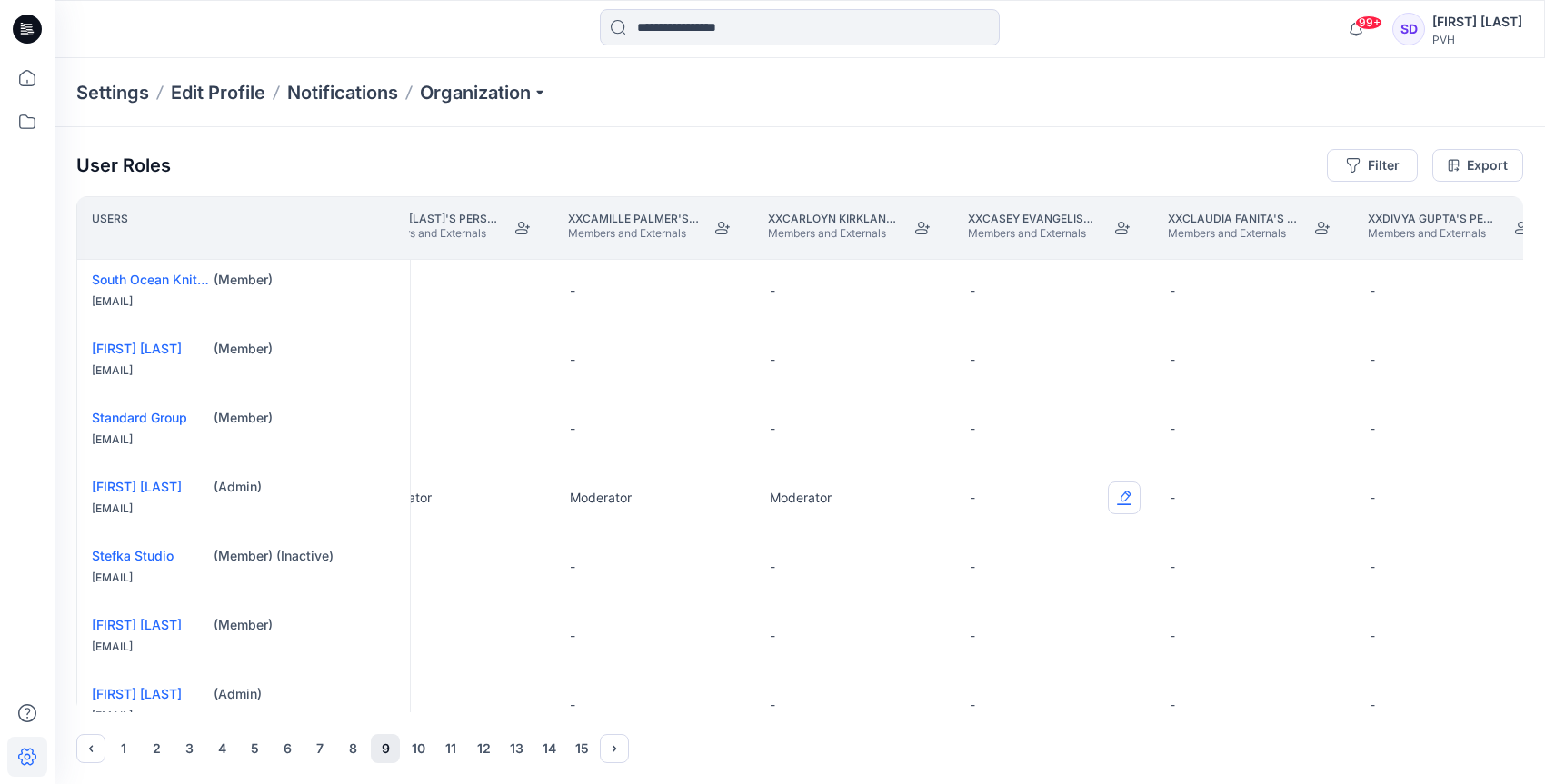 click at bounding box center (1124, 498) 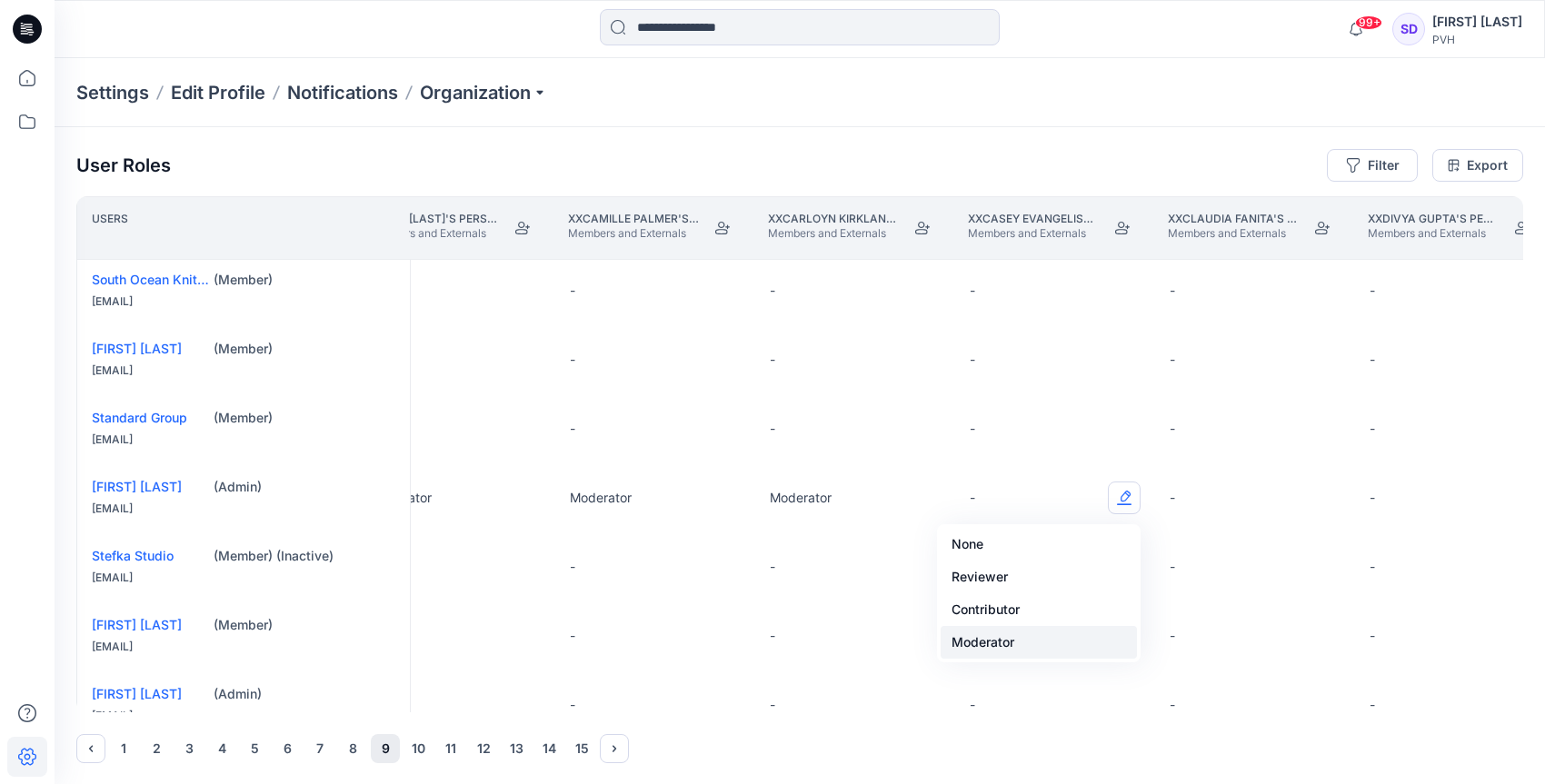 click on "Moderator" at bounding box center (1039, 642) 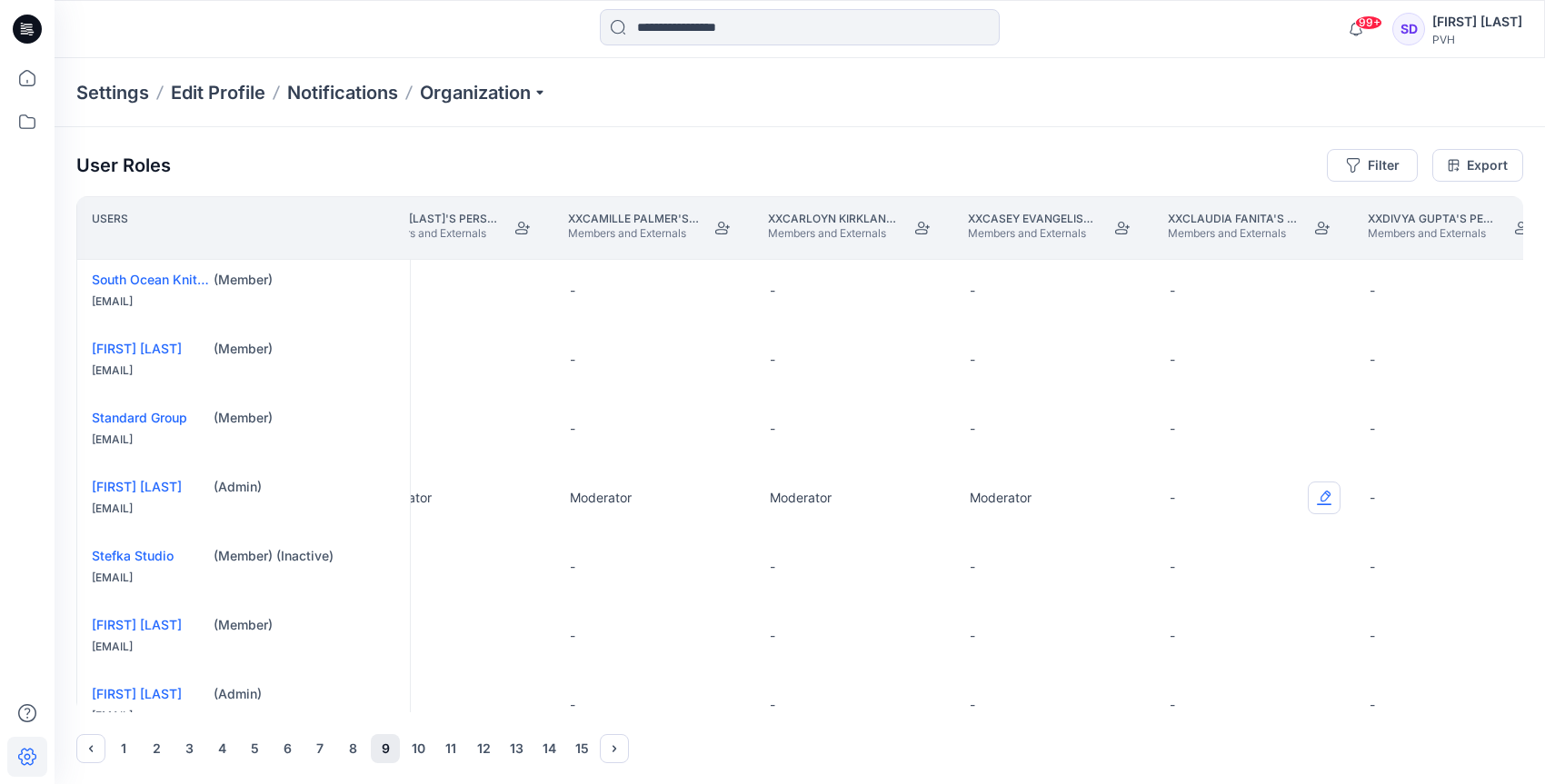 click at bounding box center (1324, 498) 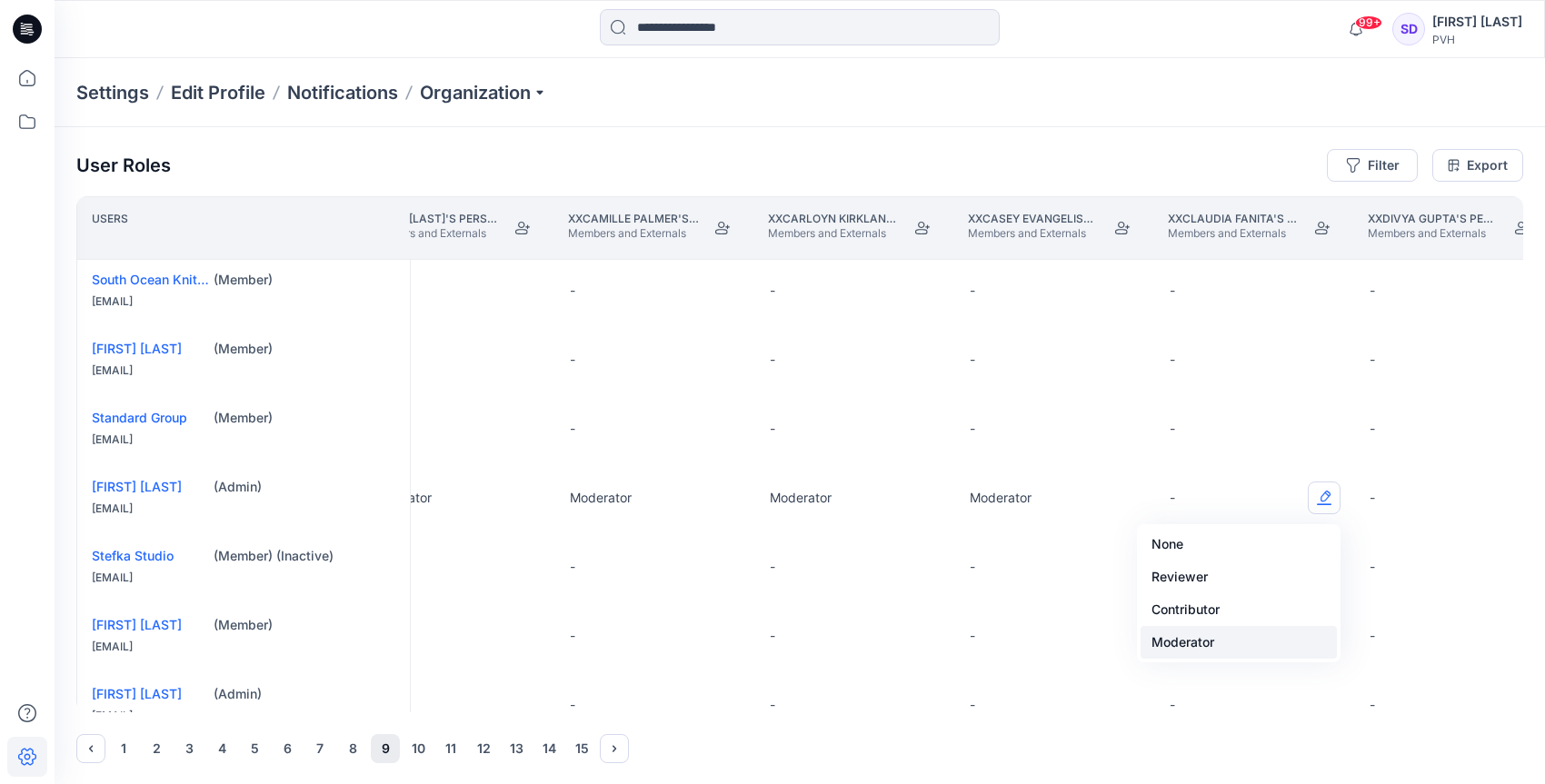 click on "Moderator" at bounding box center [1239, 642] 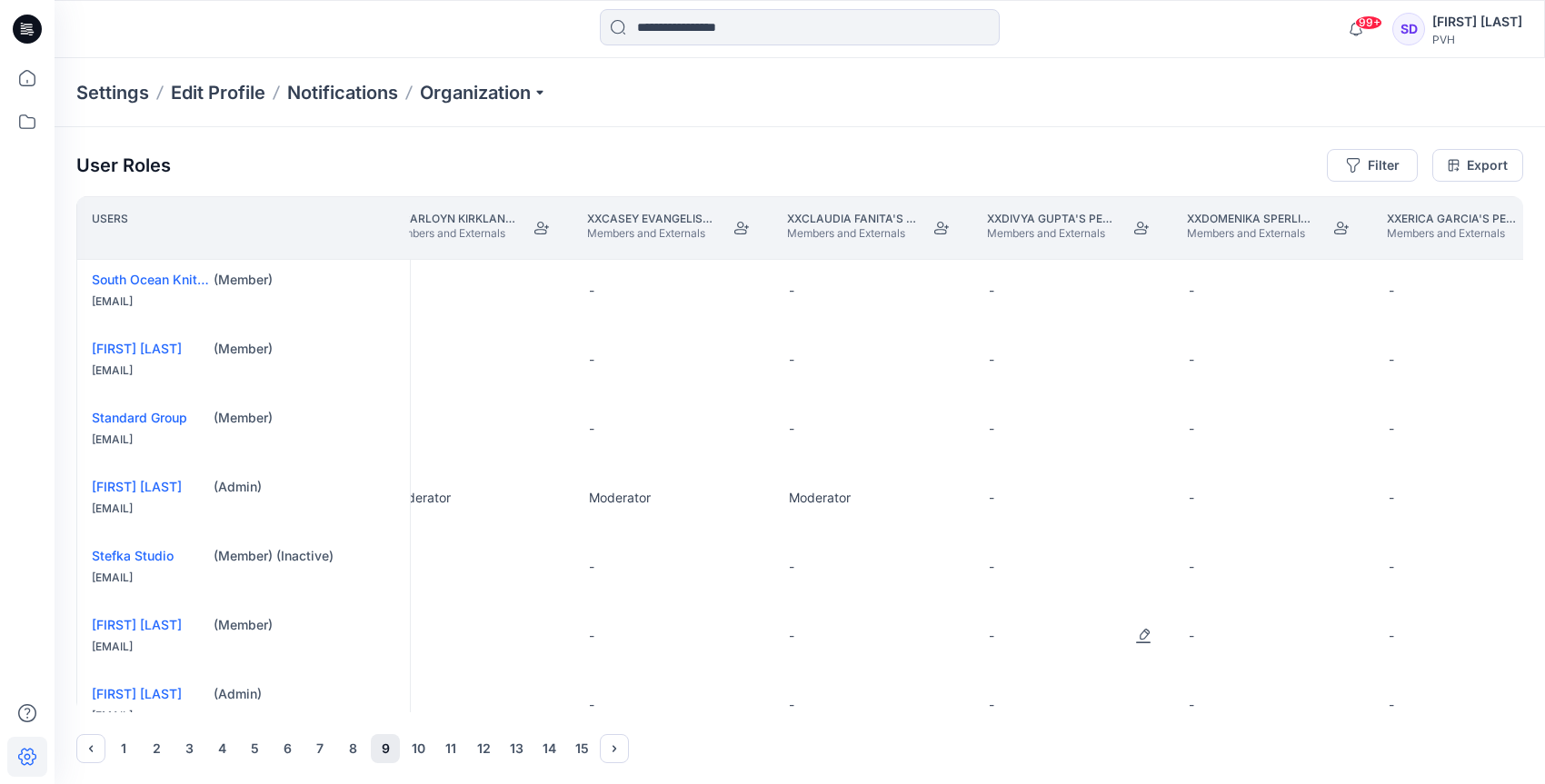 scroll, scrollTop: 4, scrollLeft: 29239, axis: both 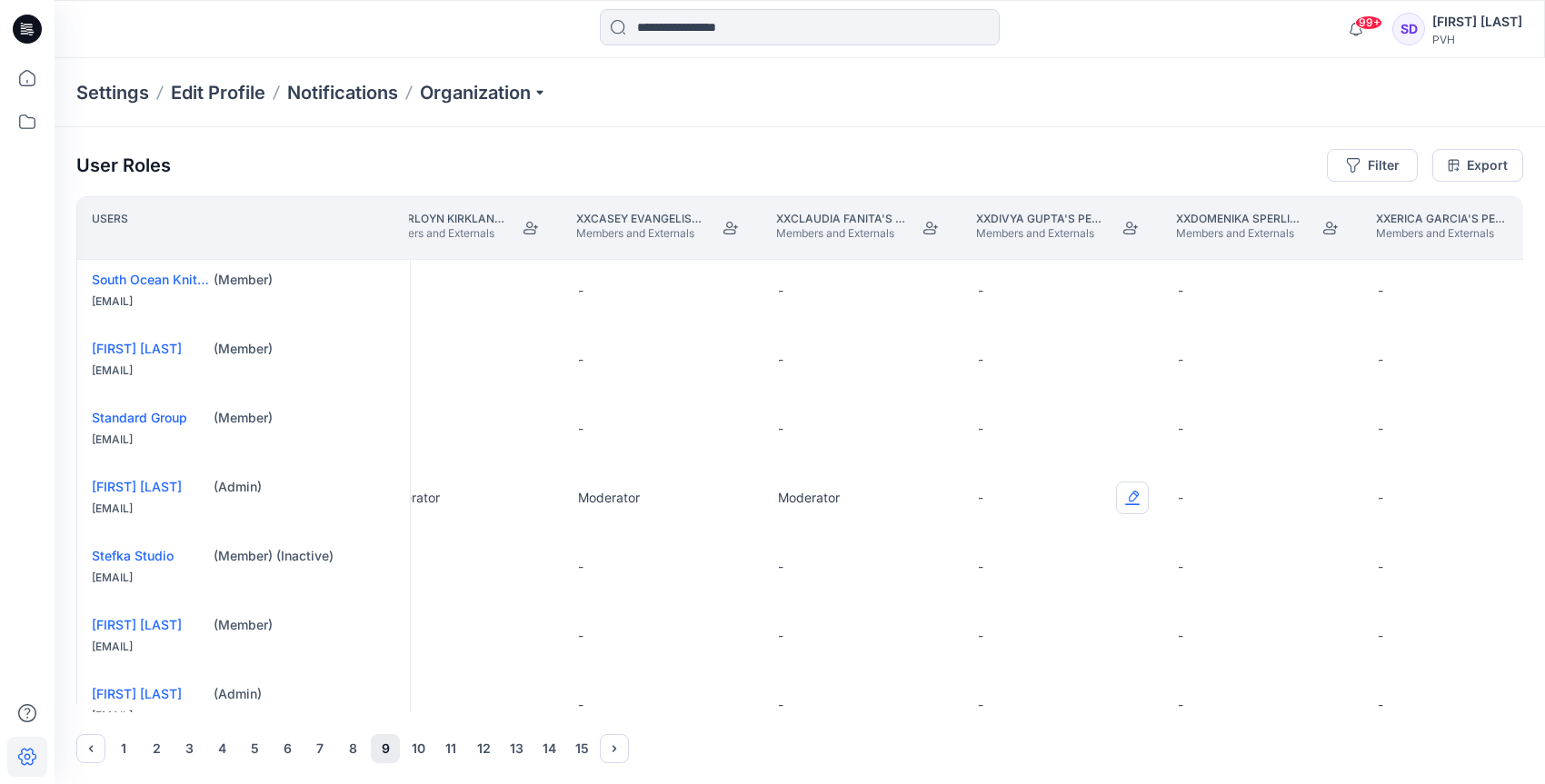 click at bounding box center (1132, 498) 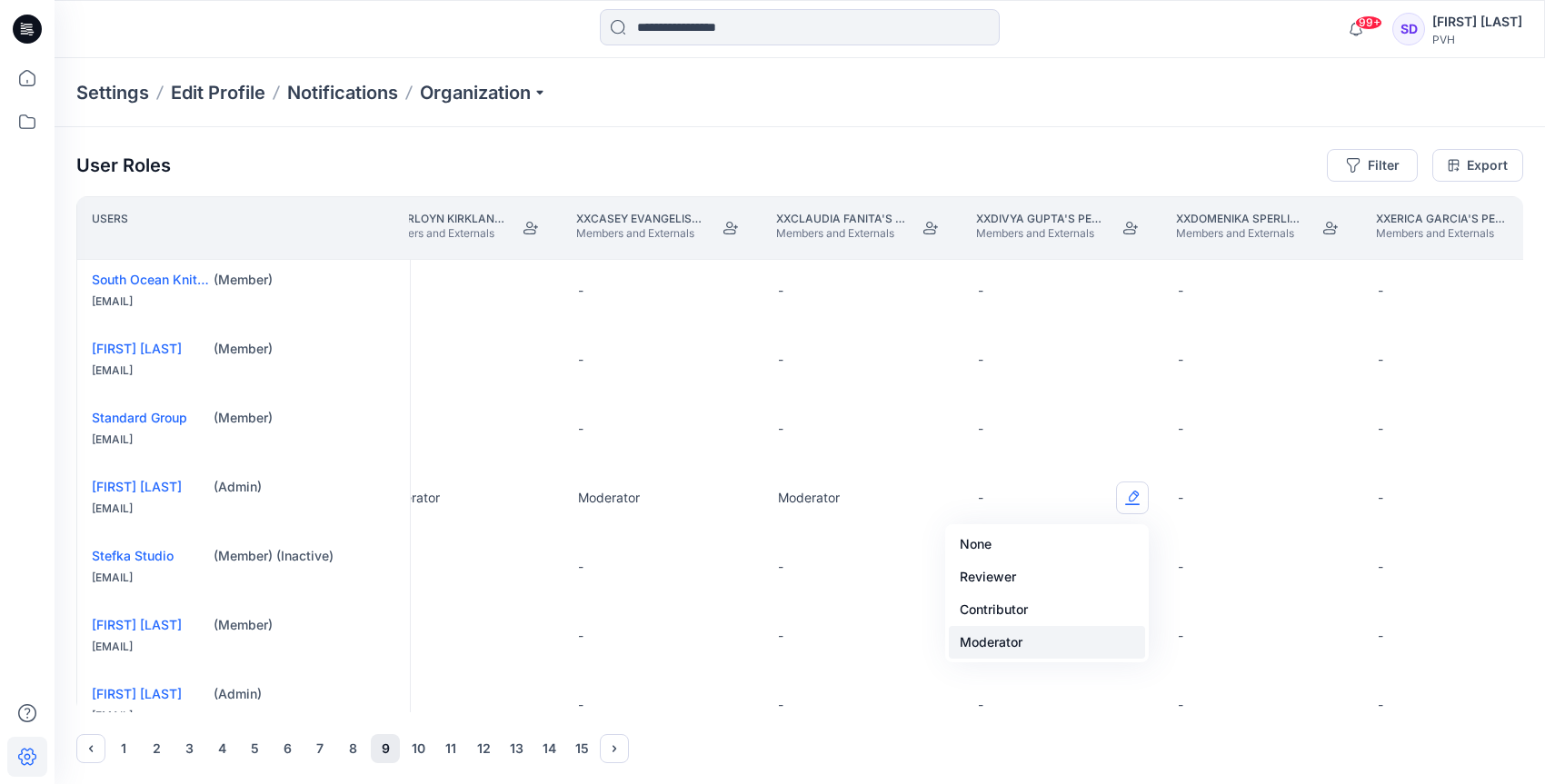 click on "Moderator" at bounding box center [1047, 642] 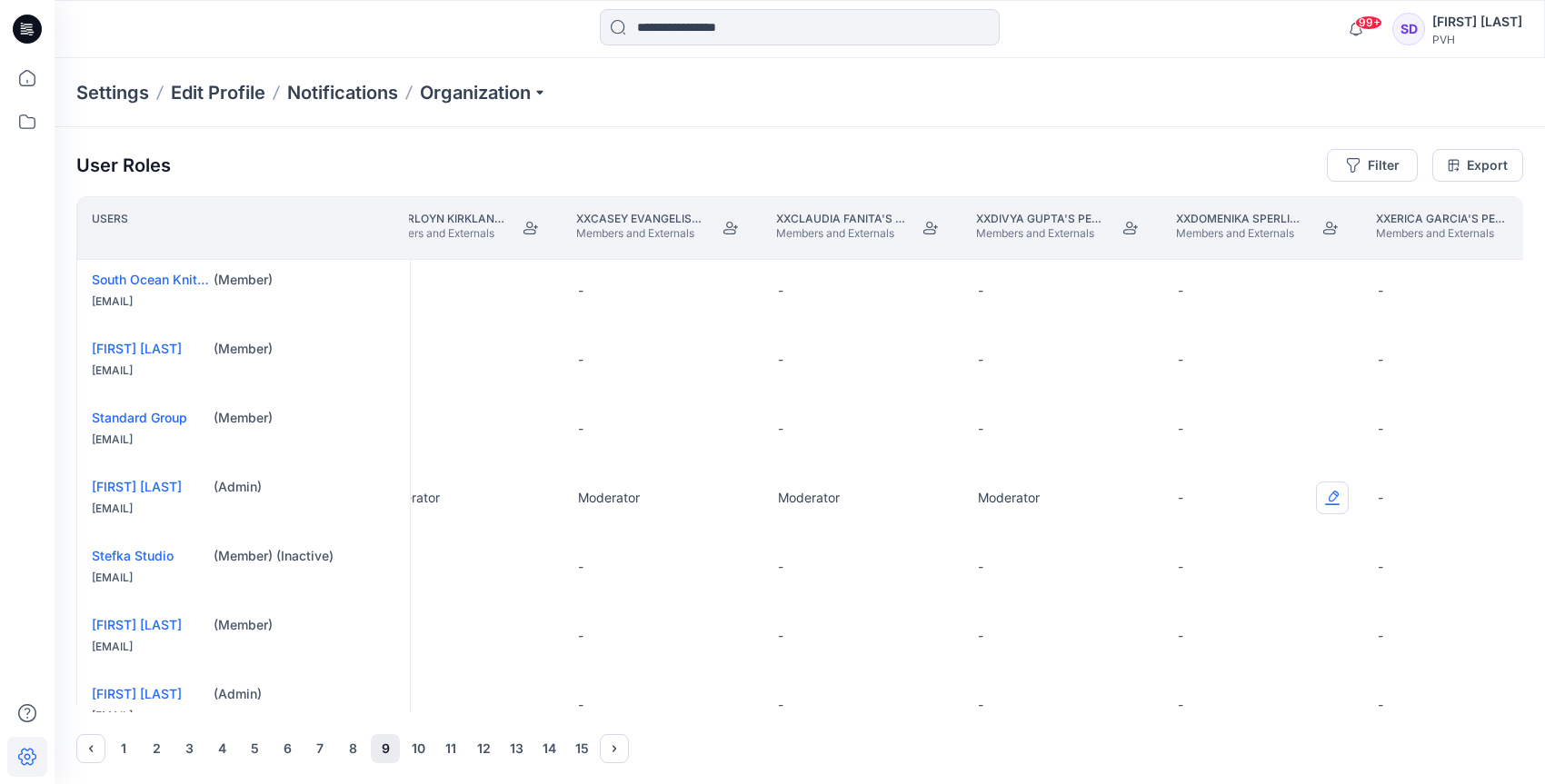 click at bounding box center (1332, 498) 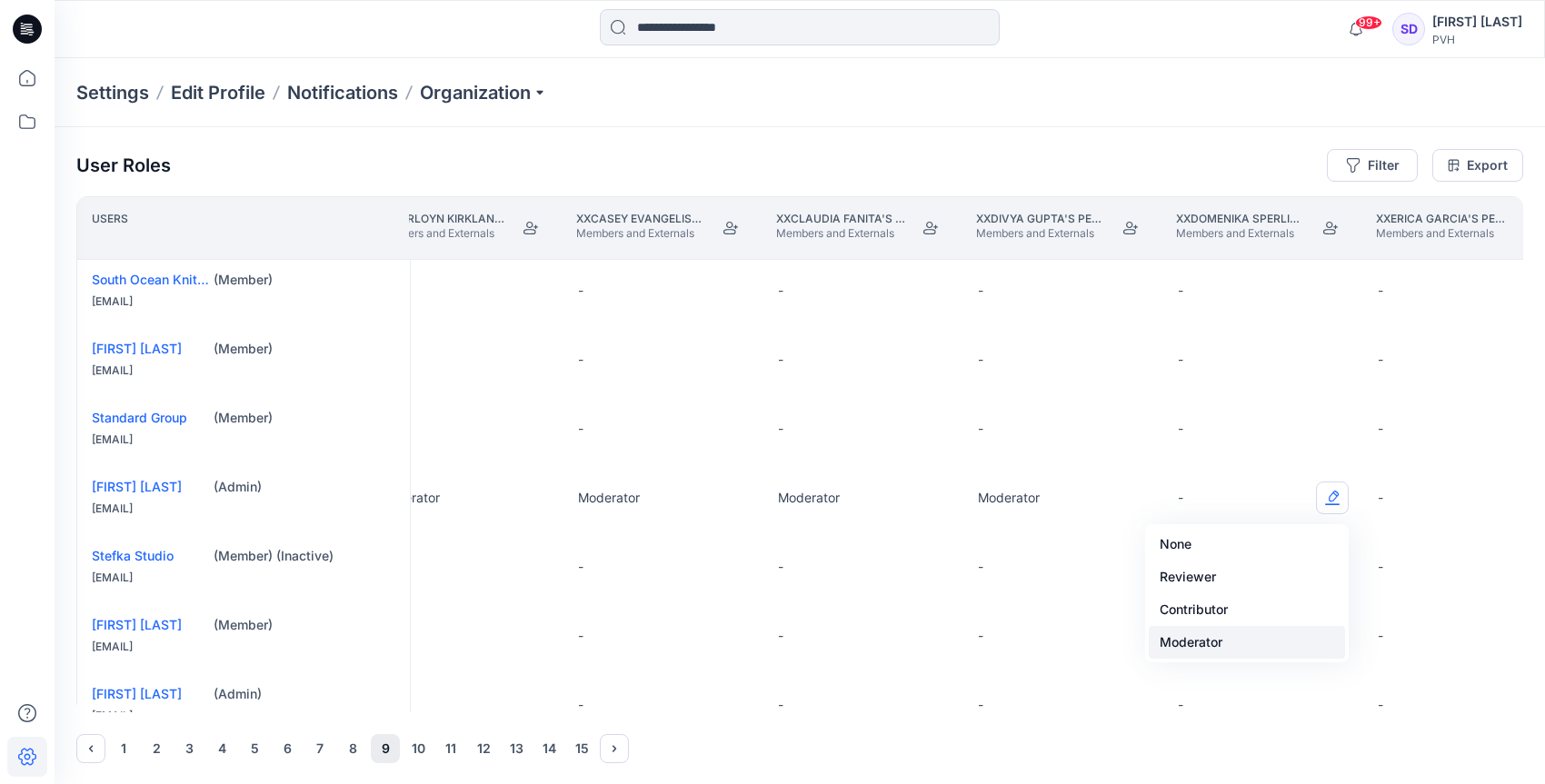 click on "Moderator" at bounding box center [1247, 642] 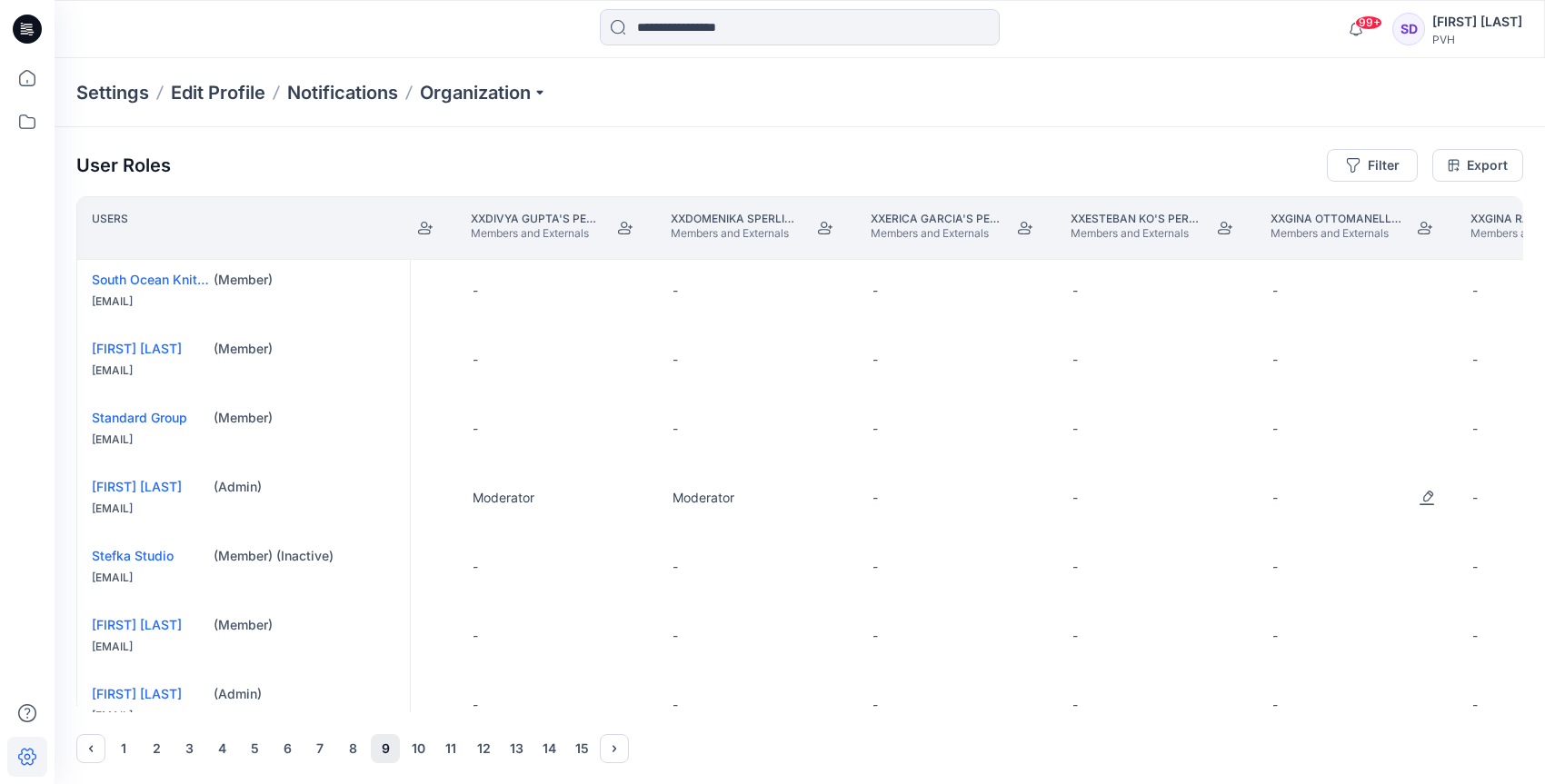 scroll, scrollTop: 4, scrollLeft: 29758, axis: both 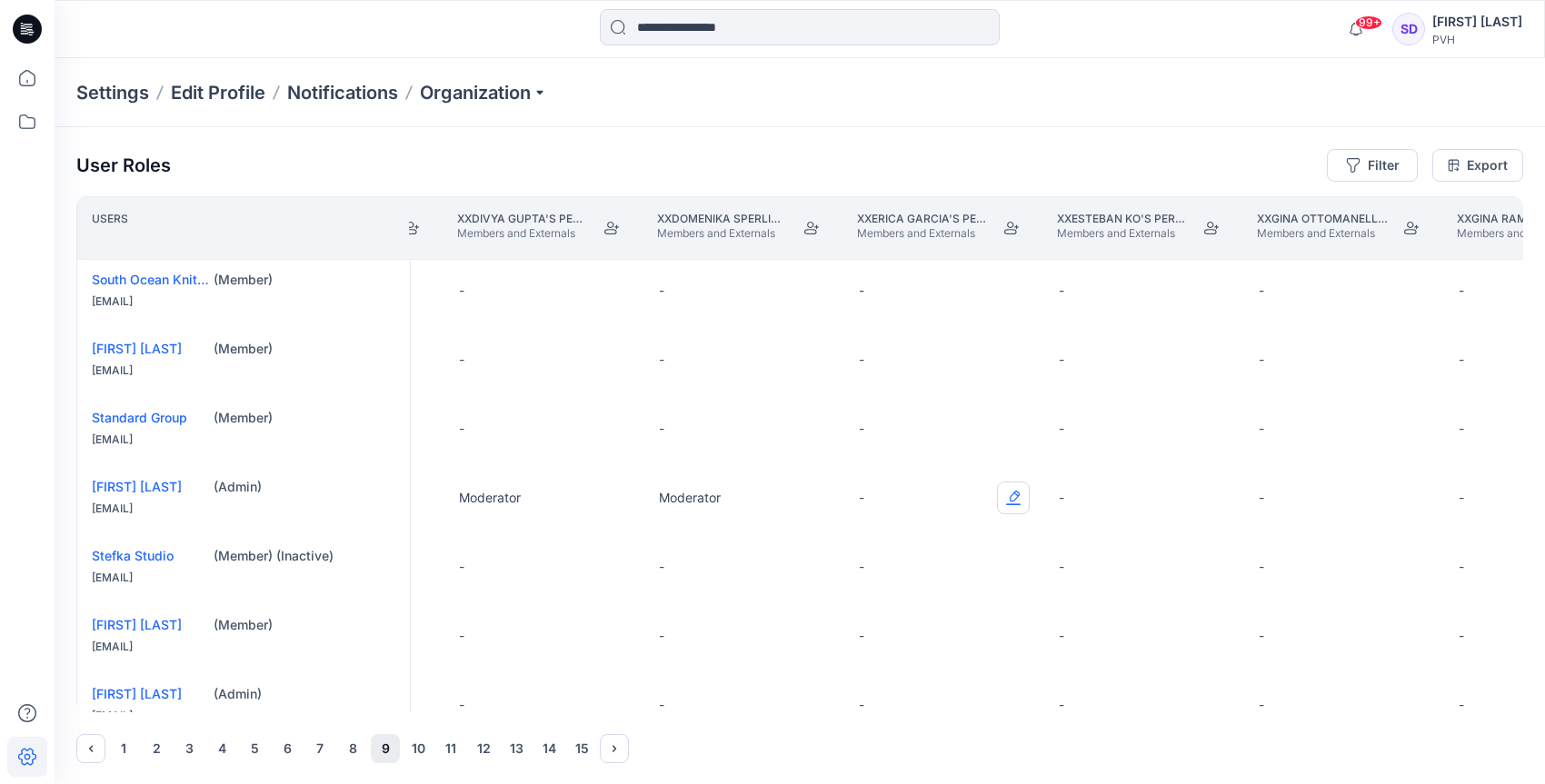 click at bounding box center [1013, 498] 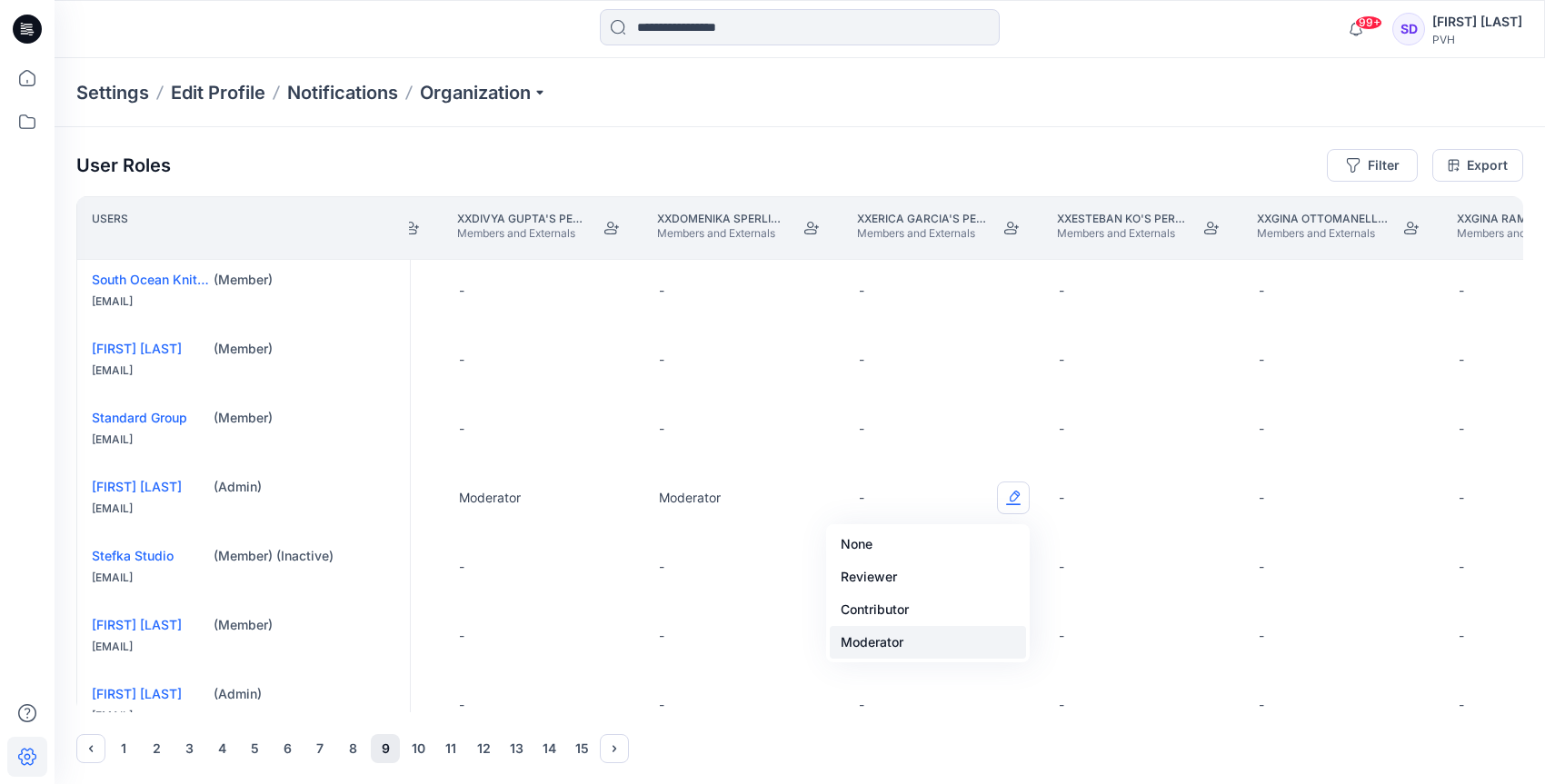 click on "Moderator" at bounding box center (928, 642) 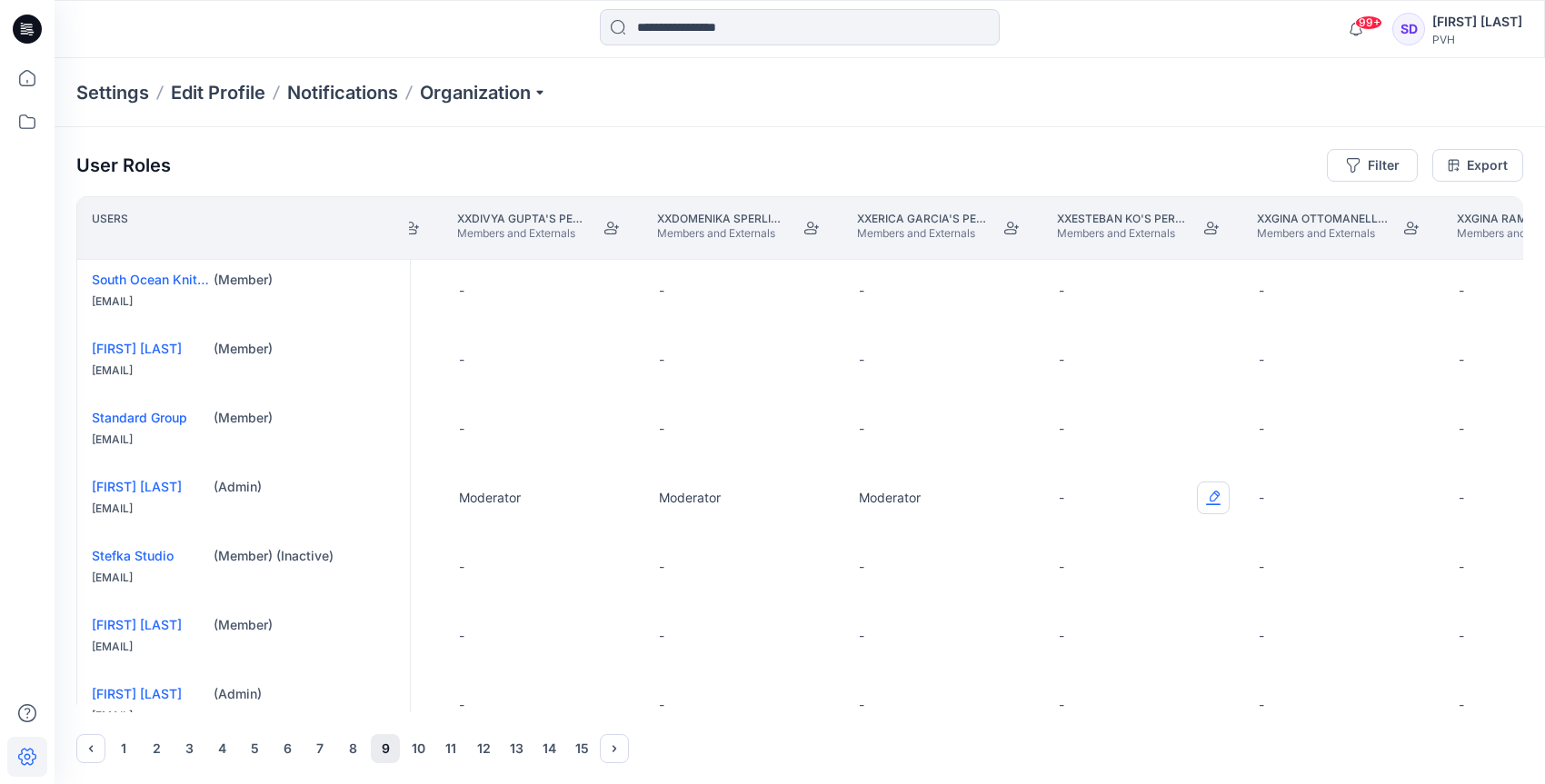 click at bounding box center (1213, 498) 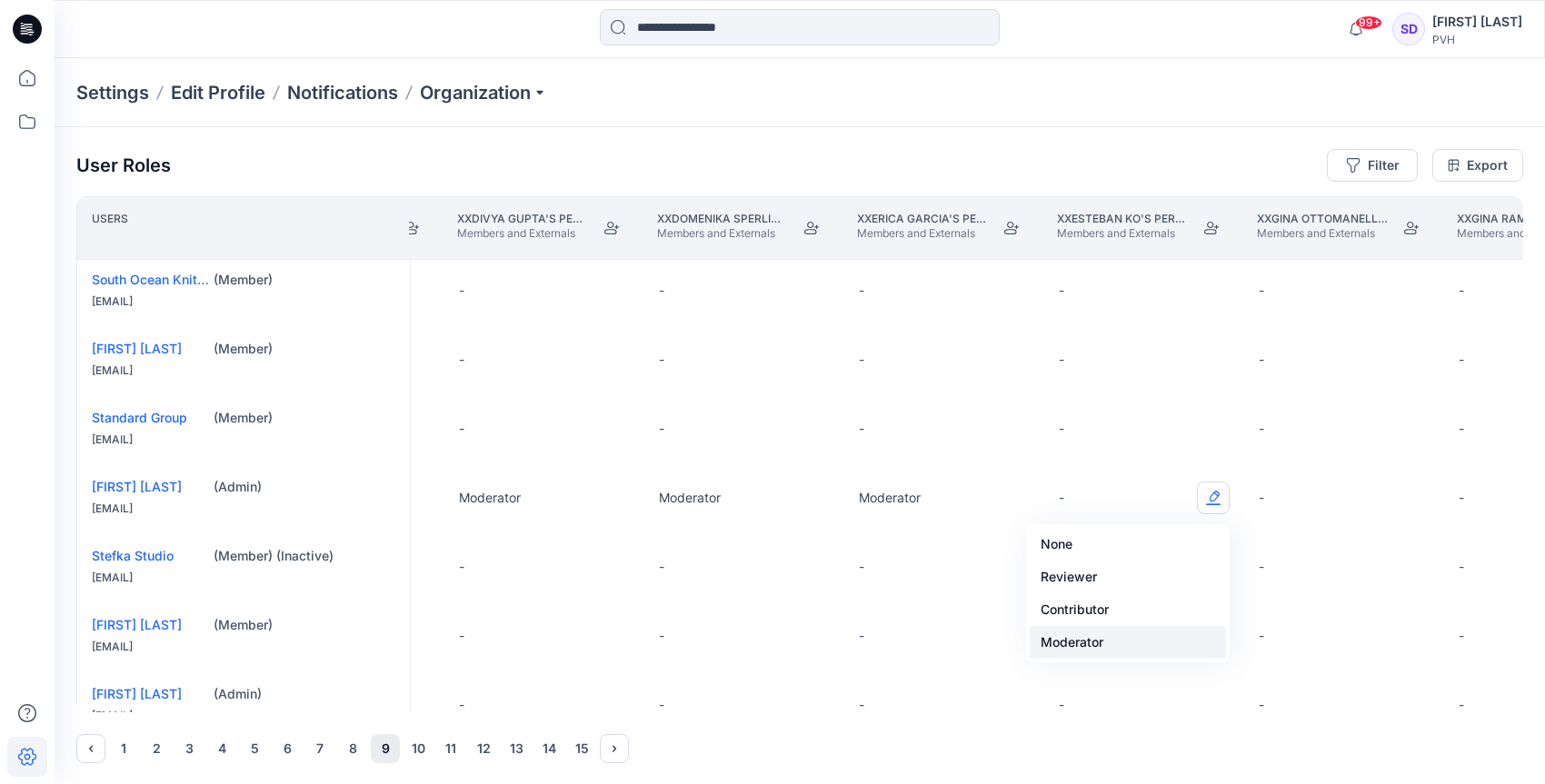 click on "Moderator" at bounding box center [1128, 642] 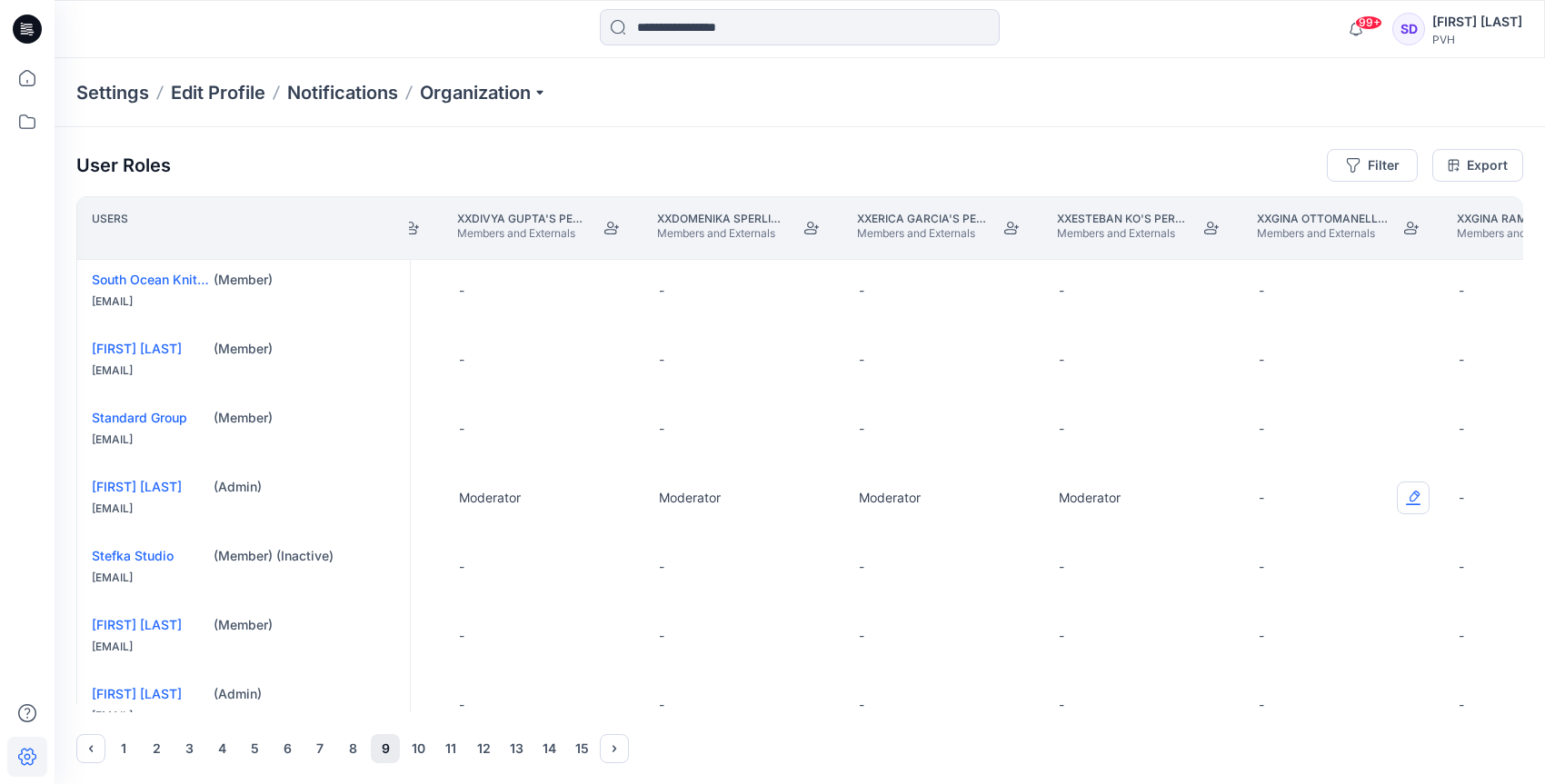 click at bounding box center [1413, 498] 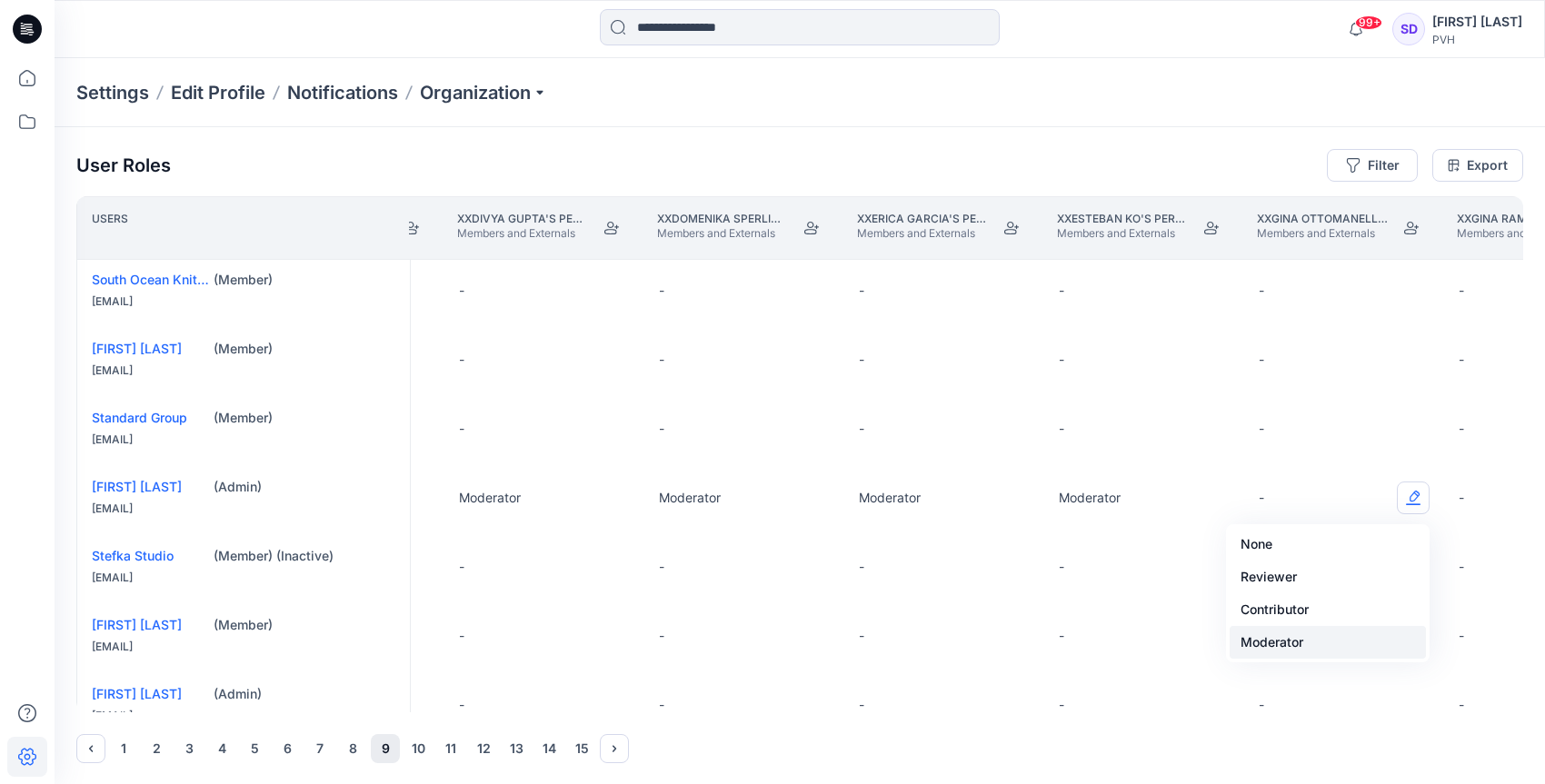click on "Moderator" at bounding box center (1328, 642) 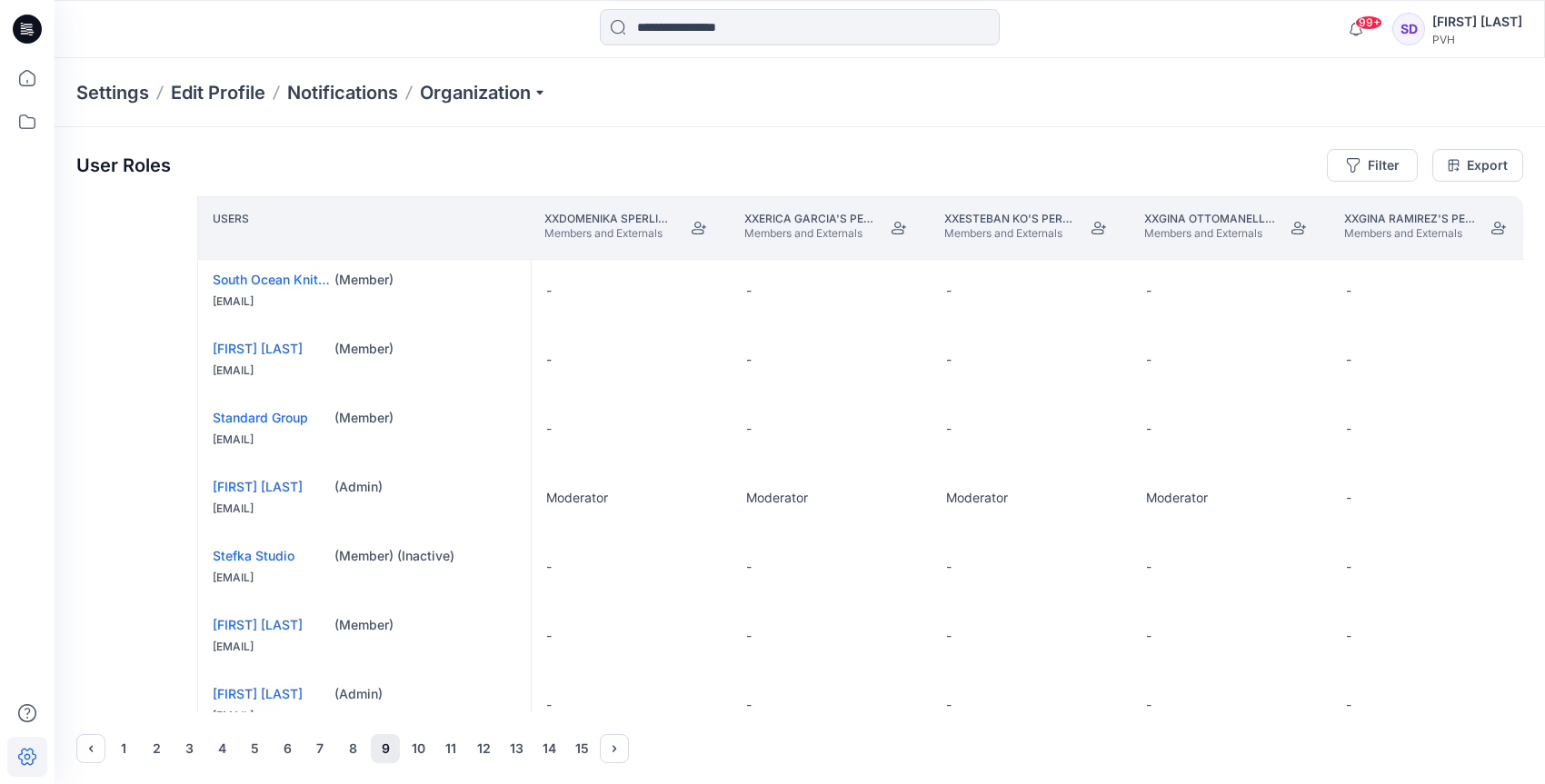 scroll, scrollTop: 4, scrollLeft: 30390, axis: both 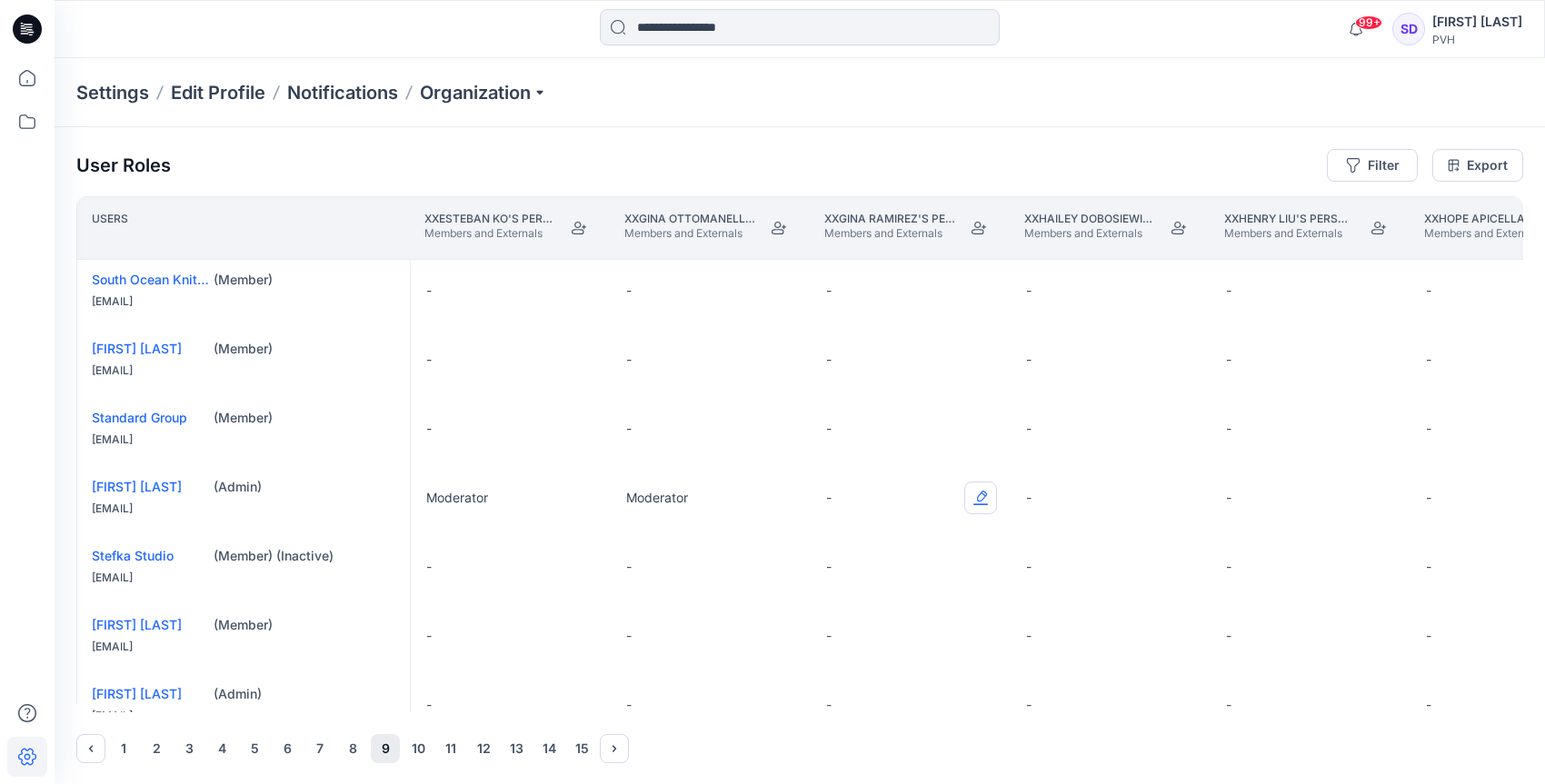 click at bounding box center [981, 498] 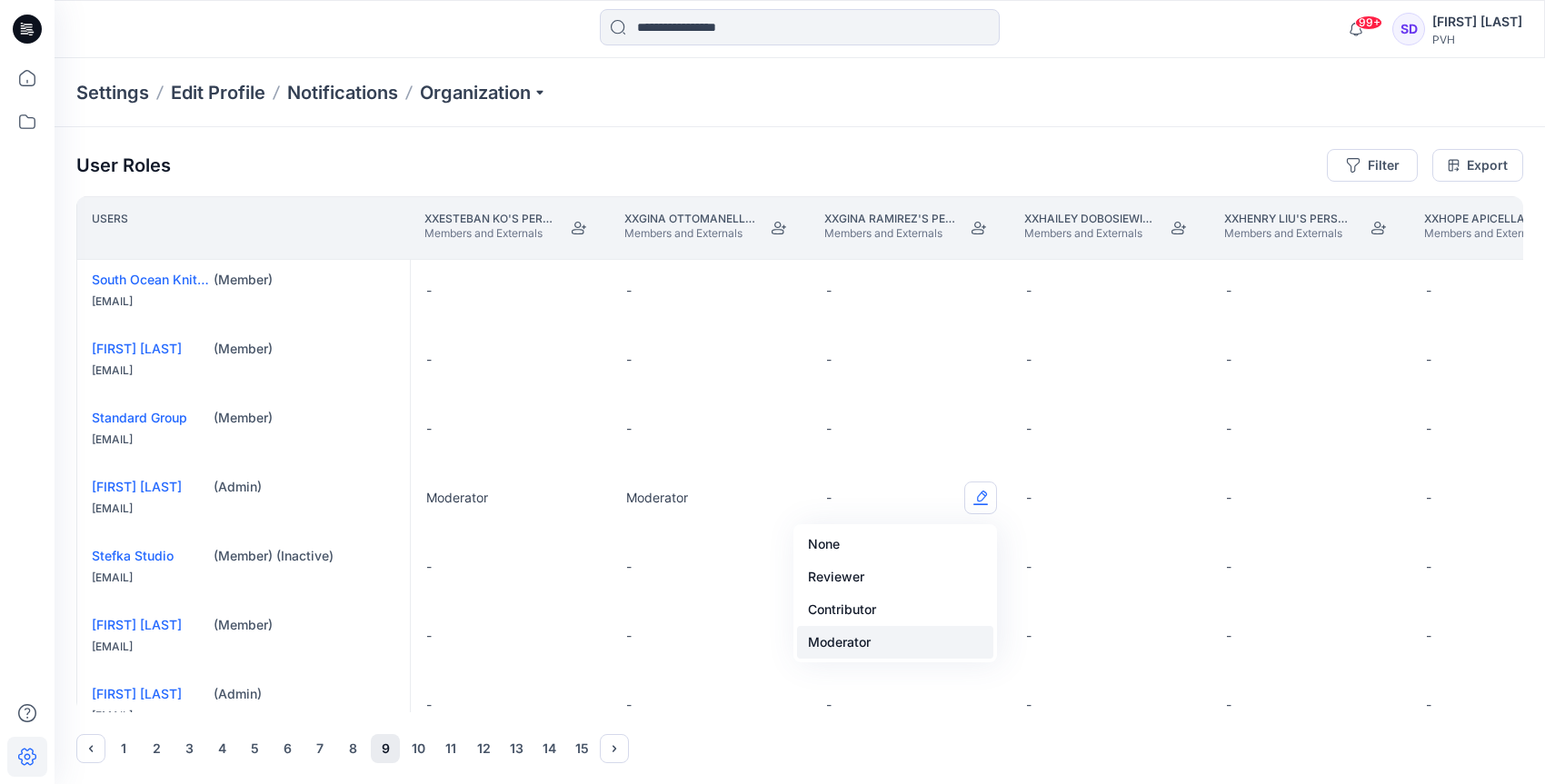 click on "Moderator" at bounding box center [895, 642] 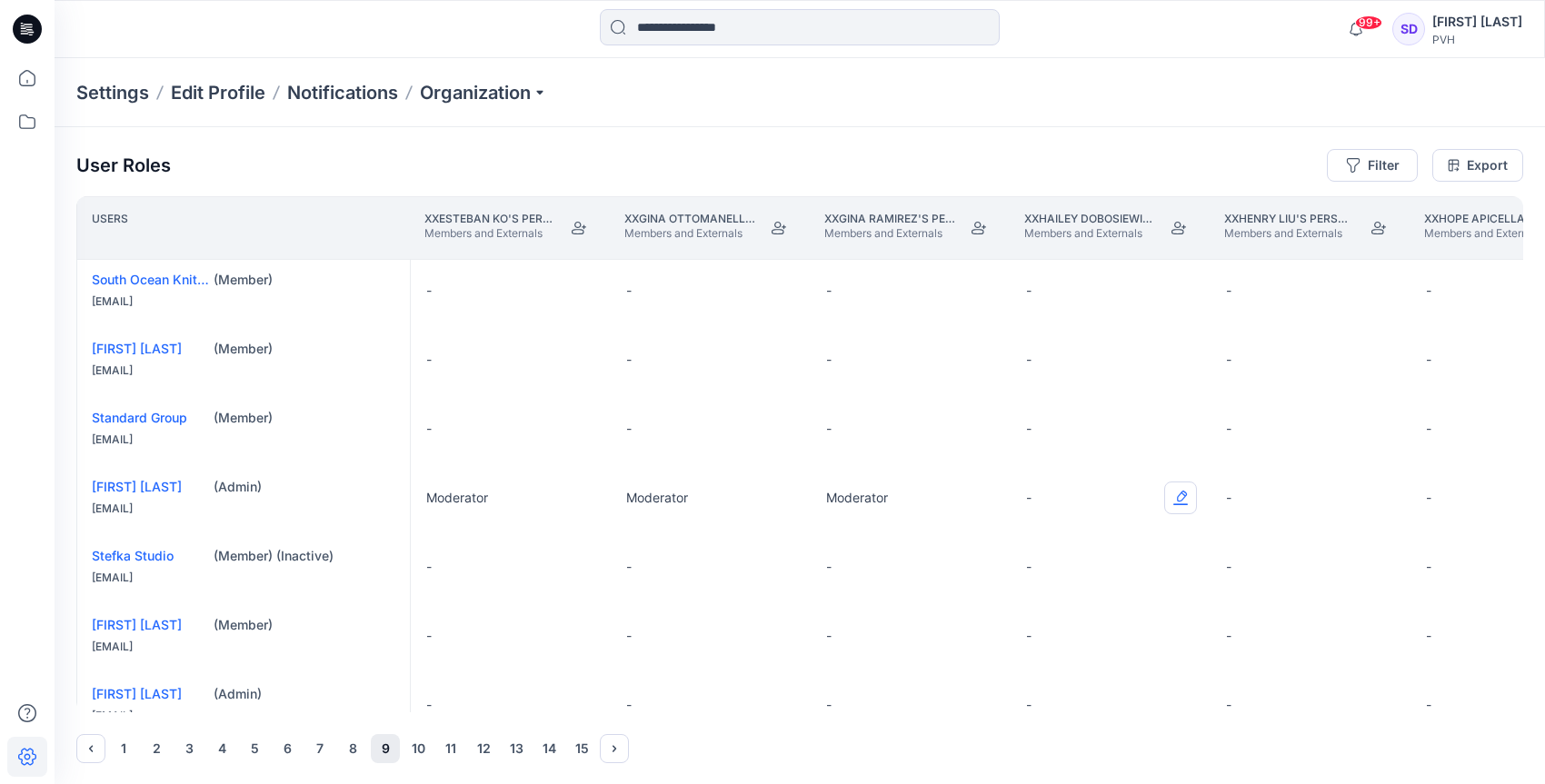 click at bounding box center [1181, 498] 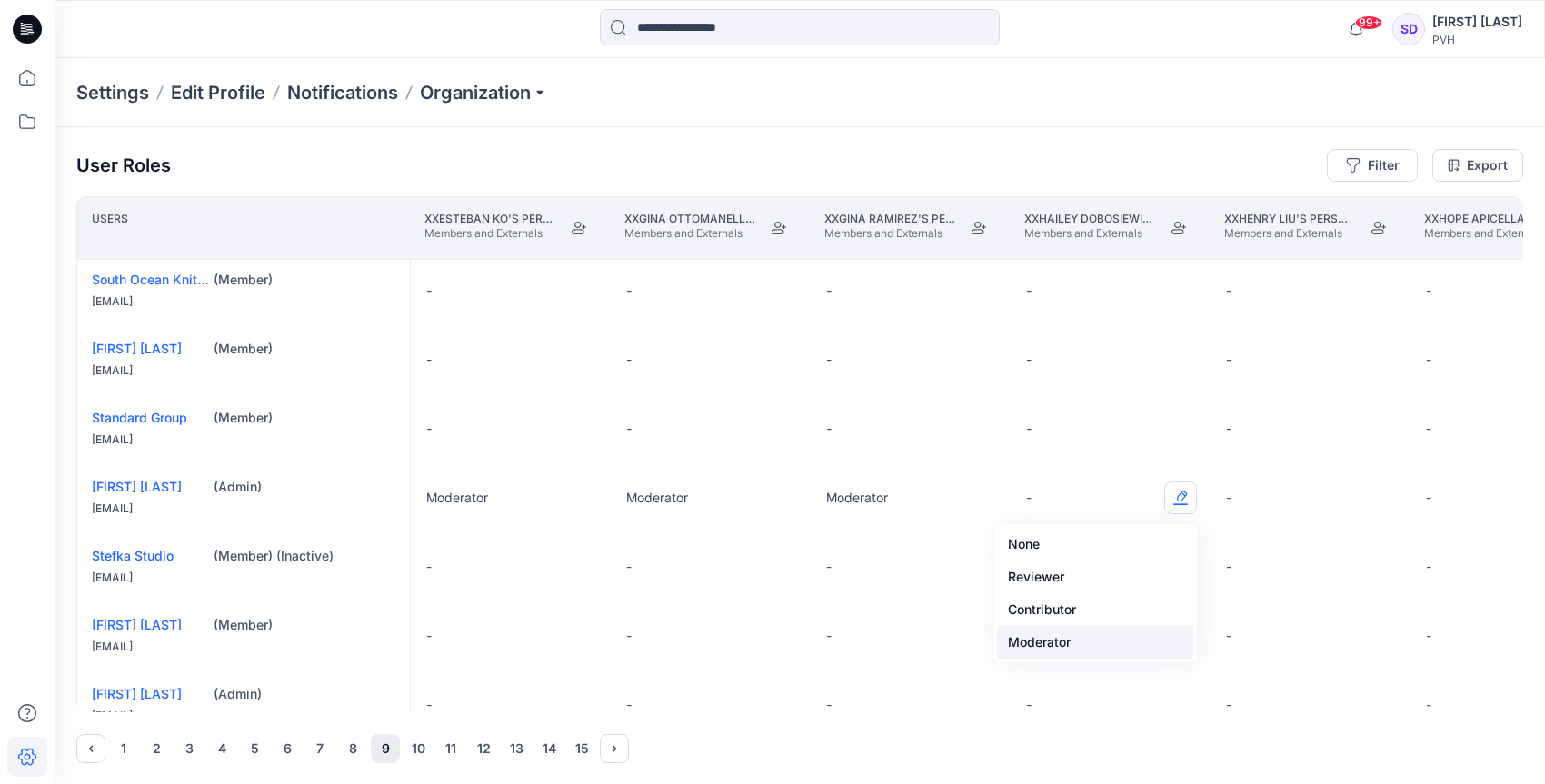 click on "Moderator" at bounding box center [1095, 642] 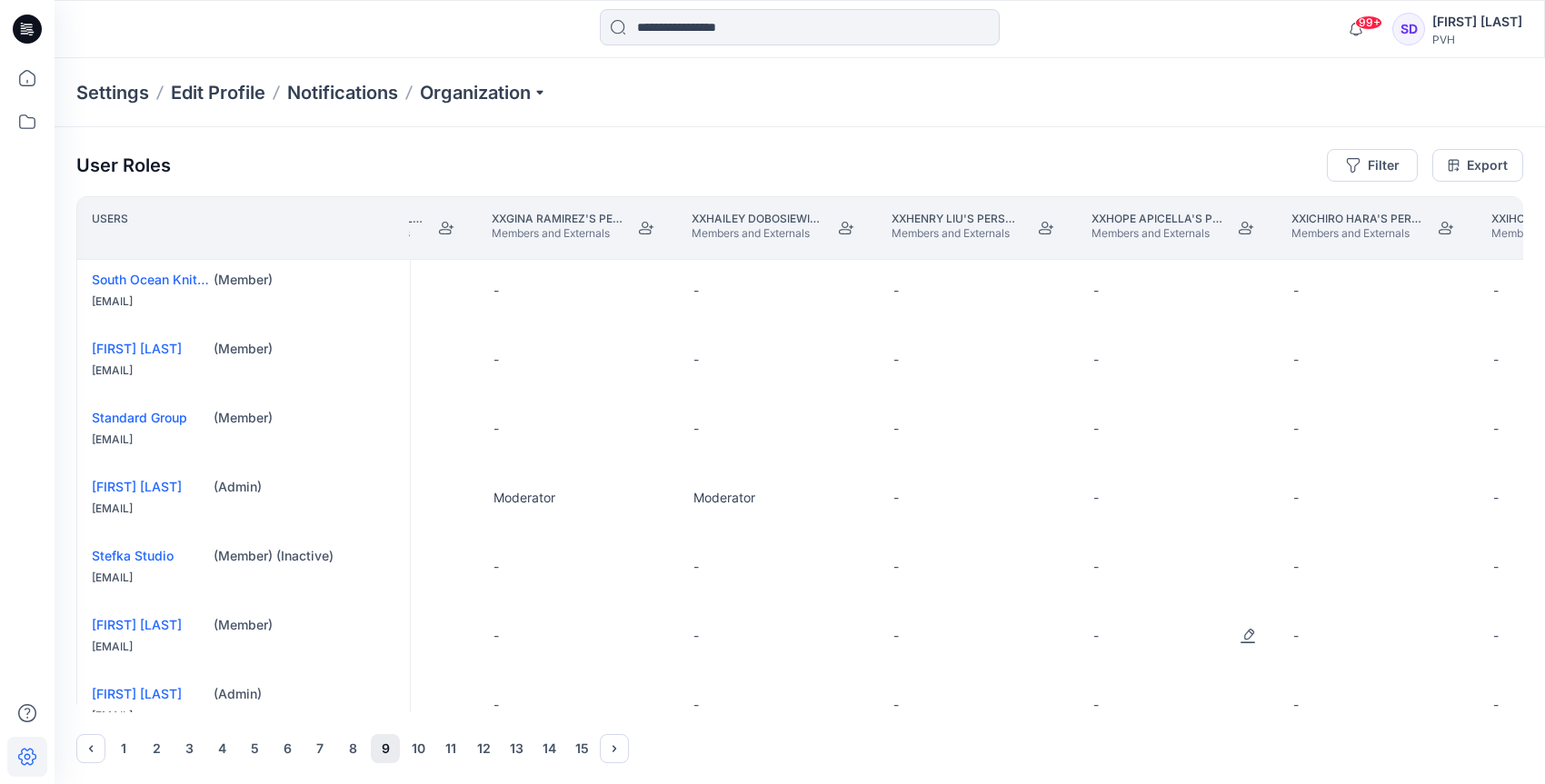 scroll, scrollTop: 4, scrollLeft: 30774, axis: both 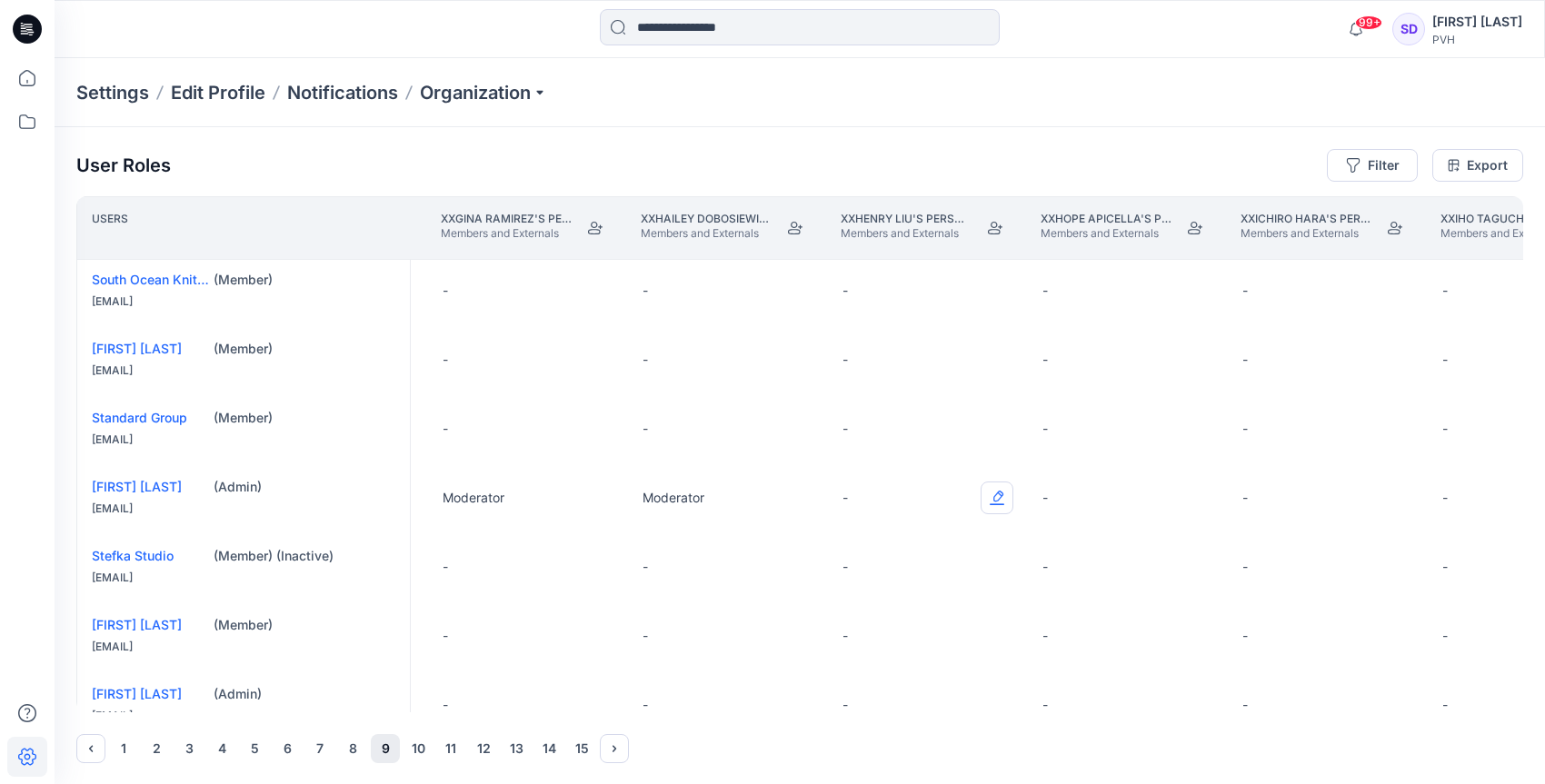 click at bounding box center [997, 498] 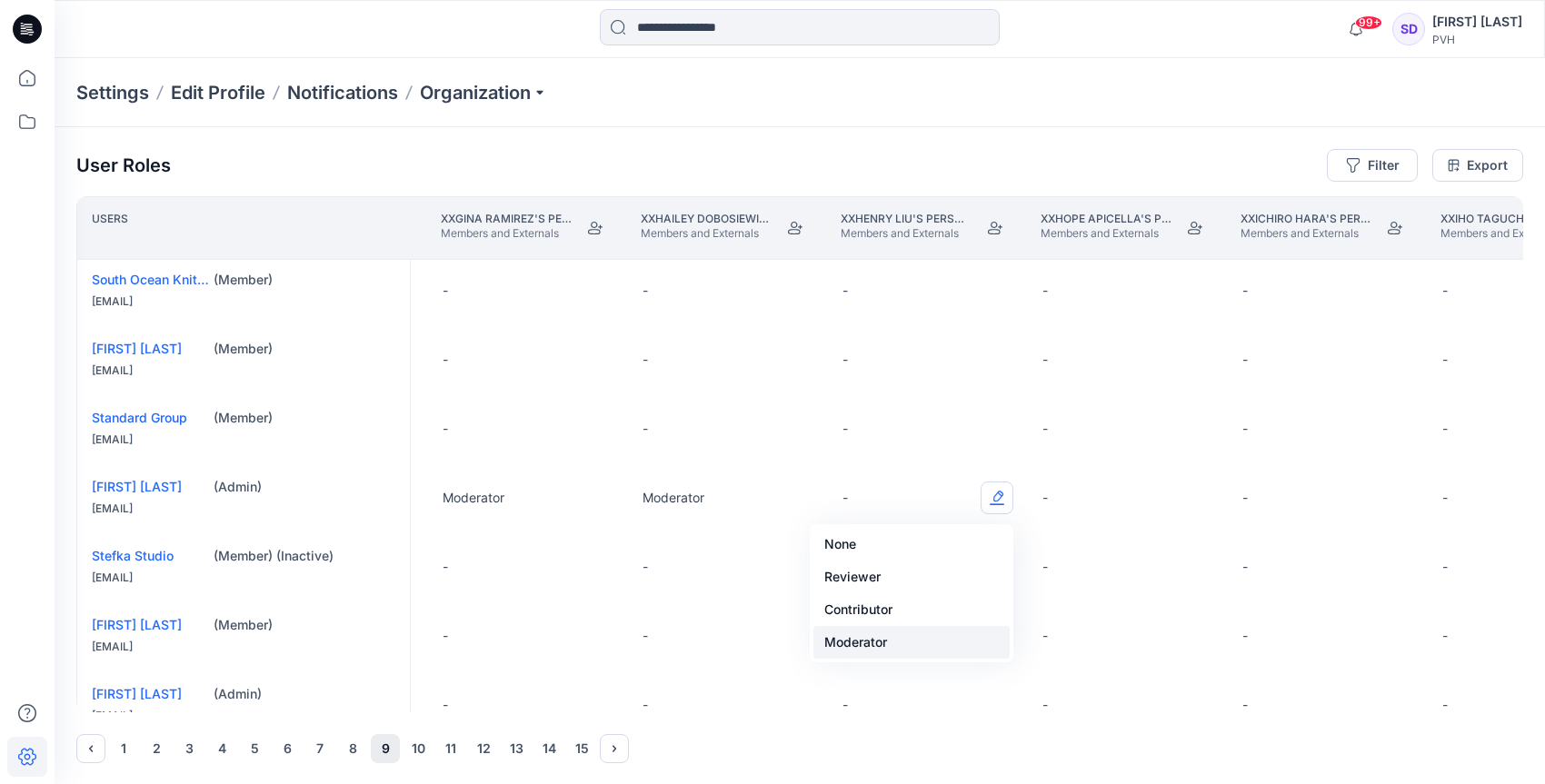 click on "Moderator" at bounding box center (912, 642) 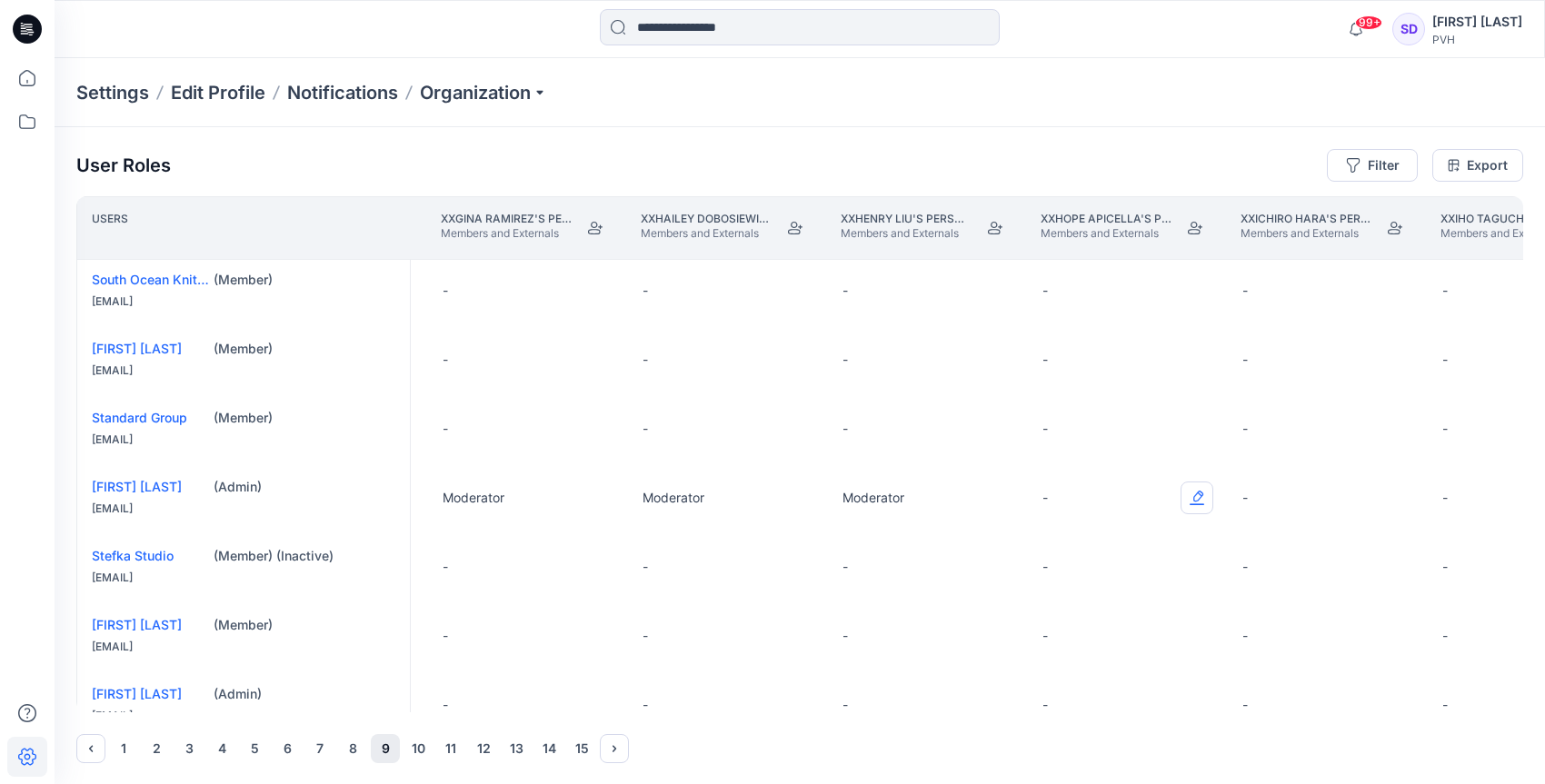 click at bounding box center (1197, 498) 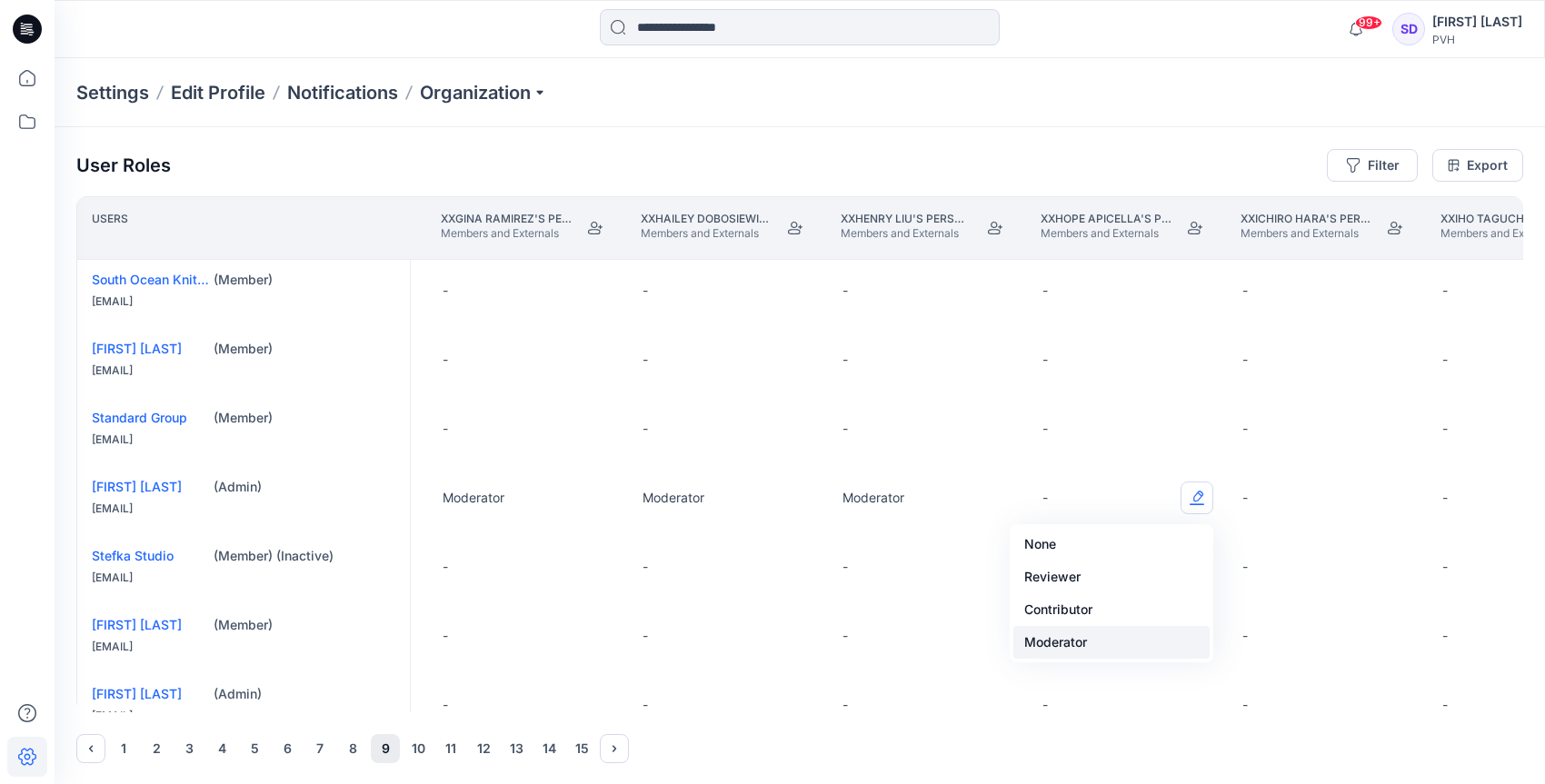 click on "Moderator" at bounding box center [1111, 642] 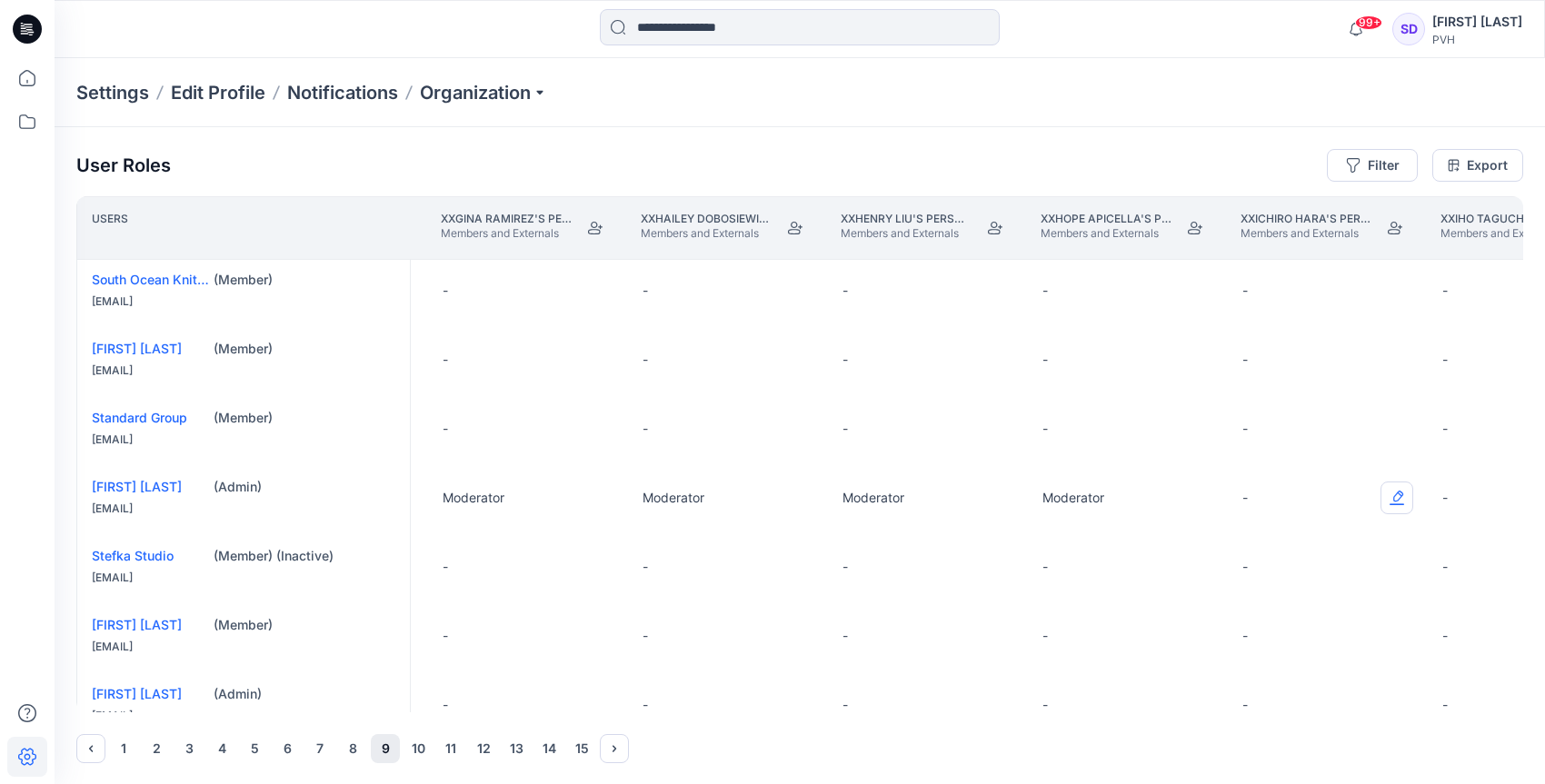 click at bounding box center [1397, 498] 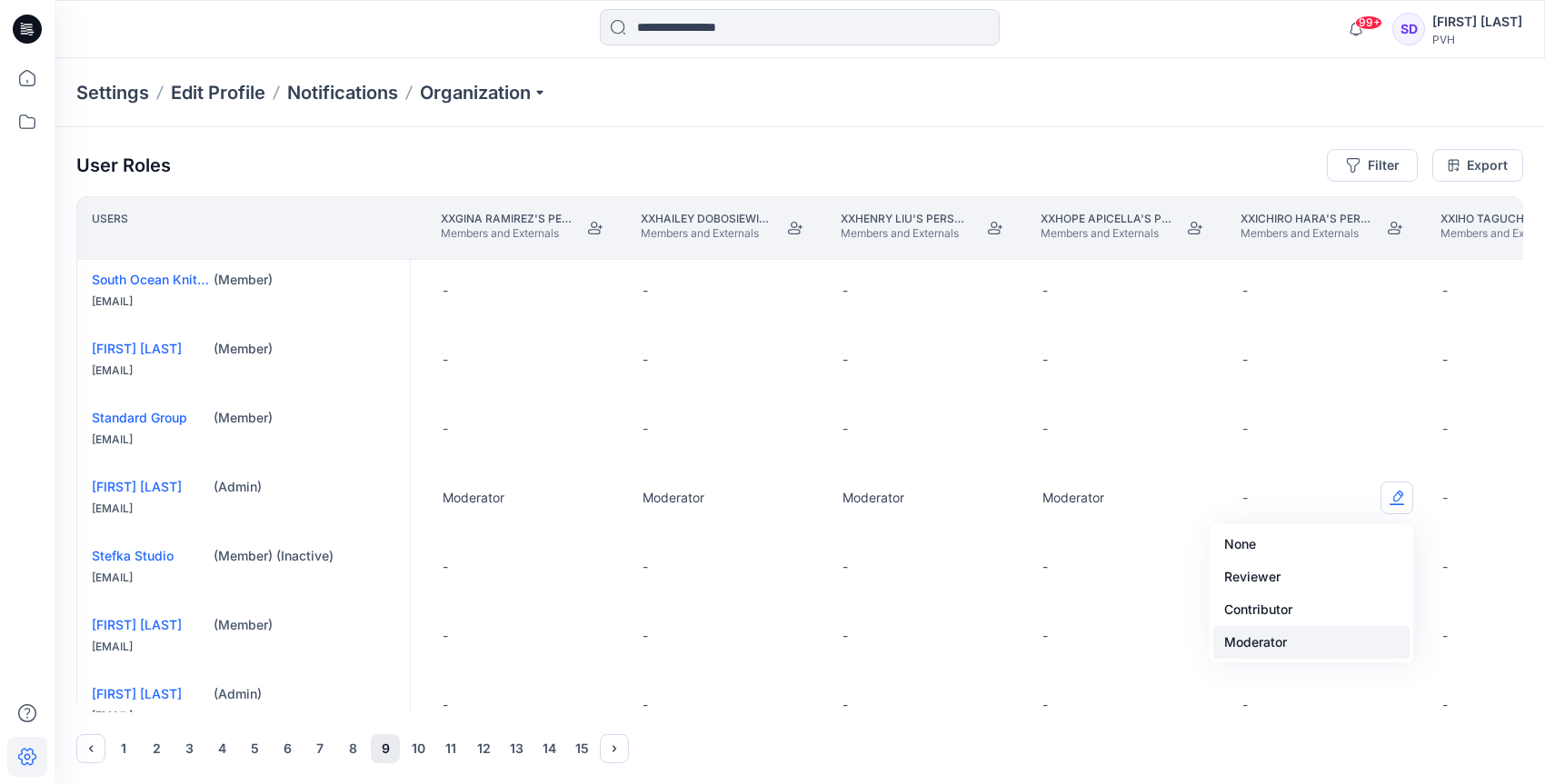 click on "Moderator" at bounding box center [1311, 642] 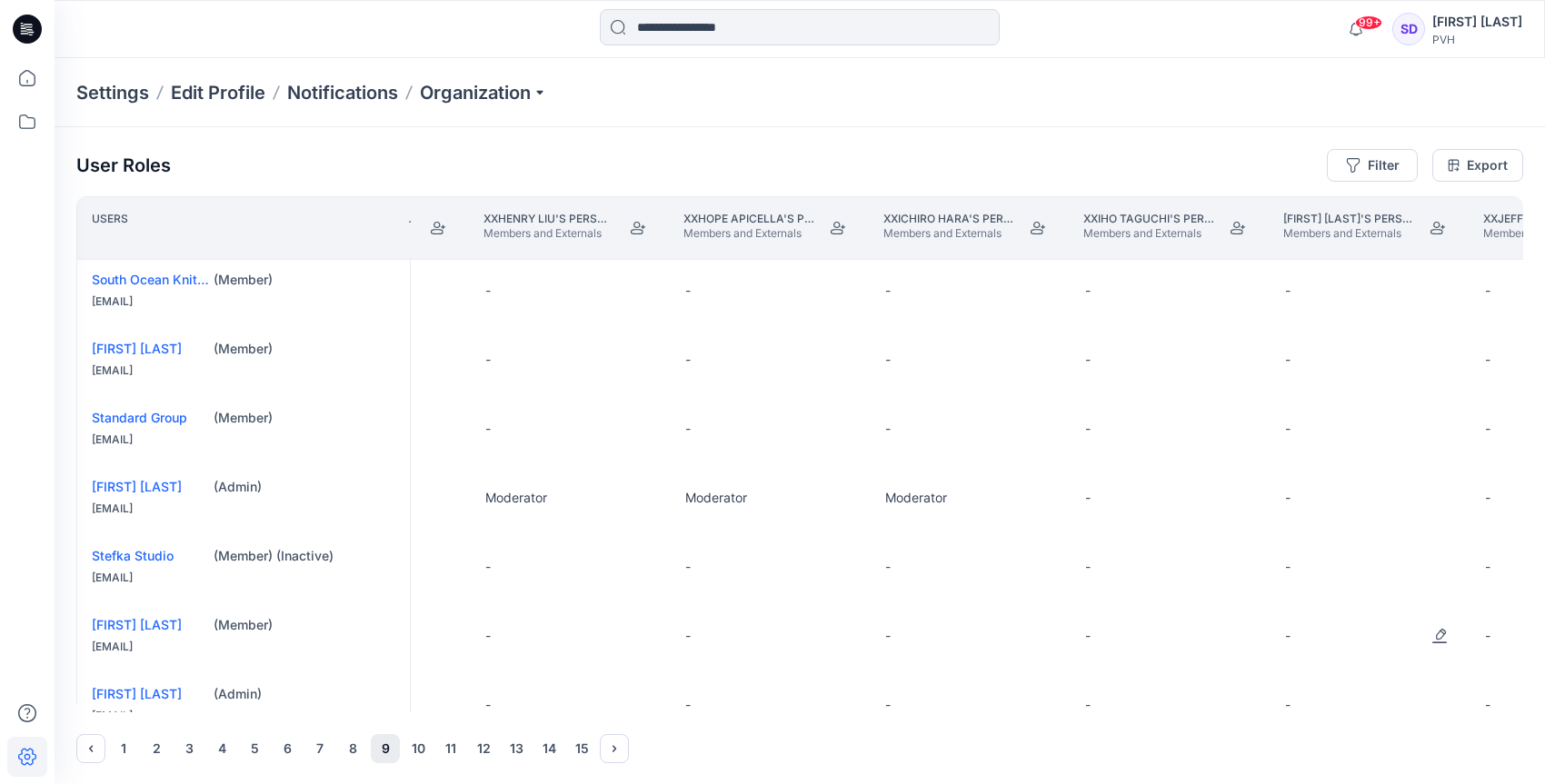 scroll, scrollTop: 4, scrollLeft: 31214, axis: both 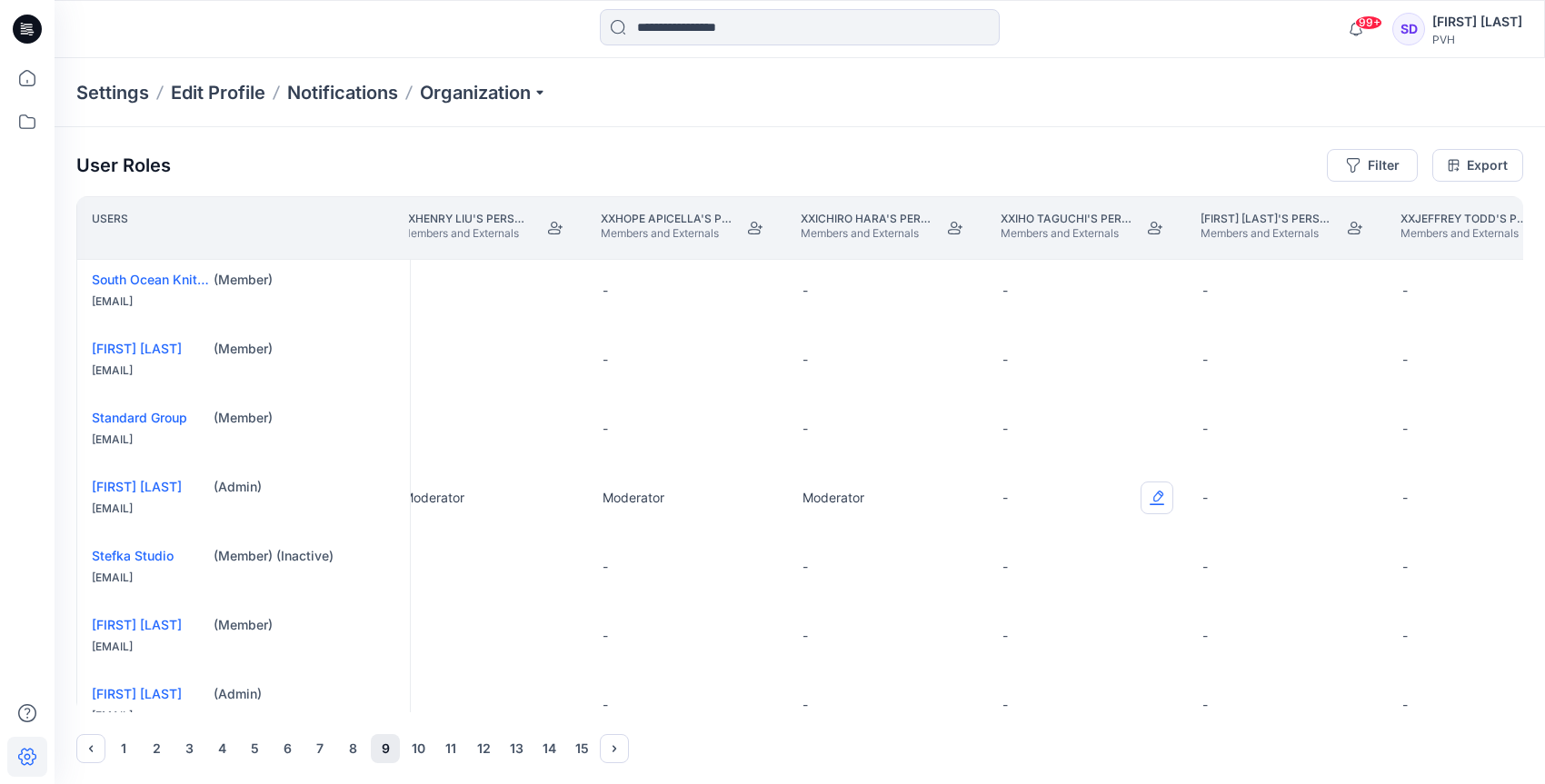 click at bounding box center (1157, 498) 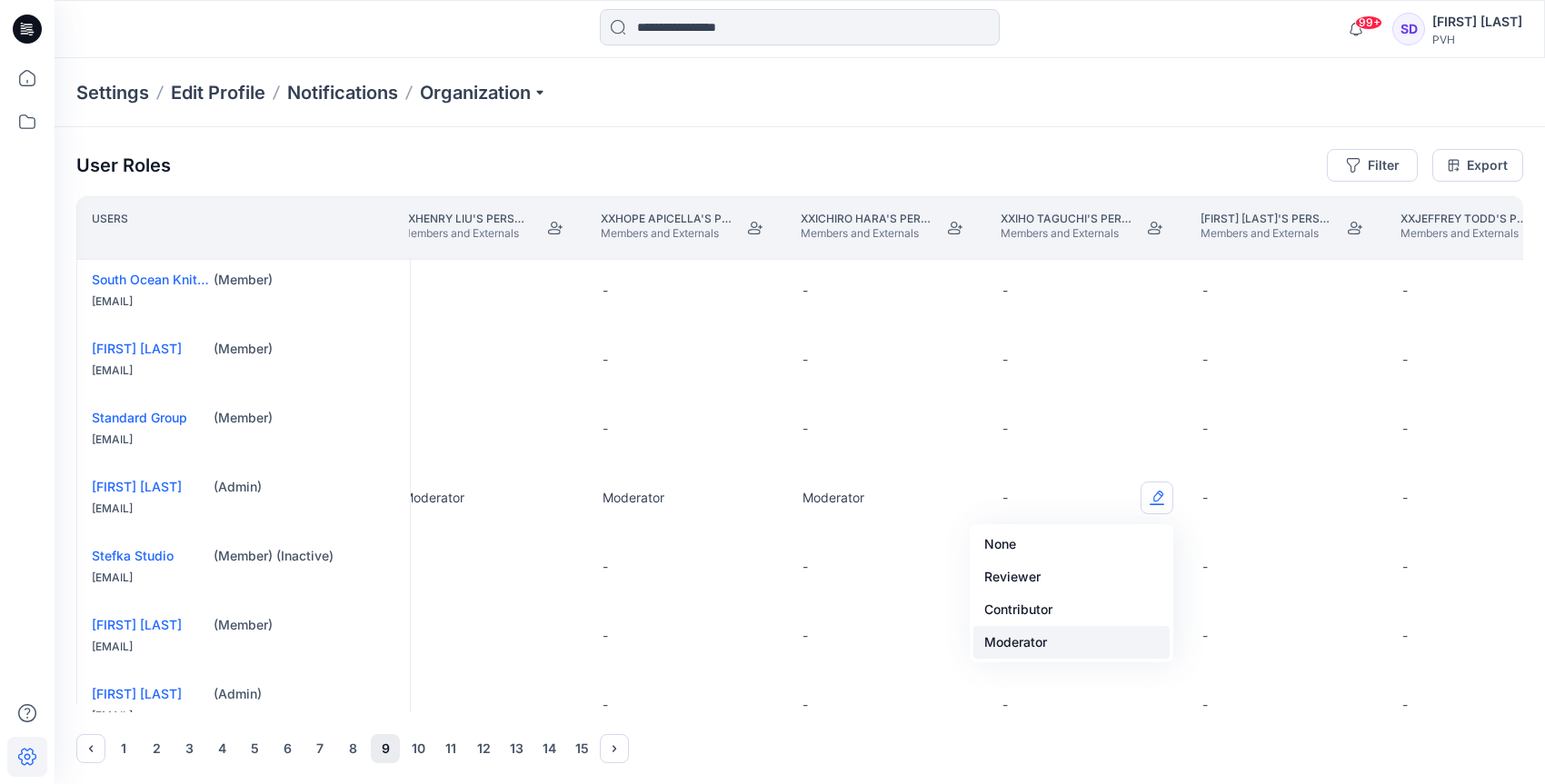 click on "Moderator" at bounding box center [1072, 642] 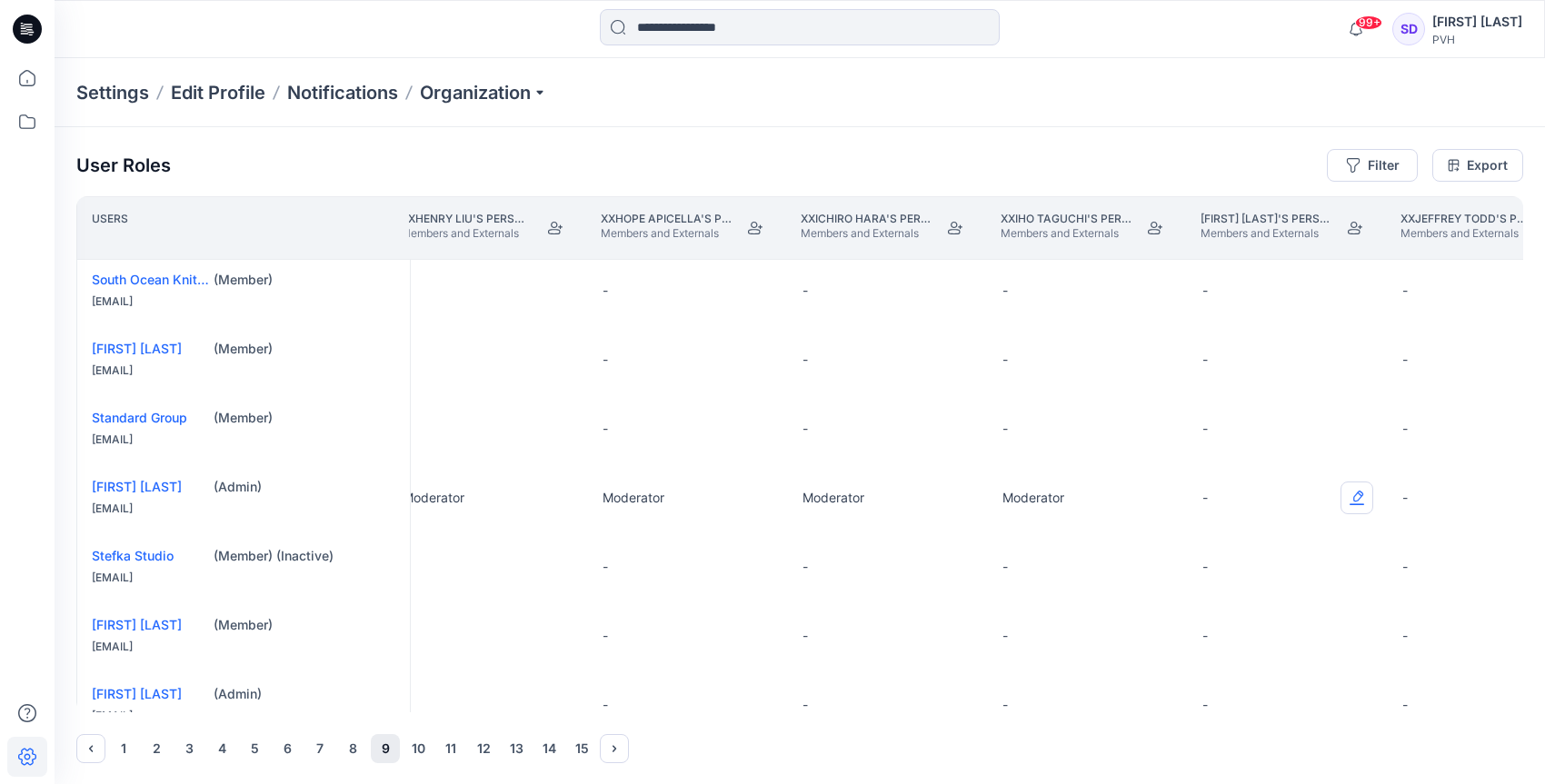 click at bounding box center (1357, 498) 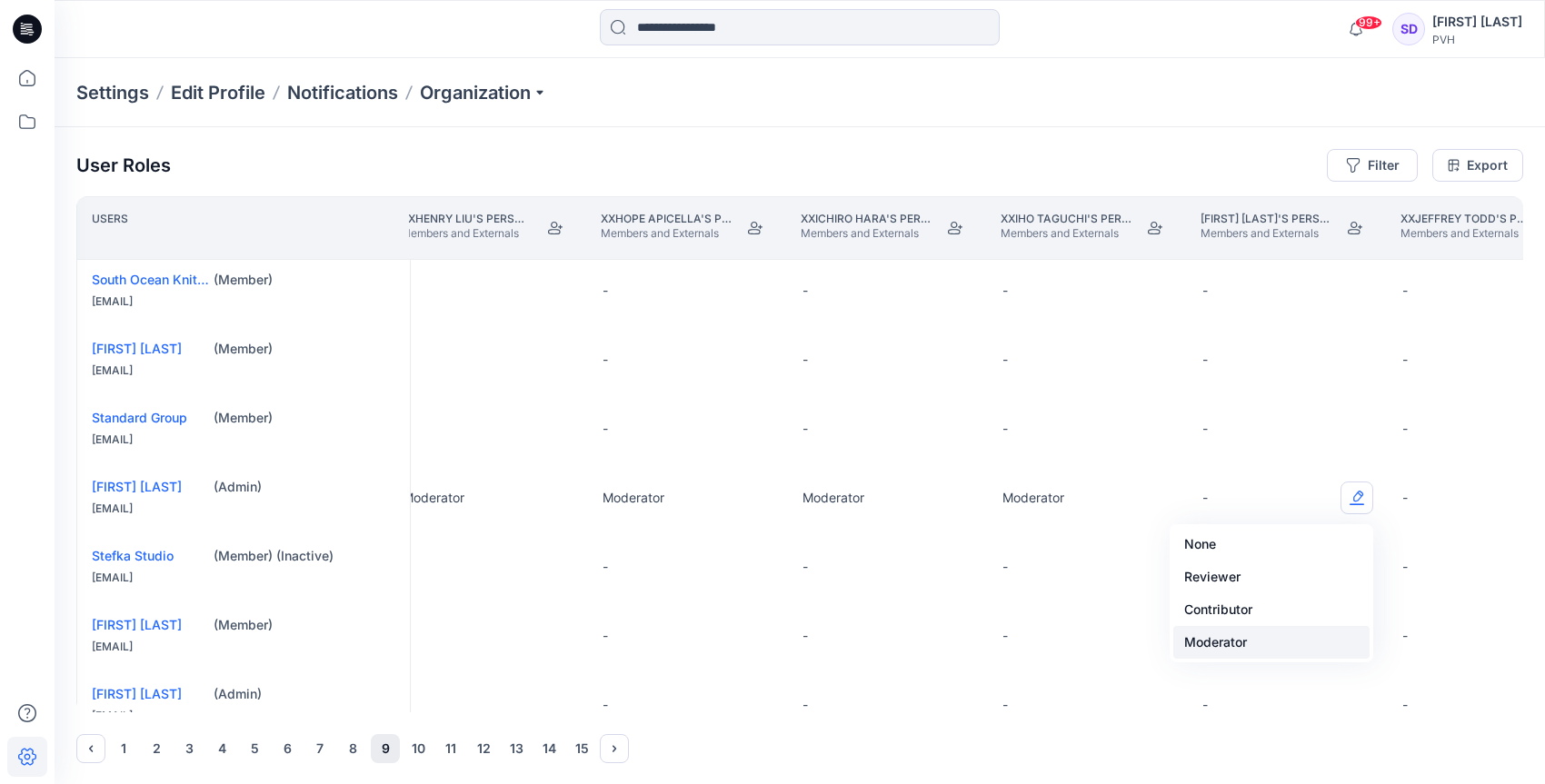 click on "Moderator" at bounding box center (1271, 642) 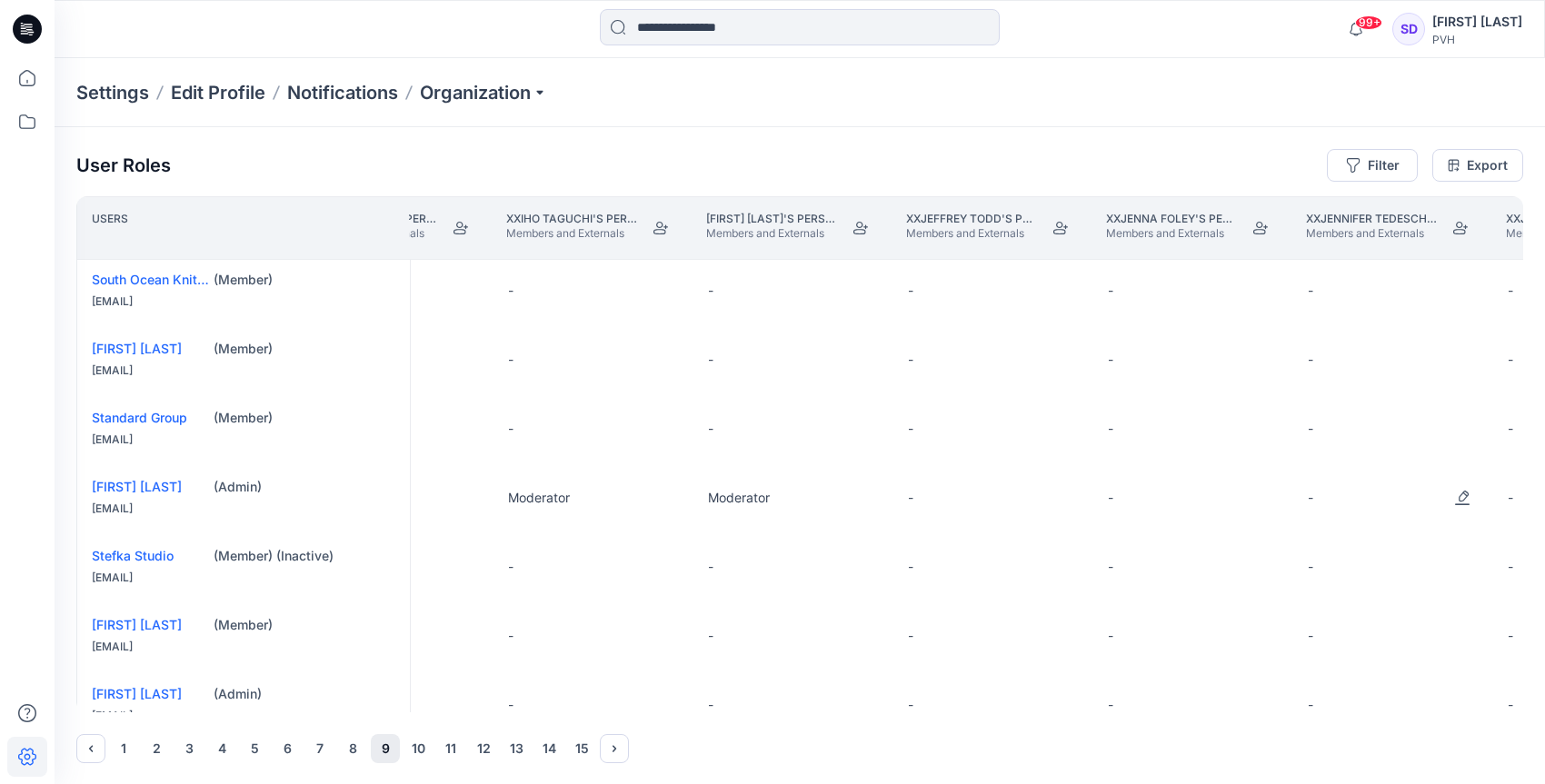 scroll, scrollTop: 4, scrollLeft: 31799, axis: both 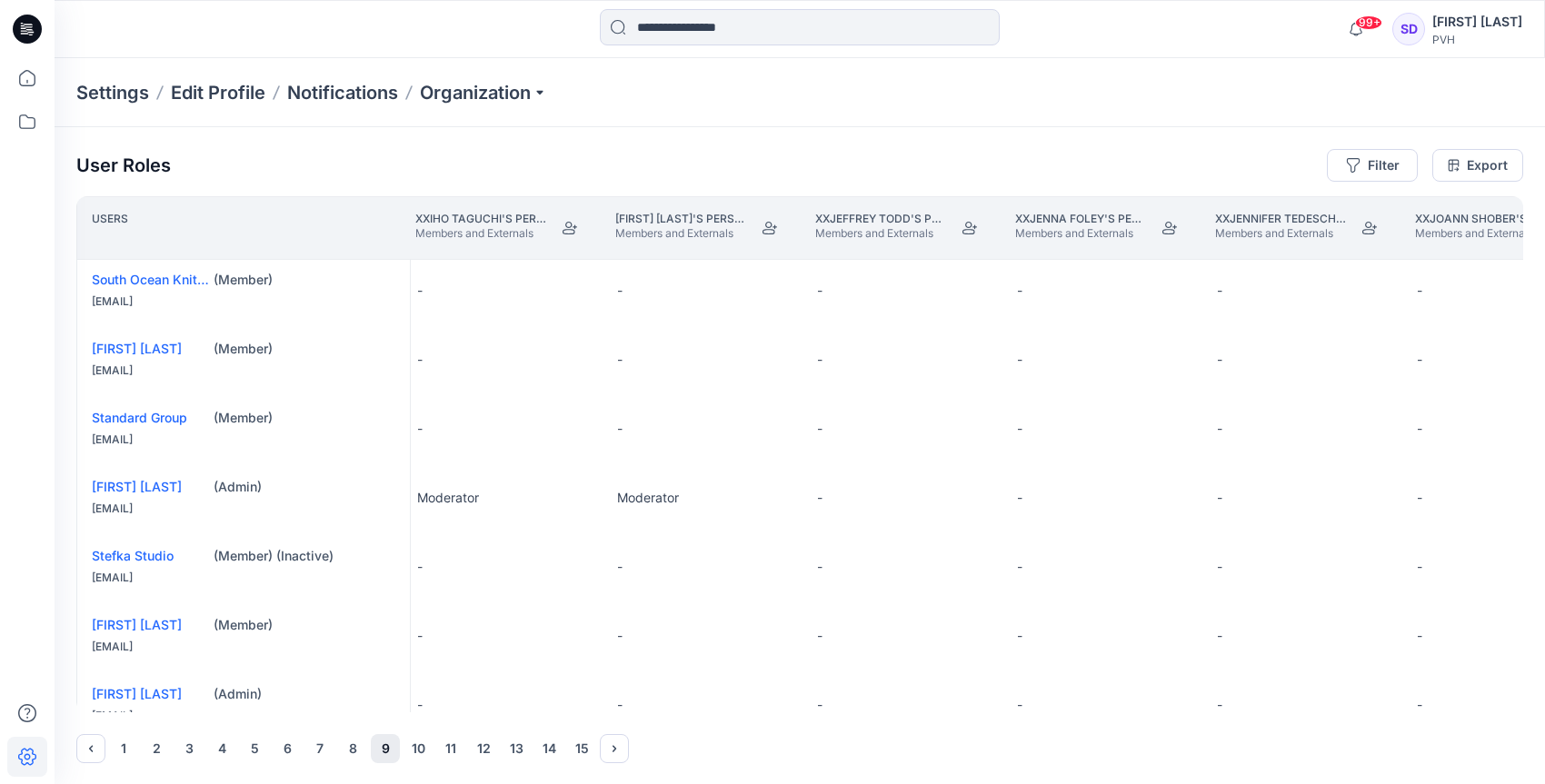 click on "-" at bounding box center (902, 498) 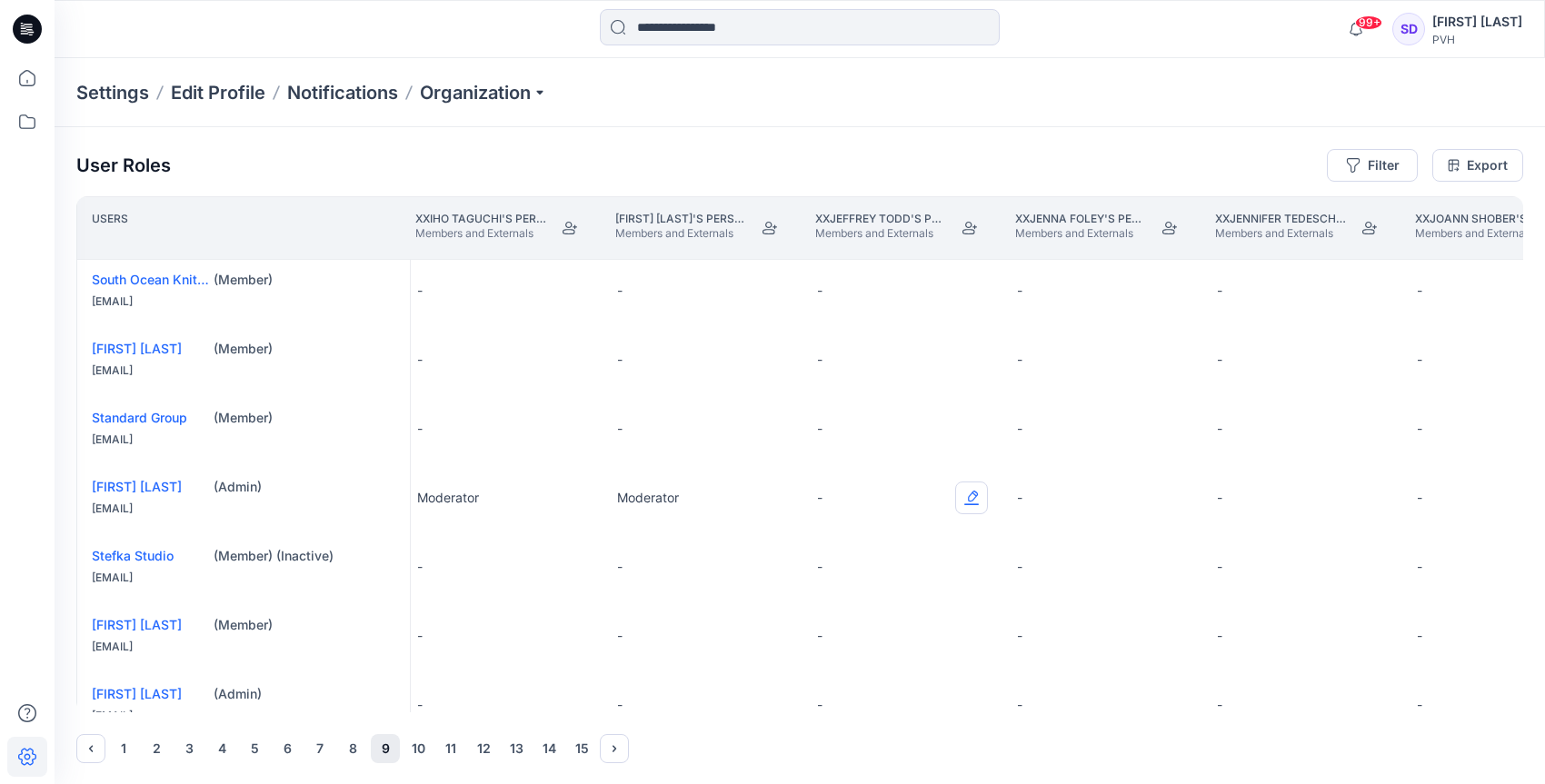 click at bounding box center [972, 498] 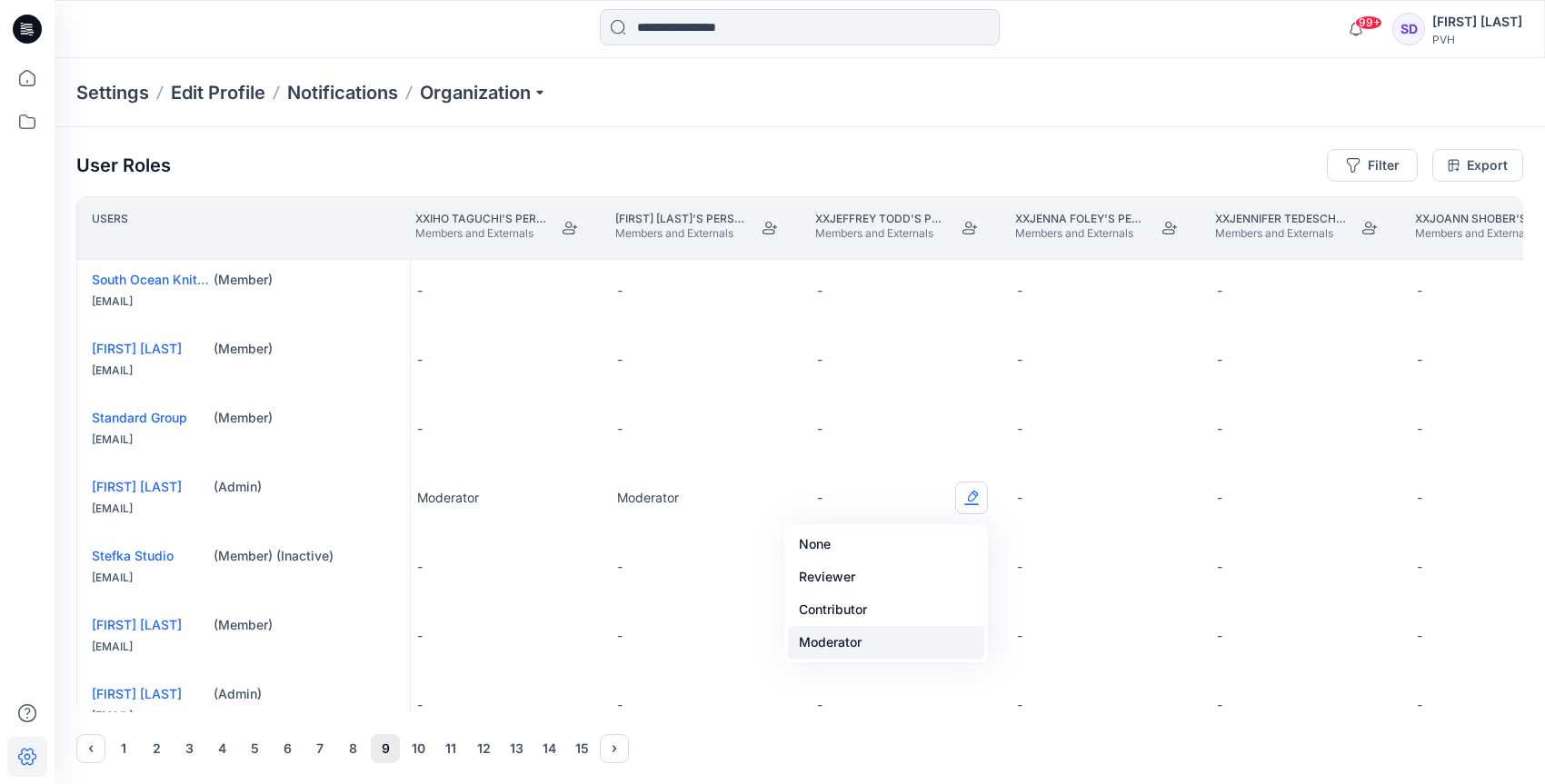 click on "Moderator" at bounding box center (886, 642) 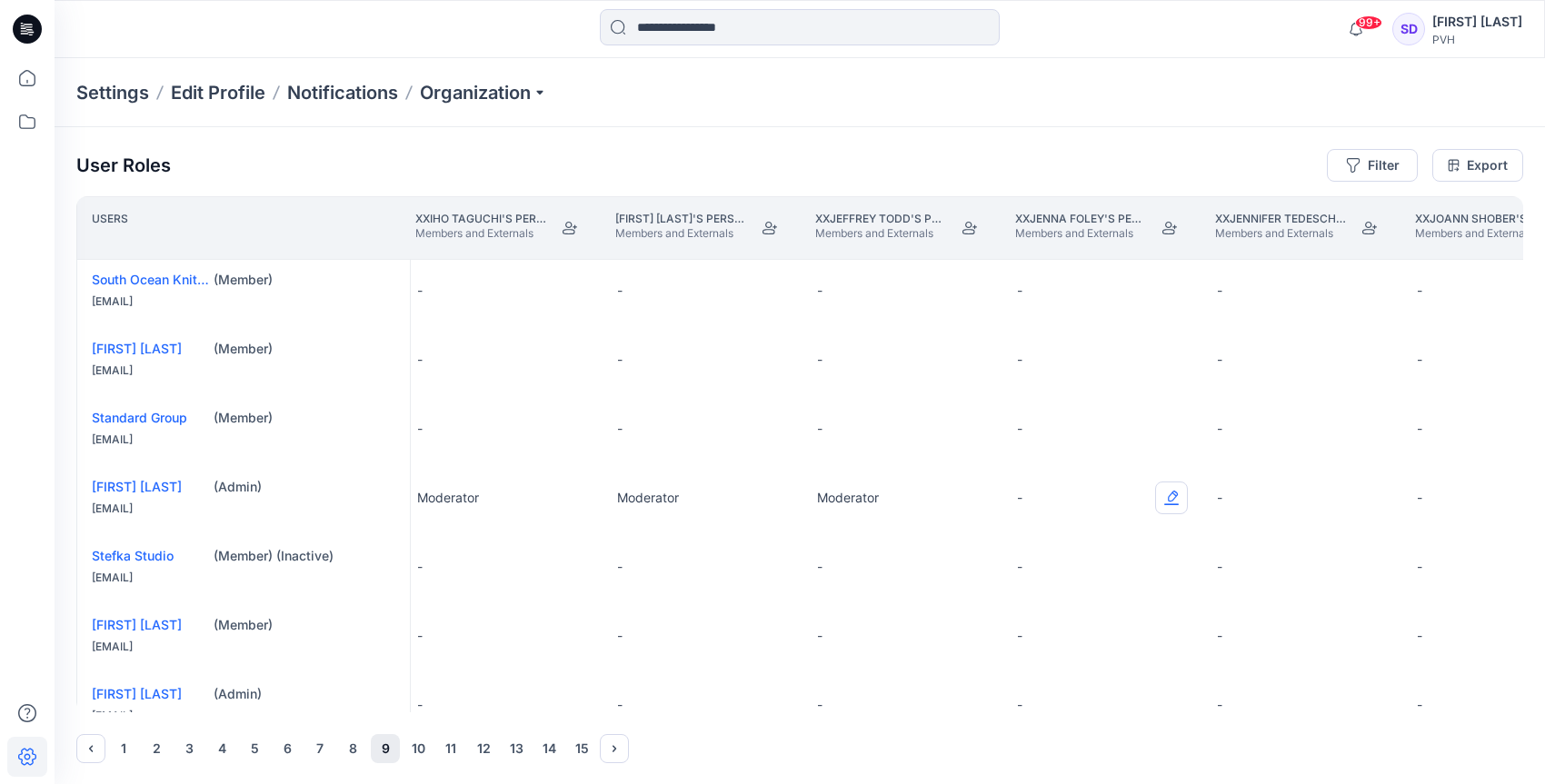 click at bounding box center [1171, 498] 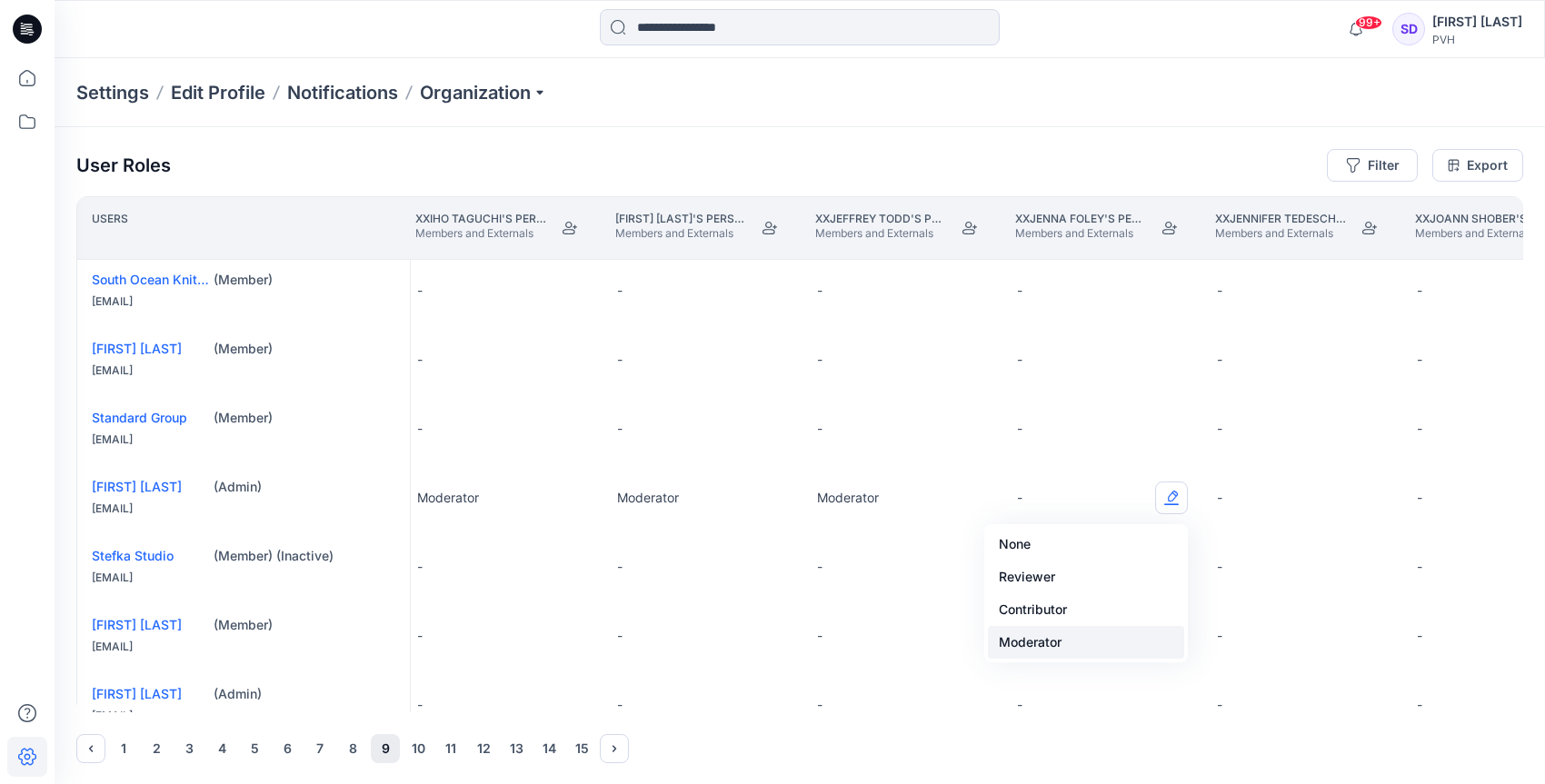 click on "Moderator" at bounding box center (1086, 642) 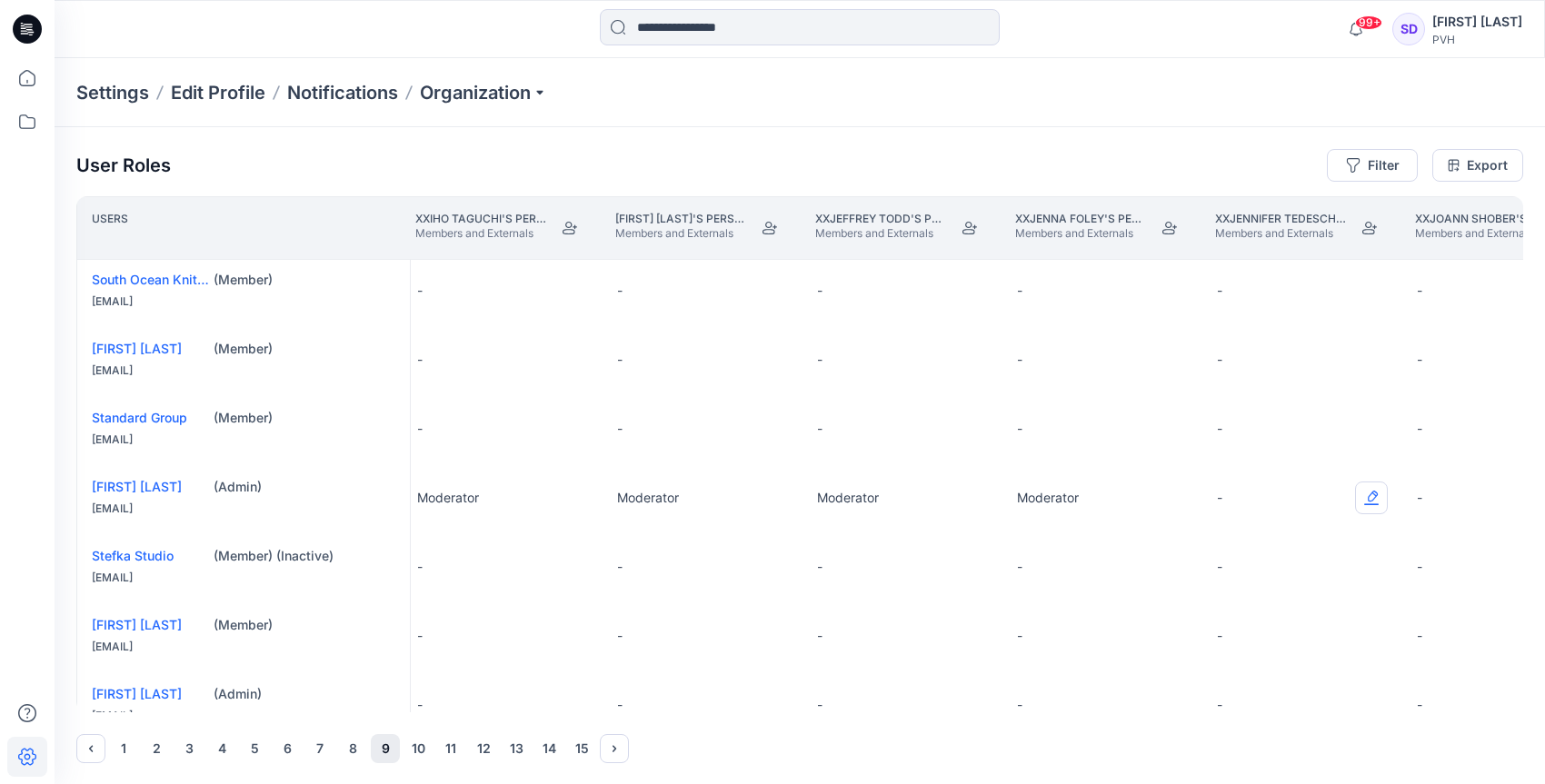 click at bounding box center [1371, 498] 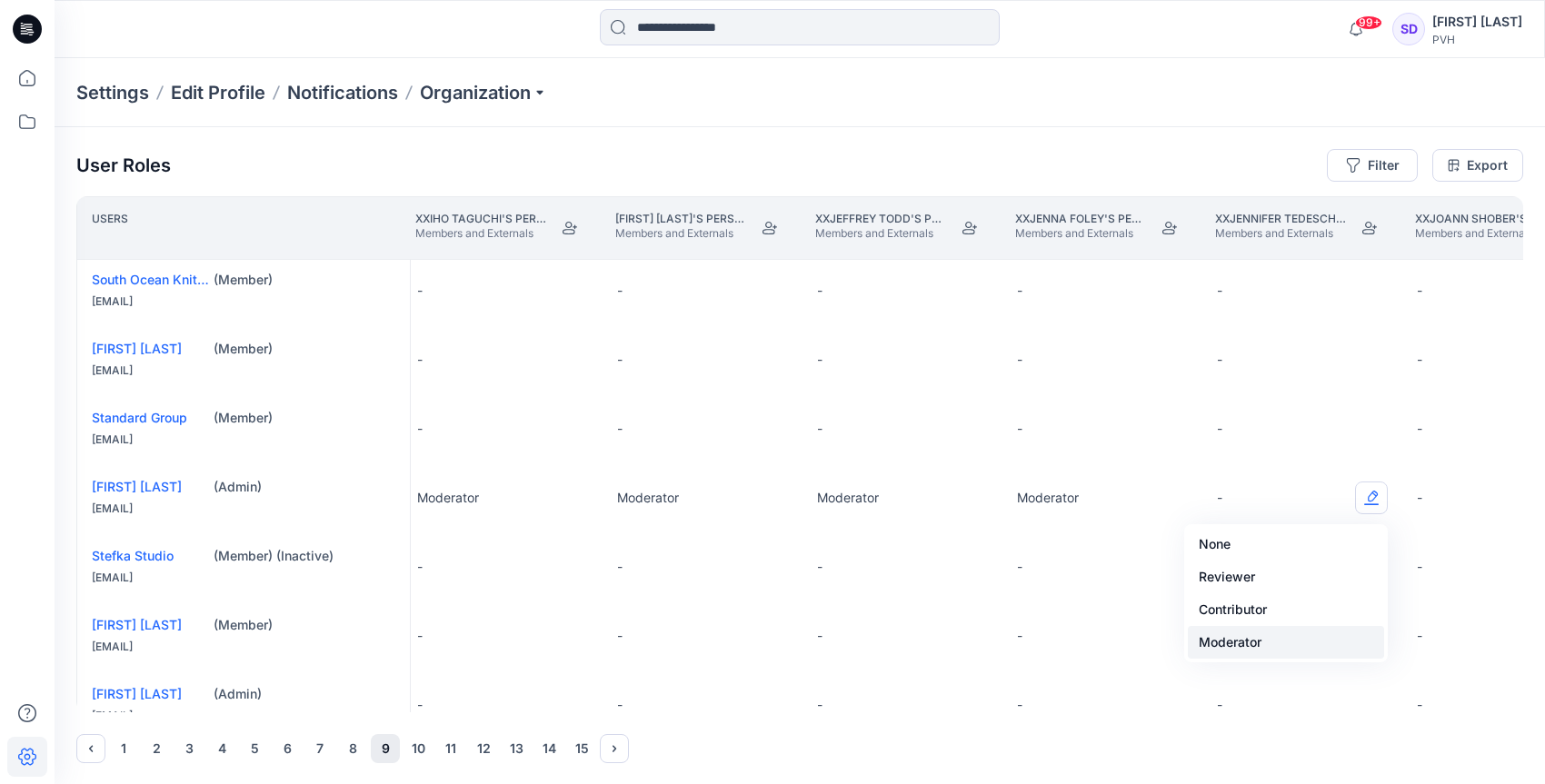 click on "Moderator" at bounding box center [1286, 642] 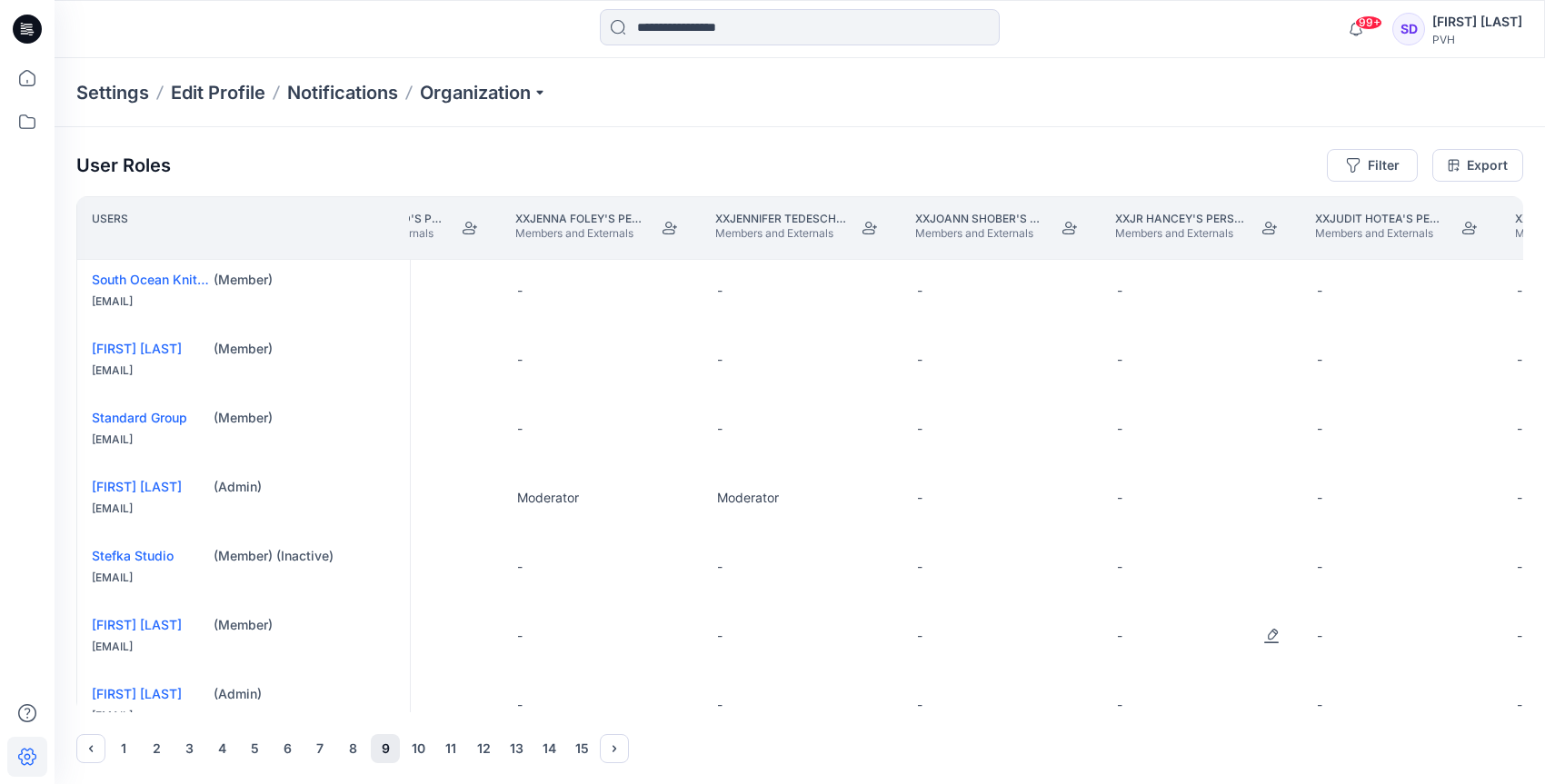 scroll, scrollTop: 4, scrollLeft: 32332, axis: both 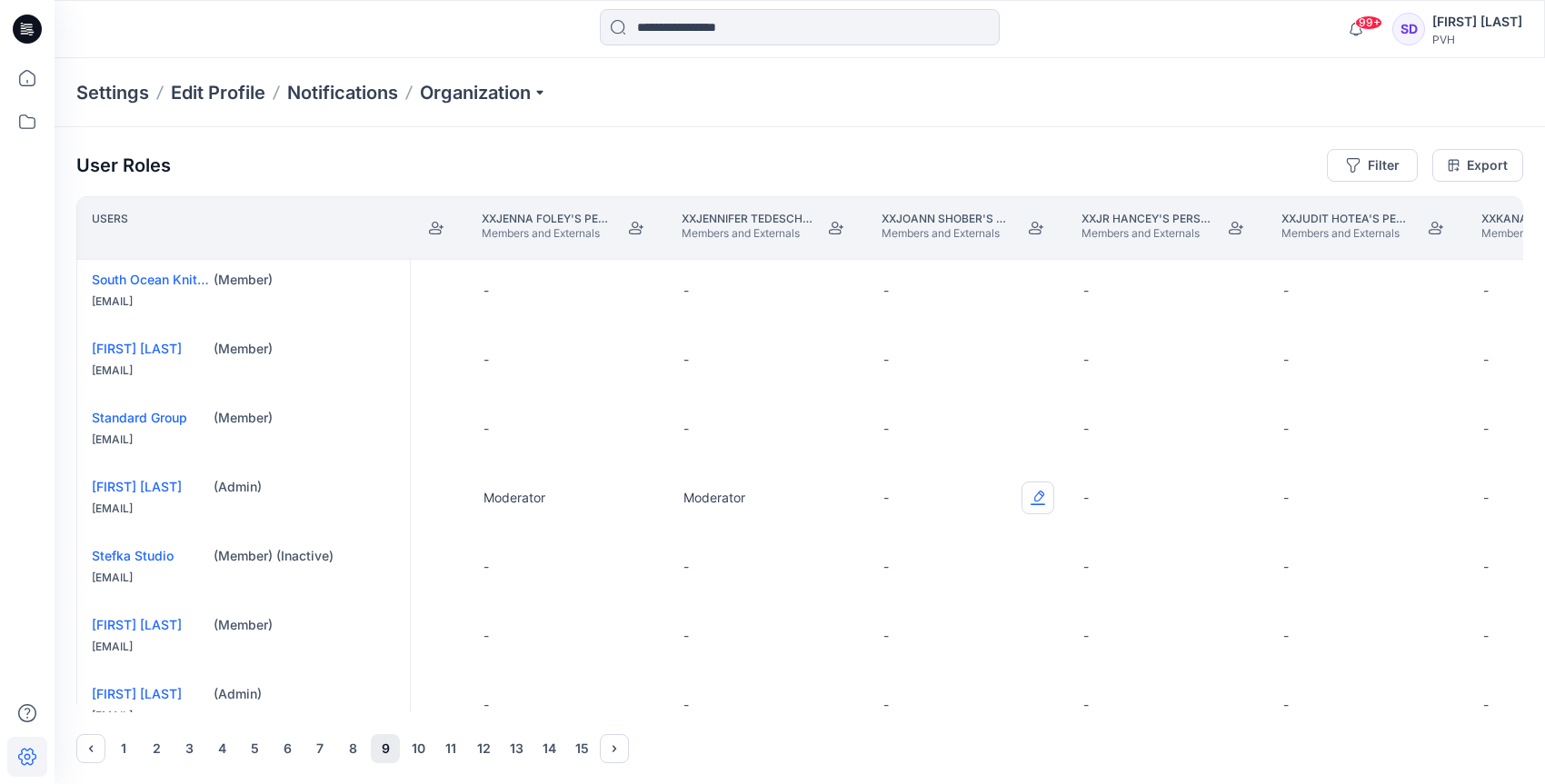 click at bounding box center (1038, 498) 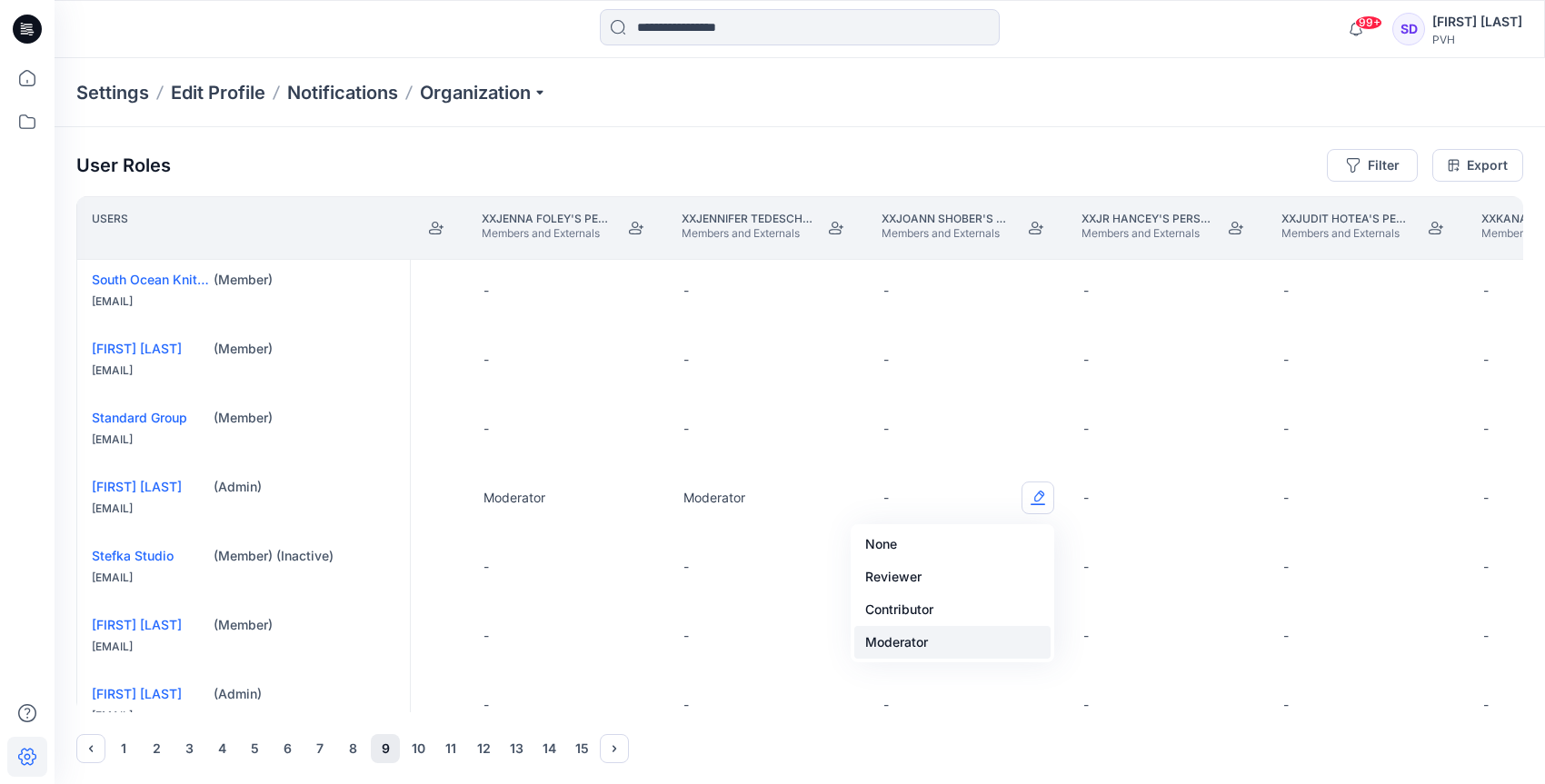 click on "Moderator" at bounding box center (952, 642) 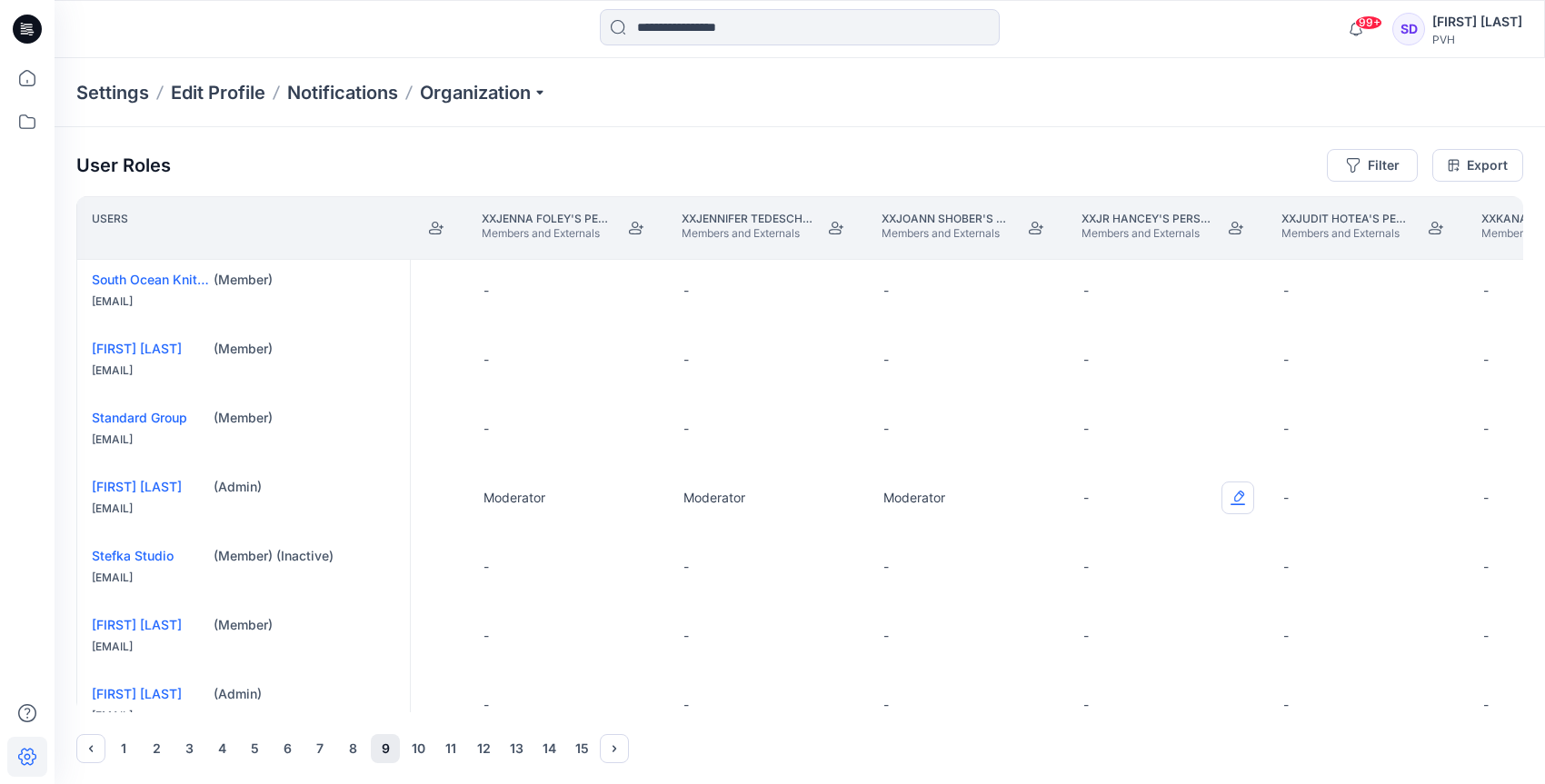 click at bounding box center [1238, 498] 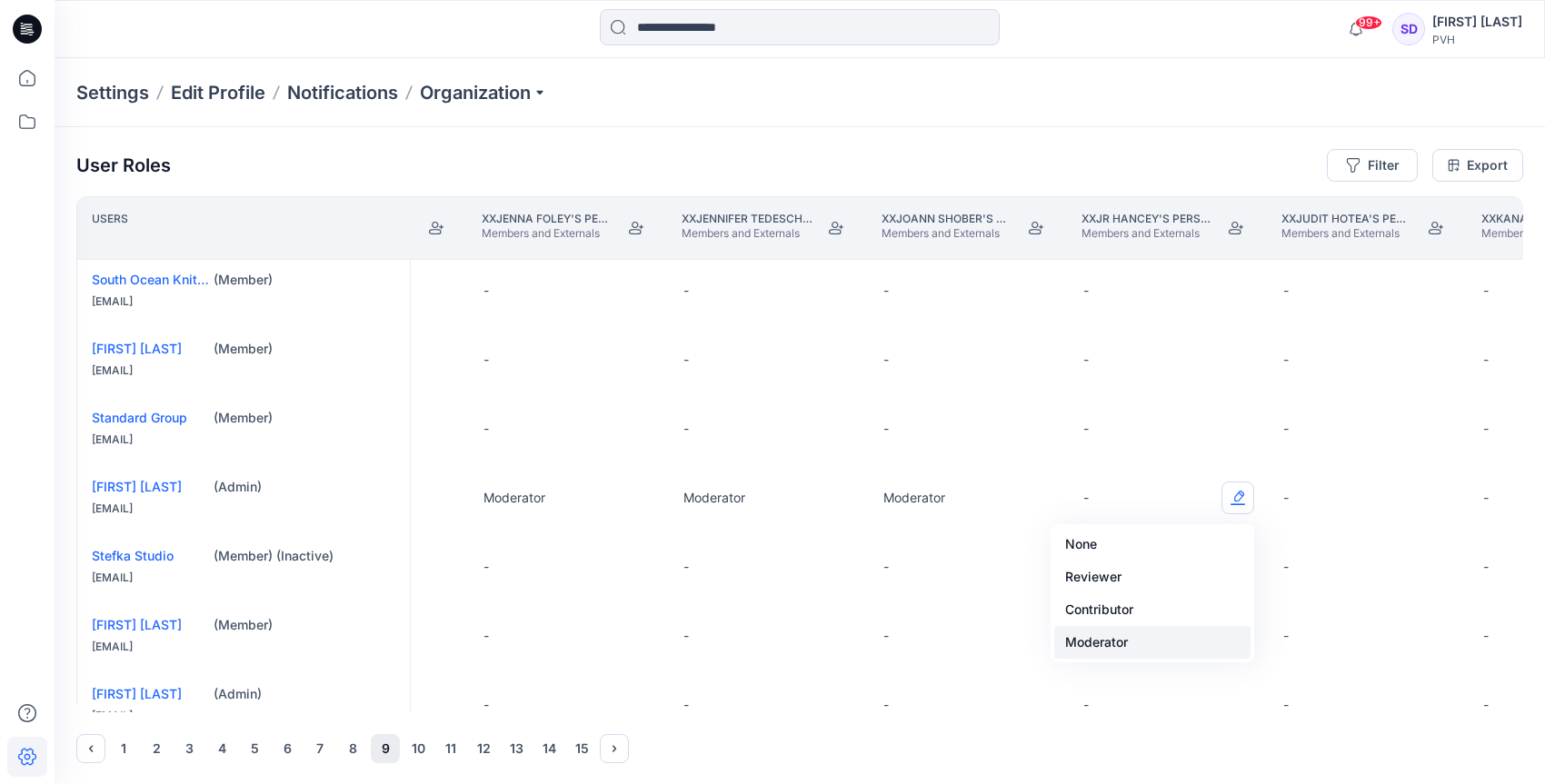 click on "Moderator" at bounding box center [1152, 642] 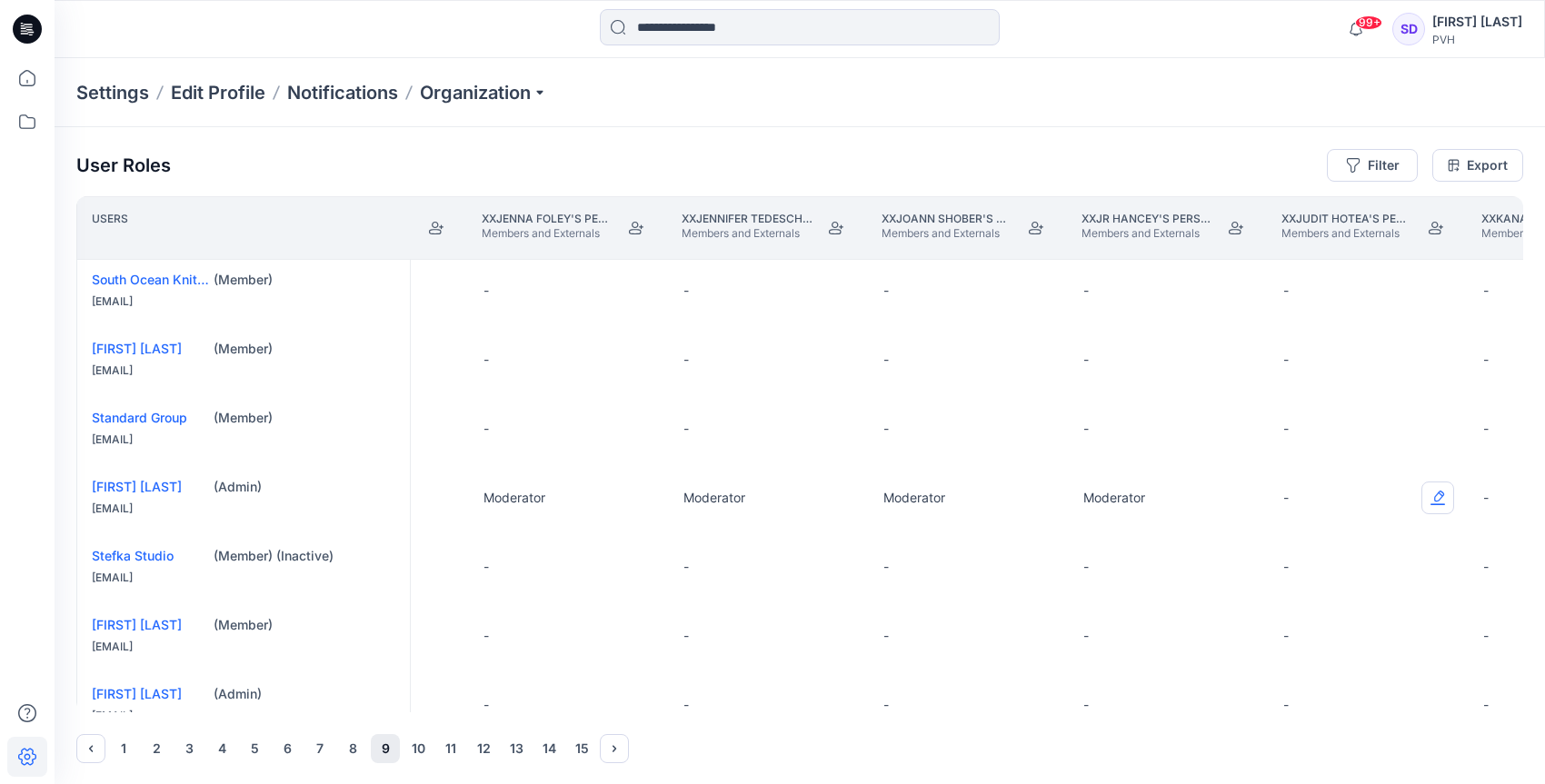 click at bounding box center (1438, 498) 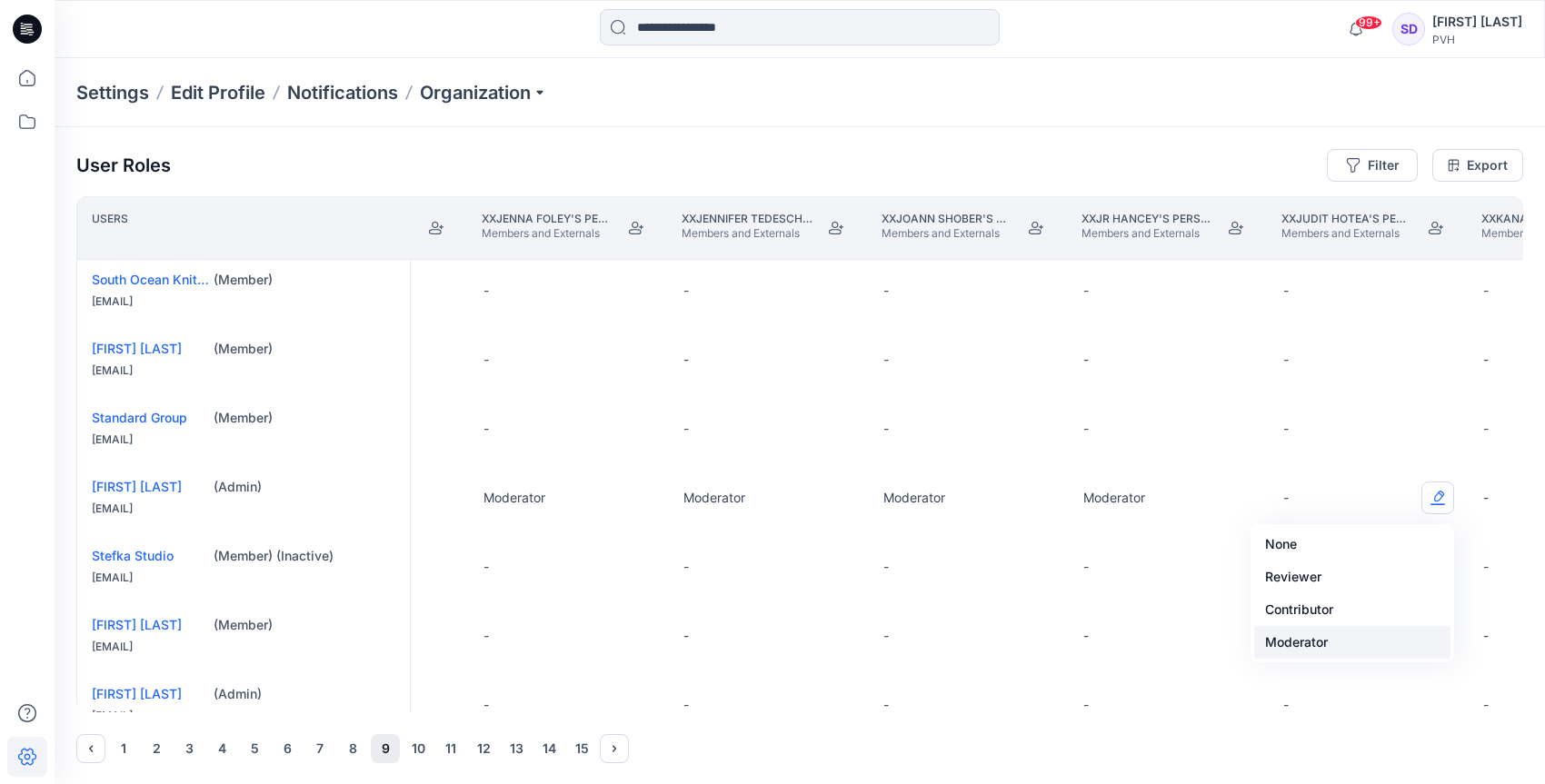 click on "Moderator" at bounding box center (1352, 642) 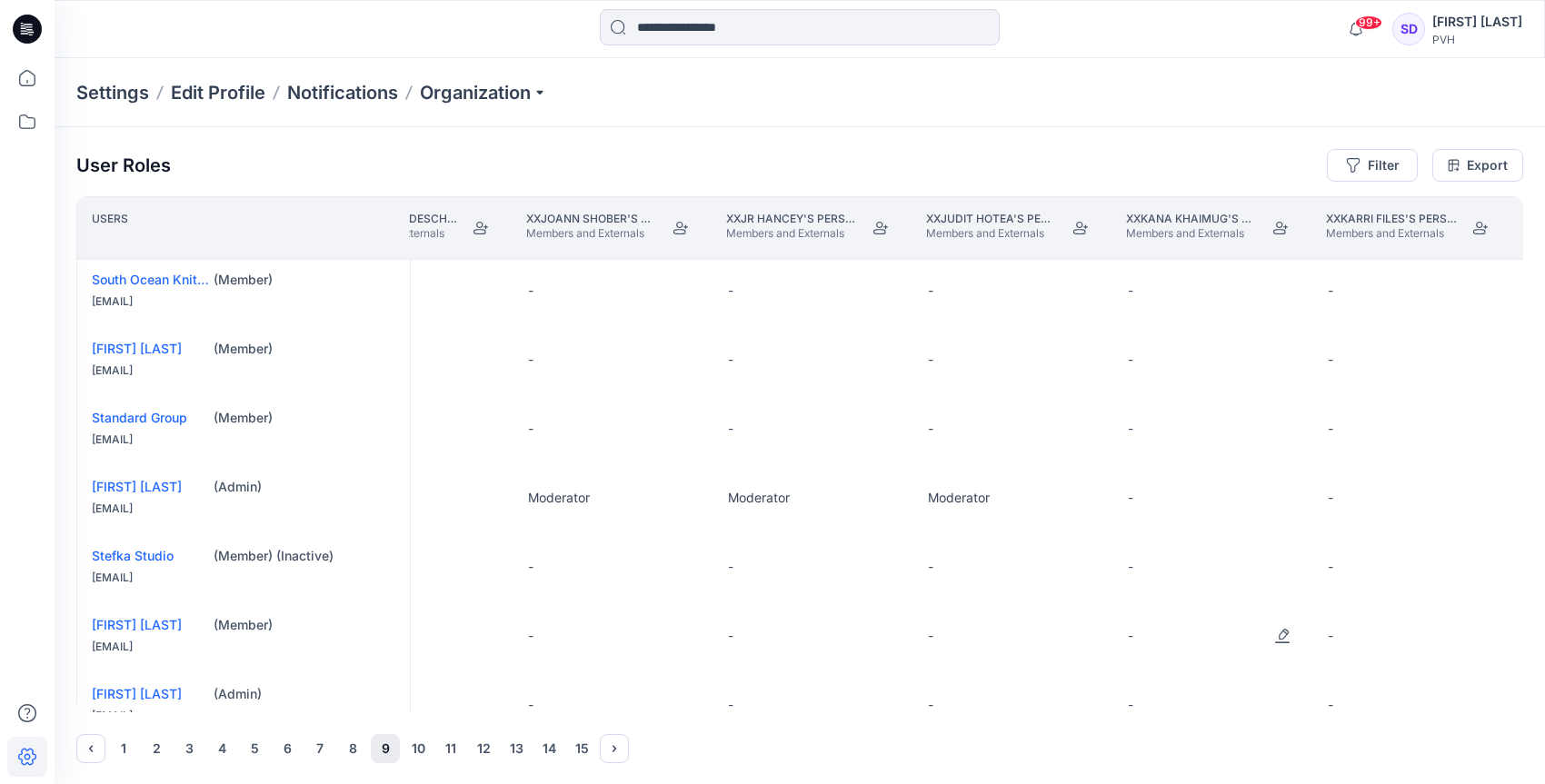 scroll, scrollTop: 4, scrollLeft: 32704, axis: both 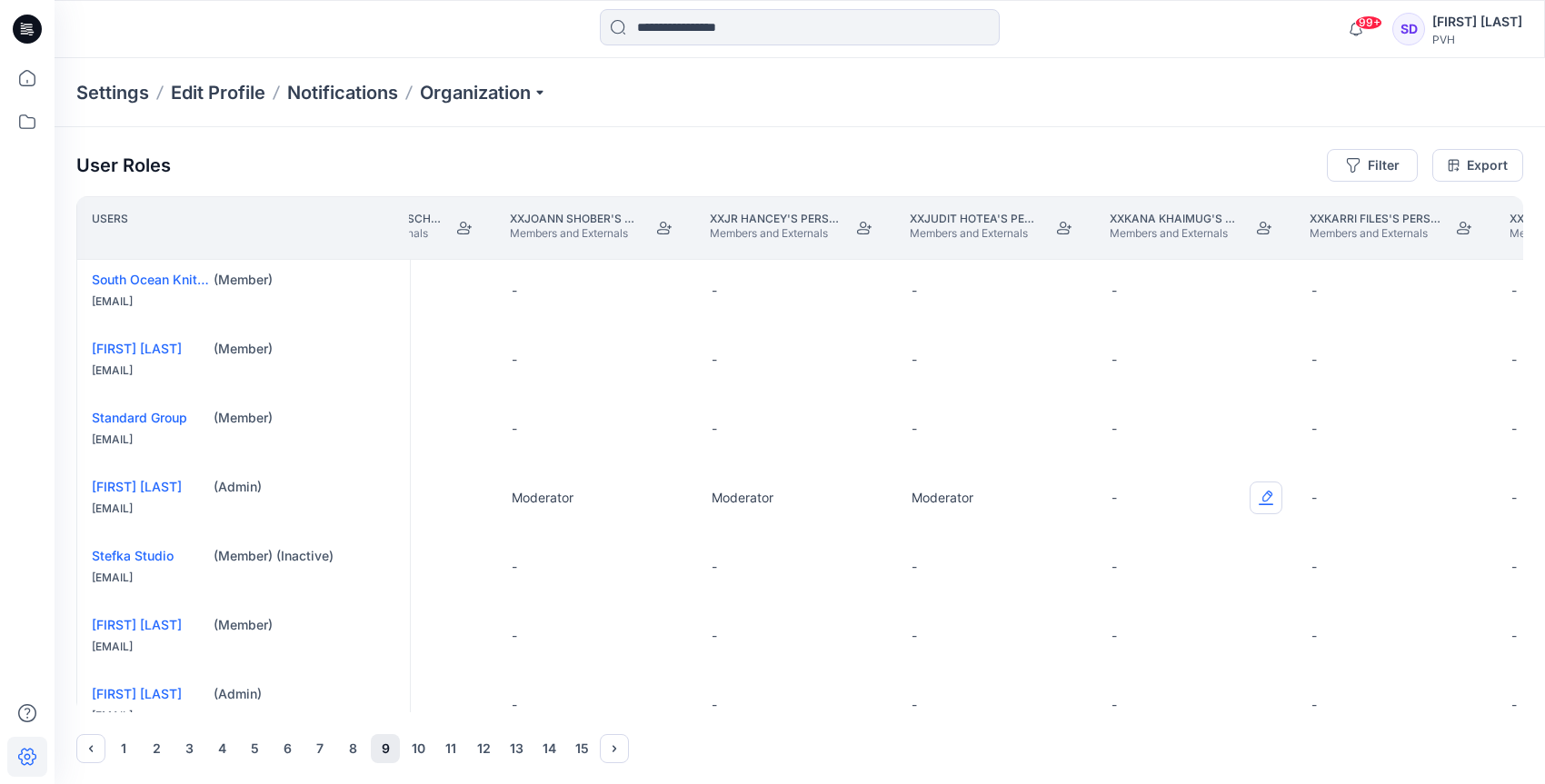 click at bounding box center (1266, 498) 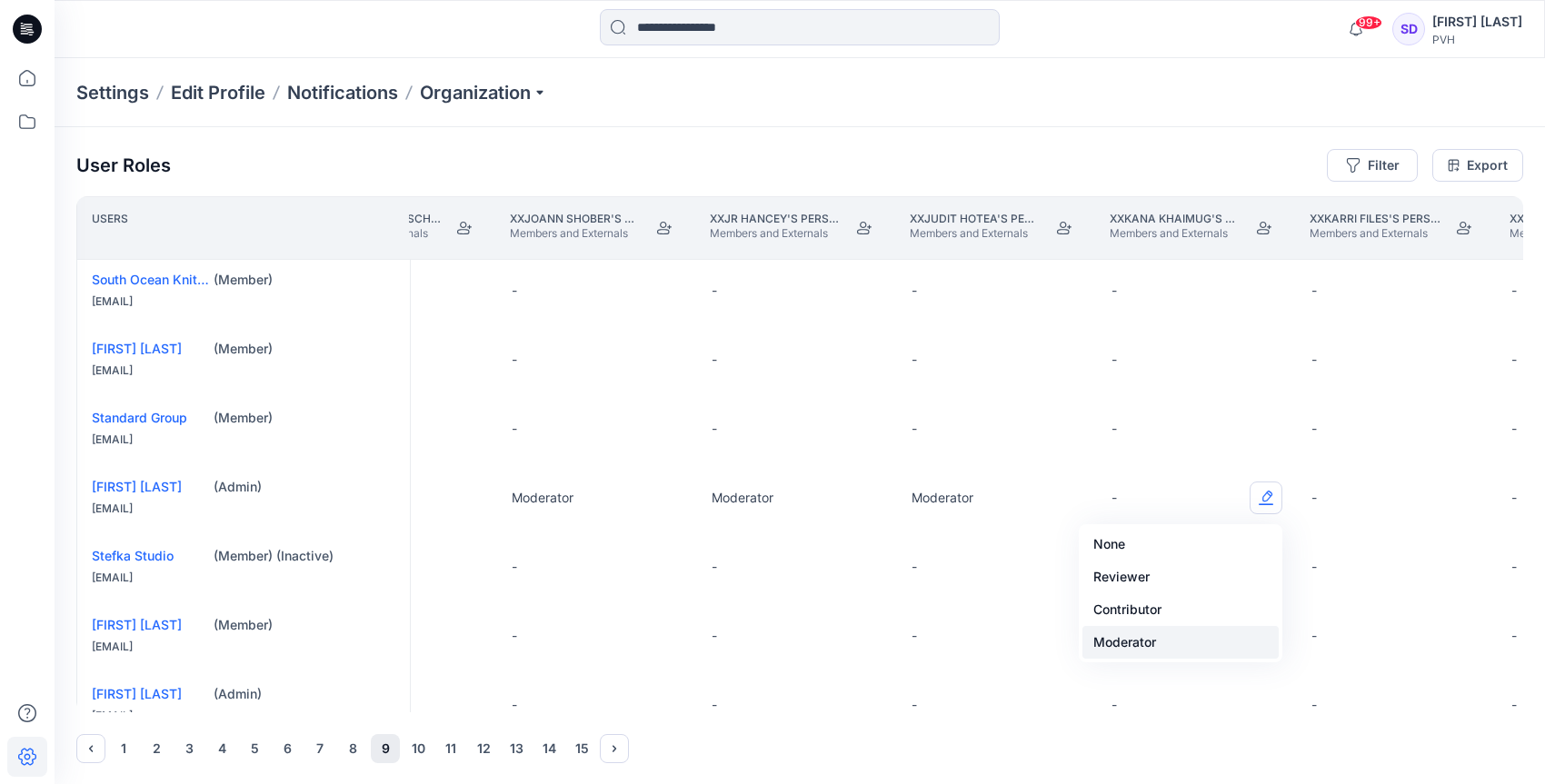 click on "Moderator" at bounding box center (1181, 642) 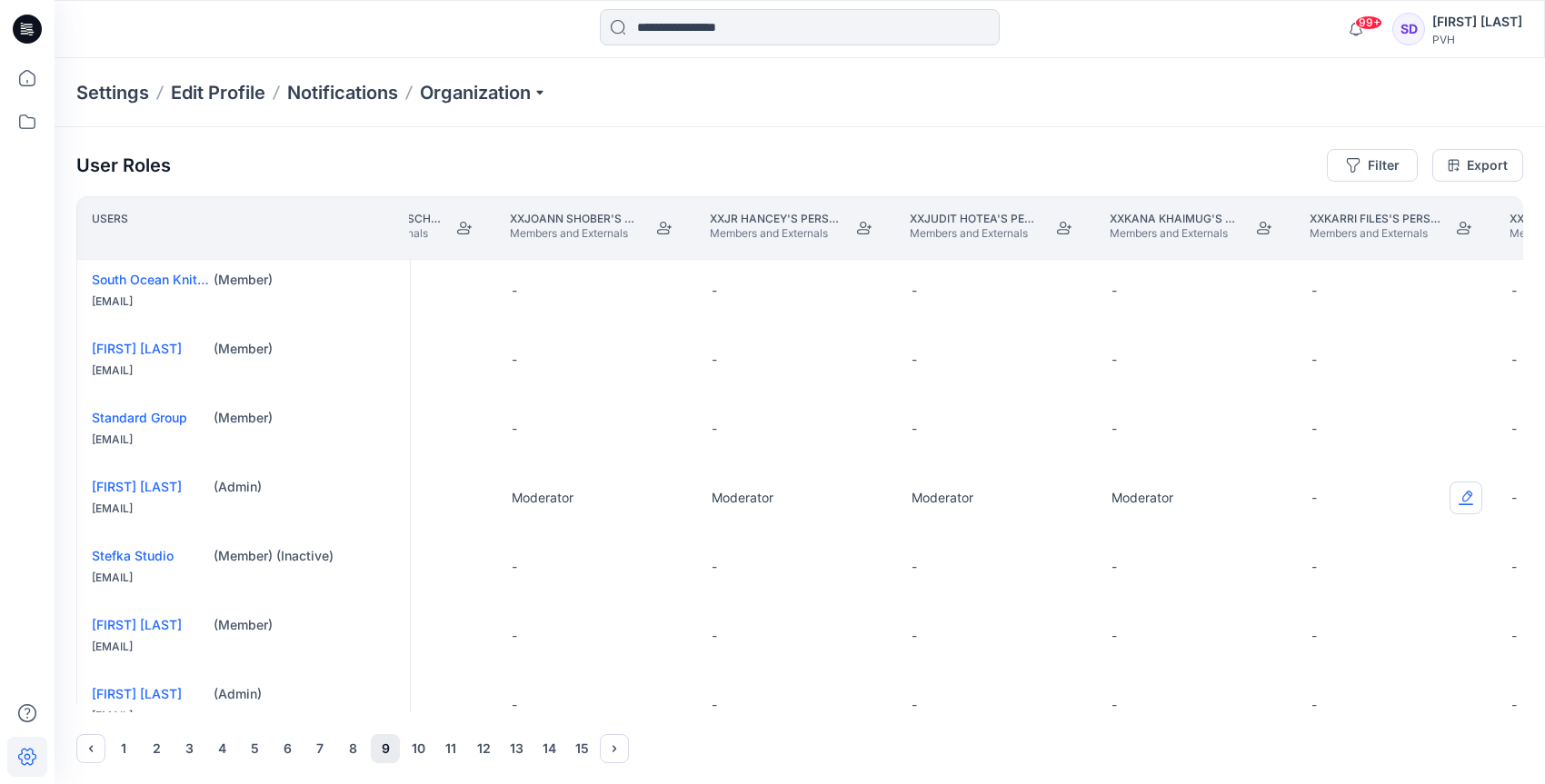 click at bounding box center [1466, 498] 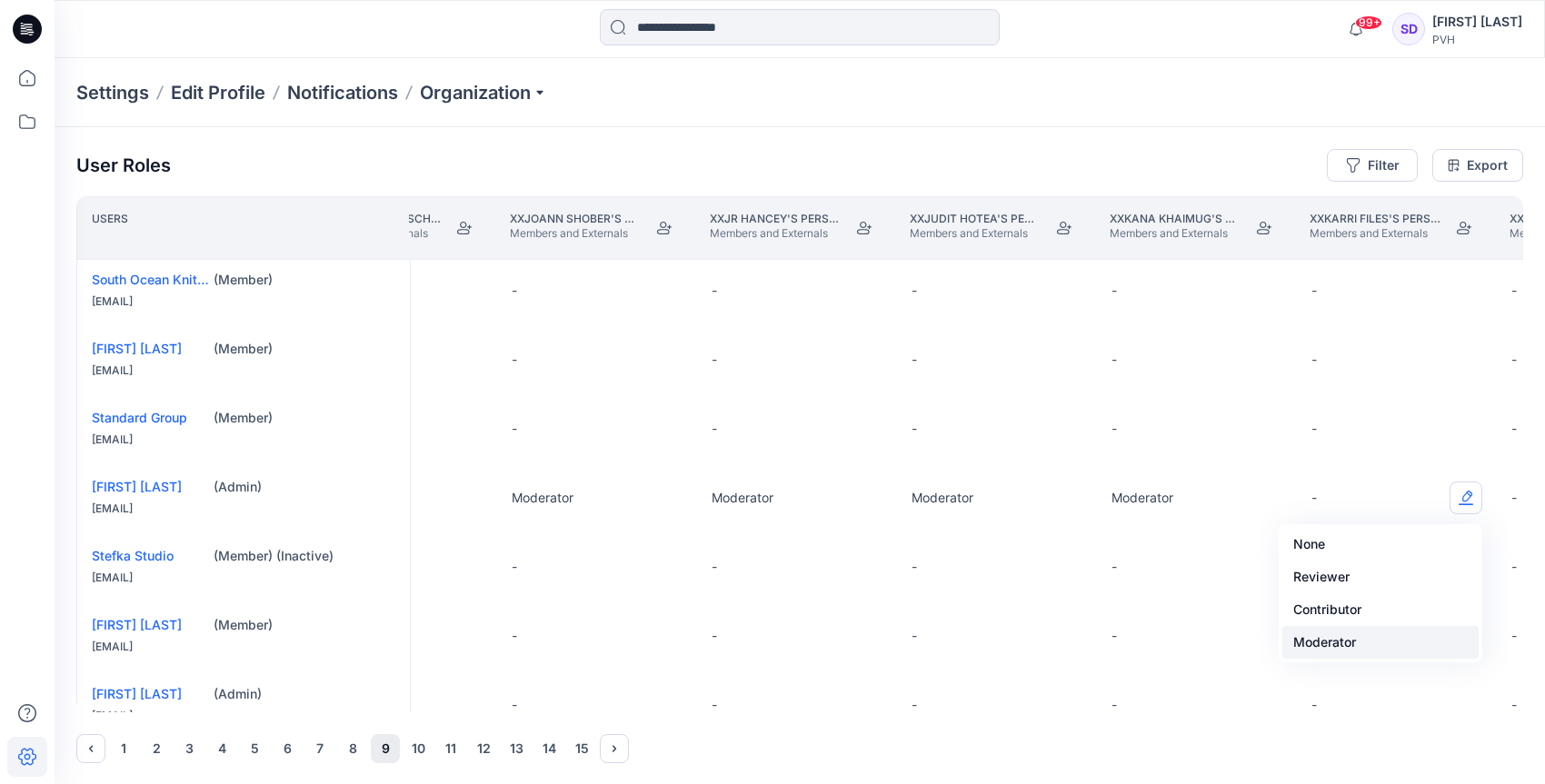 click on "Moderator" at bounding box center (1381, 642) 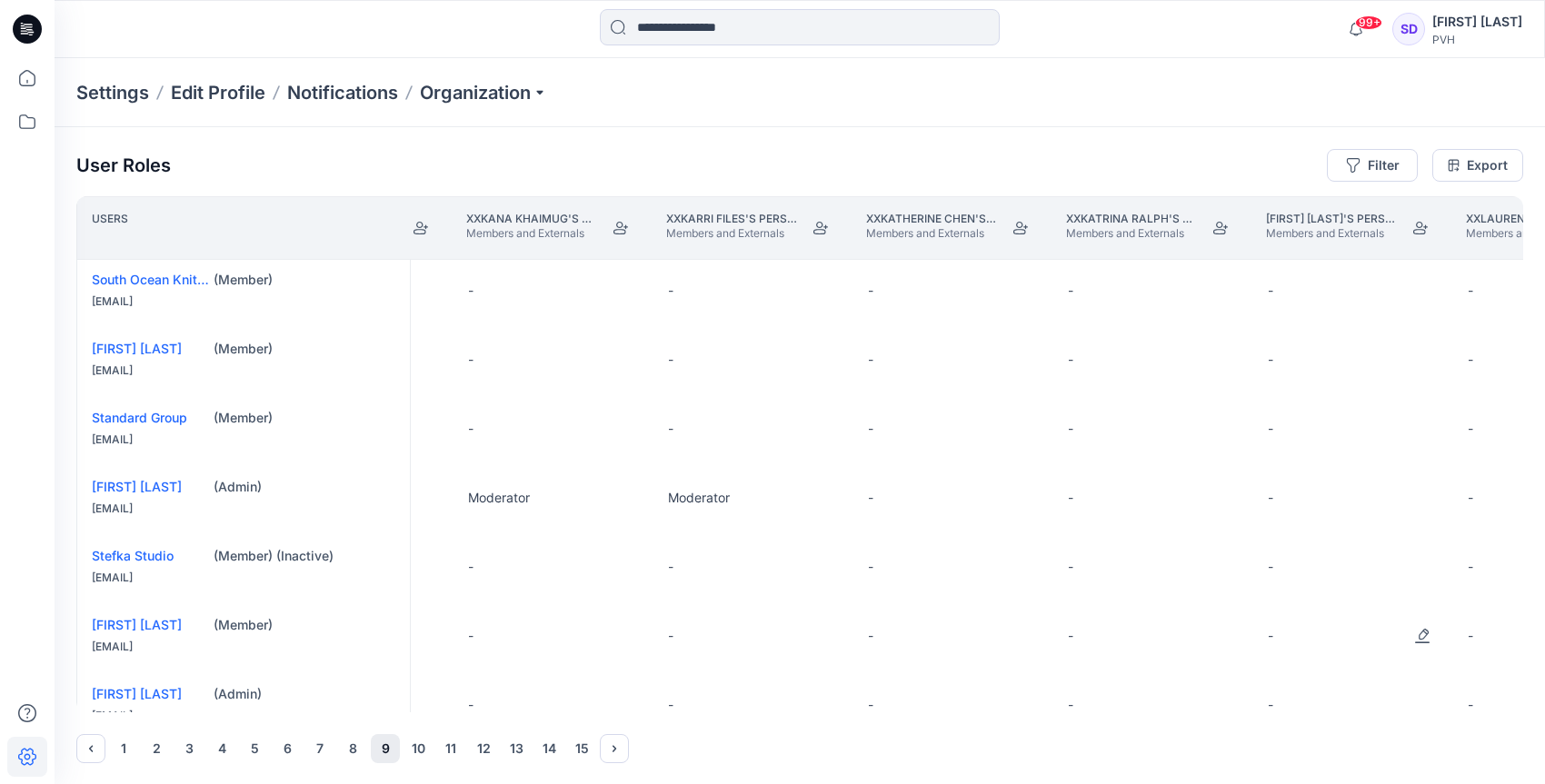 scroll, scrollTop: 4, scrollLeft: 33378, axis: both 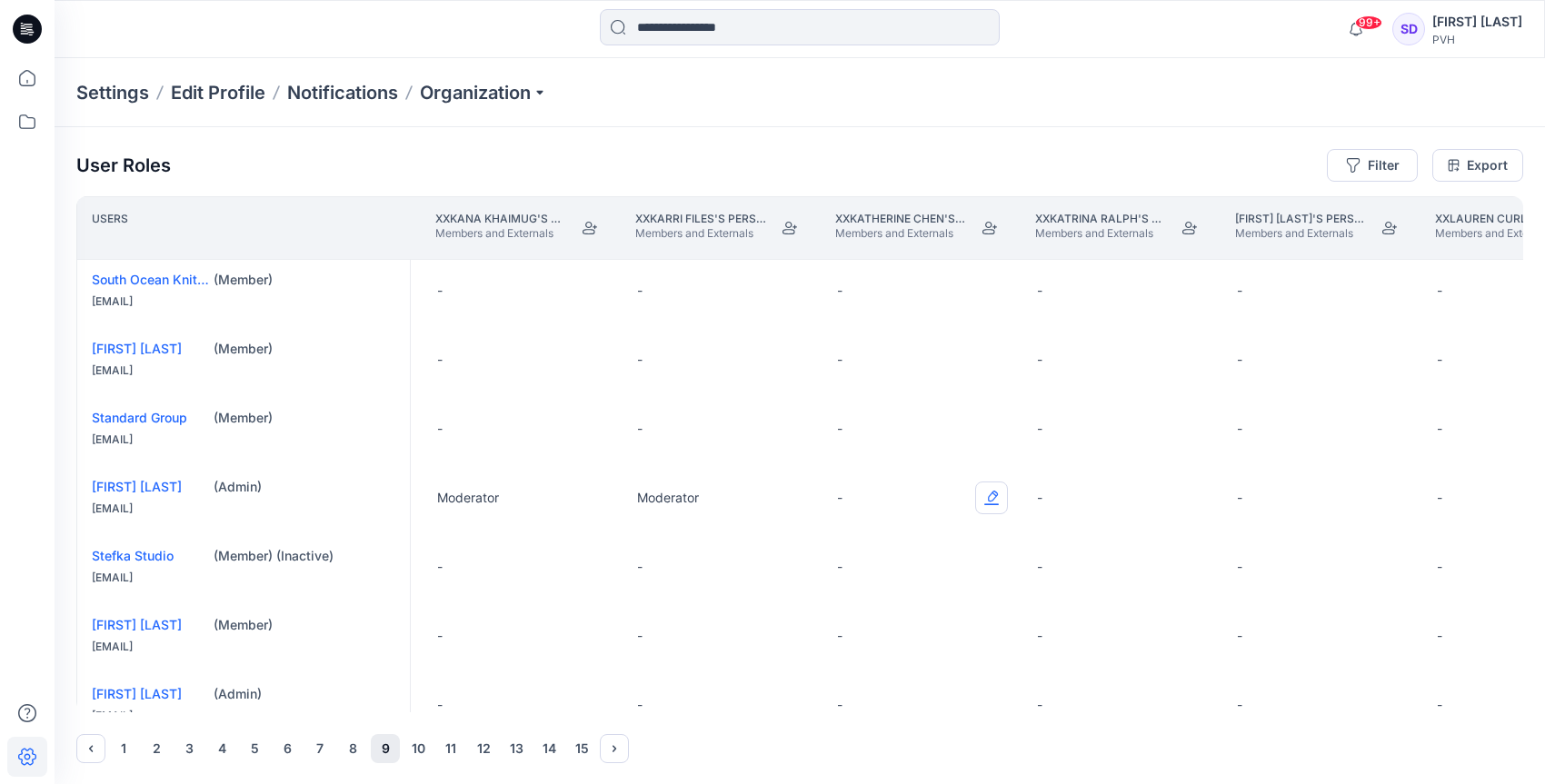 click at bounding box center [992, 498] 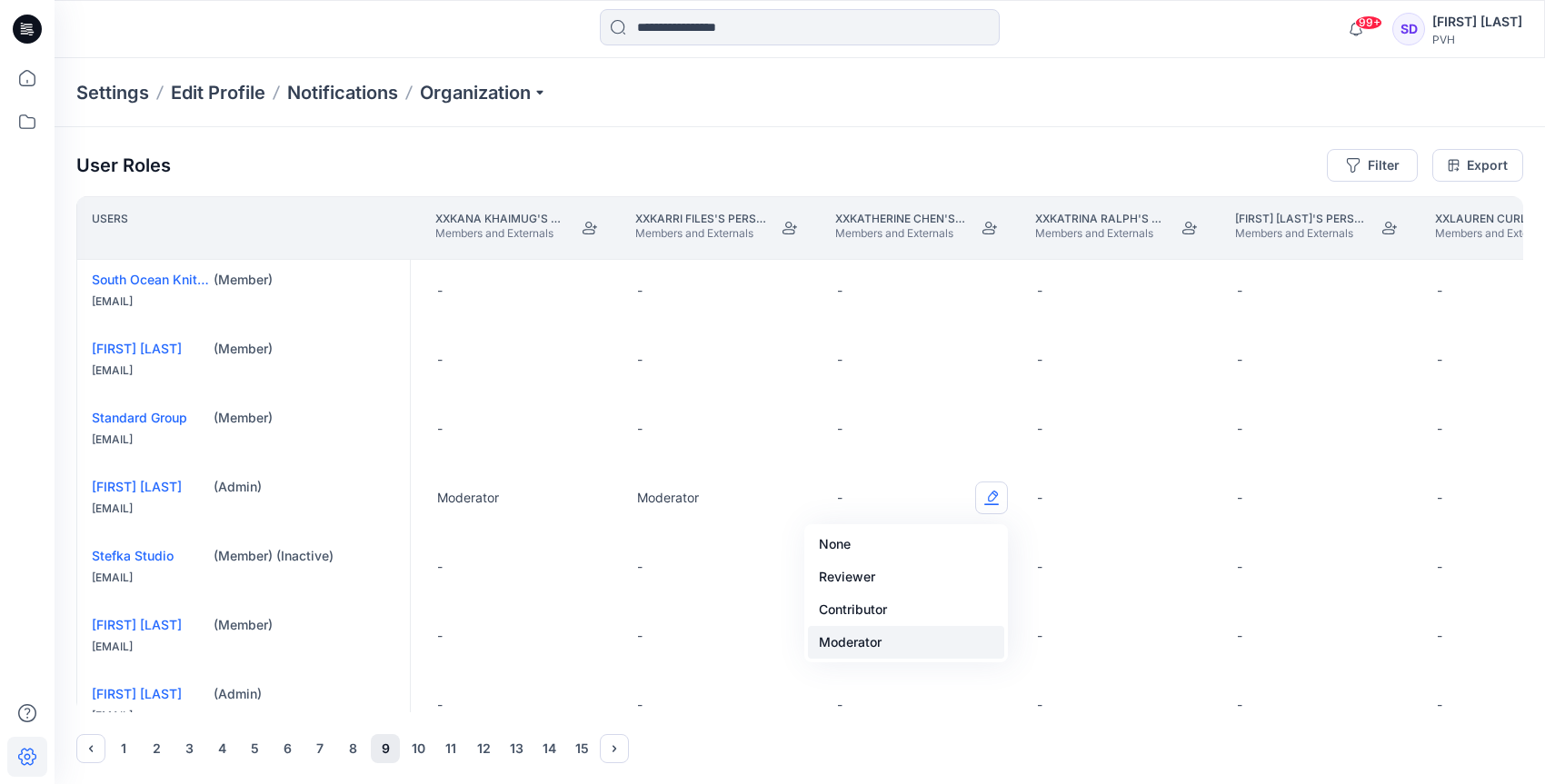 click on "Moderator" at bounding box center (906, 642) 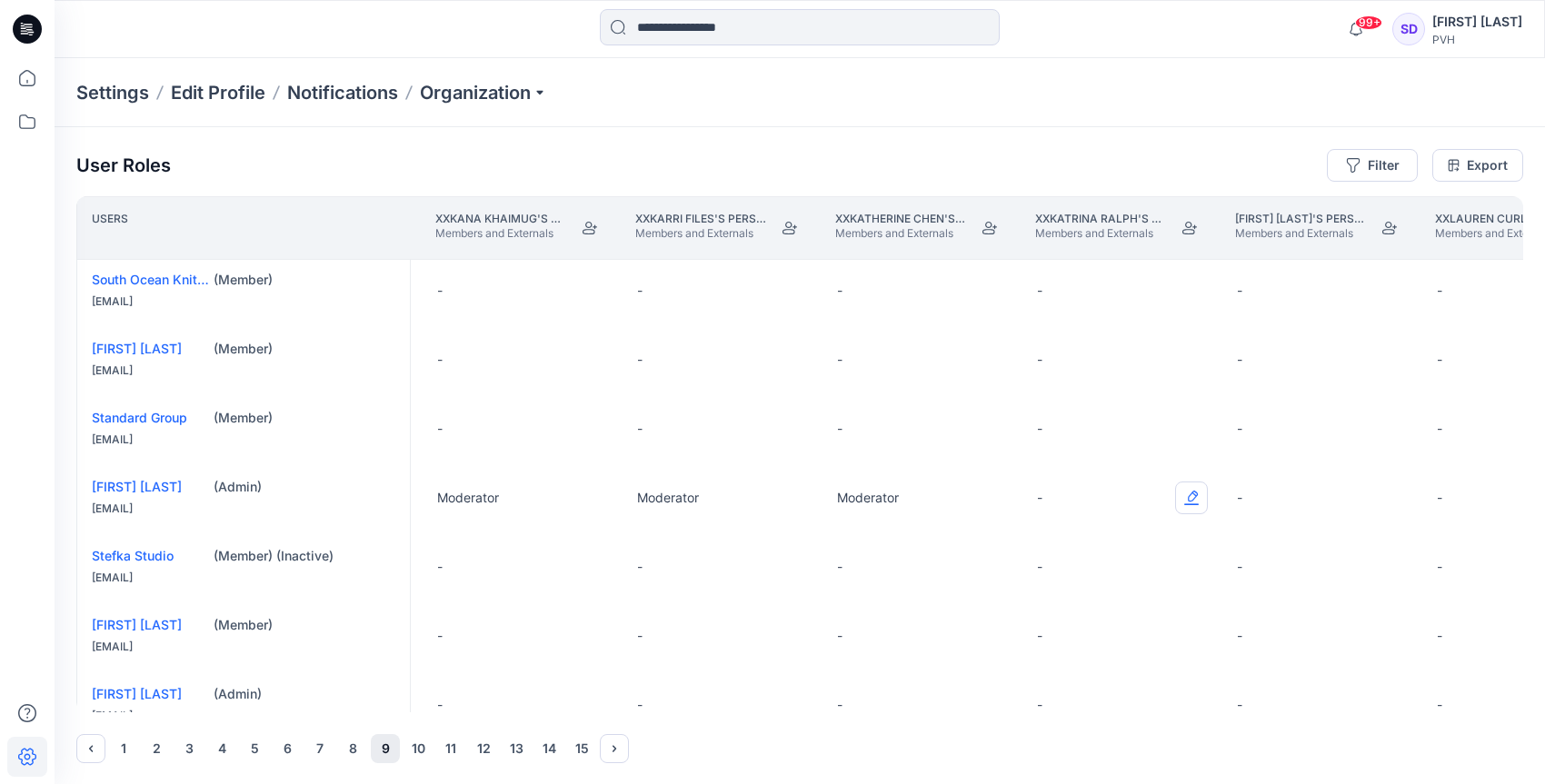 click at bounding box center (1191, 498) 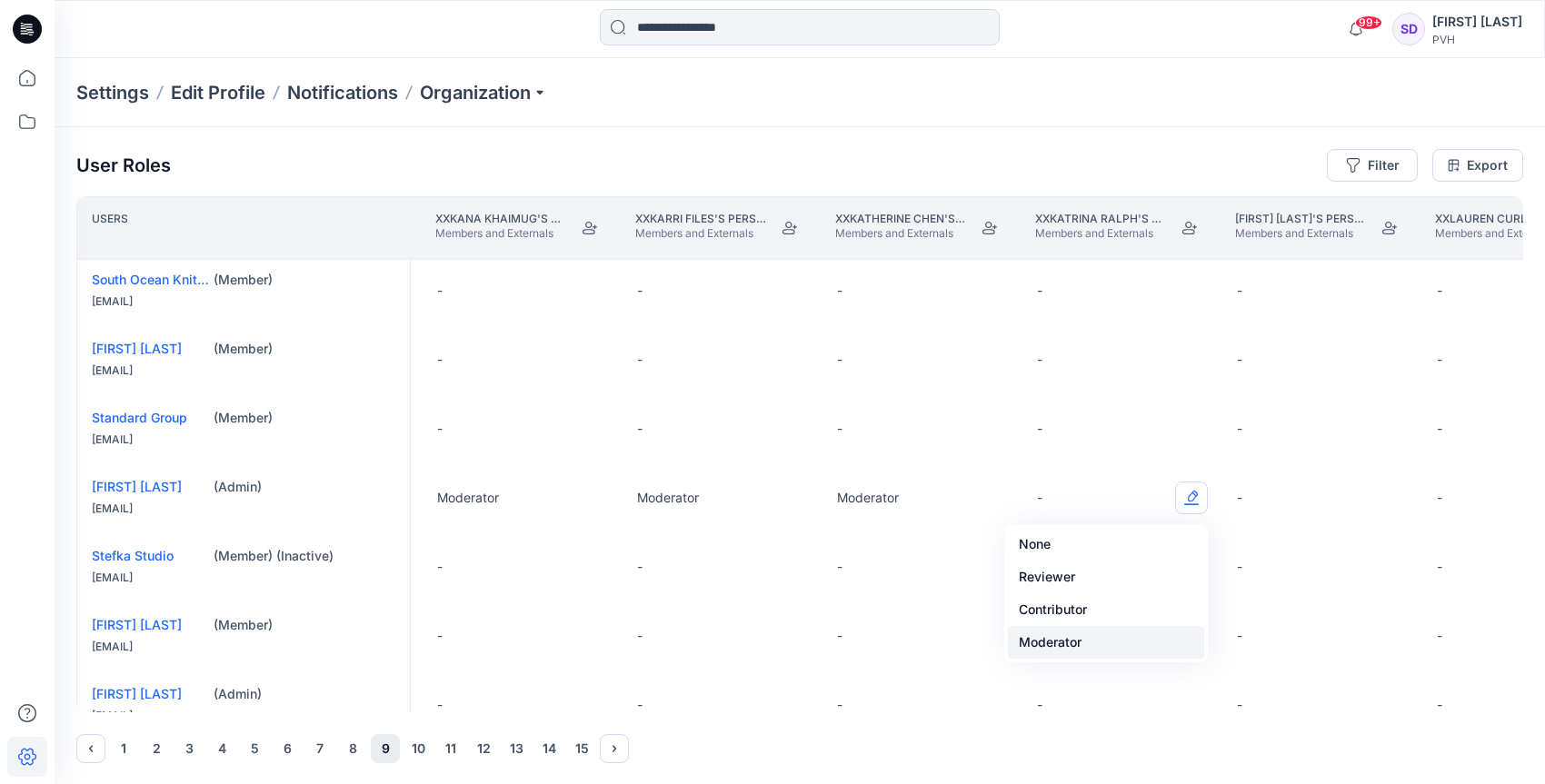click on "Moderator" at bounding box center (1106, 642) 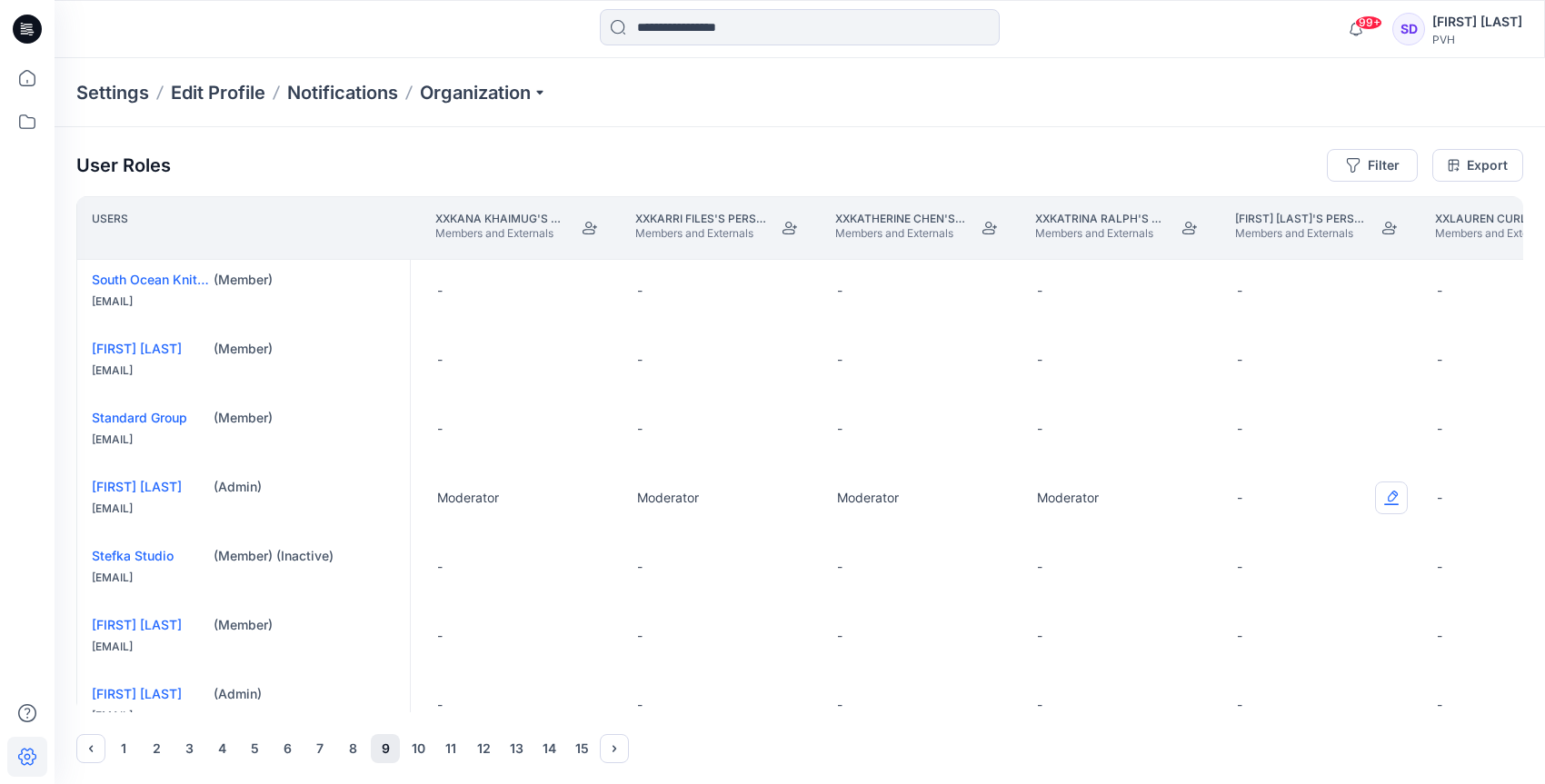 click at bounding box center (1391, 498) 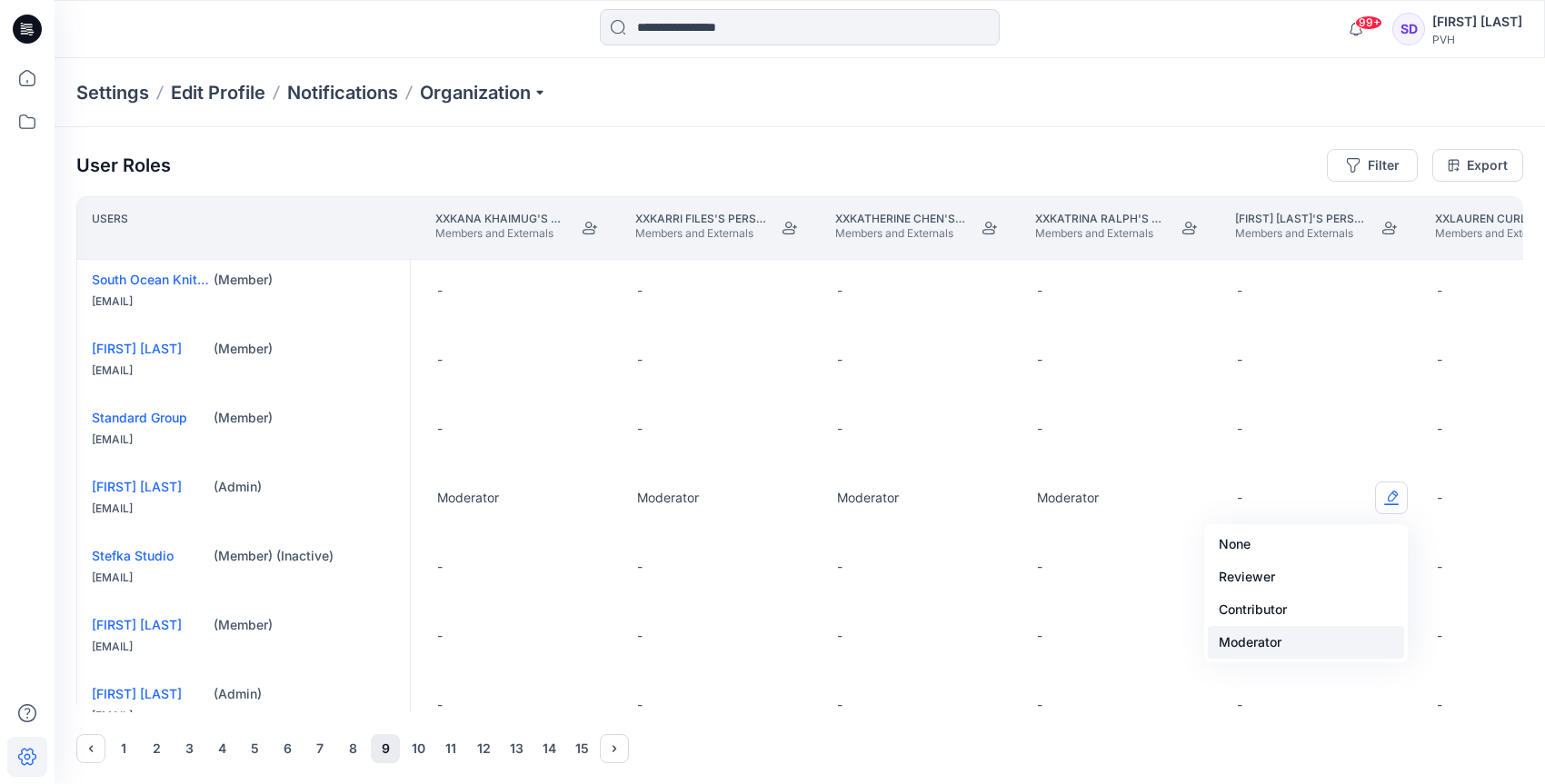 click on "Moderator" at bounding box center [1306, 642] 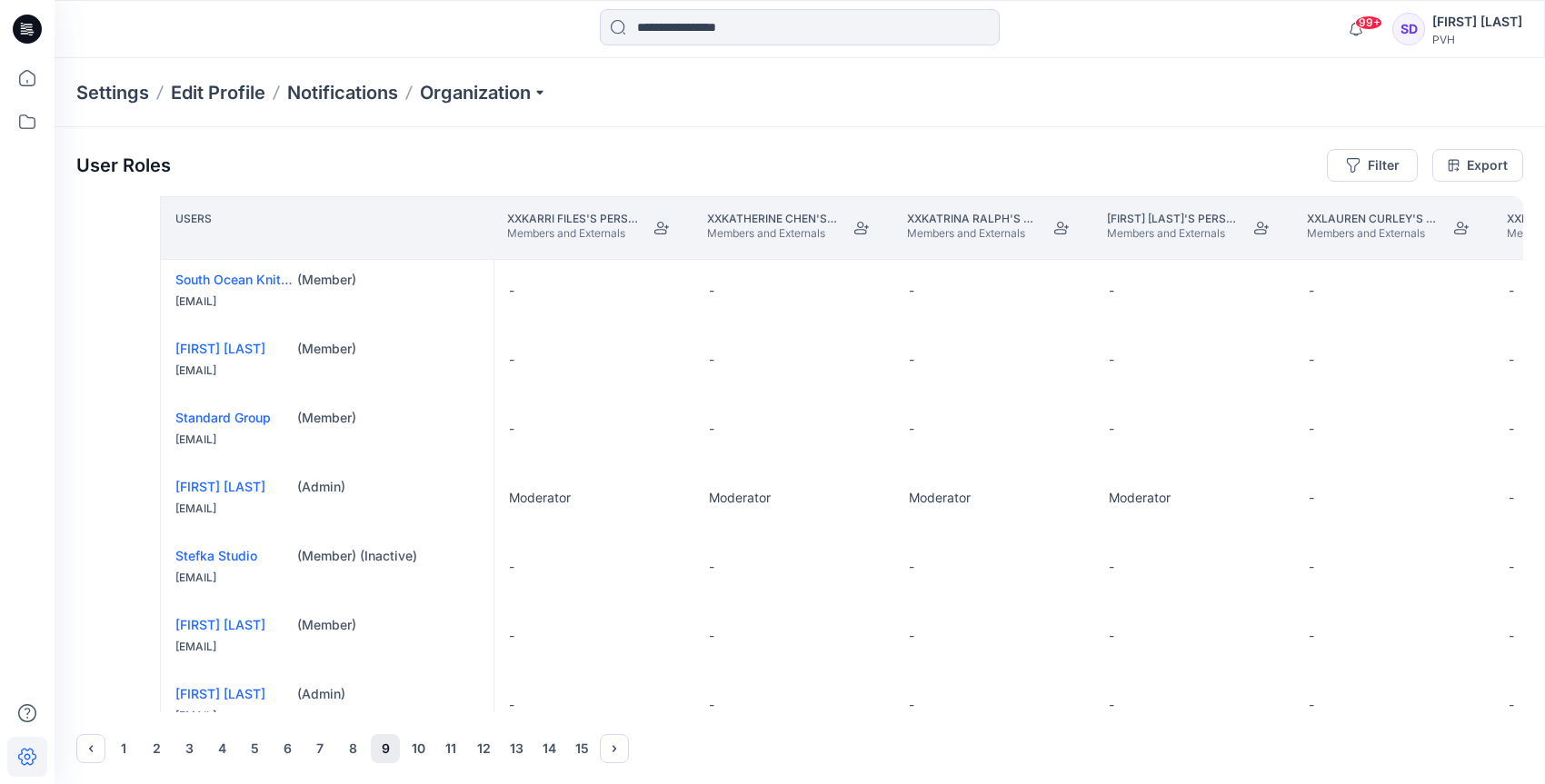 scroll, scrollTop: 4, scrollLeft: 34072, axis: both 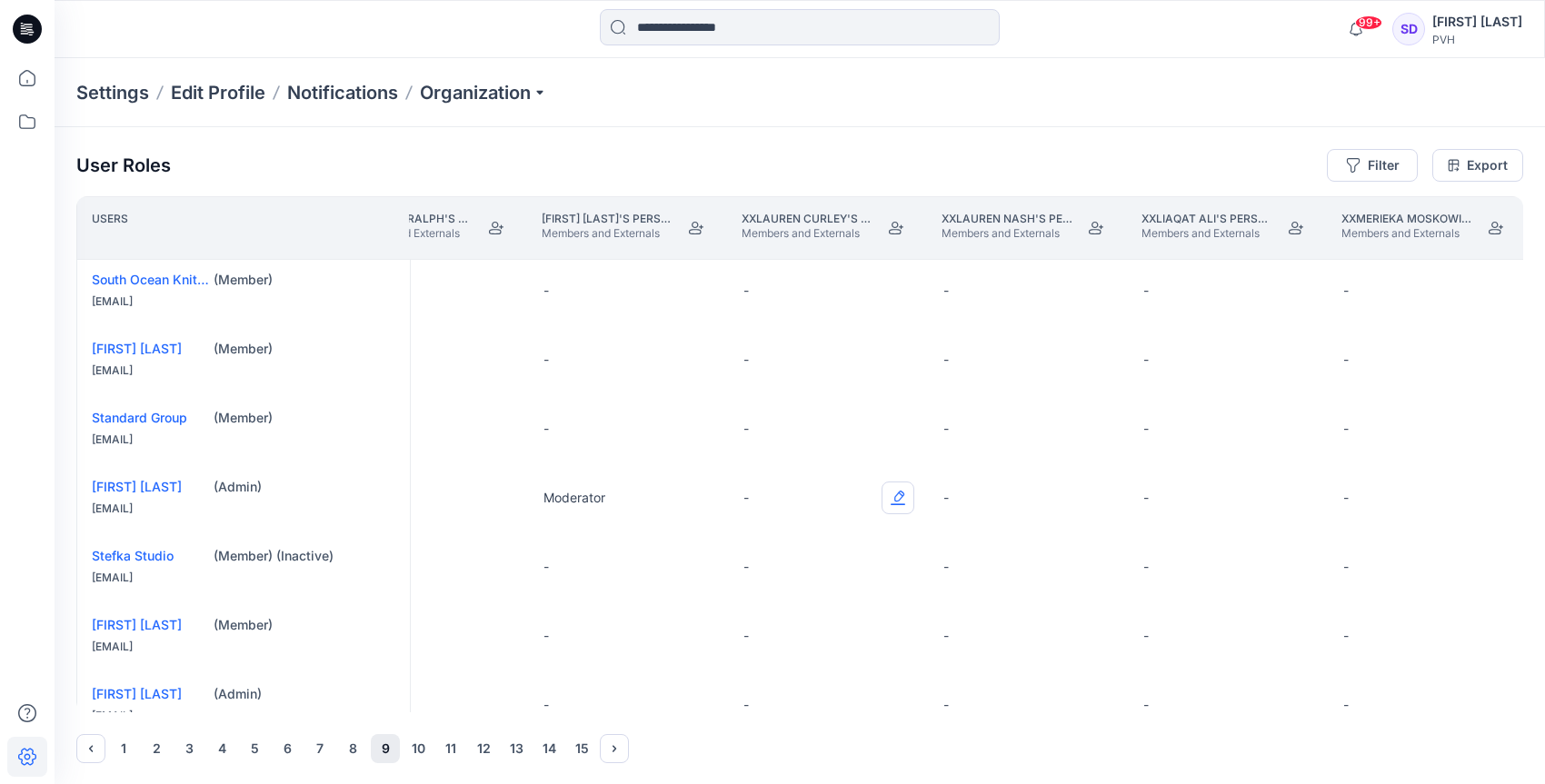 click at bounding box center (898, 498) 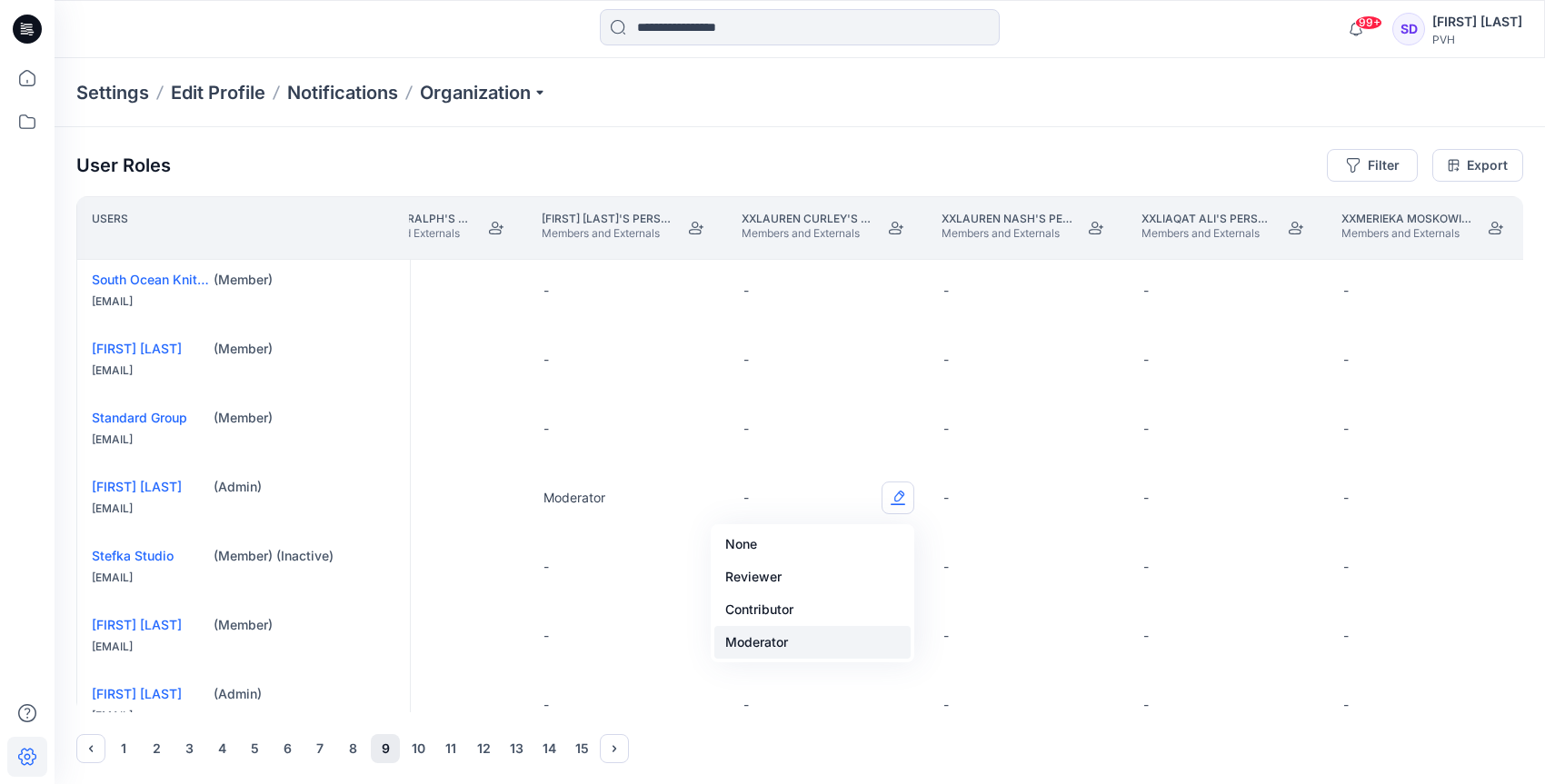 click on "Moderator" at bounding box center (812, 642) 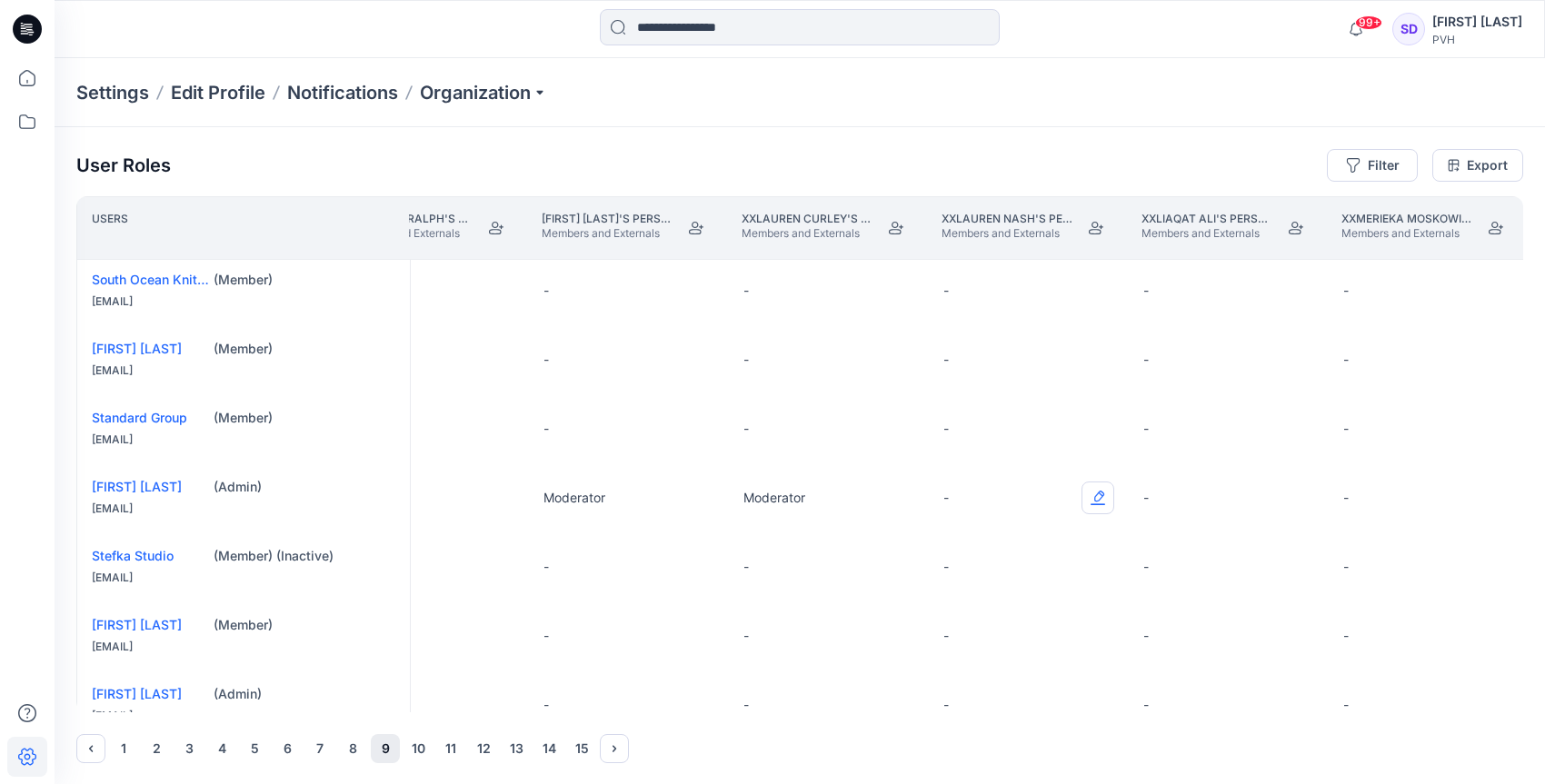 click at bounding box center (1098, 498) 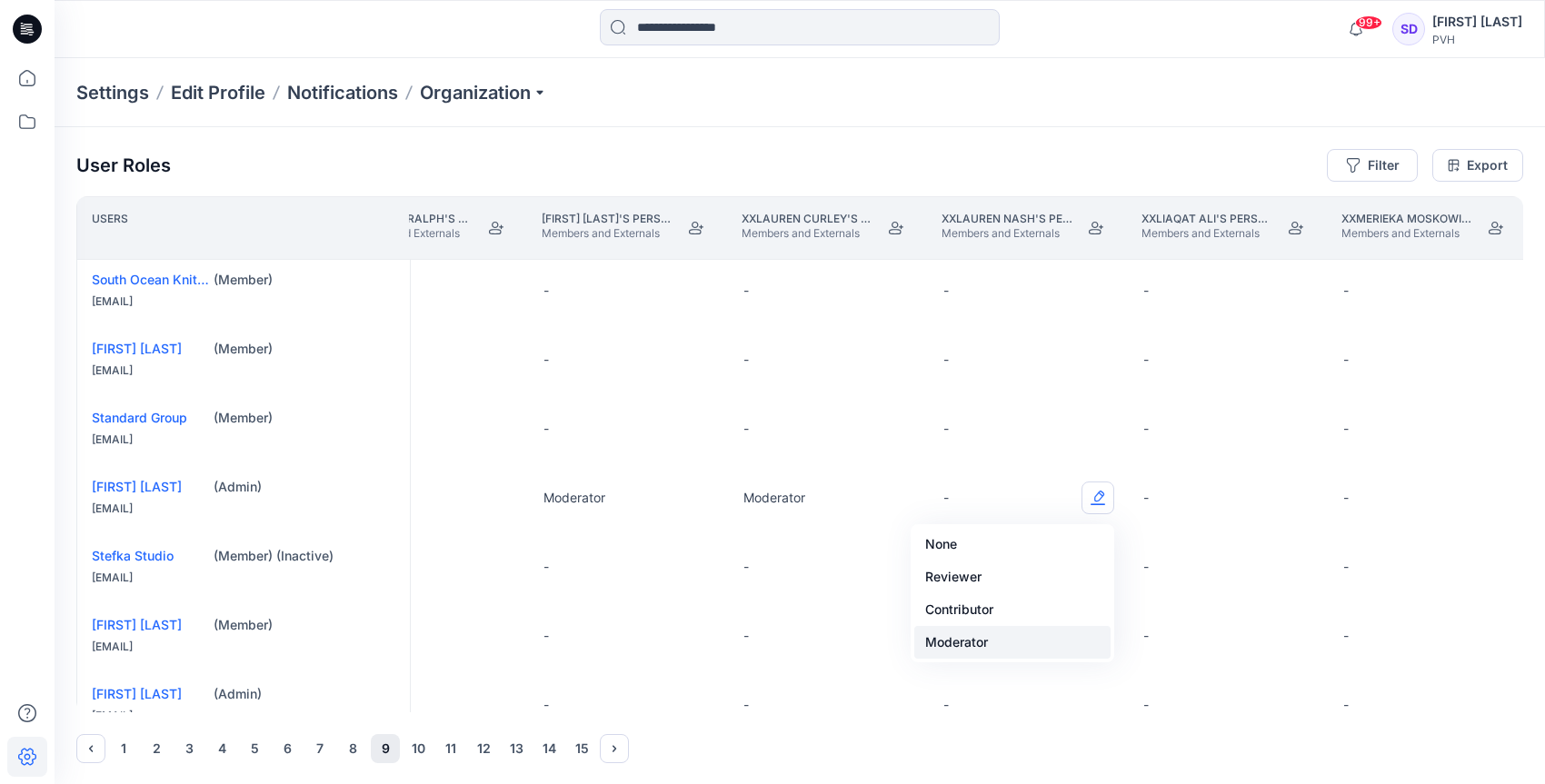 click on "Moderator" at bounding box center (1012, 642) 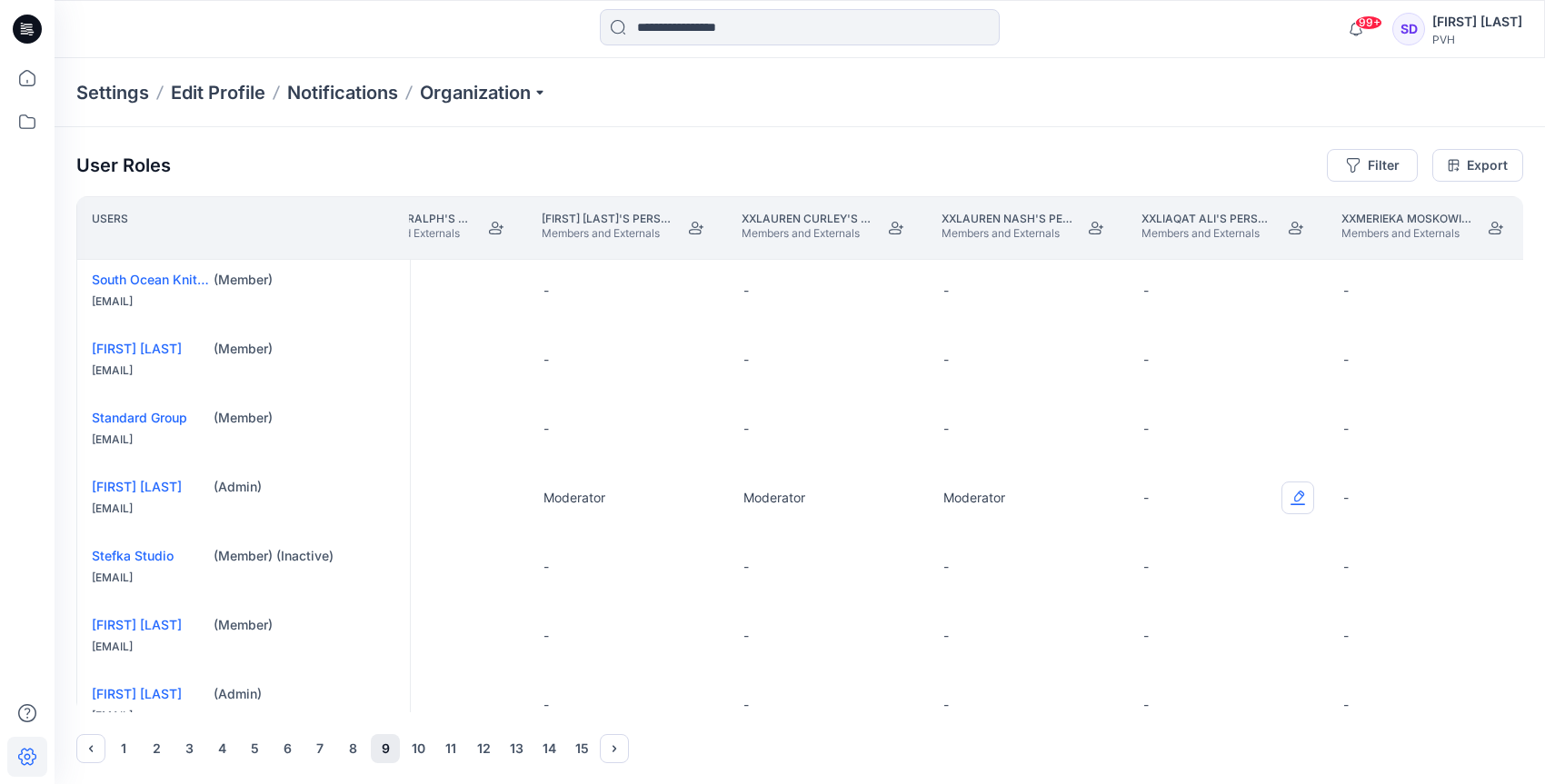 click at bounding box center [1298, 498] 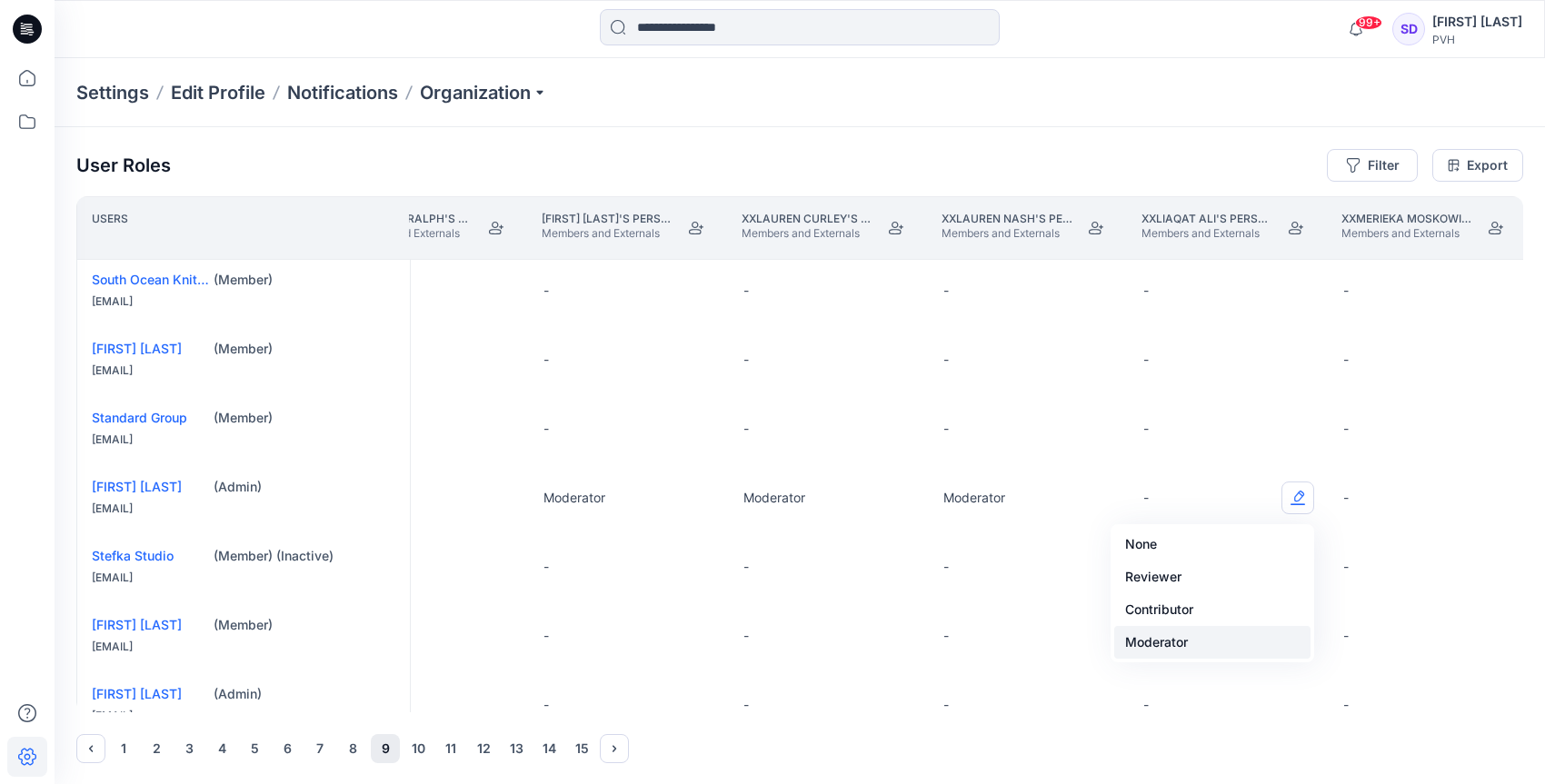 click on "Moderator" at bounding box center [1212, 642] 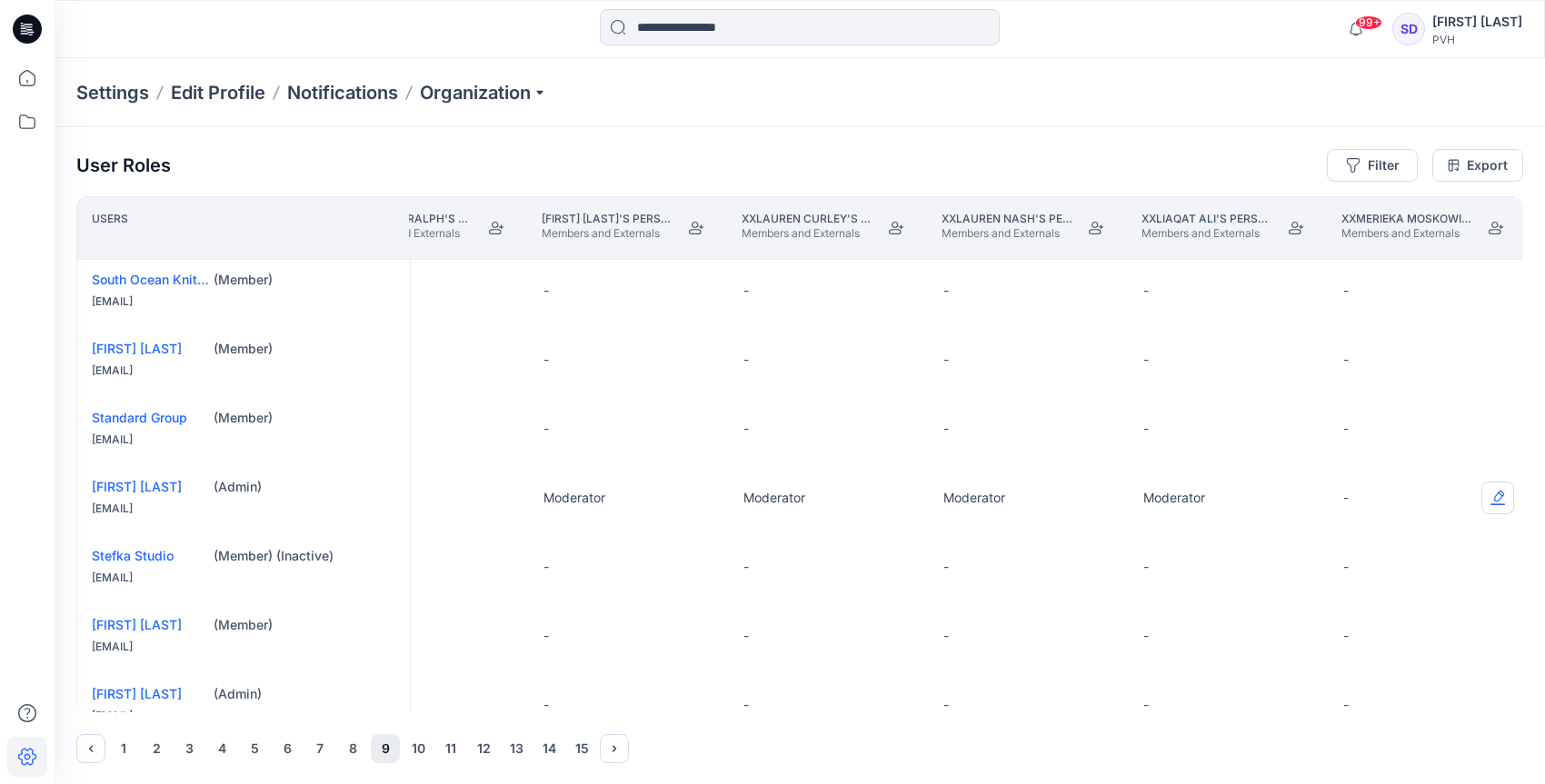 click at bounding box center [1498, 498] 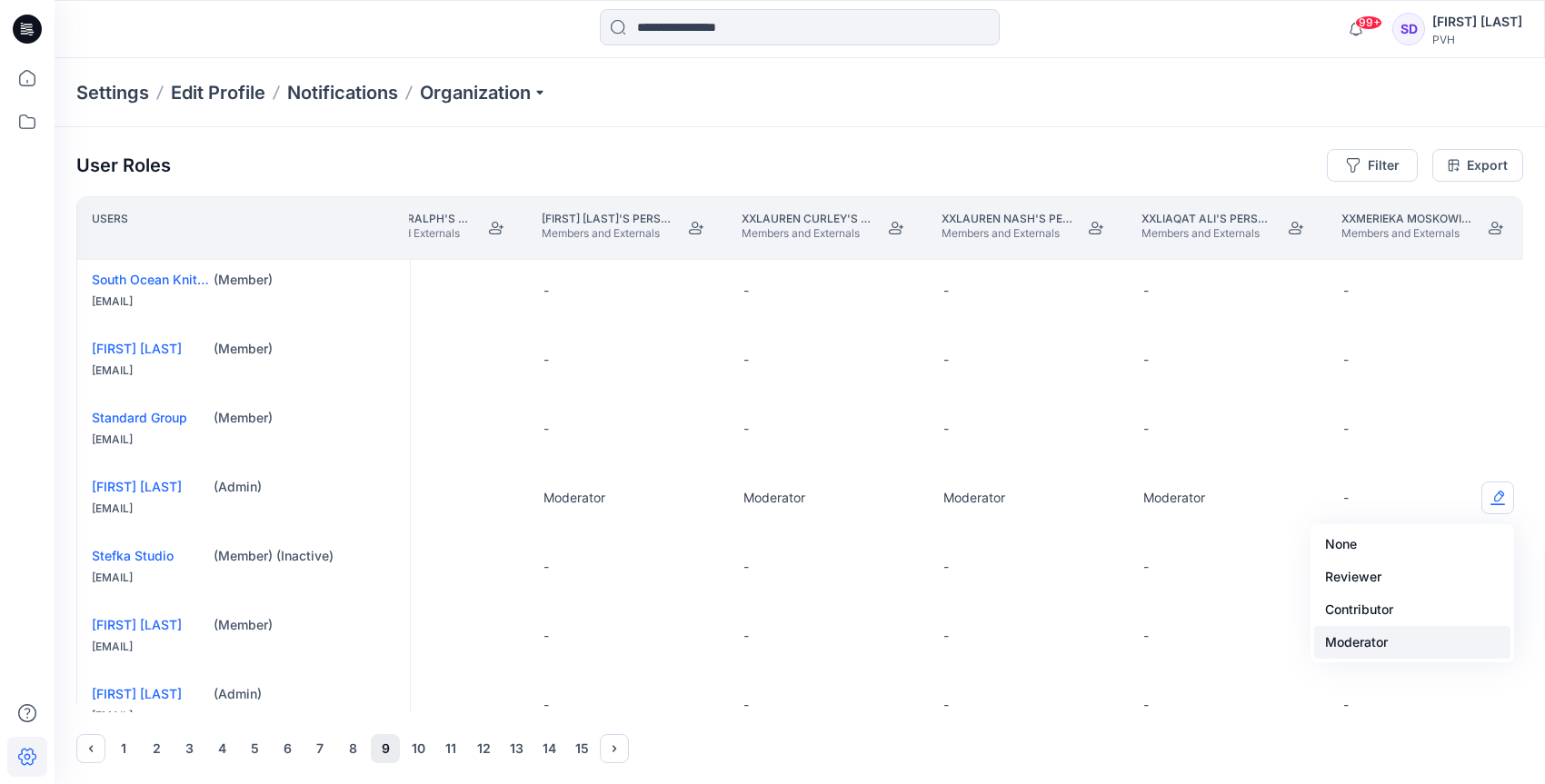 click on "Moderator" at bounding box center [1412, 642] 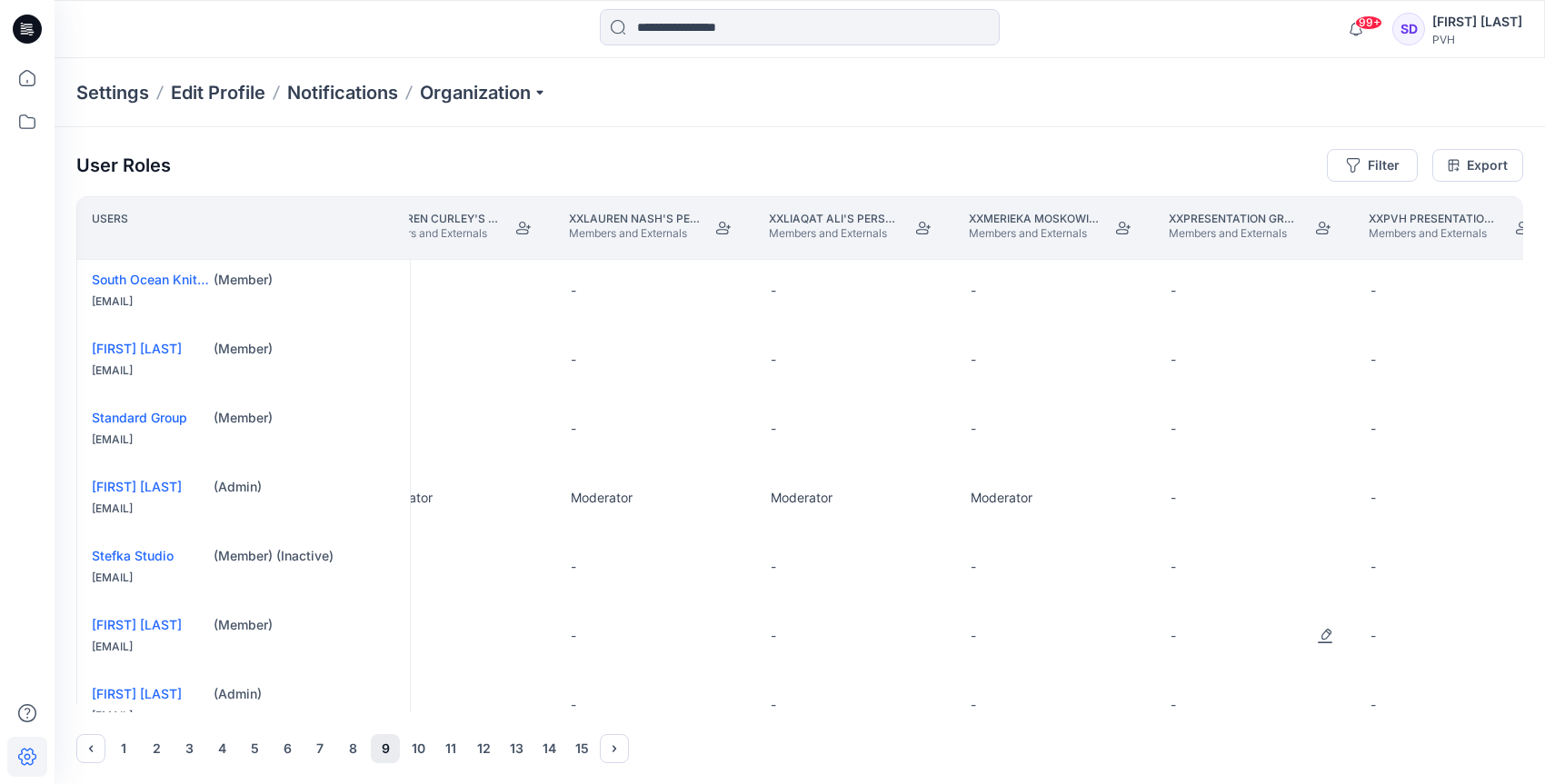 scroll, scrollTop: 4, scrollLeft: 34450, axis: both 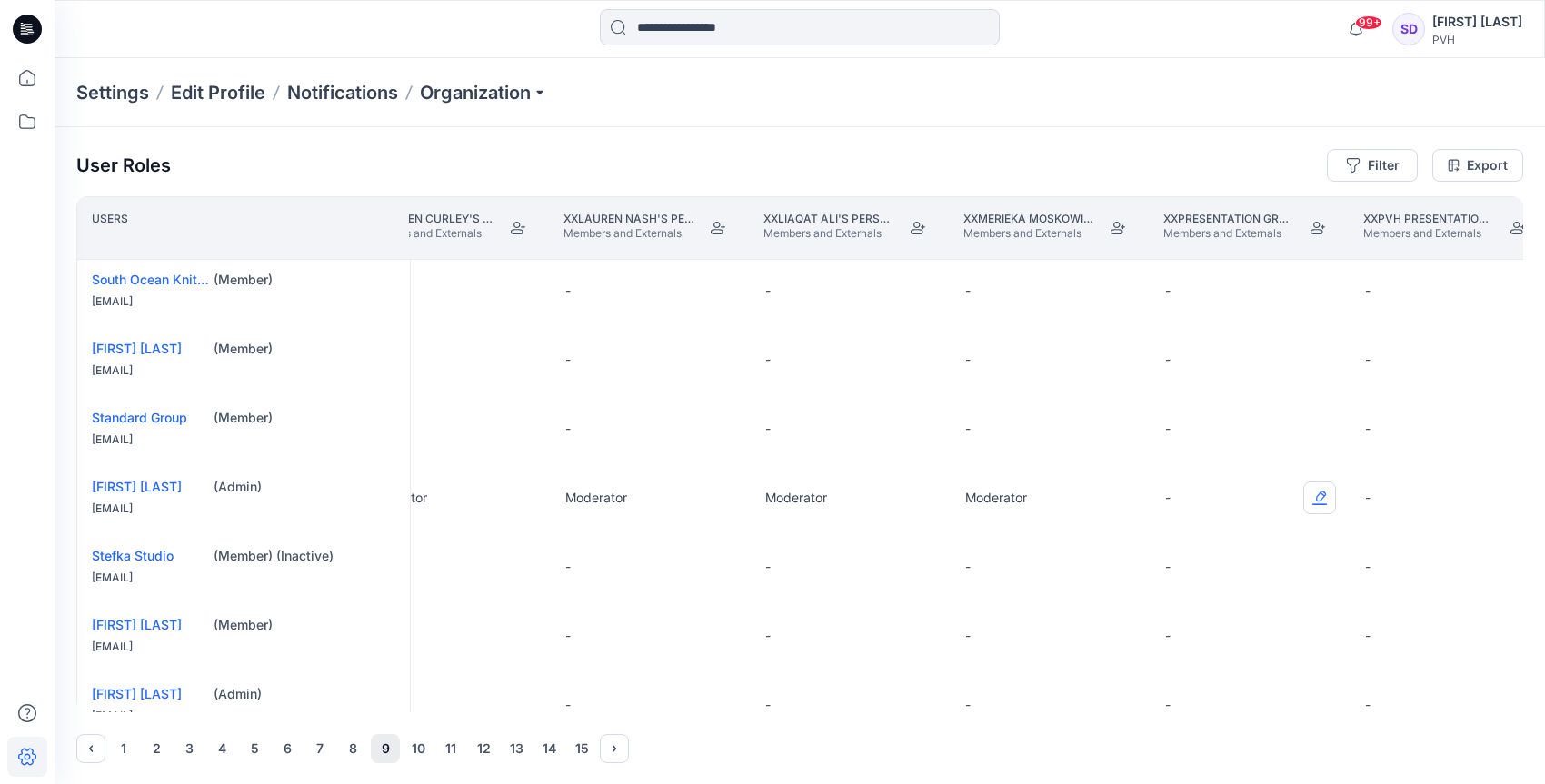 click at bounding box center (1320, 498) 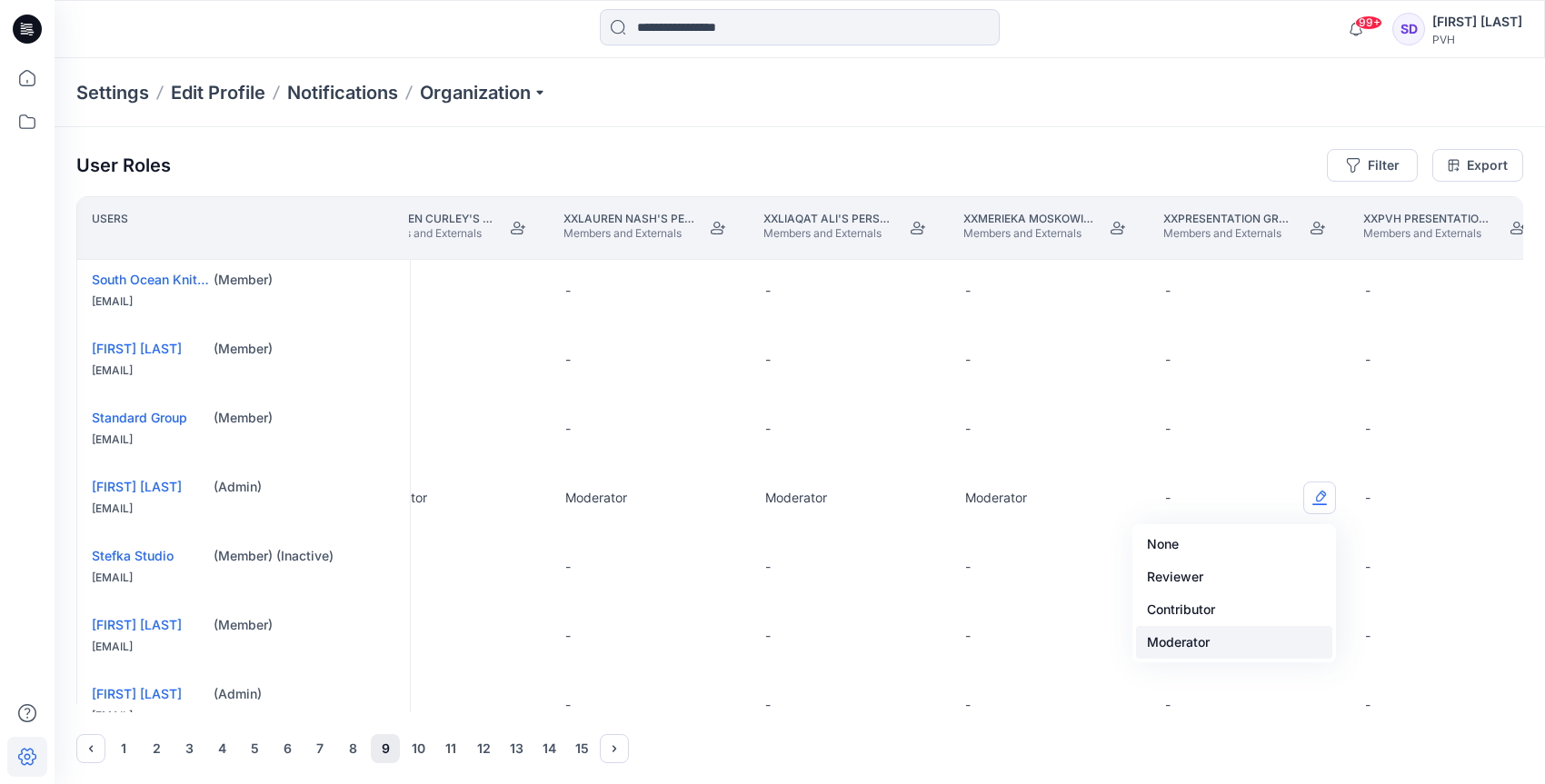 click on "Moderator" at bounding box center [1234, 642] 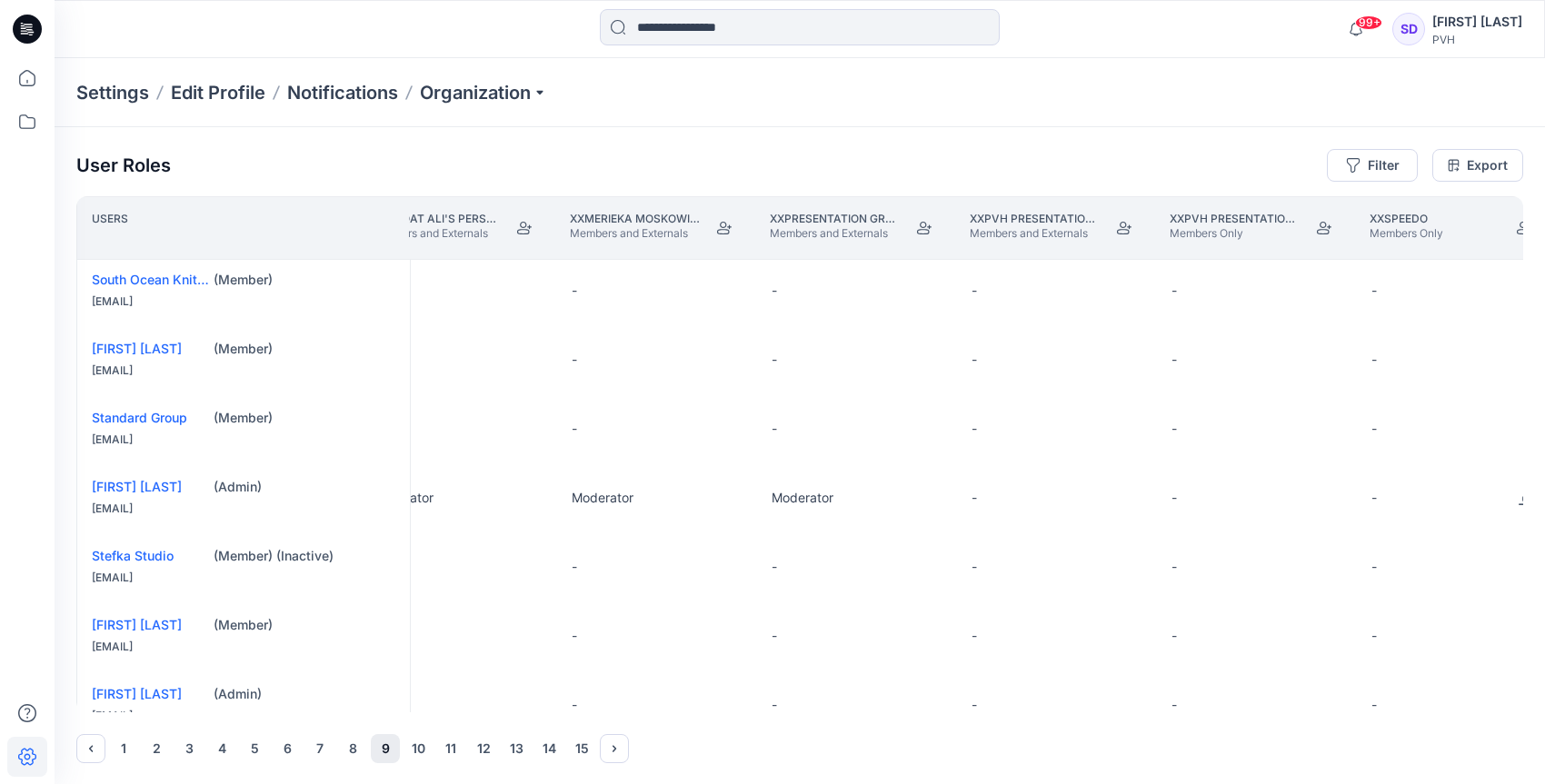 scroll, scrollTop: 4, scrollLeft: 34877, axis: both 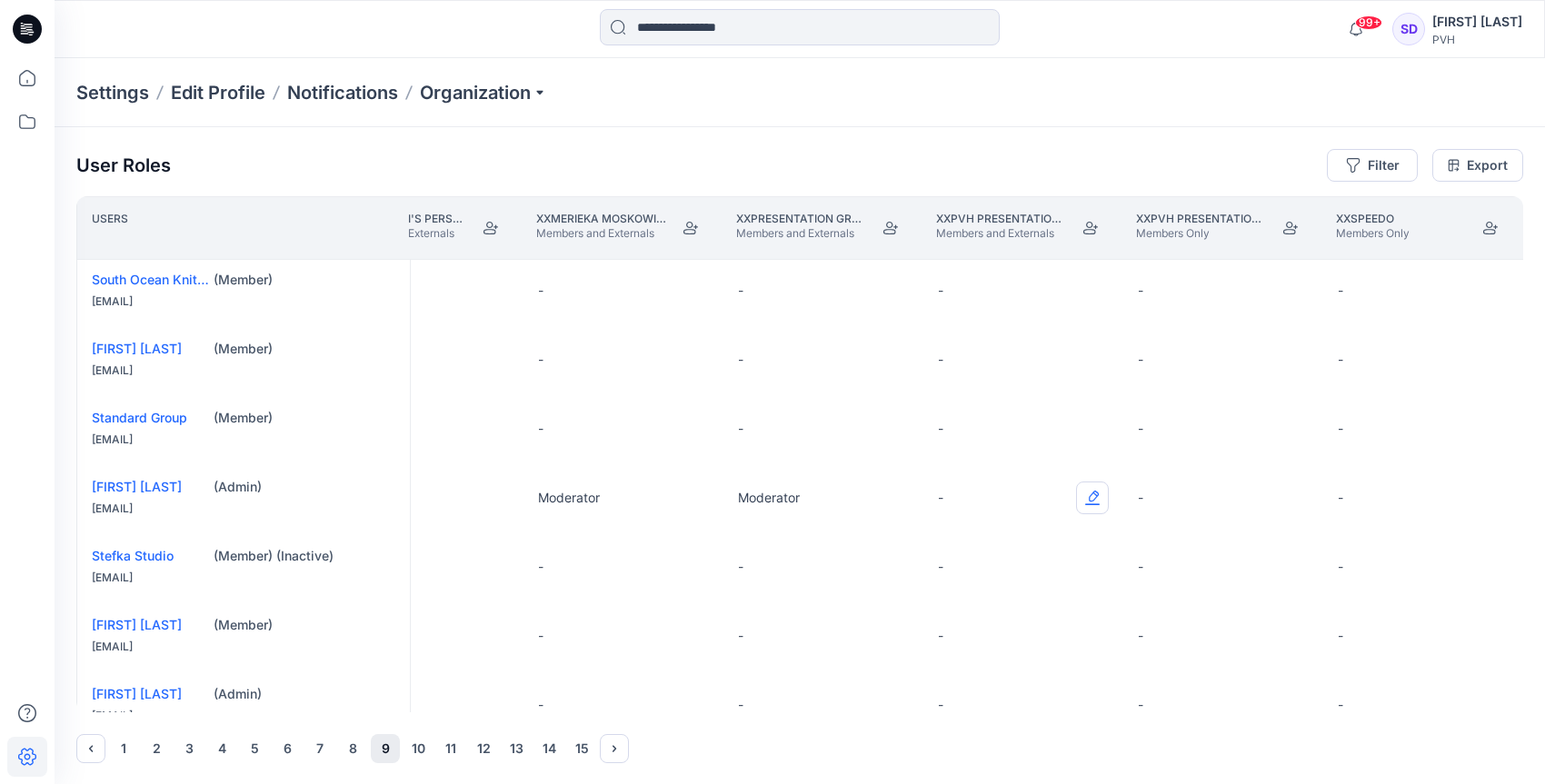 click at bounding box center (1092, 498) 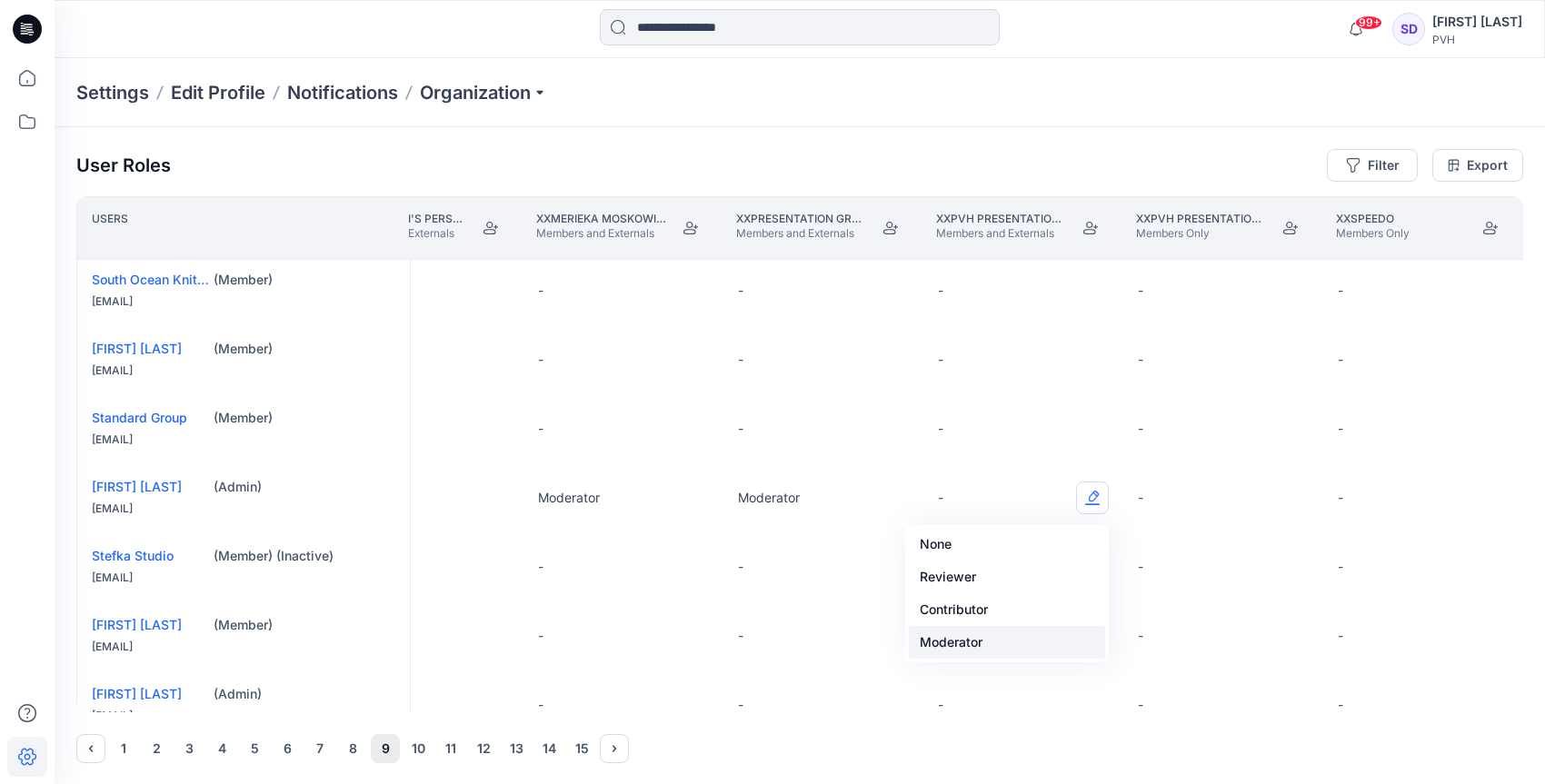 click on "Moderator" at bounding box center [1007, 642] 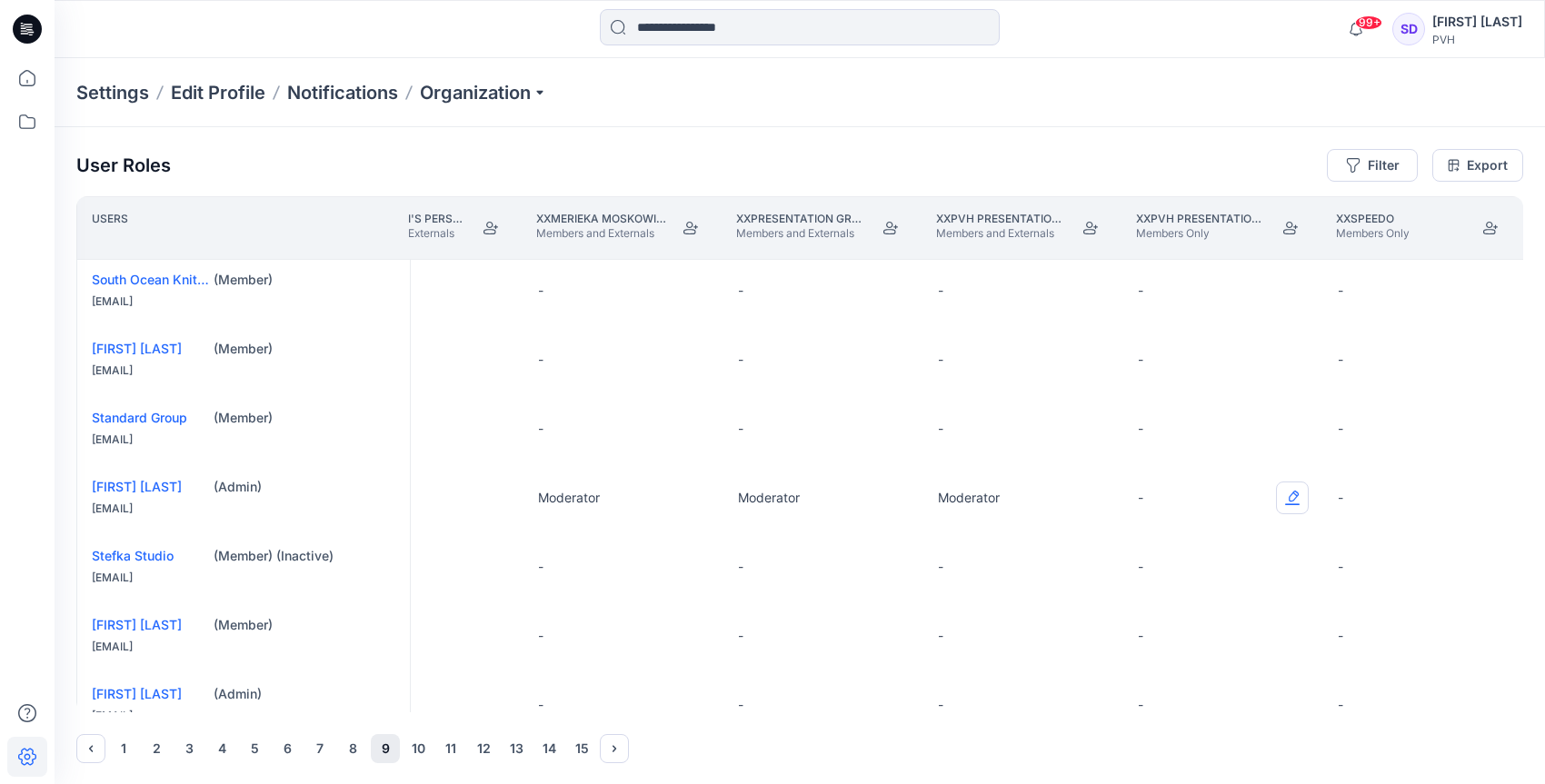 click at bounding box center [1292, 498] 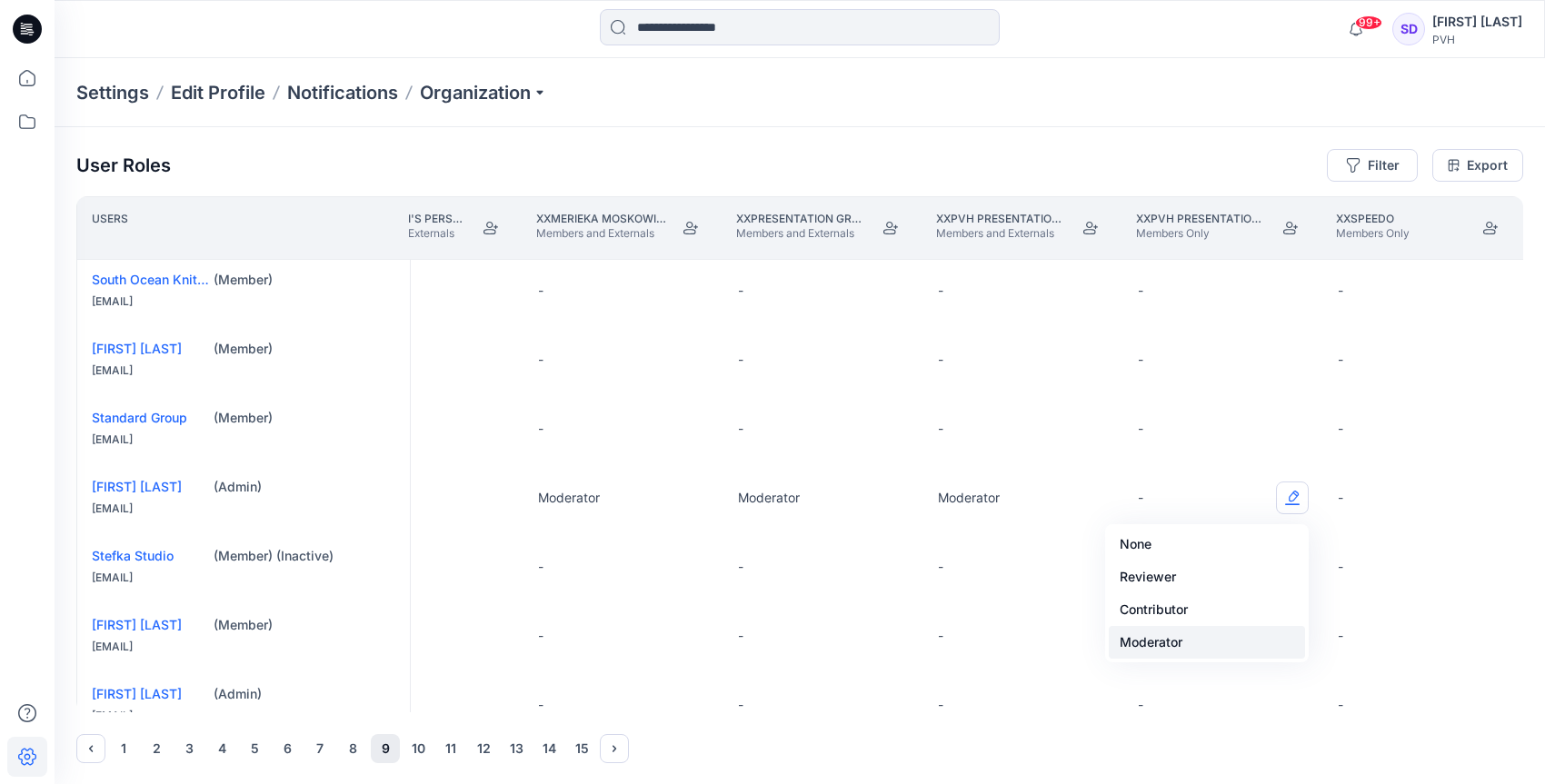 click on "Moderator" at bounding box center (1207, 642) 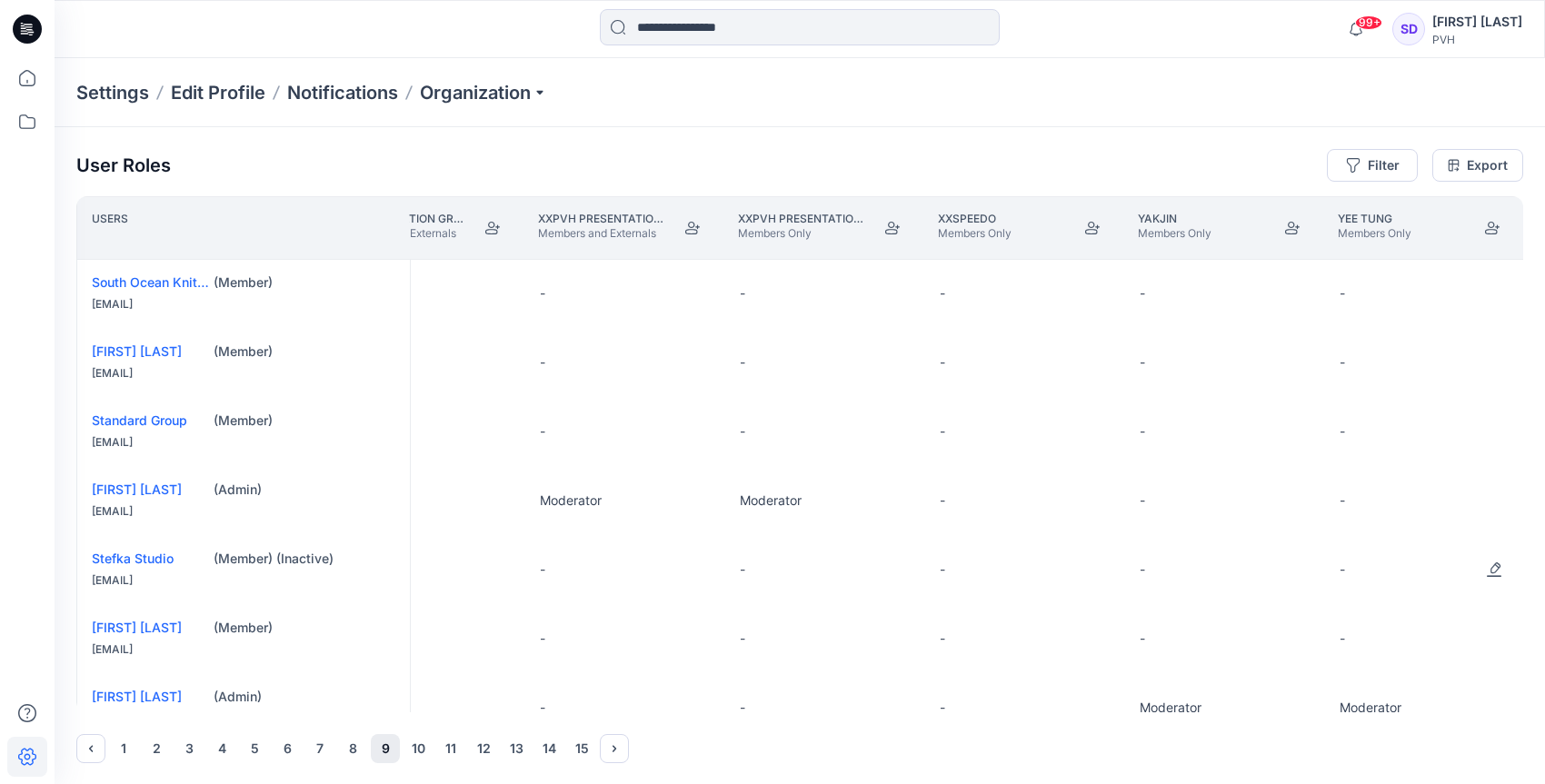 scroll, scrollTop: 1, scrollLeft: 35281, axis: both 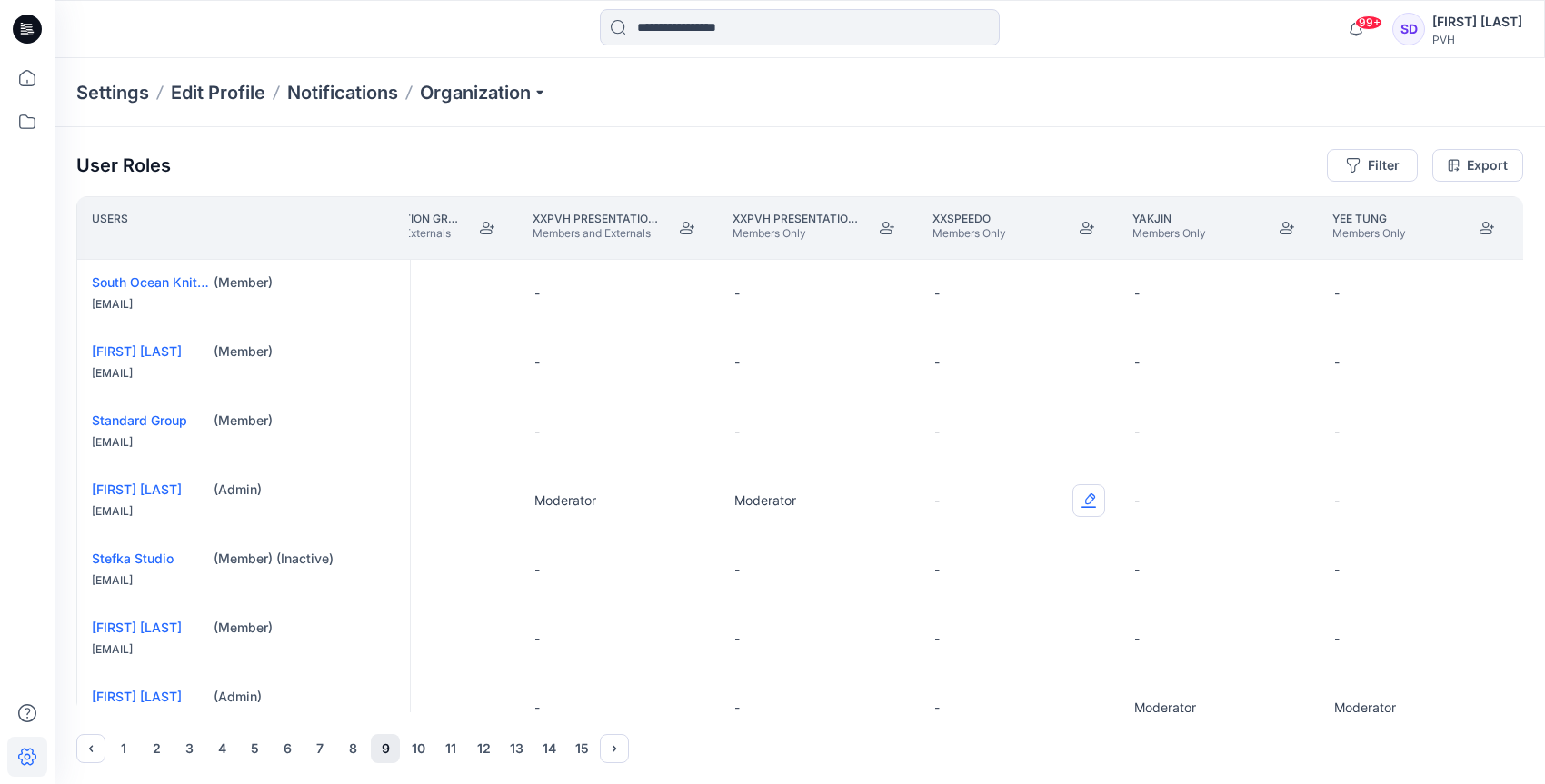 click at bounding box center [1089, 501] 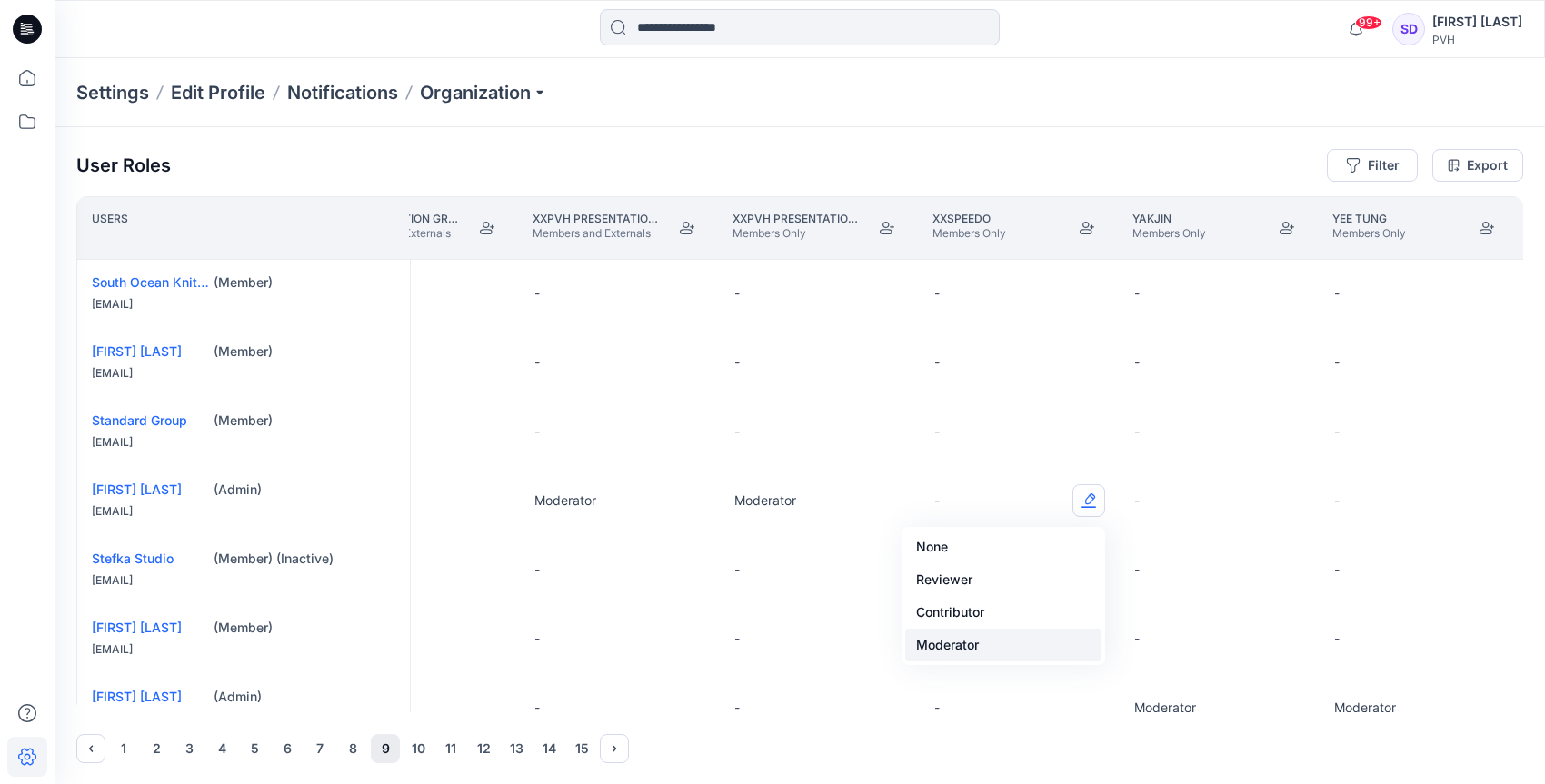 click on "Moderator" at bounding box center [1003, 645] 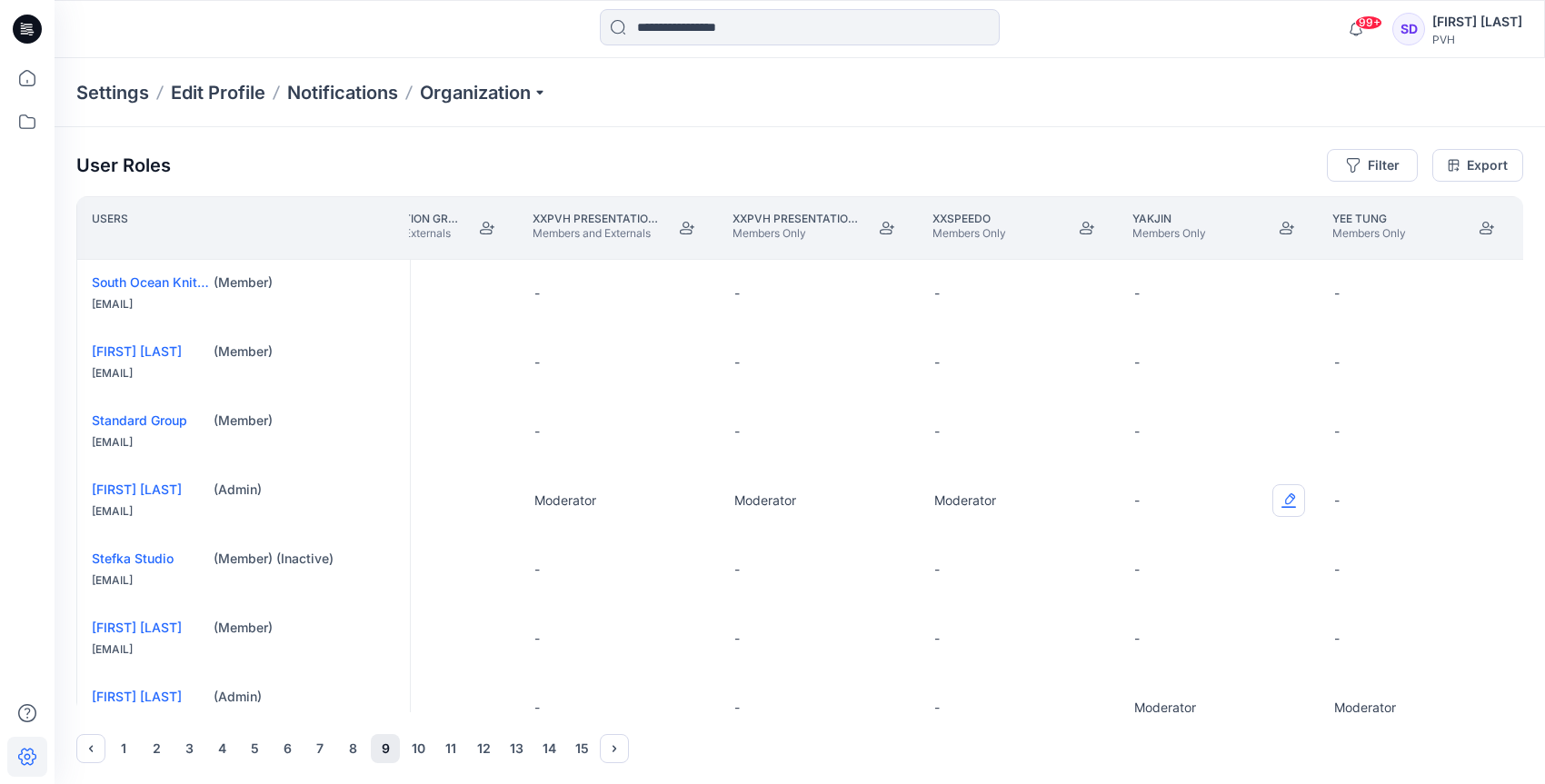 click at bounding box center (1289, 501) 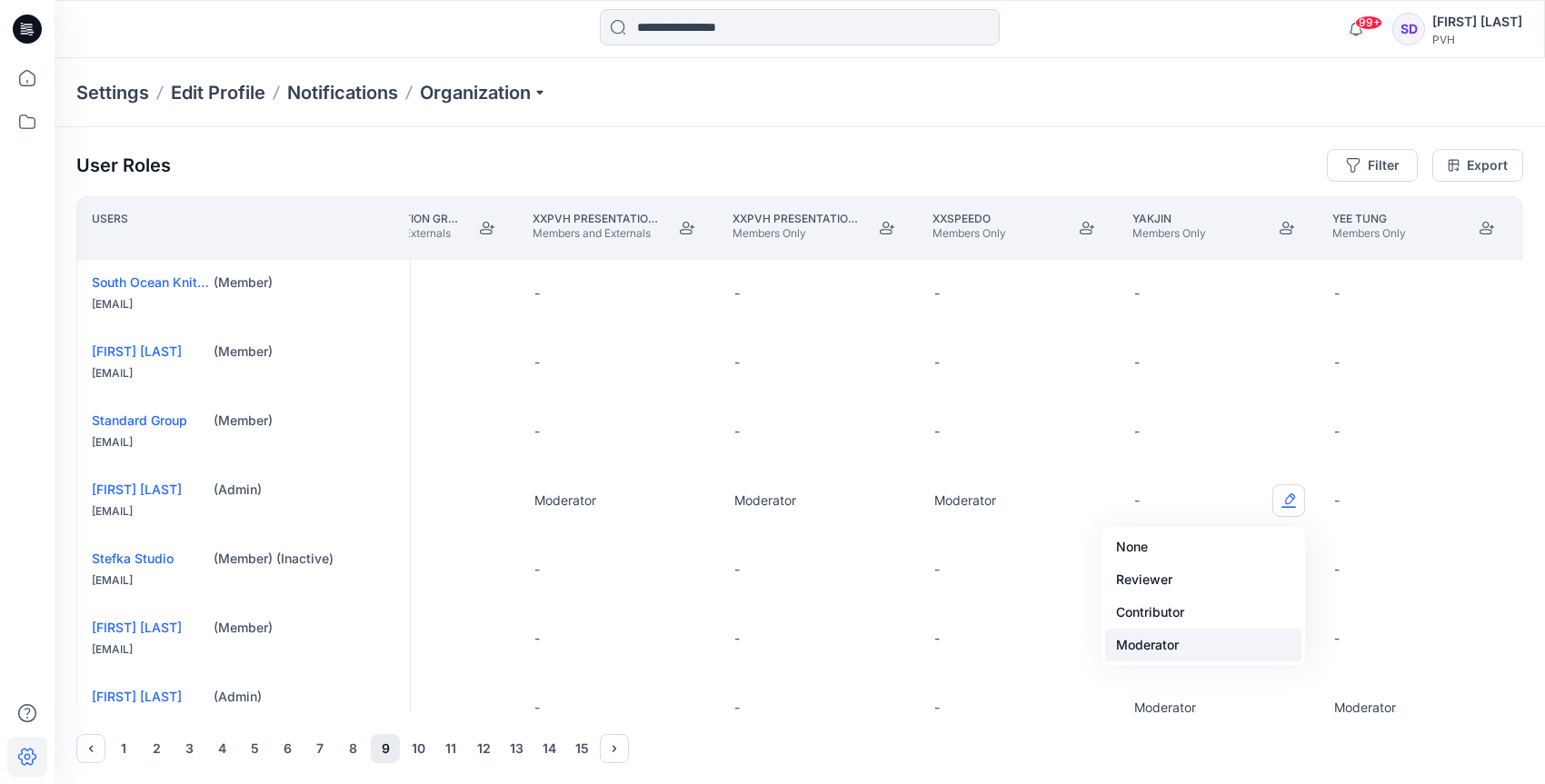 click on "Moderator" at bounding box center (1203, 645) 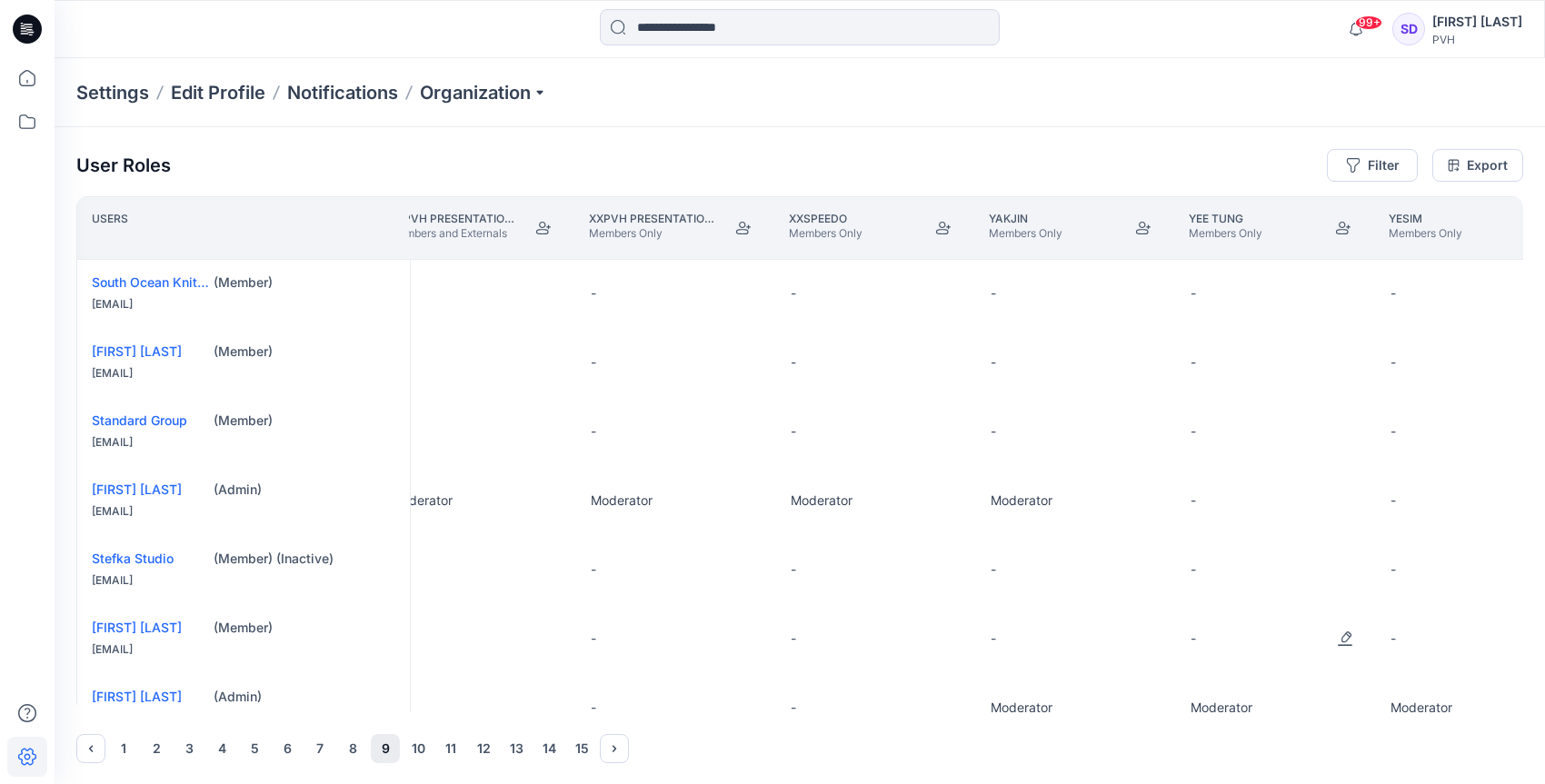 scroll, scrollTop: 1, scrollLeft: 35481, axis: both 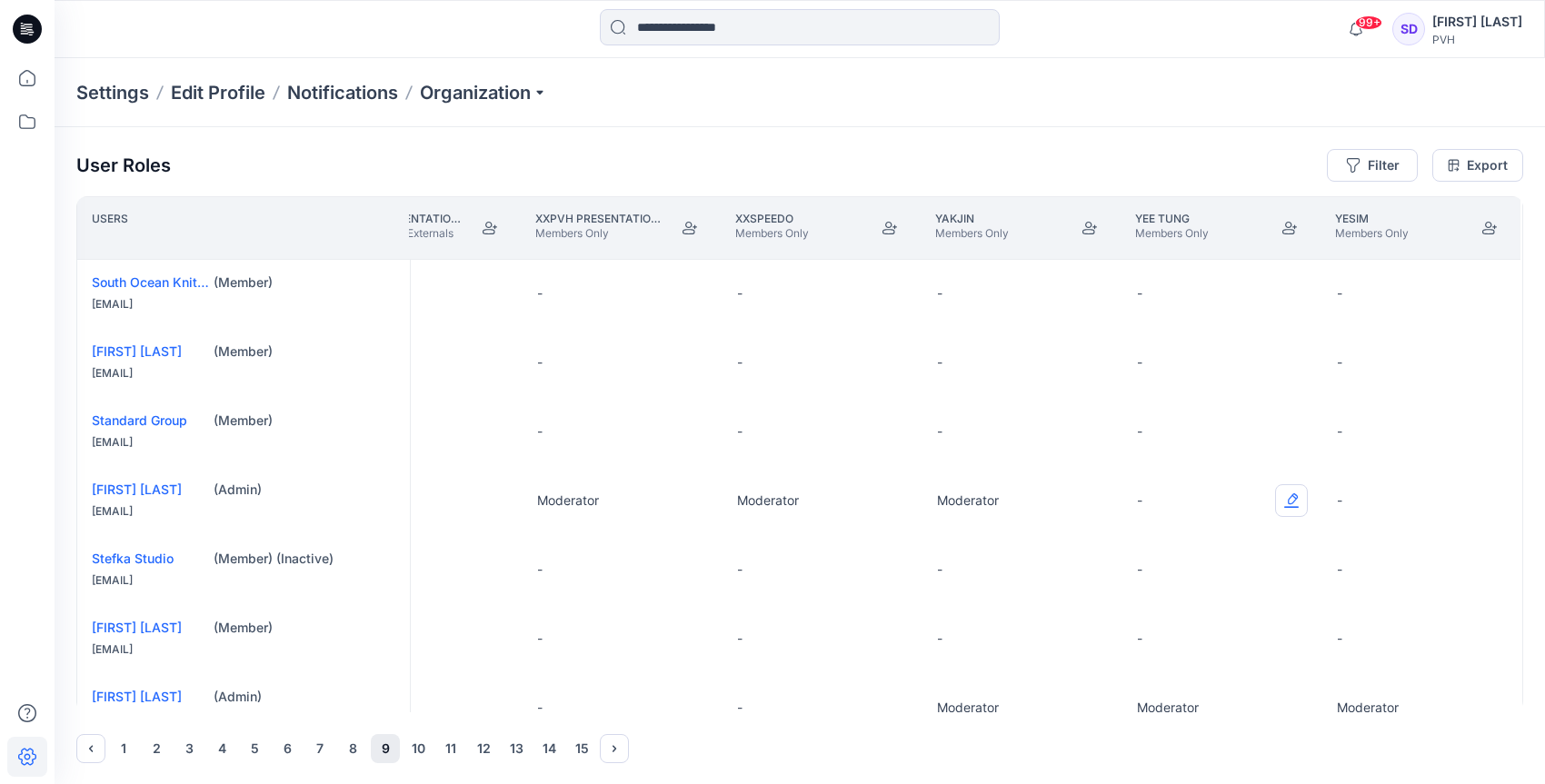 click at bounding box center [1291, 501] 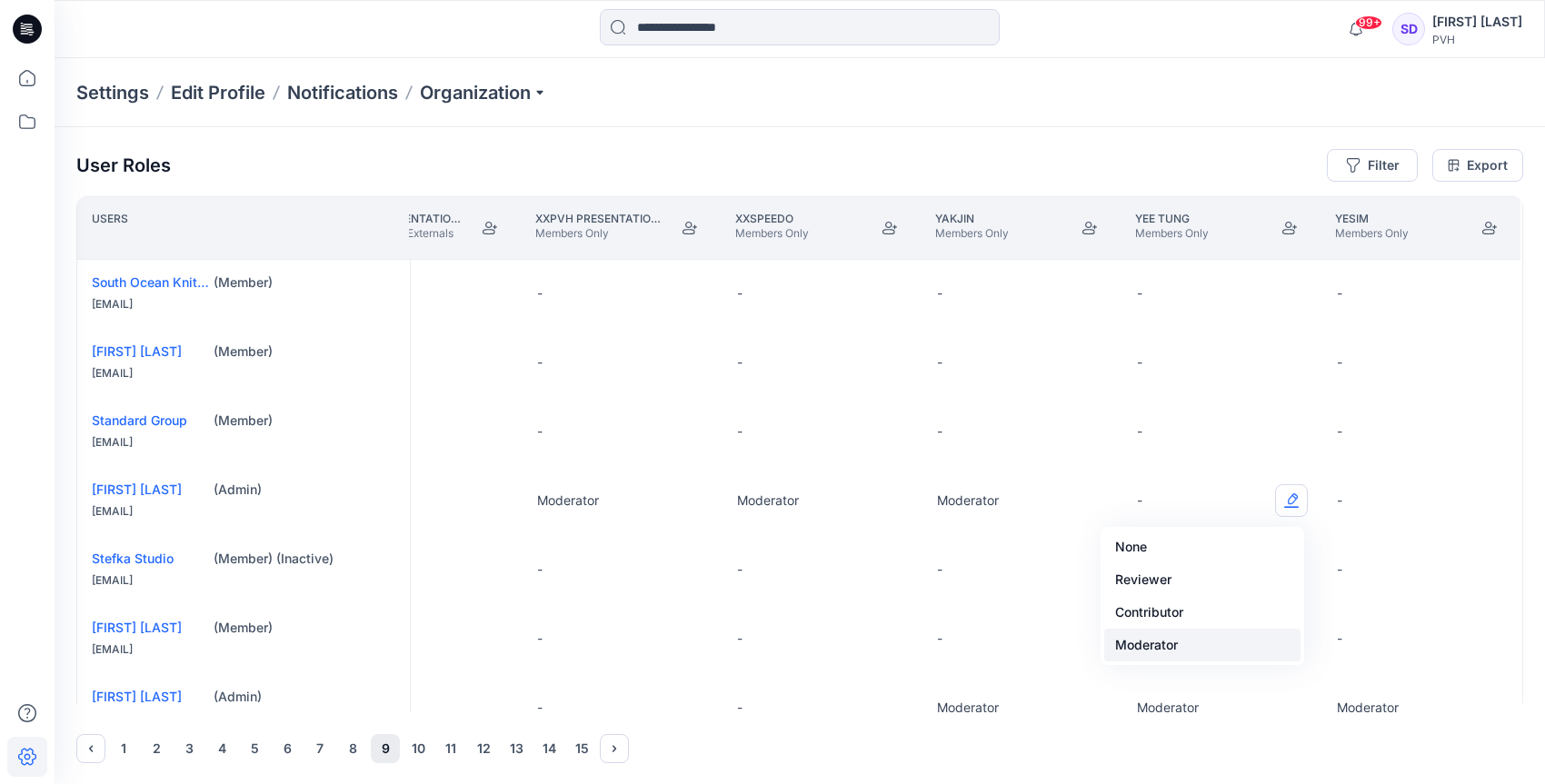 click on "Moderator" at bounding box center (1202, 645) 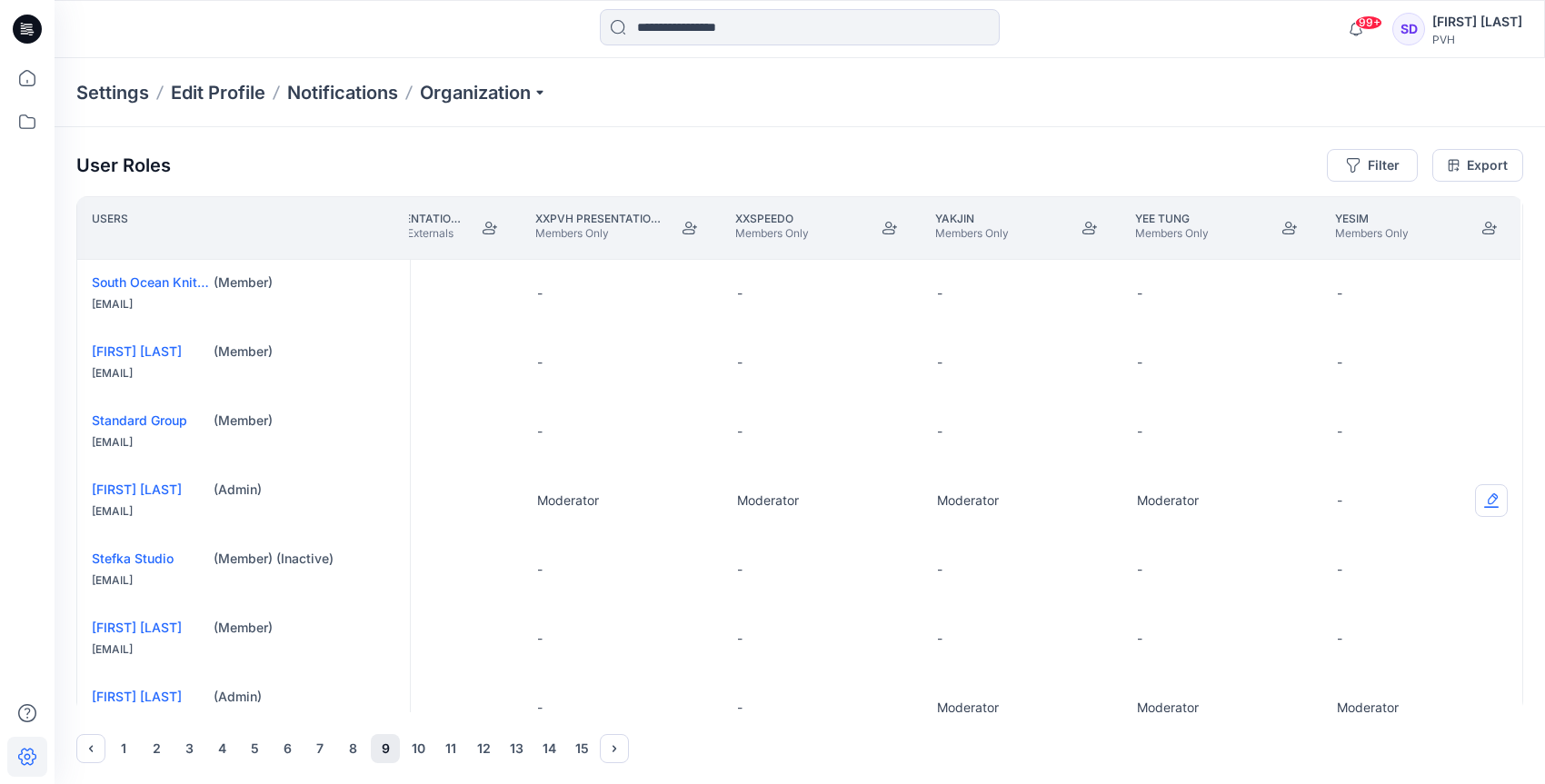 click at bounding box center [1491, 501] 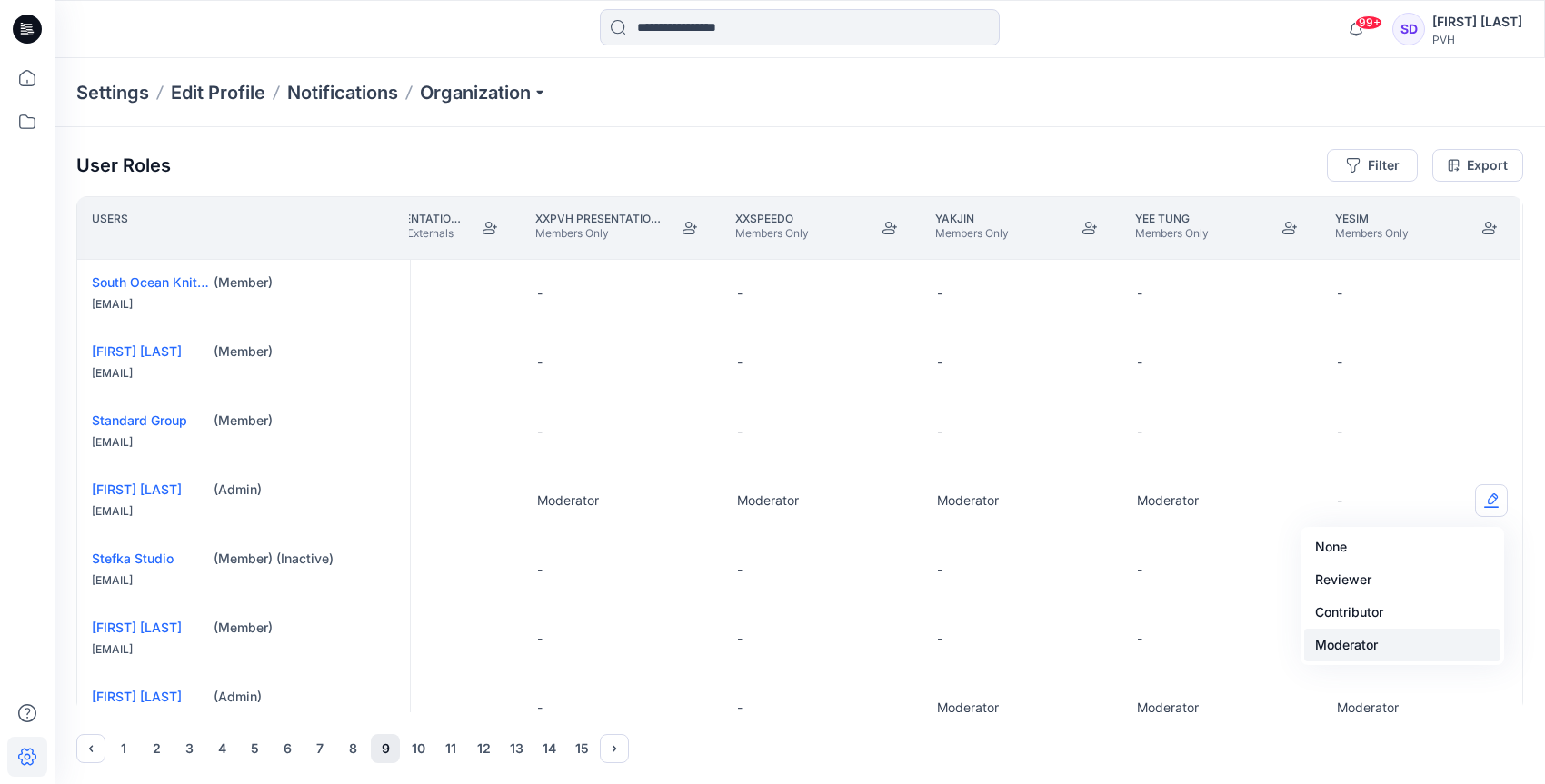 click on "Moderator" at bounding box center [1402, 645] 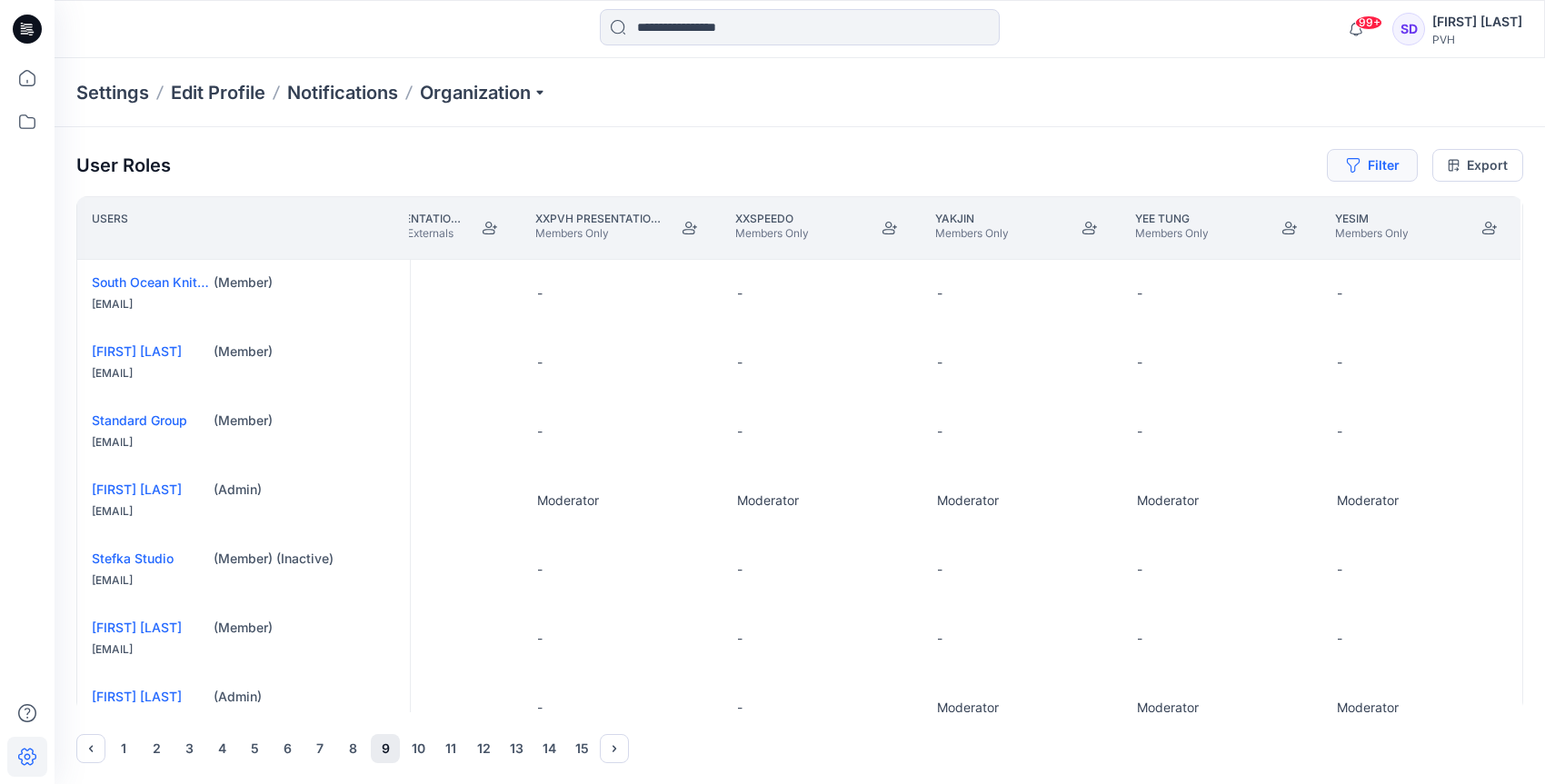 click on "Filter" at bounding box center [1372, 165] 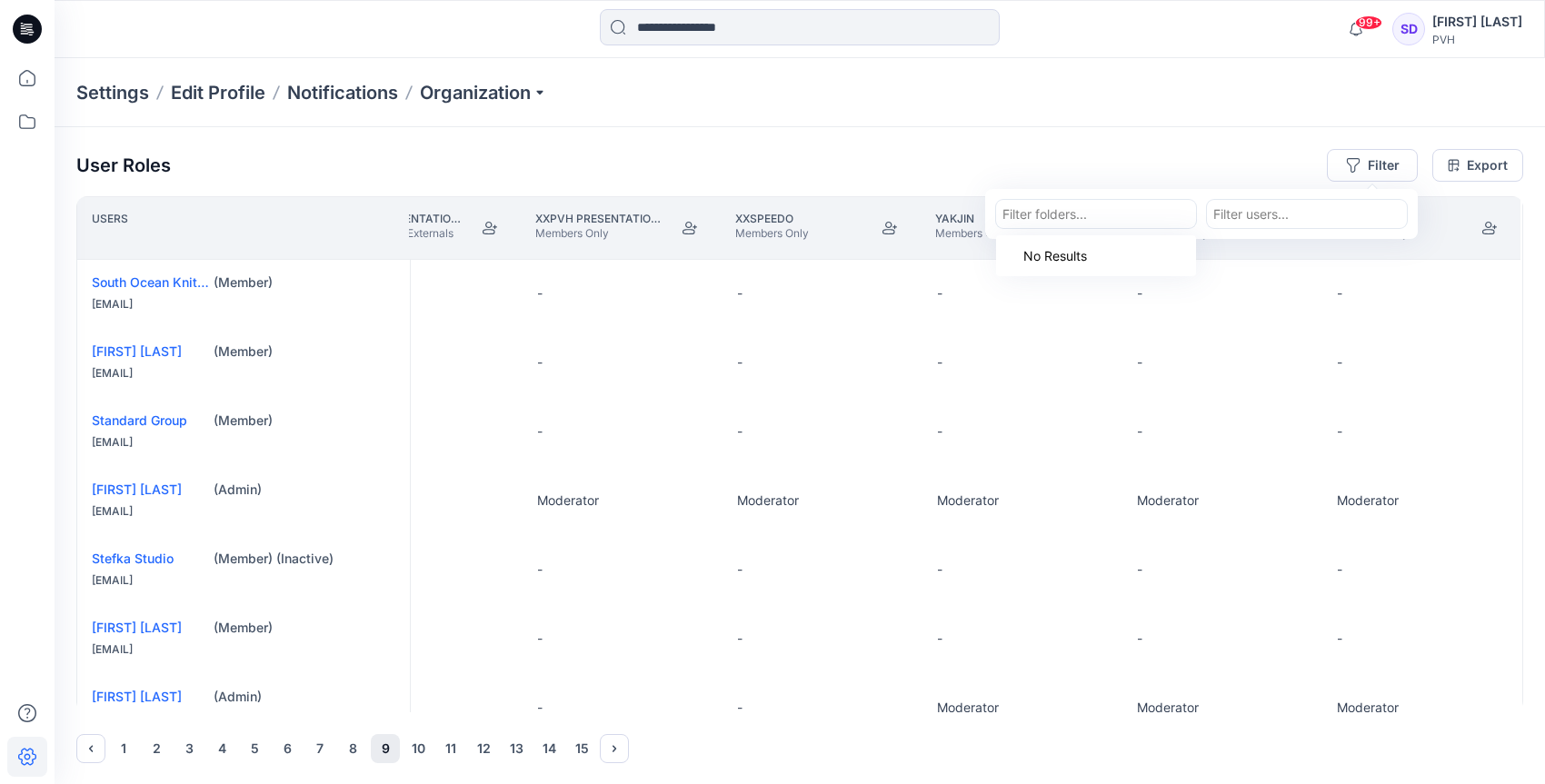click at bounding box center [1096, 213] 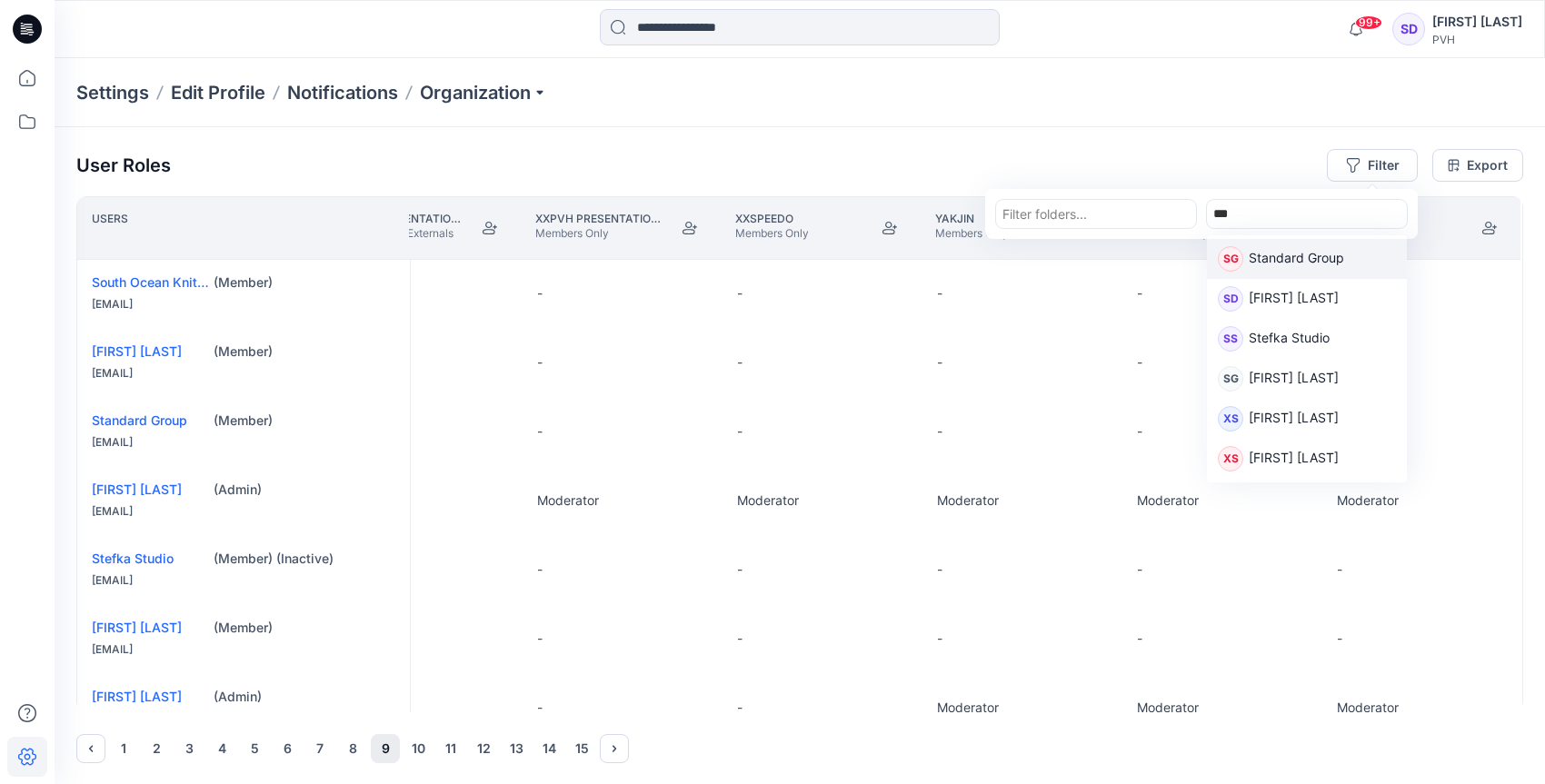 type on "****" 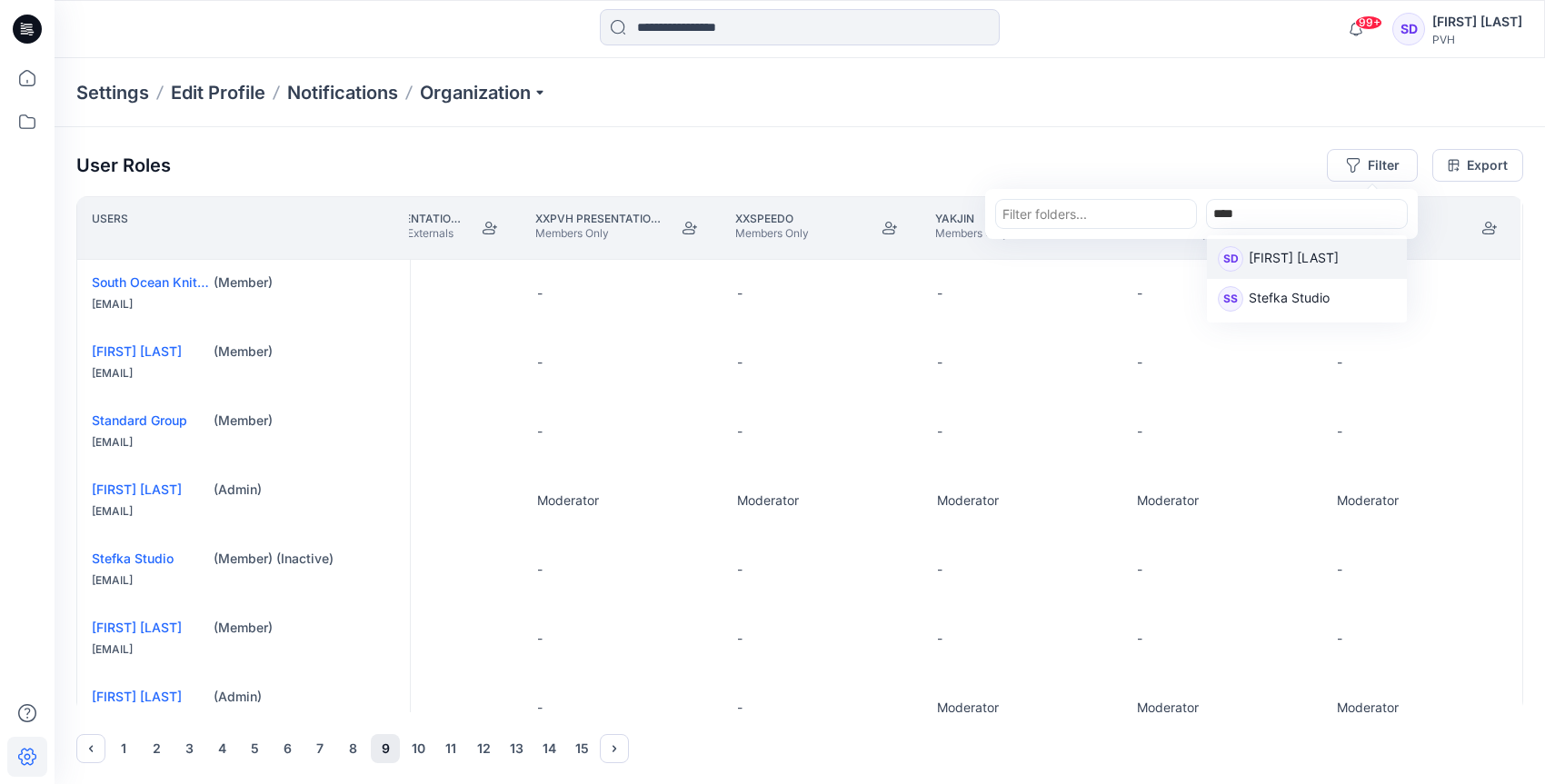 click on "[FIRST] [LAST]" at bounding box center [1293, 260] 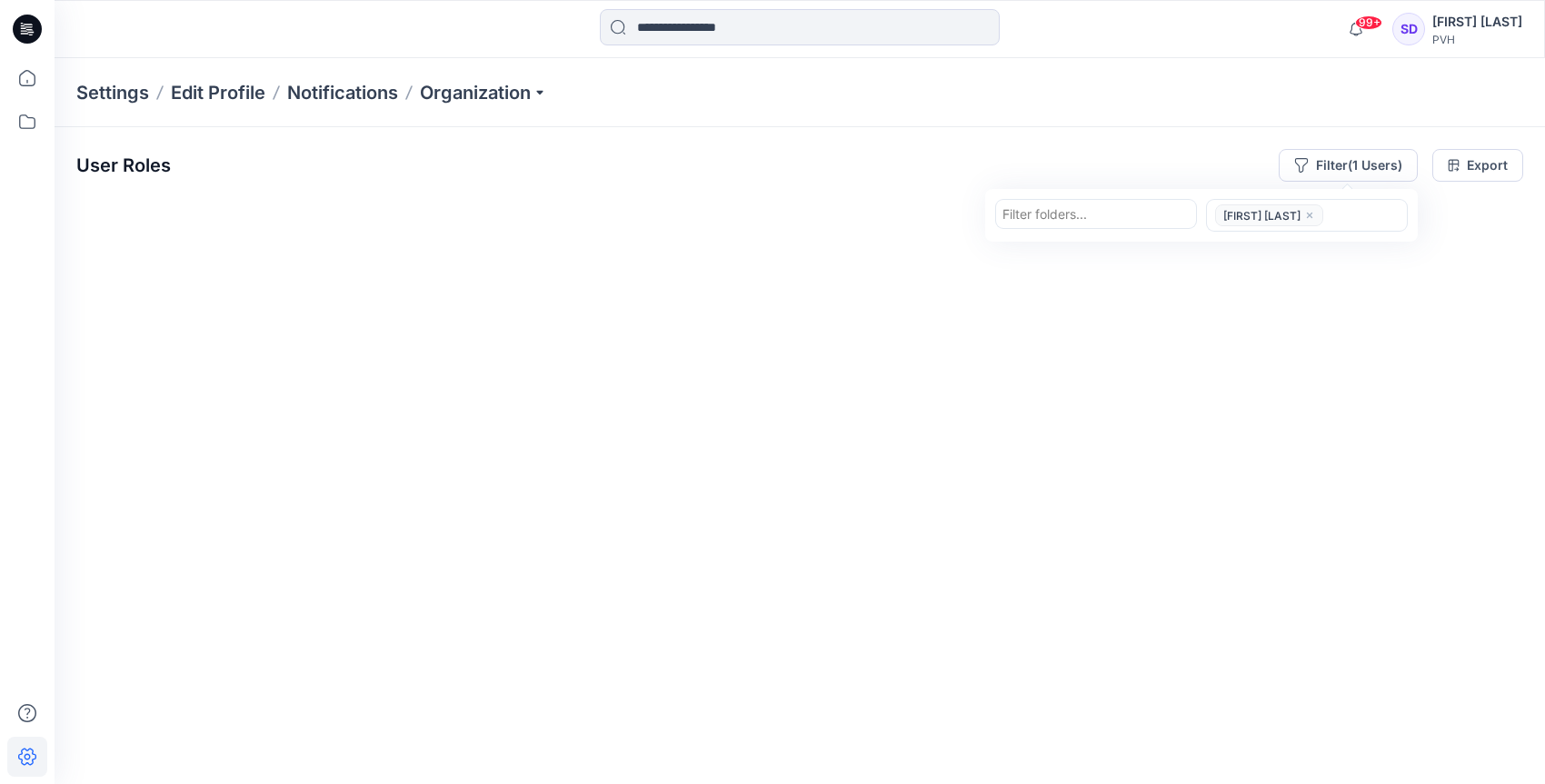 scroll, scrollTop: 0, scrollLeft: 35478, axis: horizontal 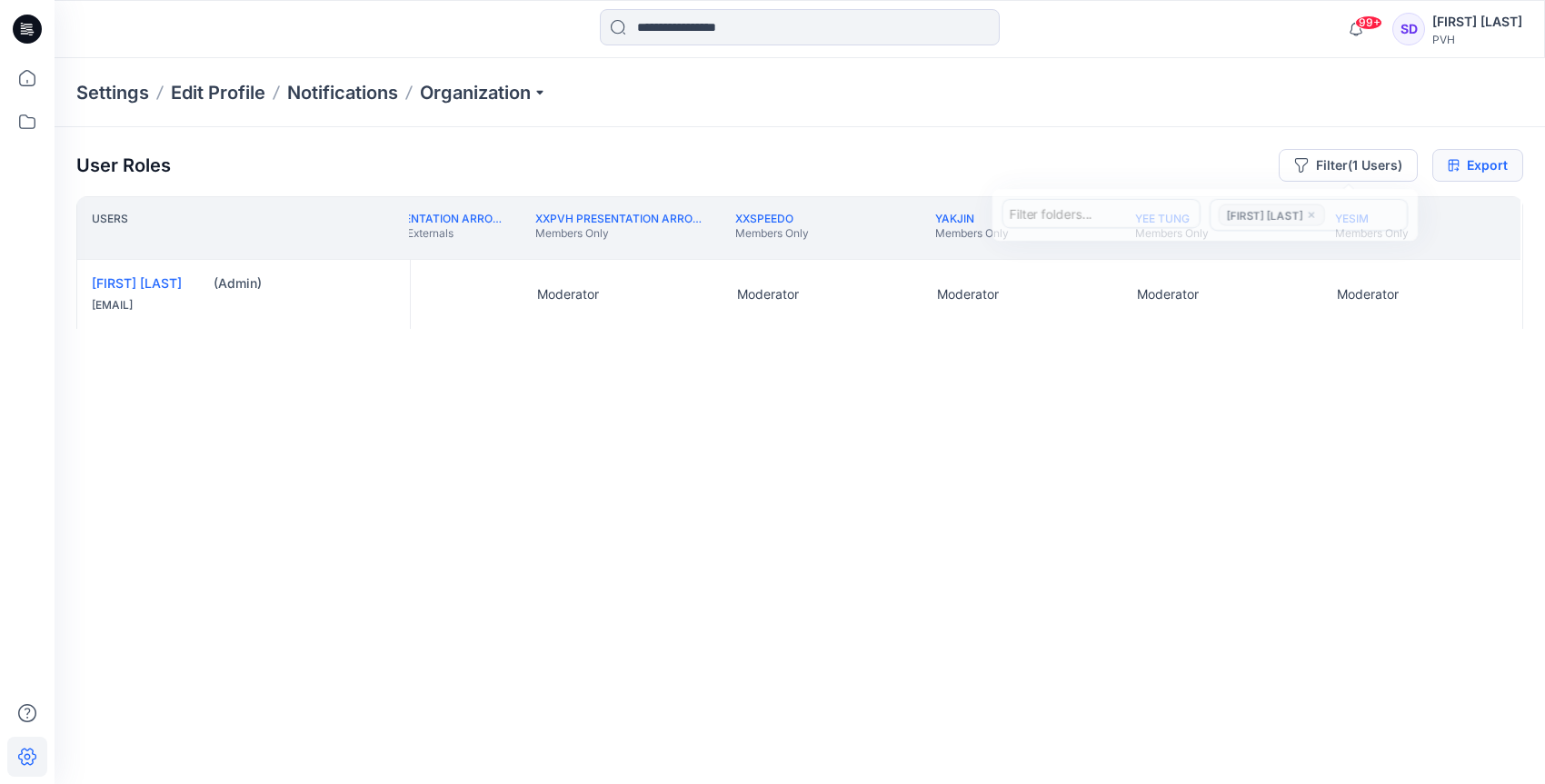 click on "Export" at bounding box center [1478, 165] 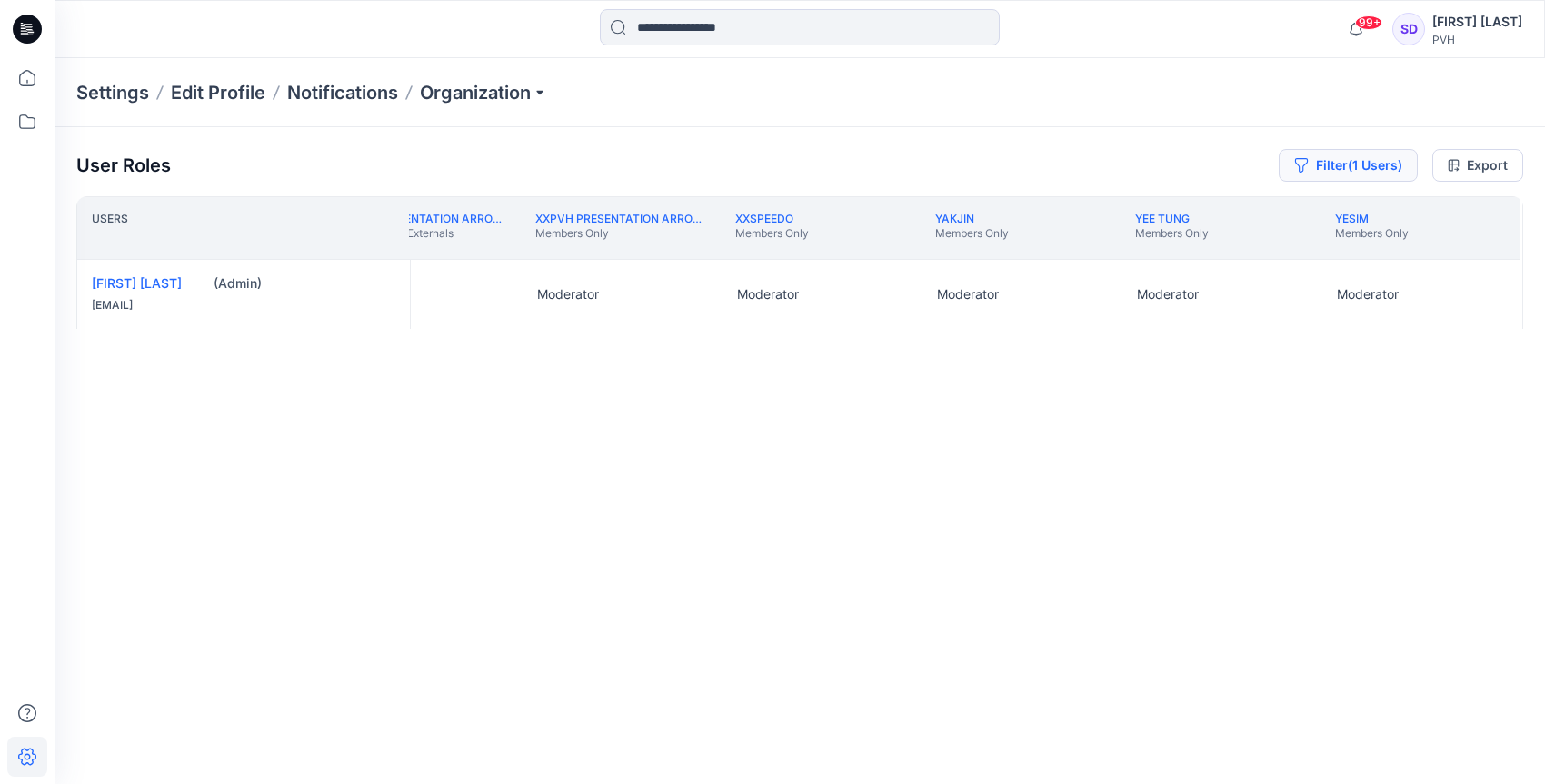 click on "Filter  (1 Users)" at bounding box center (1348, 165) 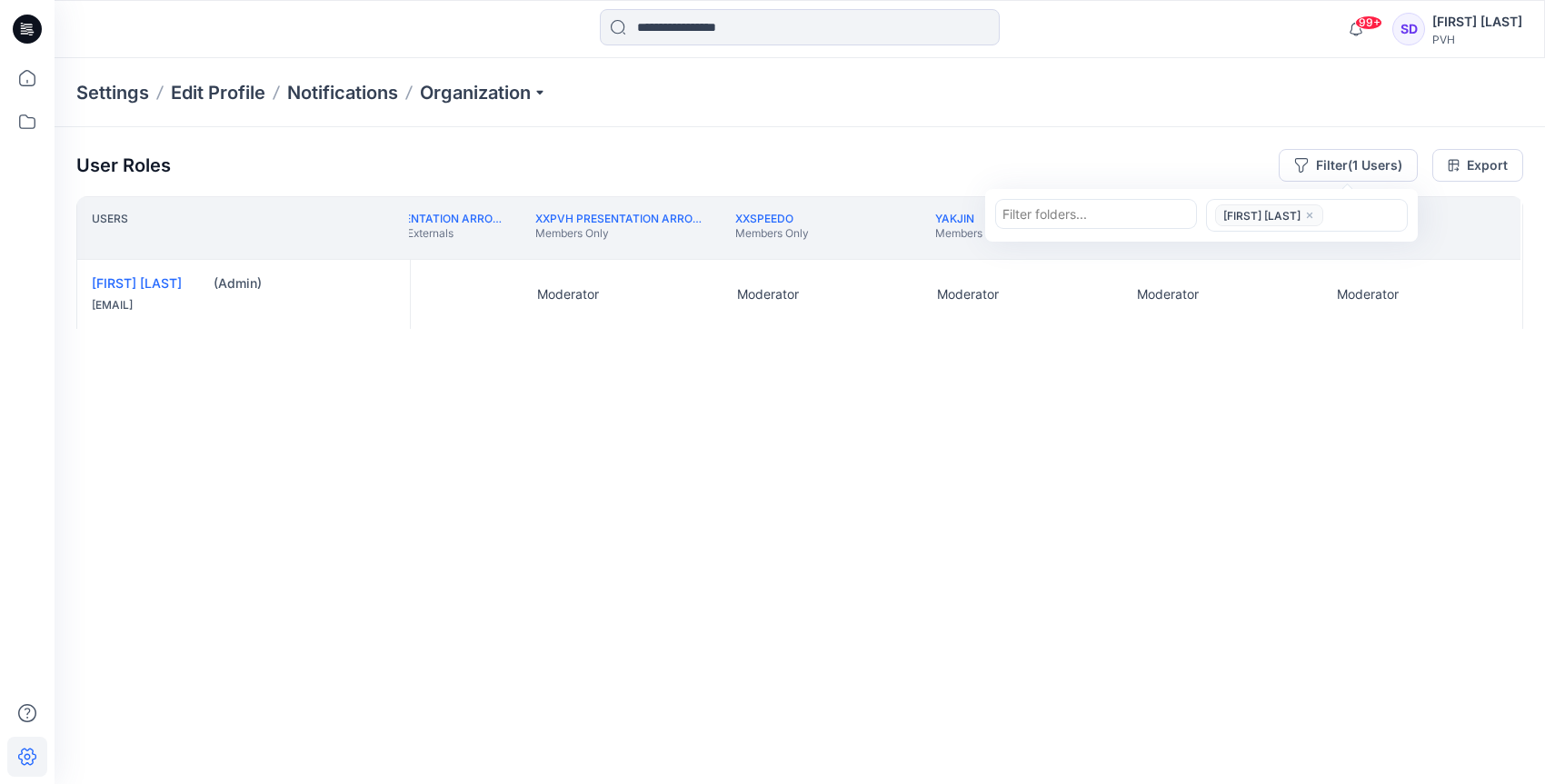 click at bounding box center [1096, 213] 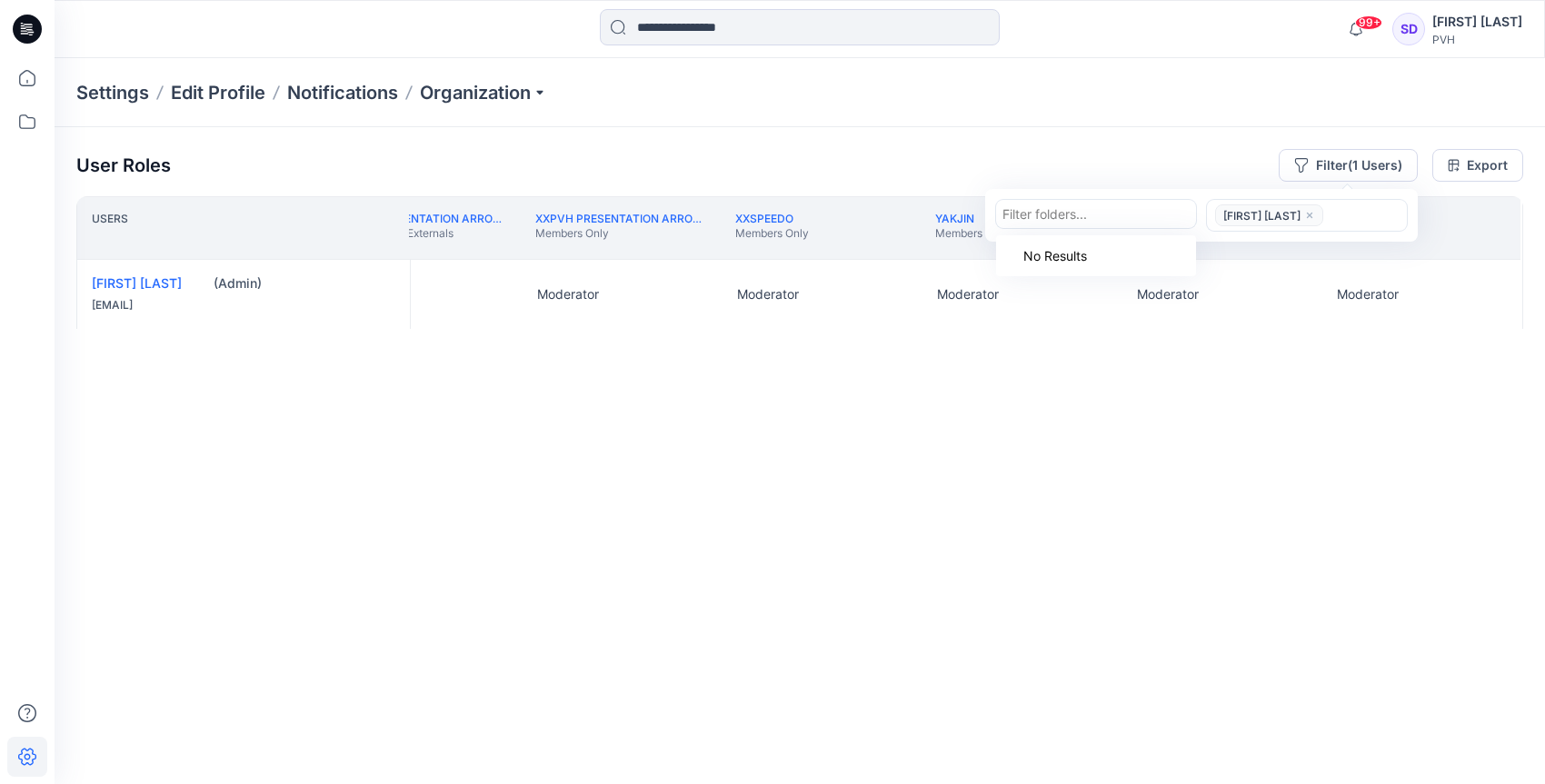 click at bounding box center [1364, 215] 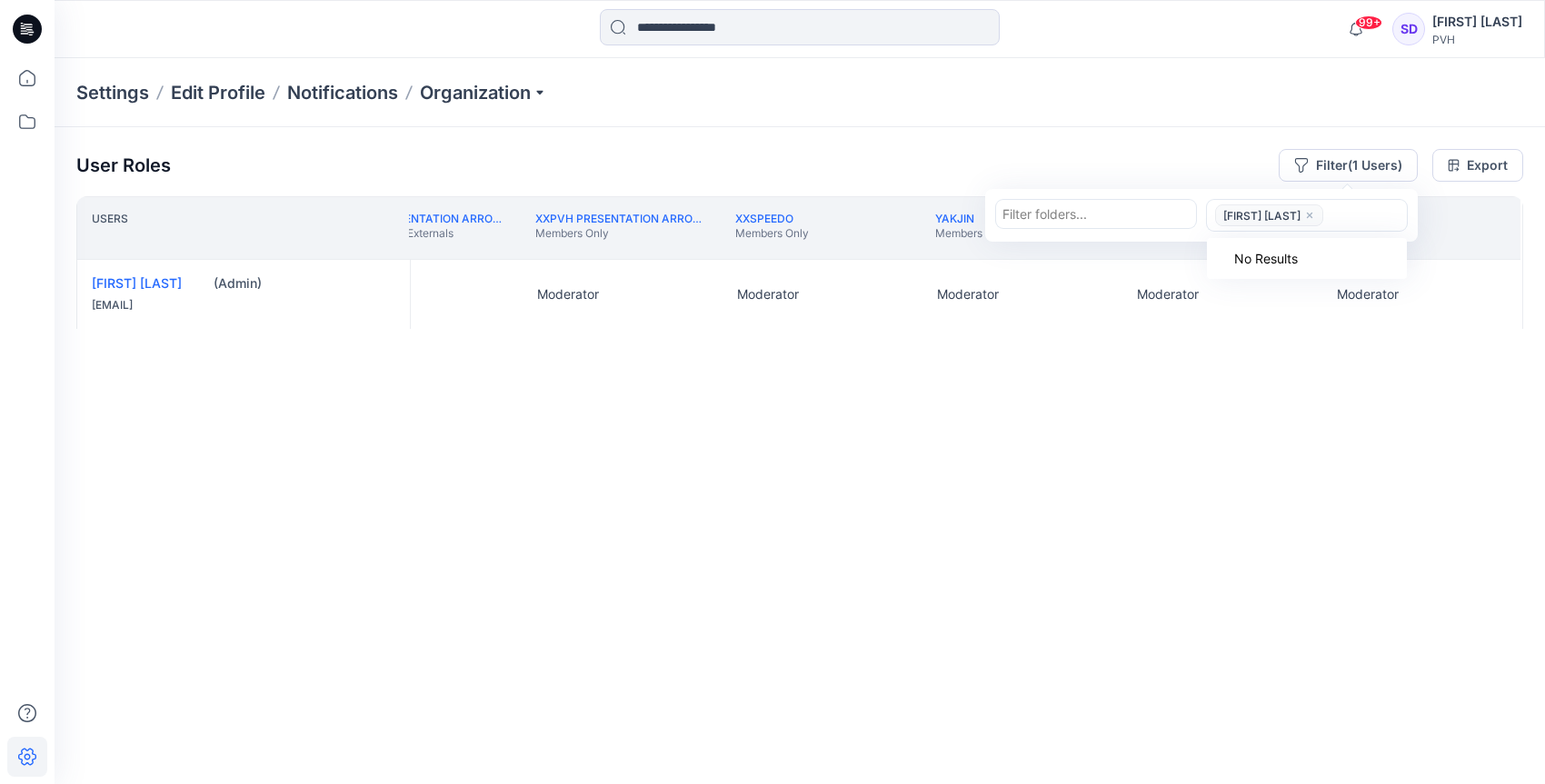 type on "*" 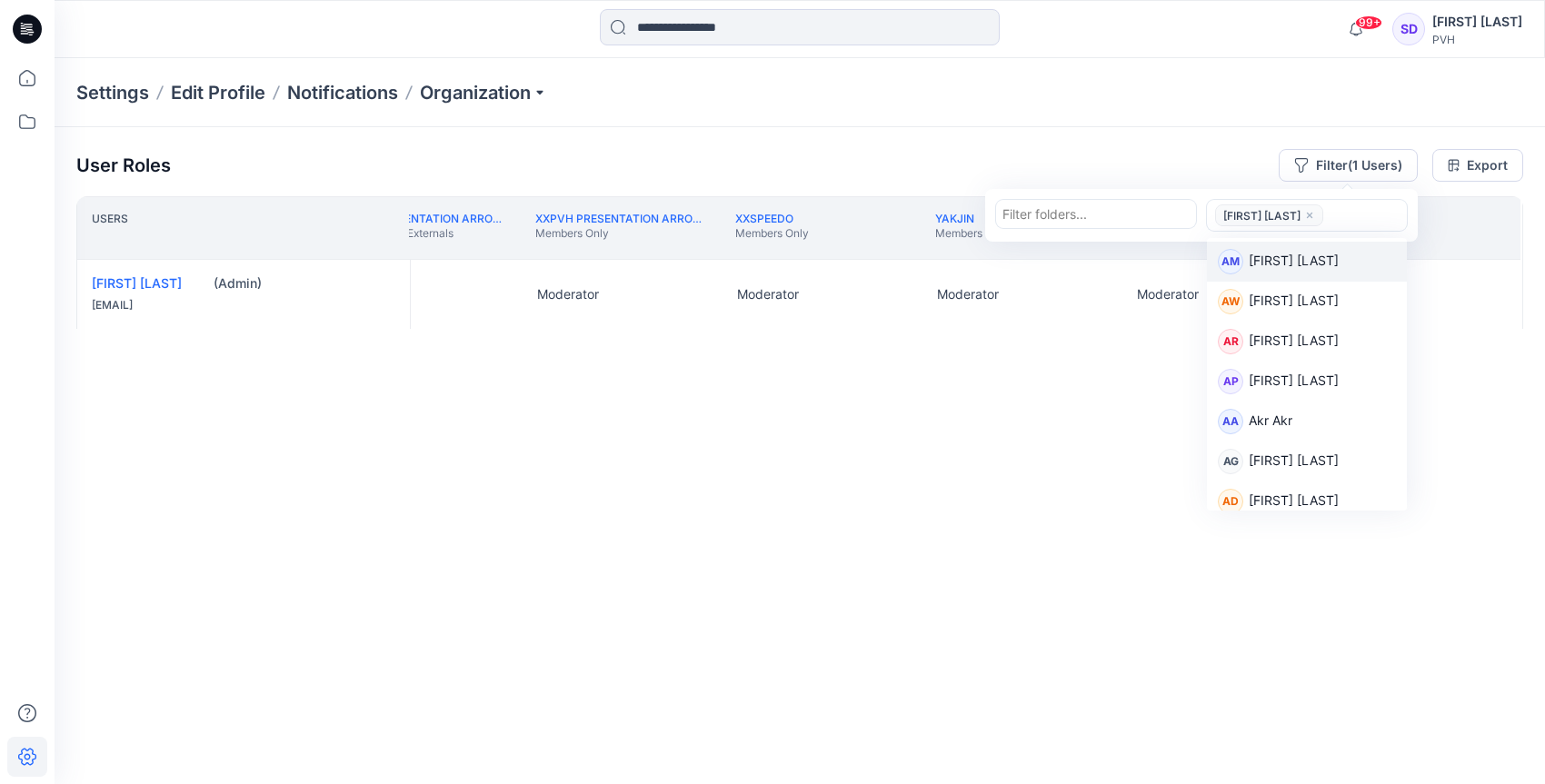 click 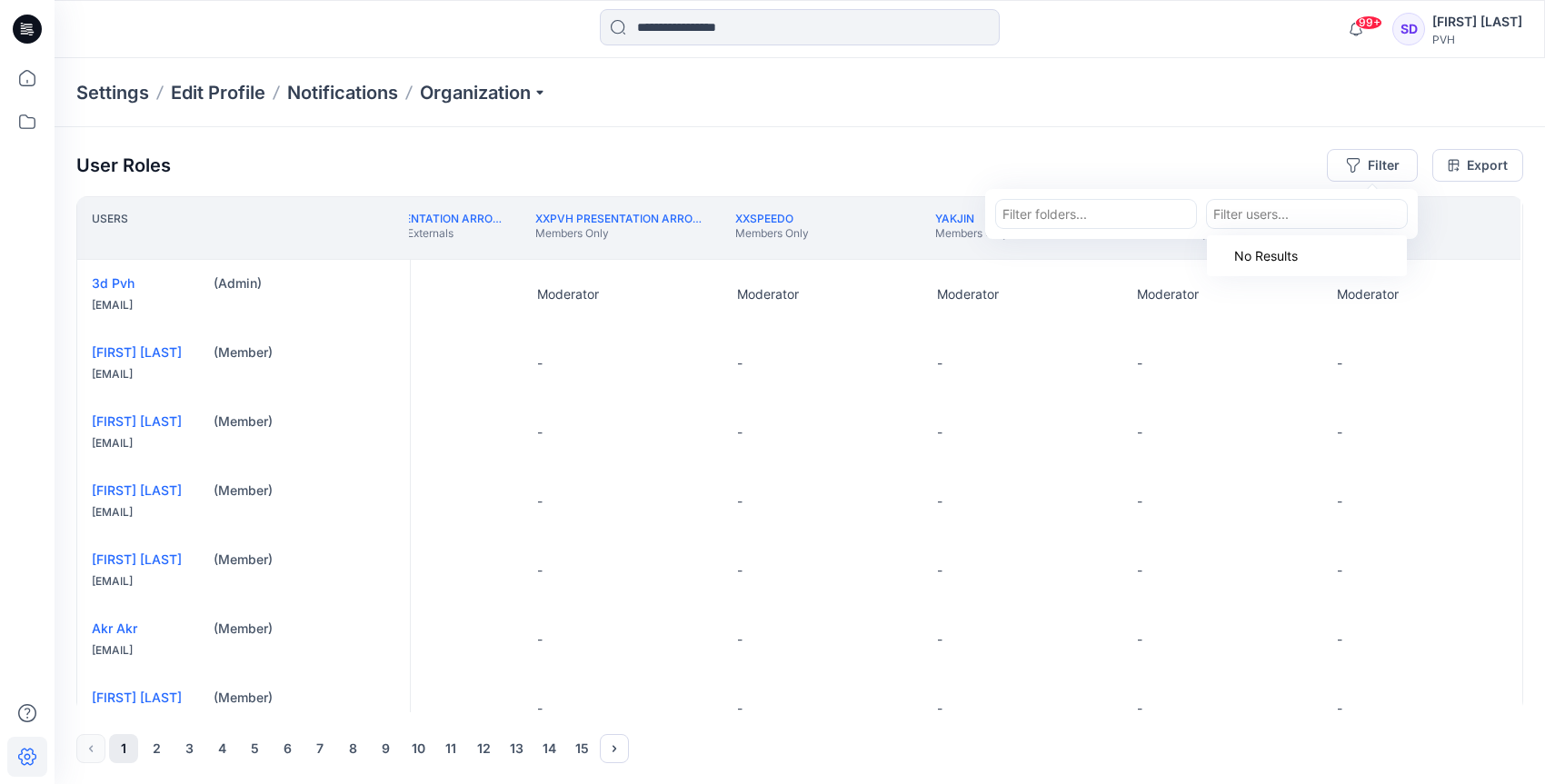 click at bounding box center [1307, 213] 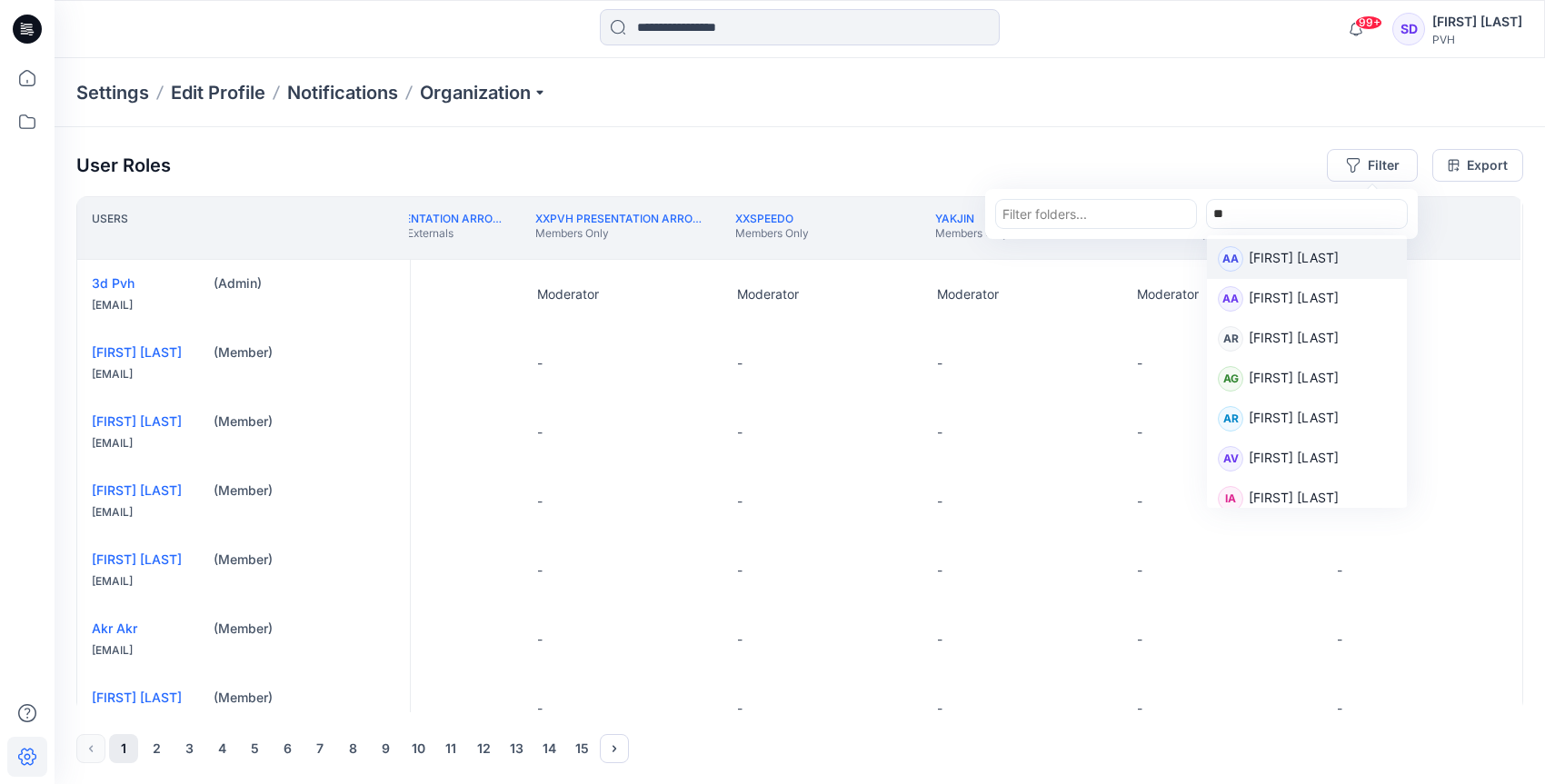 type on "***" 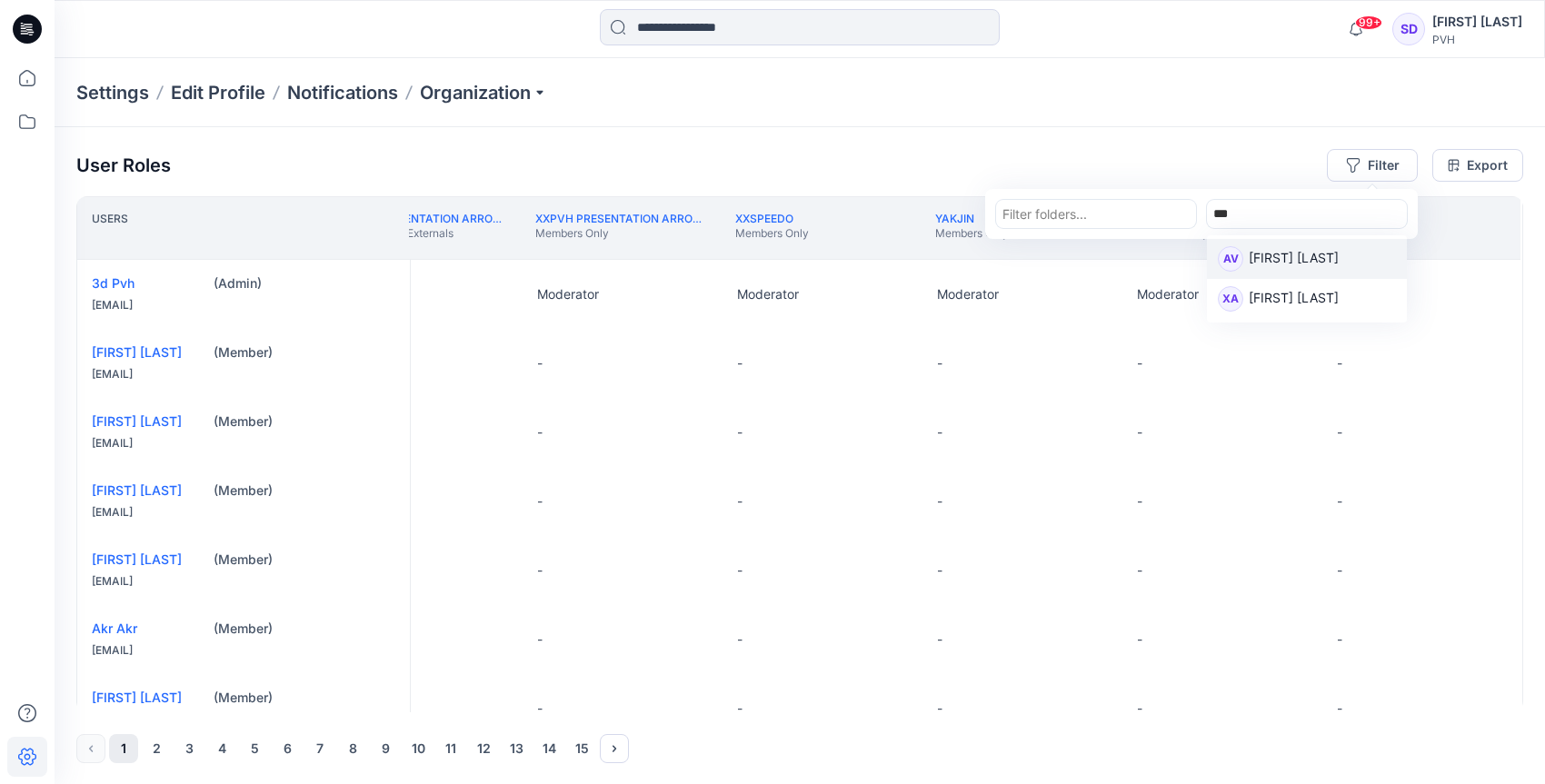 click on "[FIRST] [LAST]" at bounding box center (1293, 260) 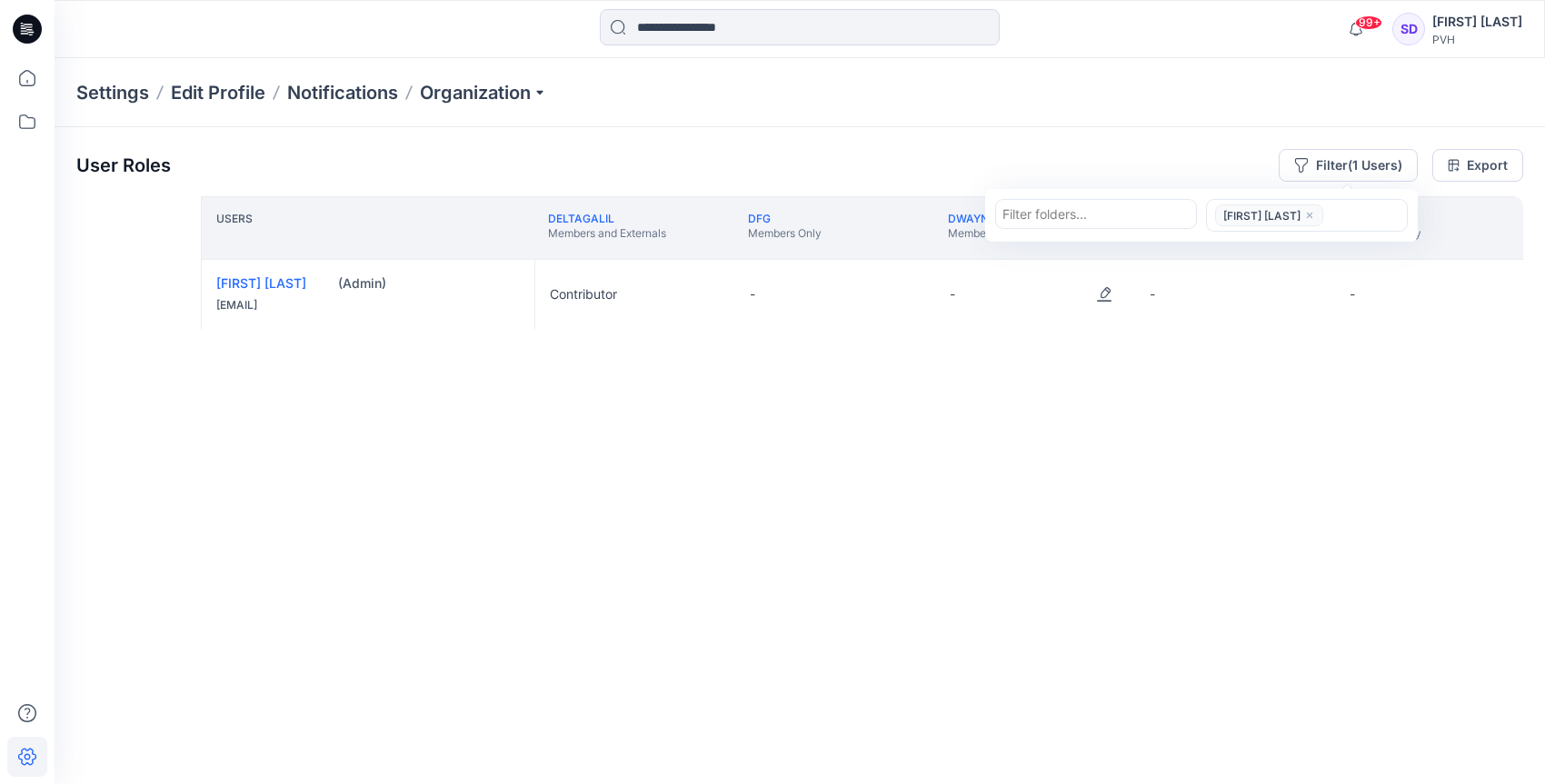 scroll, scrollTop: 0, scrollLeft: 5079, axis: horizontal 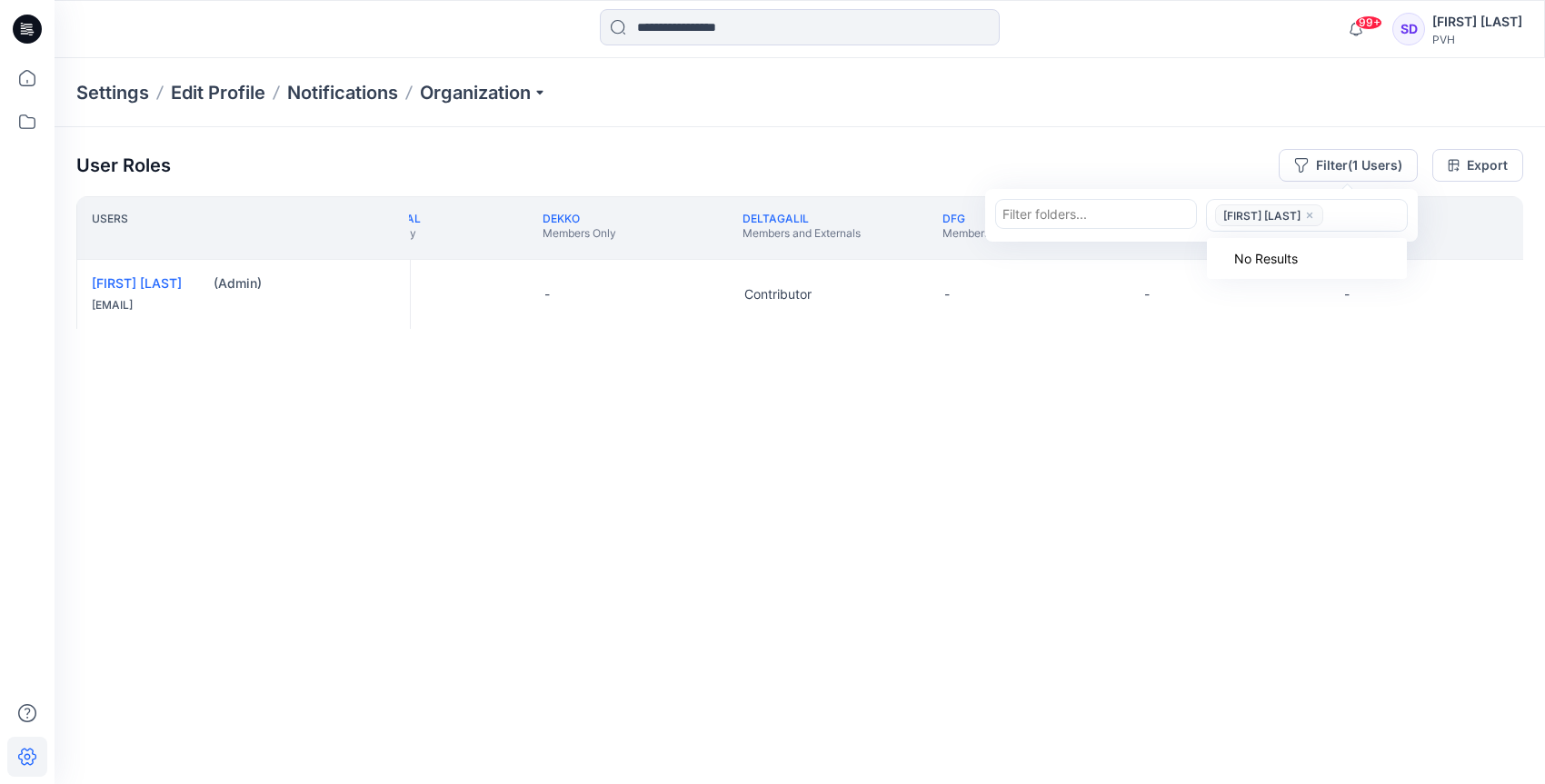 click 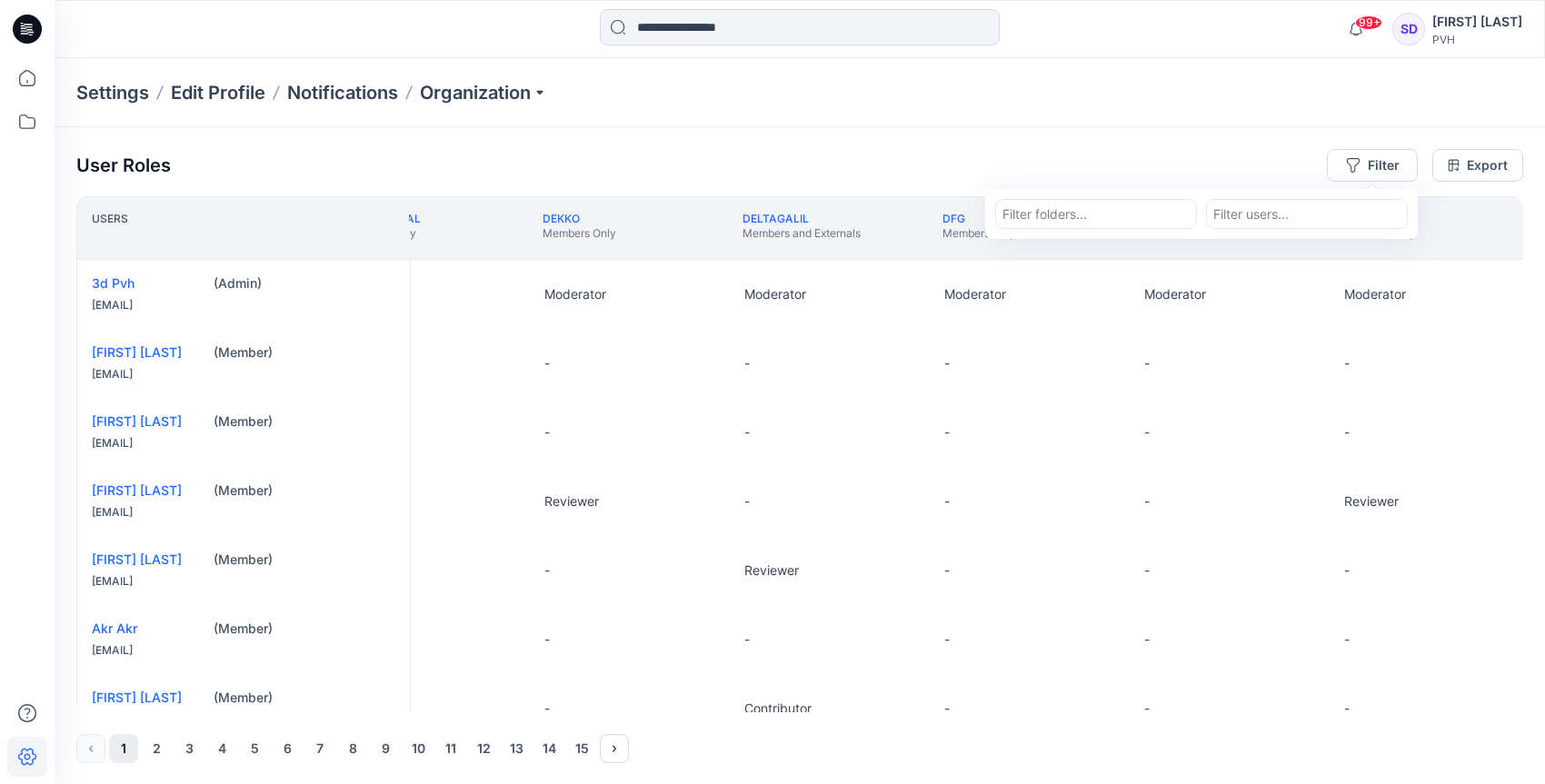 click at bounding box center [1307, 213] 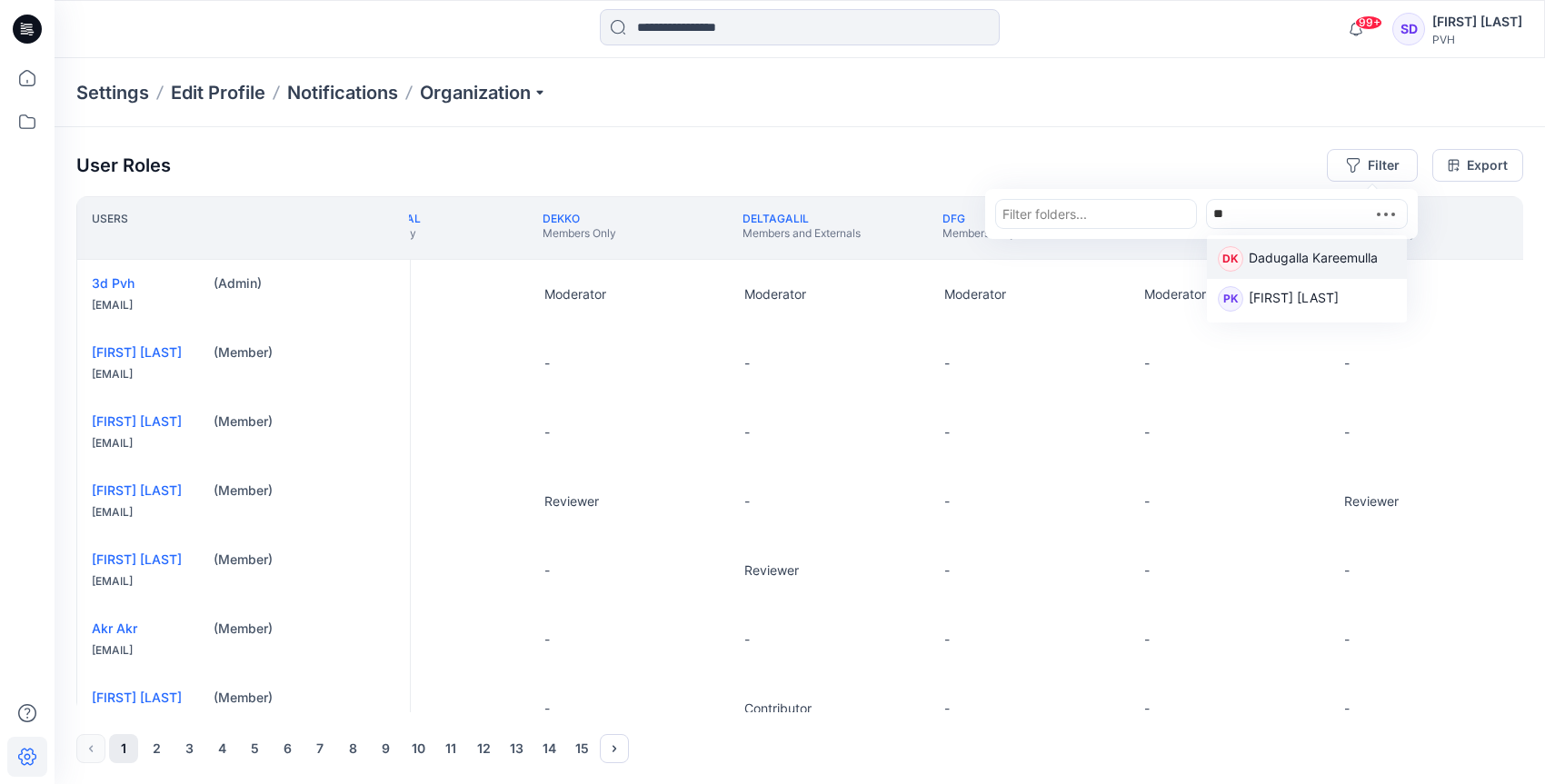 type on "*" 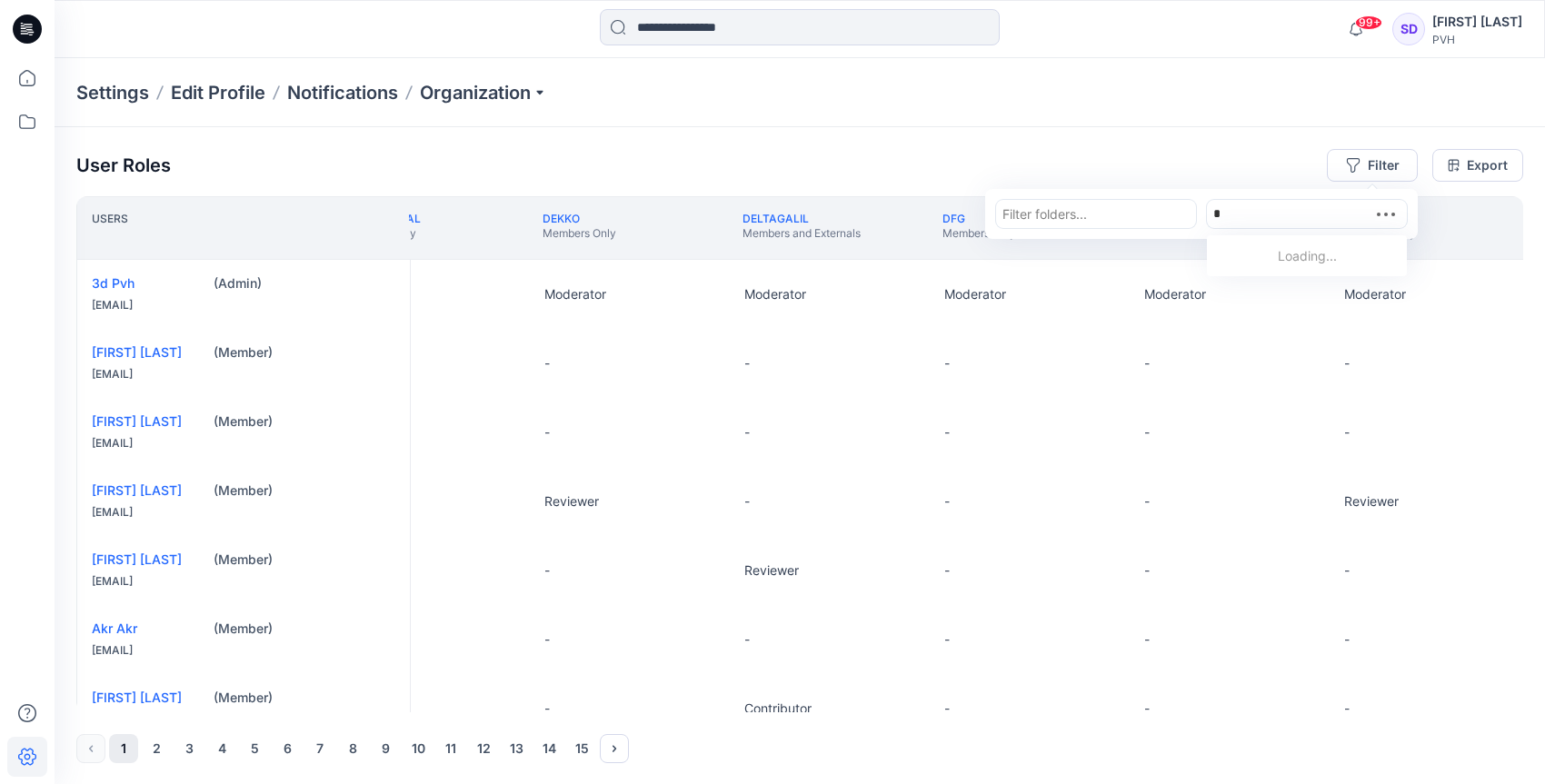 type on "**" 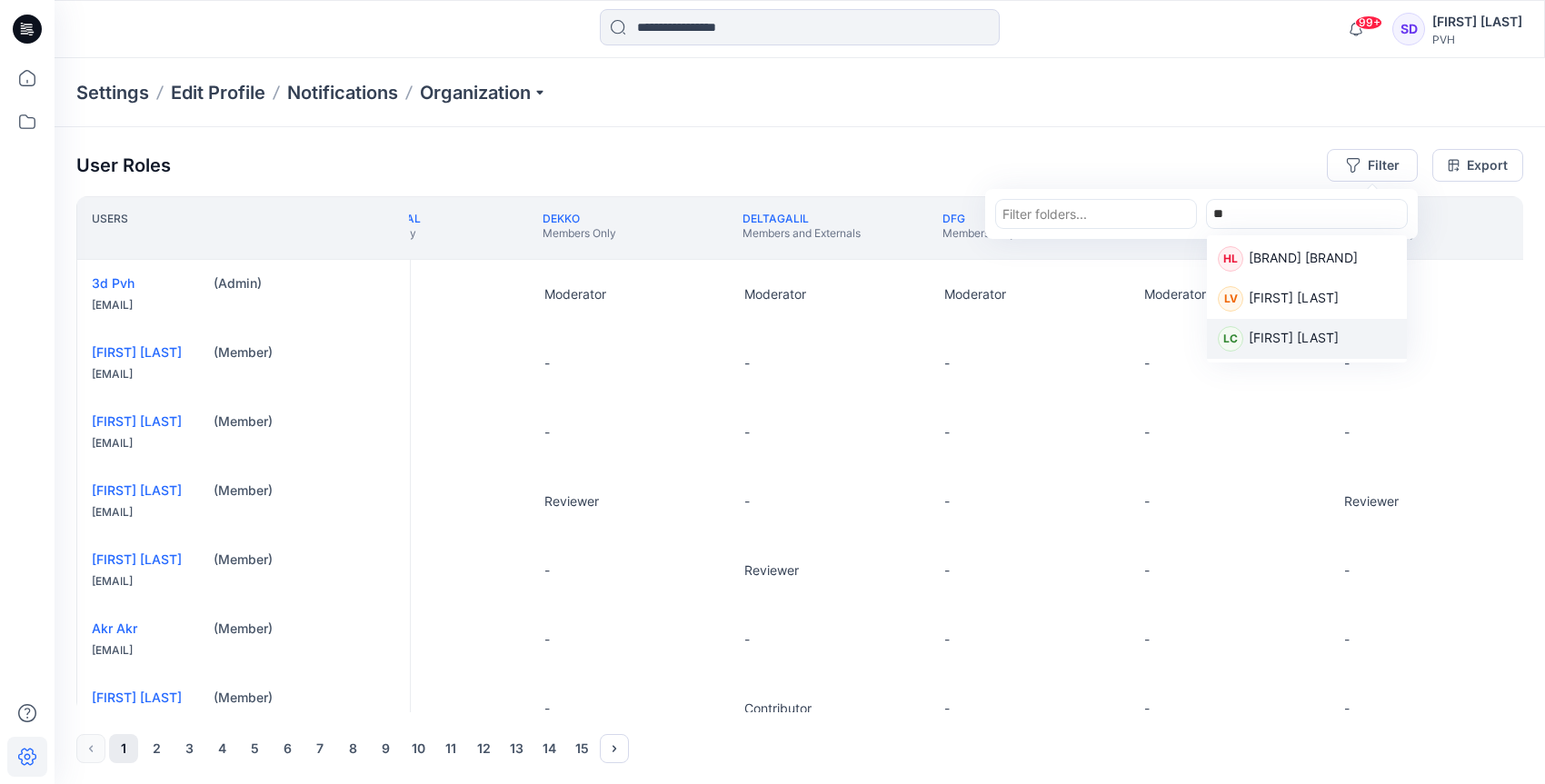 click on "[INITIAL] [FIRST] [LAST]" at bounding box center [1307, 339] 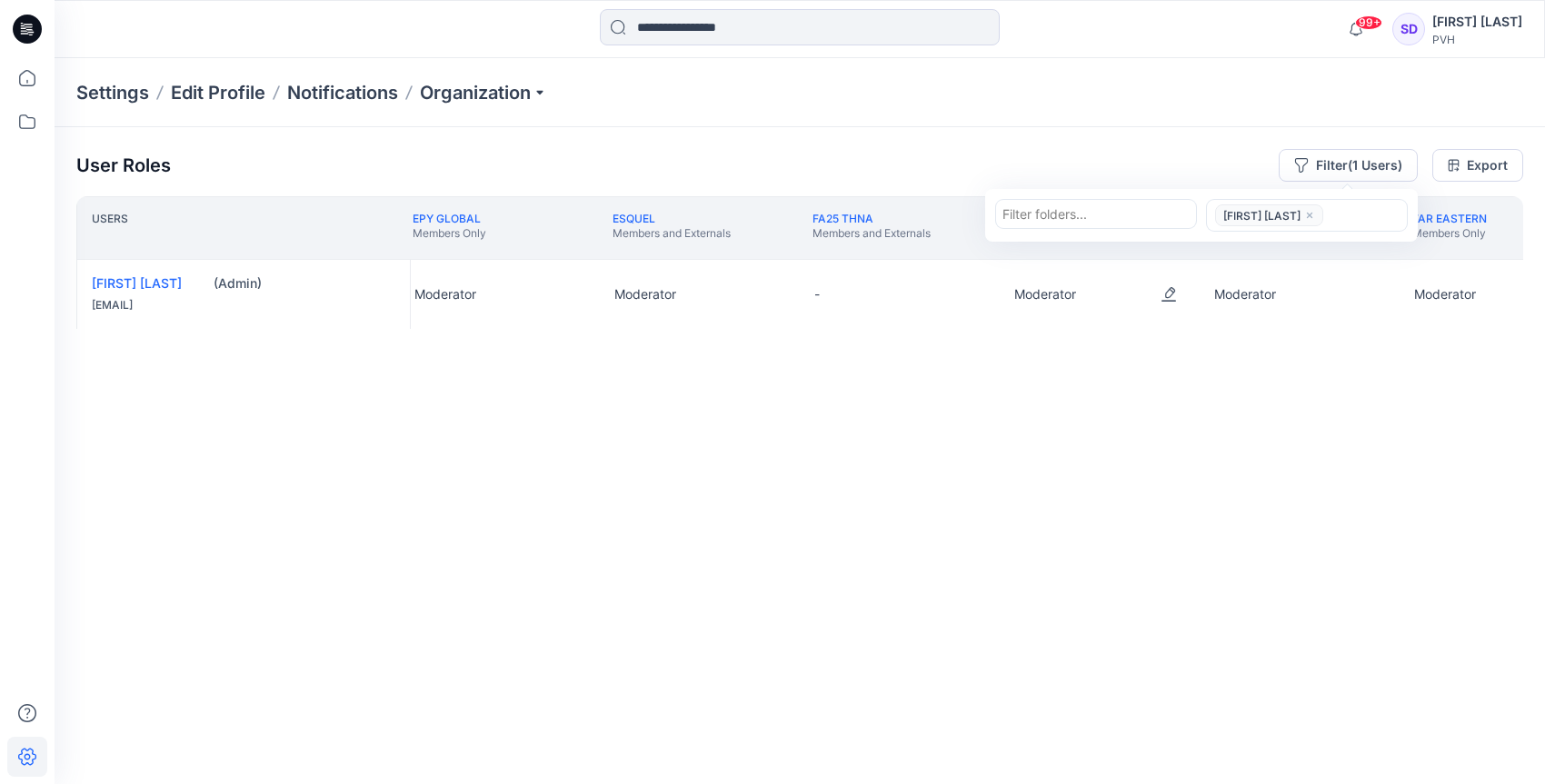 scroll, scrollTop: 0, scrollLeft: 6407, axis: horizontal 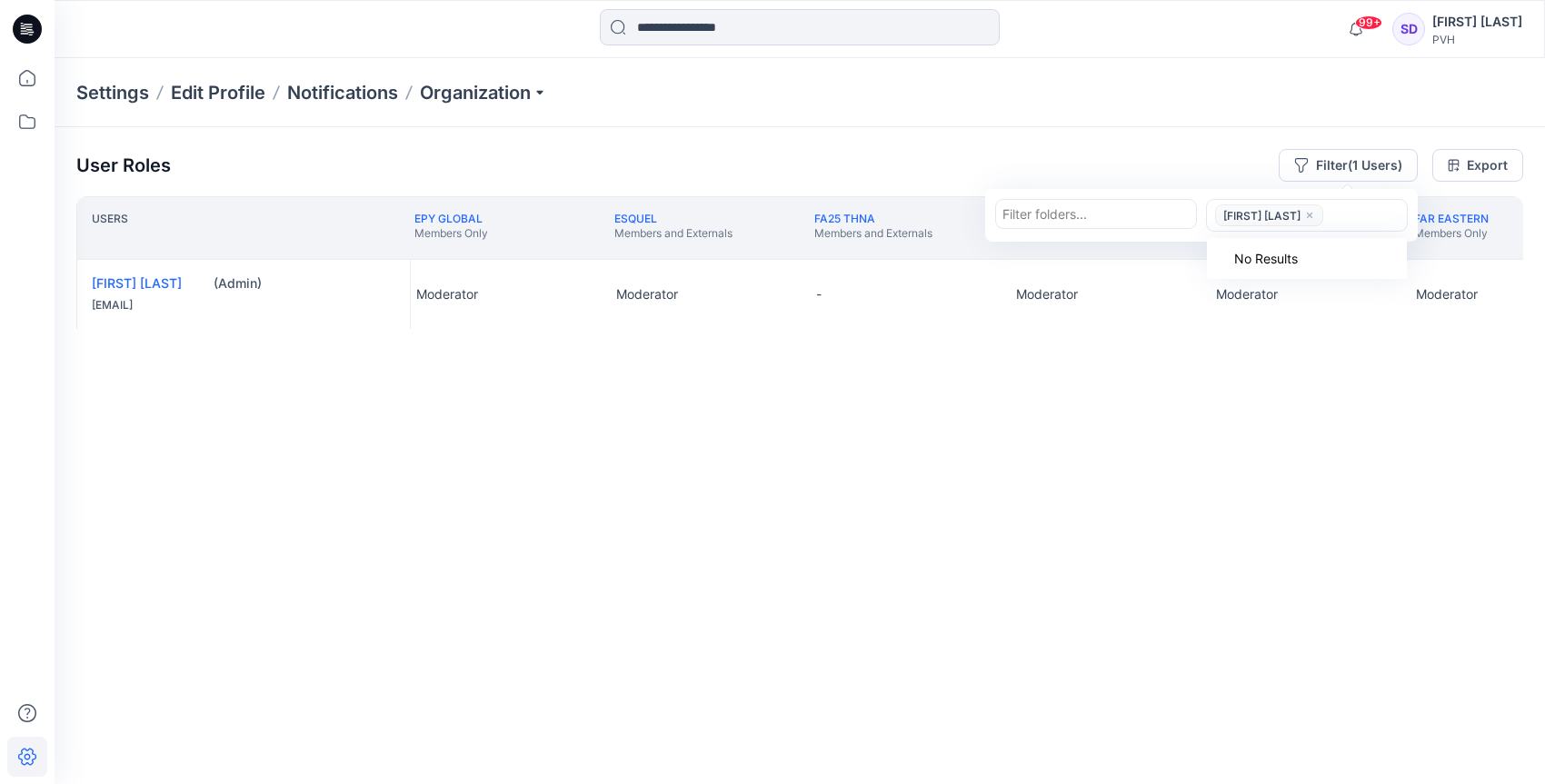 click 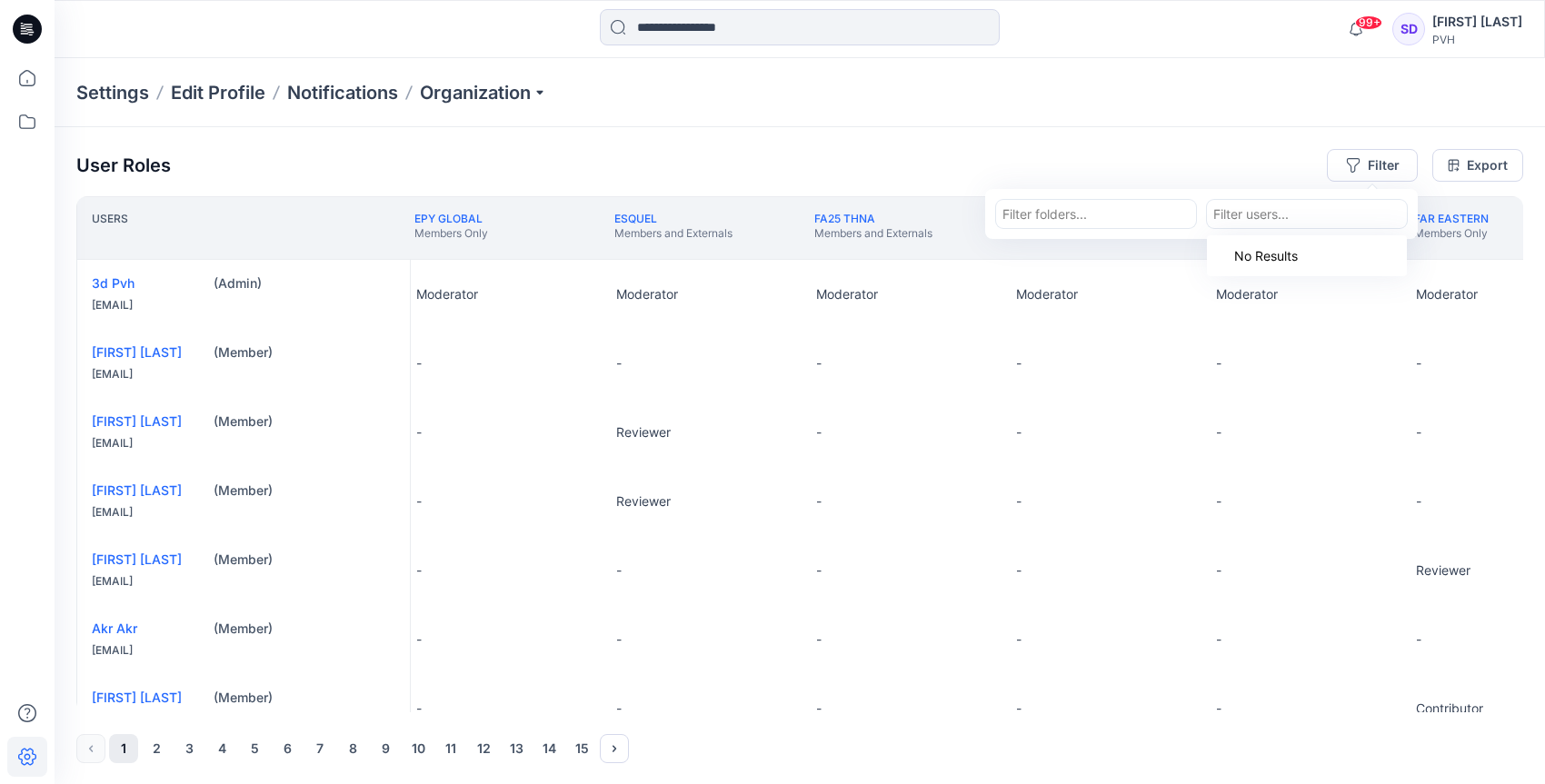 click on "User Roles Filter Filter folders... option [FIRST] [LAST], deselected. Use Up and Down to choose options, press Enter to select the currently focused option, press Escape to exit the menu, press Tab to select the option and exit the menu. Filter users... No Results Export" at bounding box center [800, 165] 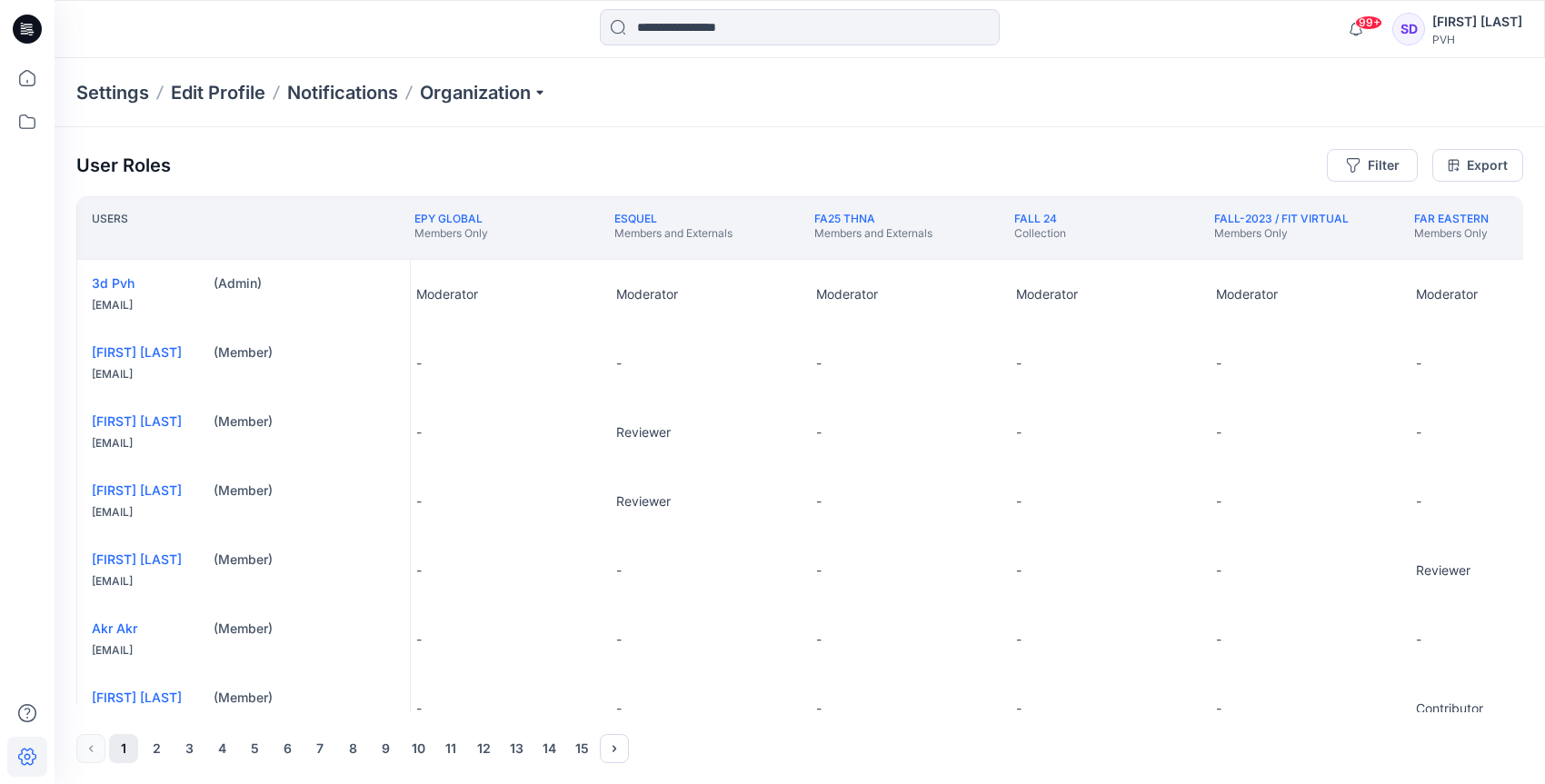 click 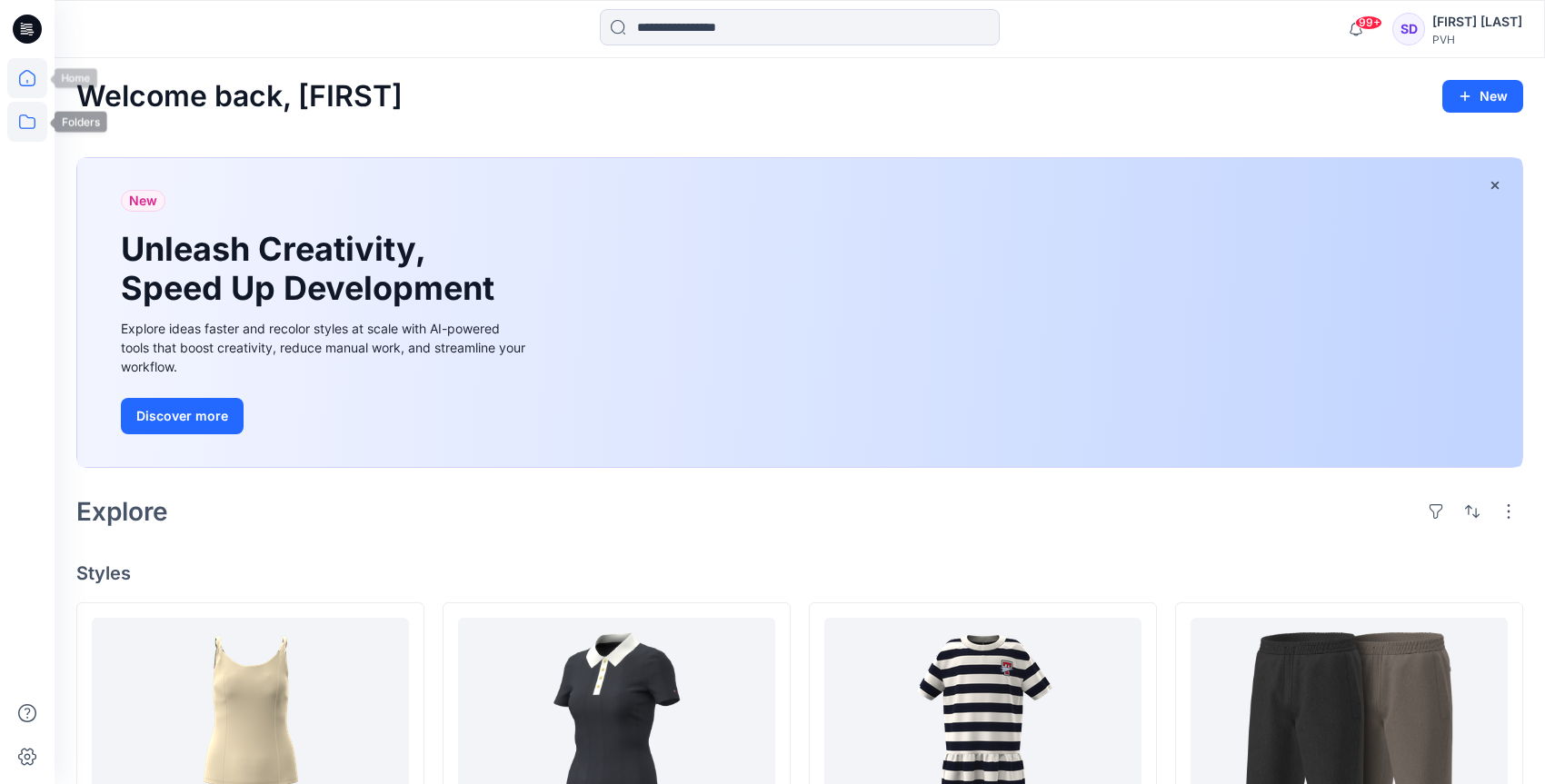 click 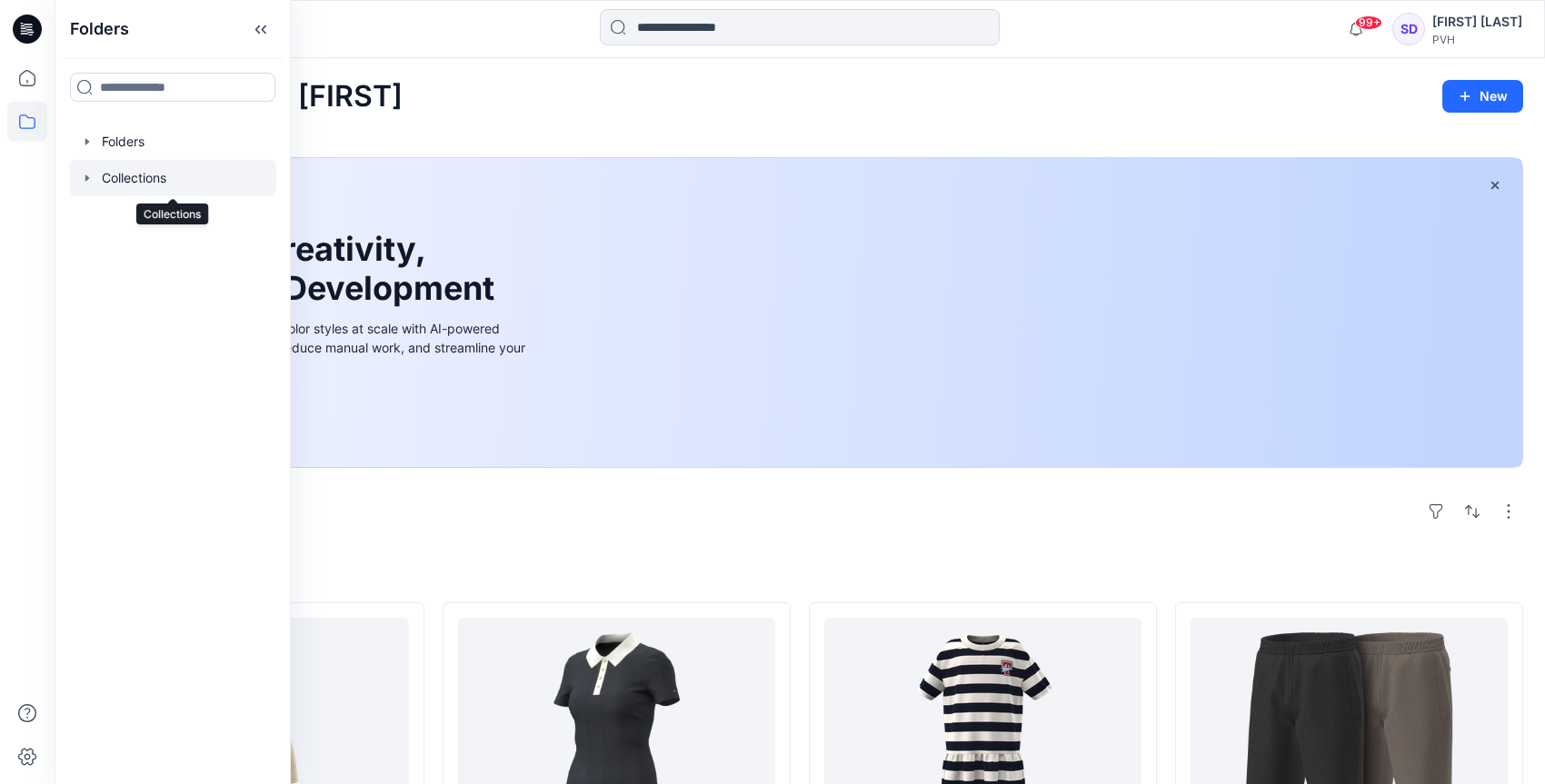 click at bounding box center [173, 178] 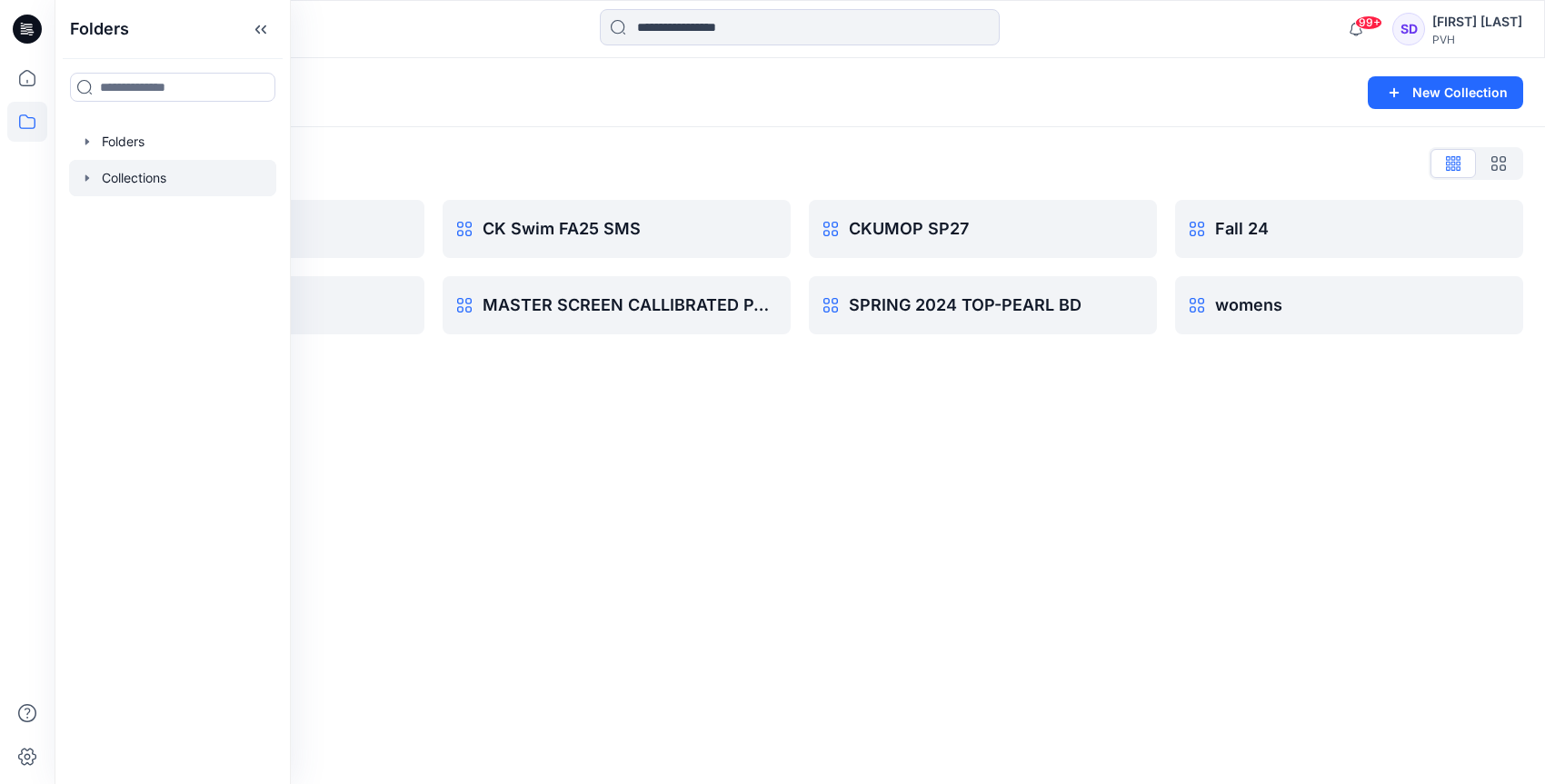 click on "PVH" at bounding box center (1477, 39) 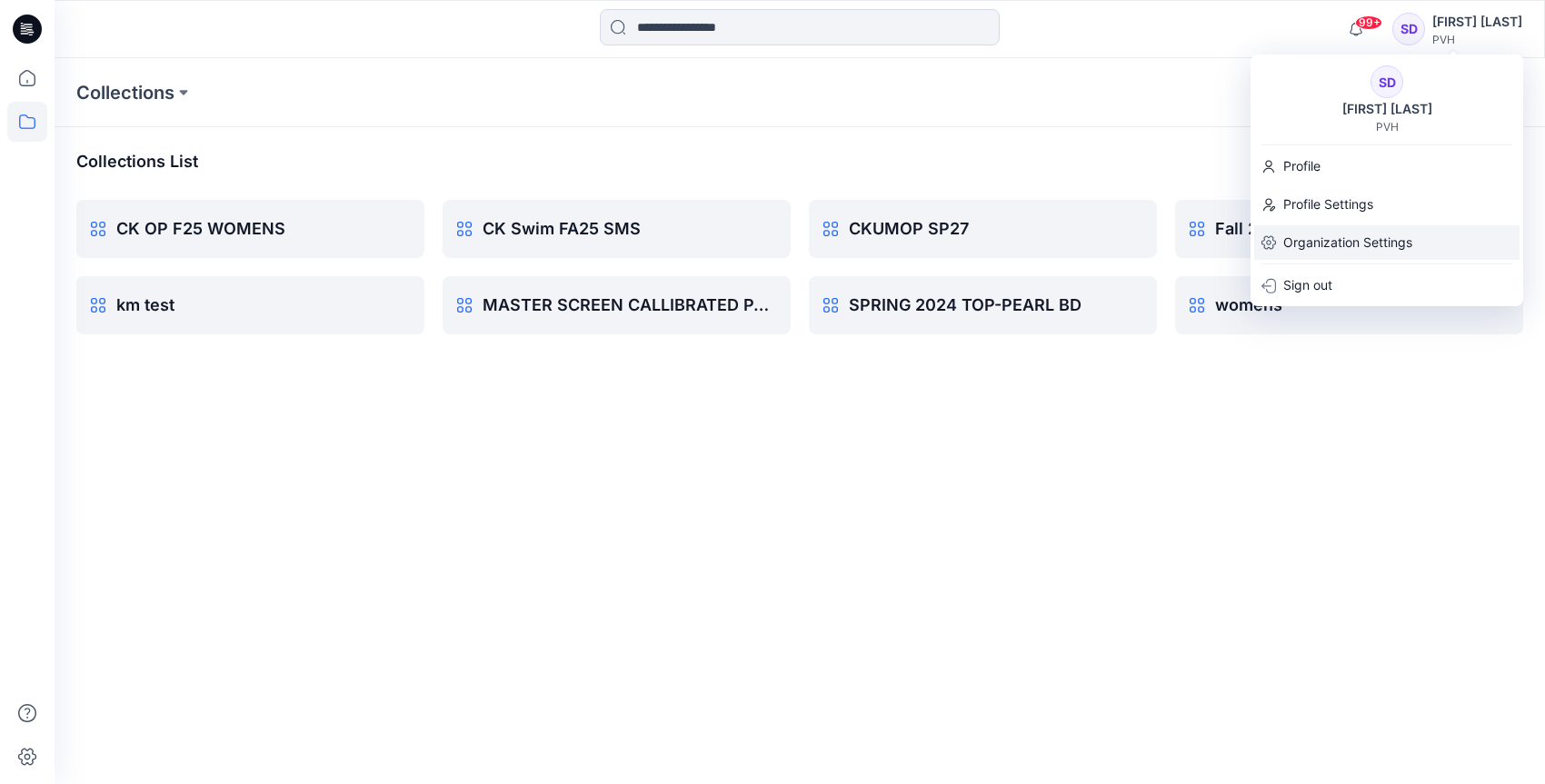 click on "Organization Settings" at bounding box center [1348, 243] 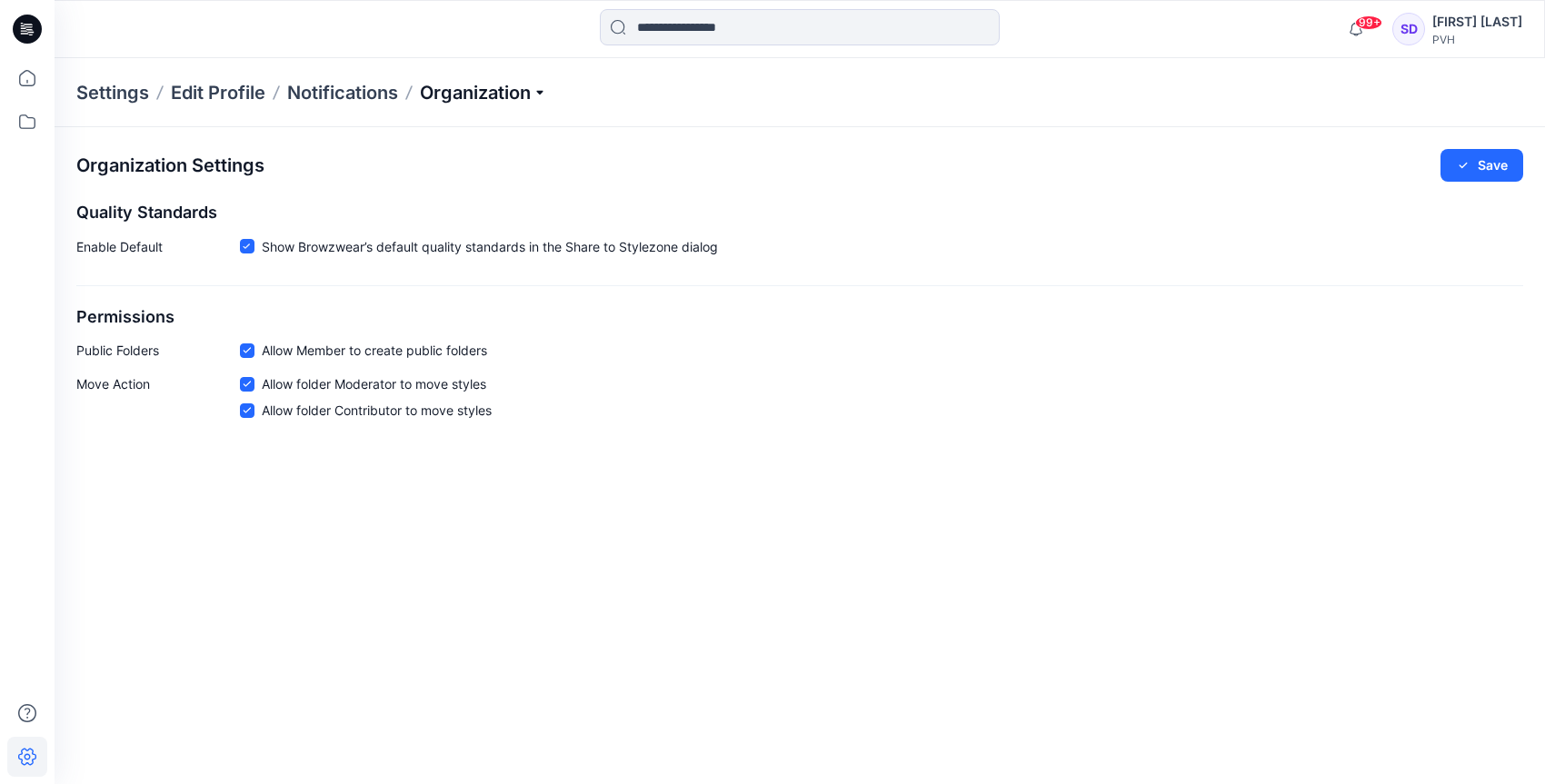 click on "Organization" at bounding box center [483, 93] 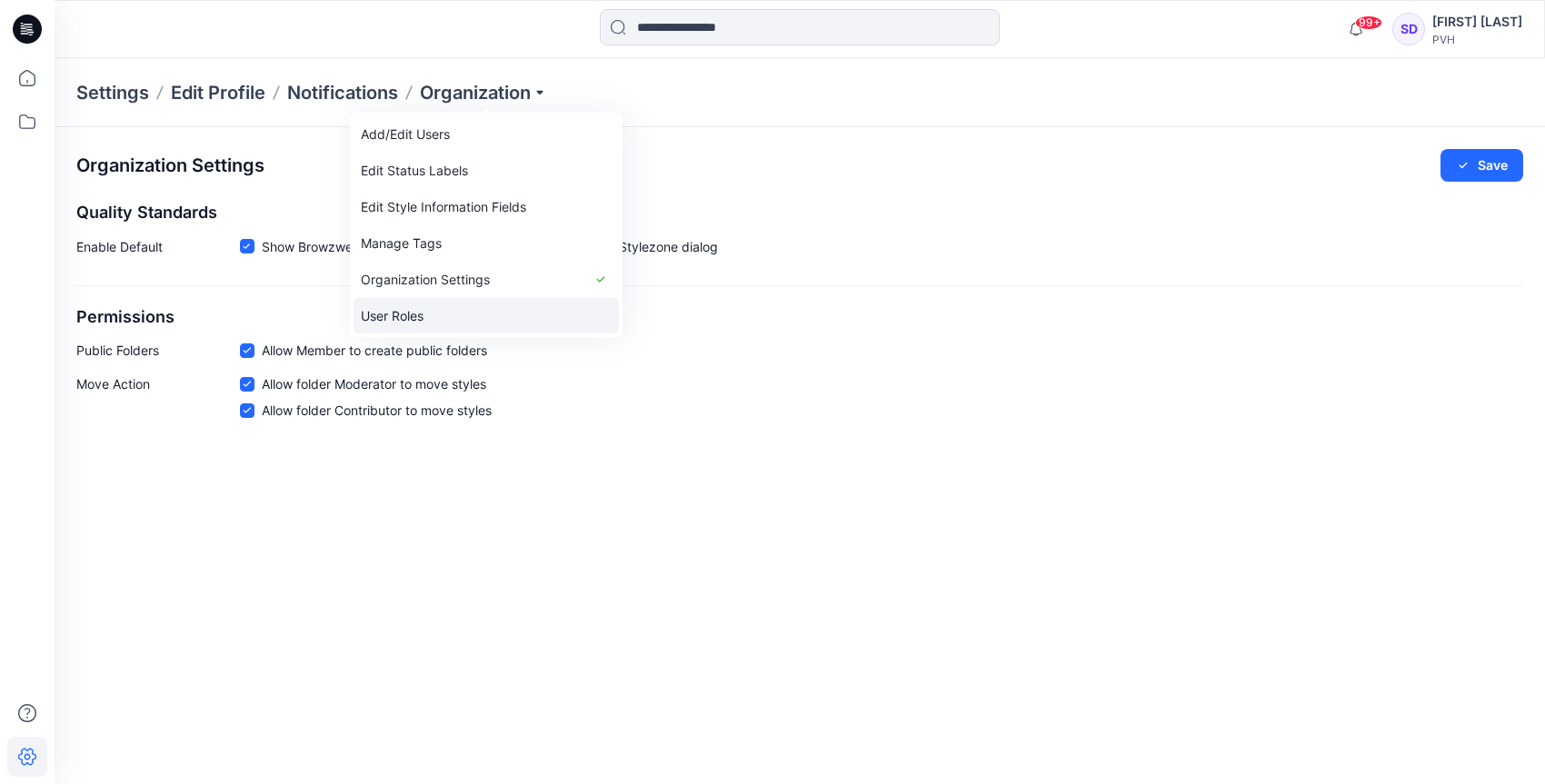 click on "User Roles" at bounding box center [486, 316] 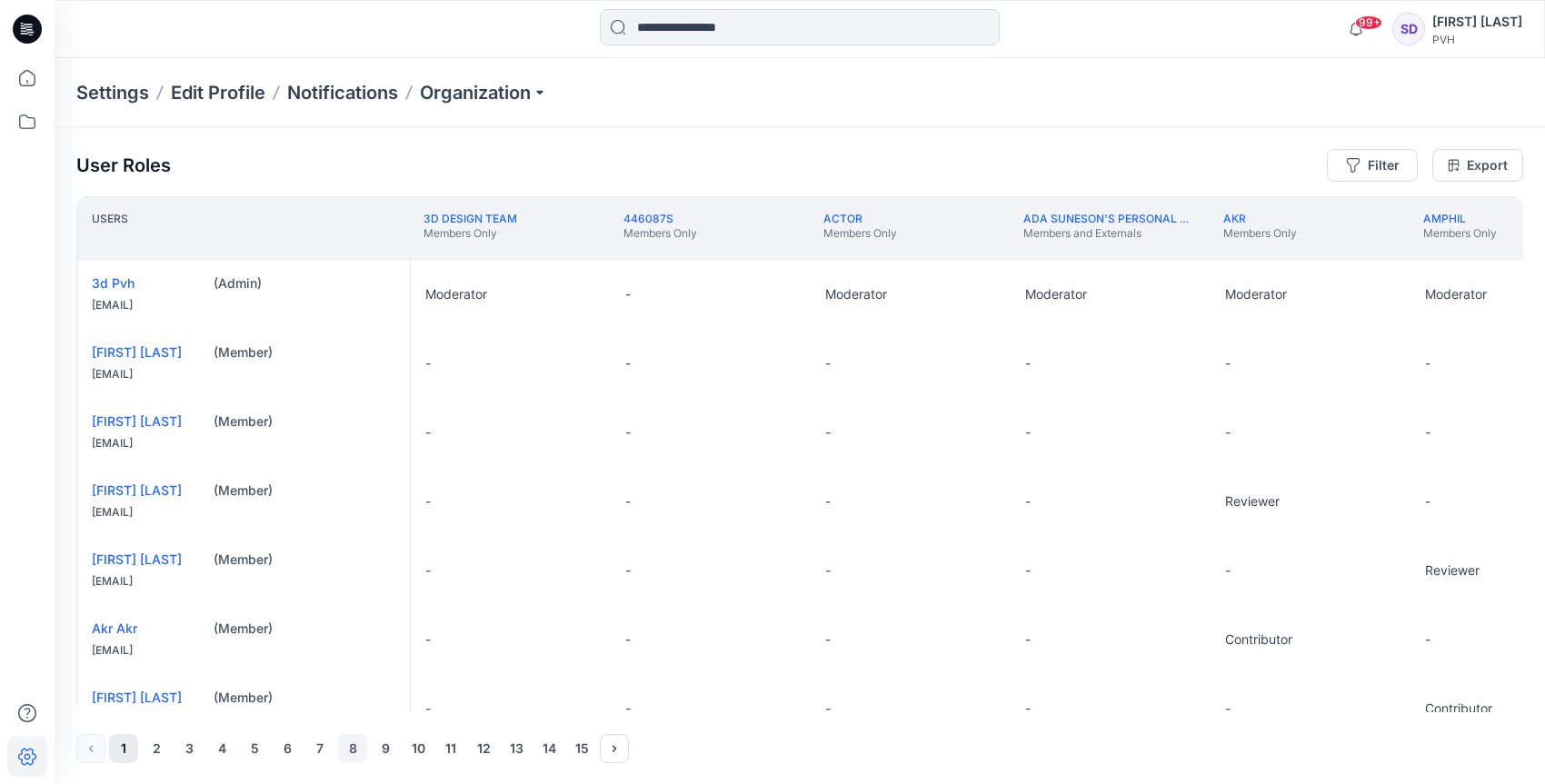 click on "8" at bounding box center [353, 749] 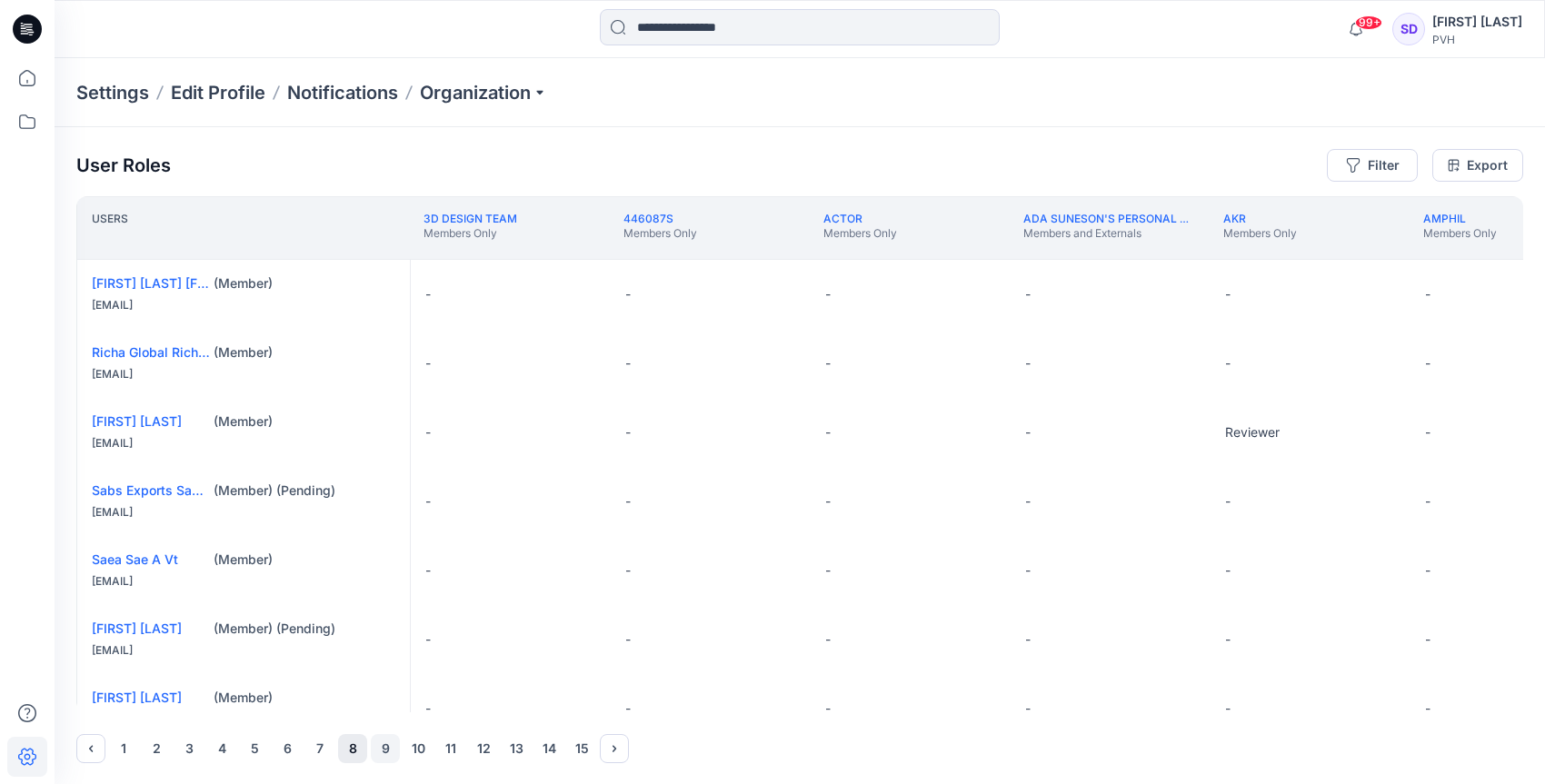 click on "9" at bounding box center (385, 749) 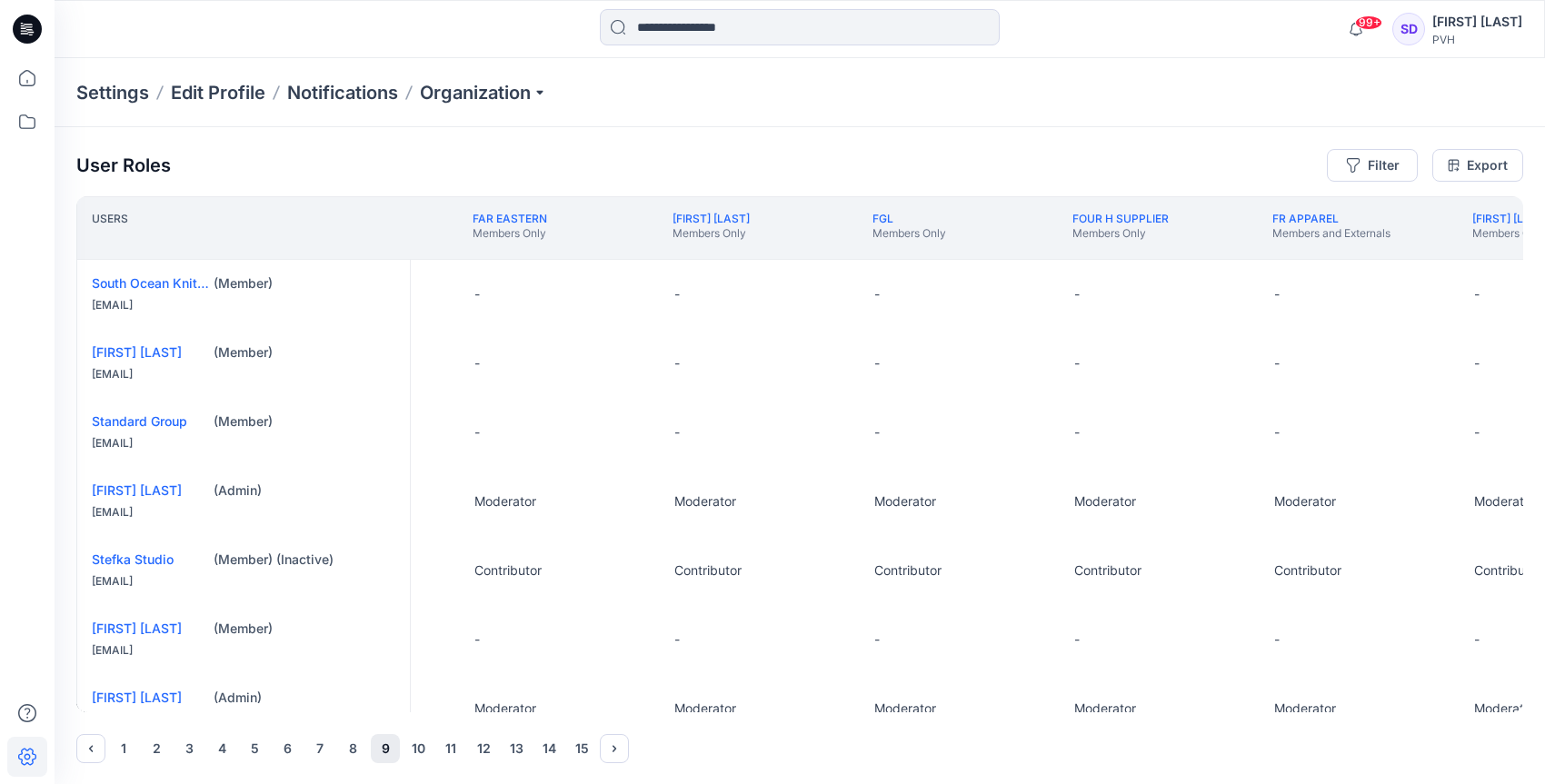 scroll, scrollTop: 0, scrollLeft: 7352, axis: horizontal 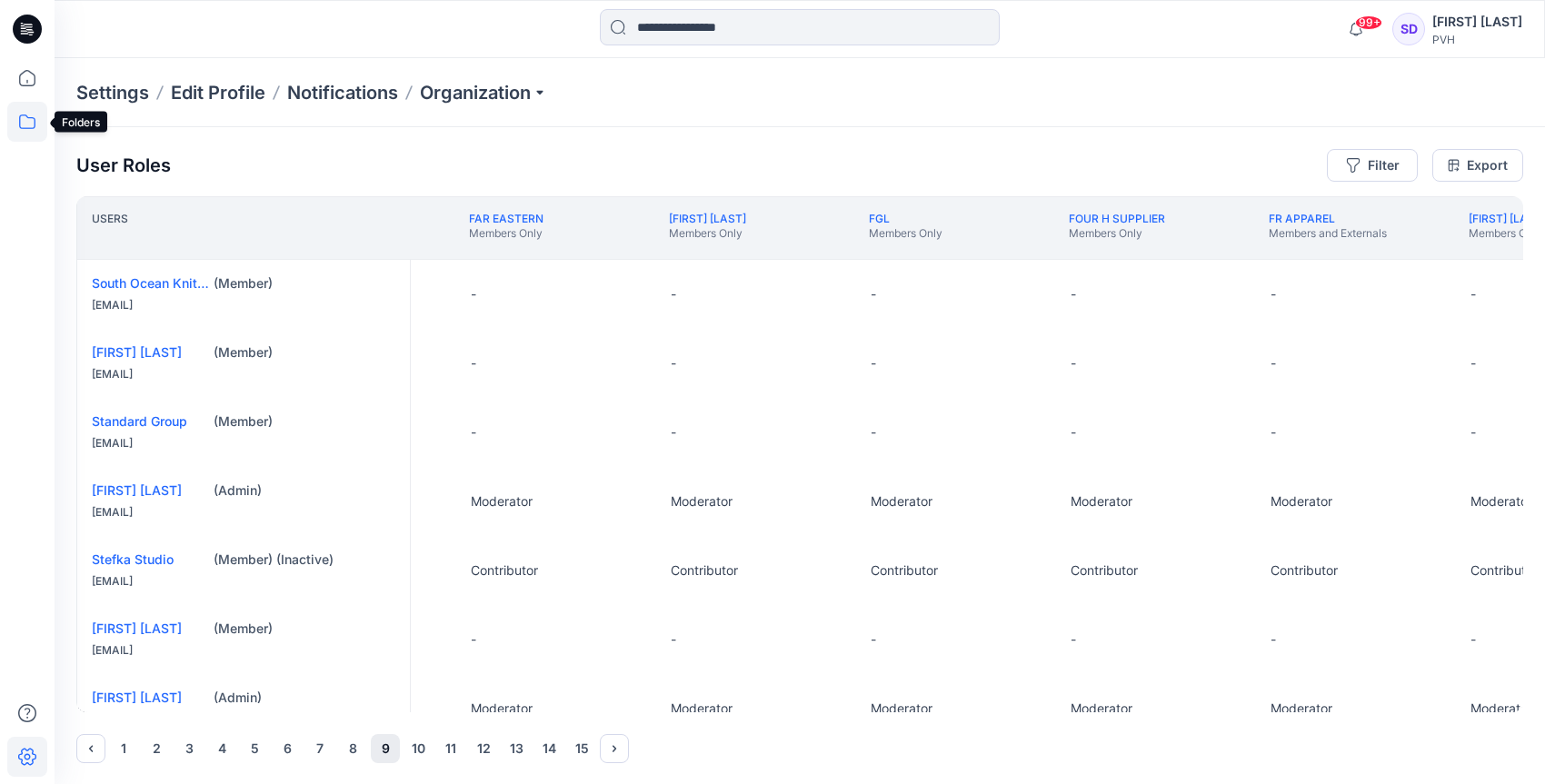 click 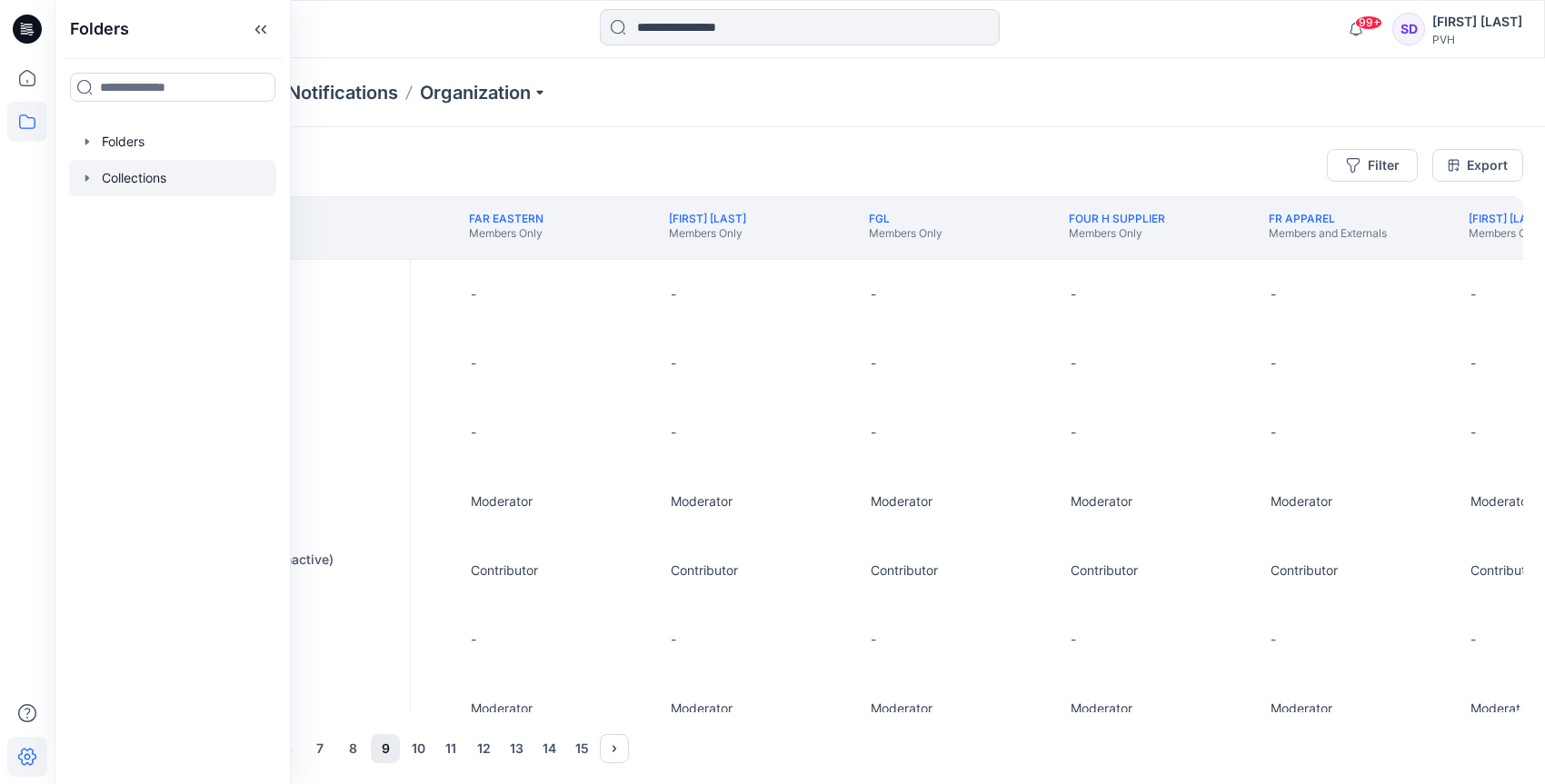 click at bounding box center [173, 178] 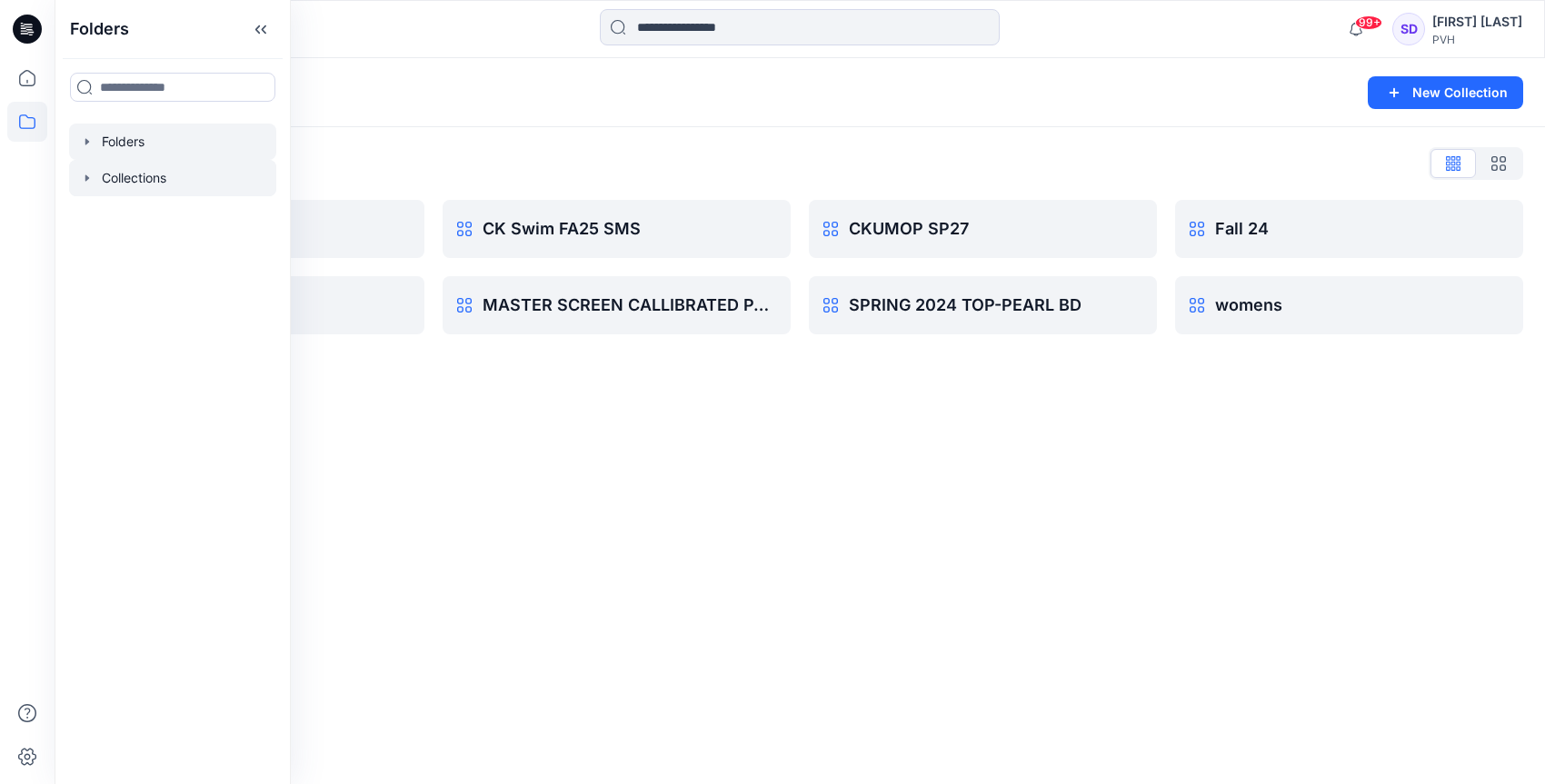click at bounding box center (173, 142) 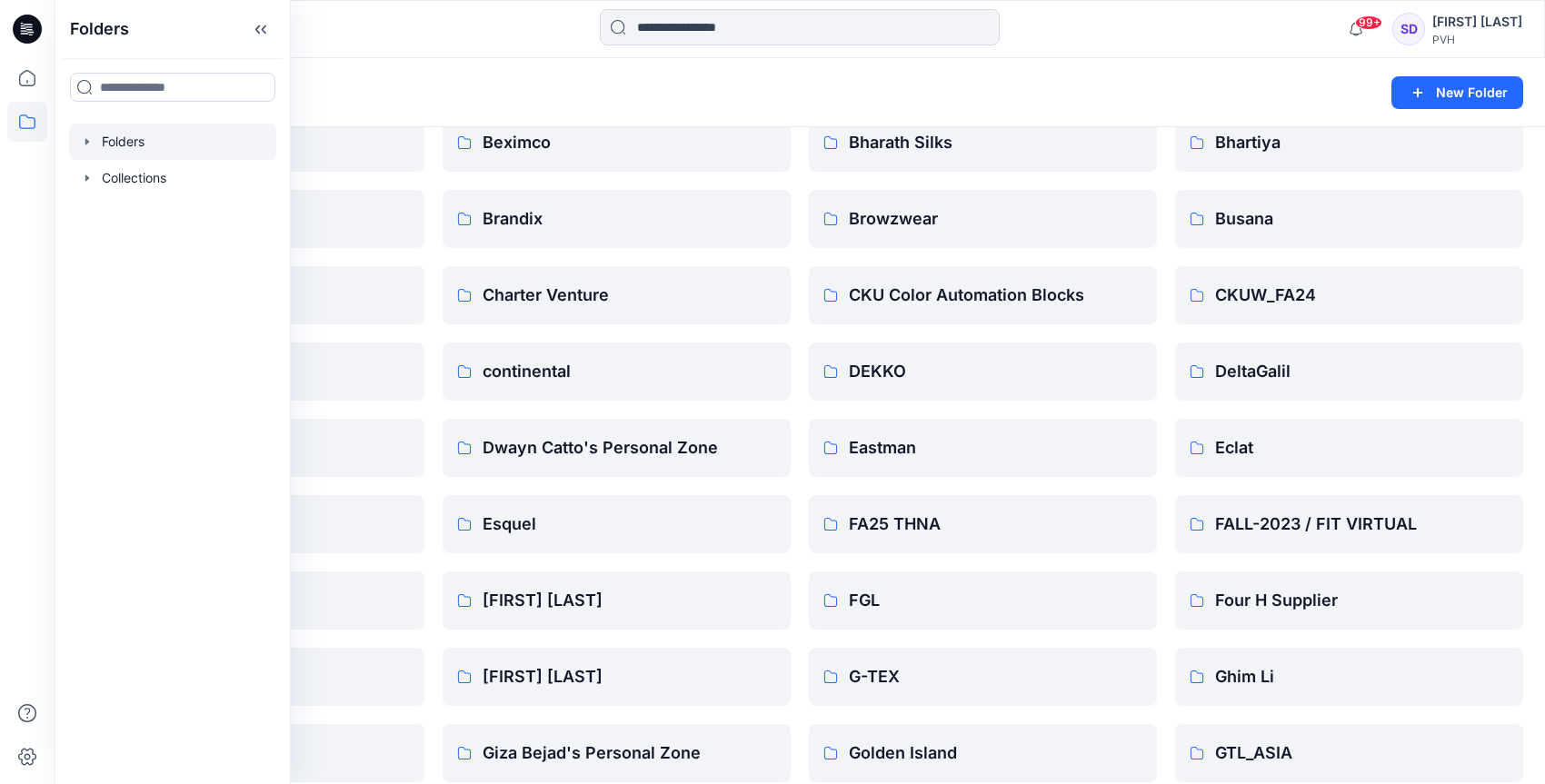 scroll, scrollTop: 299, scrollLeft: 0, axis: vertical 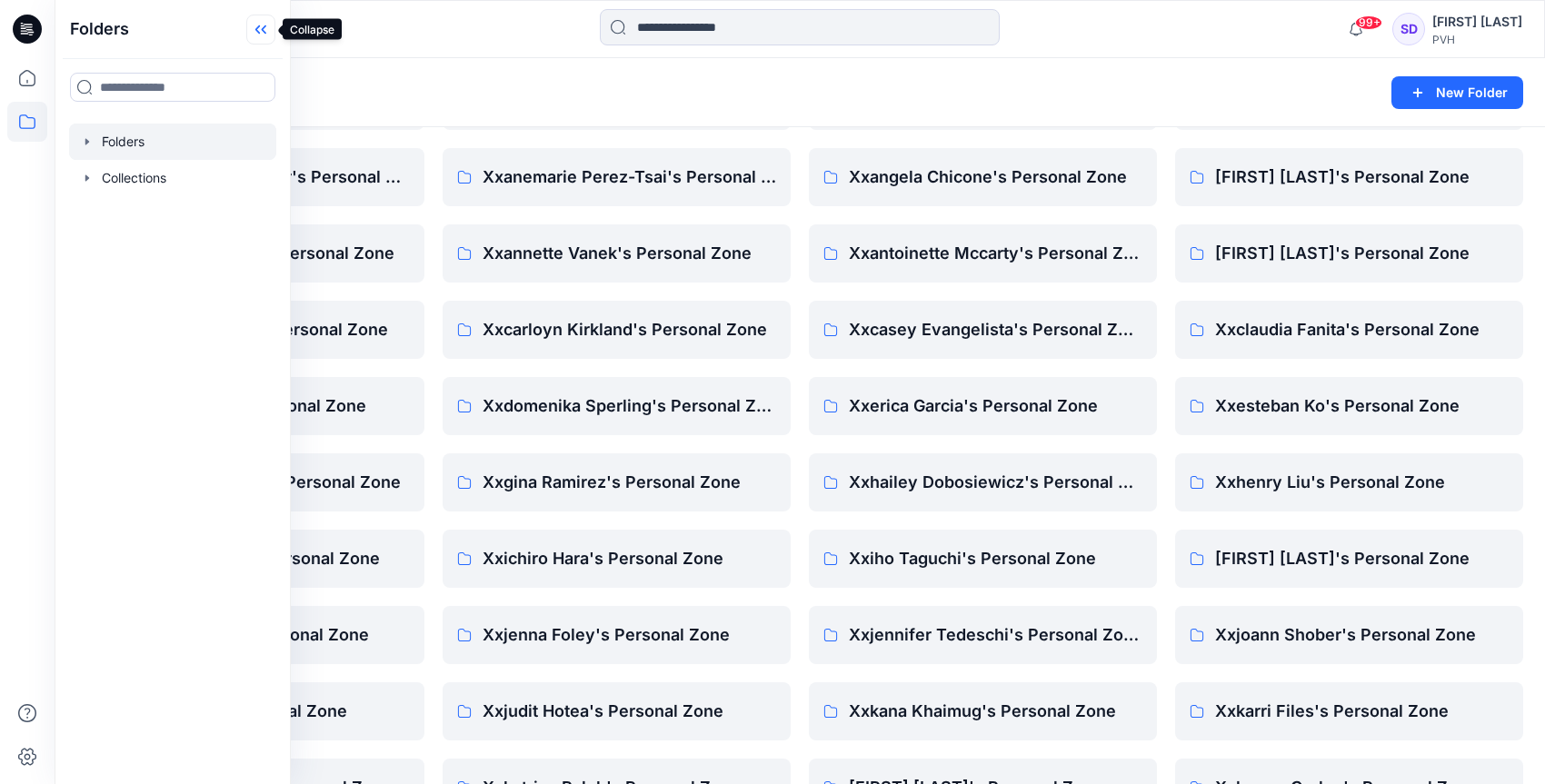 click 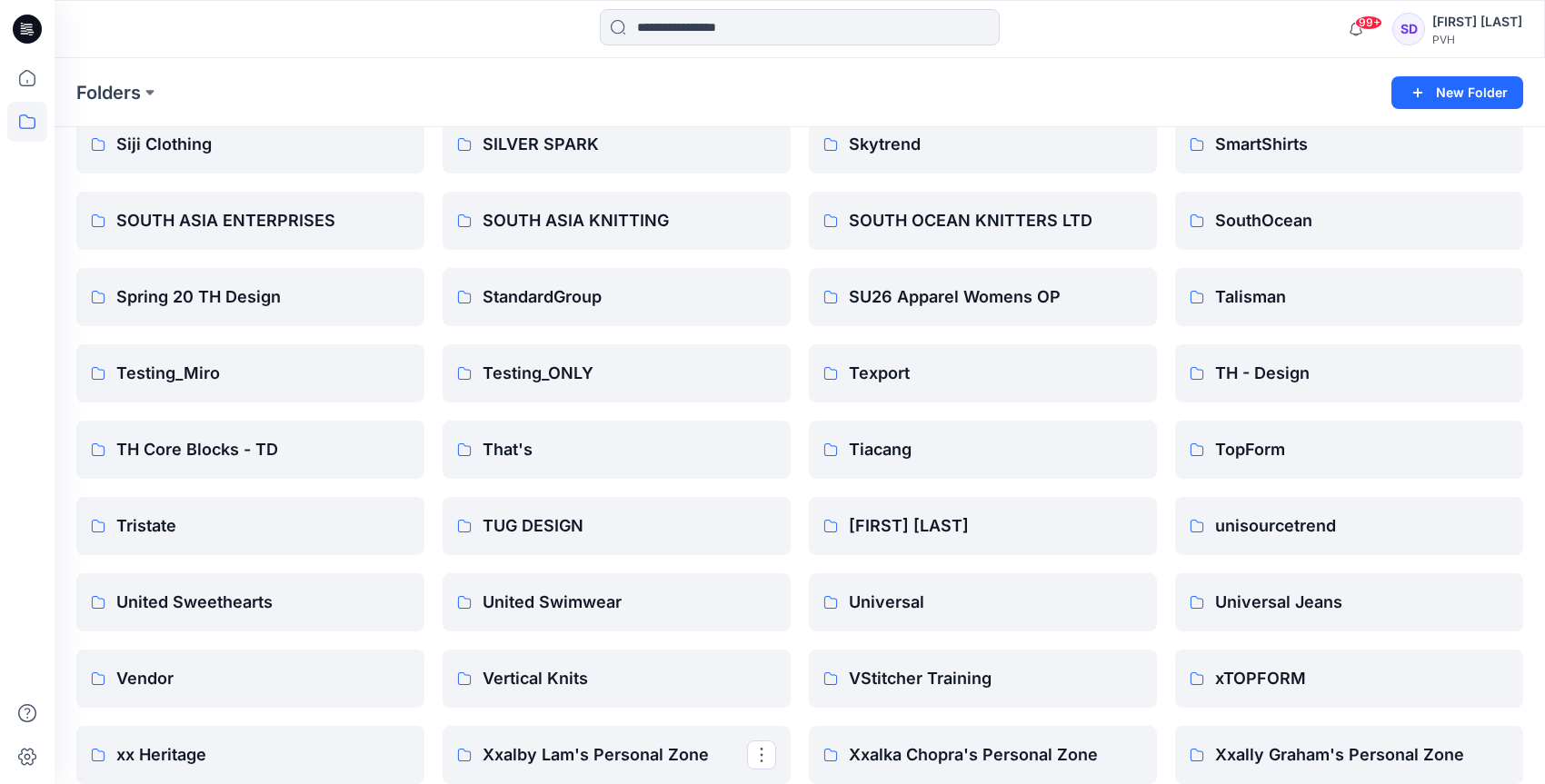 scroll, scrollTop: 1827, scrollLeft: 0, axis: vertical 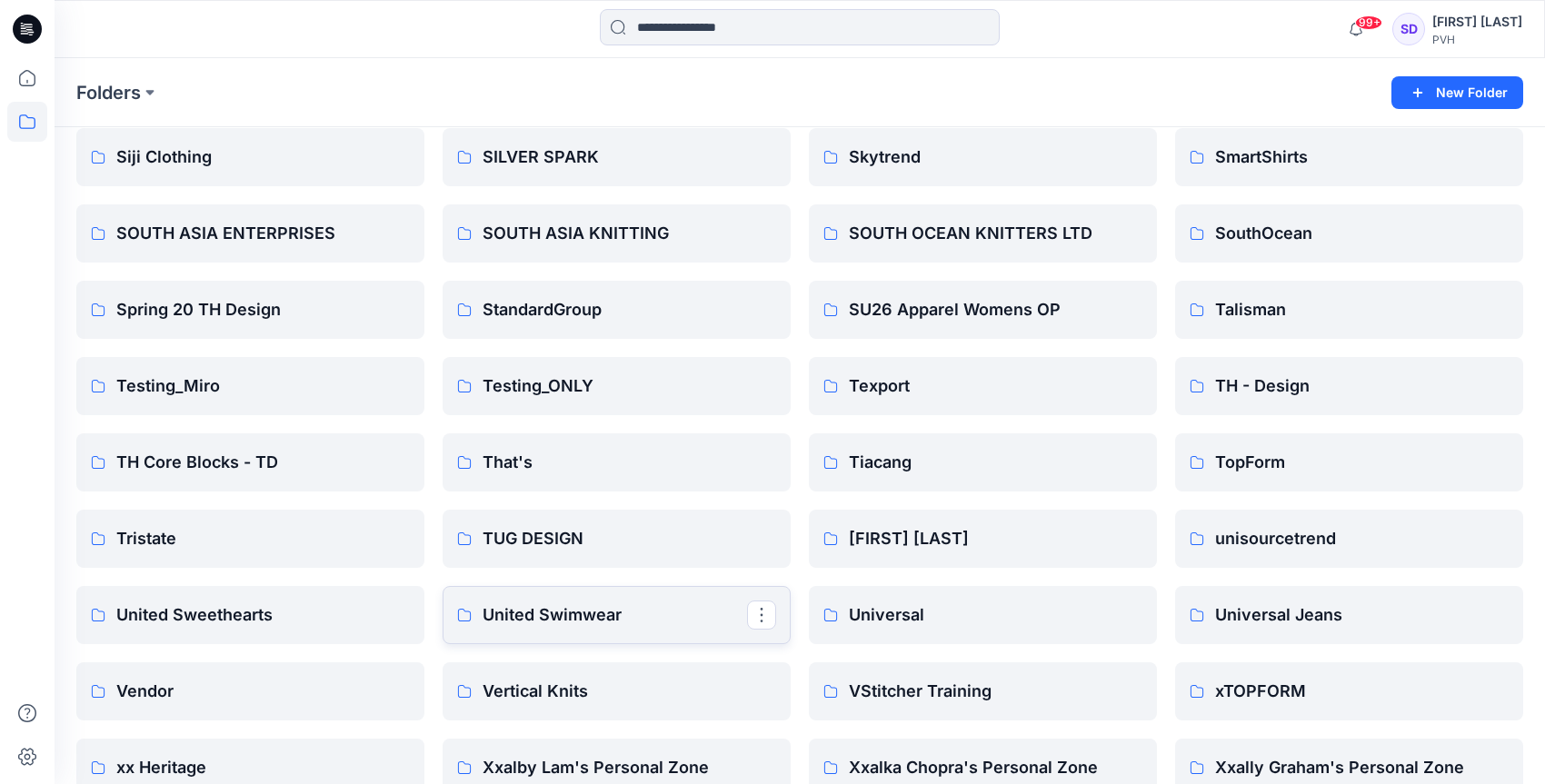 click on "United Swimwear" at bounding box center [616, 615] 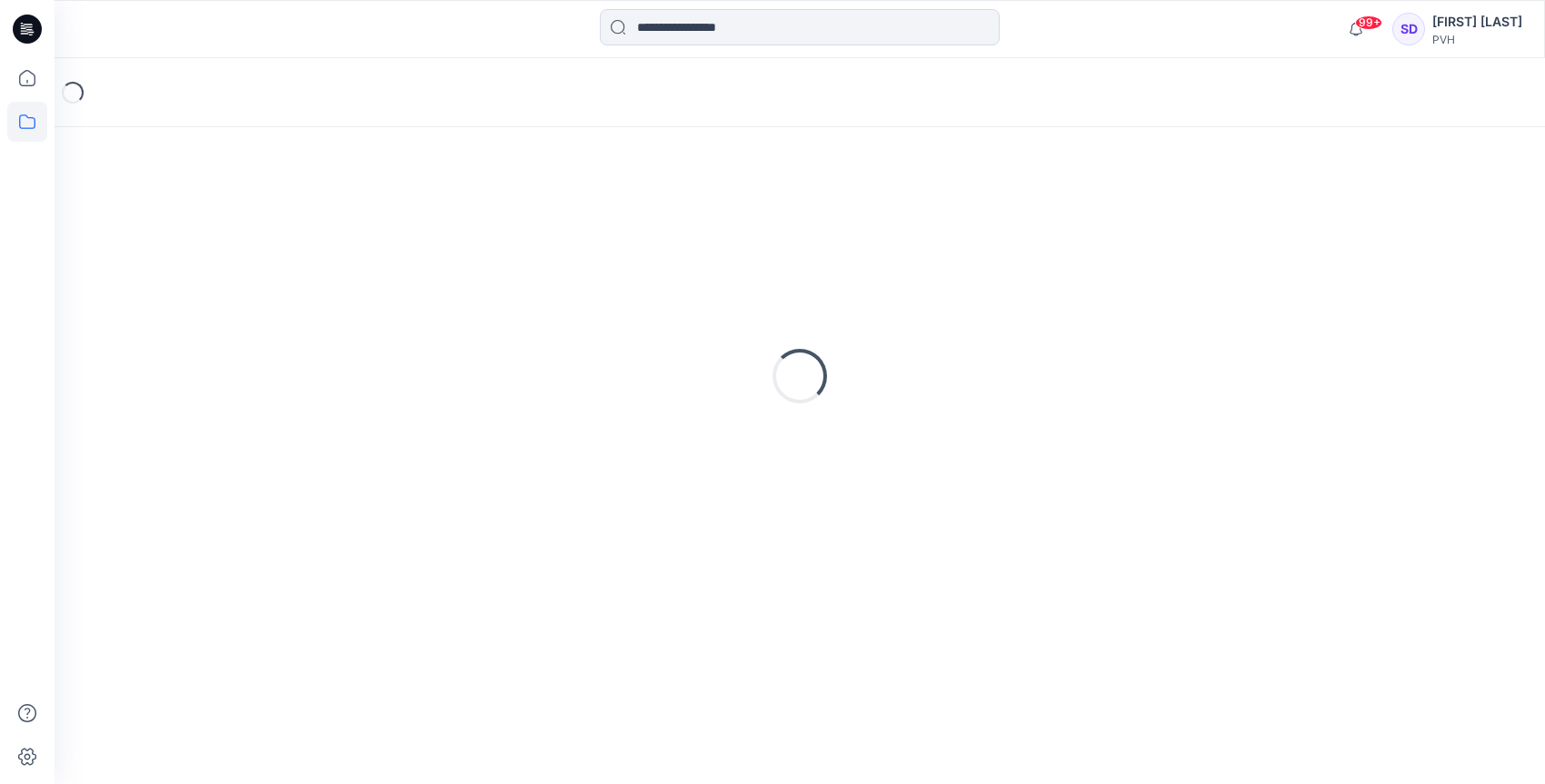 scroll, scrollTop: 0, scrollLeft: 0, axis: both 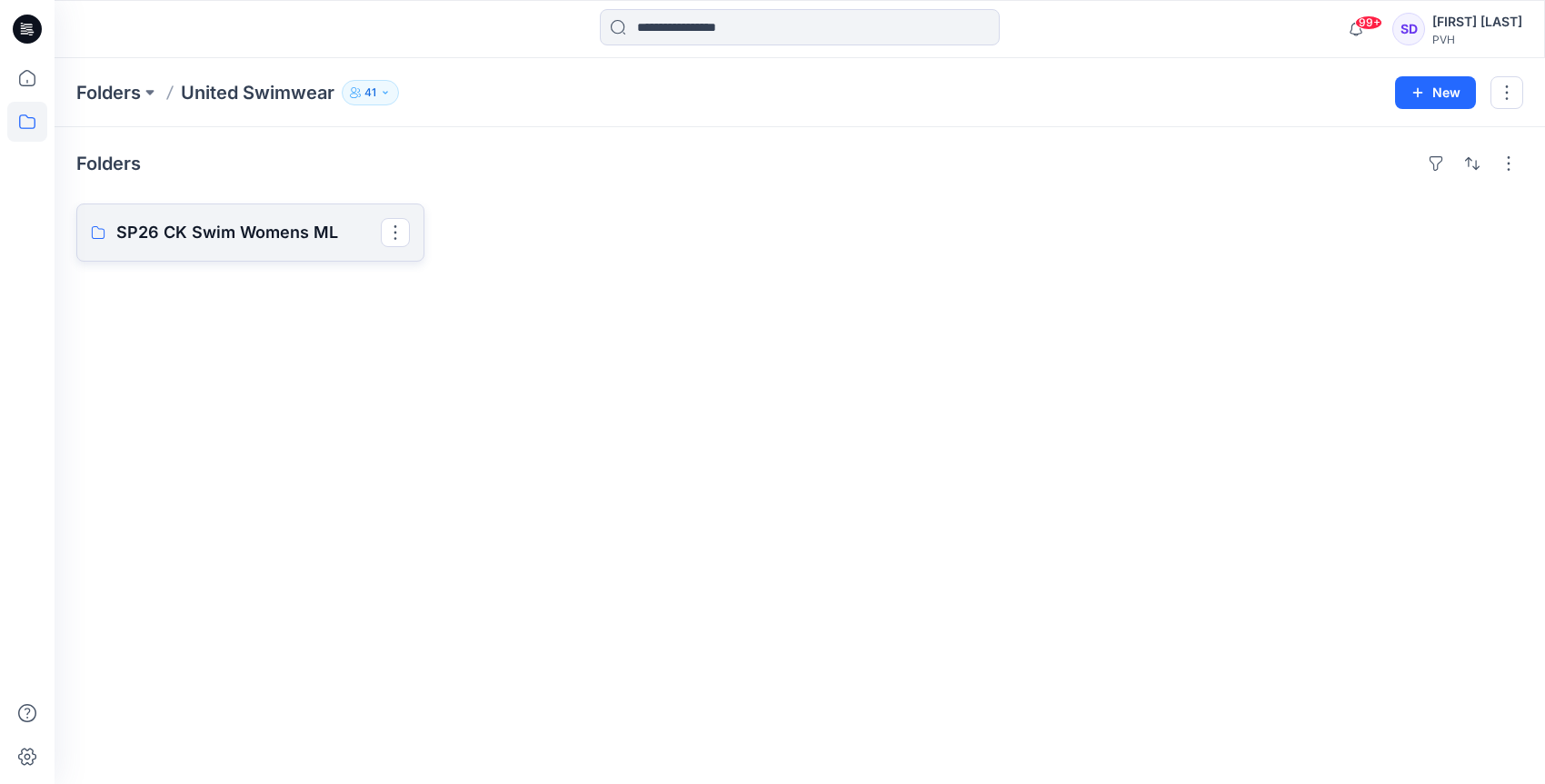 click on "SP26 CK Swim Womens ML" at bounding box center [250, 233] 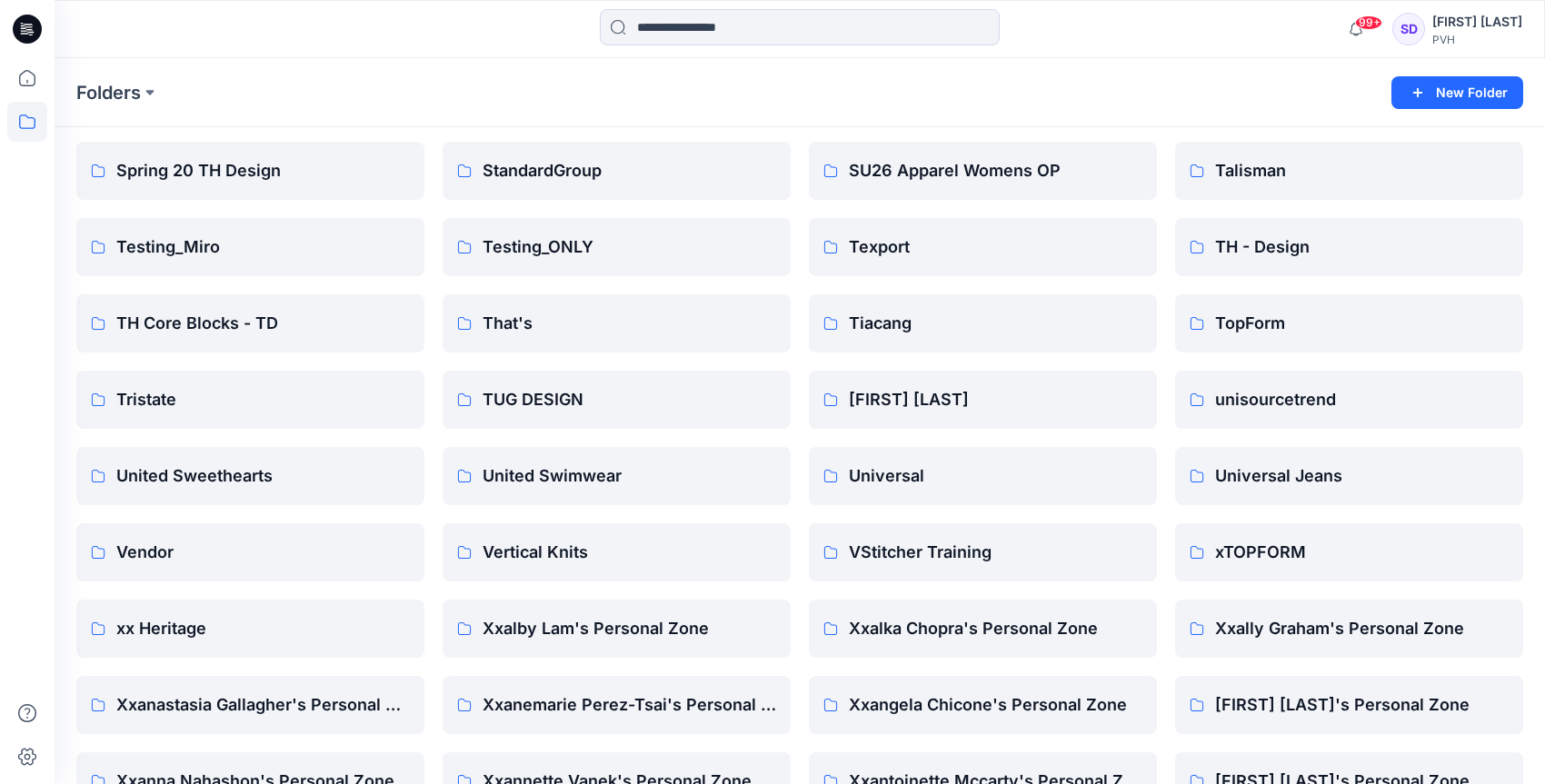 scroll, scrollTop: 1989, scrollLeft: 0, axis: vertical 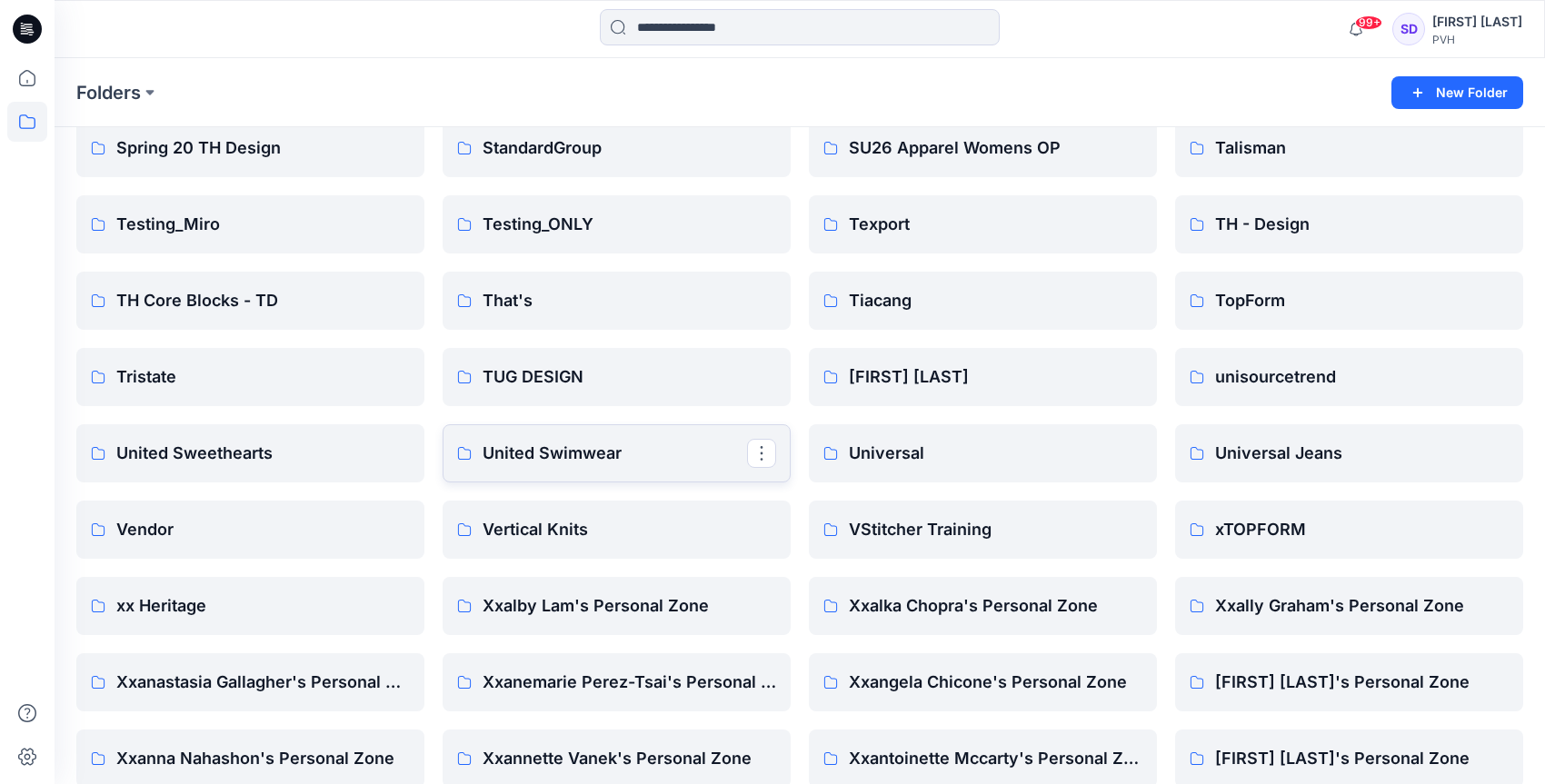 click on "United Swimwear" at bounding box center [616, 453] 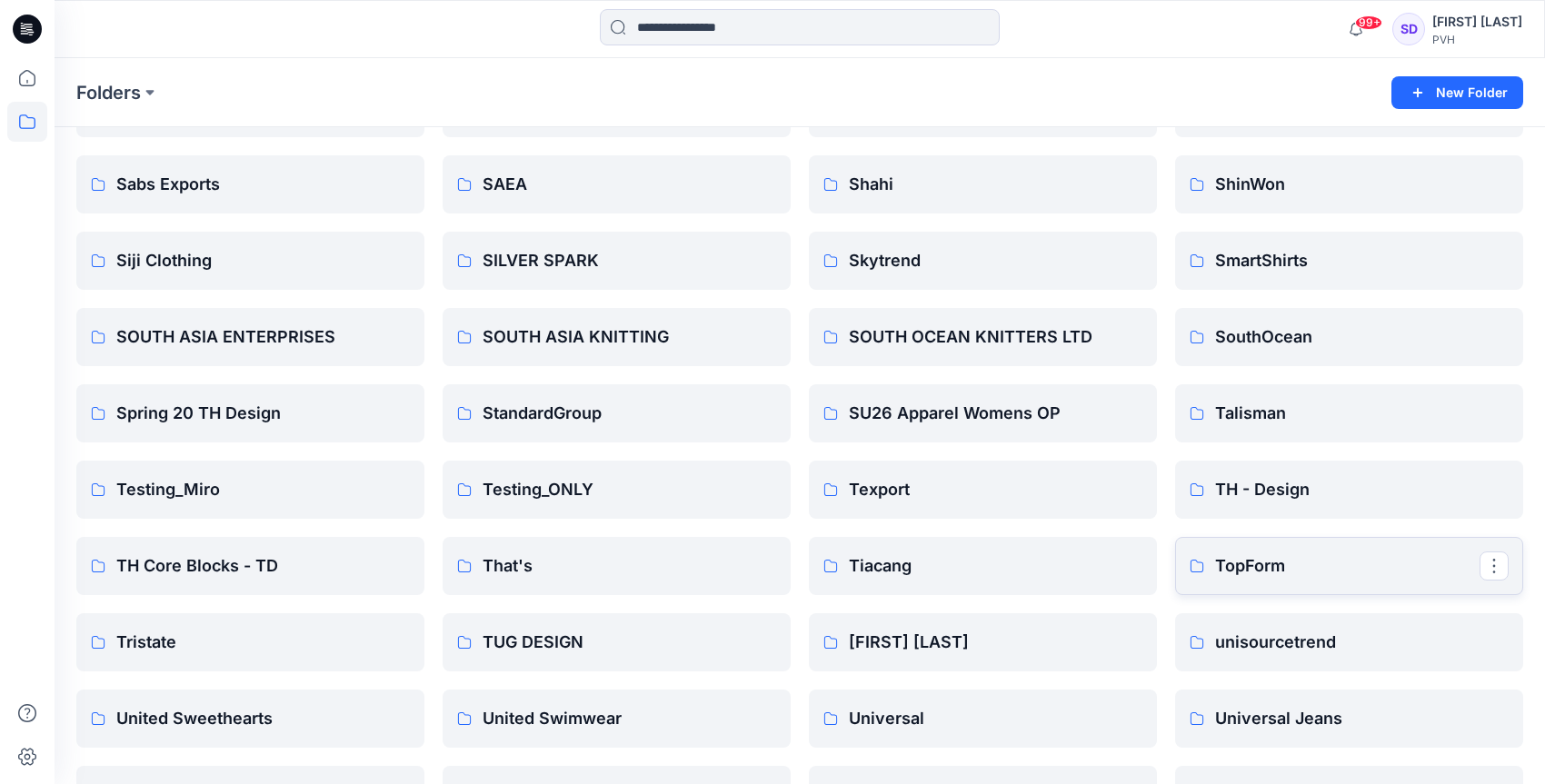 scroll, scrollTop: 1722, scrollLeft: 0, axis: vertical 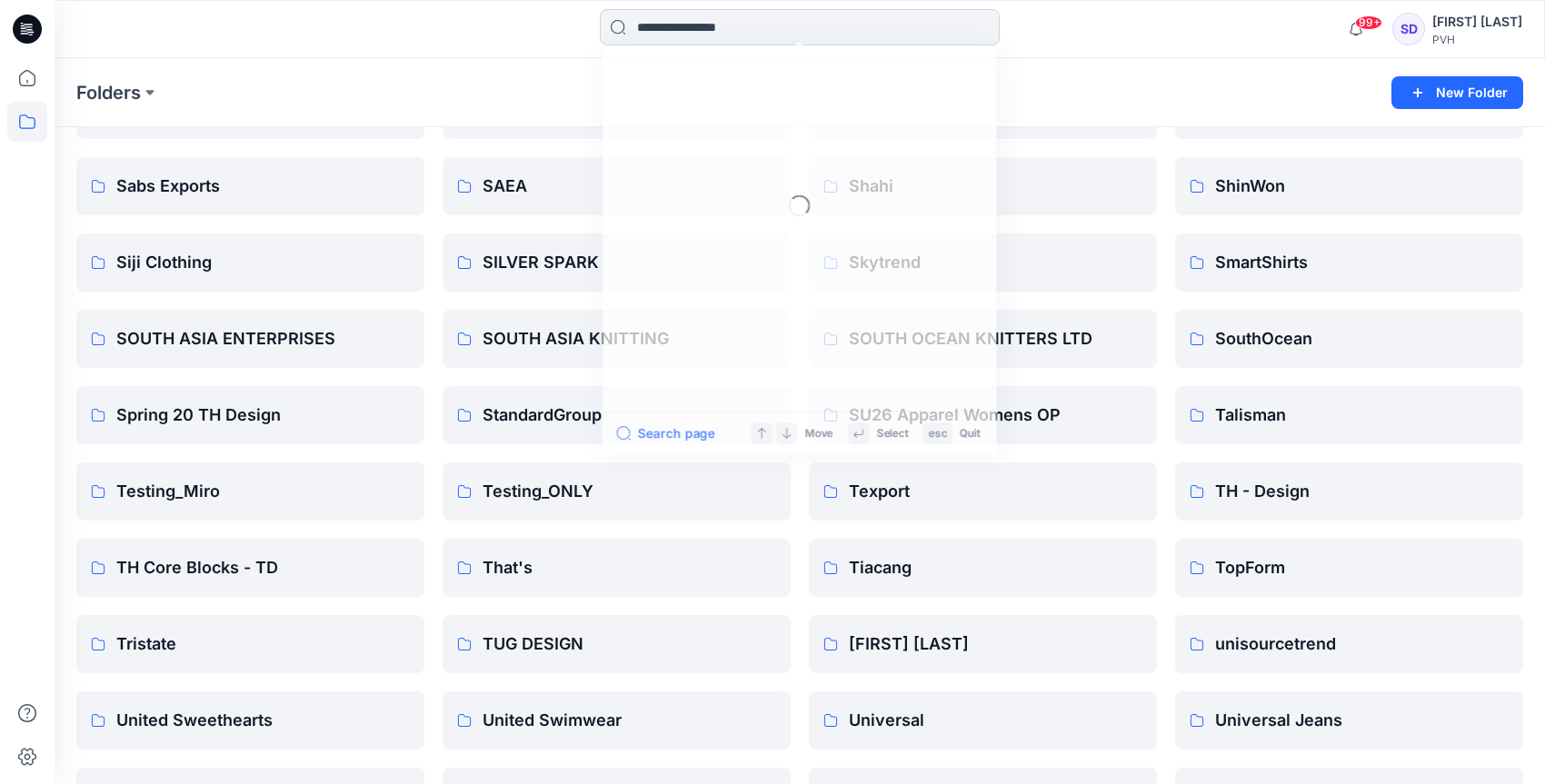 click at bounding box center [800, 27] 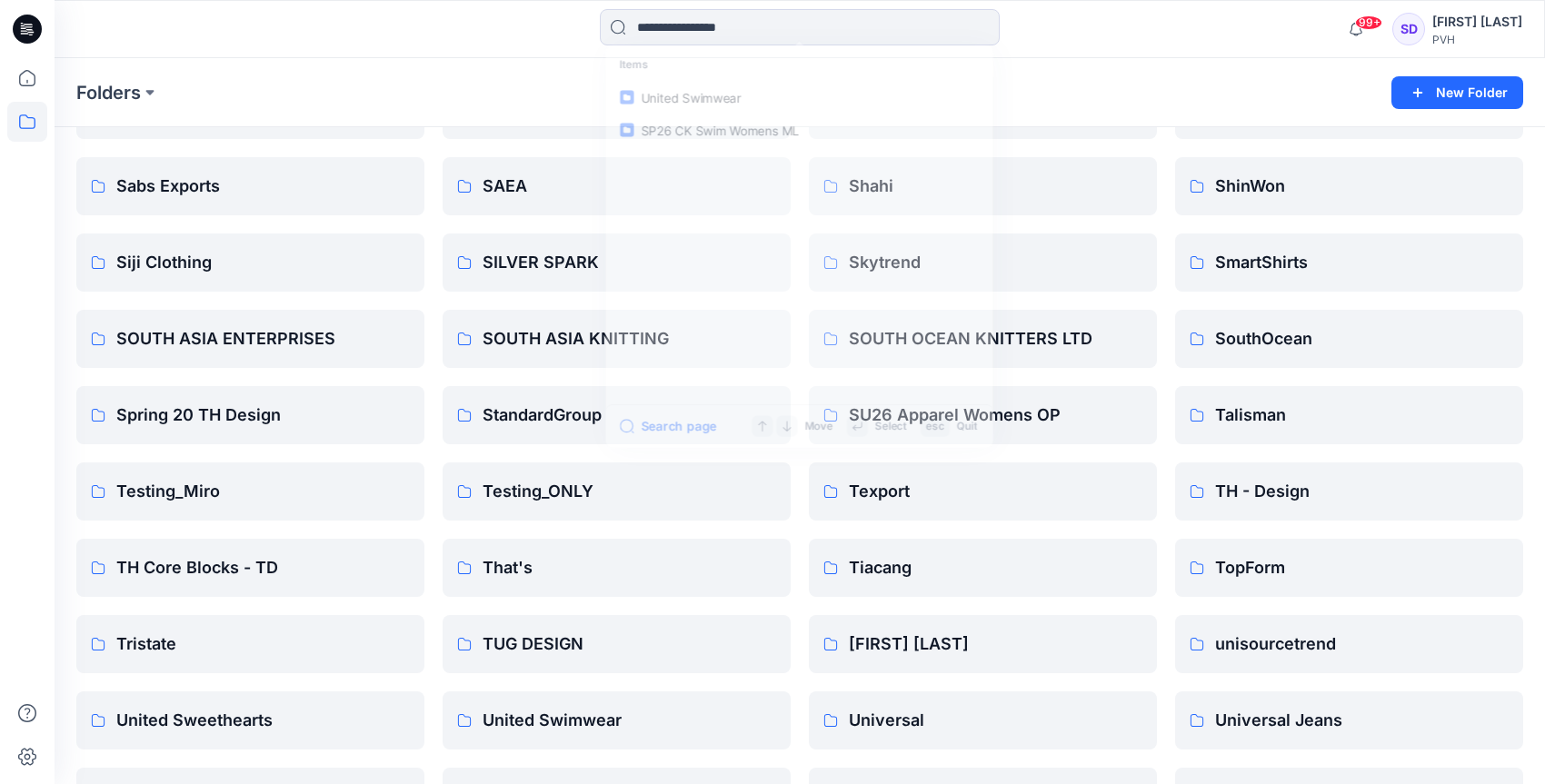 click on "3D Design Team AKR Anowara Bosideng CCWealth Concord DFG EPY Global Far Eastern FR APPAREL GIZA Hameem HIRDARAMANI Intradeco [FIRST] [LAST]'s Personal Zone Lotta Training [FIRST] Miracle Asia New Wide Padma PTU [FIRST] Miracle Sabs Exports Siji Clothing SOUTH ASIA ENTERPRISES Spring 20 TH Design Testing_Miro TH Core Blocks - TD Tristate United Sweethearts Vendor xx Heritage Xx[FIRST] [LAST]'s Personal Zone Xx[FIRST] [LAST]'s Personal Zone Xx[FIRST] [LAST]'s Personal Zone Xx[FIRST] [LAST]'s Personal Zone Xx[FIRST] [LAST]'s Personal Zone Xx[FIRST] [LAST]'s Personal Zone Xx[FIRST] [LAST]'s Personal Zone Xx[FIRST] [LAST]'s Personal Zone Xx[FIRST] [LAST]'s Personal Zone Xx[FIRST] [LAST]'s Personal Zone xx[BRAND] Presentation Arrow Fall2018 Yee Tung 446087S AmPhil Beximco Brandix Charter Venture continental [FIRST] [LAST]'s Personal Zone Esquel [FIRST] [LAST] [FIRST] [LAST] Giza [FIRST]'s Personal Zone Hansoll Hop Lun Jay Jay Lanka Law Textiles Maliban Mega MOVED - [BRAND] NA Nien Hsing Parawin [BRAND] ASSETS Richa Global SAEA SILVER SPARK Testing_ONLY" at bounding box center (800, 148) 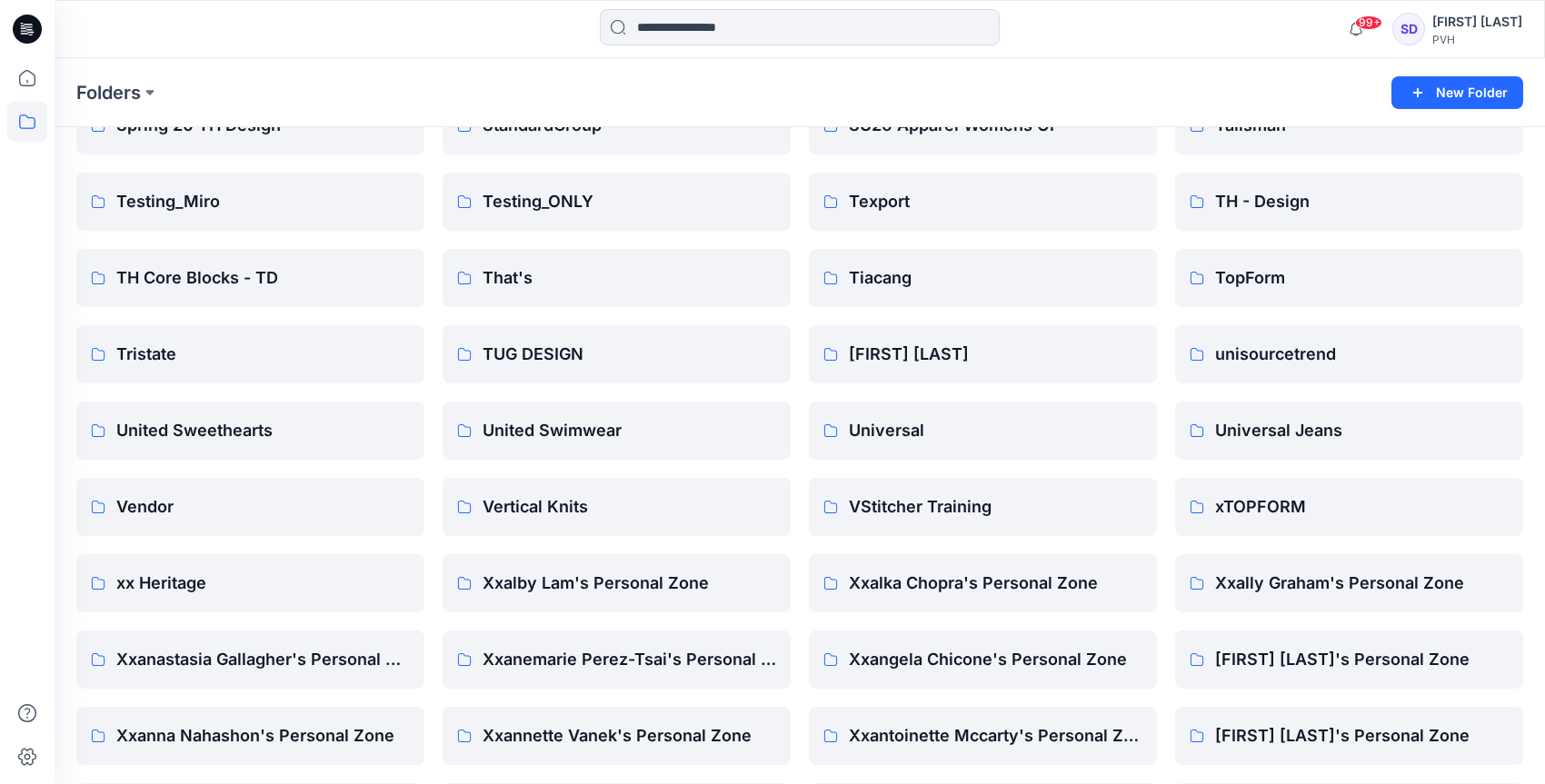 scroll, scrollTop: 2014, scrollLeft: 0, axis: vertical 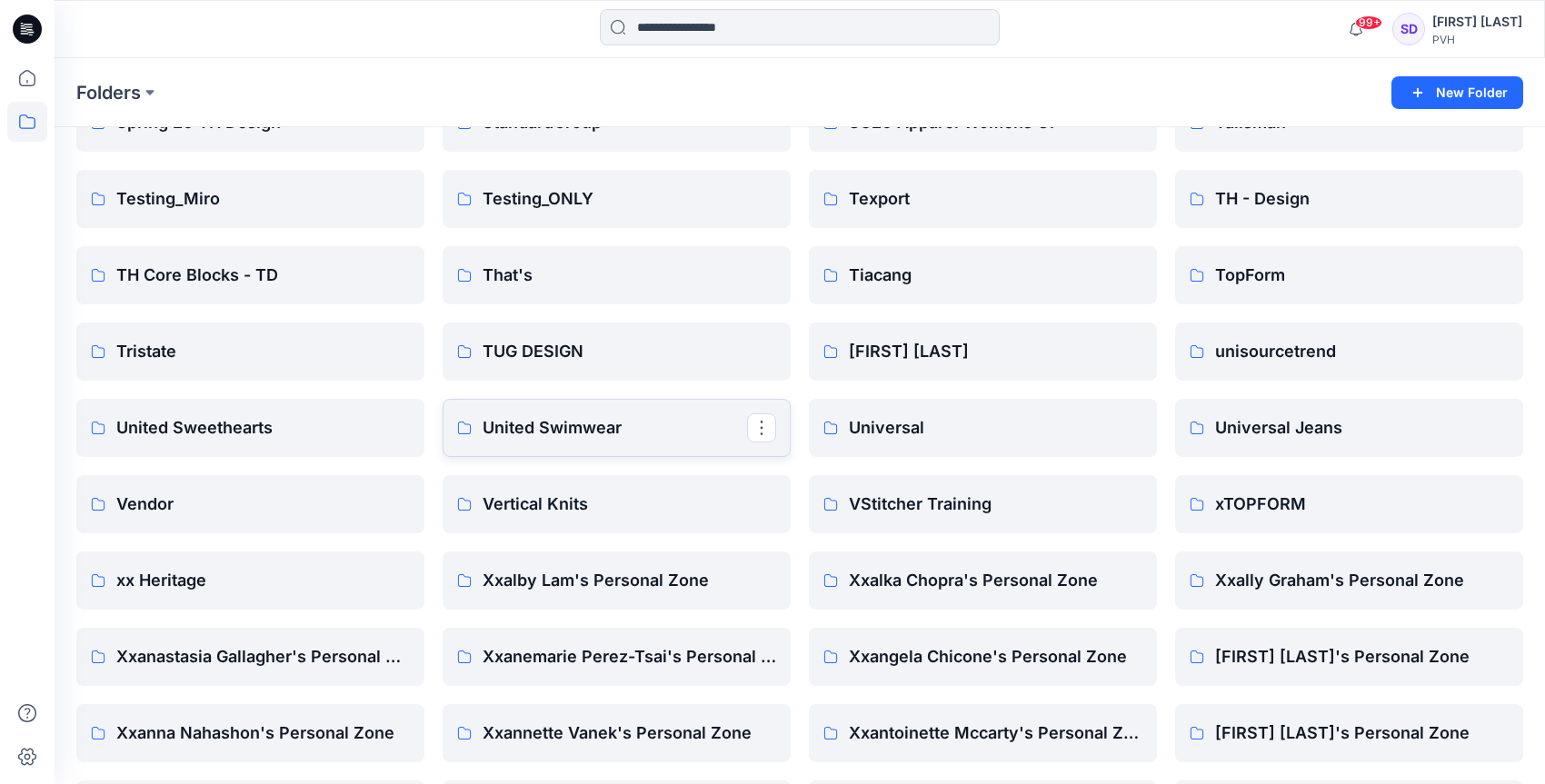 click on "United Swimwear" at bounding box center [614, 428] 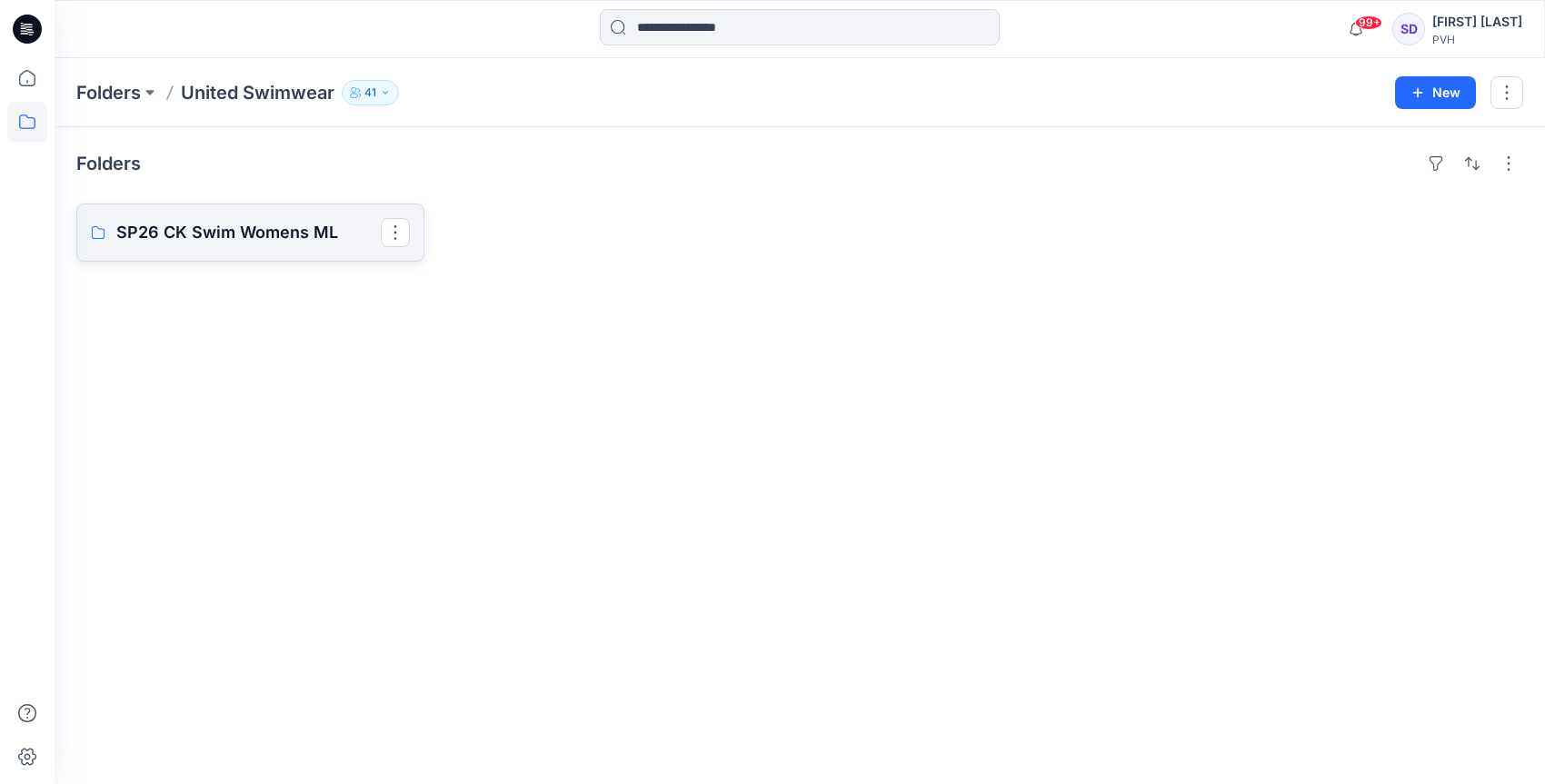 click on "SP26 CK Swim Womens ML" at bounding box center [250, 233] 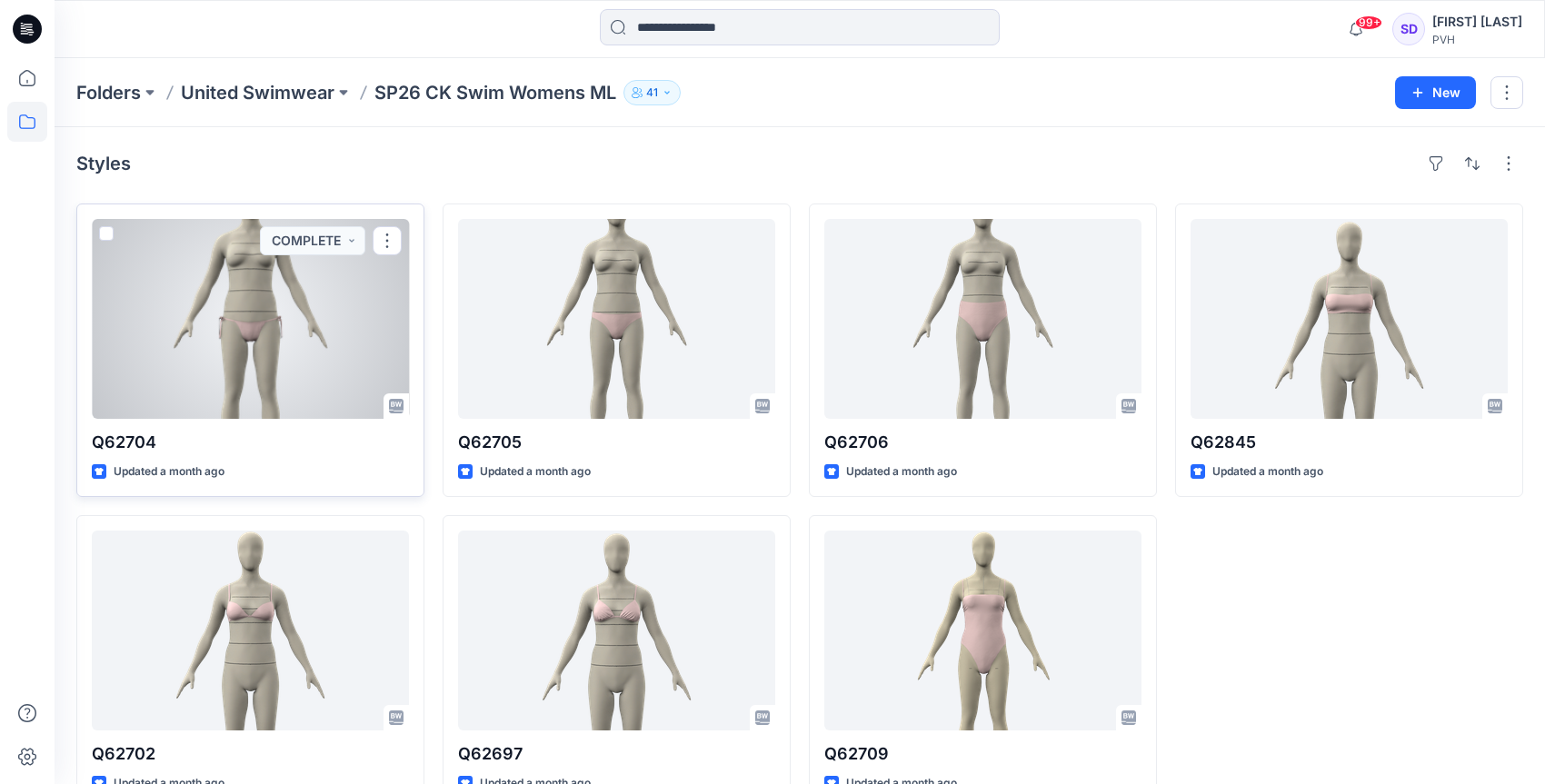 click at bounding box center (250, 319) 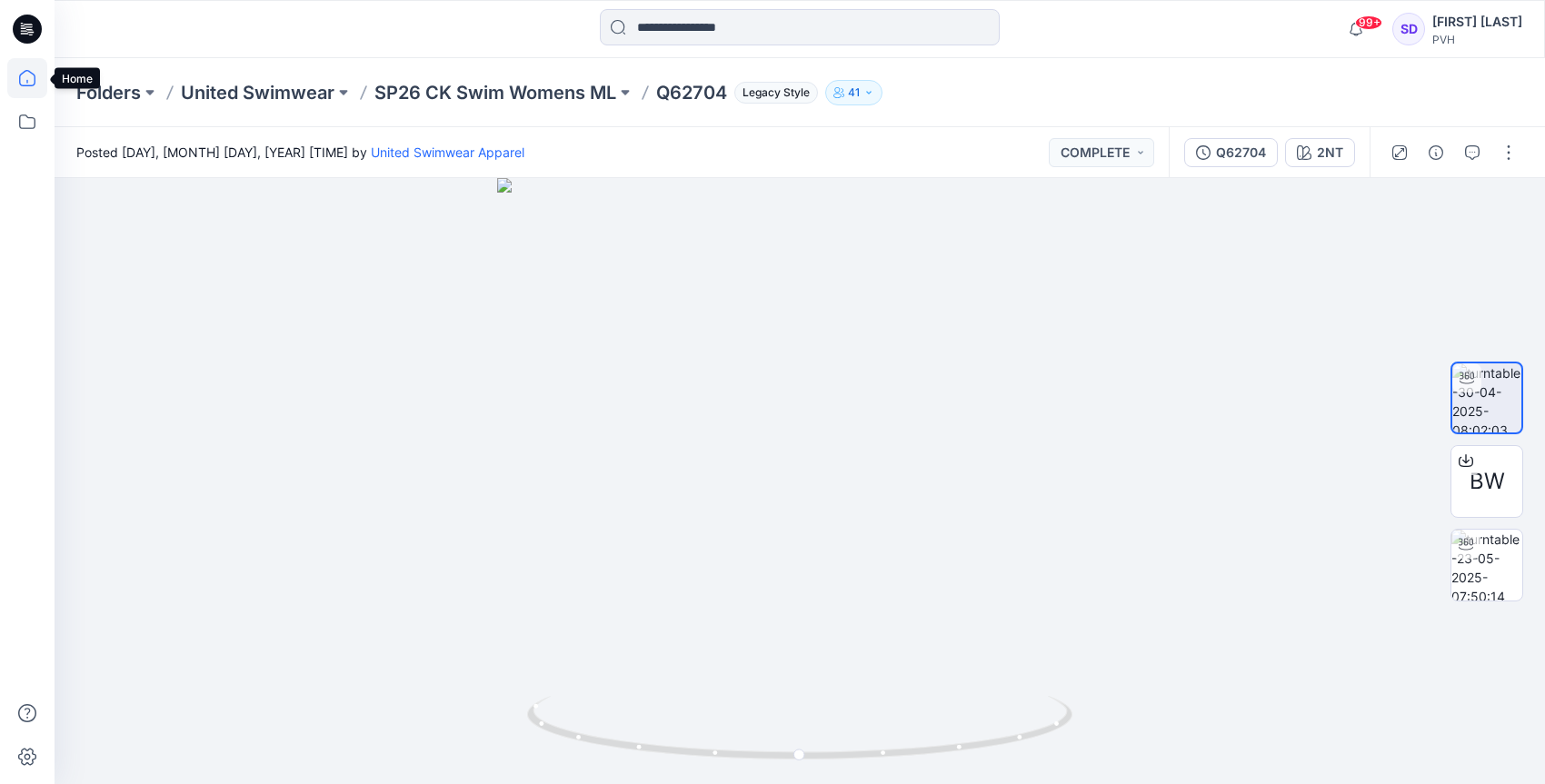click 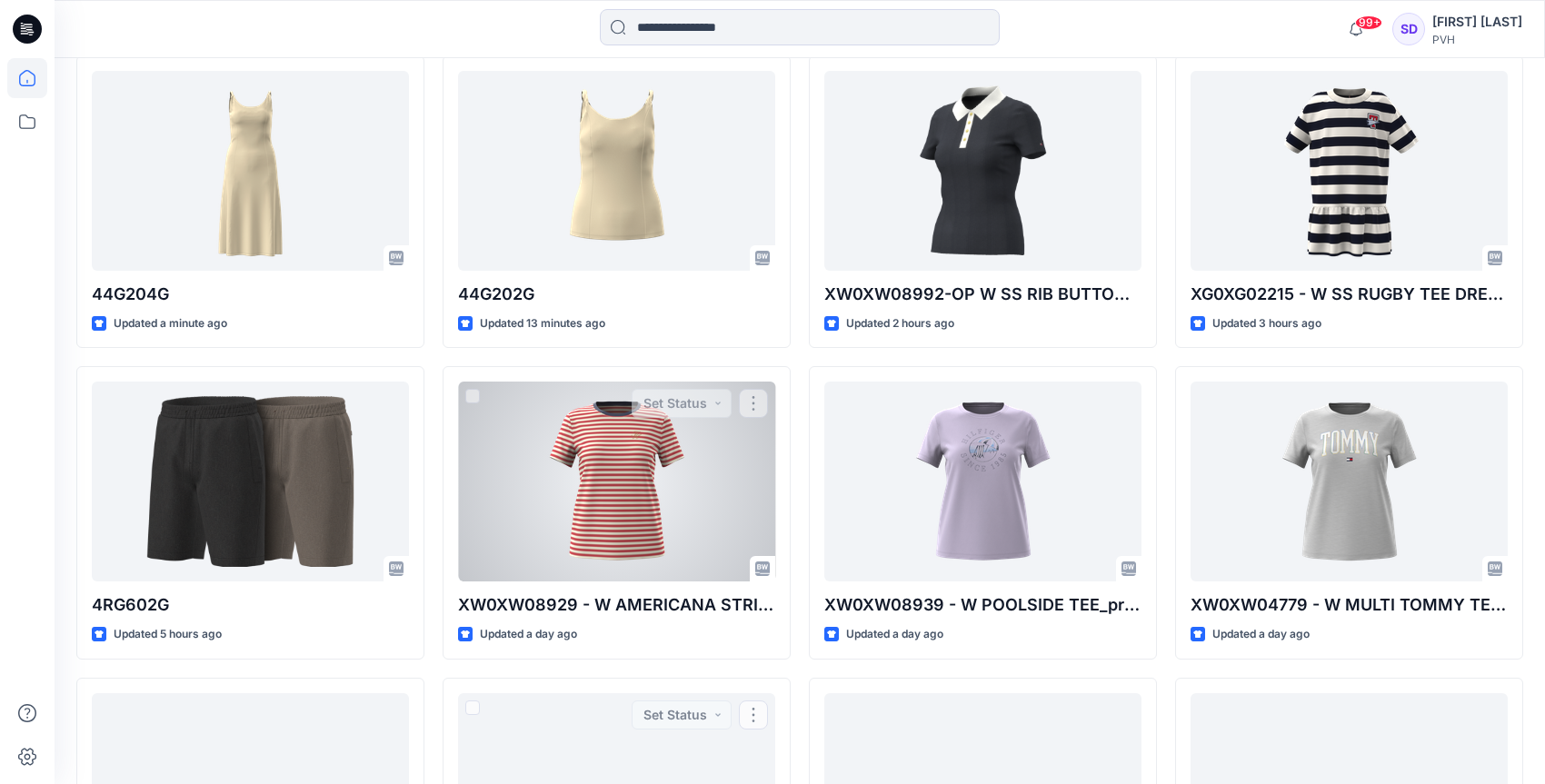 scroll, scrollTop: 523, scrollLeft: 0, axis: vertical 